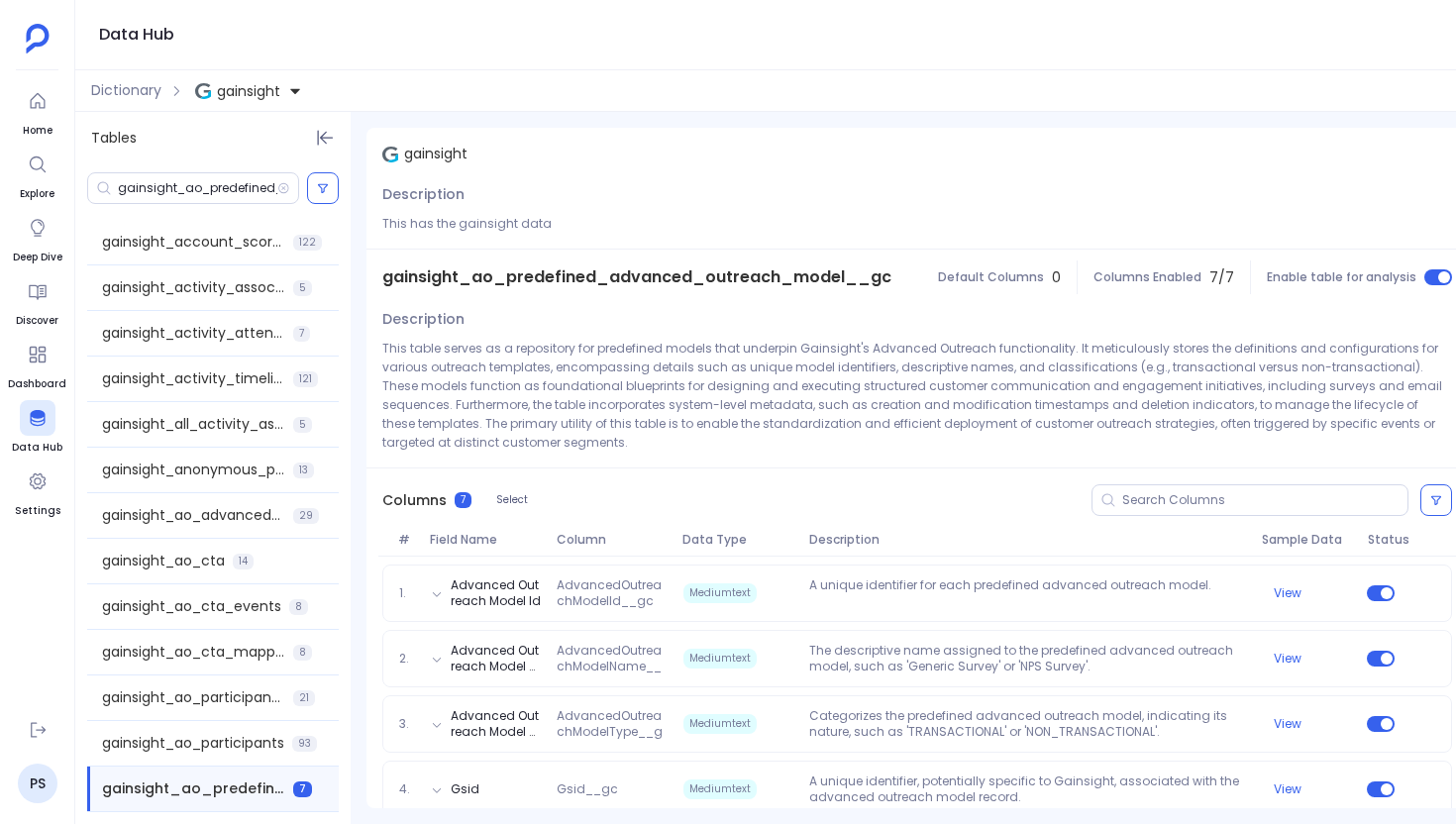 scroll, scrollTop: 0, scrollLeft: 0, axis: both 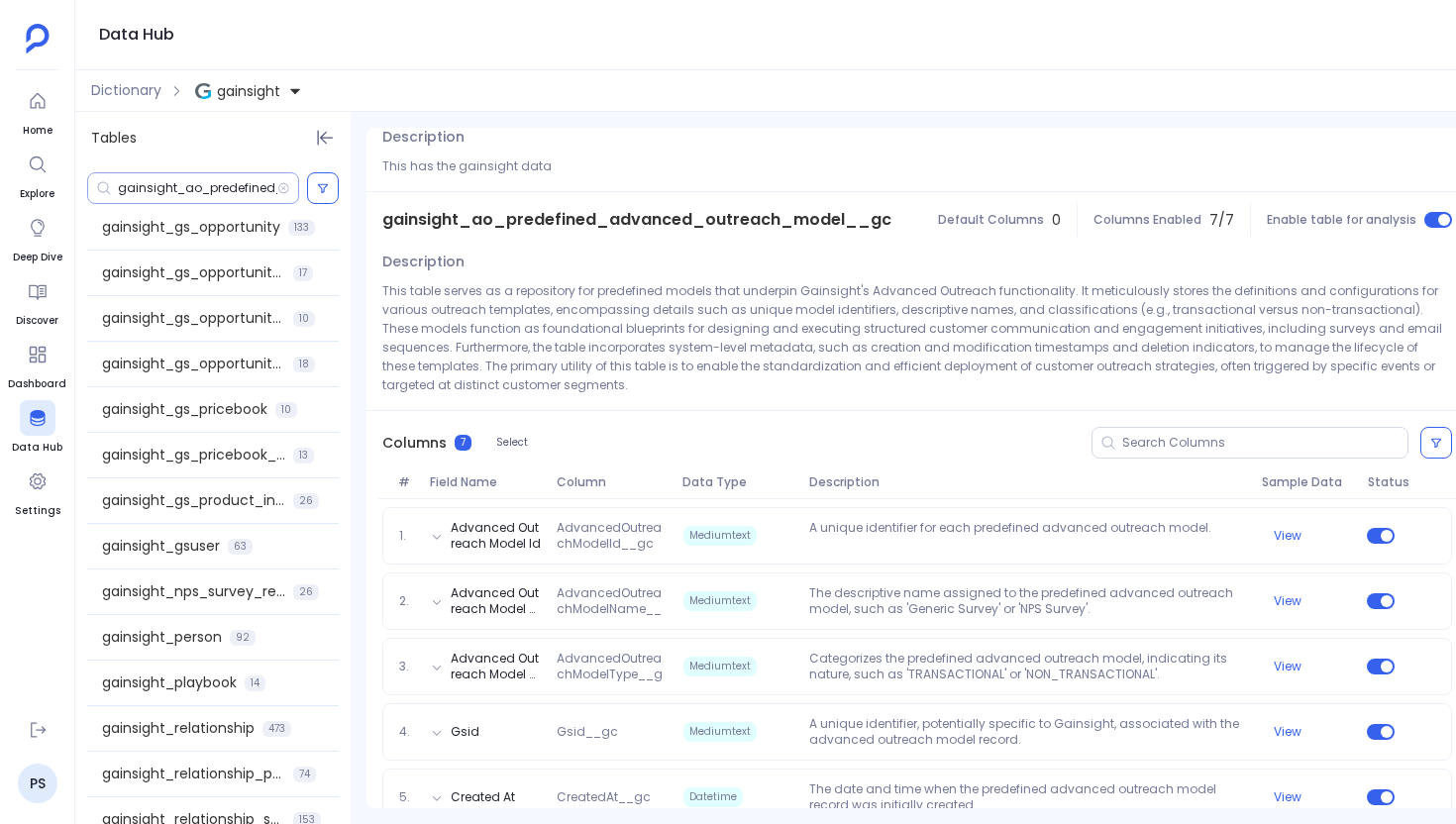 click on "gainsight_ao_predefined_advanced_outreach_model__gc" at bounding box center [197, 188] 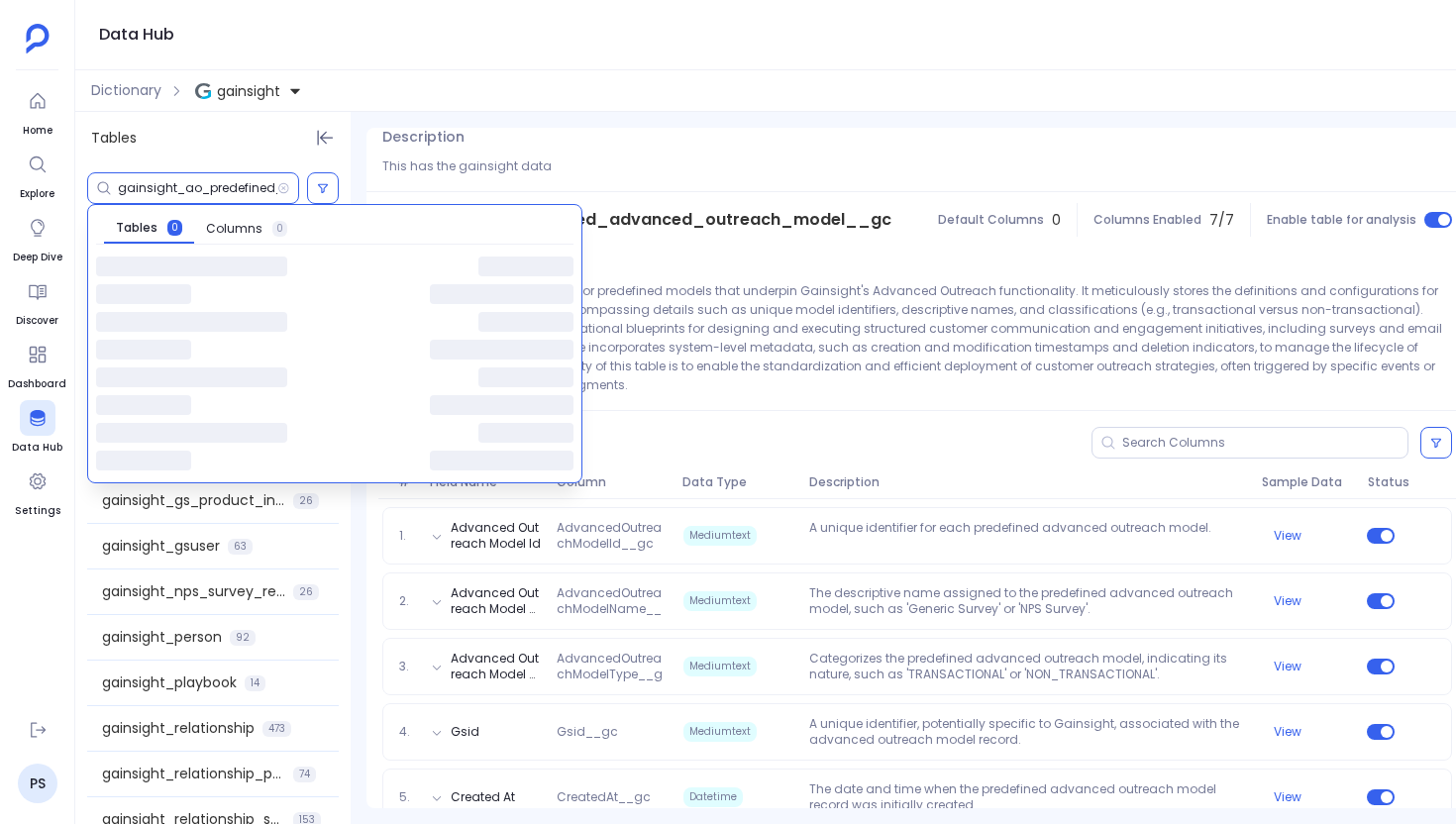 click on "gainsight_ao_predefined_advanced_outreach_model__gc" at bounding box center [197, 188] 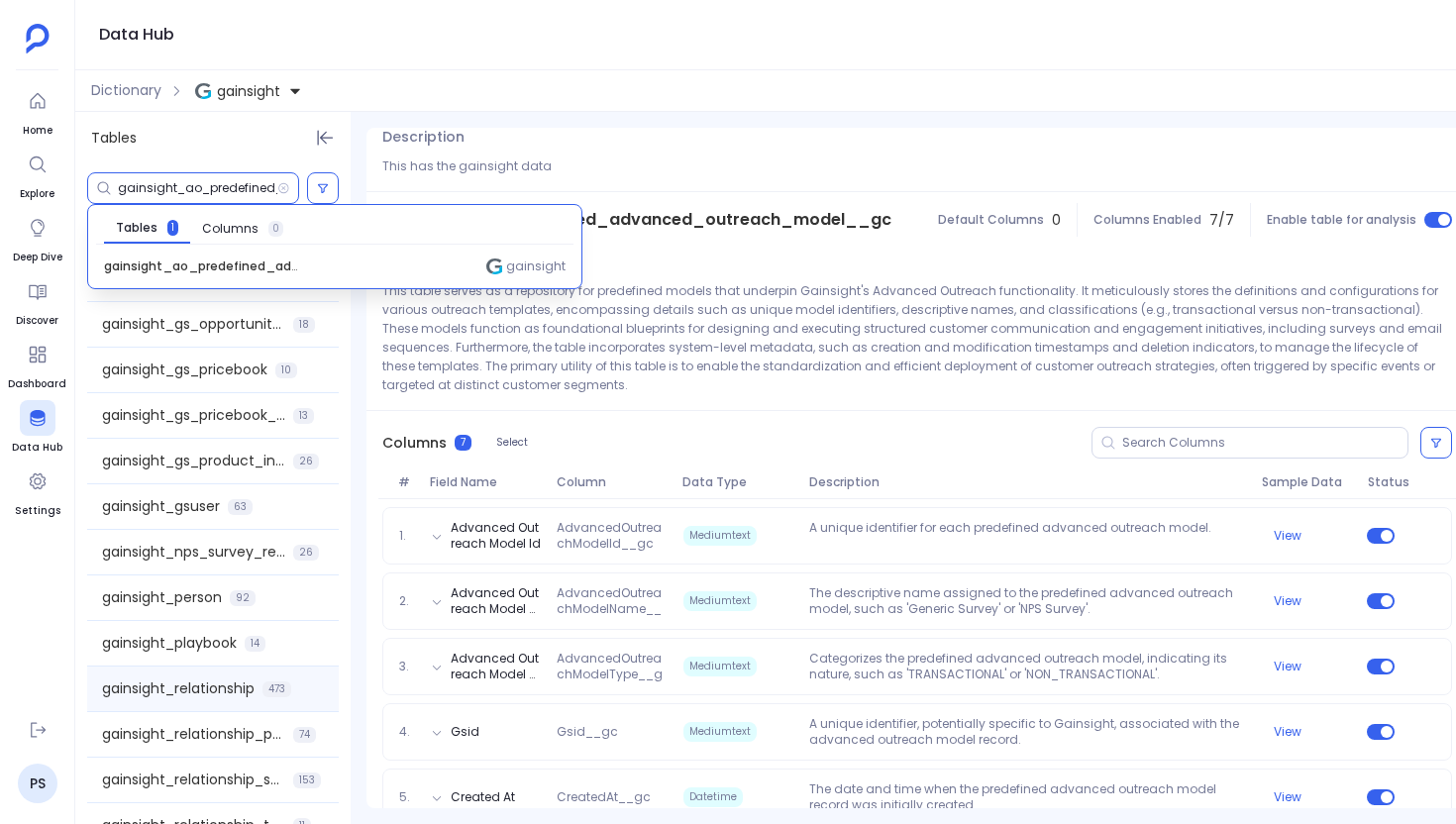scroll, scrollTop: 1698, scrollLeft: 0, axis: vertical 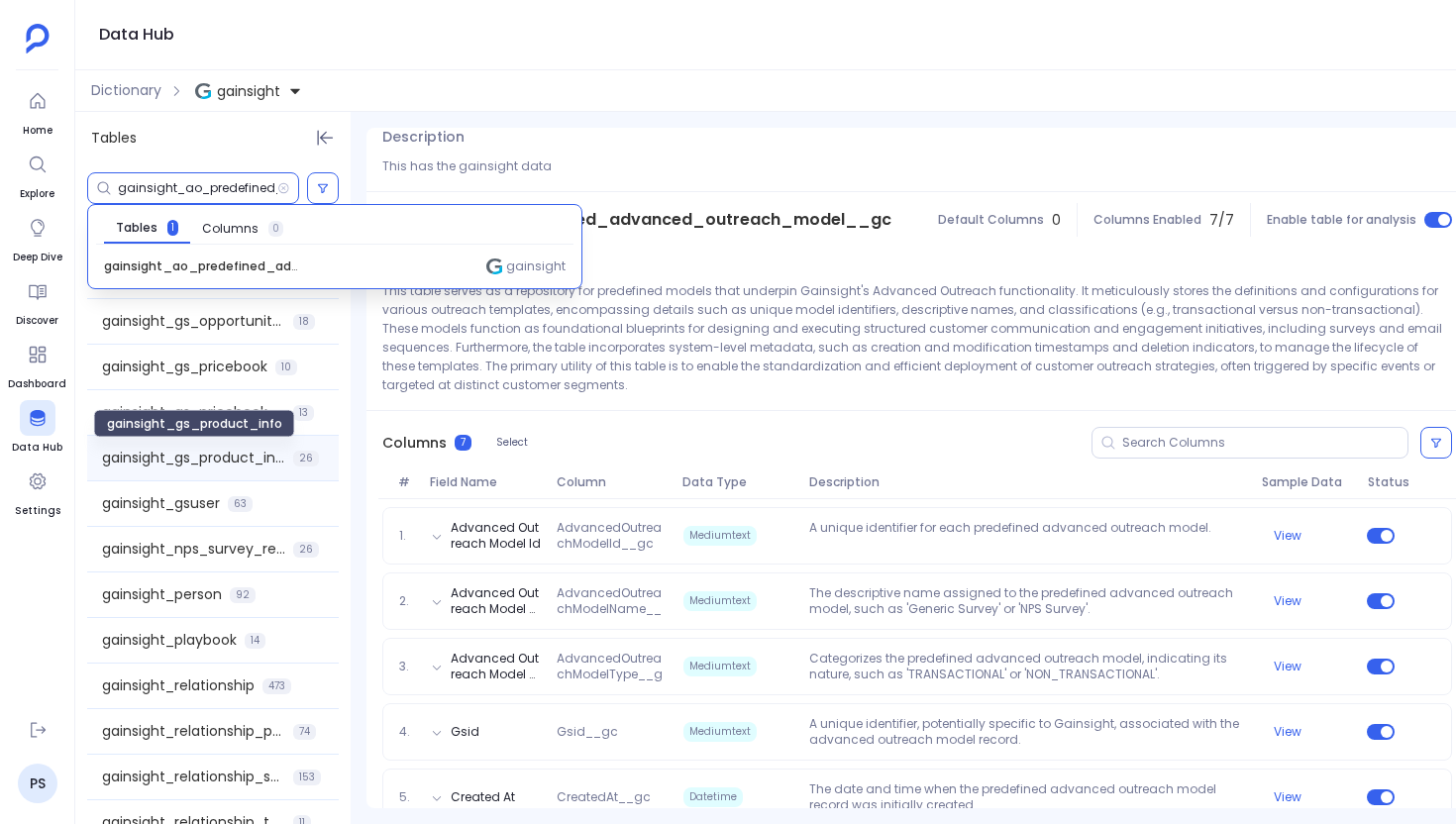 click on "gainsight_gs_product_info" at bounding box center (193, 458) 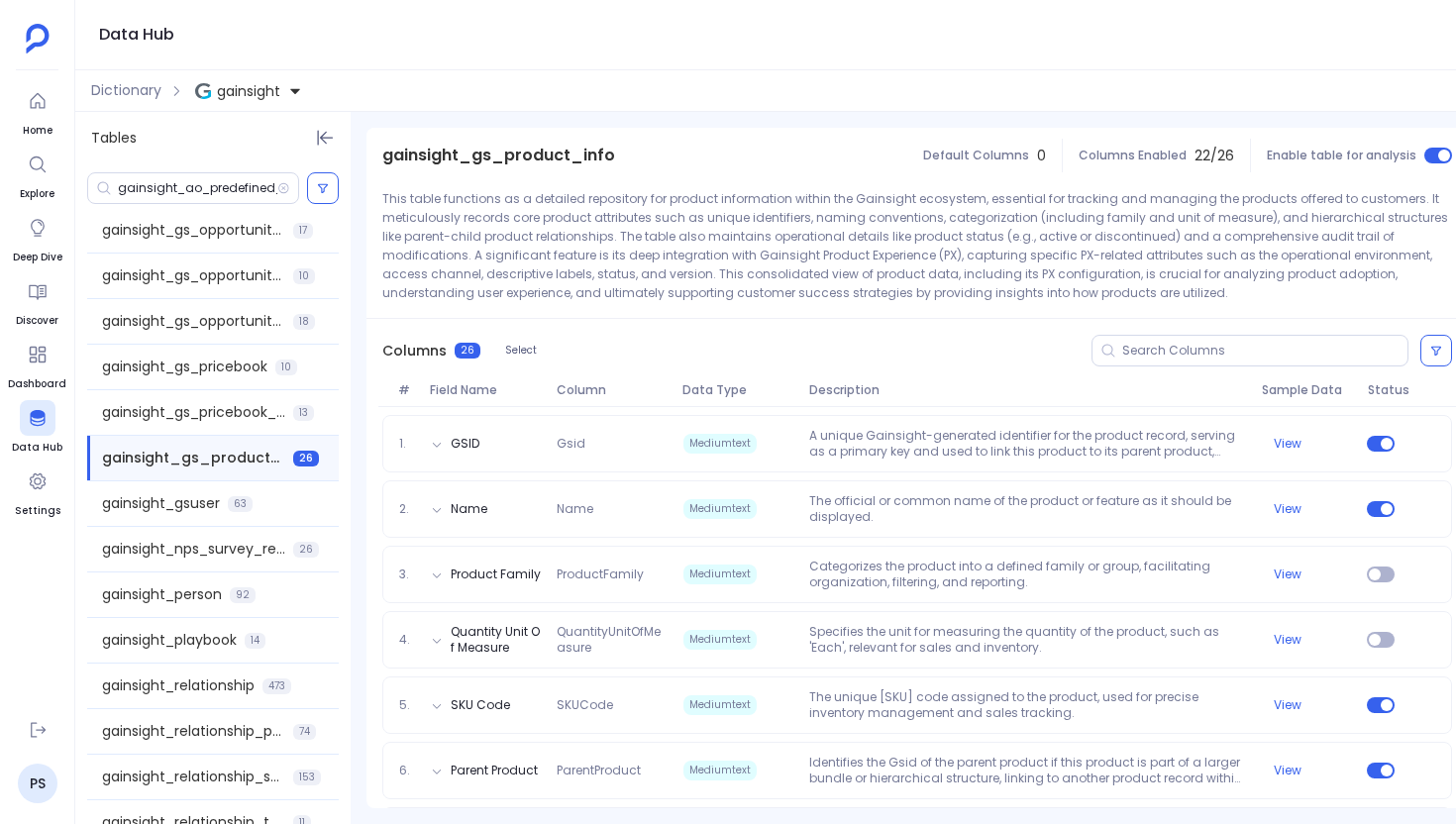 scroll, scrollTop: 121, scrollLeft: 0, axis: vertical 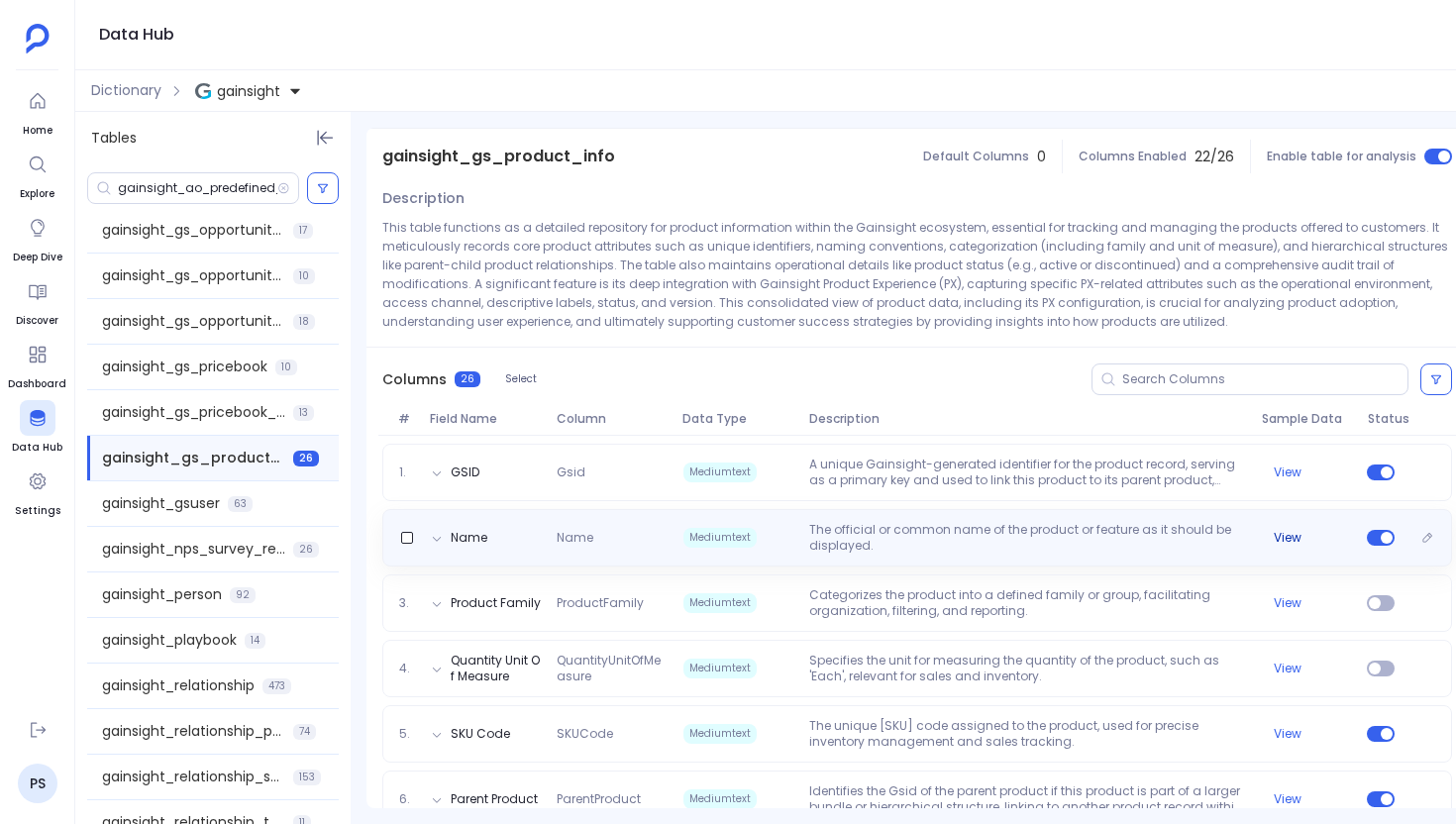 click on "View" at bounding box center (1288, 538) 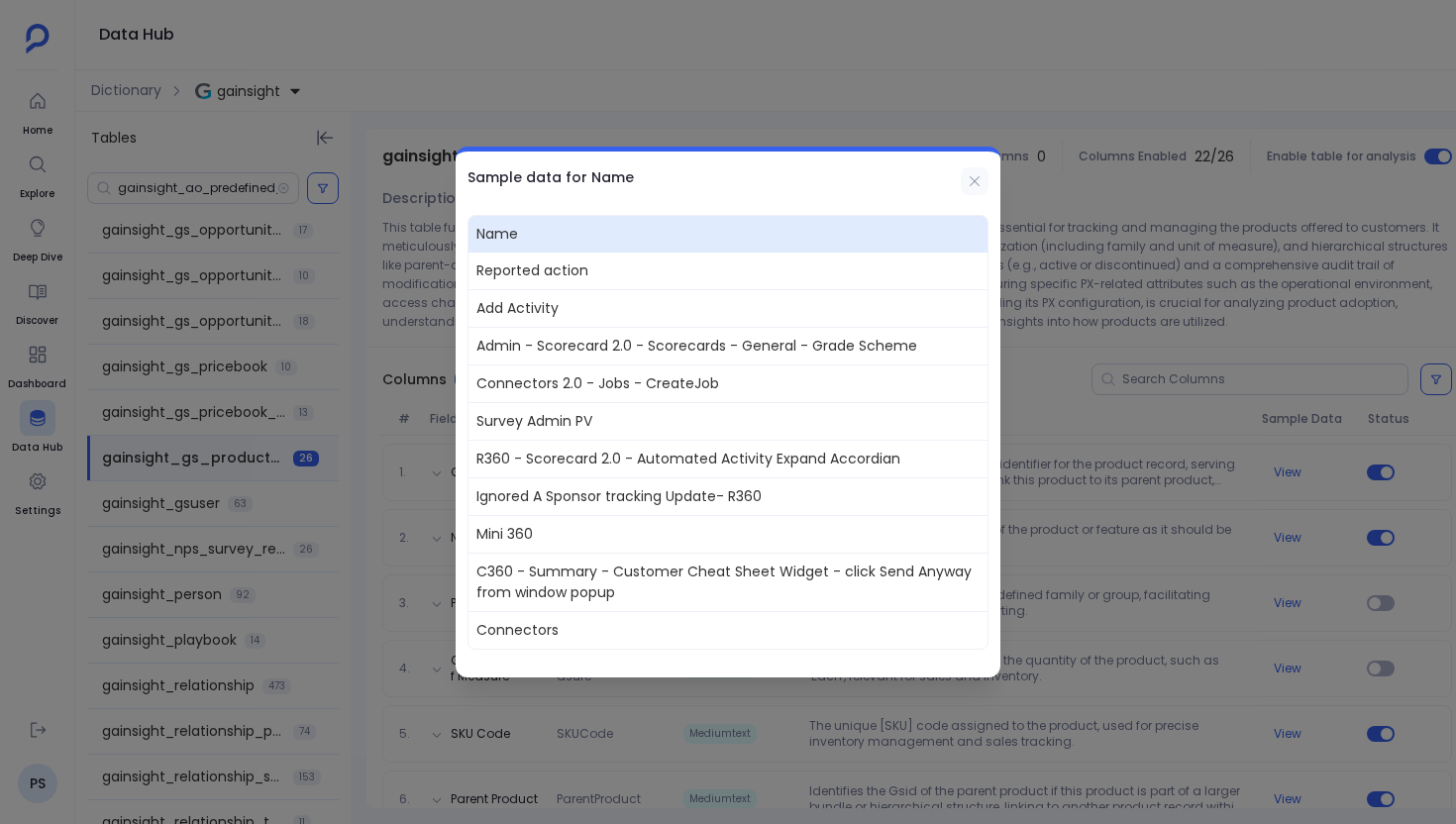 click 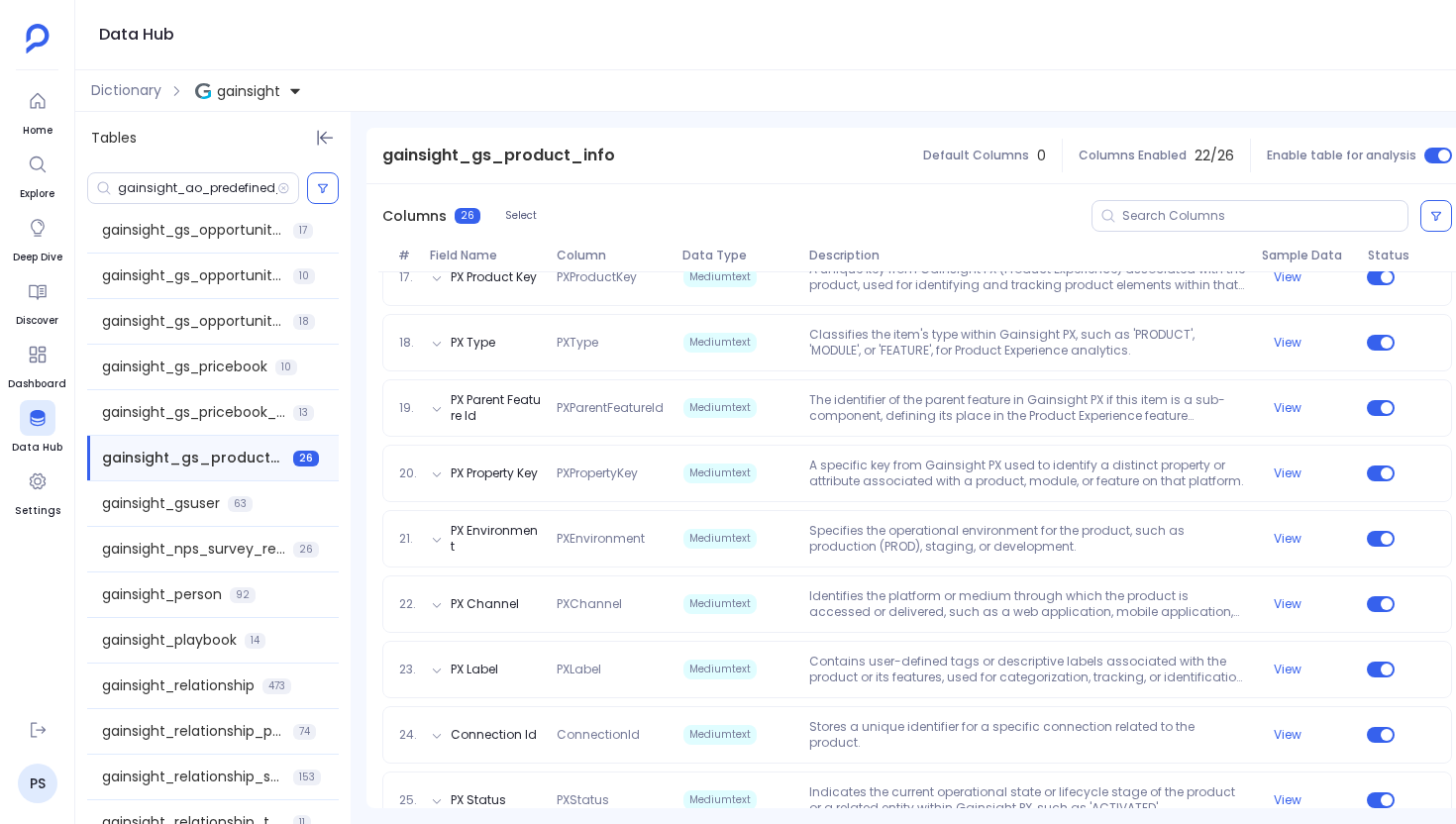scroll, scrollTop: 1464, scrollLeft: 0, axis: vertical 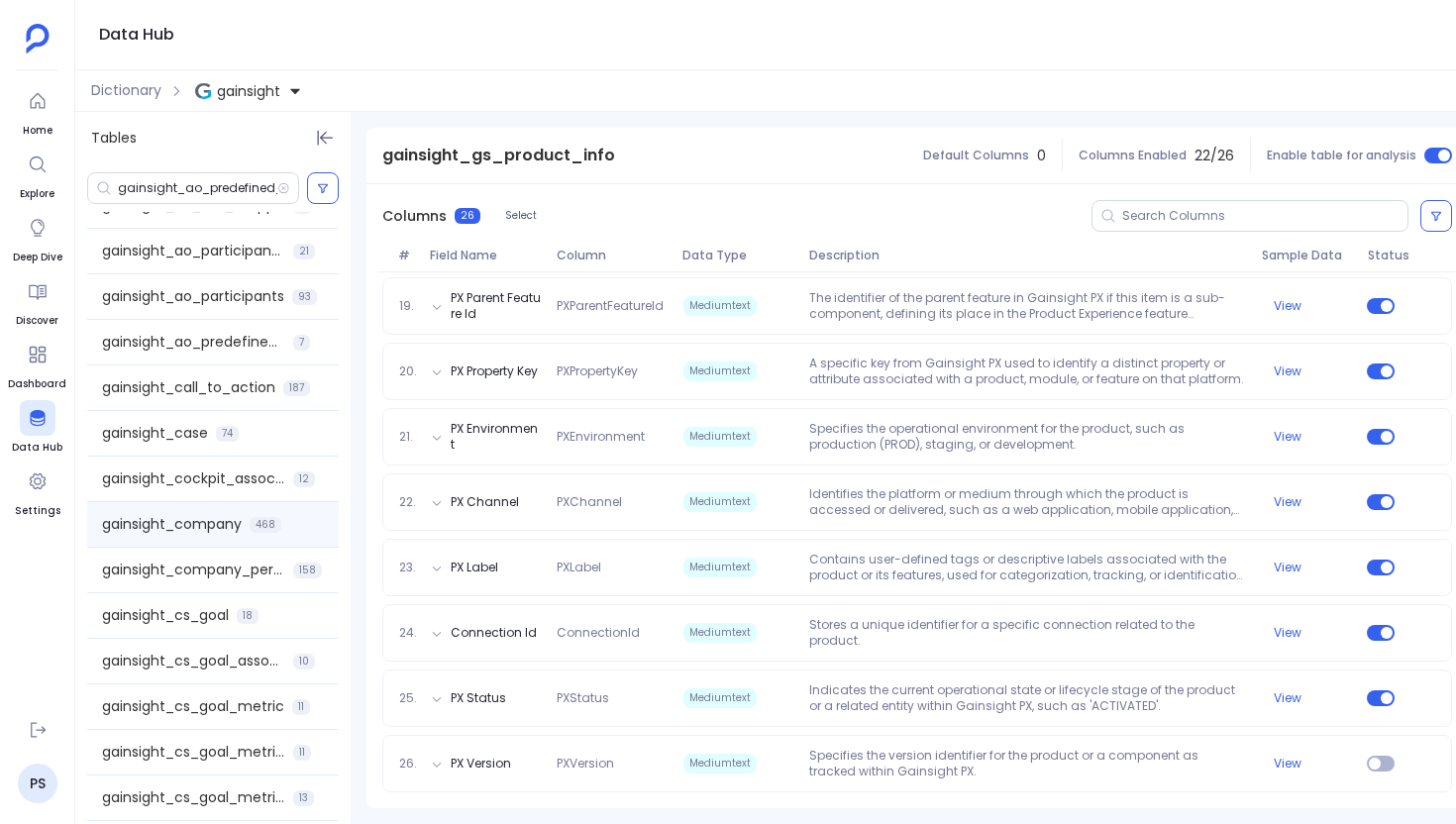click on "gainsight_company 468" at bounding box center (213, 524) 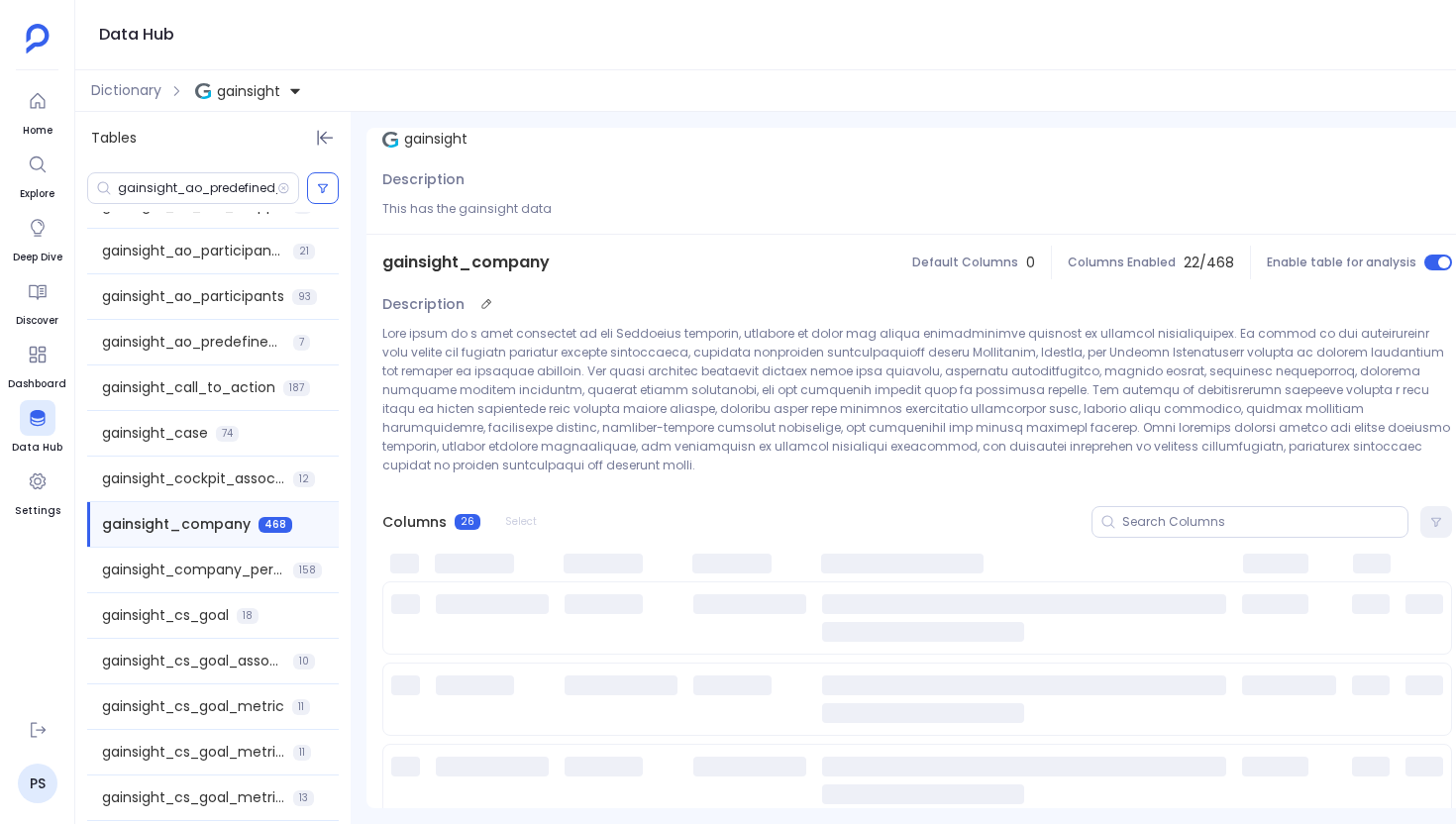 scroll, scrollTop: 0, scrollLeft: 0, axis: both 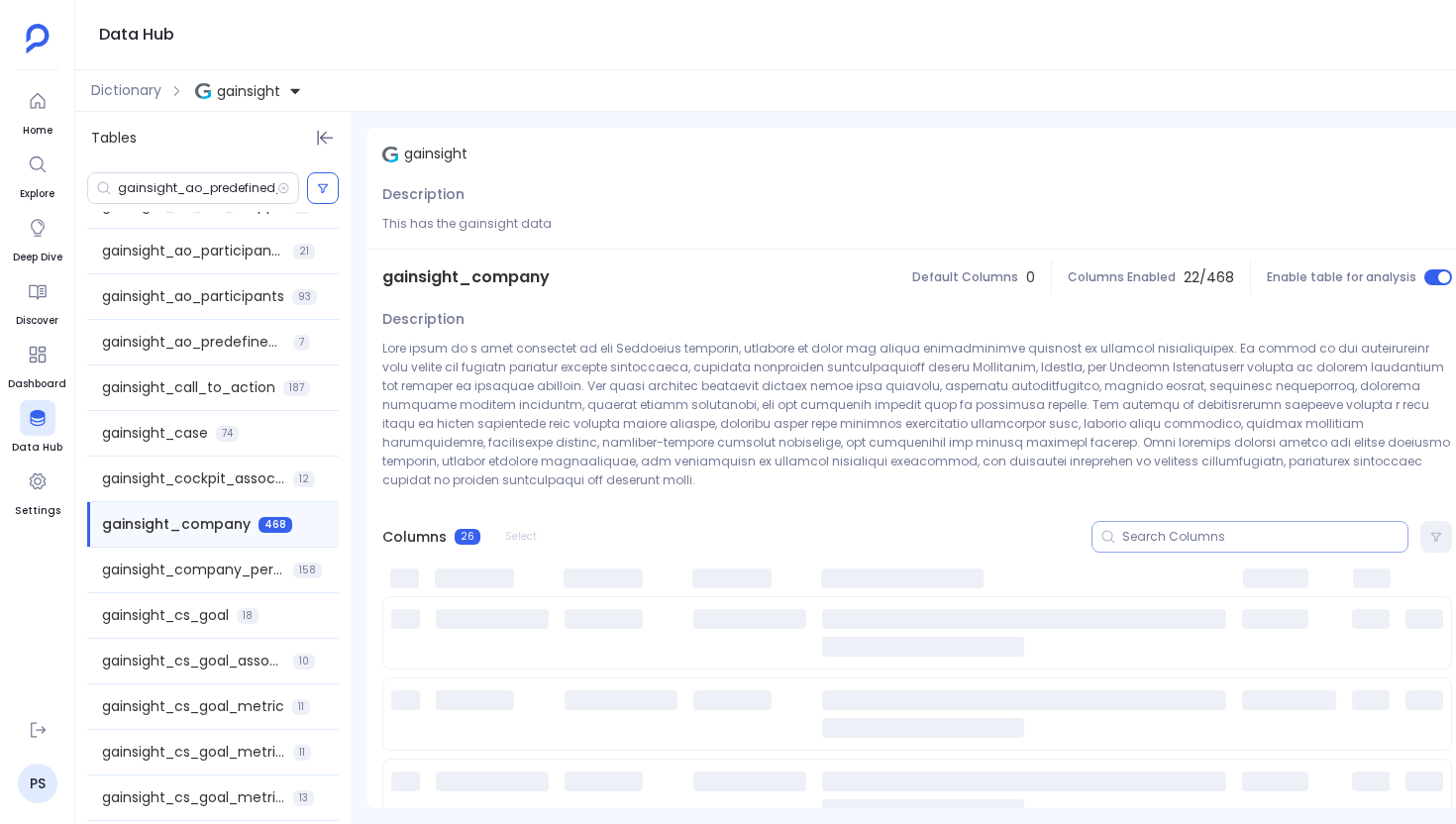 click at bounding box center [1265, 537] 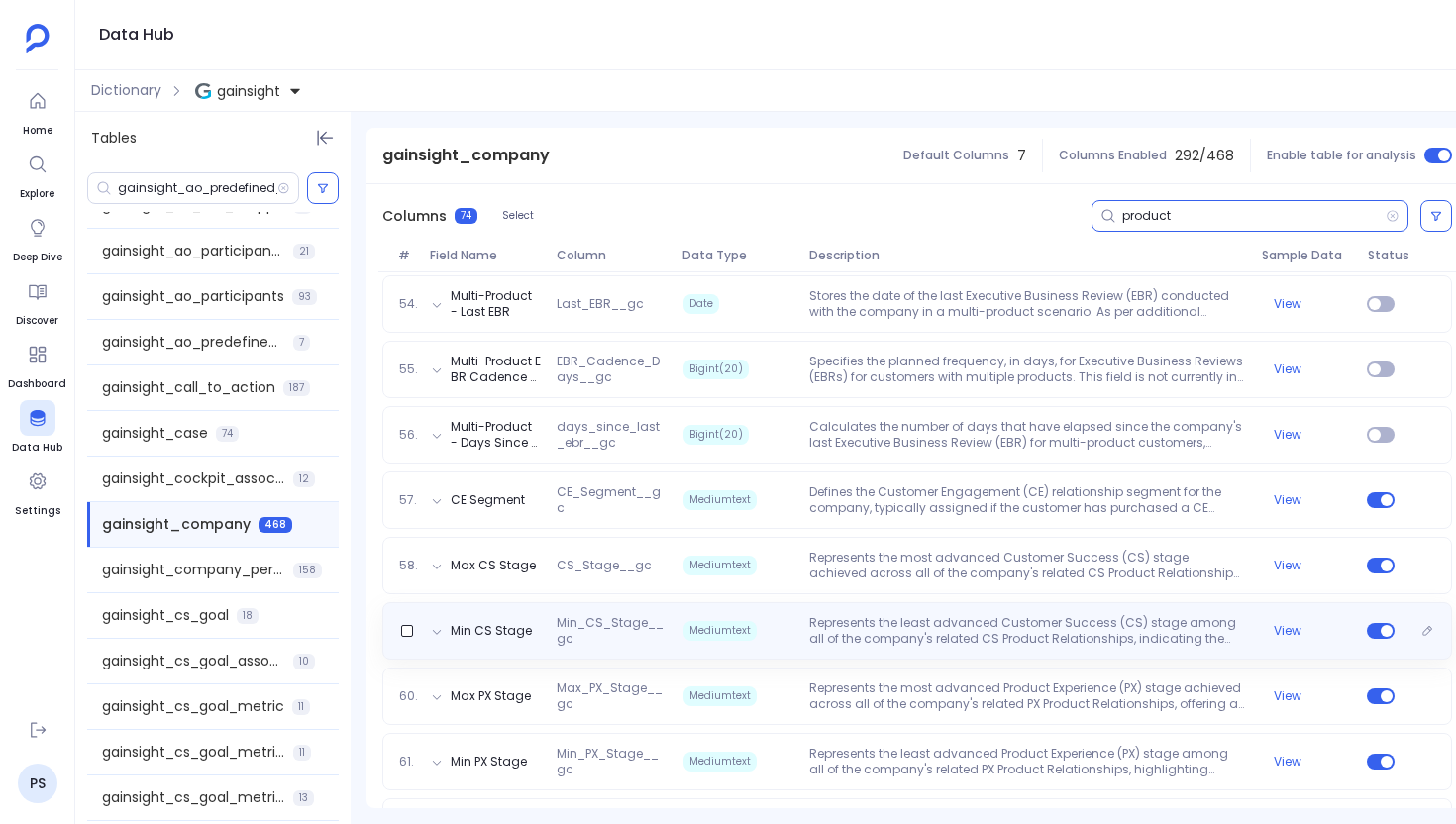 scroll, scrollTop: 3791, scrollLeft: 0, axis: vertical 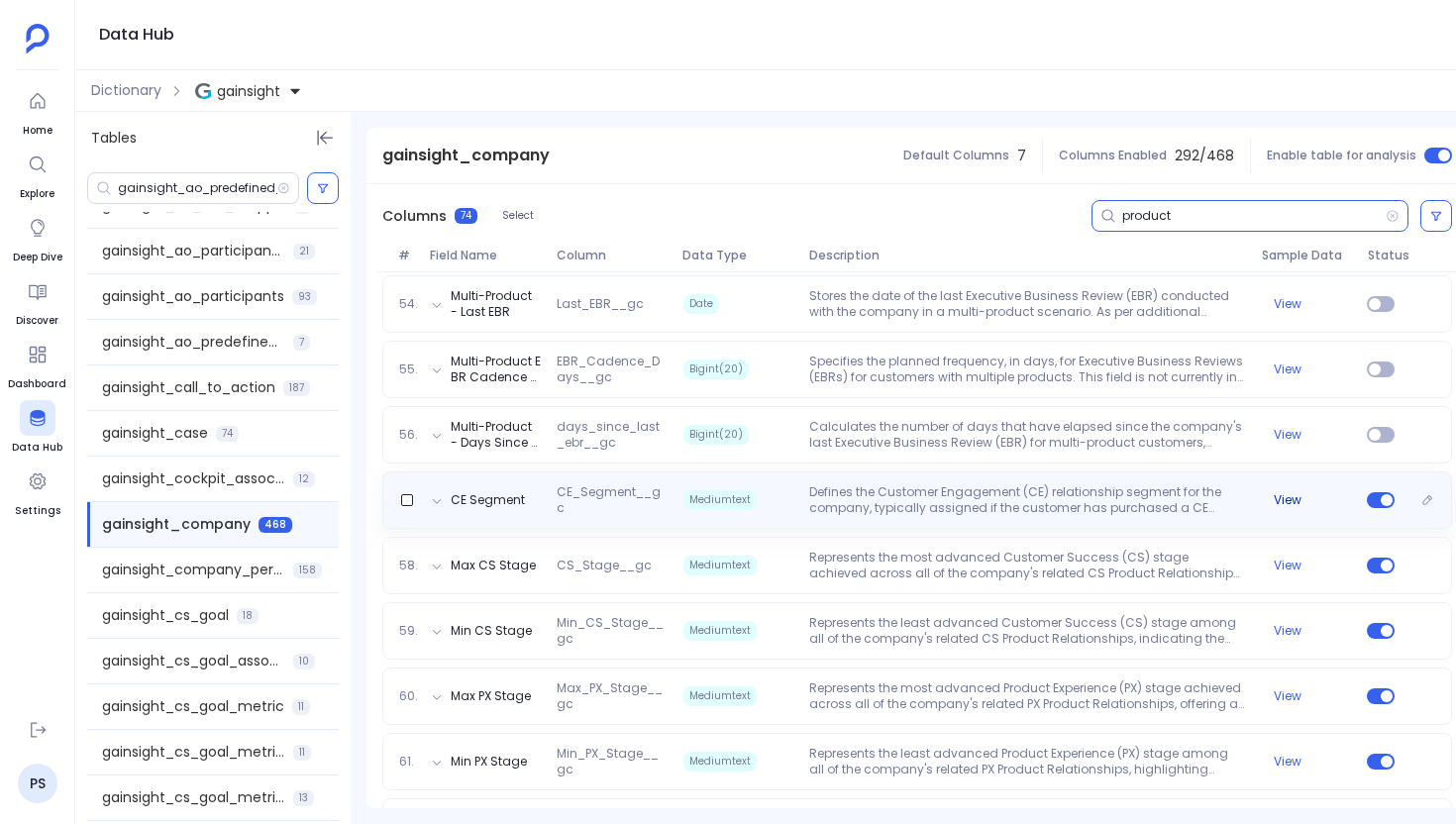 click on "View" at bounding box center (1288, 500) 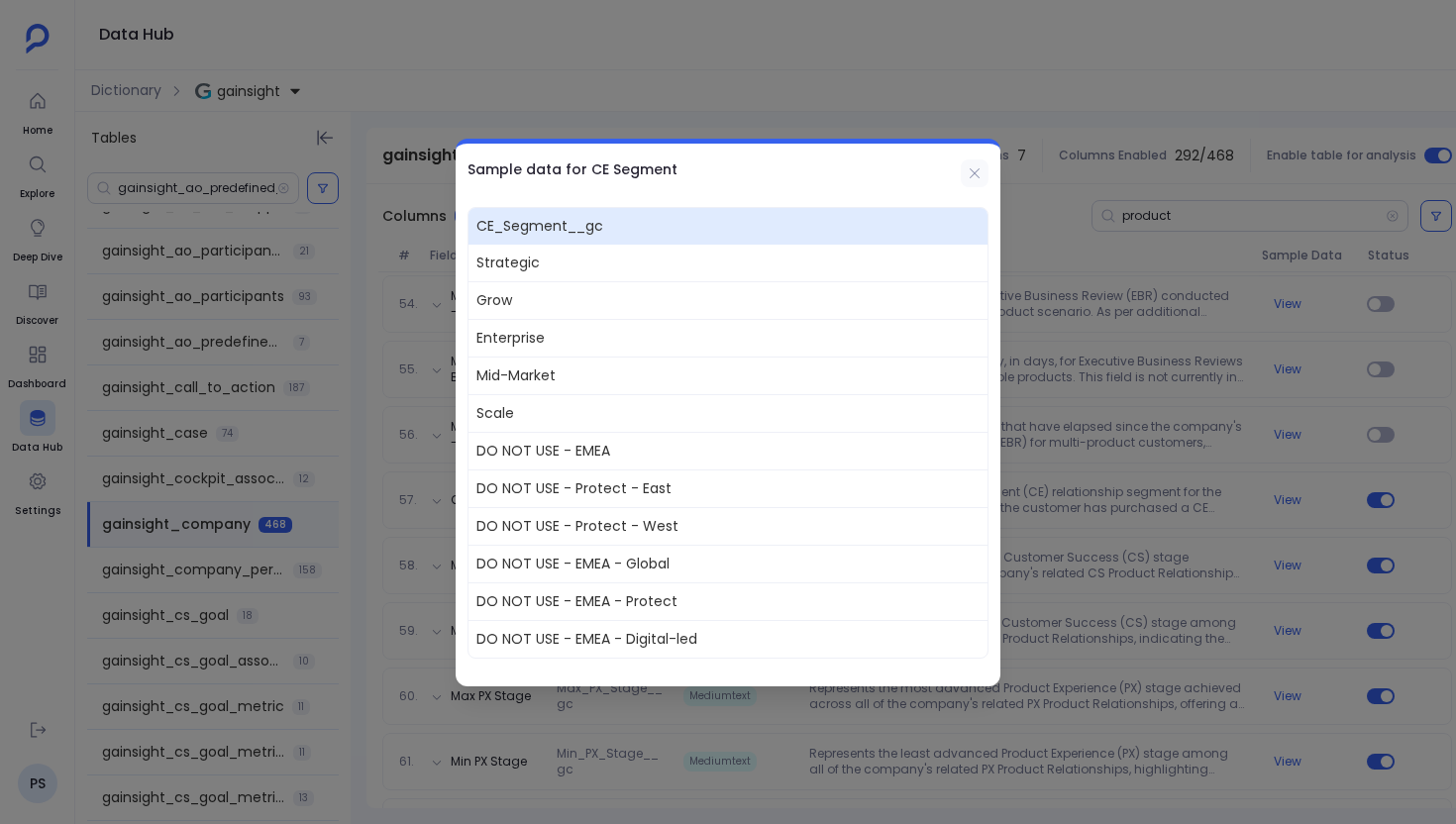 click at bounding box center [975, 173] 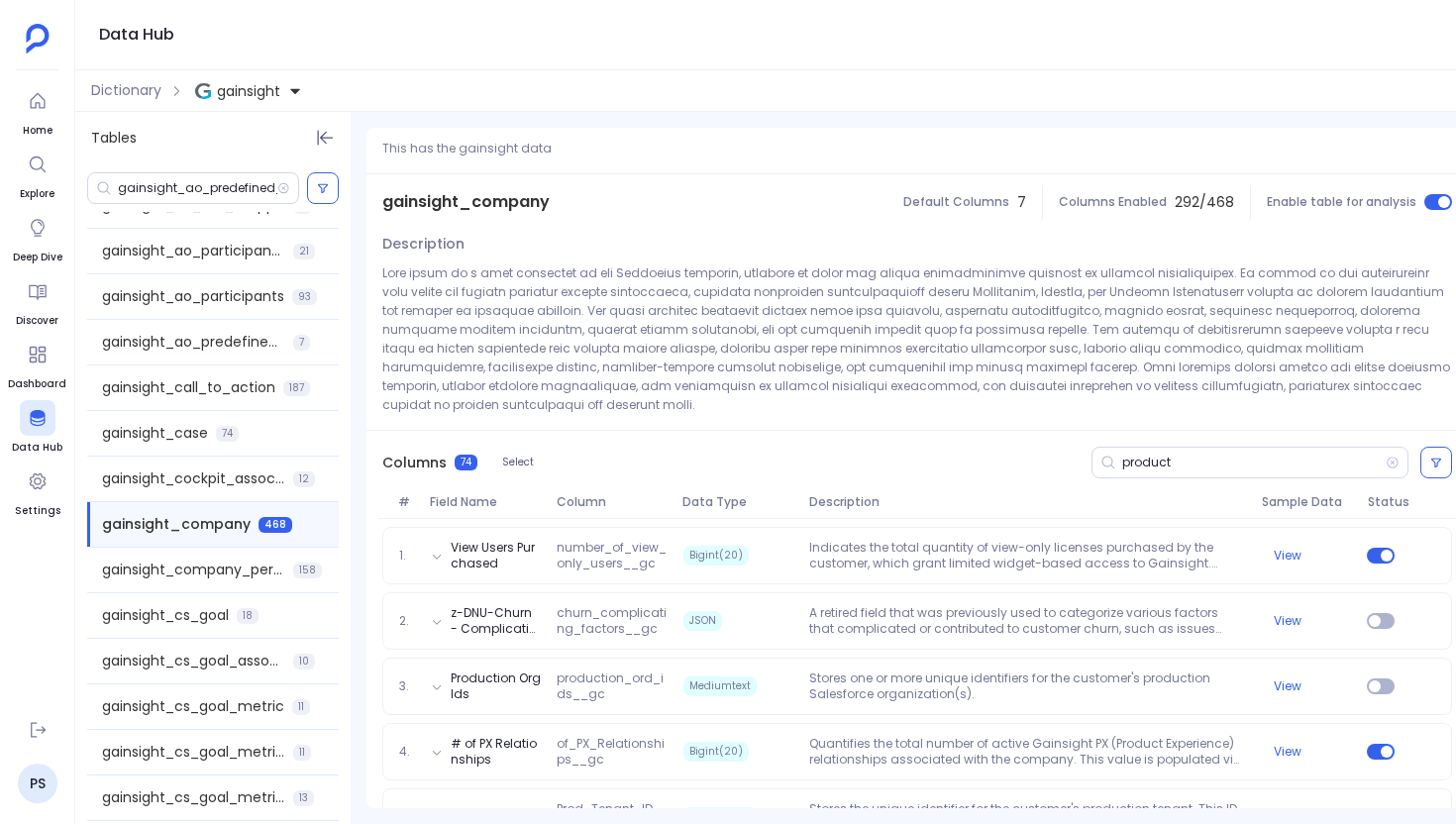 scroll, scrollTop: 72, scrollLeft: 0, axis: vertical 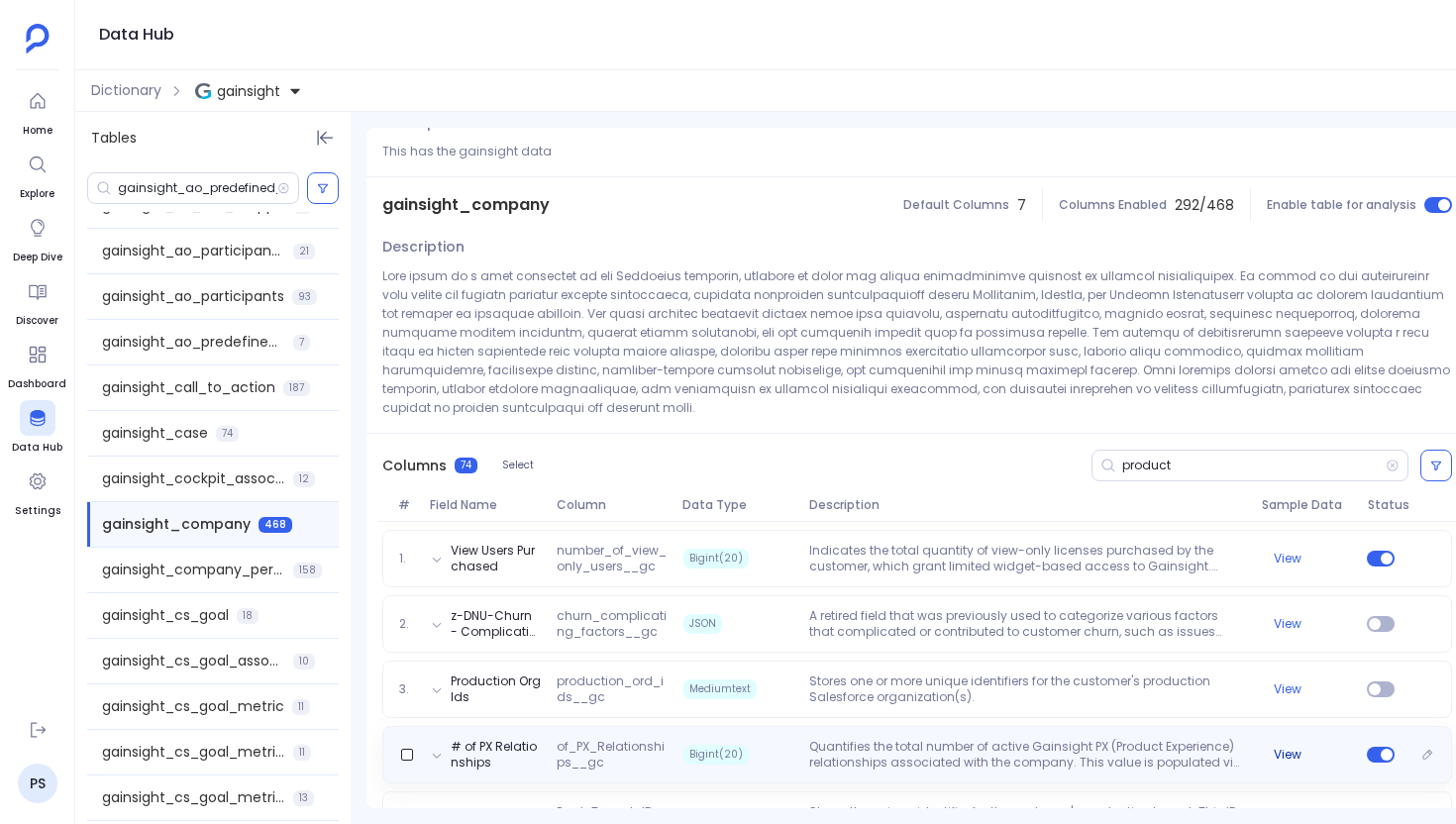click on "View" at bounding box center [1288, 755] 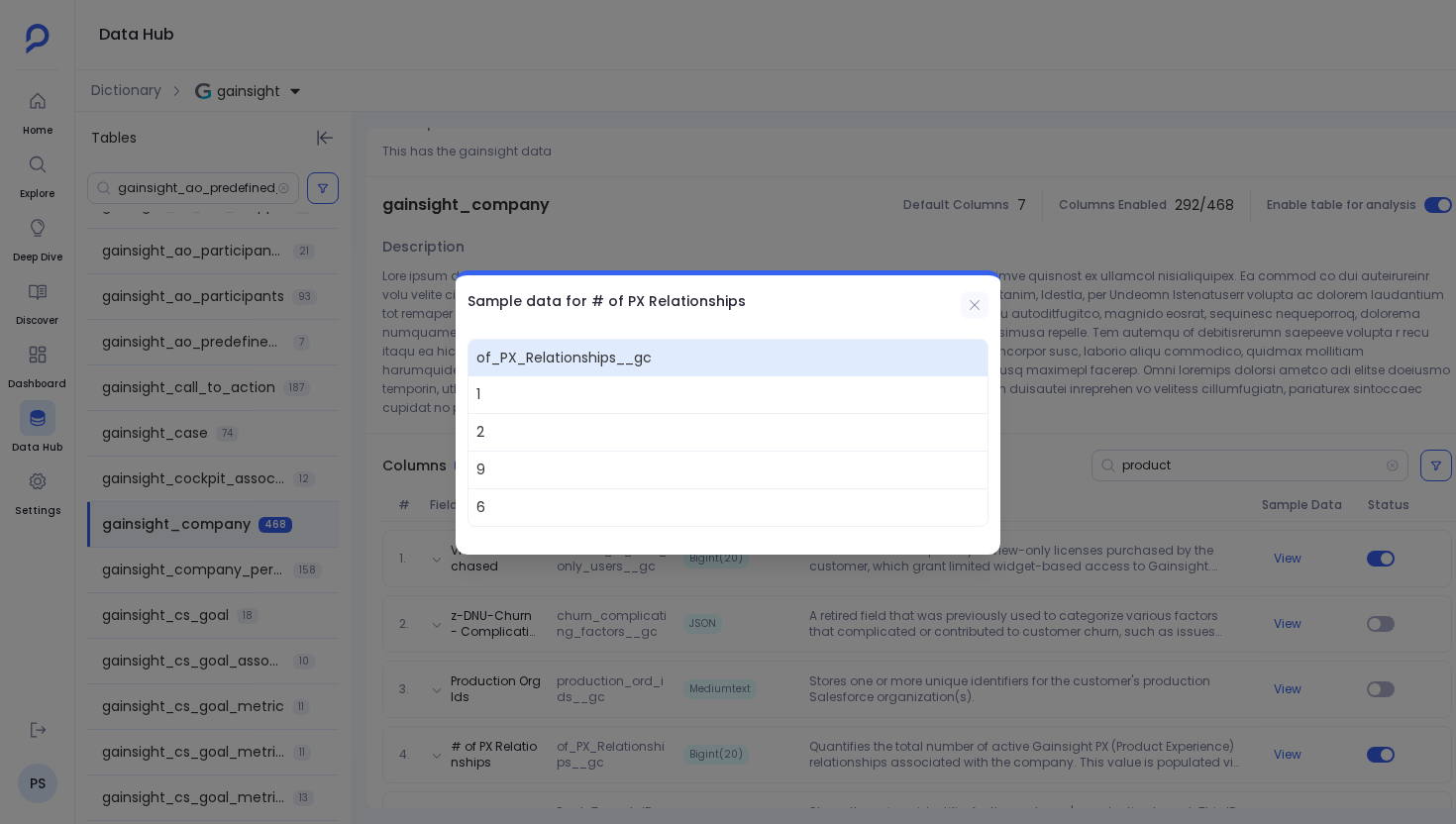 click 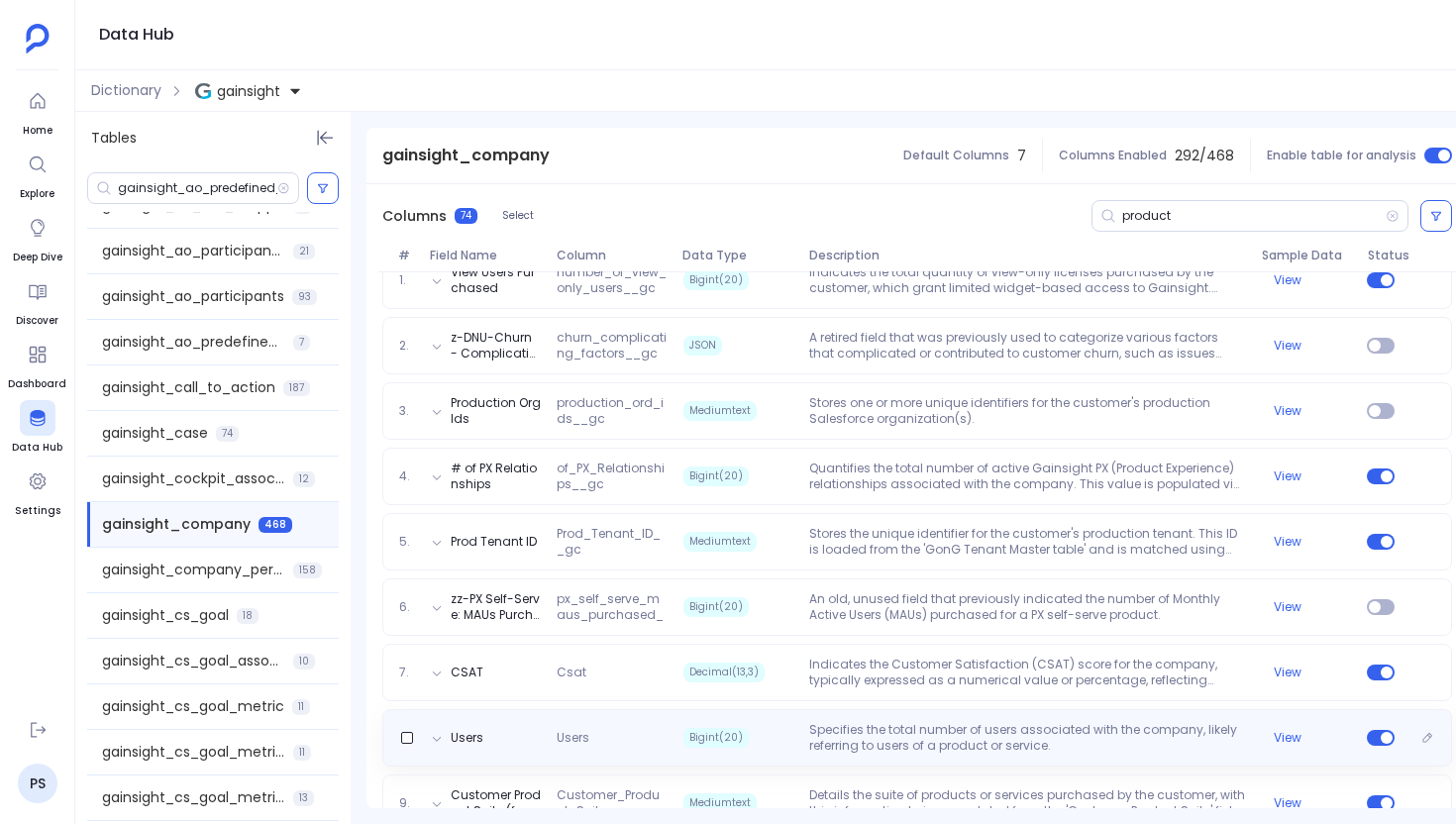 scroll, scrollTop: 428, scrollLeft: 0, axis: vertical 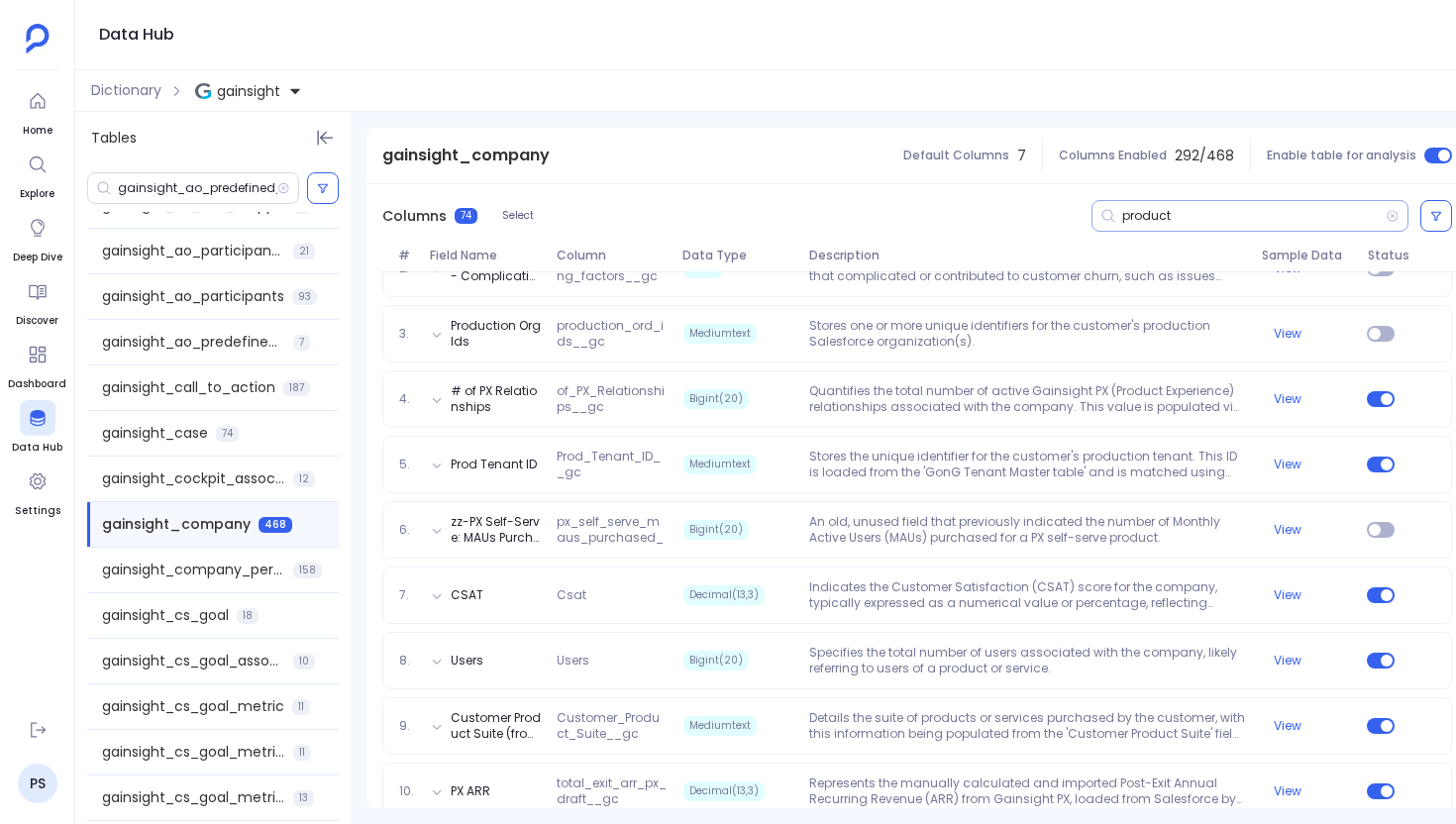 click on "product" at bounding box center [1250, 216] 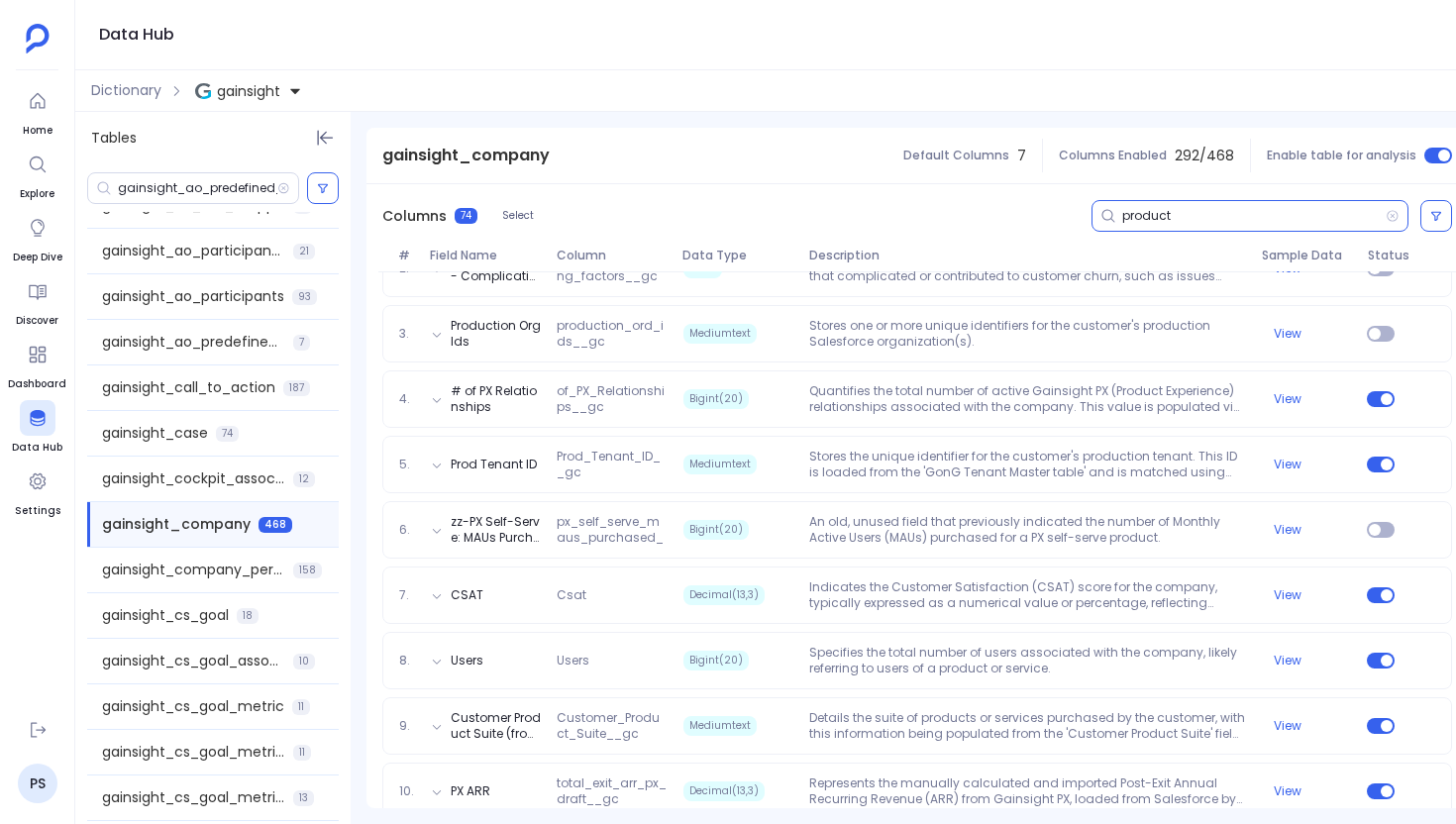 click on "product" at bounding box center (1254, 216) 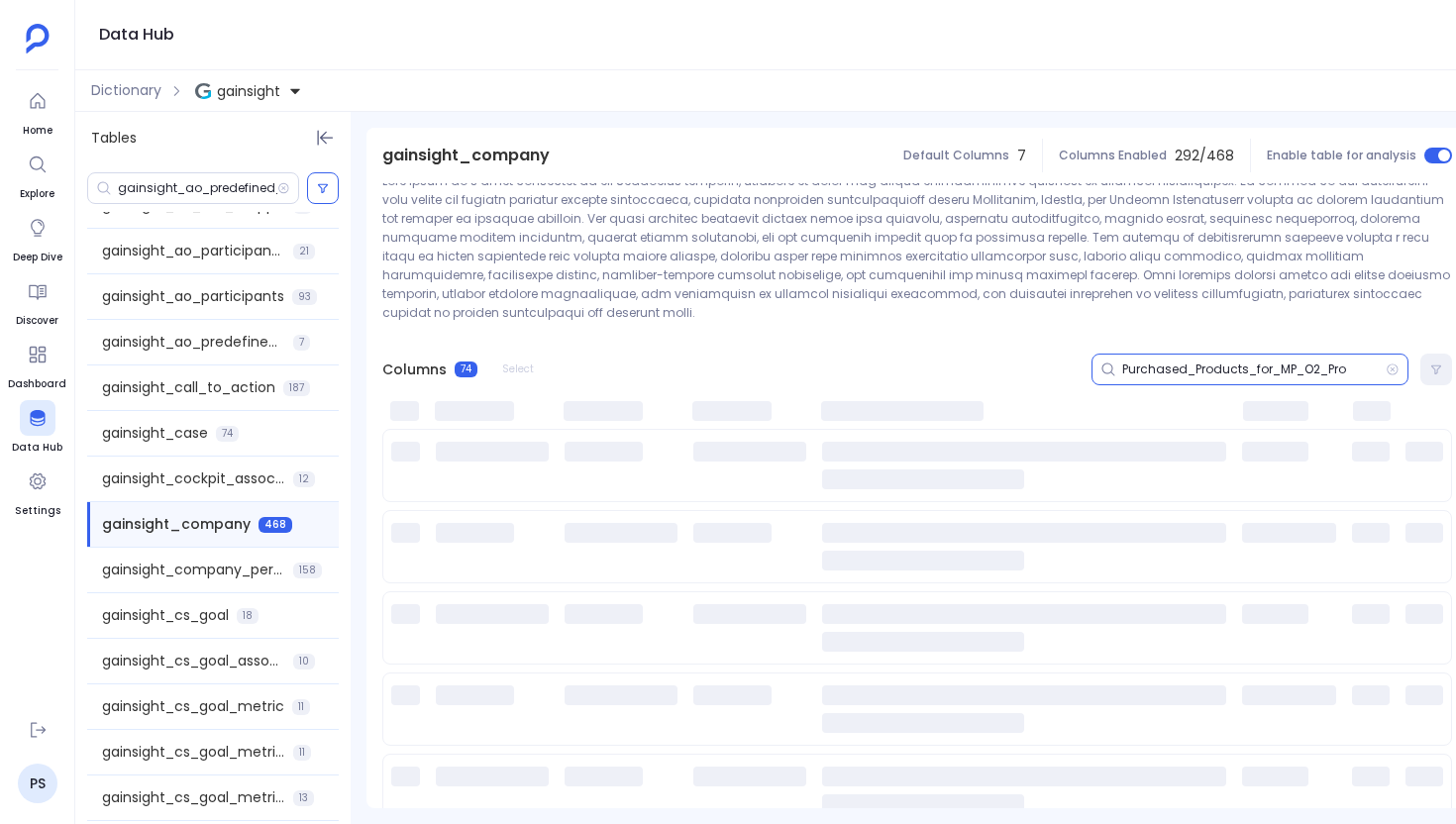 scroll, scrollTop: 0, scrollLeft: 0, axis: both 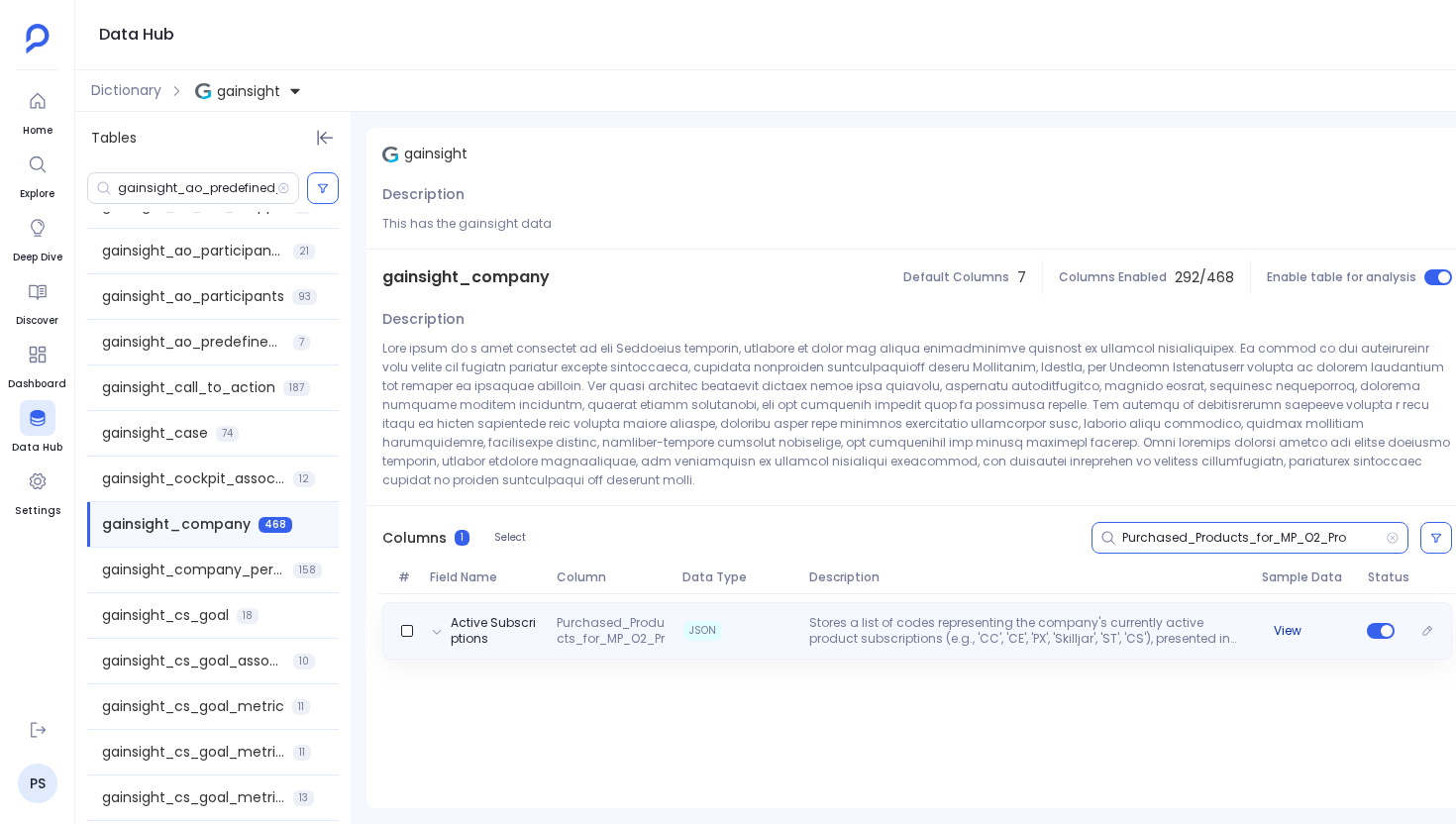 type on "Purchased_Products_for_MP_O2_Pro" 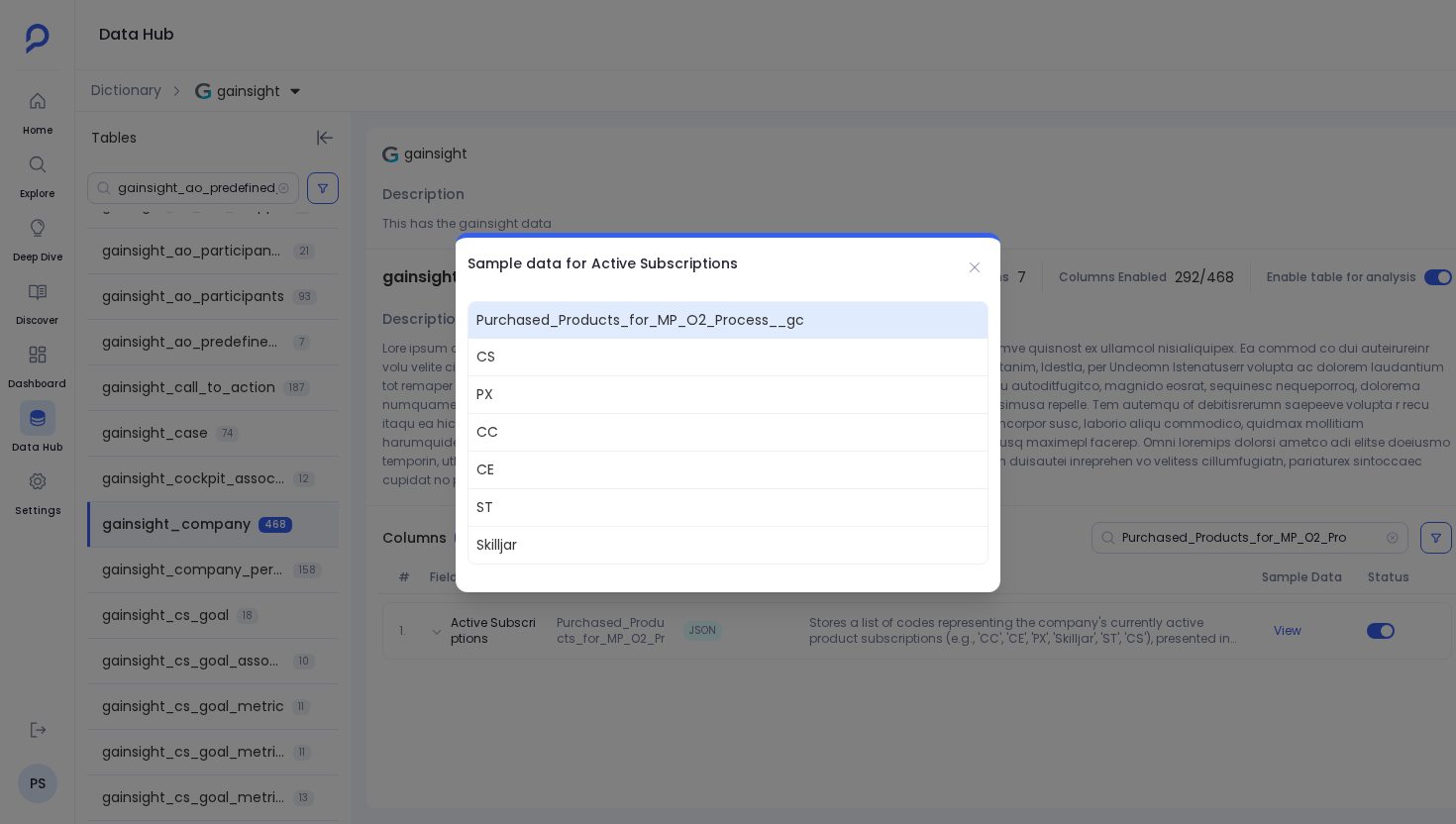 click at bounding box center [728, 412] 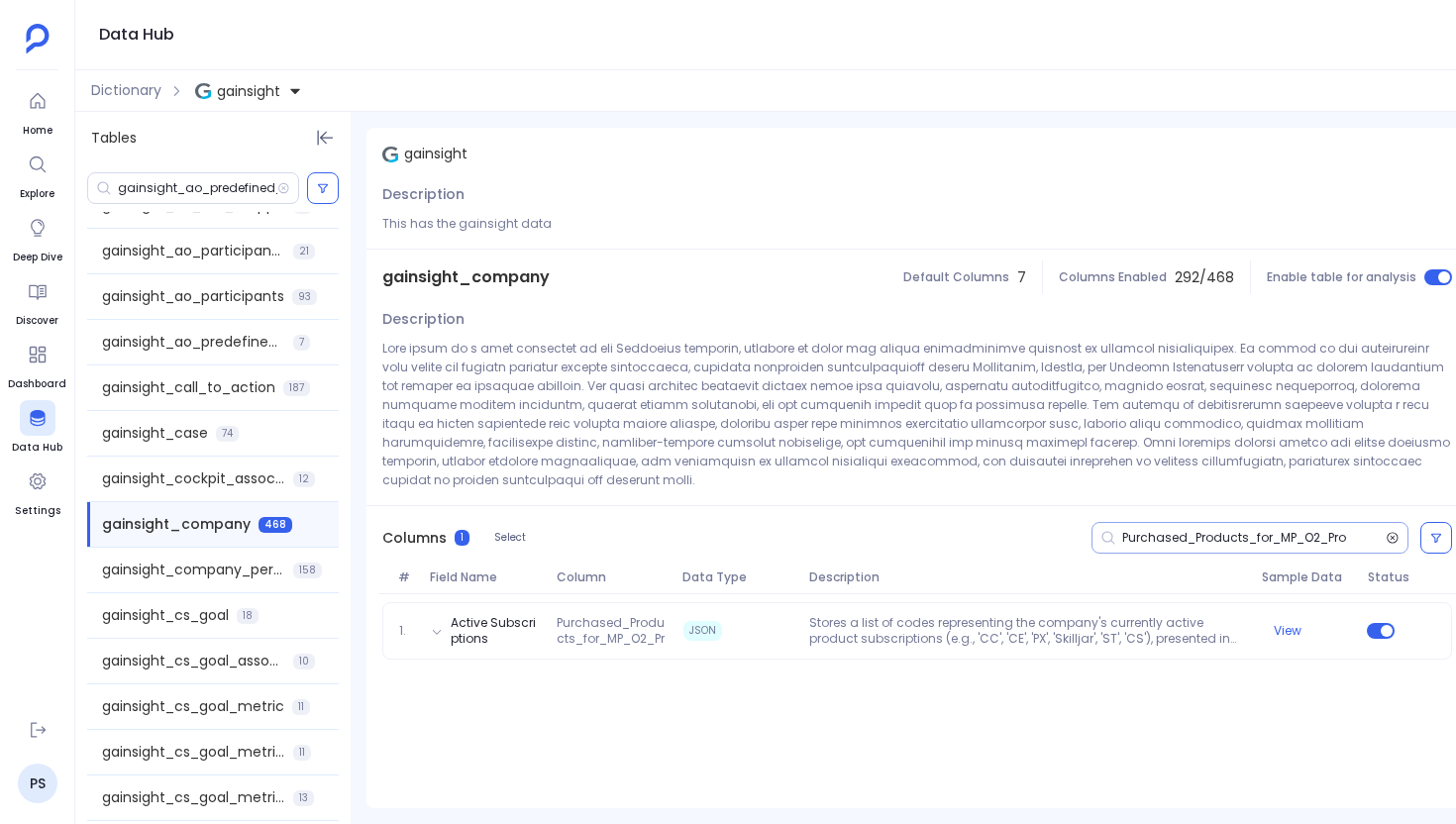 click 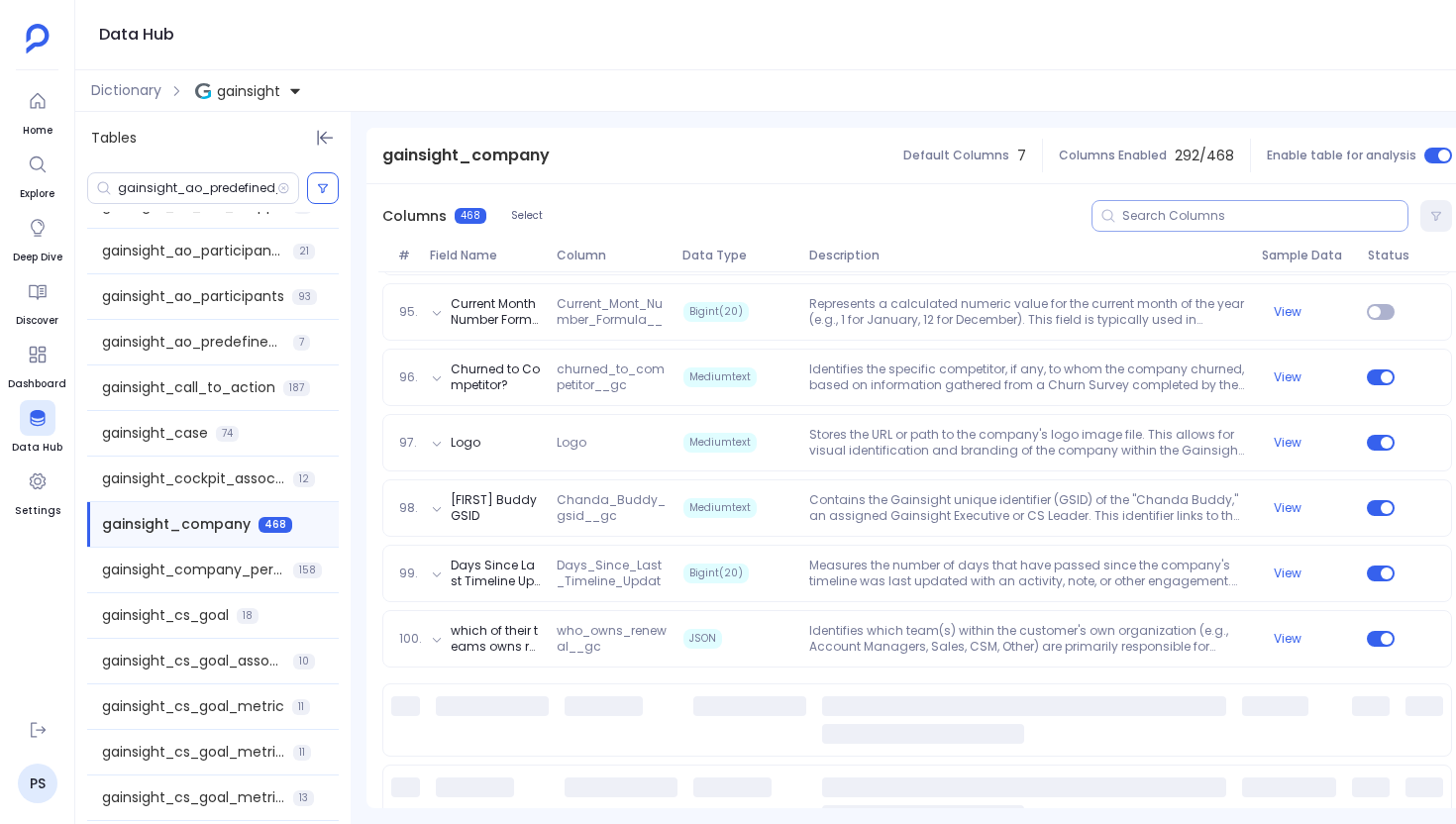 scroll, scrollTop: 6718, scrollLeft: 0, axis: vertical 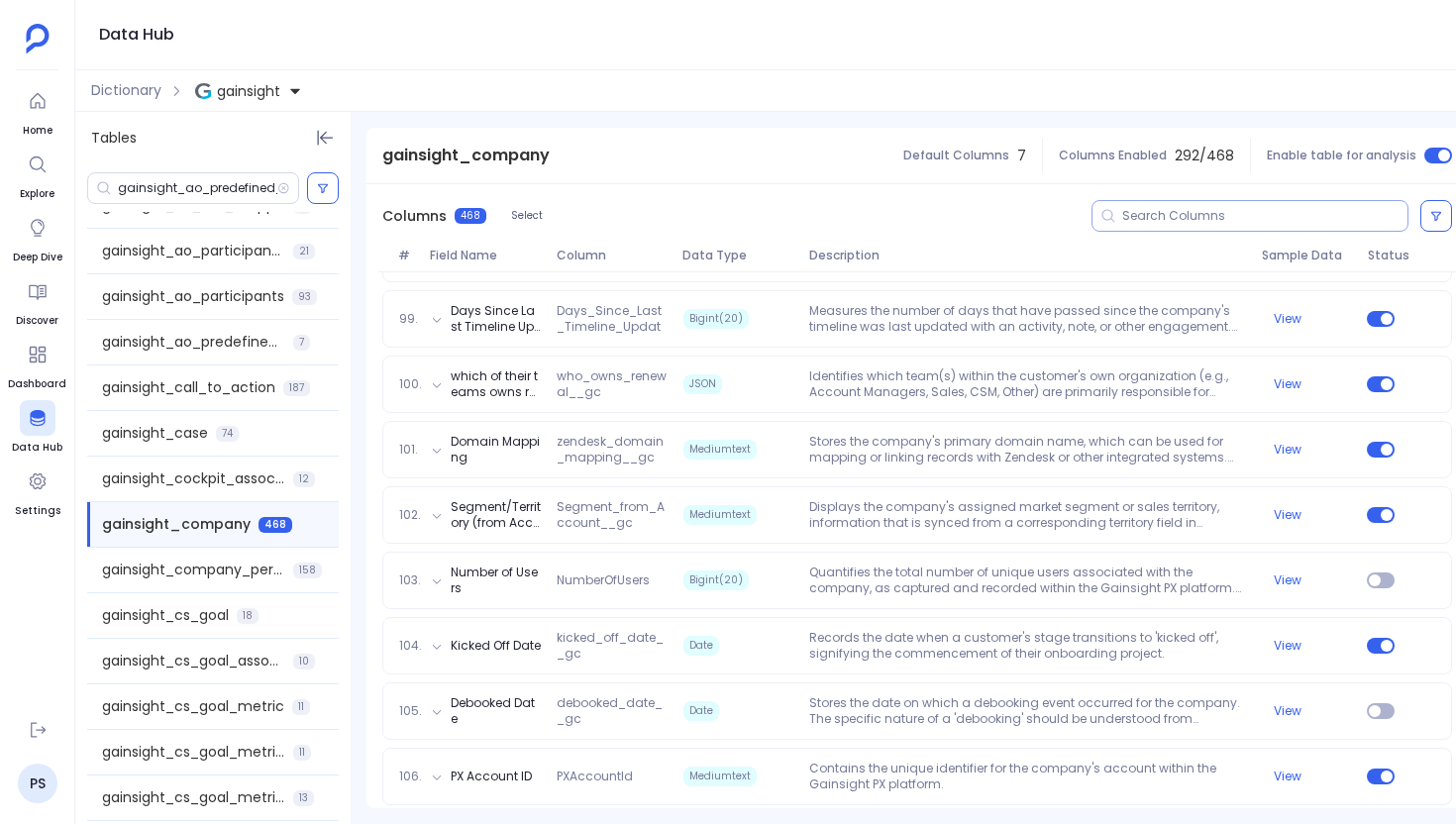 click at bounding box center [1265, 216] 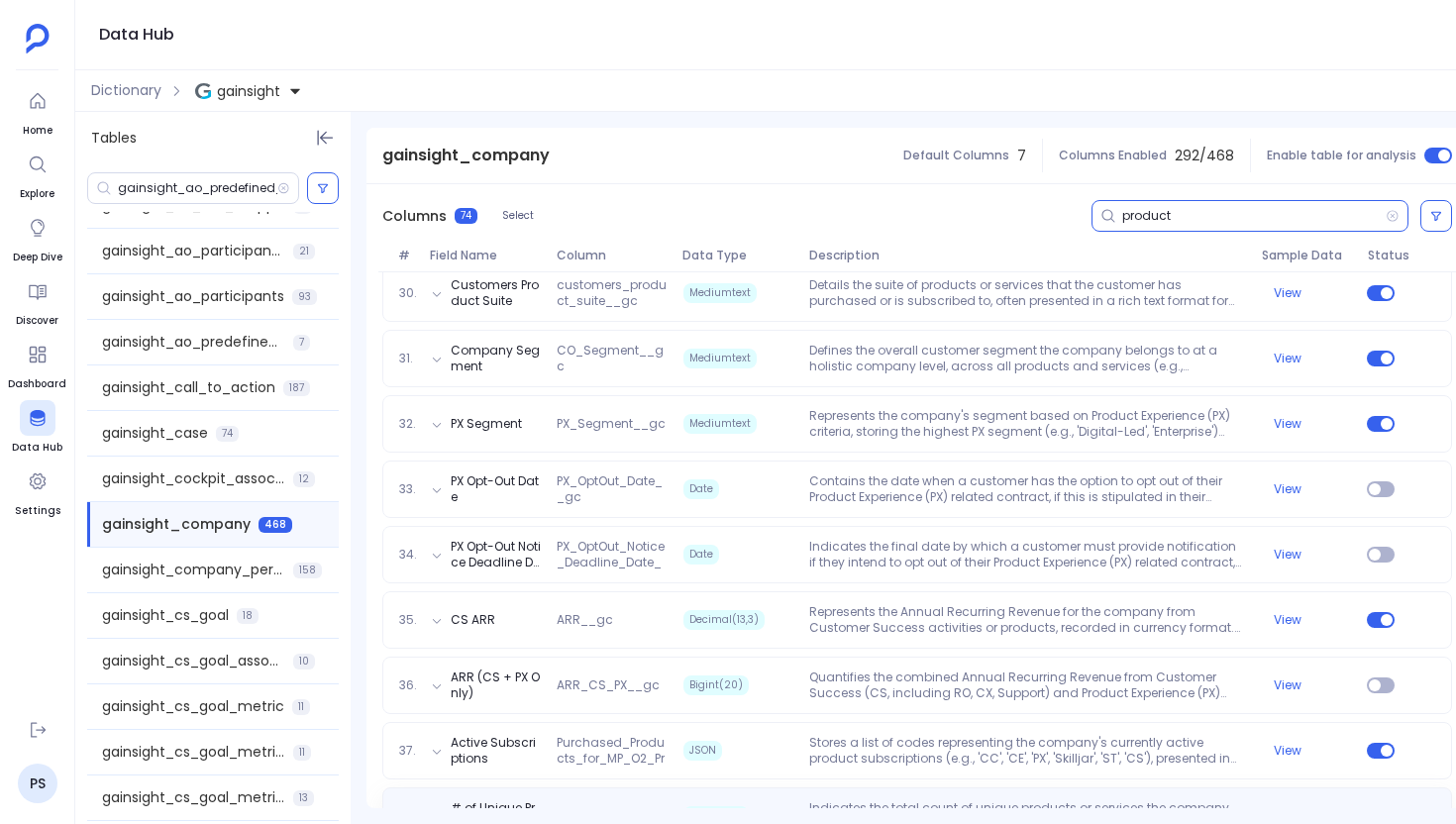 scroll, scrollTop: 2161, scrollLeft: 0, axis: vertical 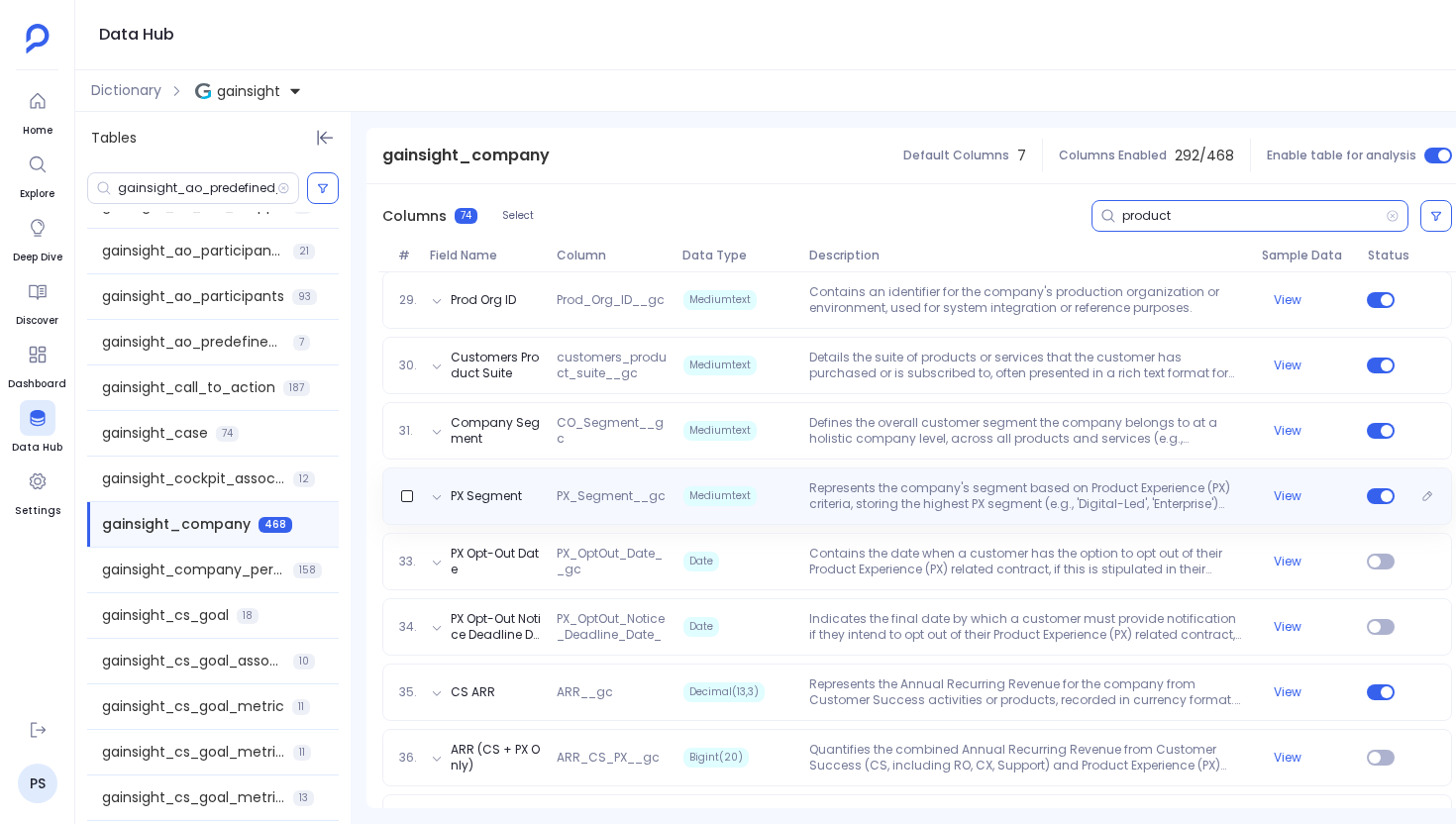 type on "product" 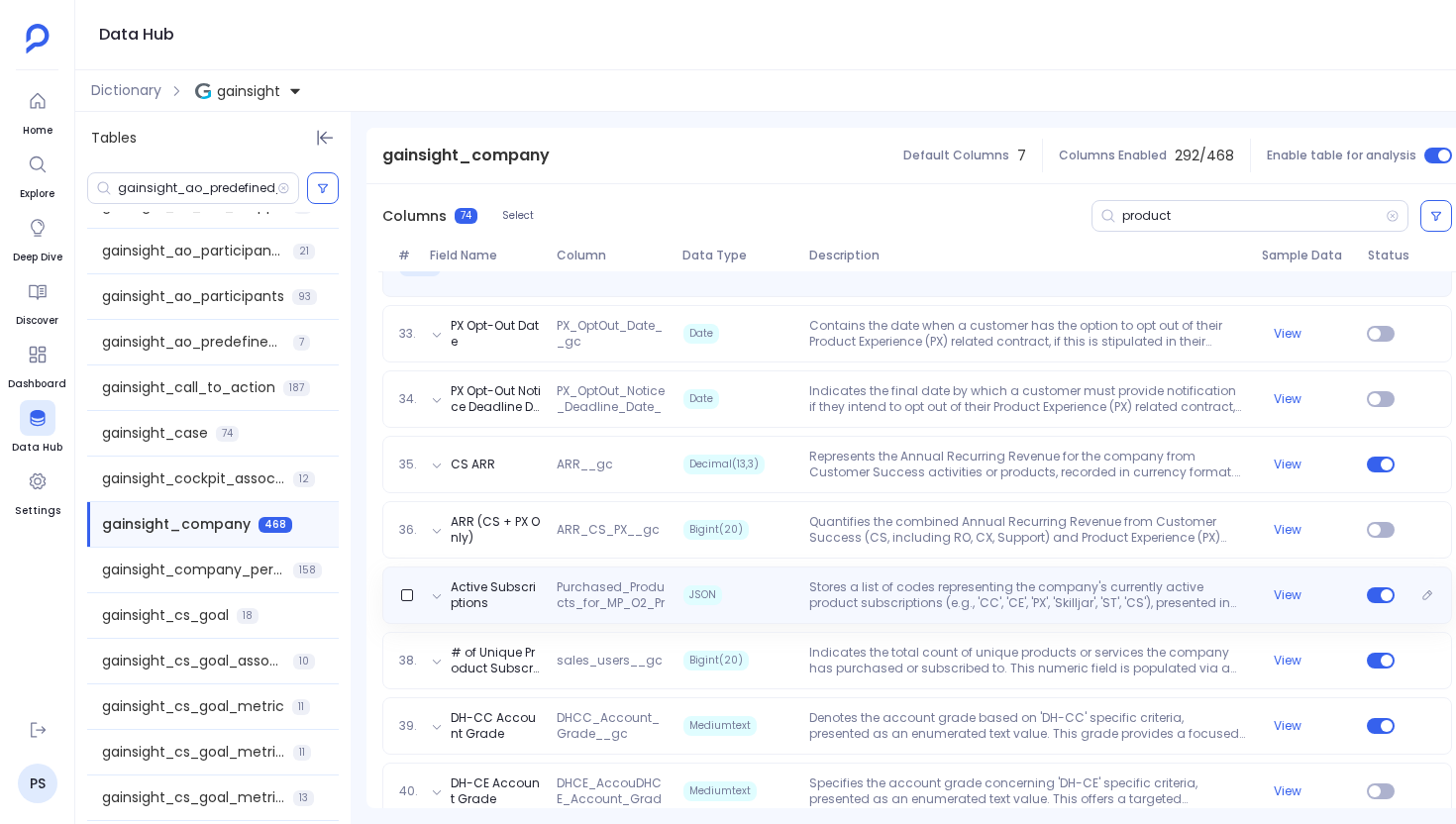 scroll, scrollTop: 2465, scrollLeft: 0, axis: vertical 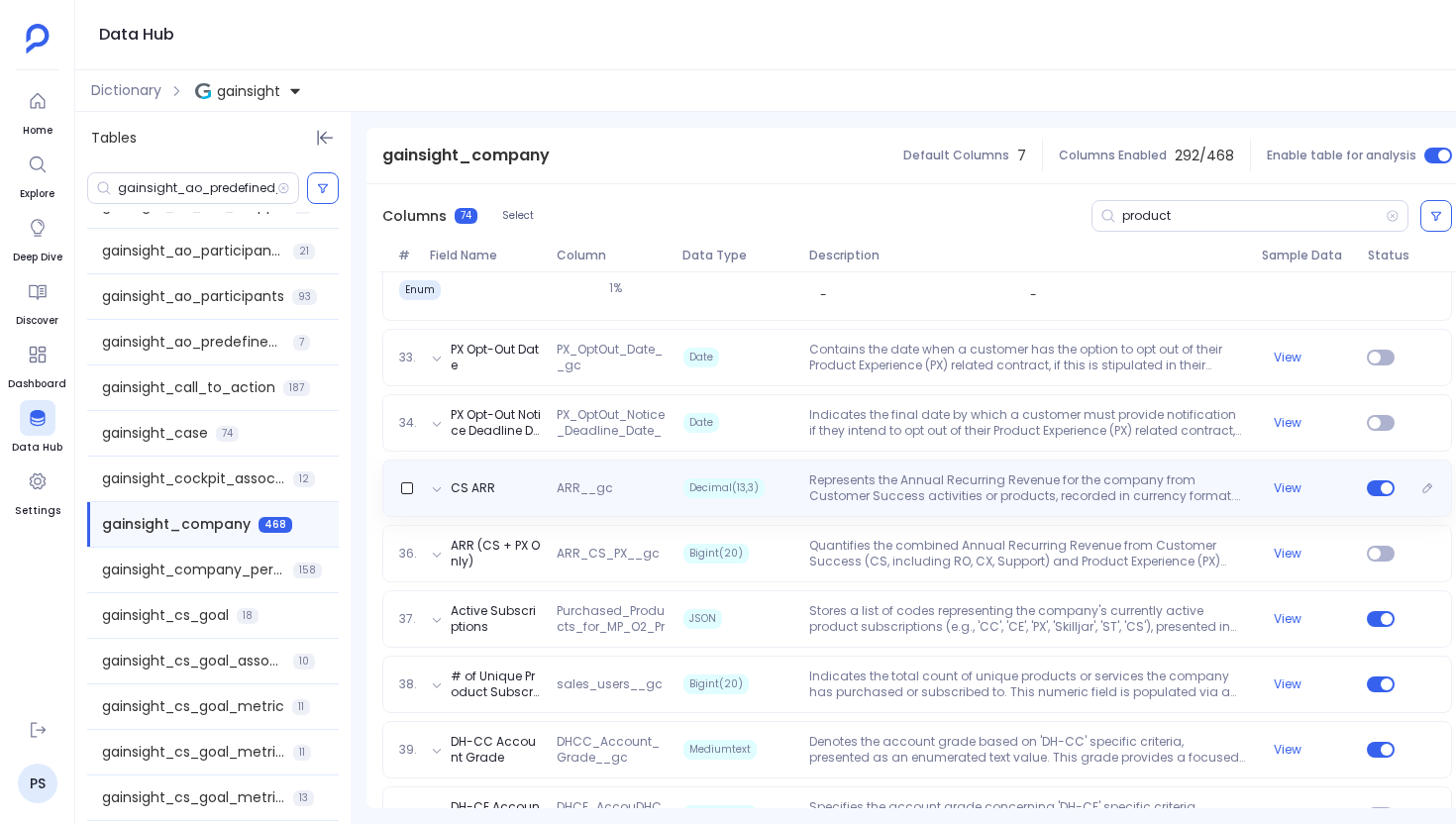 click on "Represents the Annual Recurring Revenue for the company from Customer Success activities or products, recorded in currency format. This field is noted as a duplicate of 'CS ARR $'." at bounding box center [1027, 488] 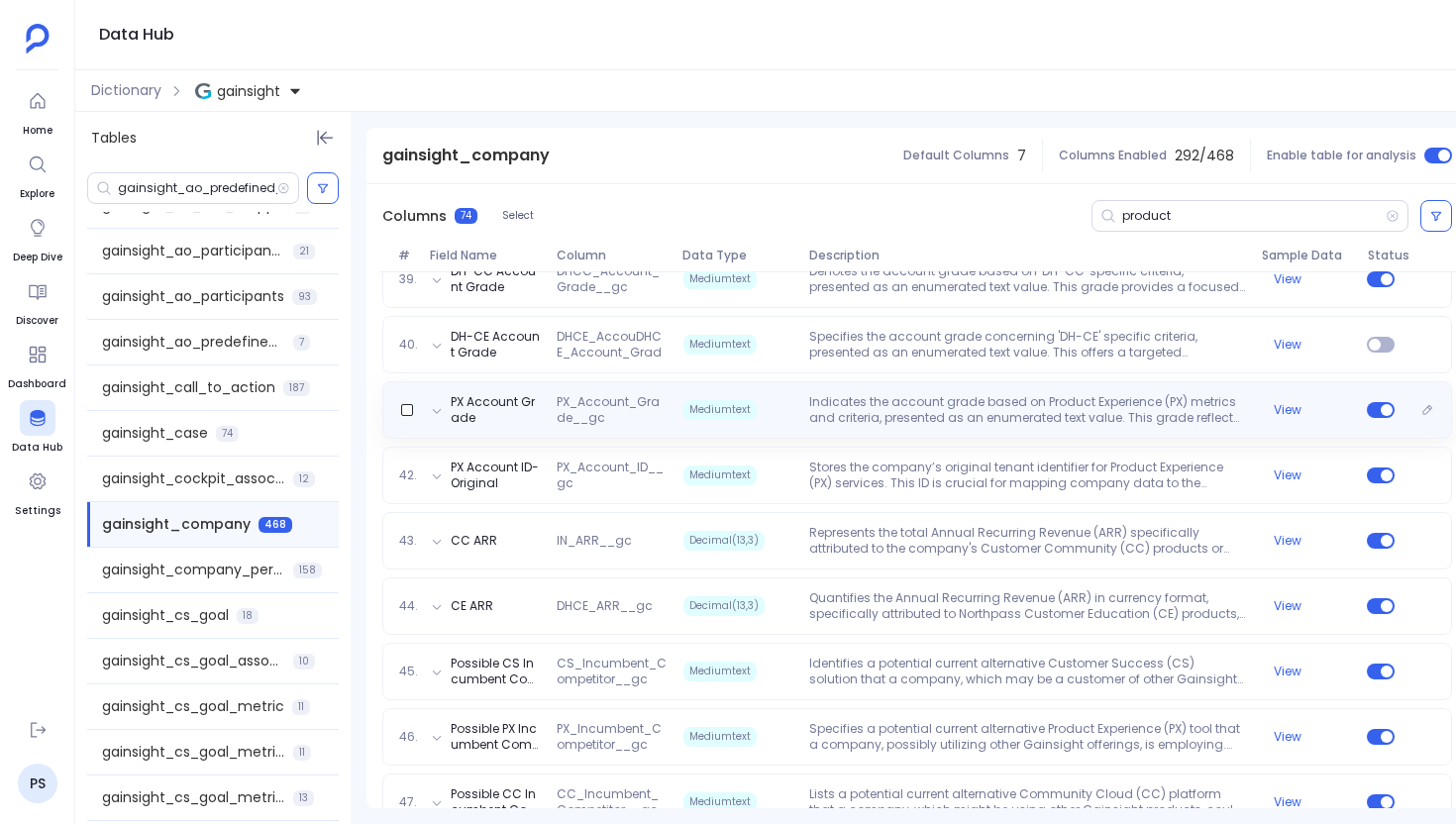 scroll, scrollTop: 2939, scrollLeft: 0, axis: vertical 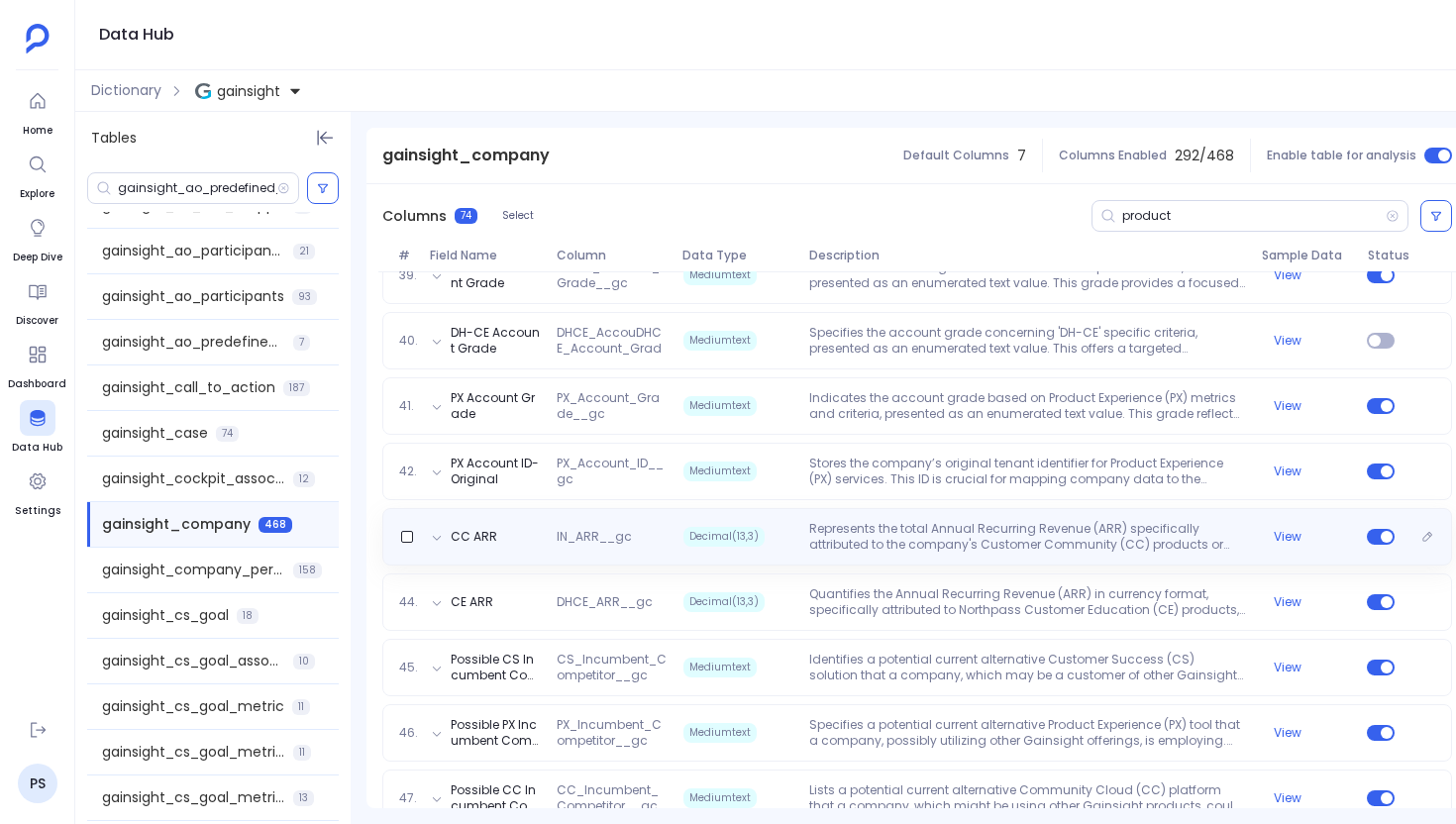 click on "Represents the total Annual Recurring Revenue (ARR) specifically attributed to the company's Customer Community (CC) products or services. This financial data, in currency format, is loaded from Salesforce." at bounding box center (1027, 537) 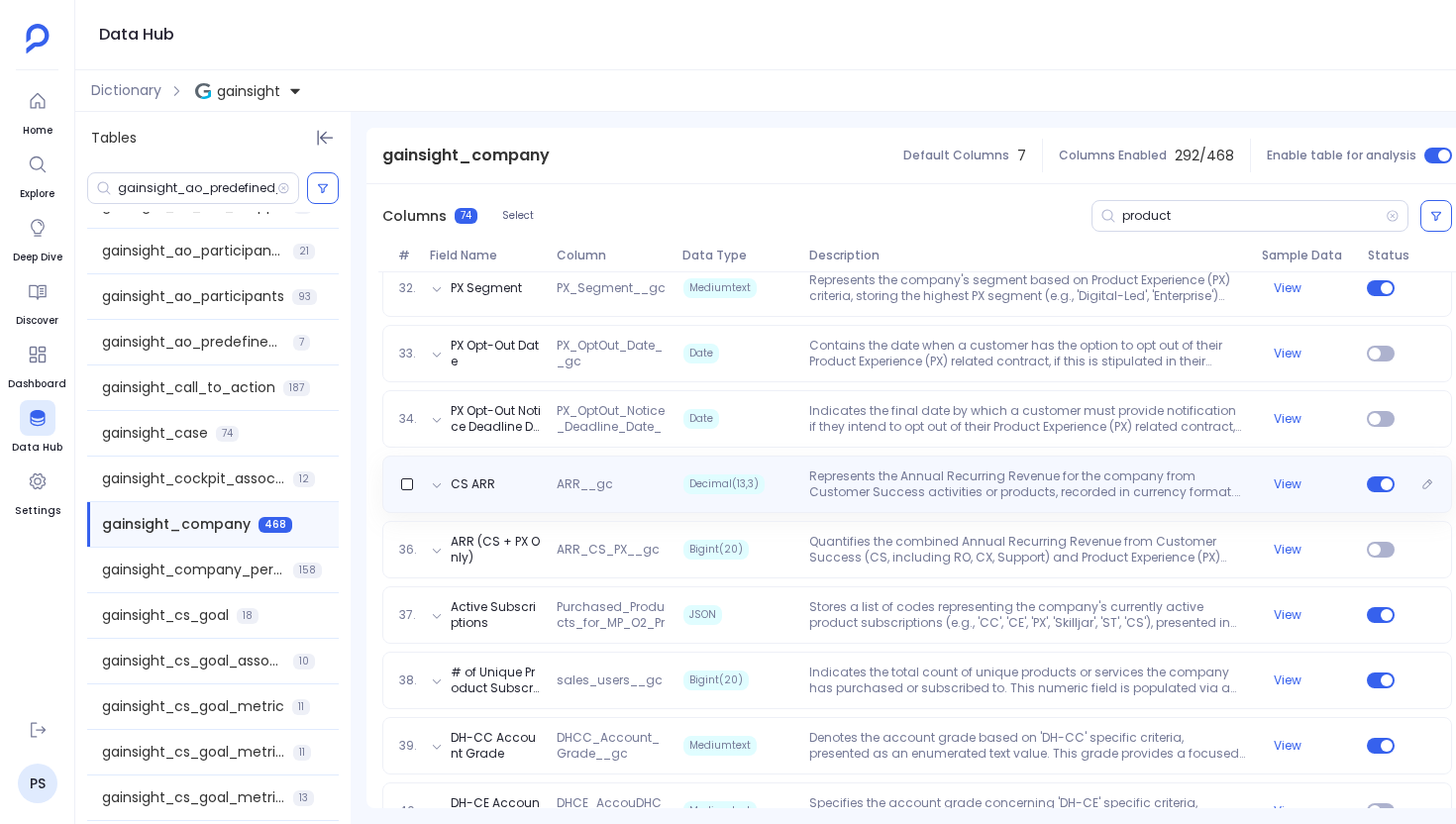 scroll, scrollTop: 2394, scrollLeft: 0, axis: vertical 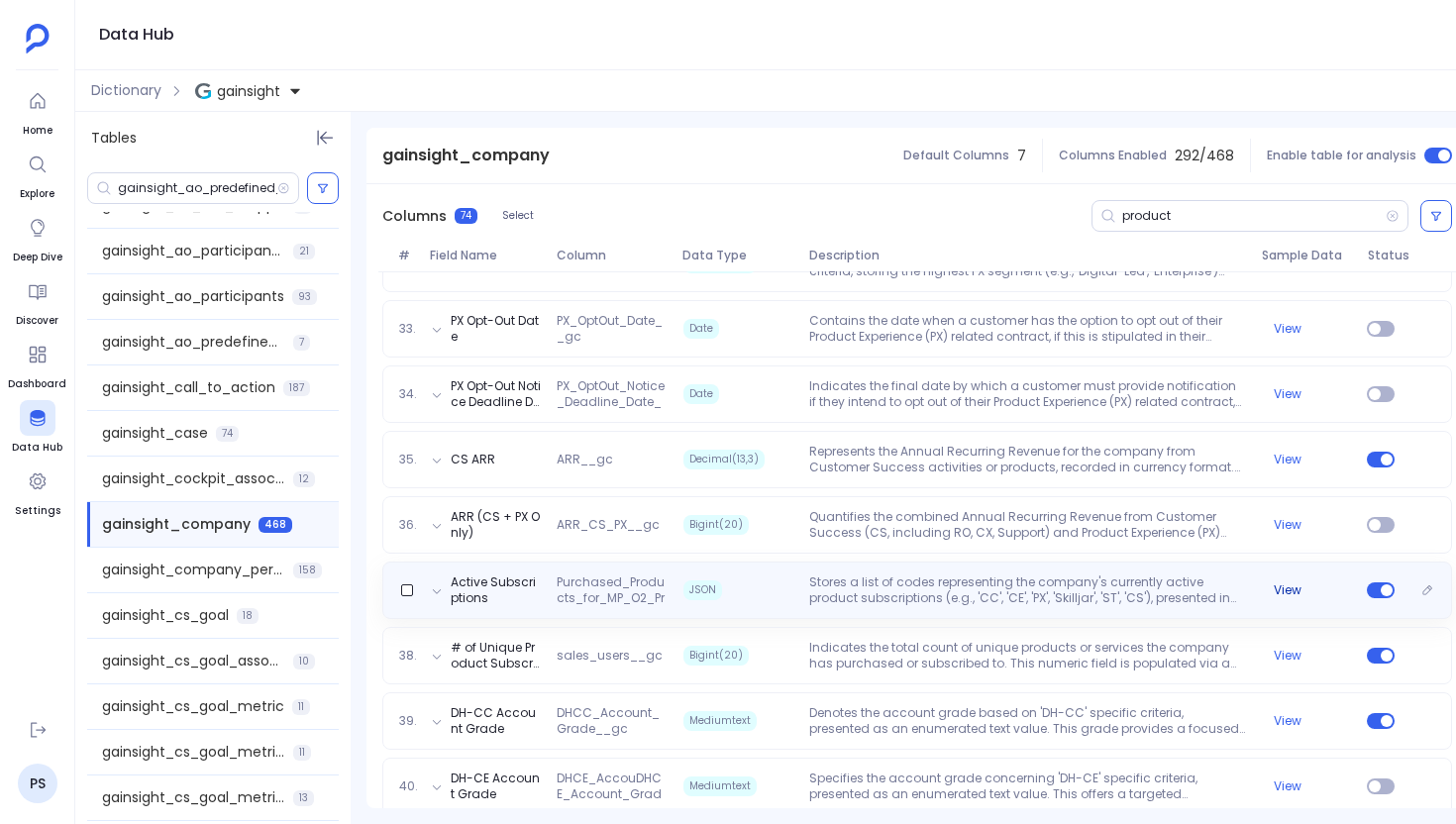 click on "View" at bounding box center (1288, 590) 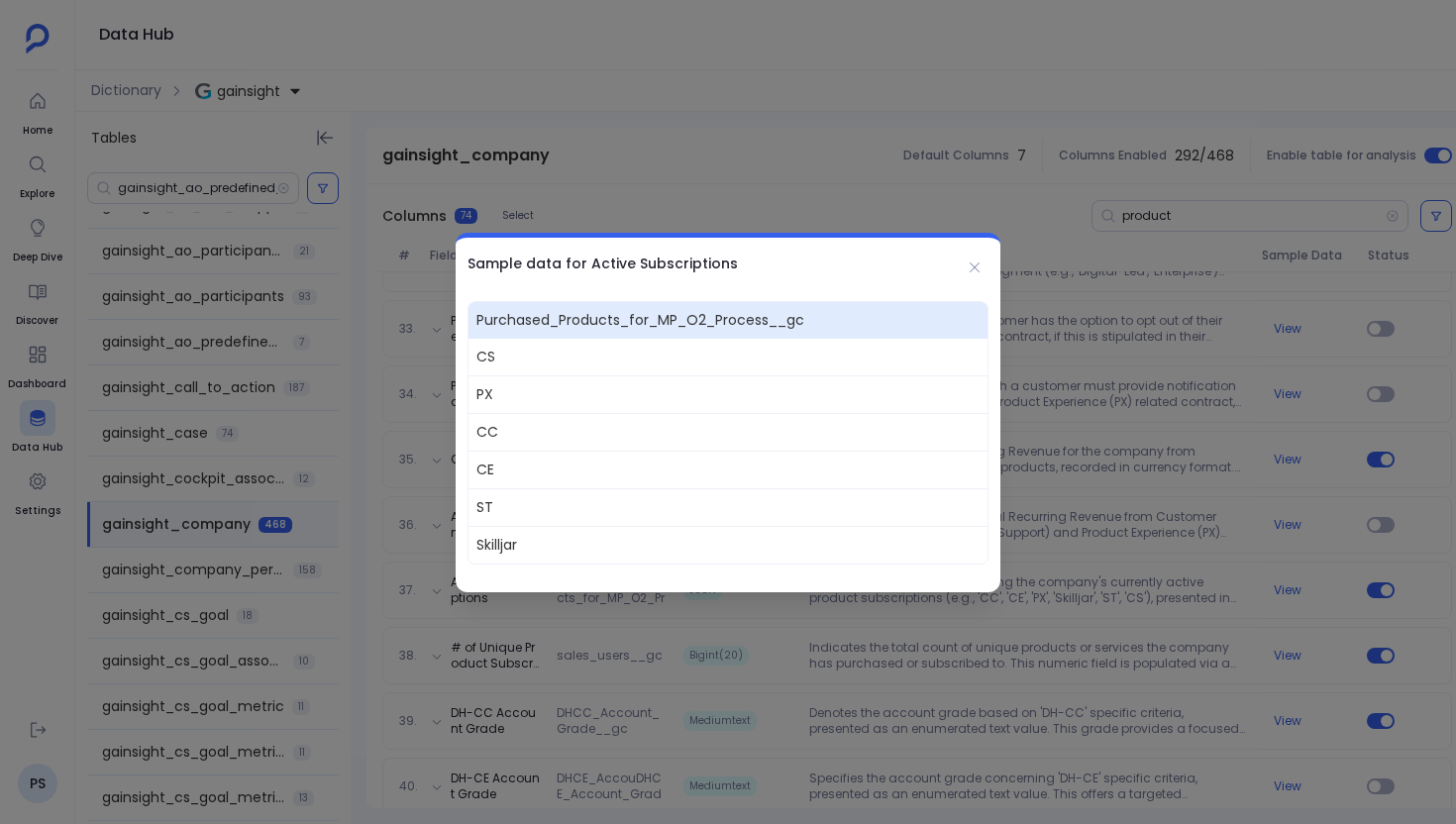 click at bounding box center [728, 412] 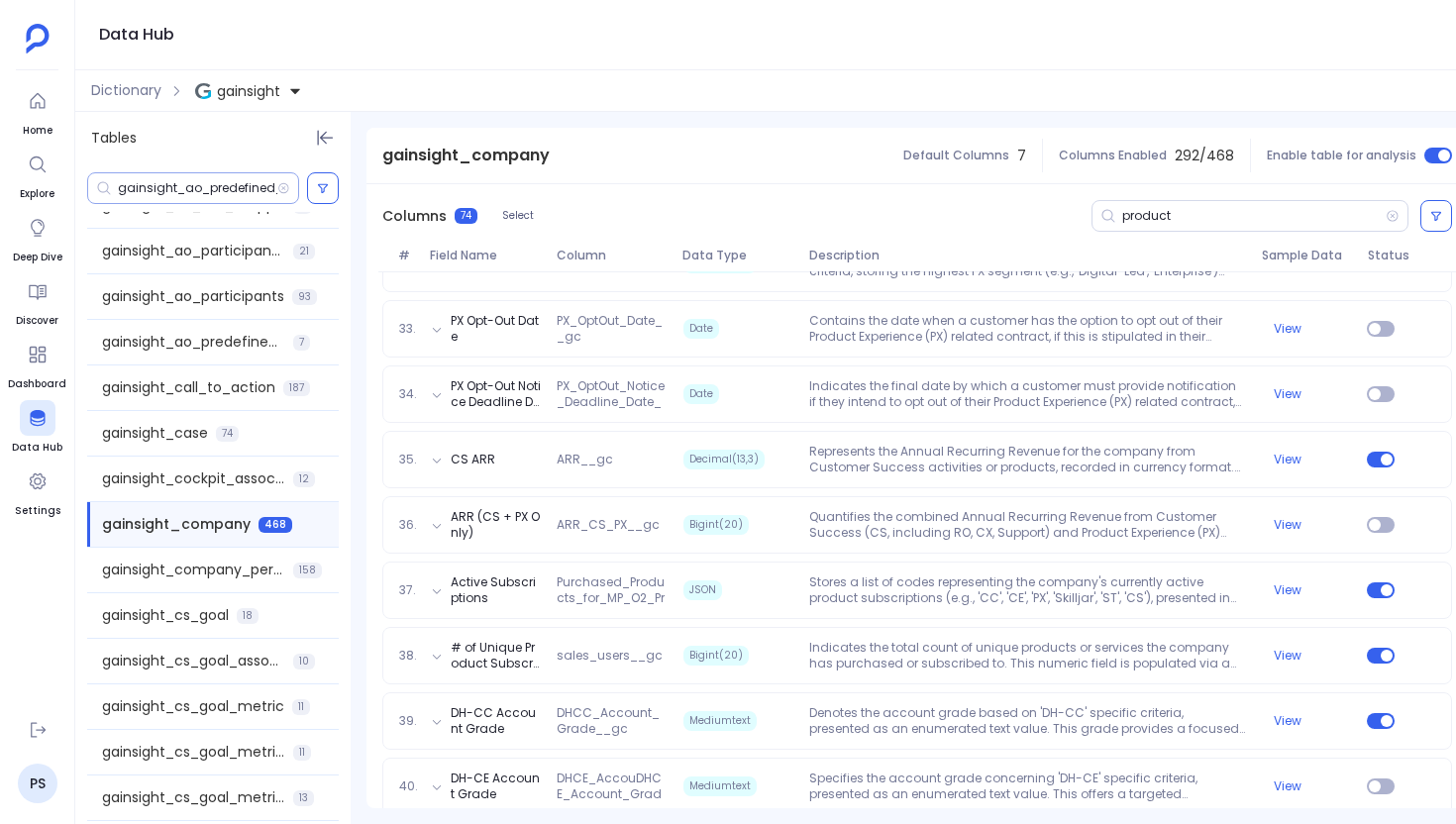 click on "gainsight_ao_predefined_advanced_outreach_model__gc" at bounding box center [197, 188] 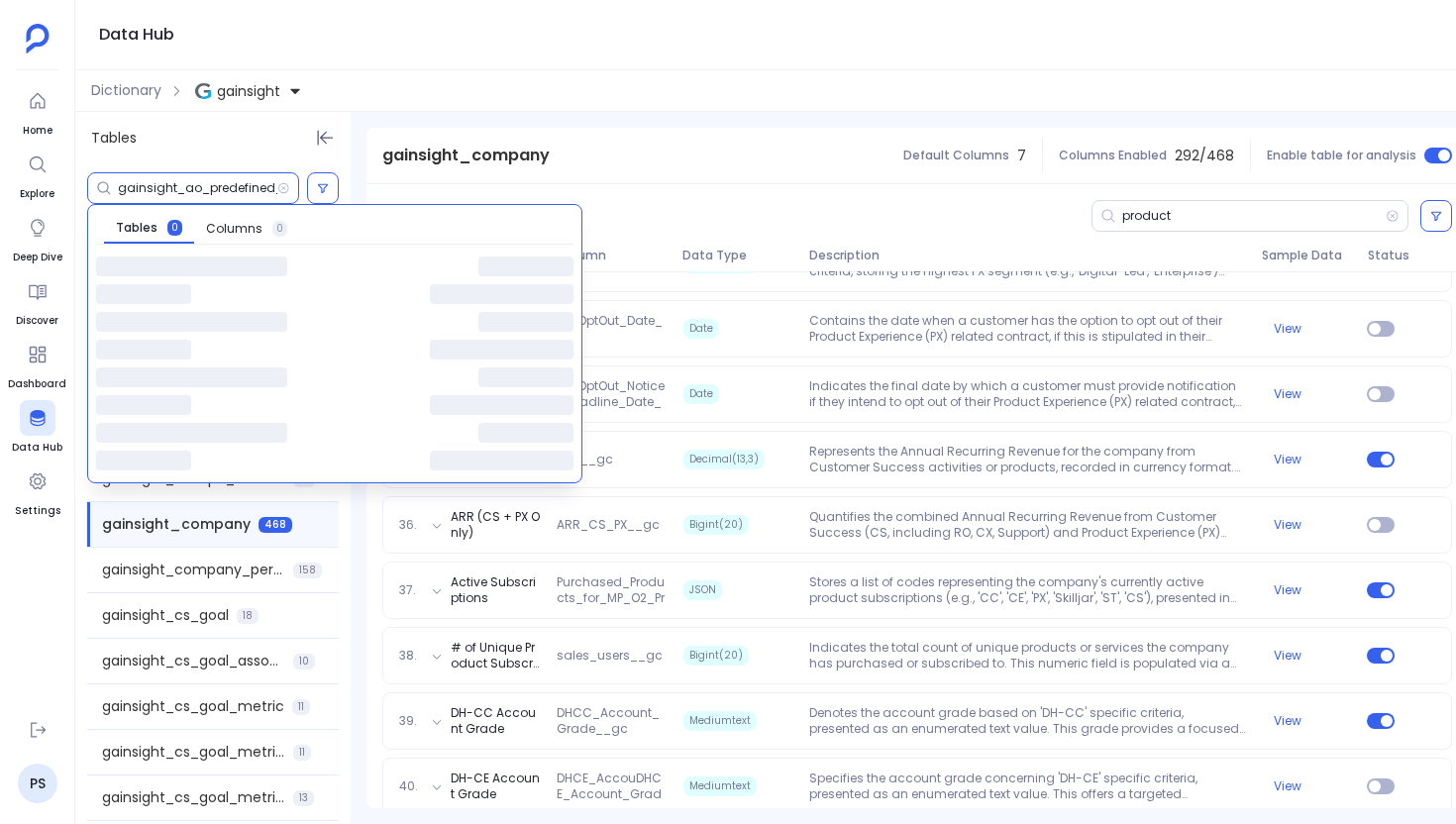 click on "gainsight_ao_predefined_advanced_outreach_model__gc" at bounding box center [197, 188] 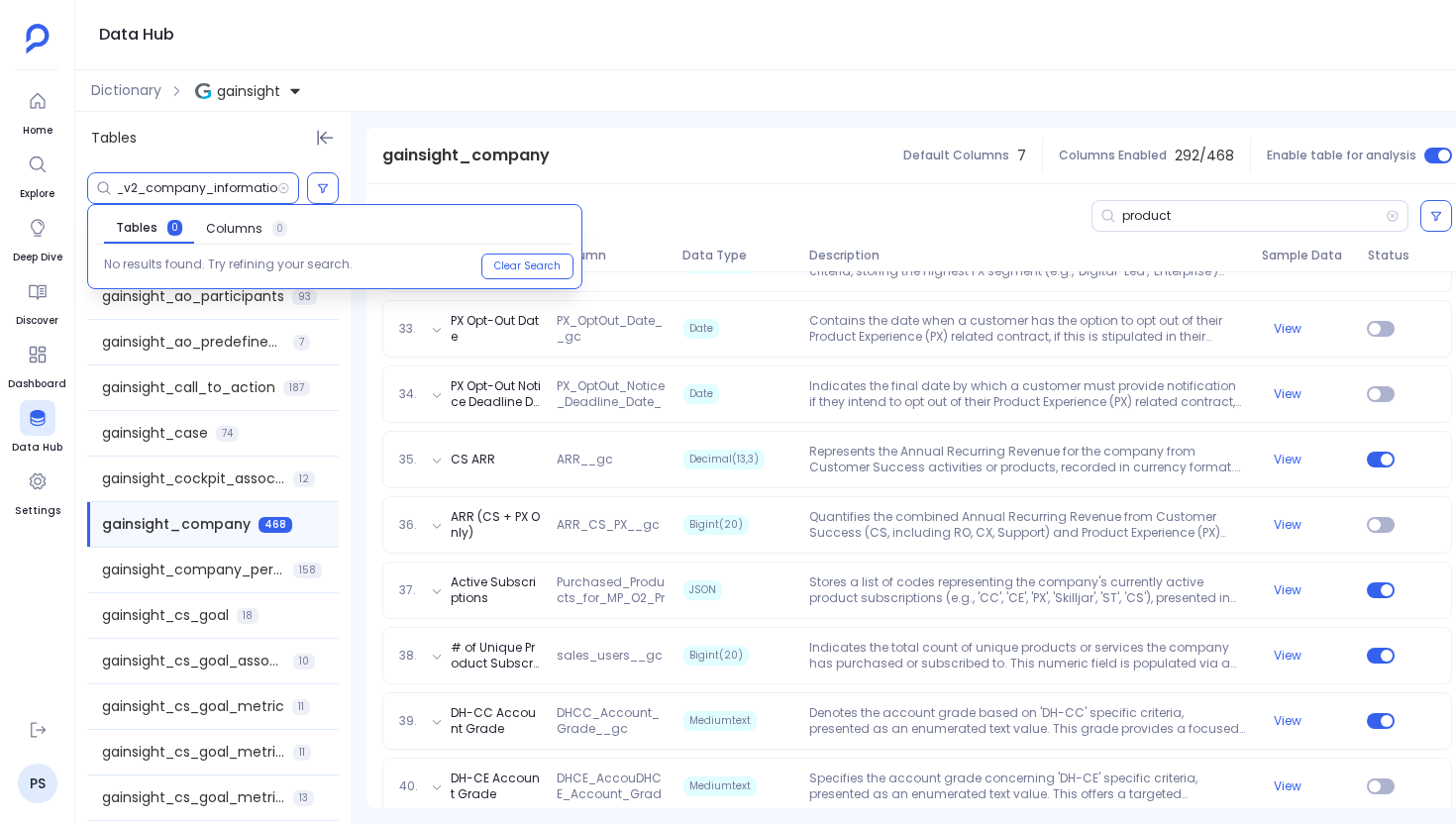 scroll, scrollTop: 0, scrollLeft: 0, axis: both 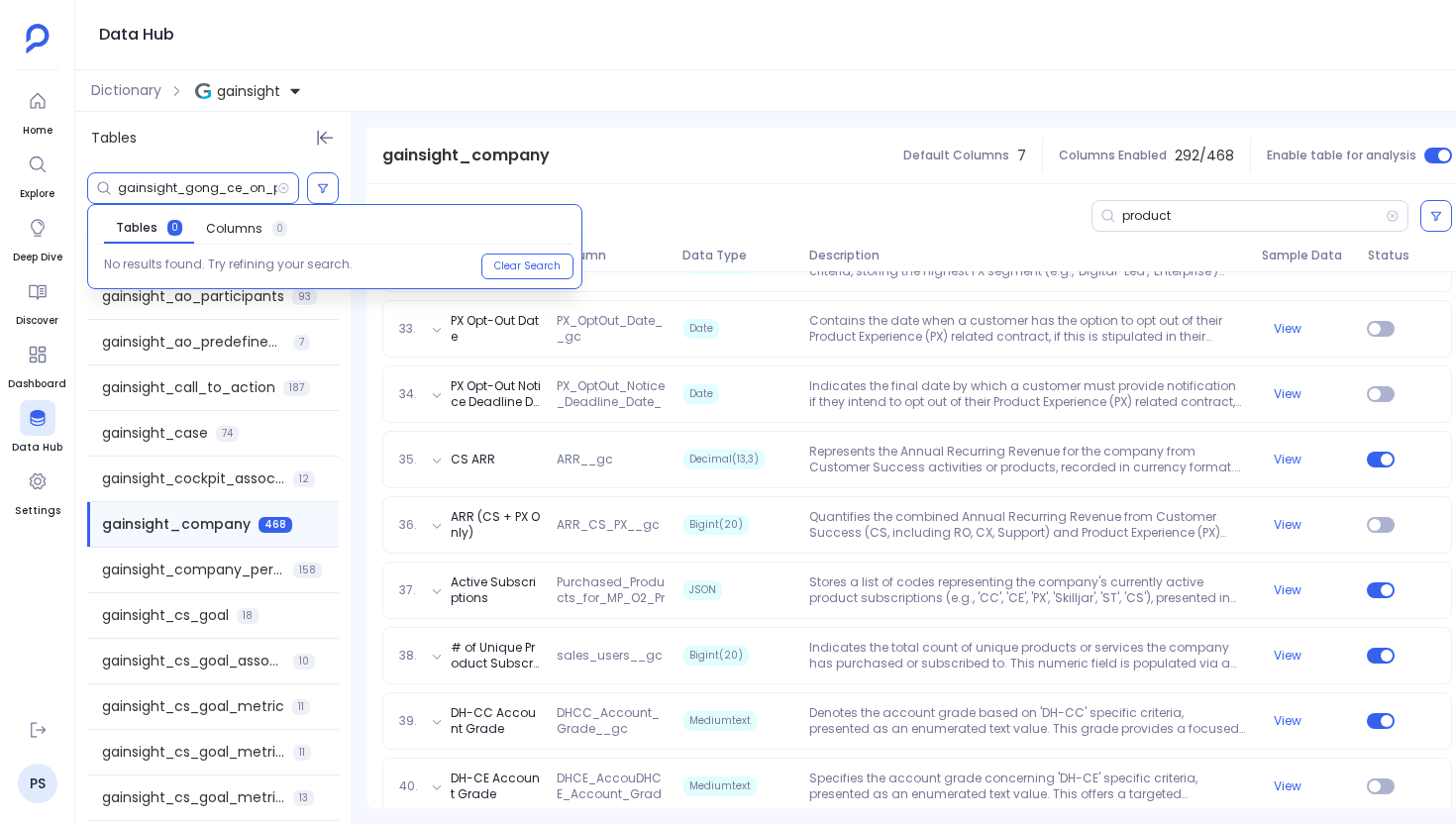 click on "gainsight_gong_ce_on_px_v2_company_information" at bounding box center (197, 188) 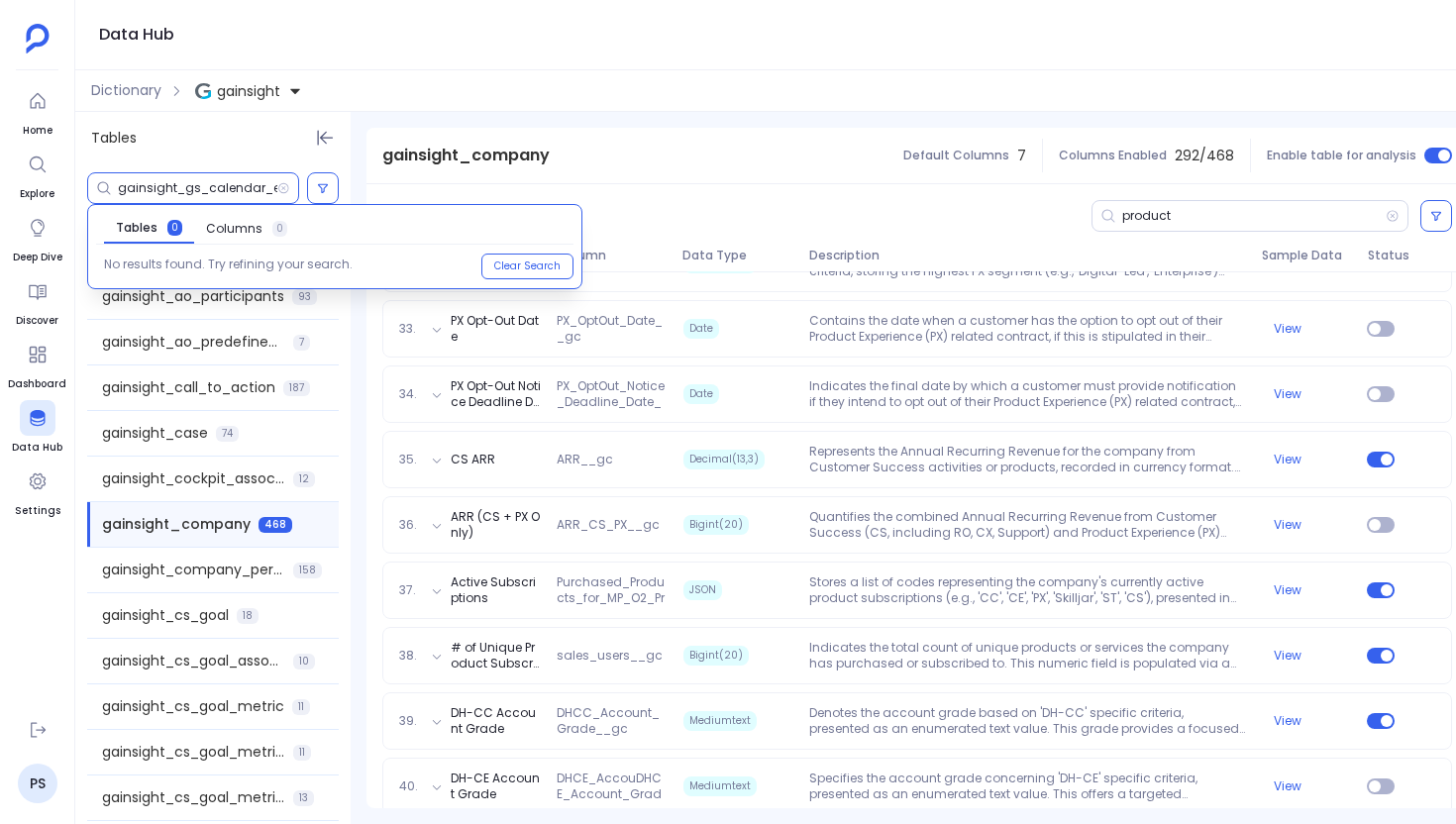 scroll, scrollTop: 0, scrollLeft: 23, axis: horizontal 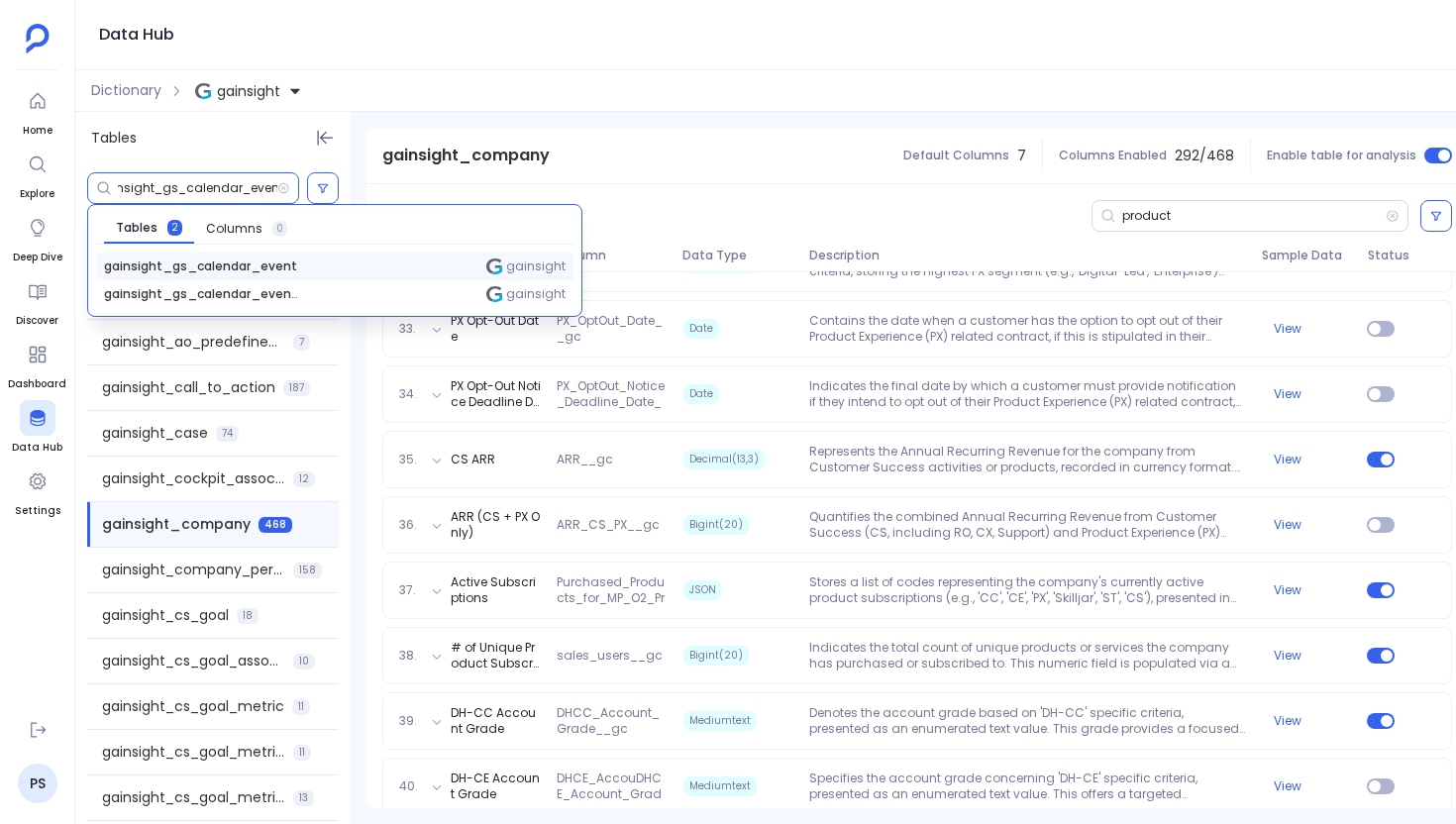 type on "gainsight_gs_calendar_event" 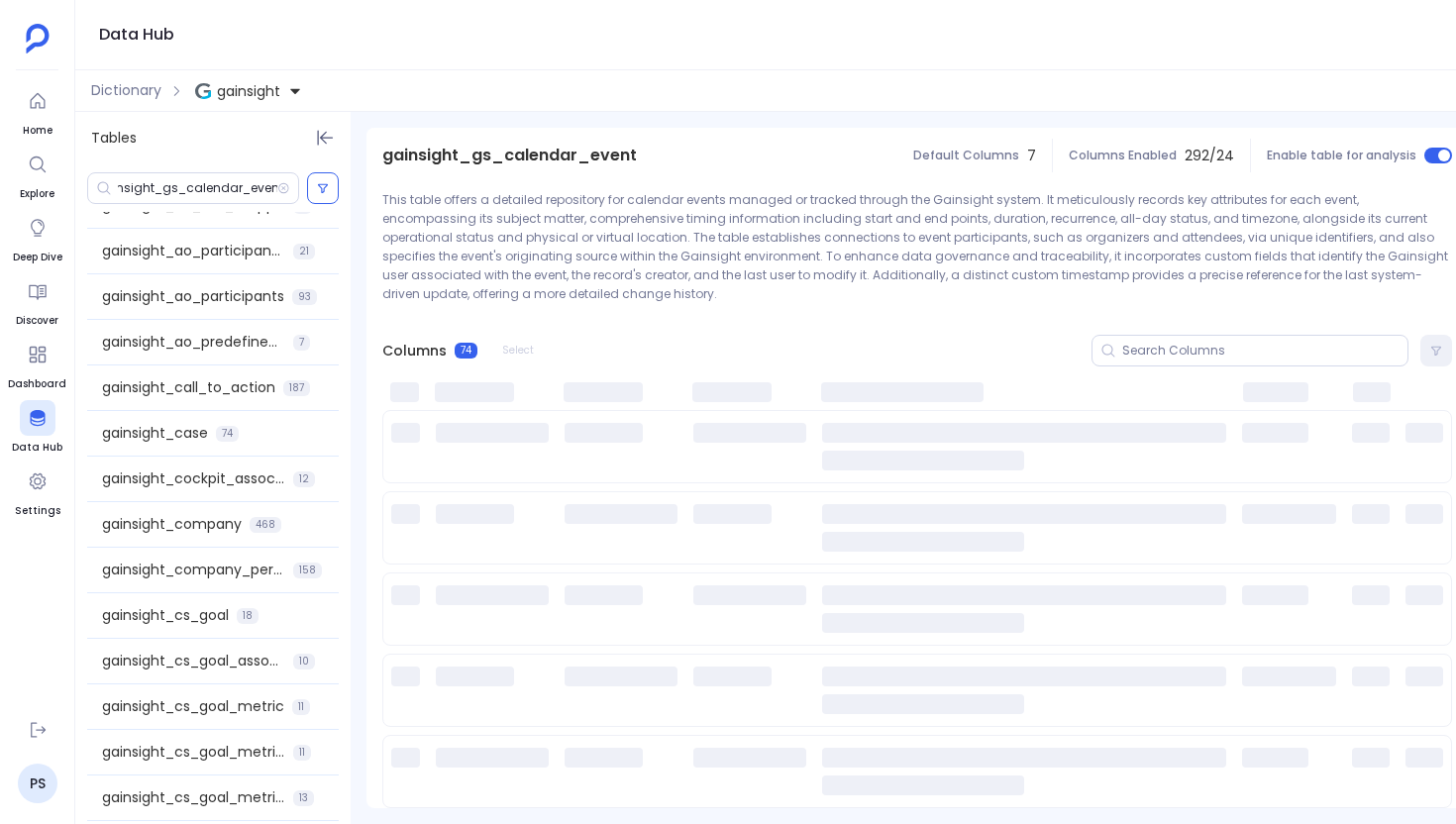 scroll, scrollTop: 0, scrollLeft: 0, axis: both 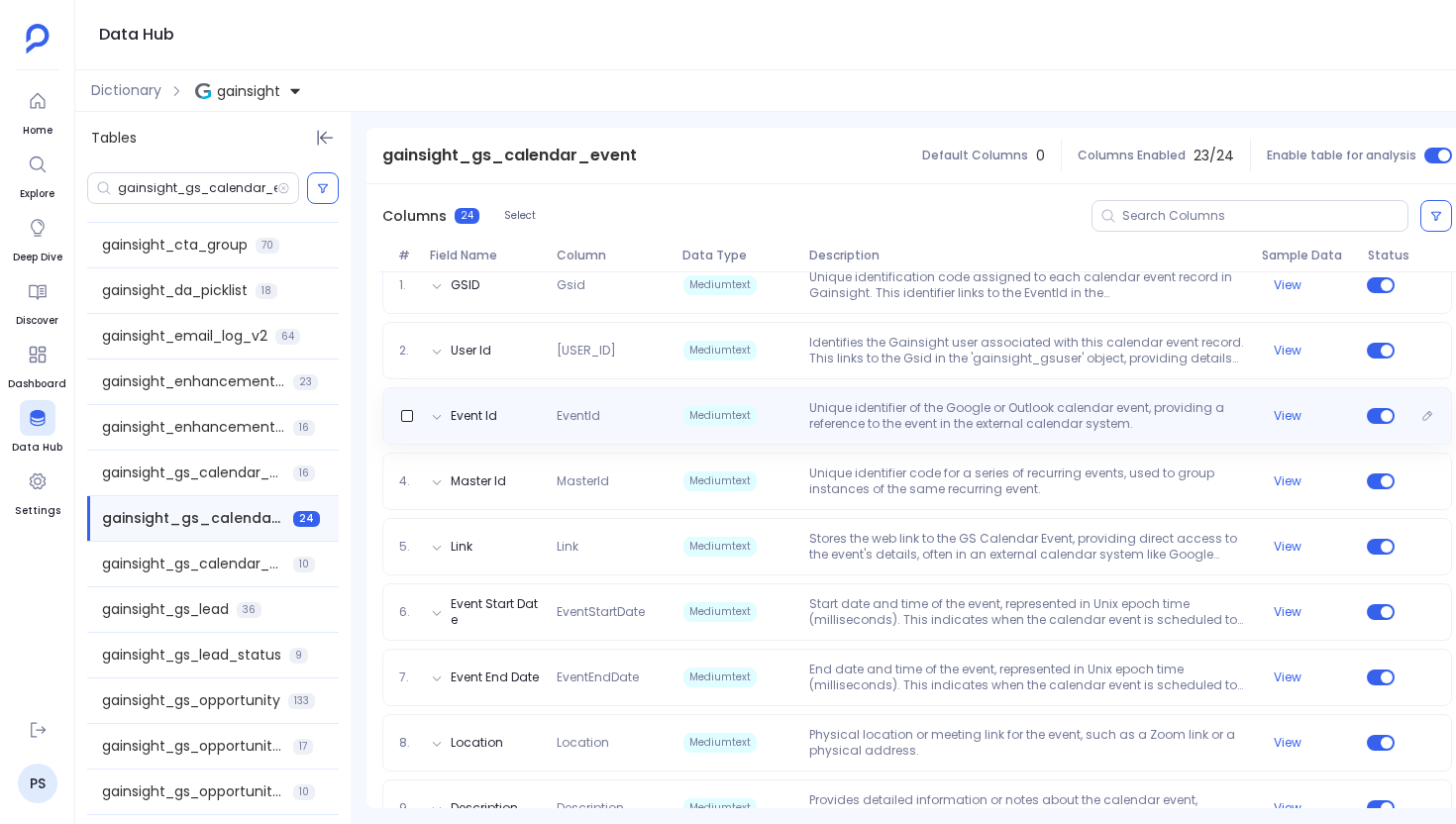 click on "Mediumtext" at bounding box center (720, 416) 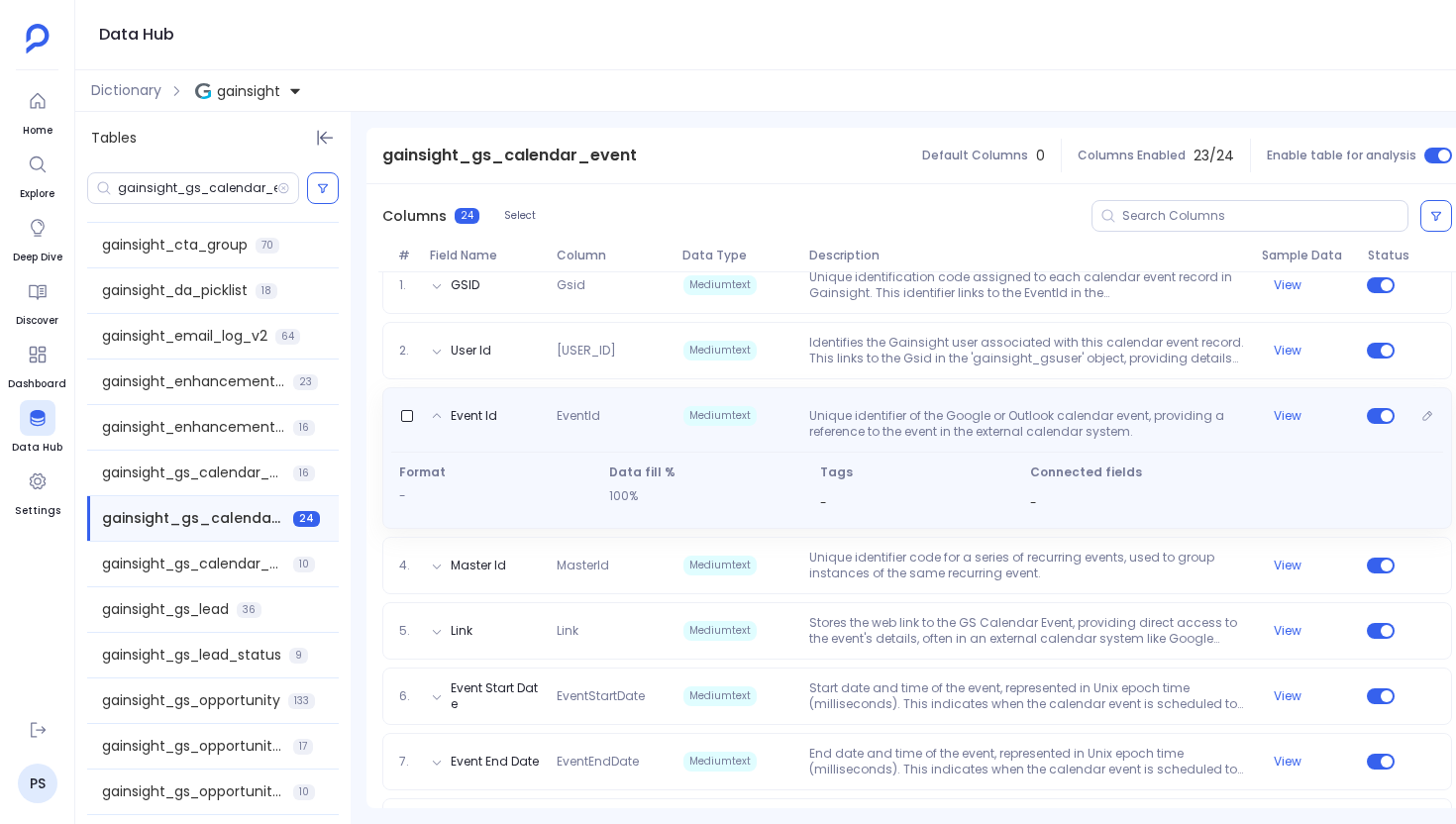 click on "Unique identifier of the Google or Outlook calendar event, providing a reference to the event in the external calendar system." at bounding box center [1027, 424] 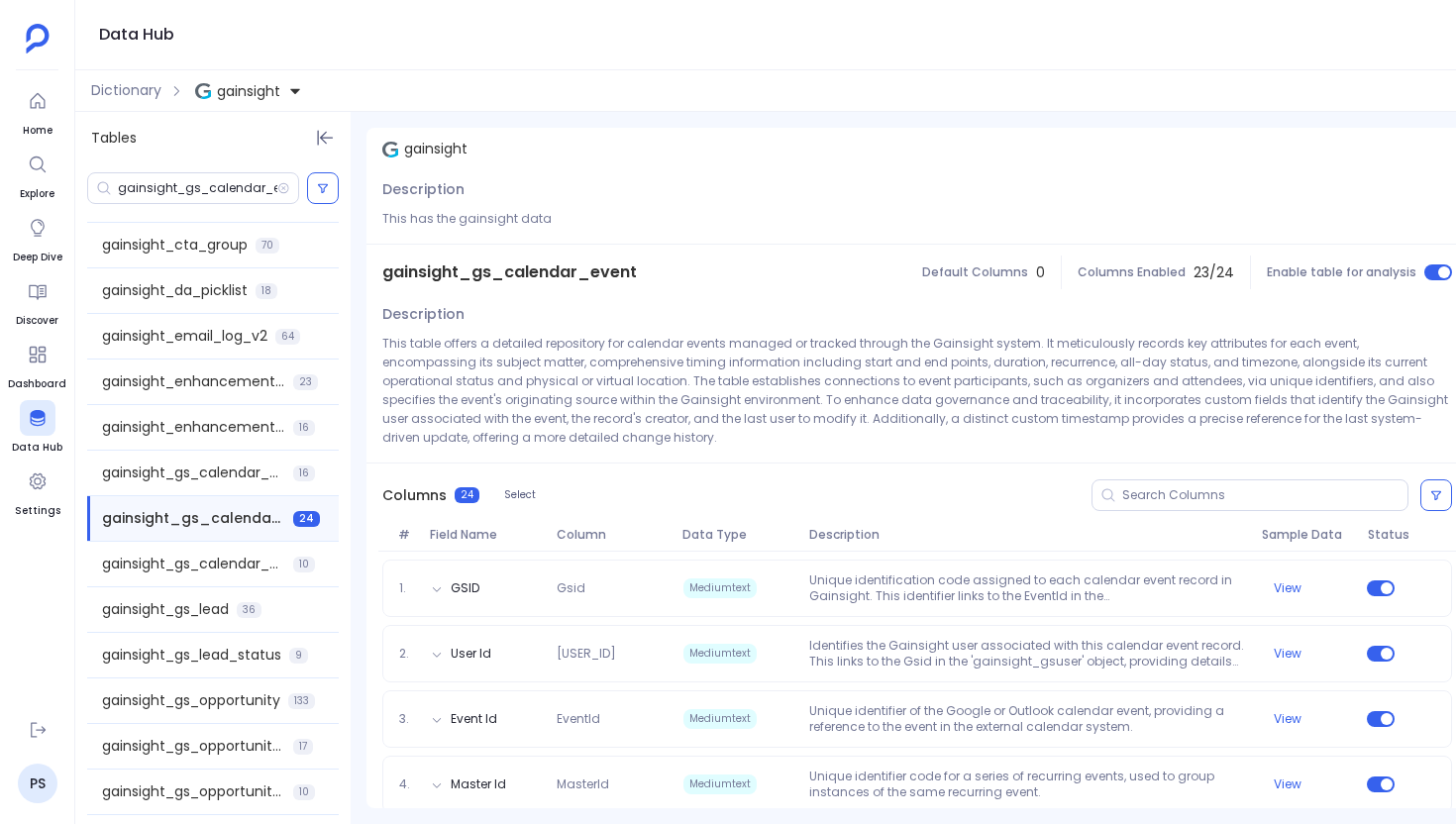 scroll, scrollTop: 0, scrollLeft: 0, axis: both 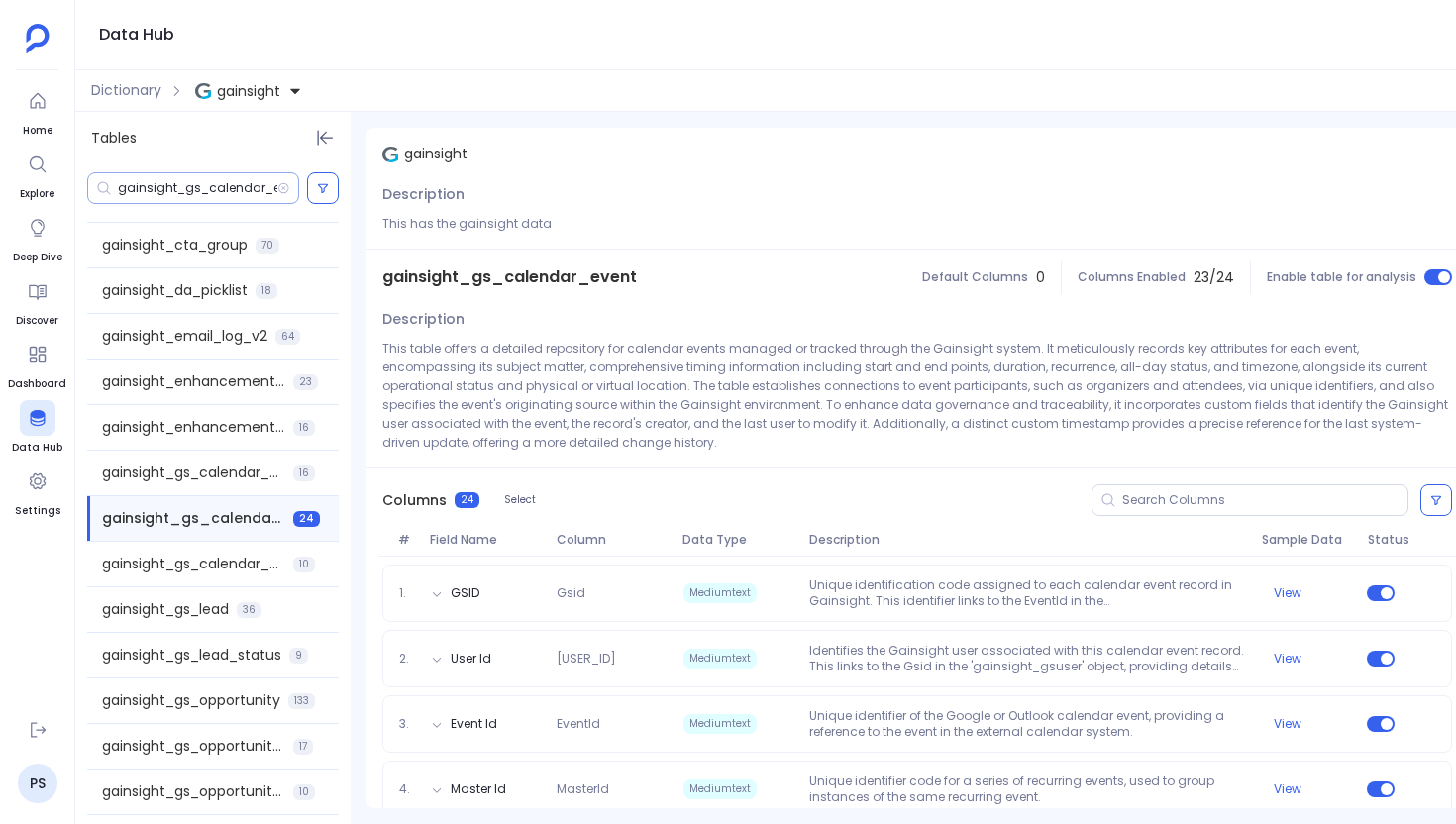 click on "gainsight_gs_calendar_event" at bounding box center [197, 188] 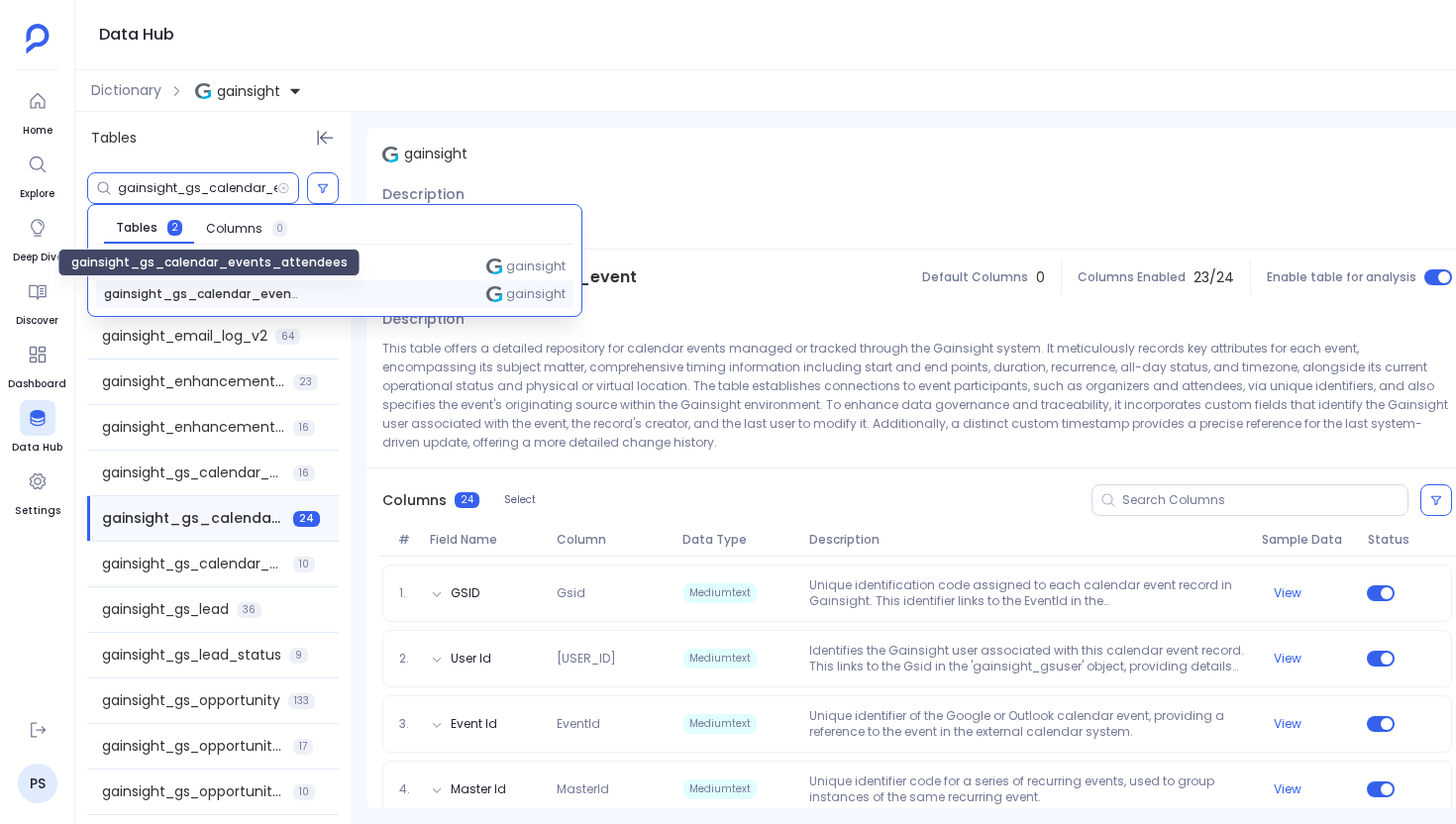 click on "gainsight_gs_calendar_event s_attendees" at bounding box center (203, 294) 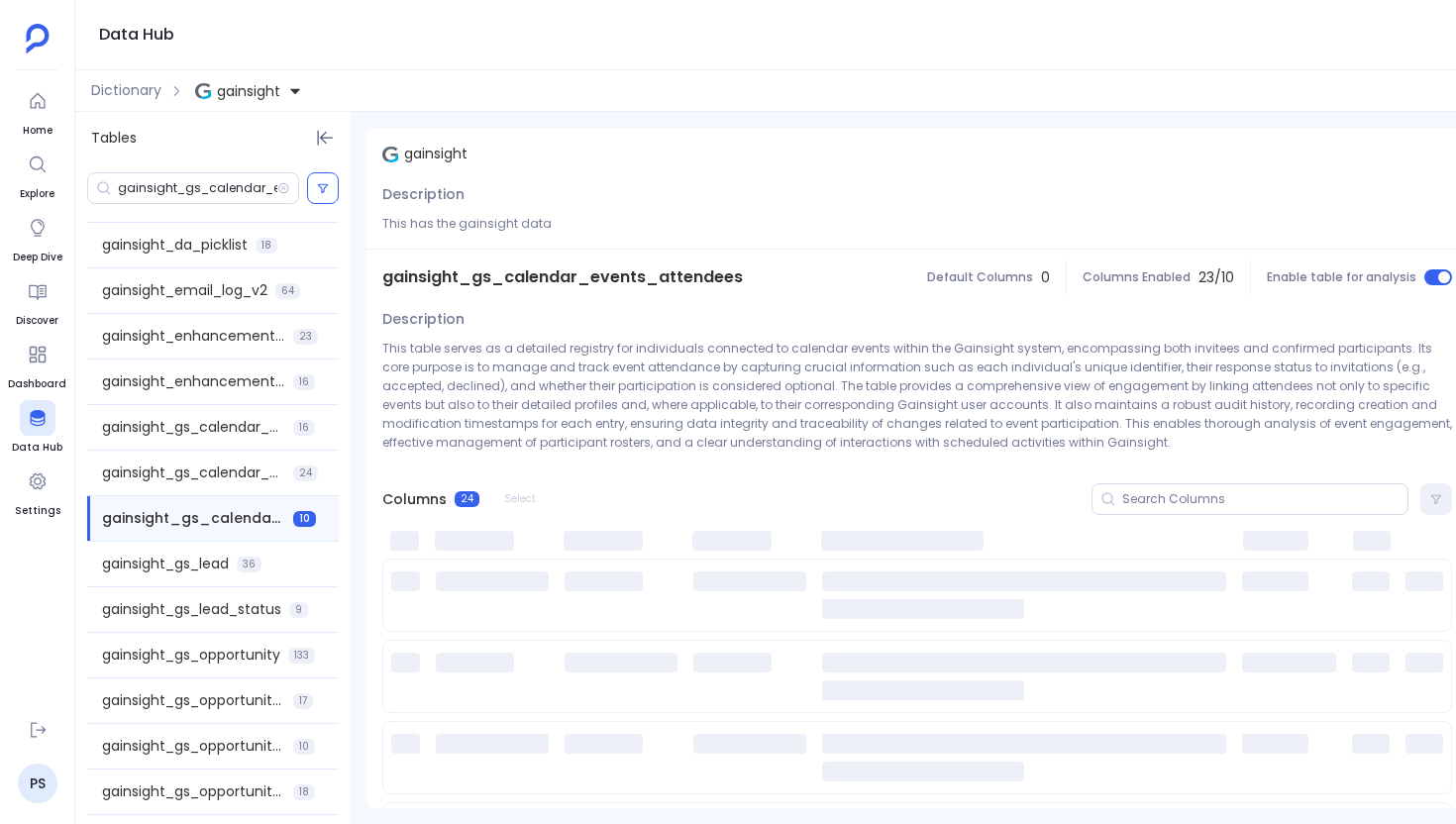 scroll, scrollTop: 1227, scrollLeft: 0, axis: vertical 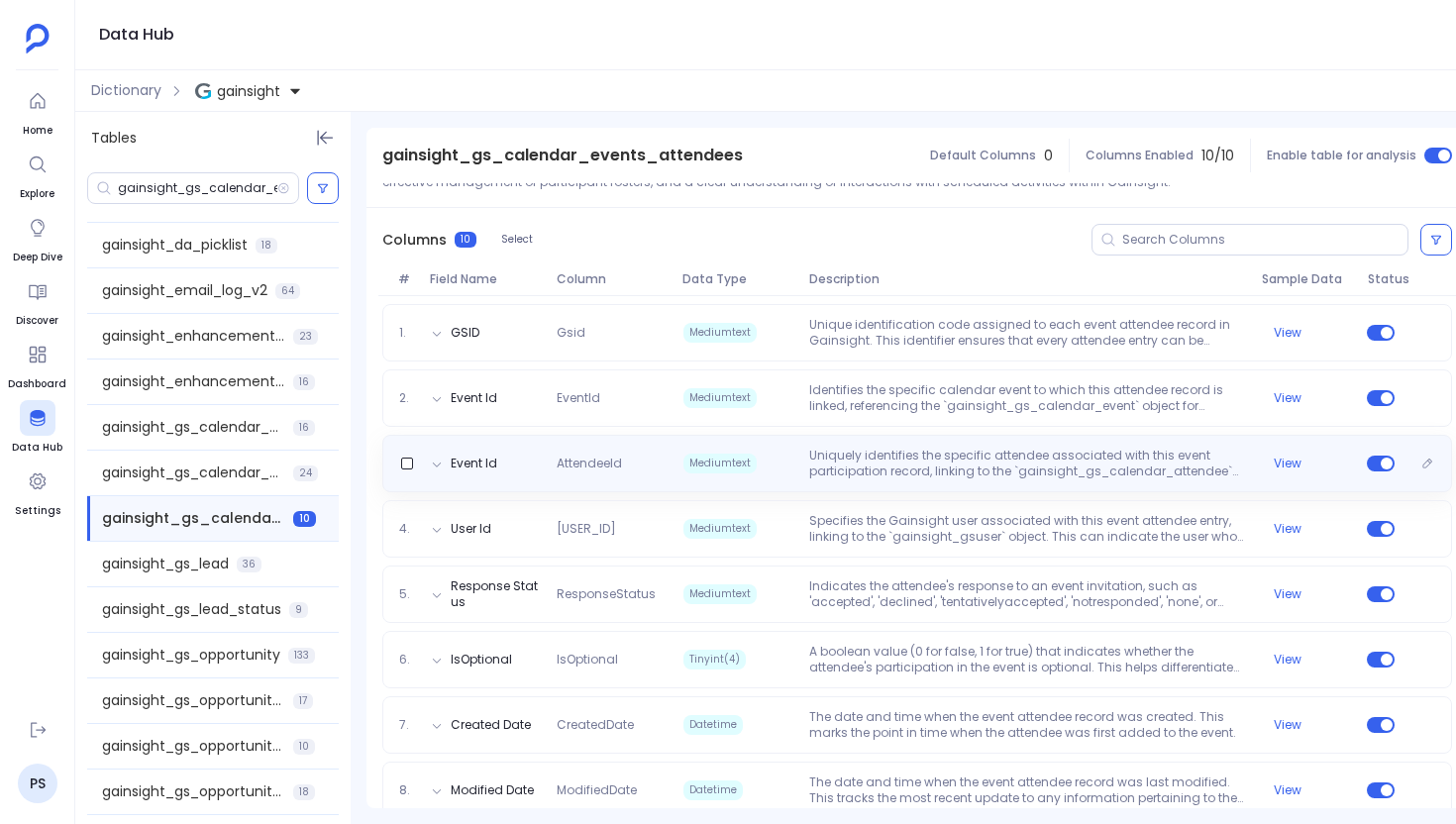 click on "AttendeeId" at bounding box center [611, 464] 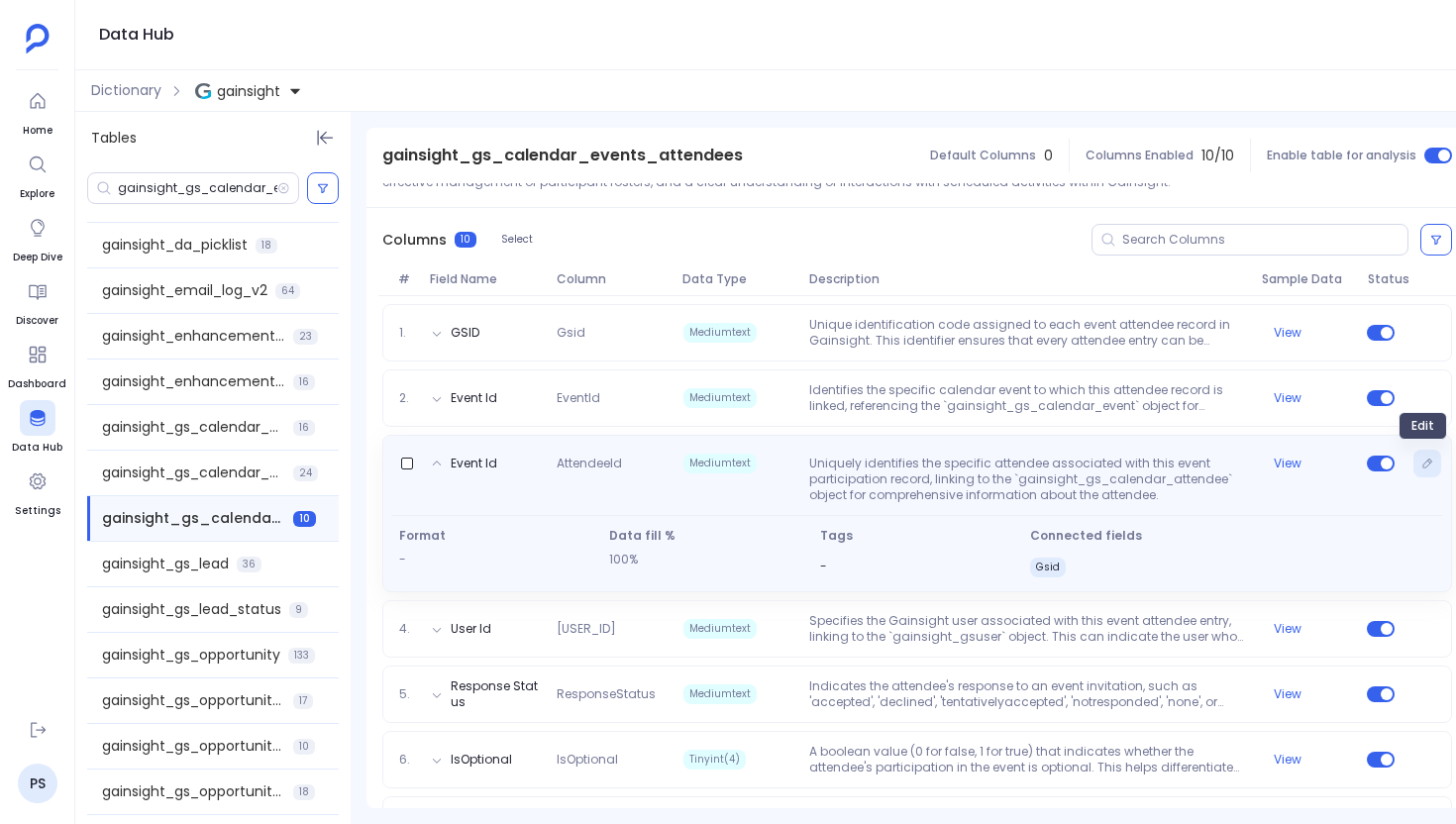 click 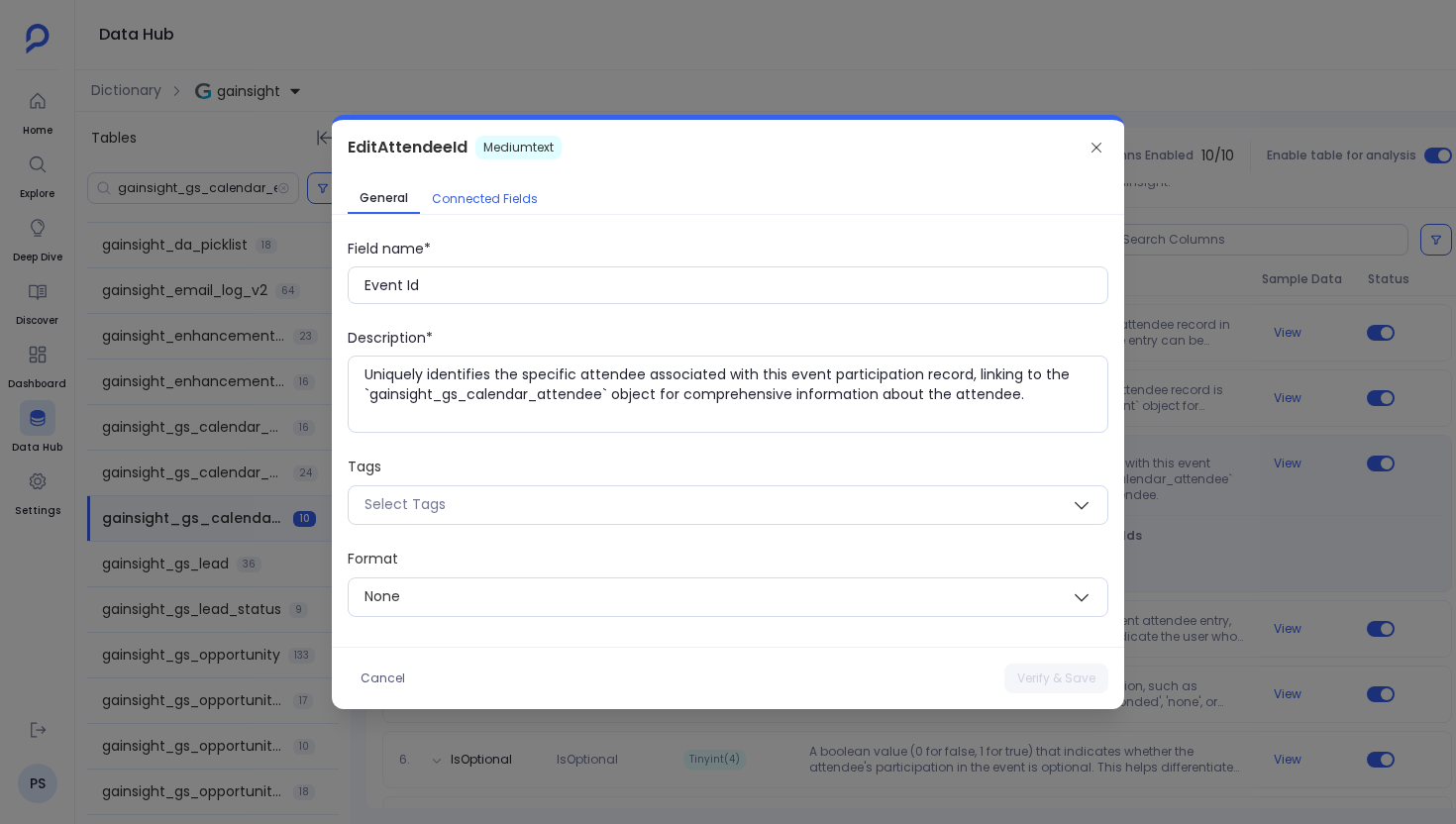 click on "Connected Fields" at bounding box center [484, 199] 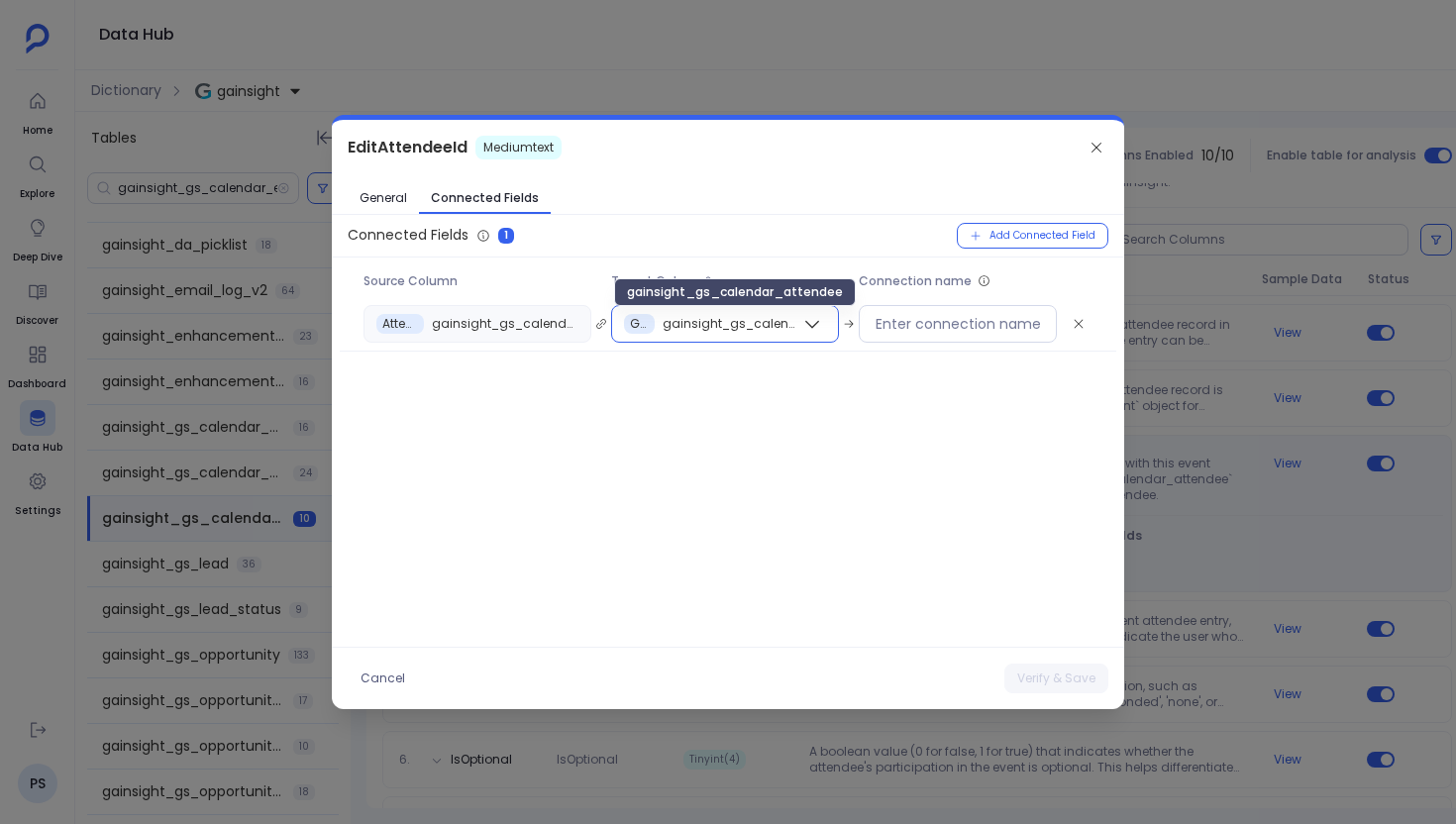 click on "gainsight_gs_calendar_attendee" at bounding box center [731, 324] 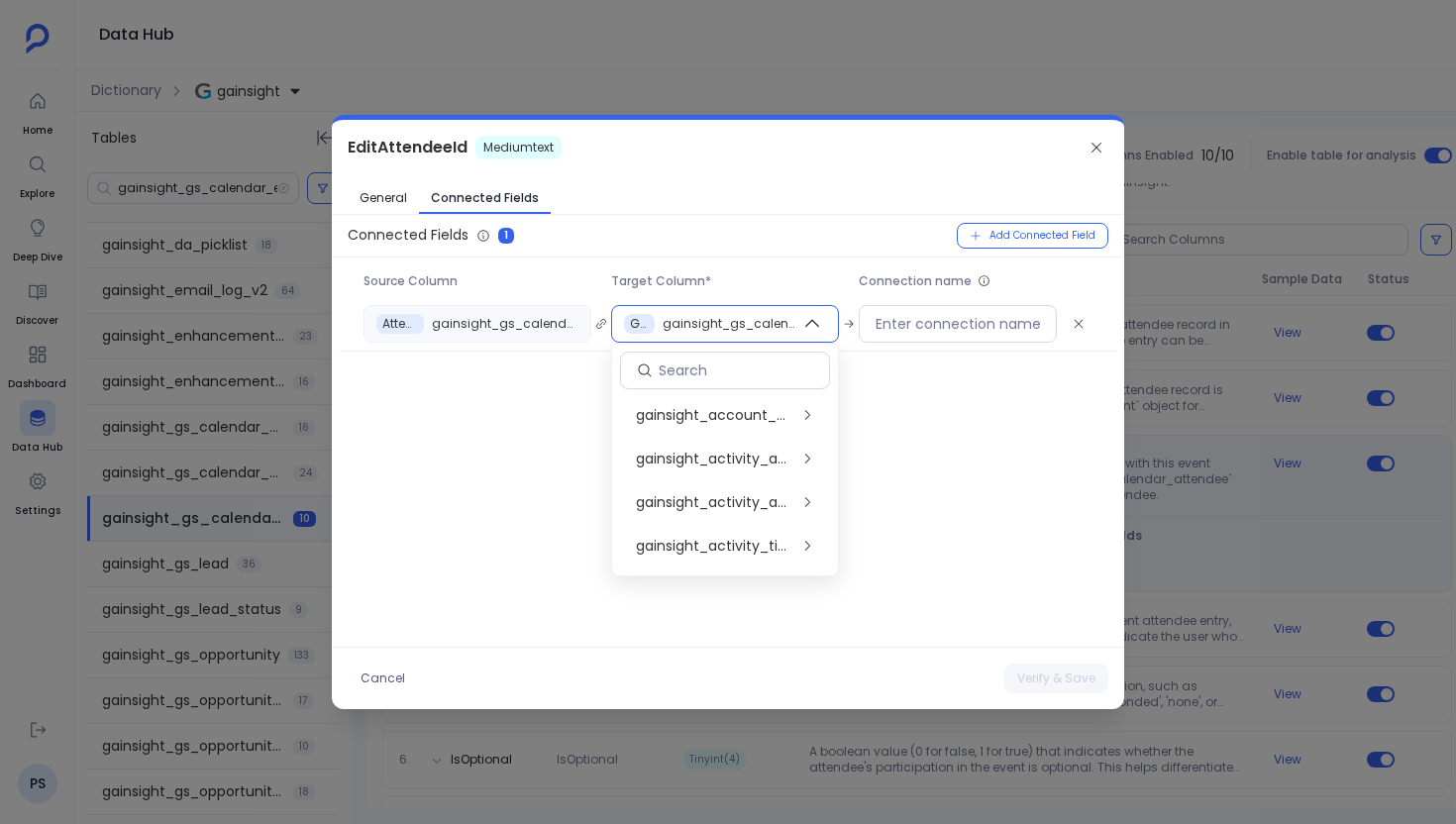 click at bounding box center [728, 412] 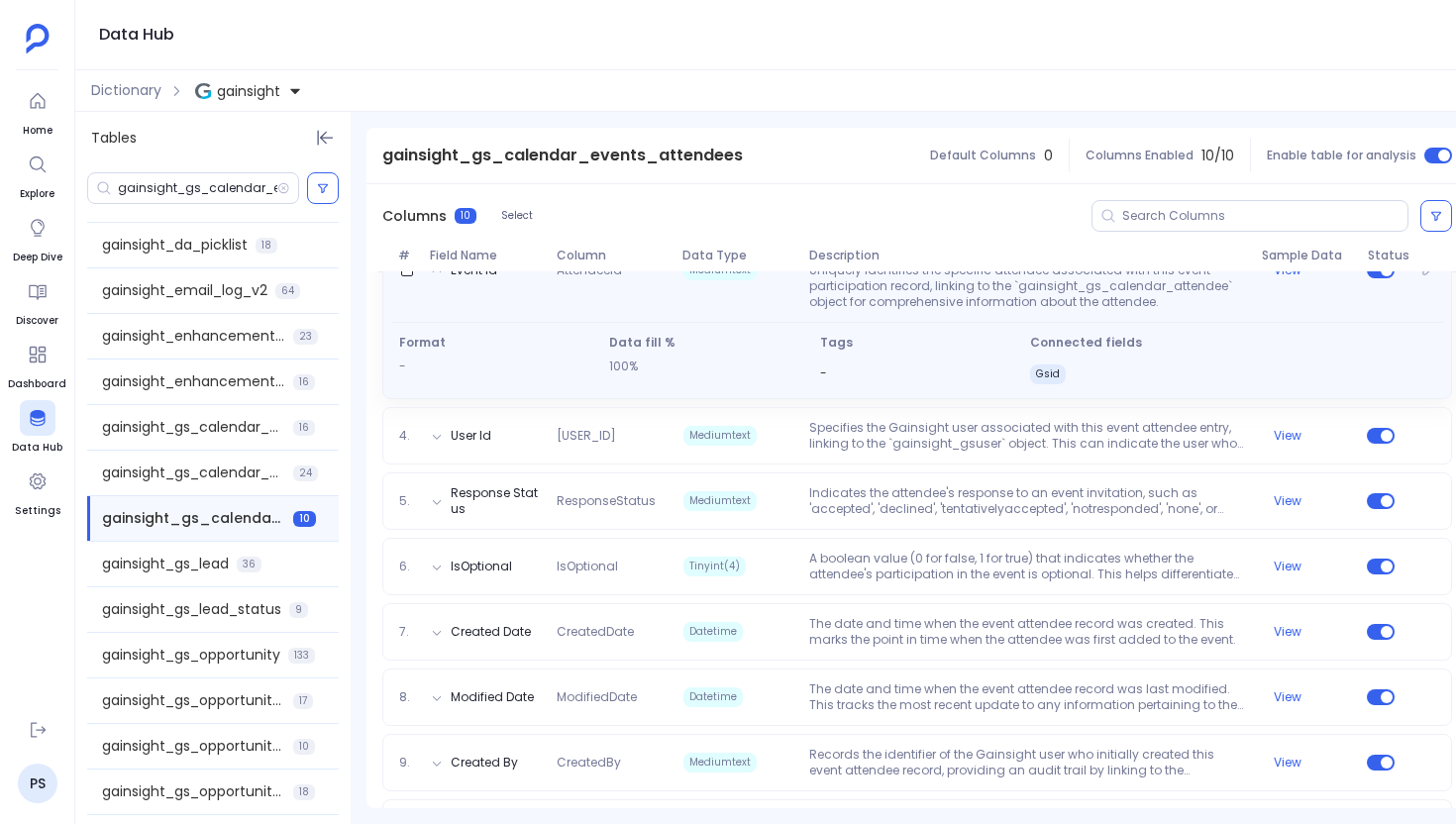 scroll, scrollTop: 518, scrollLeft: 0, axis: vertical 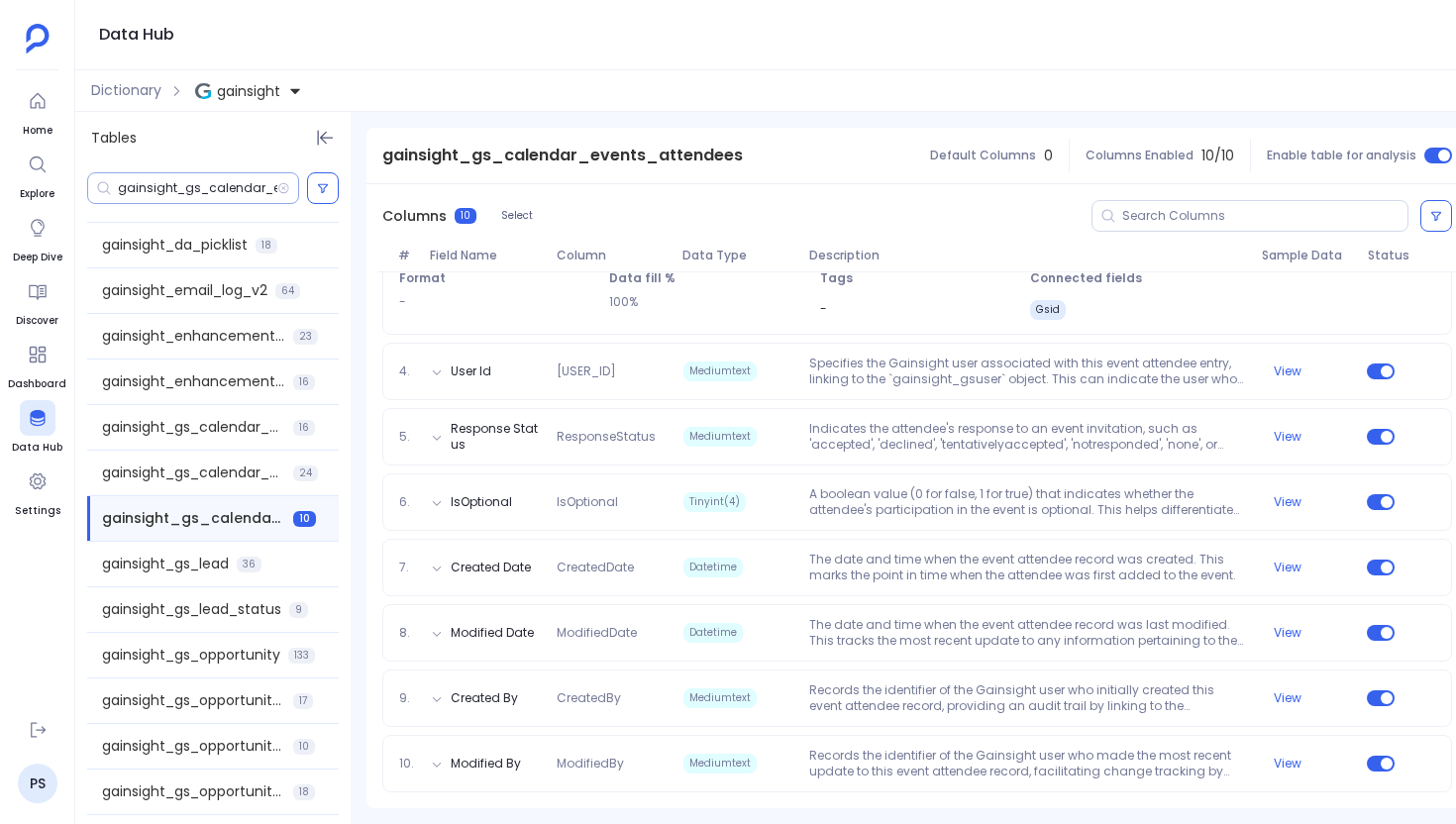 click on "gainsight_gs_calendar_event" at bounding box center (197, 188) 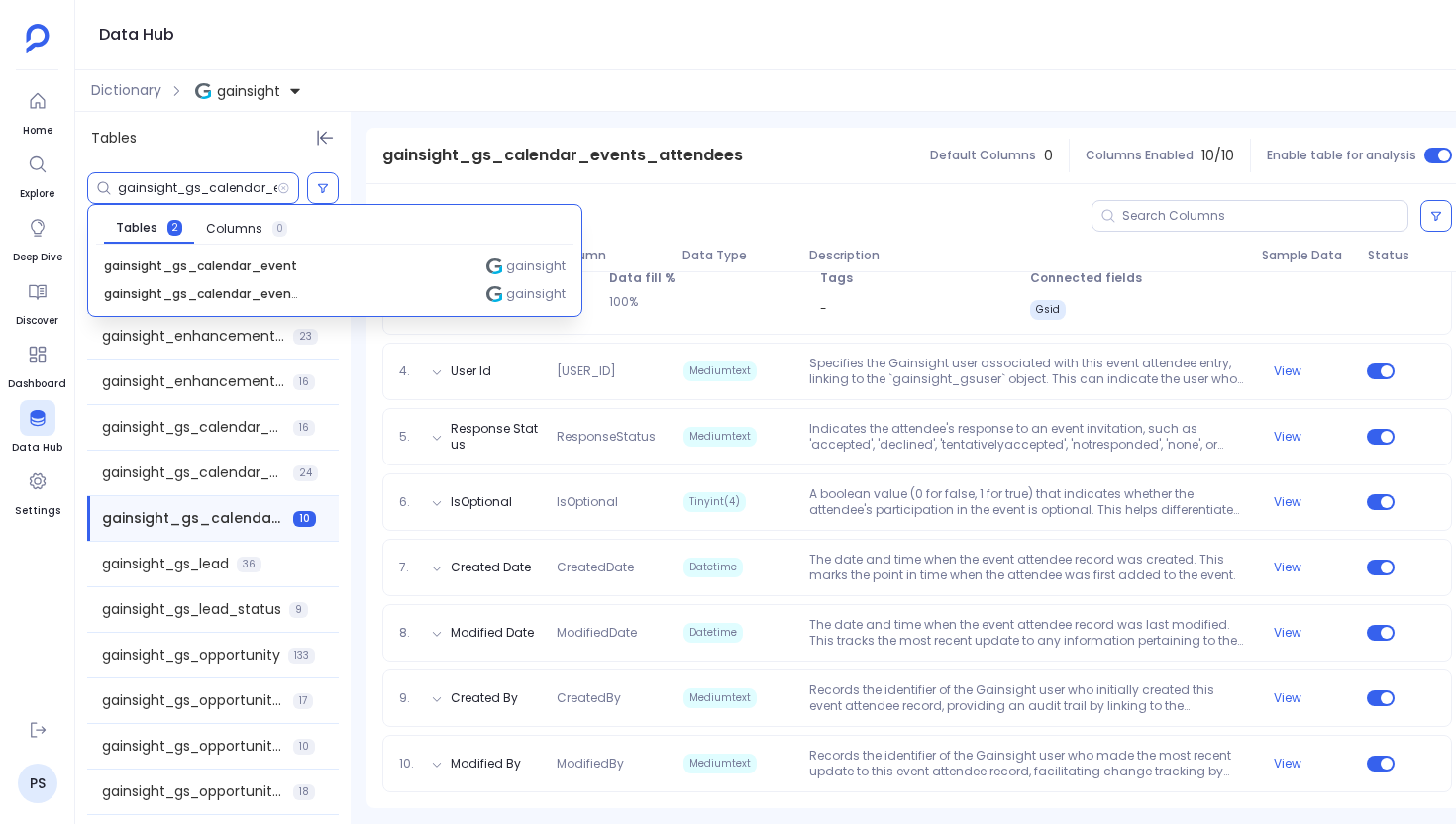 click on "gainsight_gs_calendar_event" at bounding box center (197, 188) 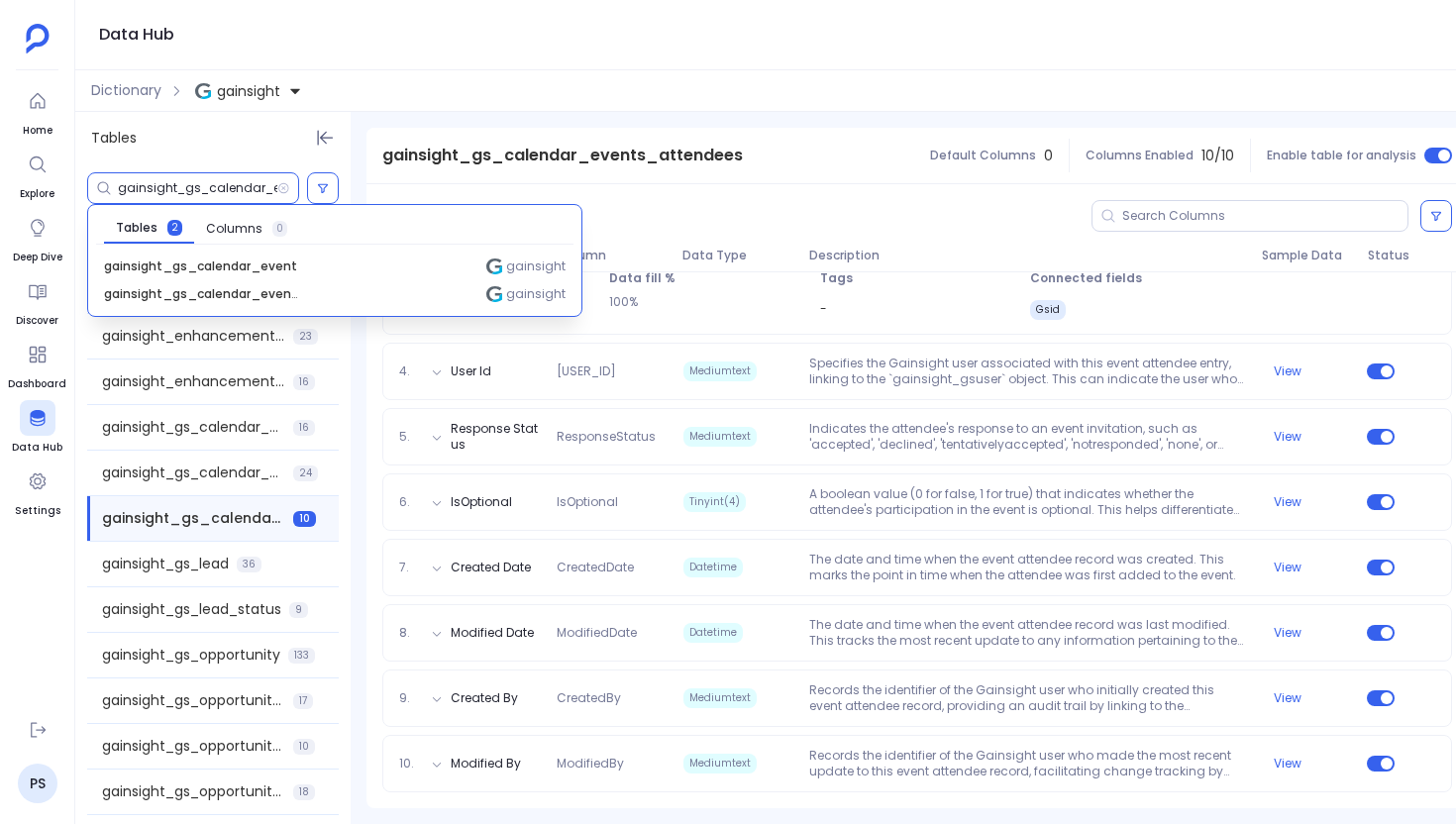 click on "gainsight_gs_calendar_event" at bounding box center (197, 188) 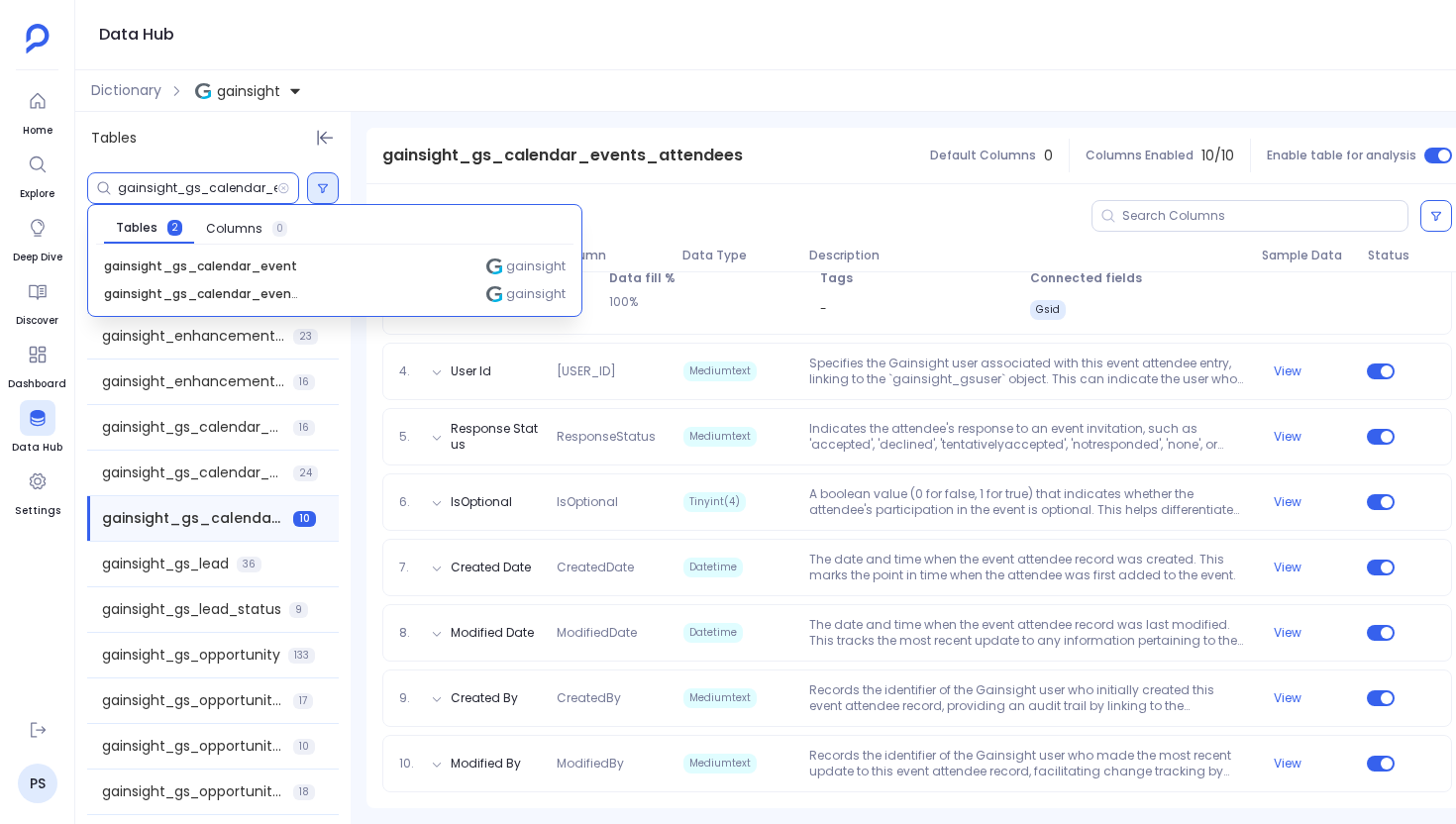 scroll, scrollTop: 0, scrollLeft: 23, axis: horizontal 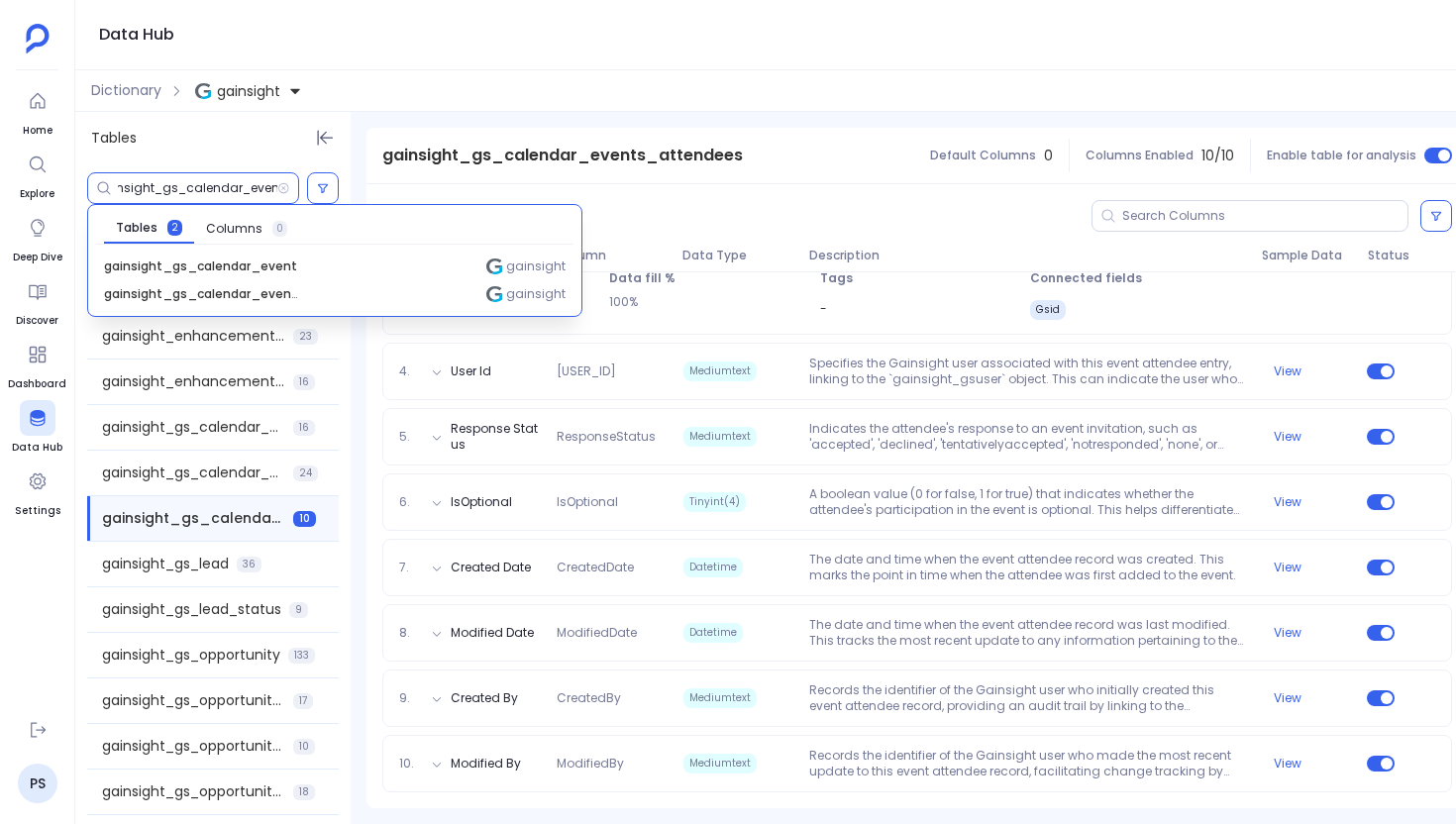 drag, startPoint x: 258, startPoint y: 186, endPoint x: 347, endPoint y: 190, distance: 89.089842 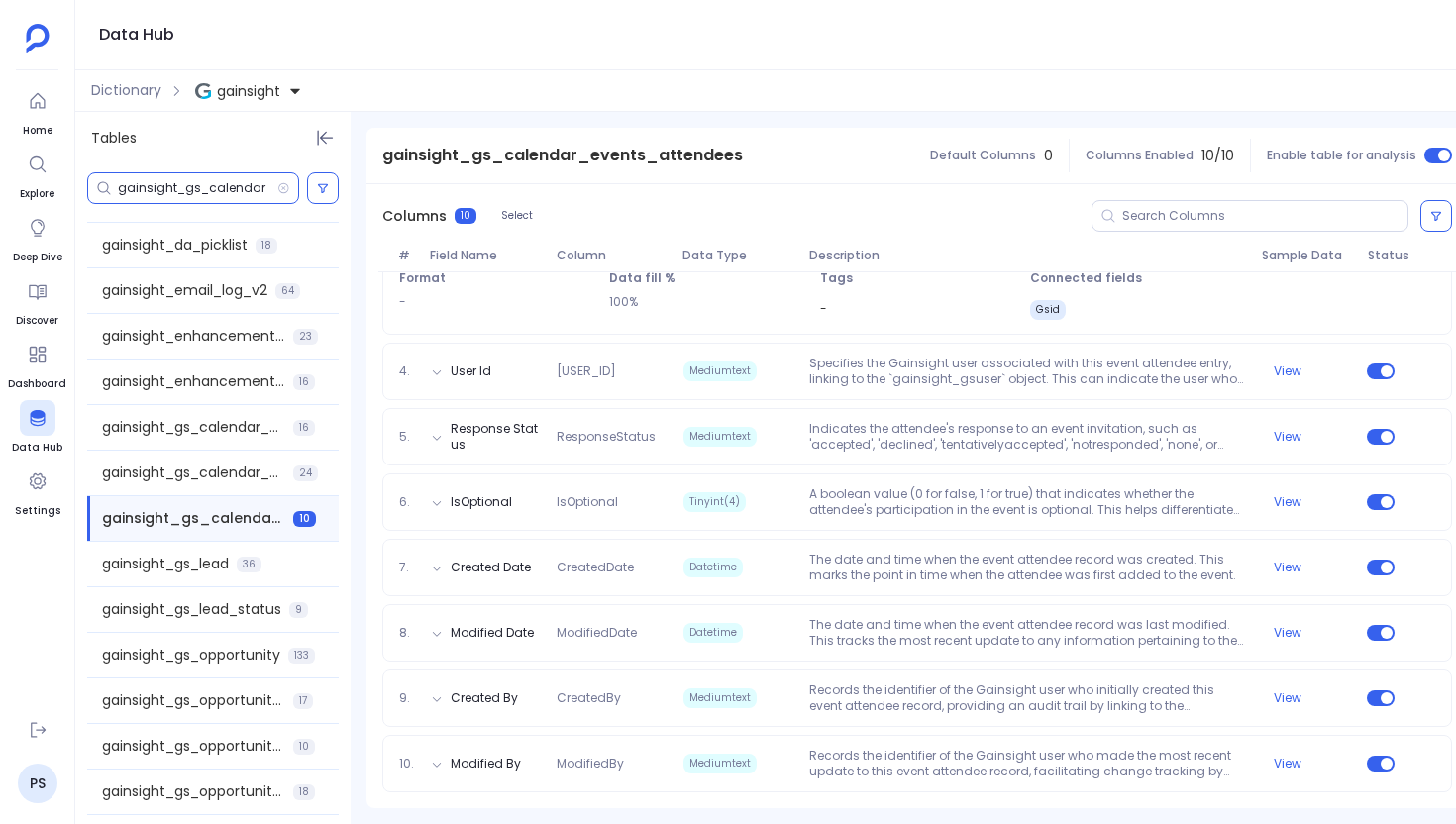 scroll, scrollTop: 0, scrollLeft: 0, axis: both 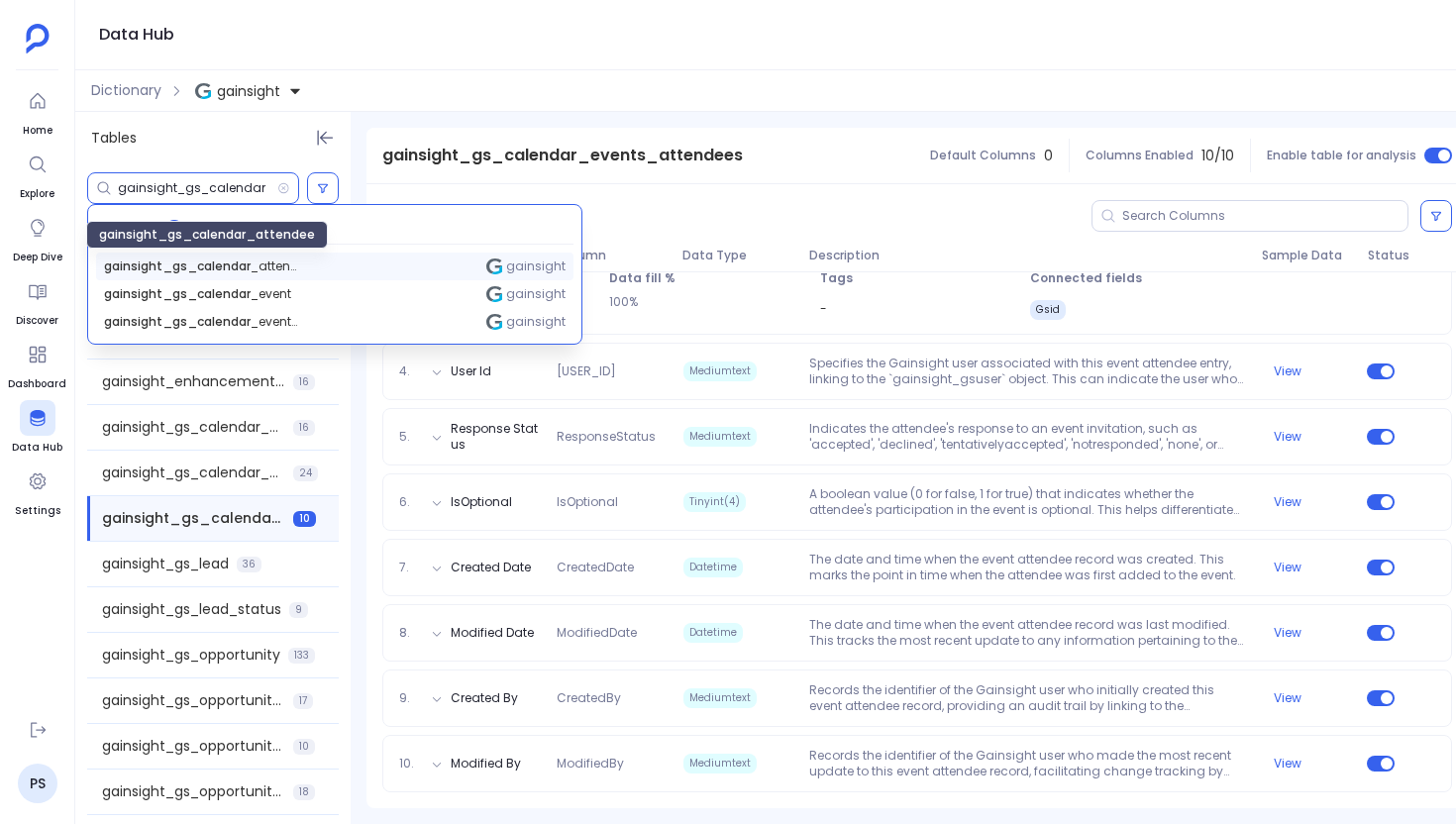 type on "gainsight_gs_calendar" 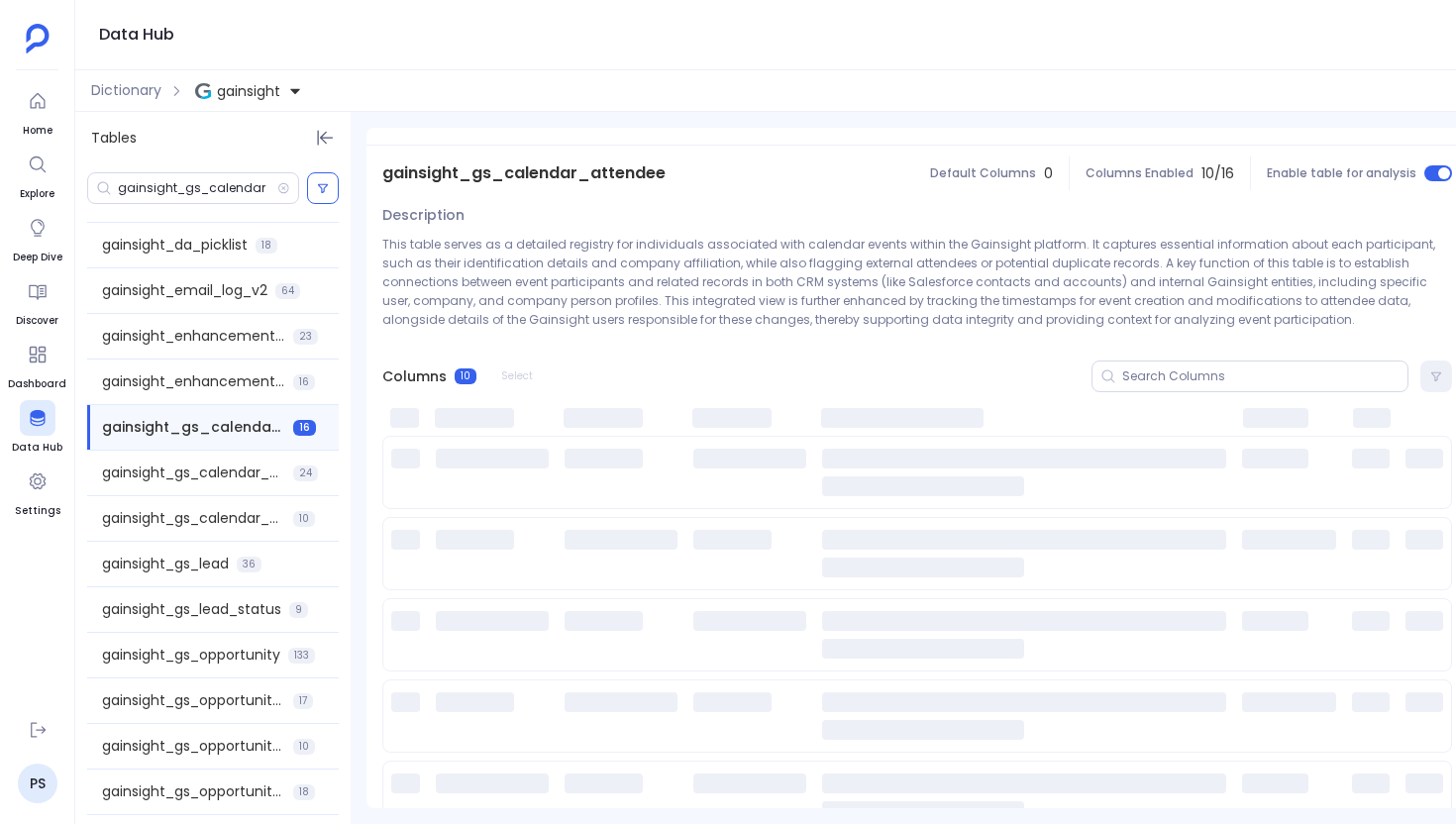 scroll, scrollTop: 1211, scrollLeft: 0, axis: vertical 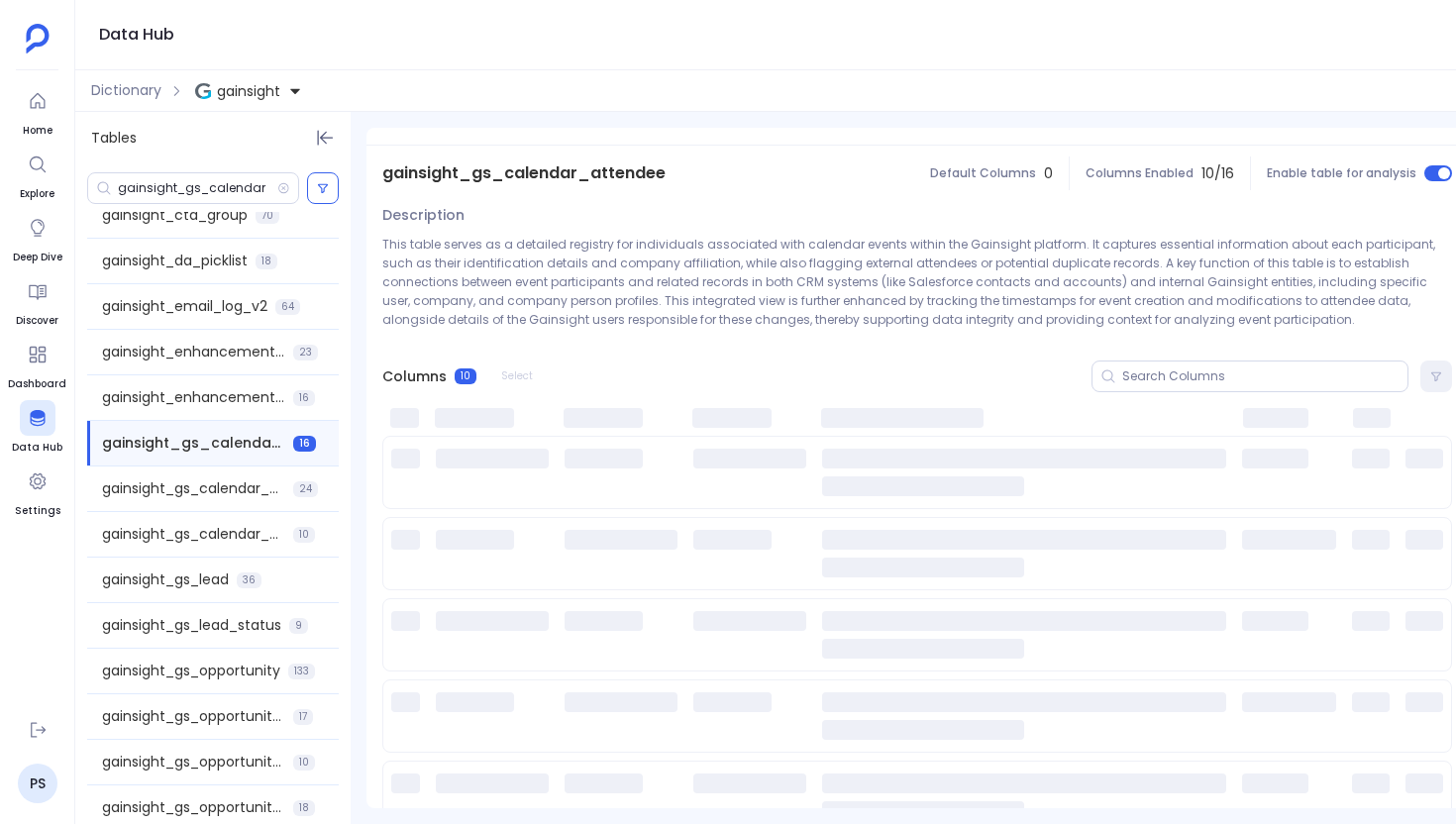 click on "gainsight_da_picklist" at bounding box center (174, 260) 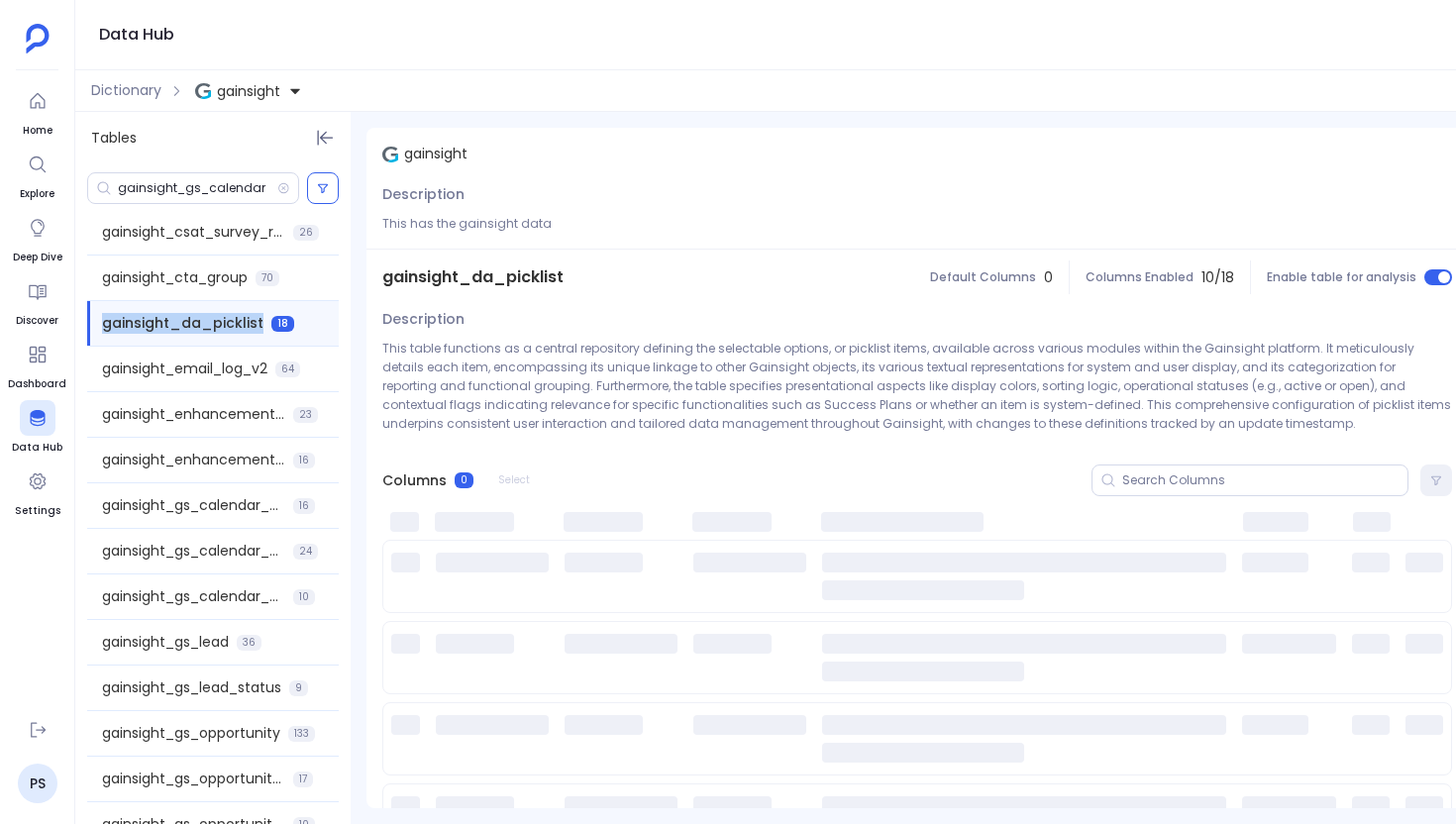 scroll, scrollTop: 1136, scrollLeft: 0, axis: vertical 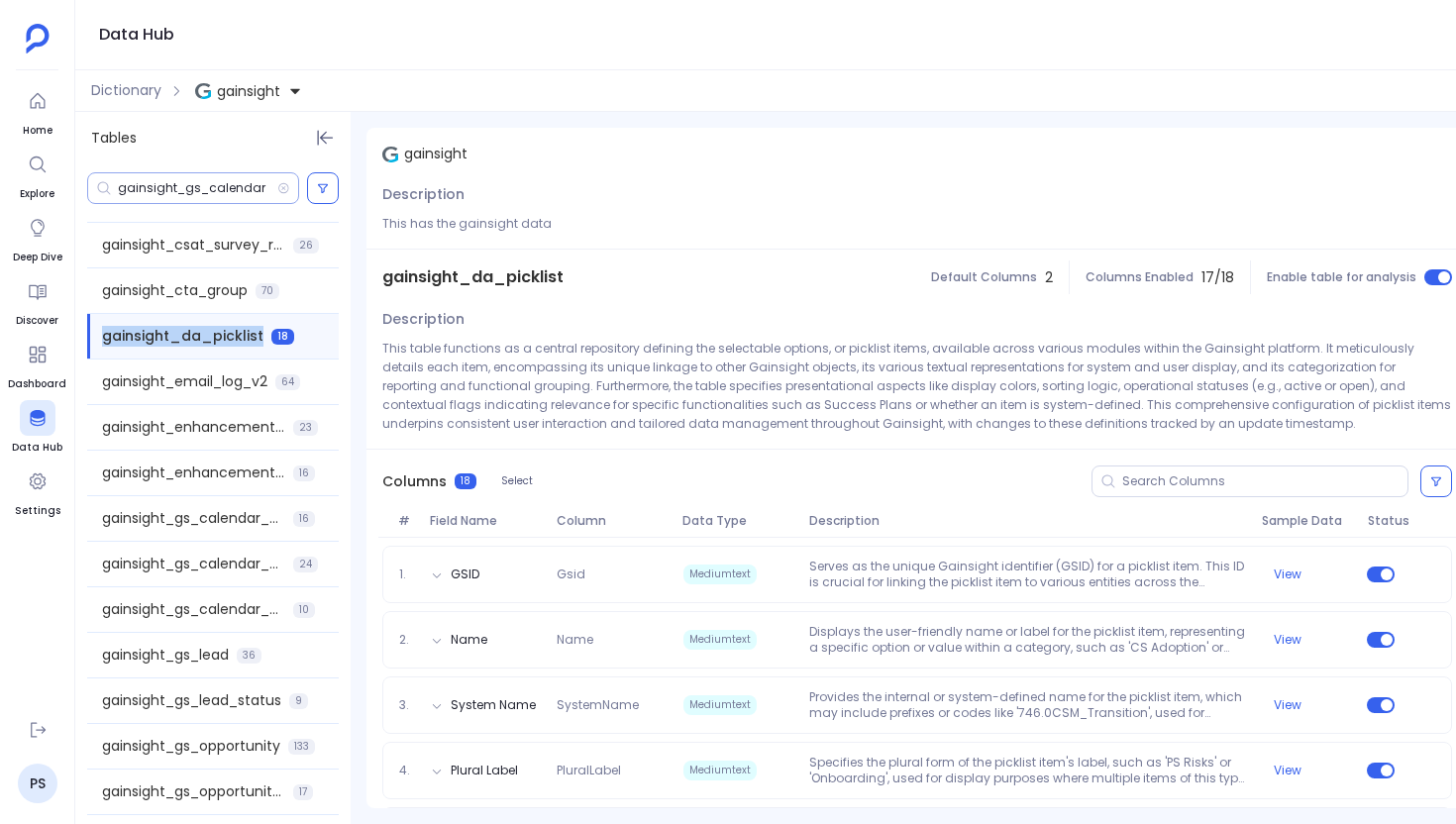 click on "gainsight_gs_calendar" at bounding box center [197, 188] 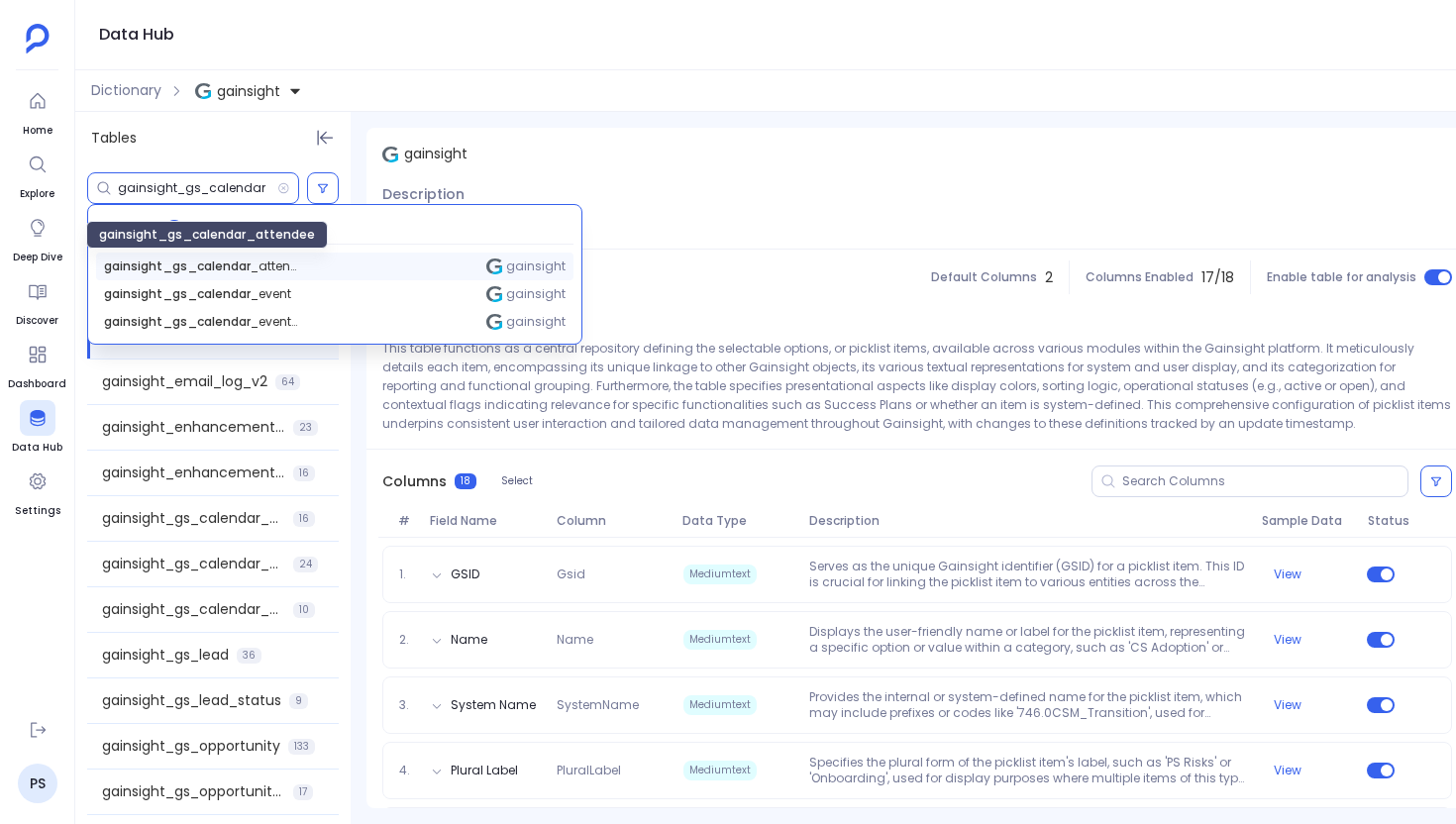 click on "gainsight_gs_calendar _attendee" at bounding box center (203, 266) 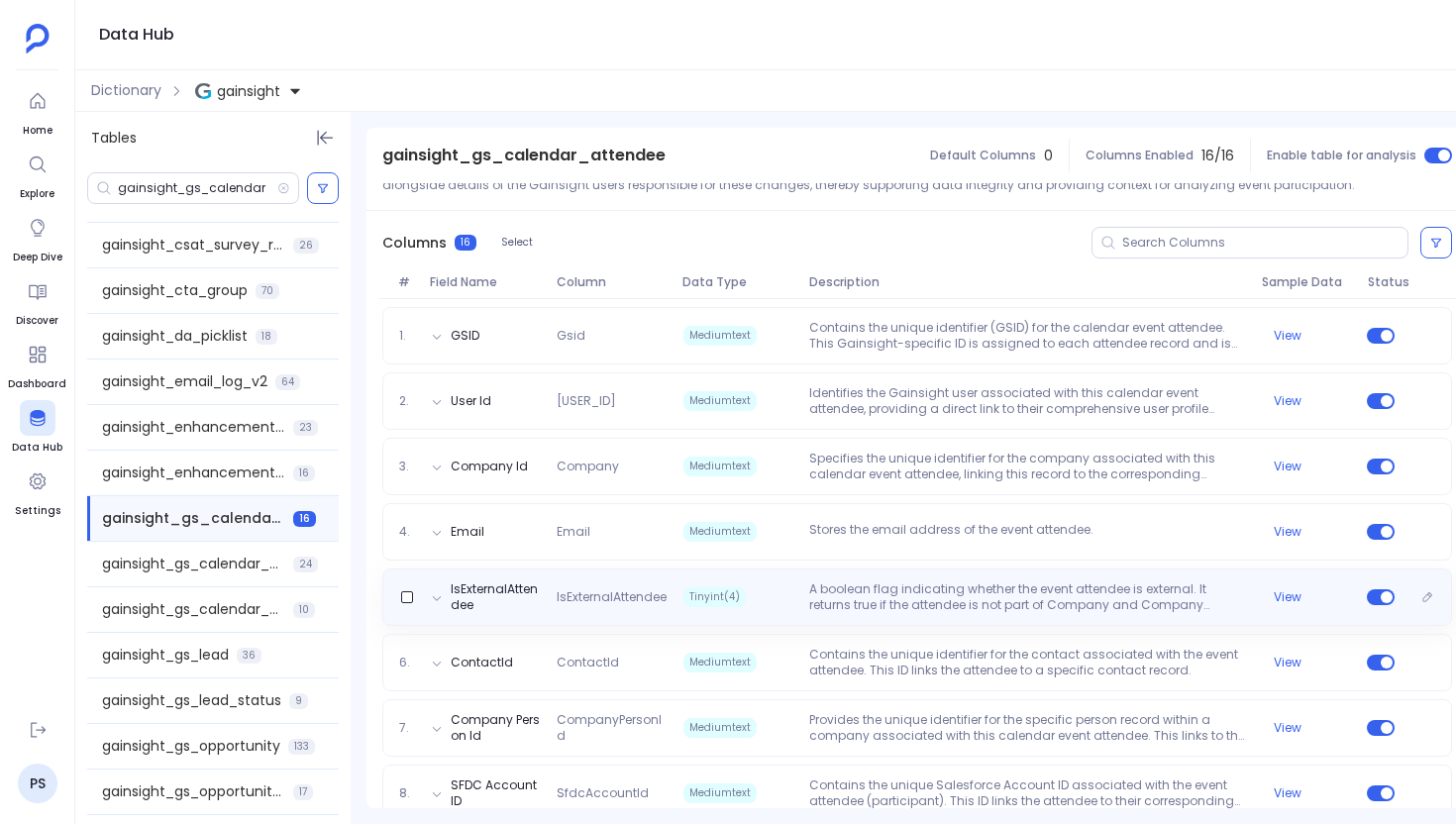 scroll, scrollTop: 231, scrollLeft: 0, axis: vertical 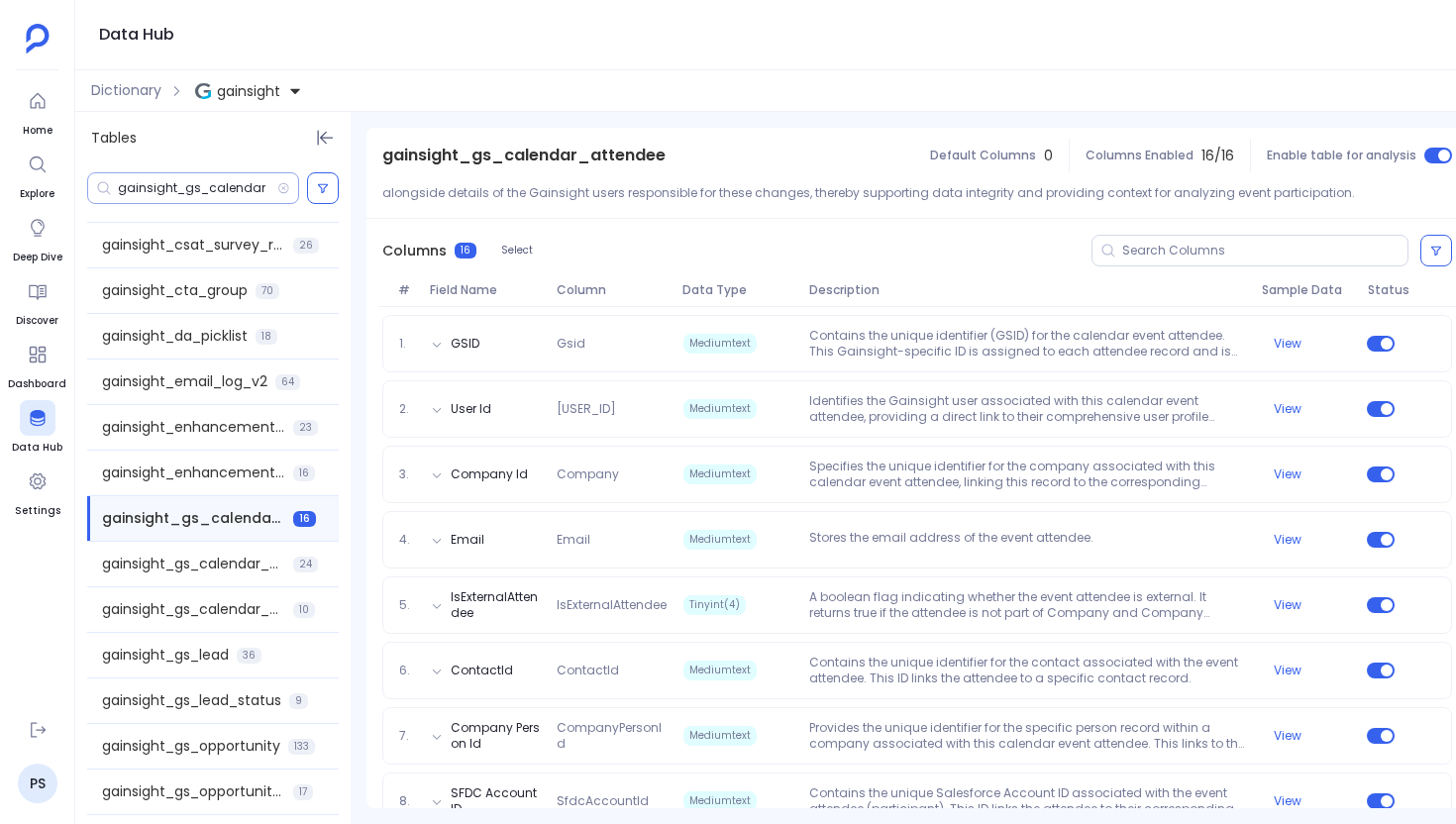 click on "gainsight_gs_calendar" at bounding box center [197, 188] 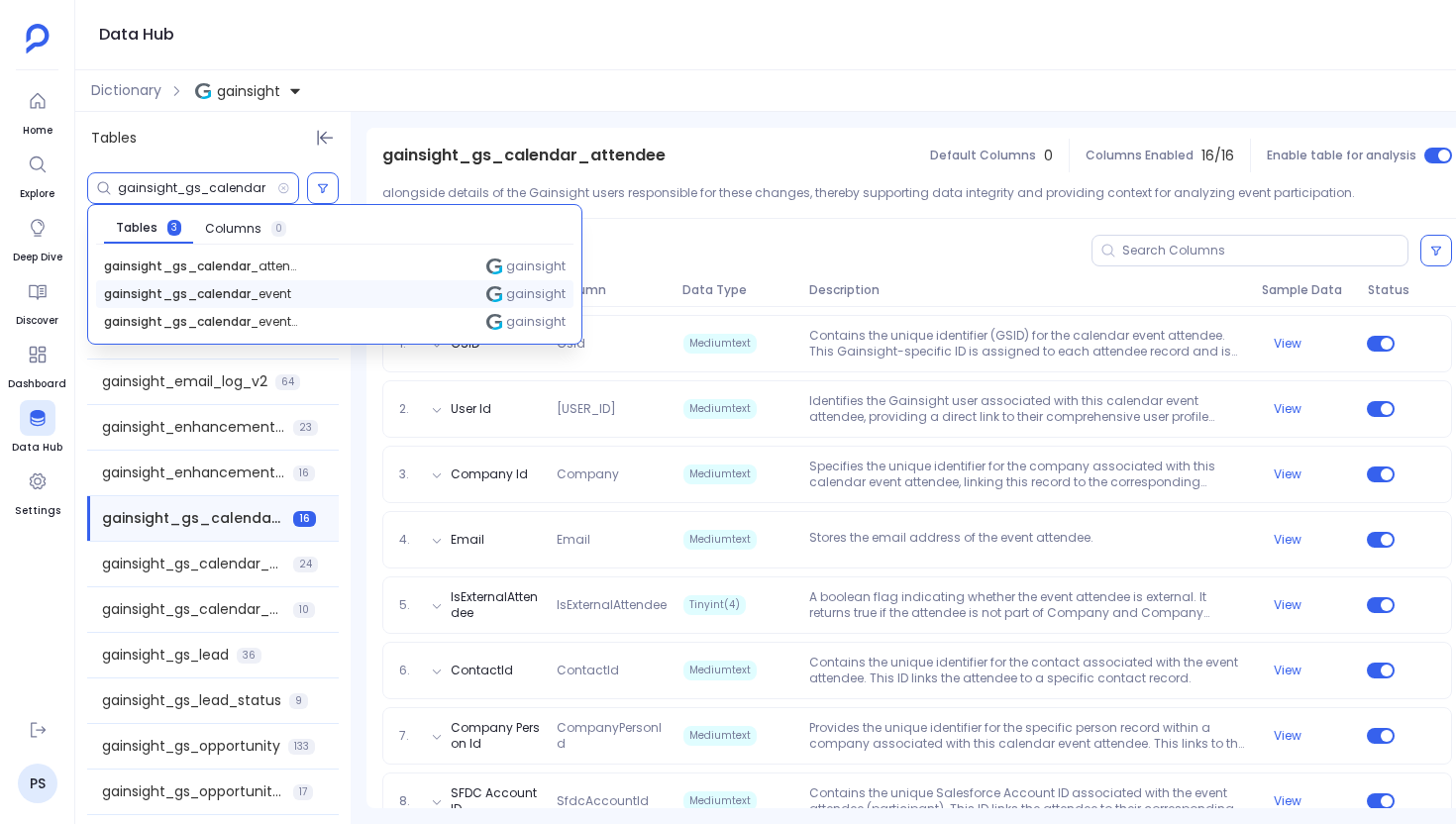click on "gainsight_gs_calendar _event" at bounding box center (197, 294) 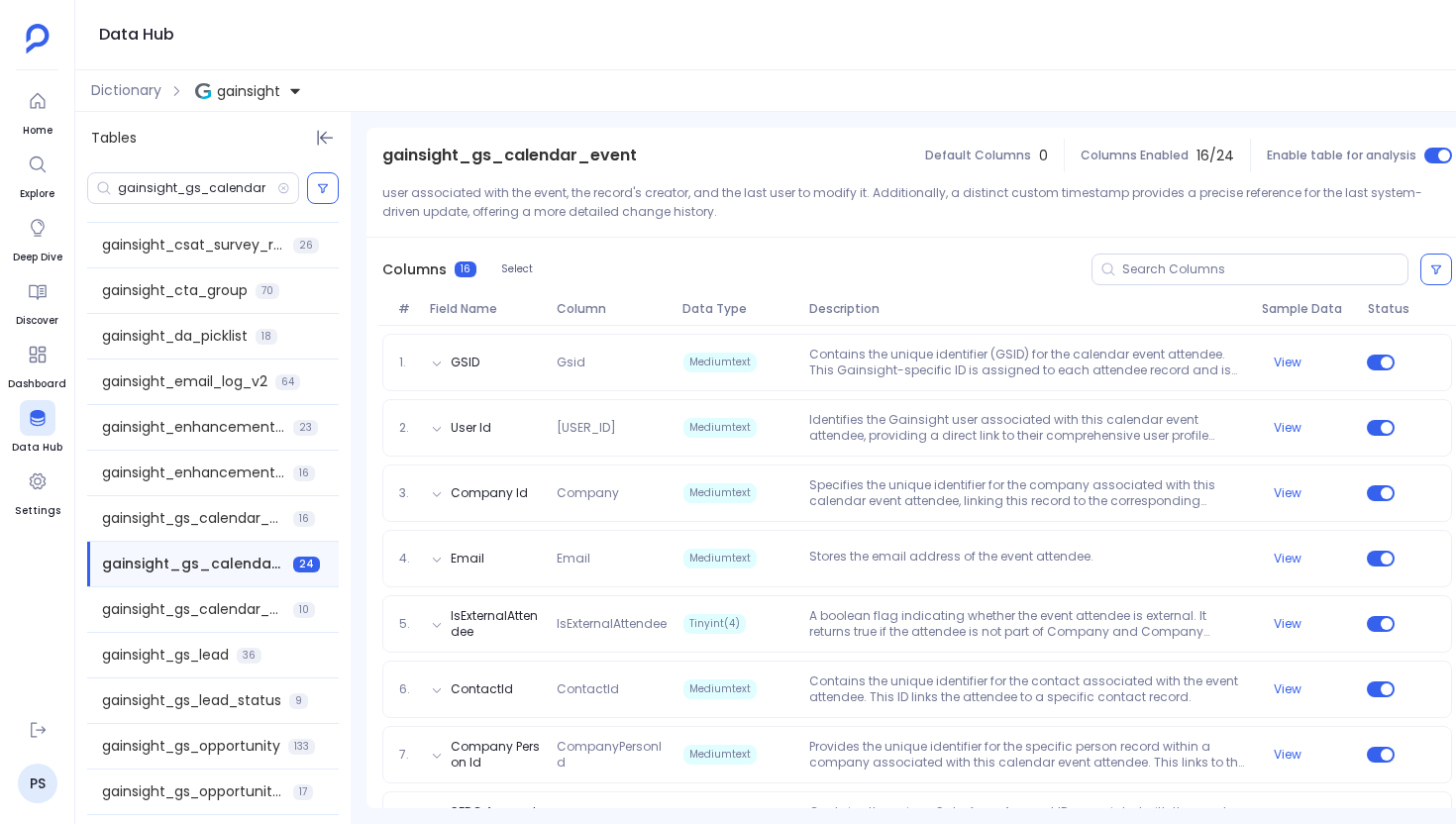 scroll, scrollTop: 0, scrollLeft: 0, axis: both 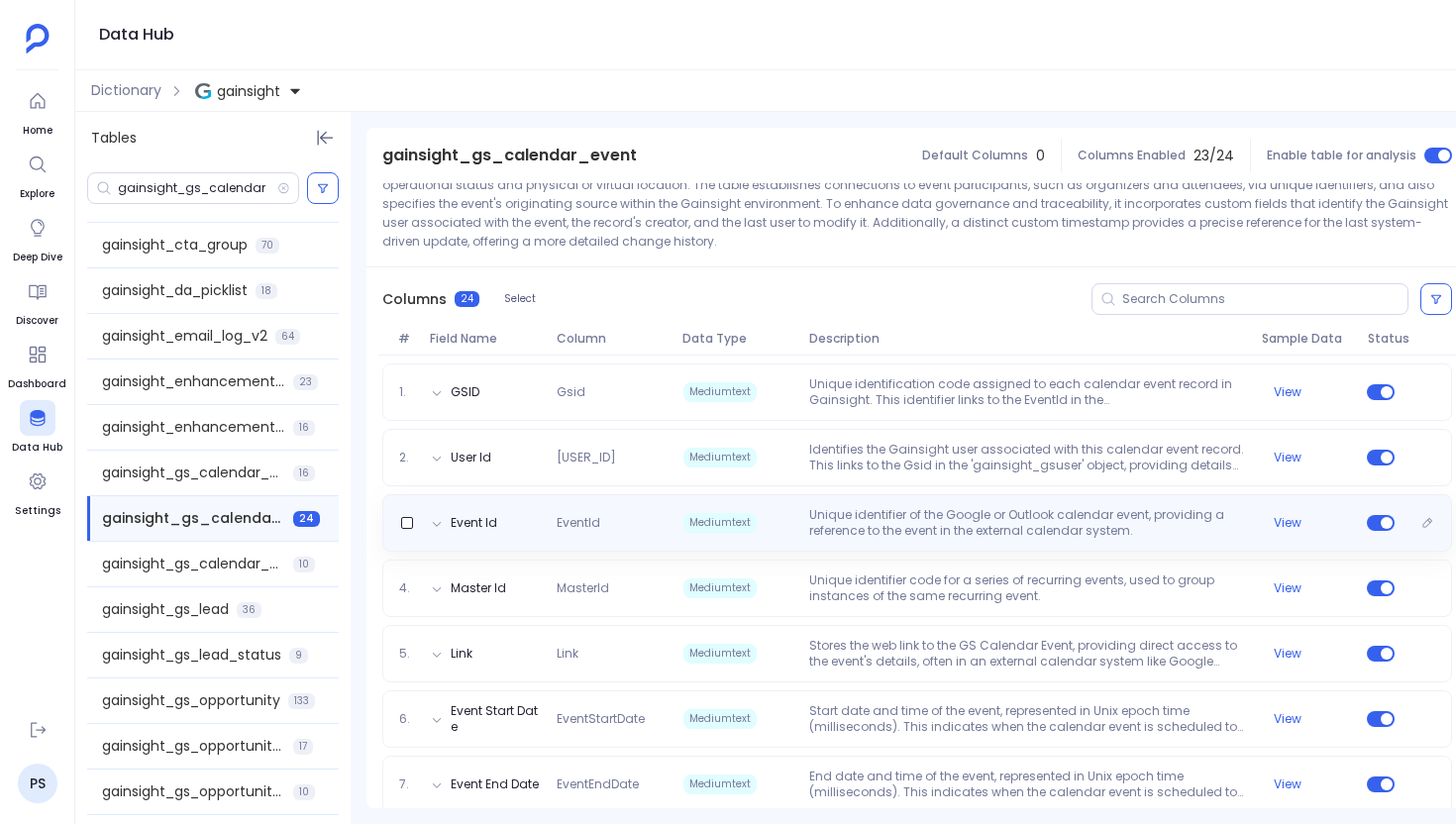 click on "EventId" at bounding box center [611, 523] 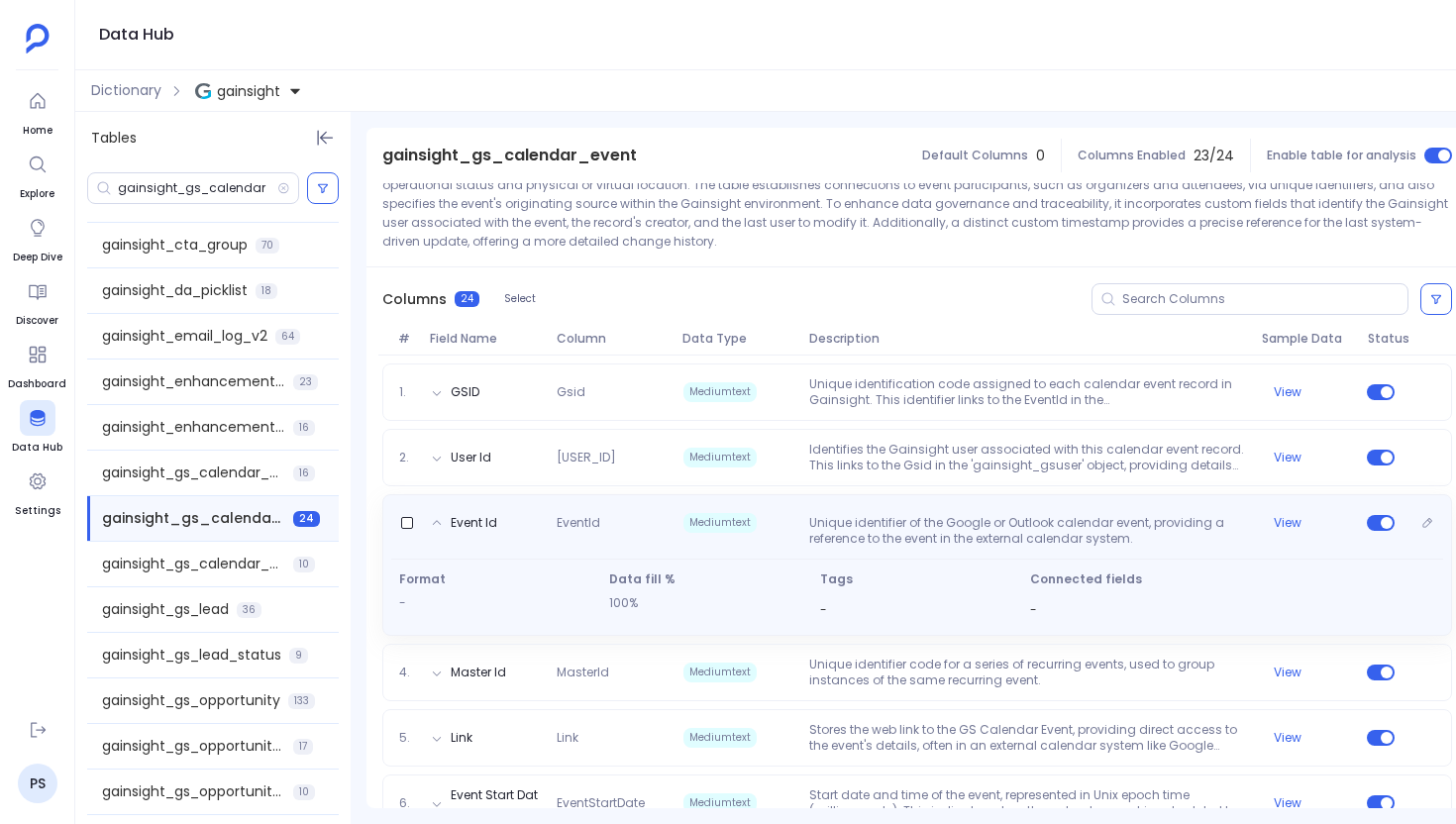 click on "EventId" at bounding box center (611, 531) 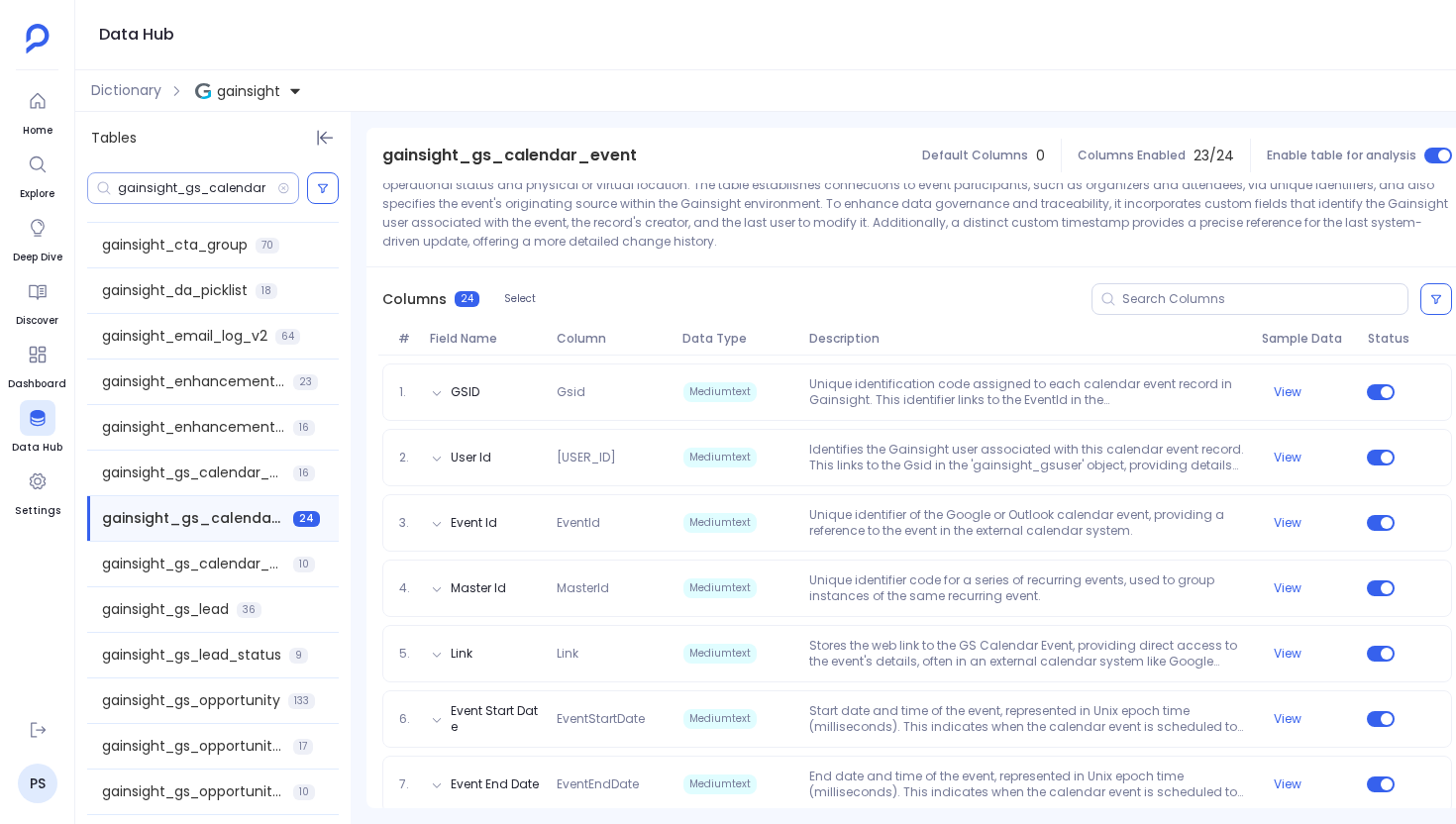 click on "gainsight_gs_calendar" at bounding box center (197, 188) 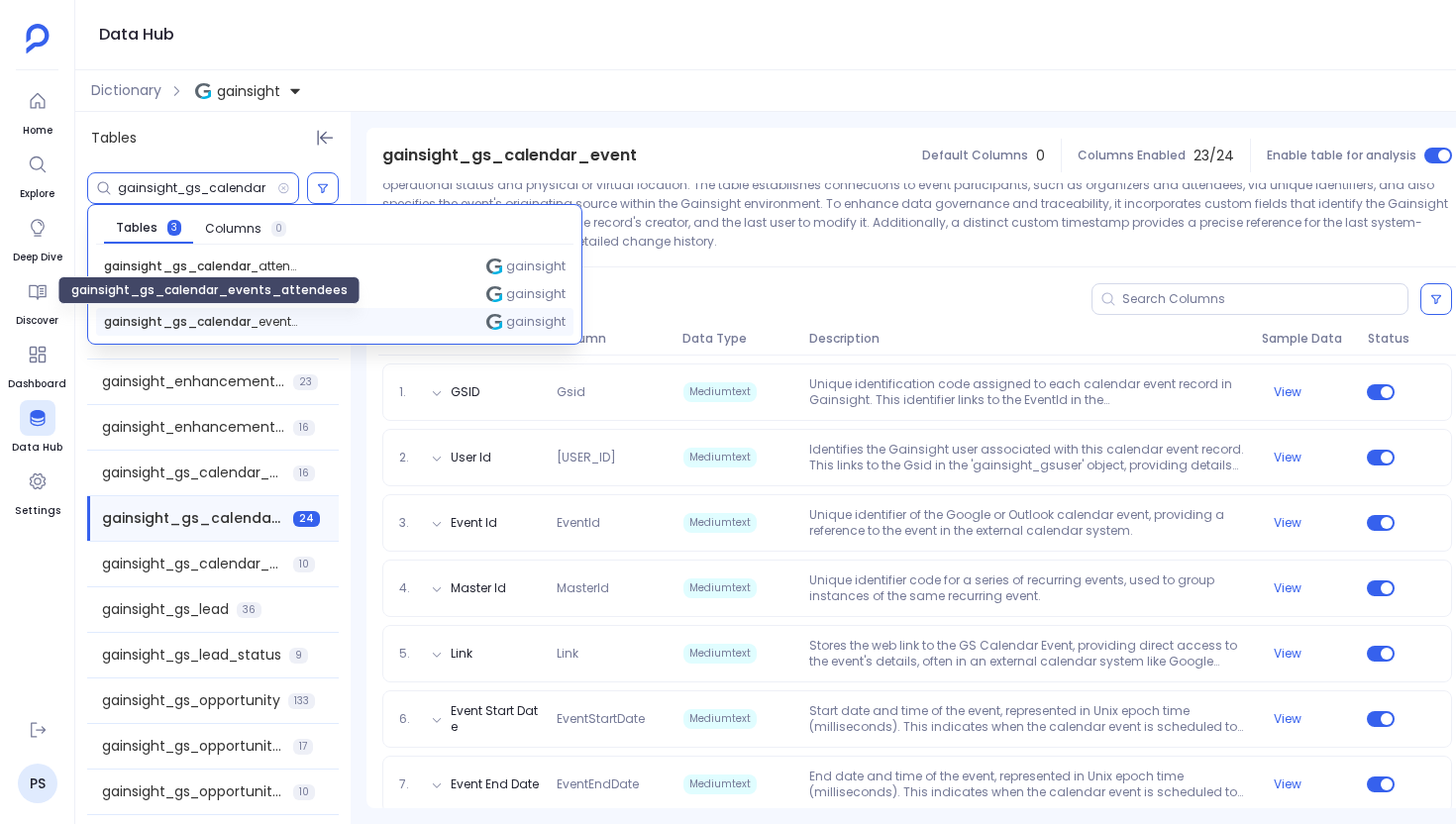 click on "gainsight_gs_calendar _events_attendees" at bounding box center (203, 322) 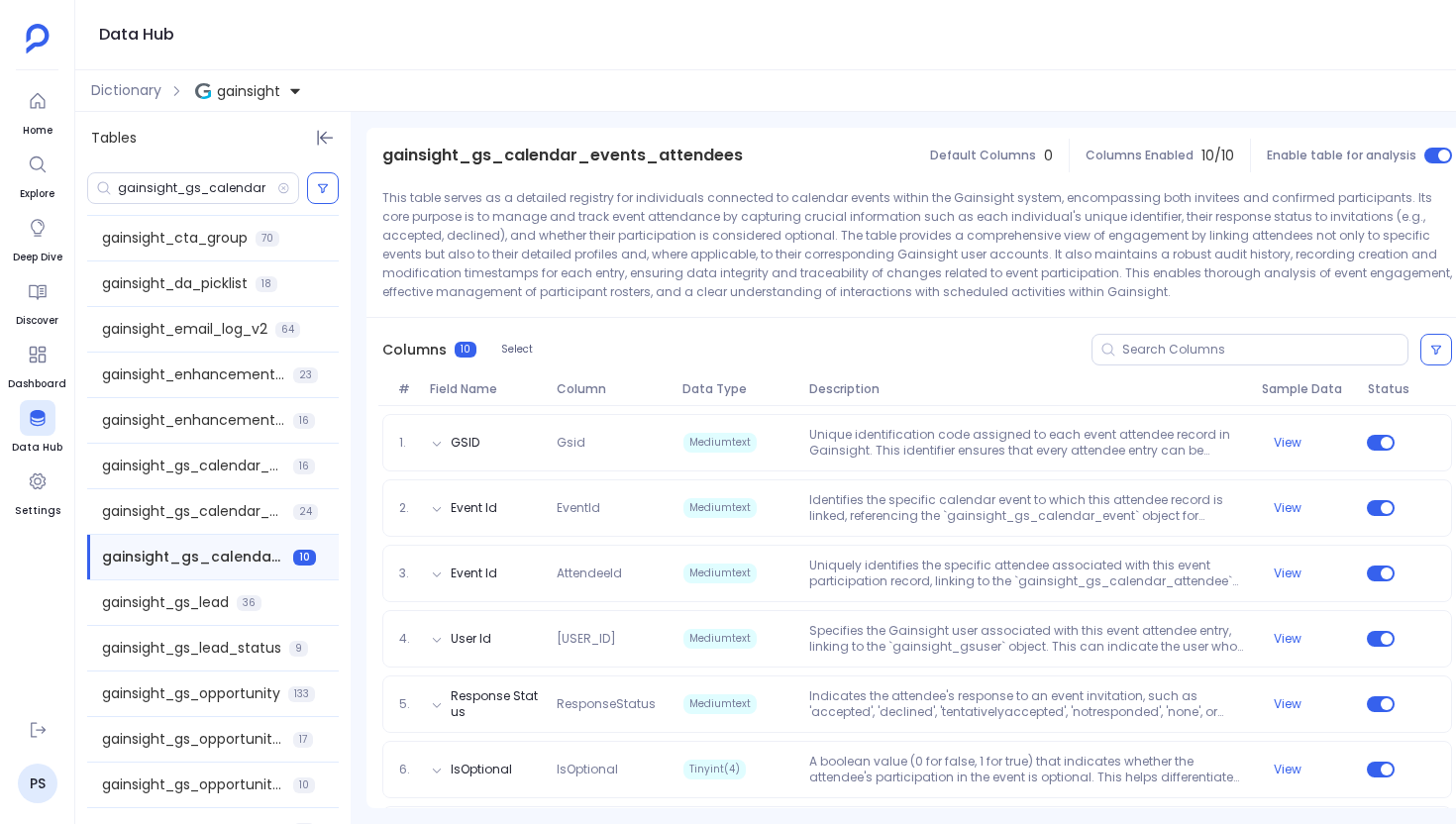 scroll, scrollTop: 1199, scrollLeft: 0, axis: vertical 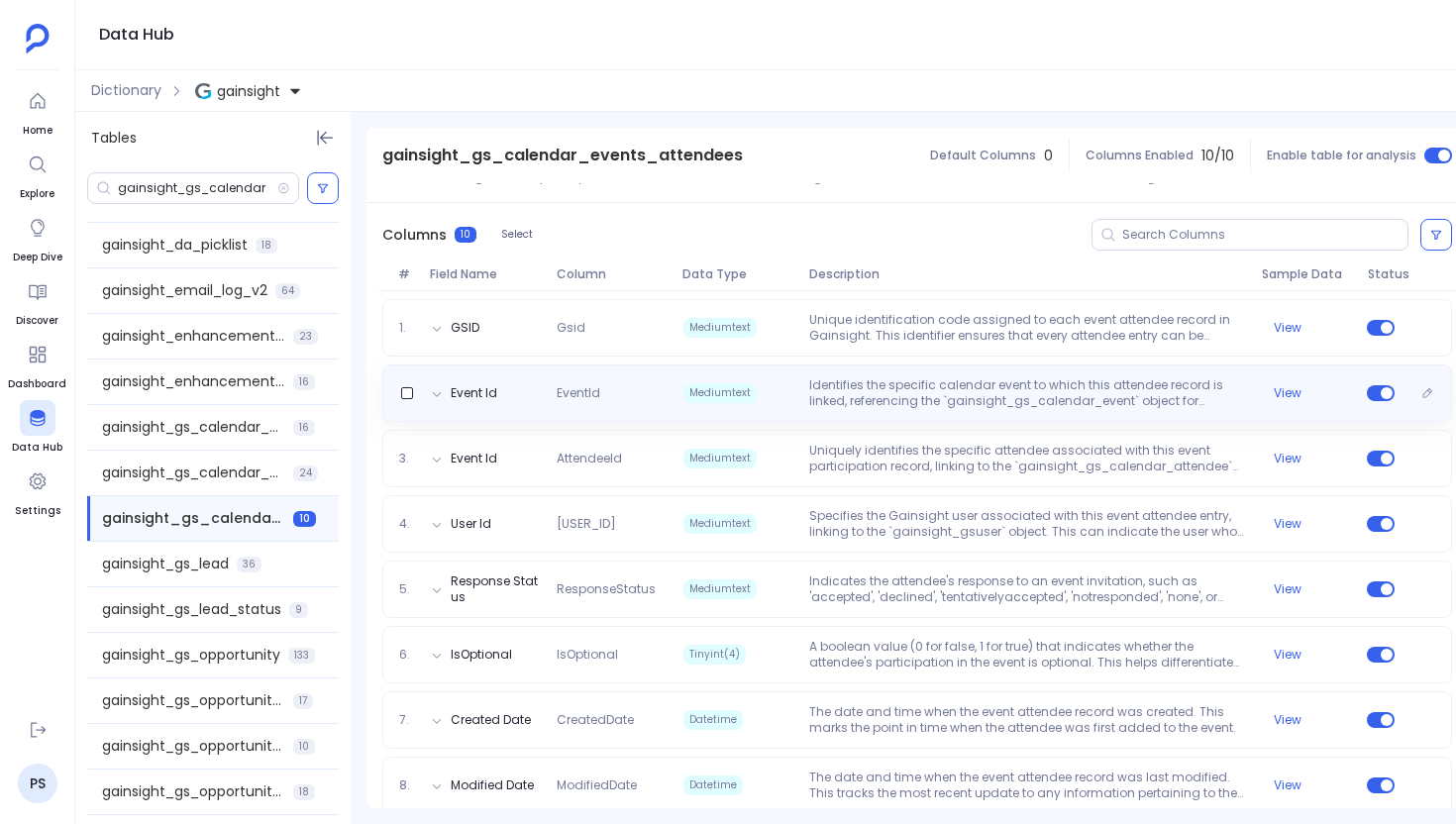 click on "Identifies the specific calendar event to which this attendee record is linked, referencing the `gainsight_gs_calendar_event` object for complete event details. This ensures each attendee is correctly associated with their respective event." at bounding box center (1027, 393) 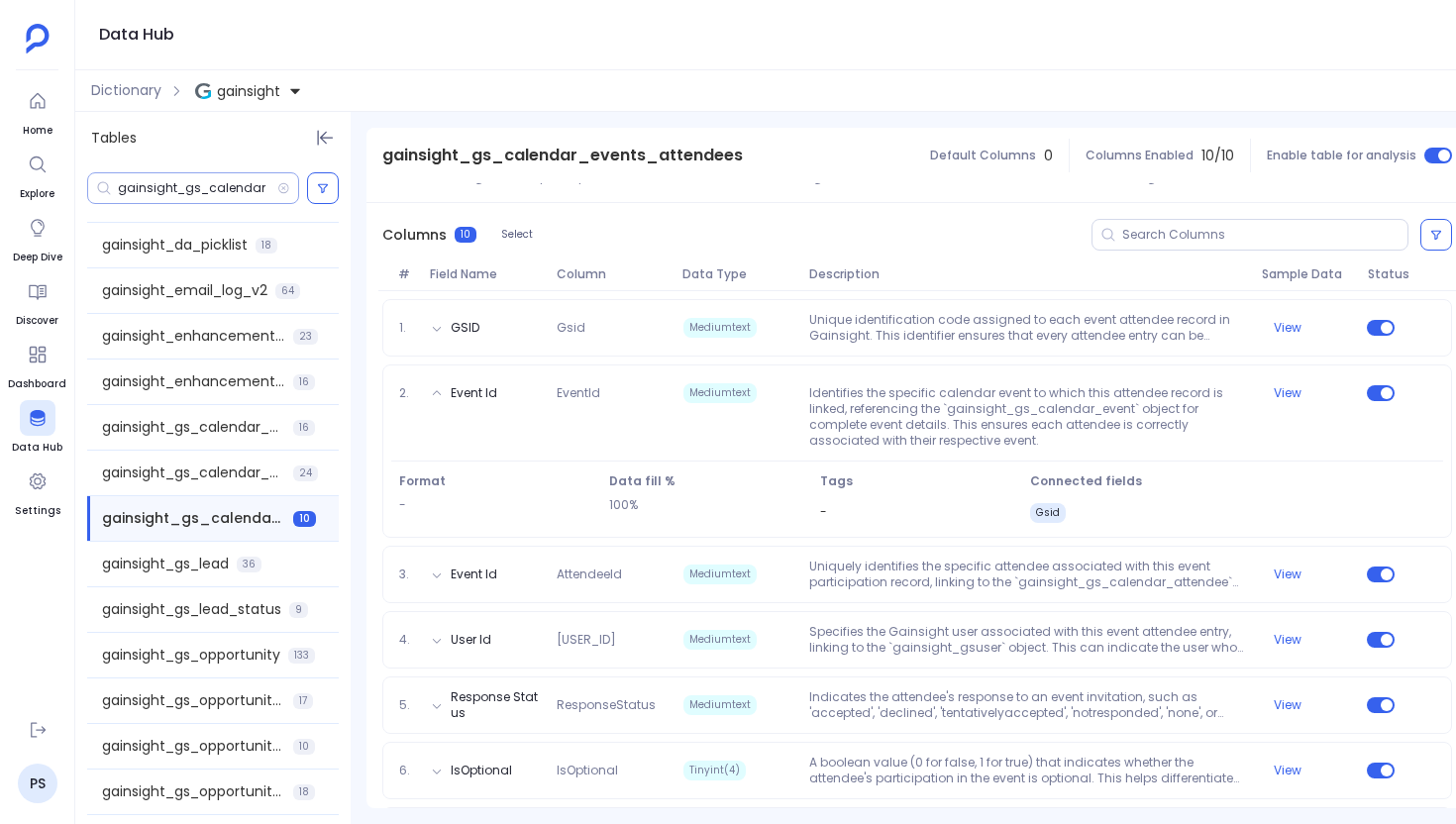 click on "gainsight_gs_calendar" at bounding box center [193, 188] 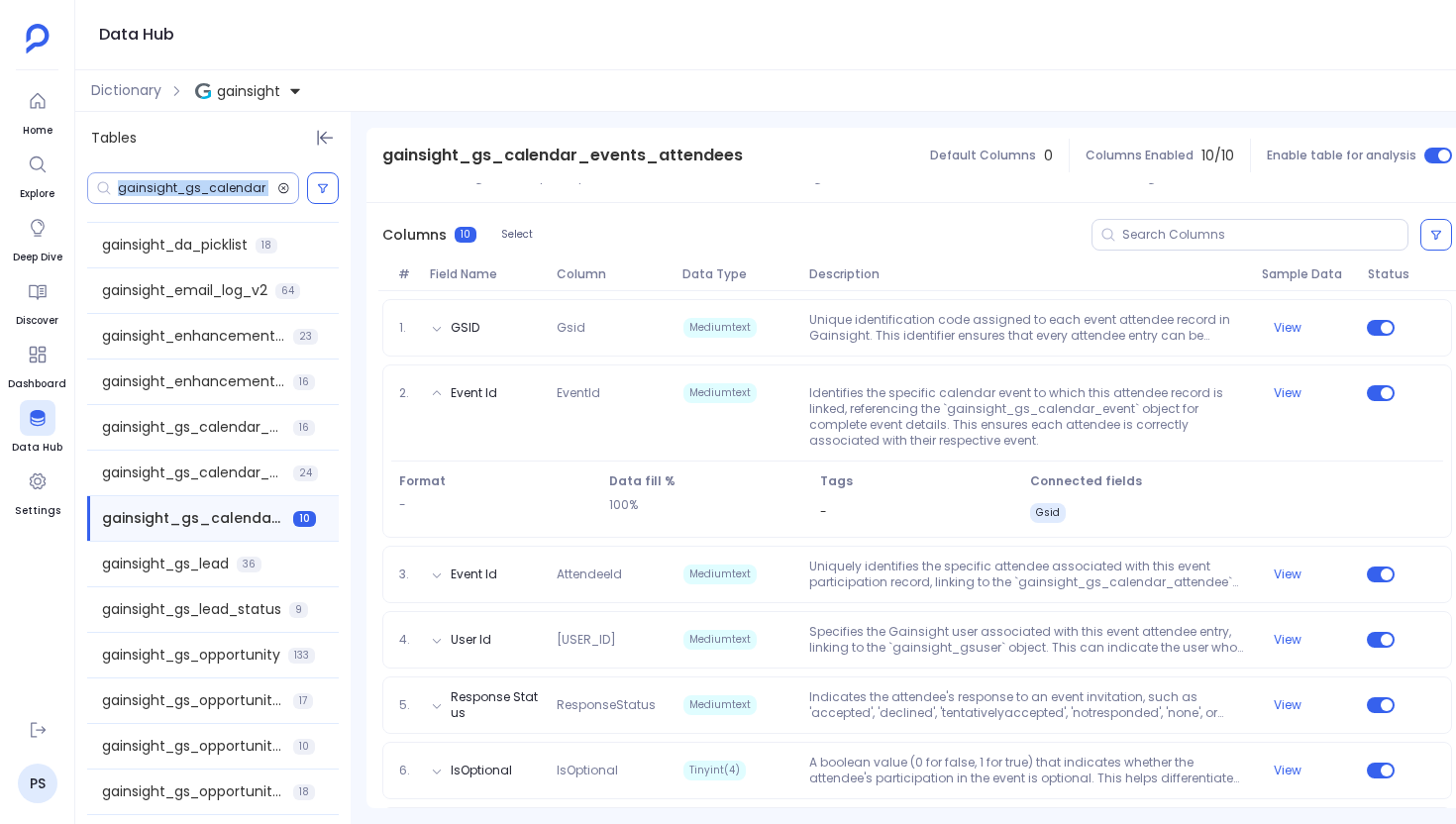 click 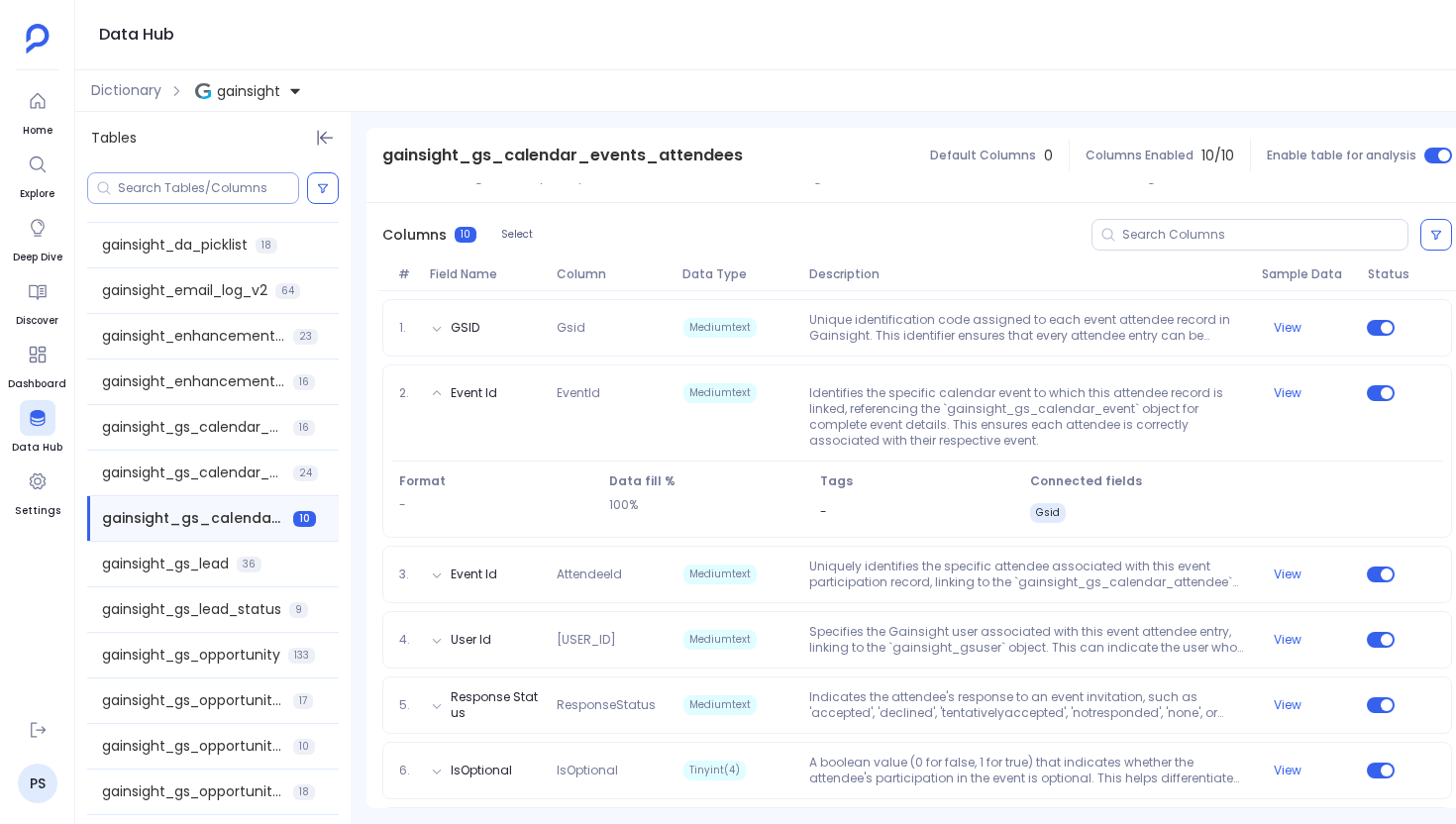 click at bounding box center (208, 188) 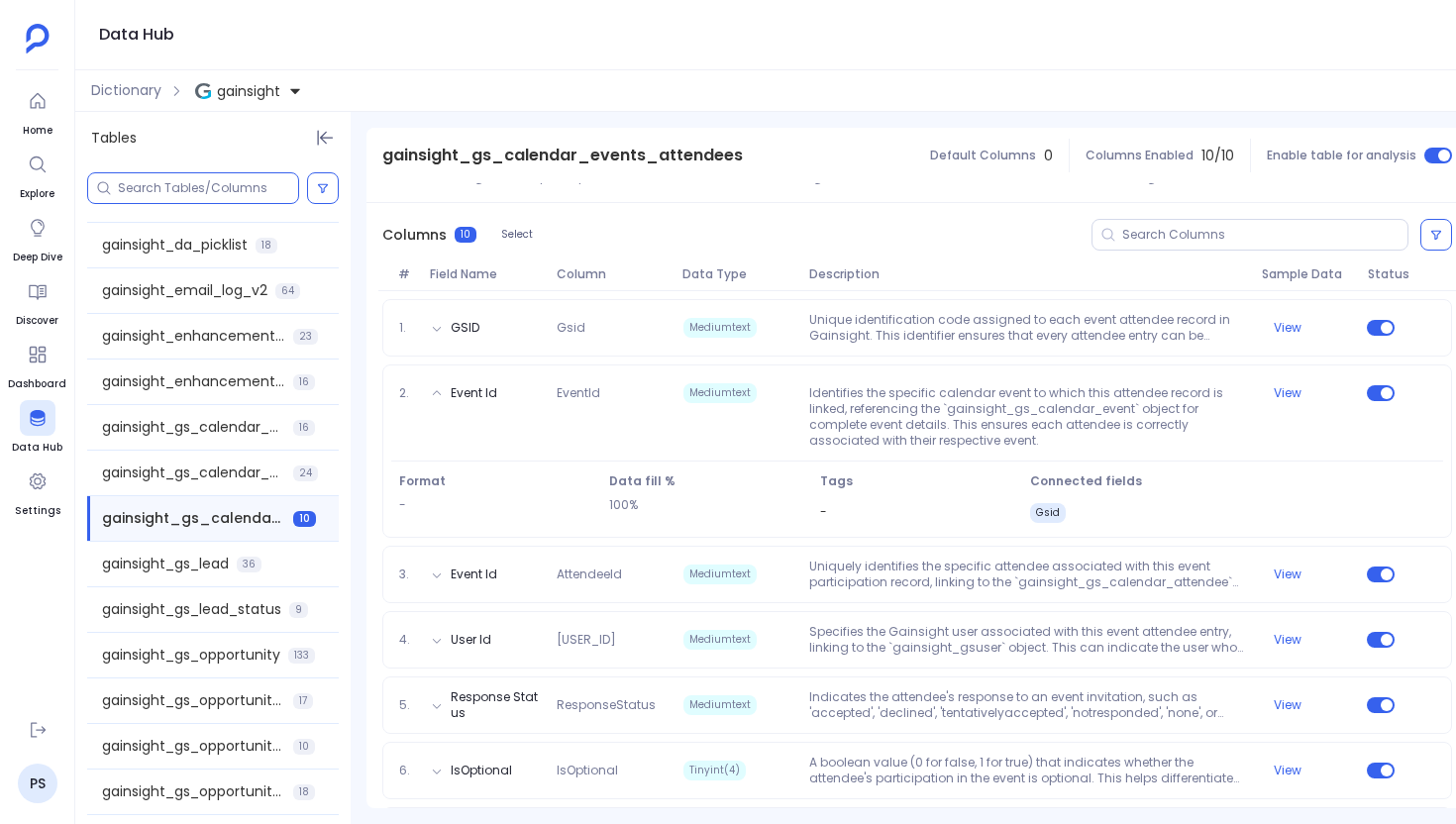 paste on "gainsight_ao_cta_events" 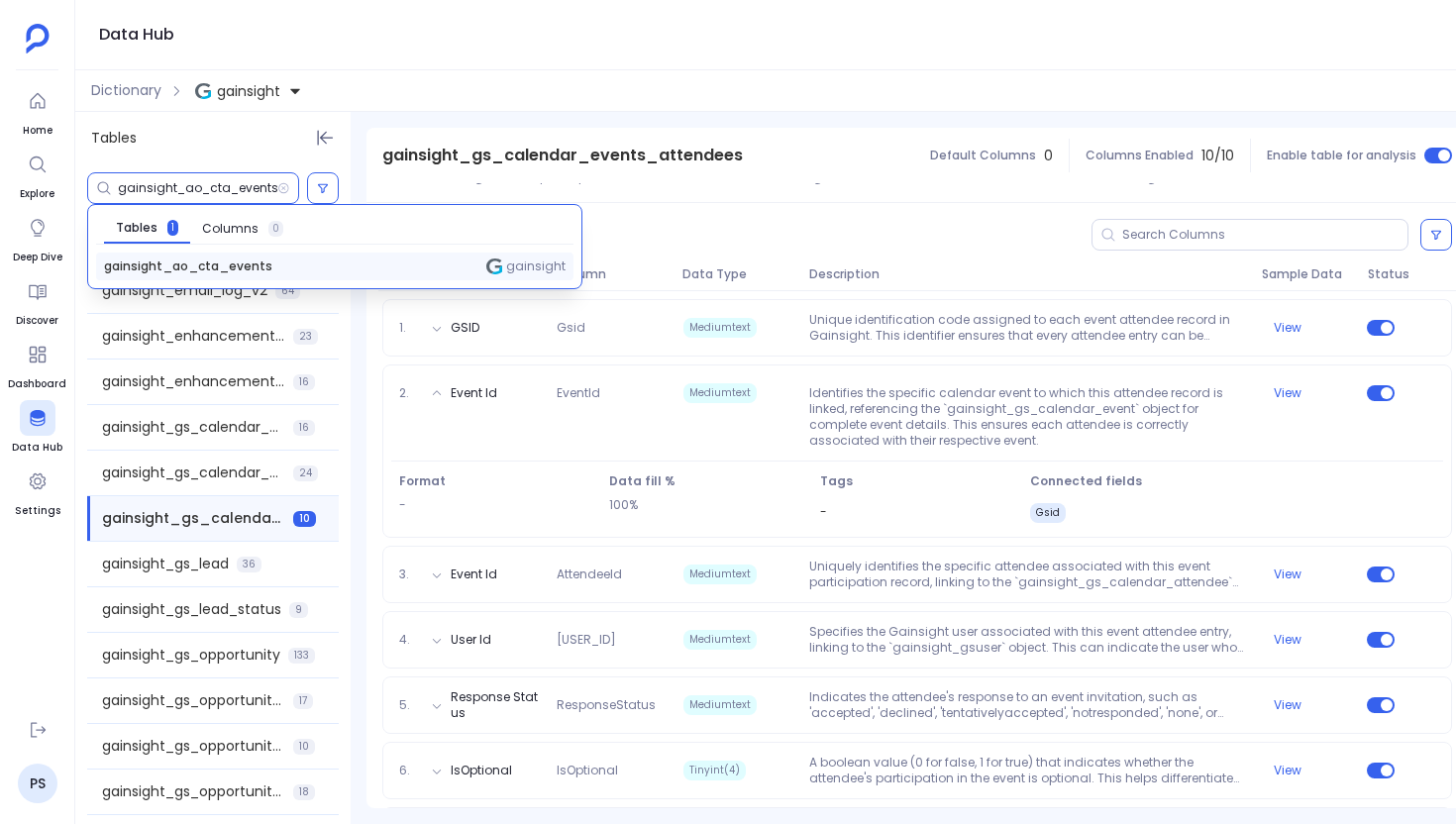 click on "gainsight_ao_cta_events gainsight" at bounding box center [335, 266] 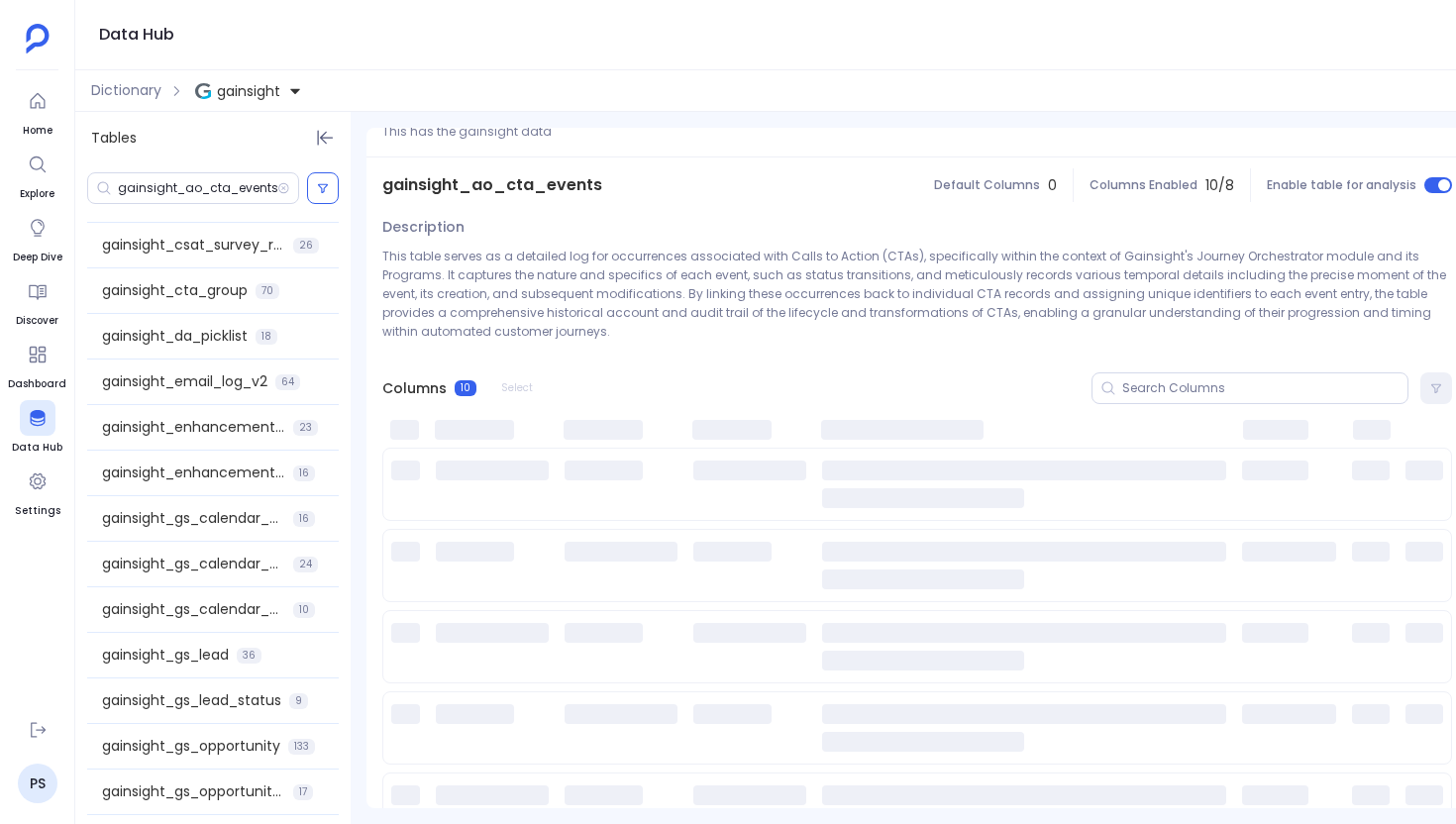 scroll, scrollTop: 799, scrollLeft: 0, axis: vertical 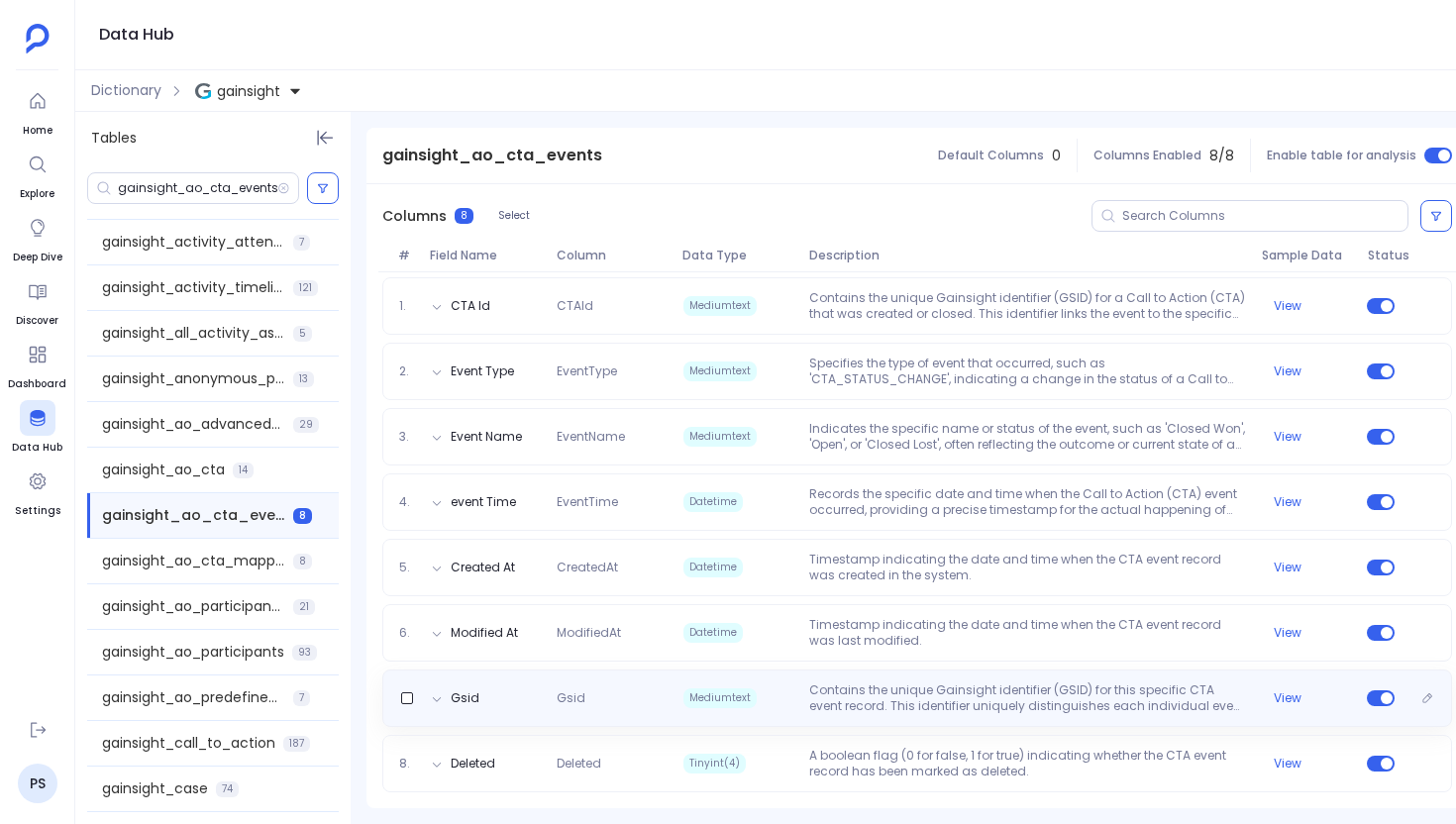 click on "Contains the unique Gainsight identifier (GSID) for this specific CTA event record. This identifier uniquely distinguishes each individual event entry within the 'gainsight_ao_cta_events' table, separate from the CTAId which links to the Call to Action itself." at bounding box center (1027, 698) 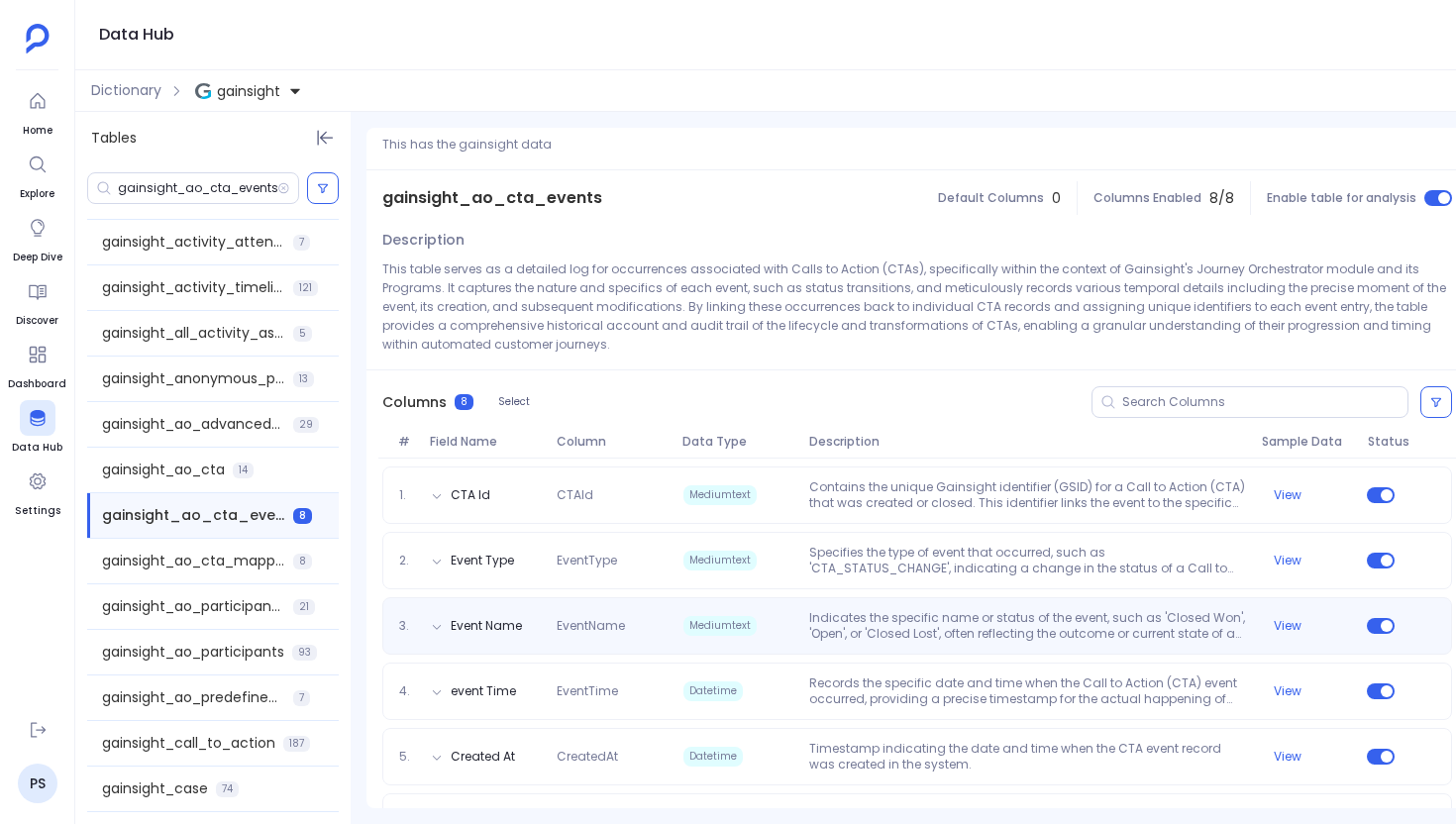 scroll, scrollTop: 34, scrollLeft: 0, axis: vertical 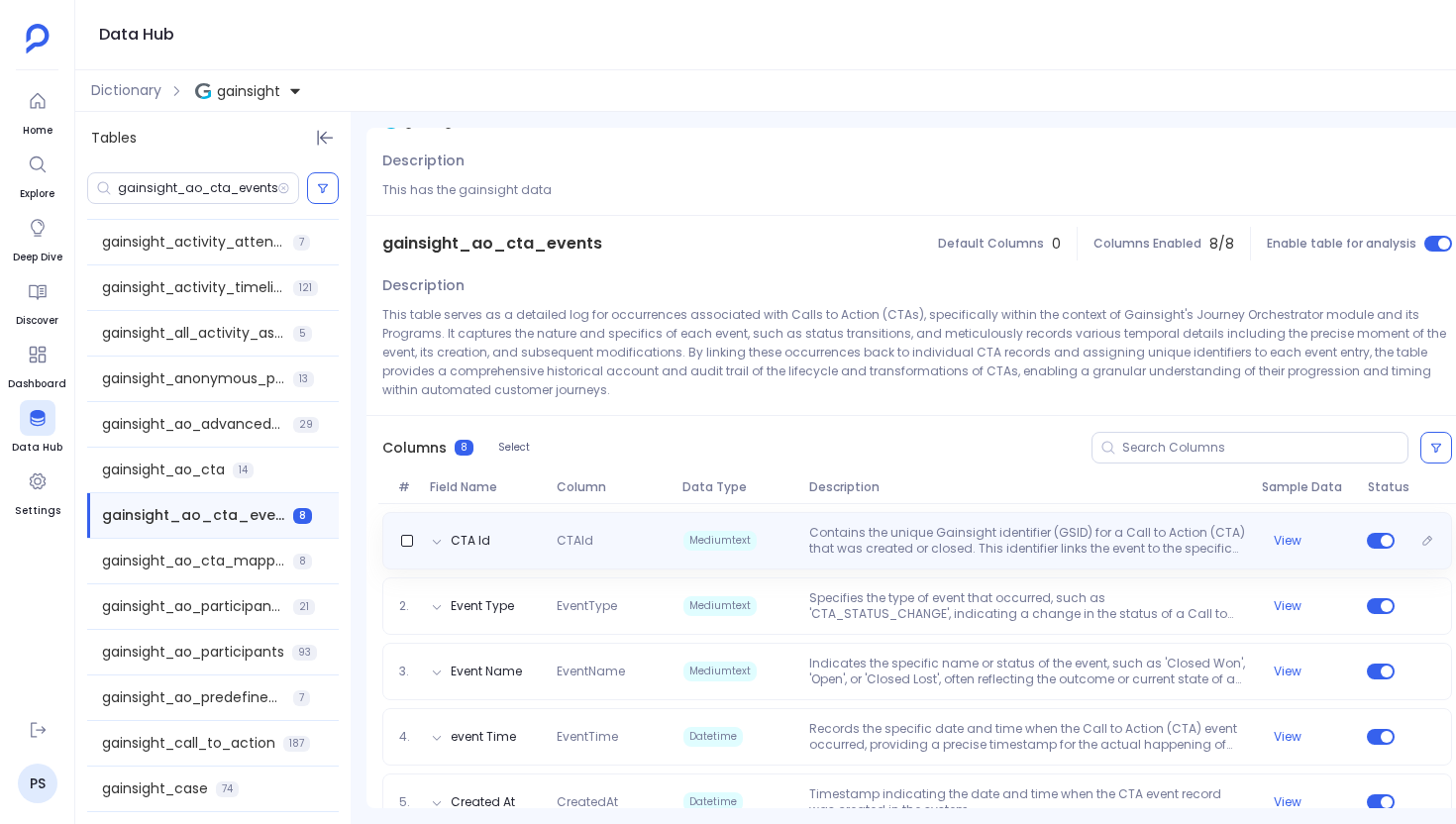 click on "Contains the unique Gainsight identifier (GSID) for a Call to Action (CTA) that was created or closed. This identifier links the event to the specific CTA record in the 'gainsight_ao_cta' table." at bounding box center (1027, 541) 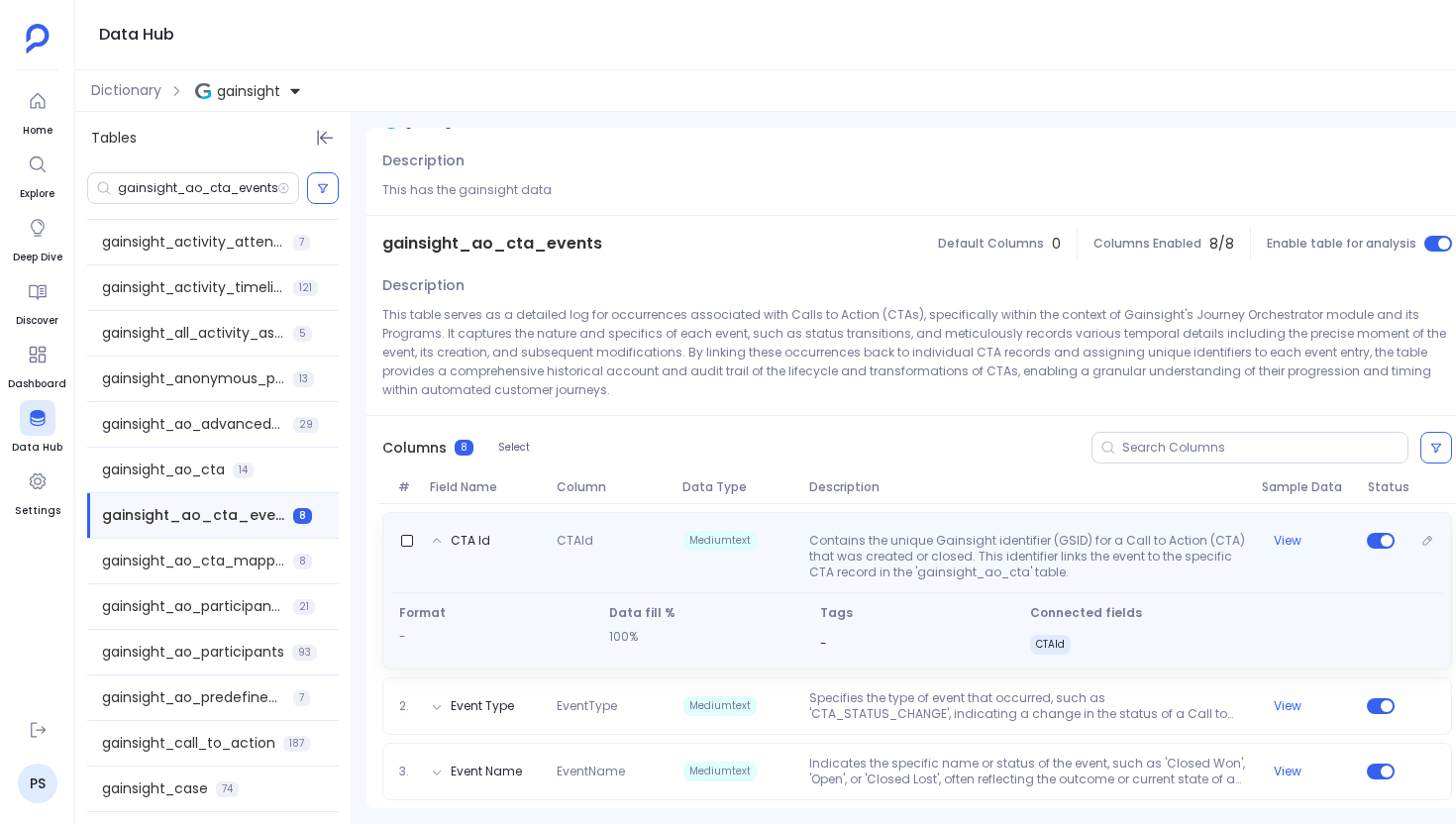 click on "Contains the unique Gainsight identifier (GSID) for a Call to Action (CTA) that was created or closed. This identifier links the event to the specific CTA record in the 'gainsight_ao_cta' table." at bounding box center [1027, 557] 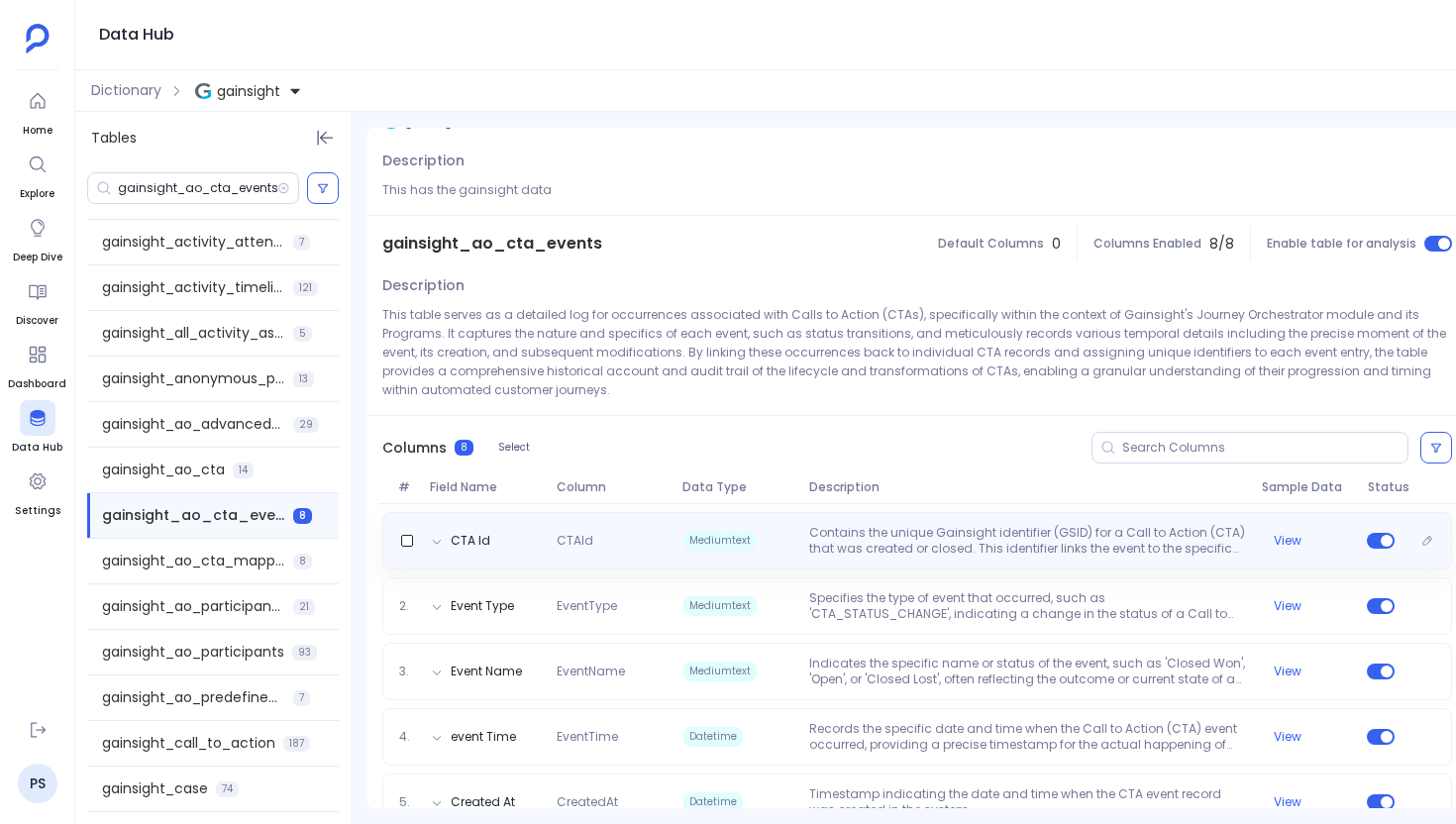 click on "Contains the unique Gainsight identifier (GSID) for a Call to Action (CTA) that was created or closed. This identifier links the event to the specific CTA record in the 'gainsight_ao_cta' table." at bounding box center [1027, 541] 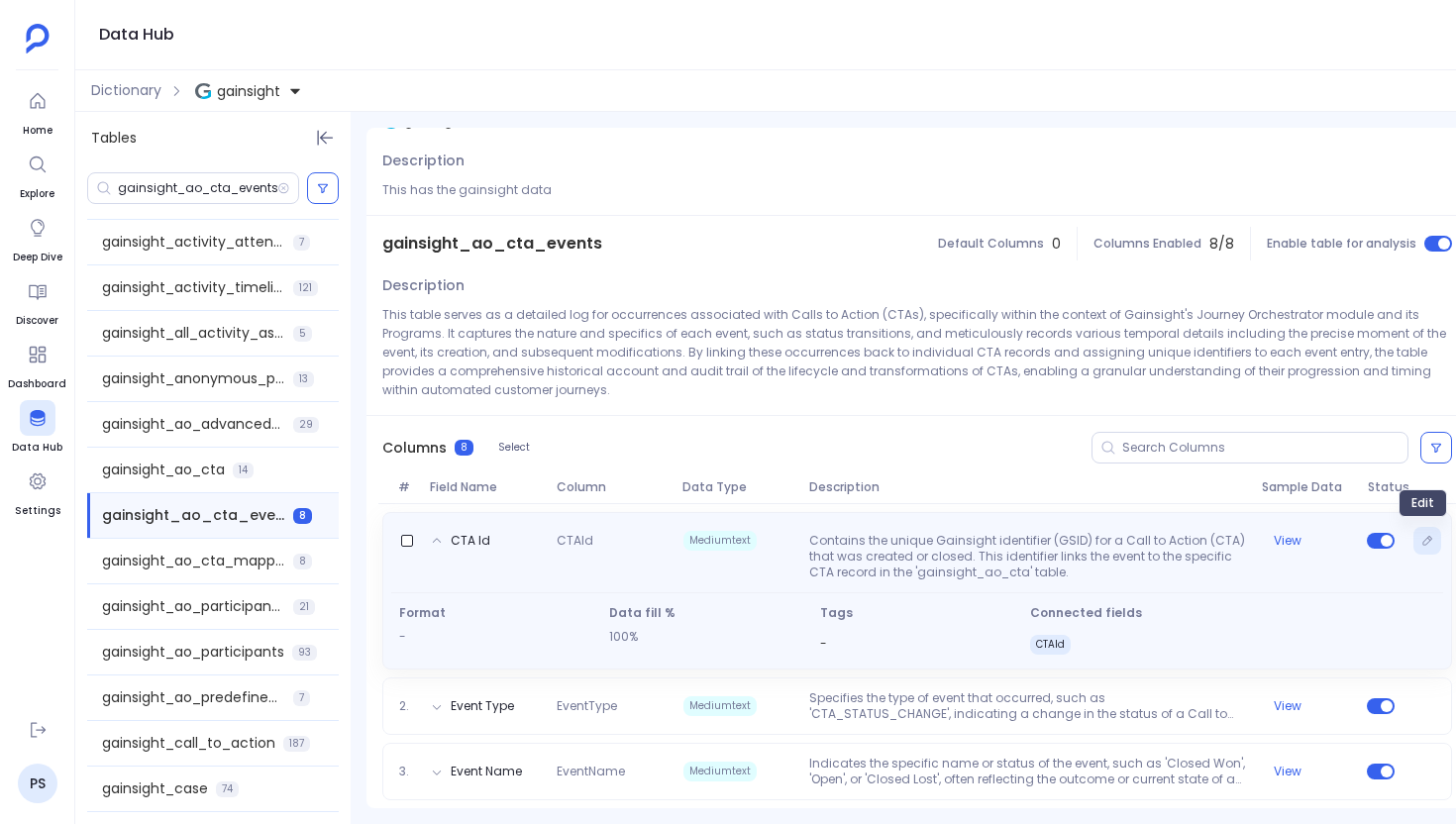 click at bounding box center (1427, 541) 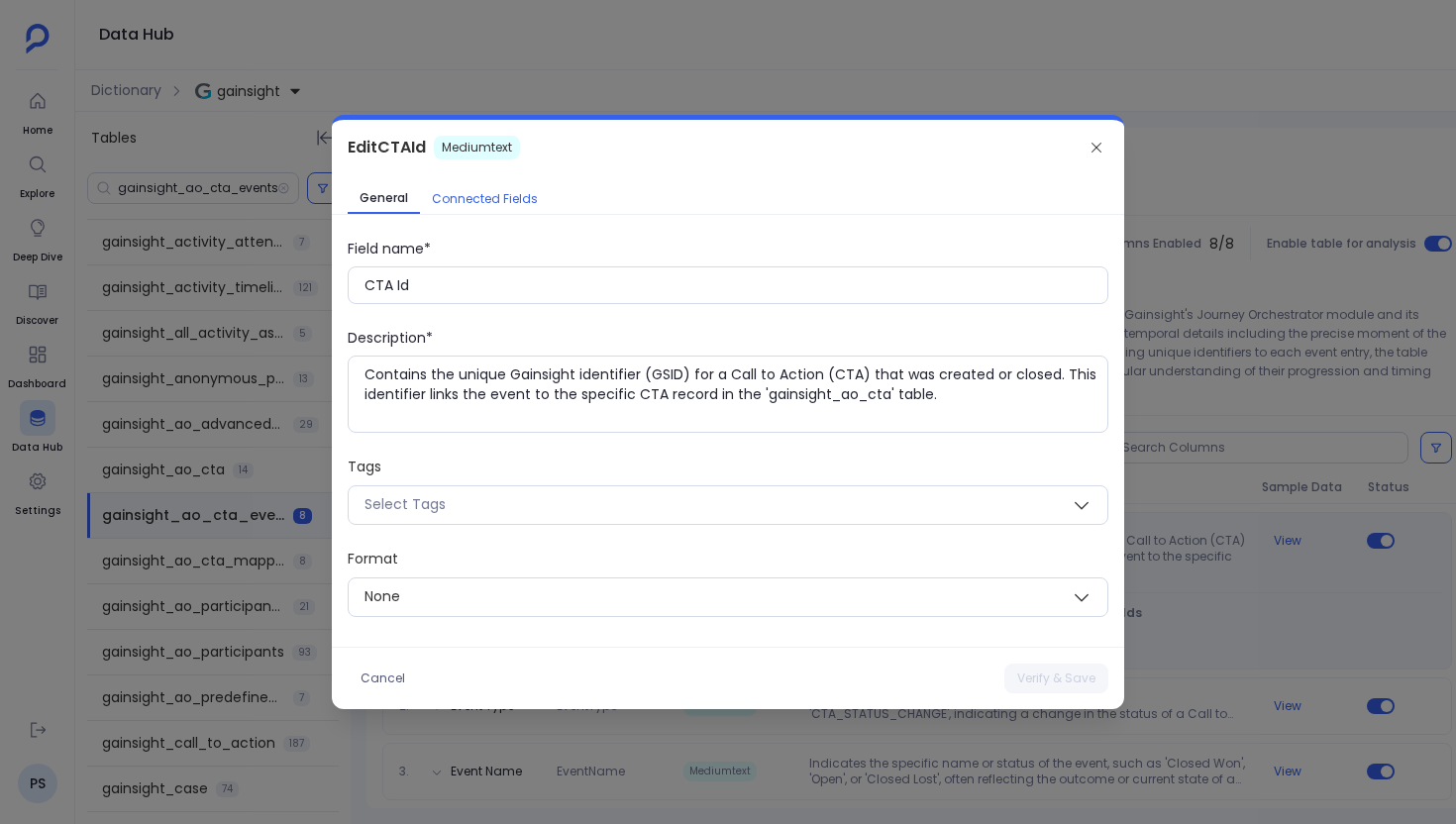 click on "Connected Fields" at bounding box center (484, 199) 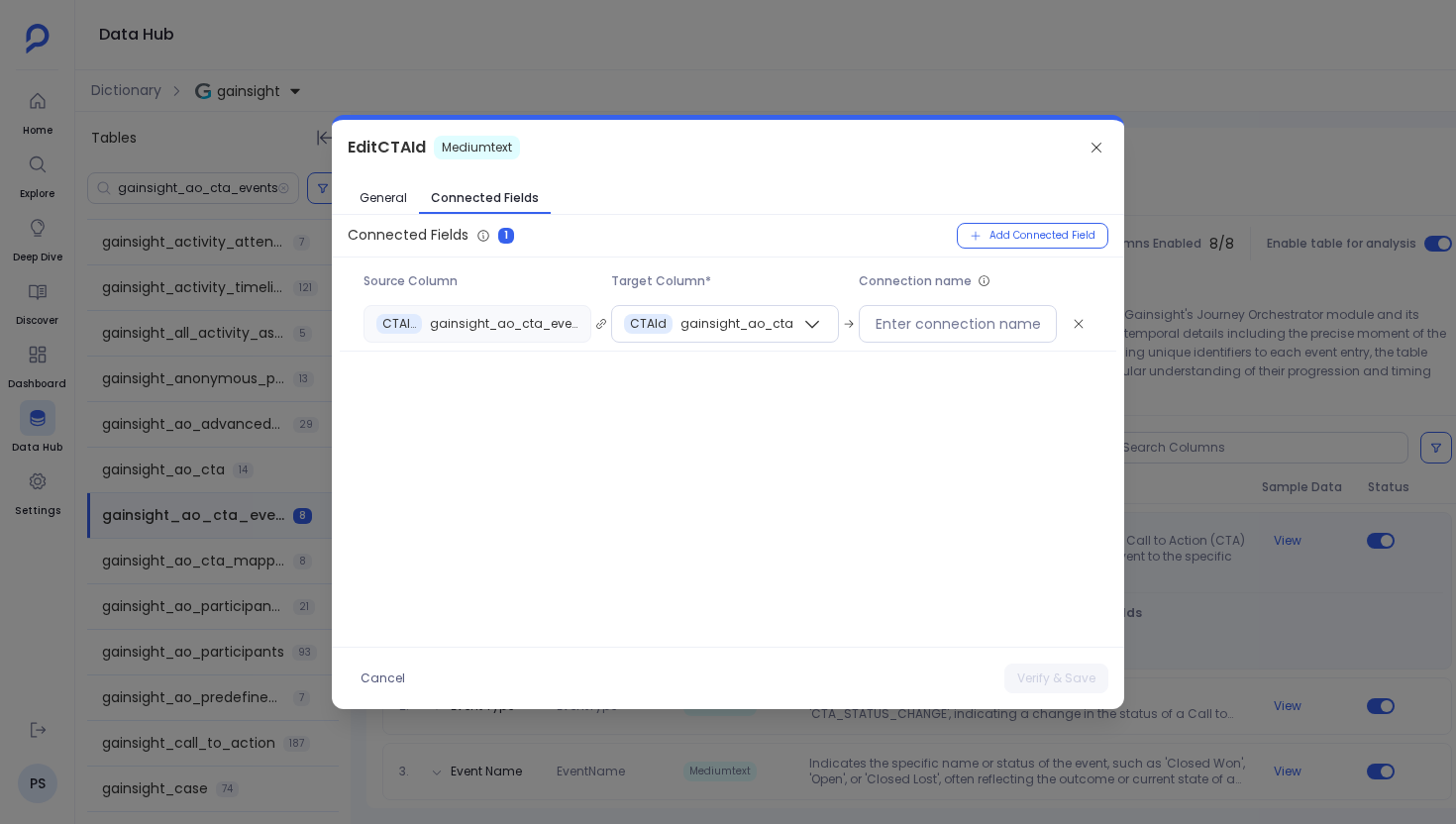 click at bounding box center (728, 412) 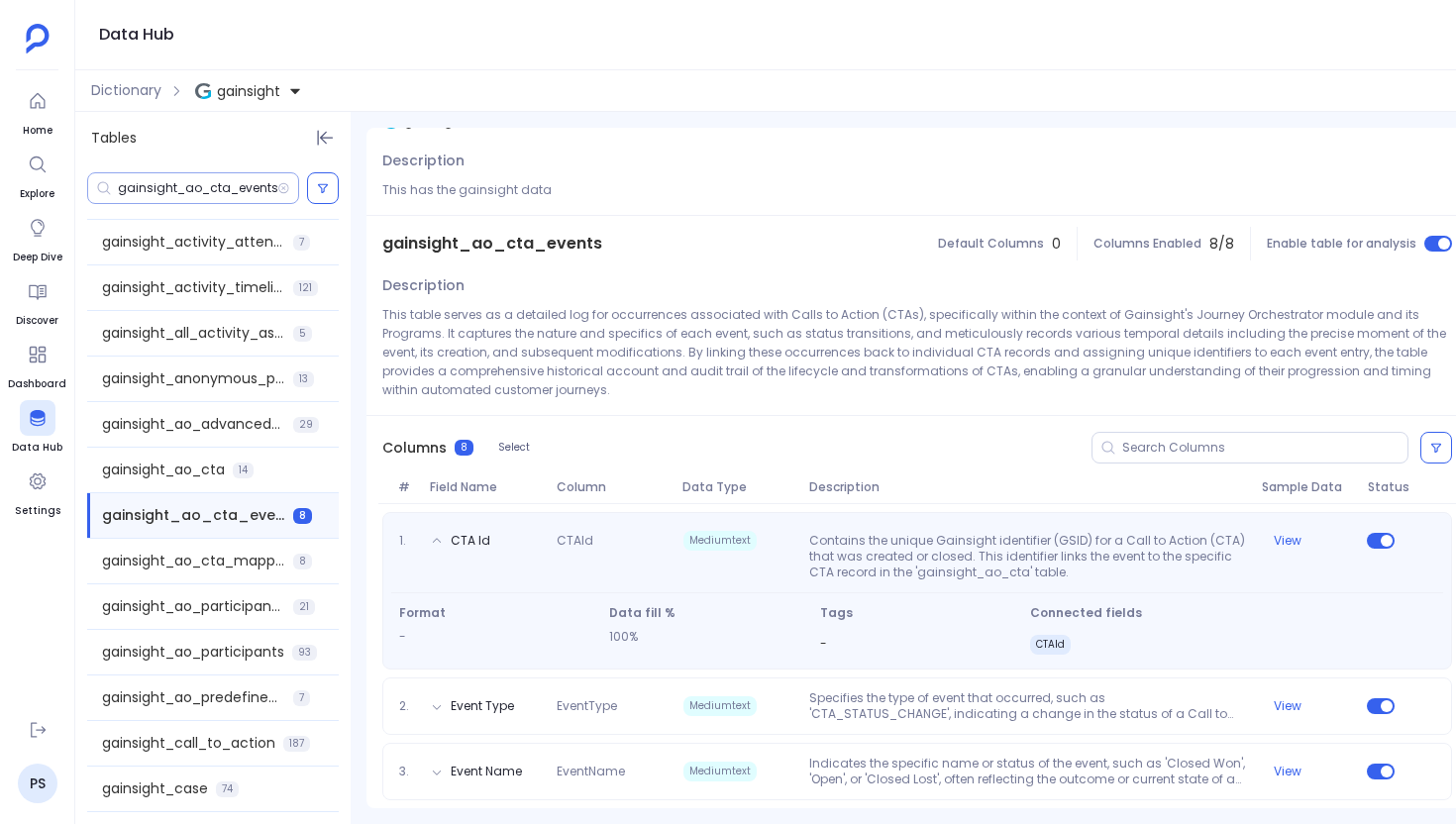 click on "gainsight_ao_cta_events" at bounding box center (197, 188) 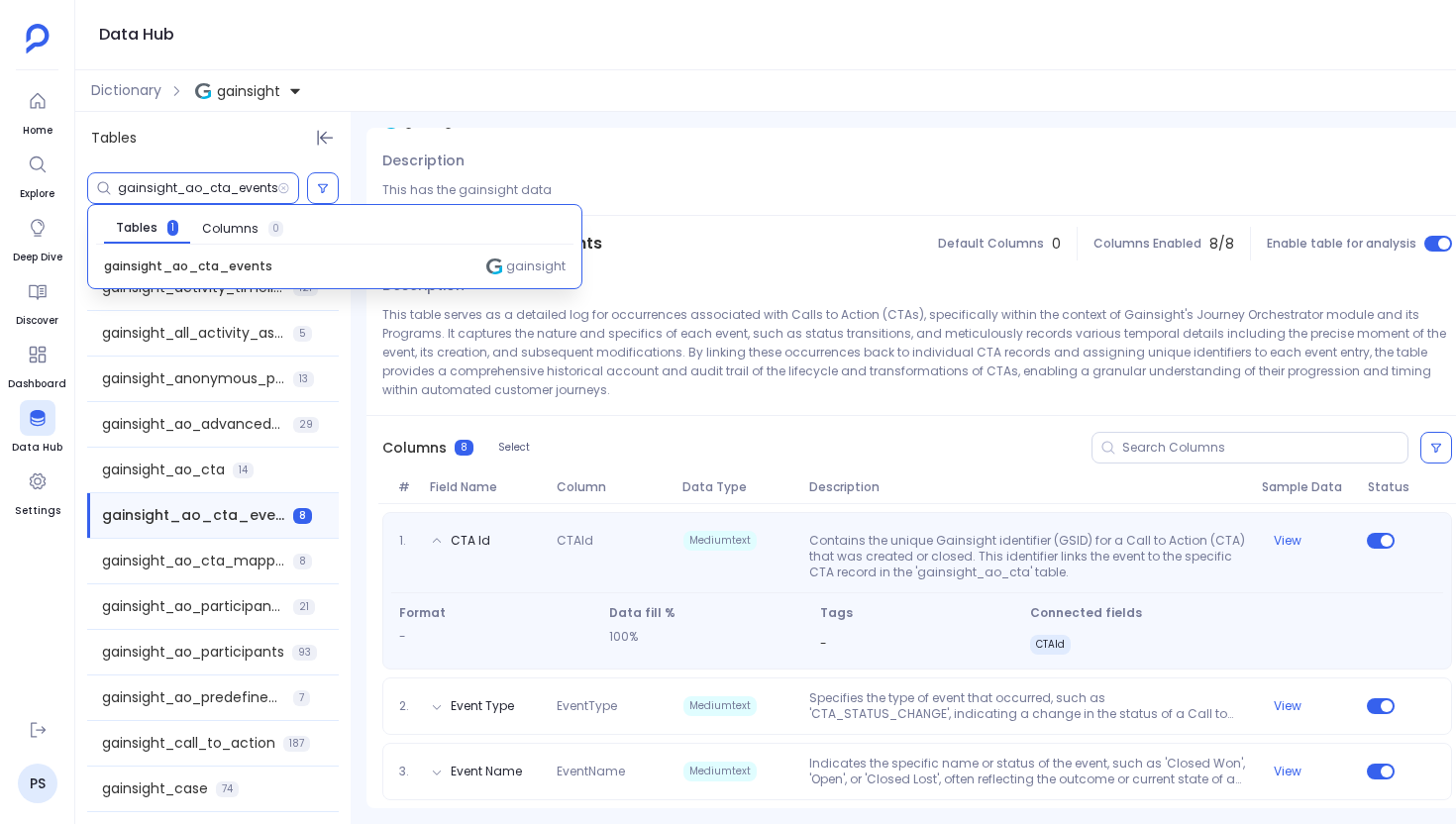 click on "gainsight_ao_cta_events" at bounding box center (197, 188) 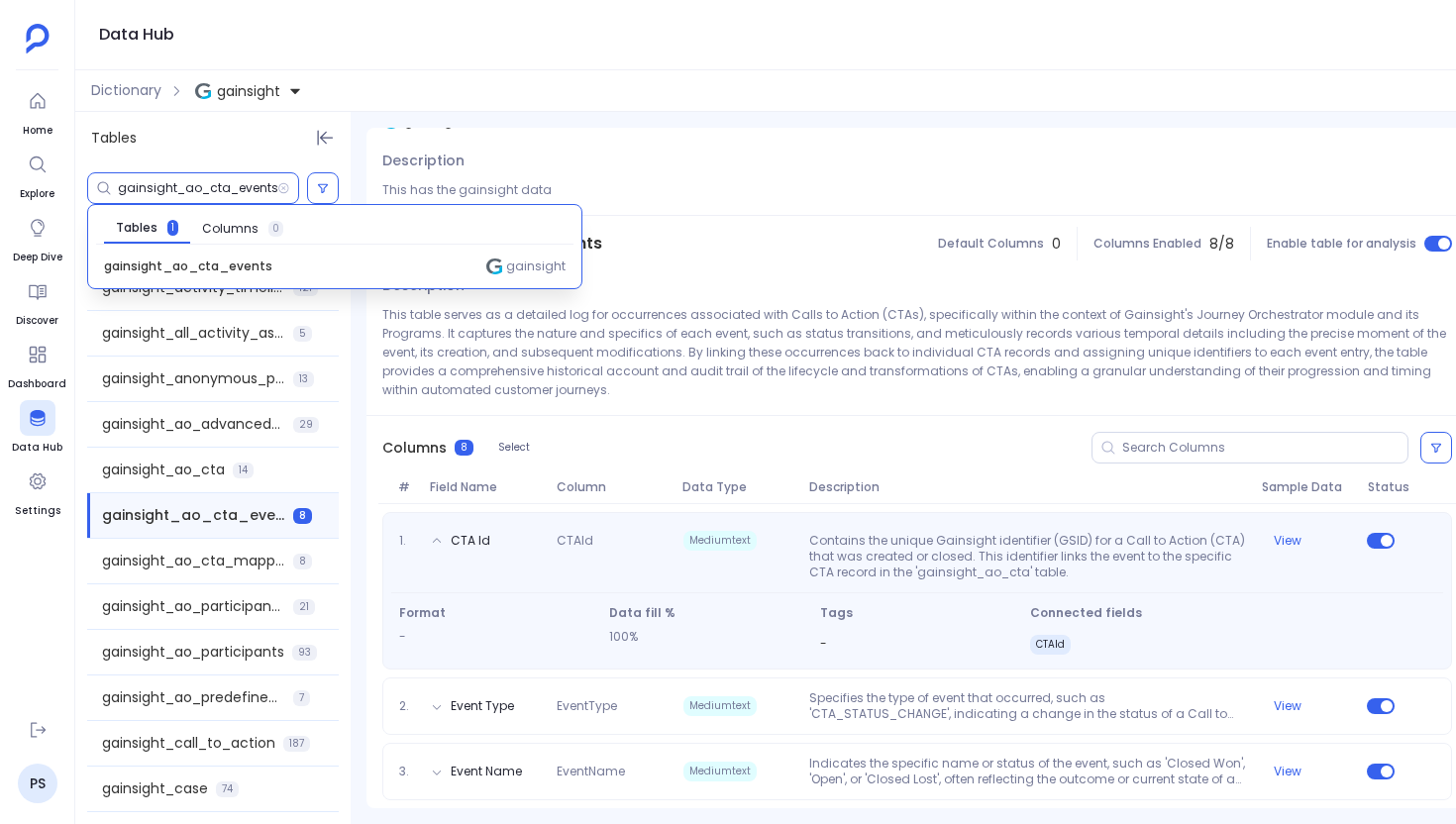 click on "gainsight_ao_cta_events" at bounding box center [197, 188] 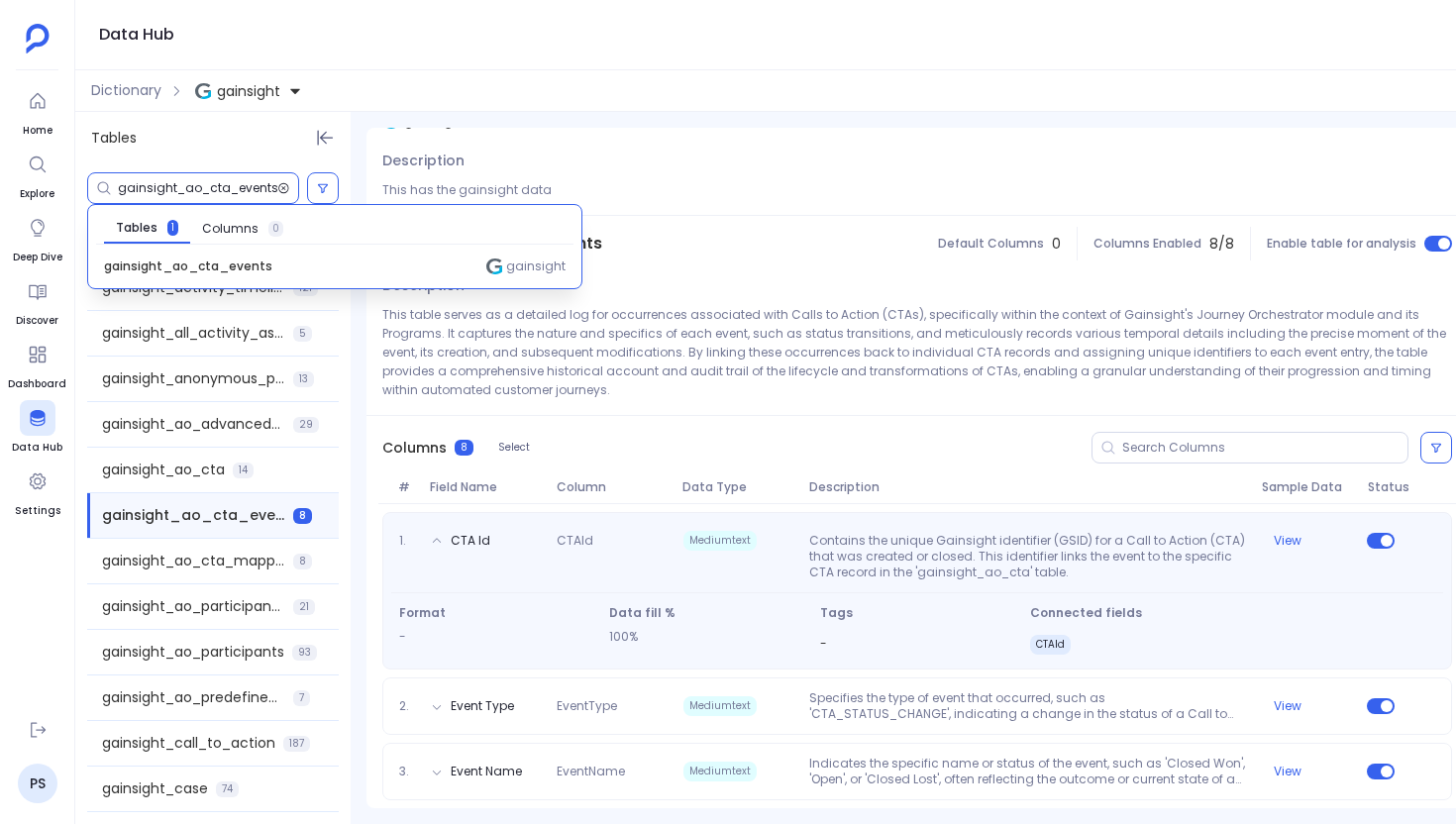 drag, startPoint x: 227, startPoint y: 188, endPoint x: 285, endPoint y: 188, distance: 58 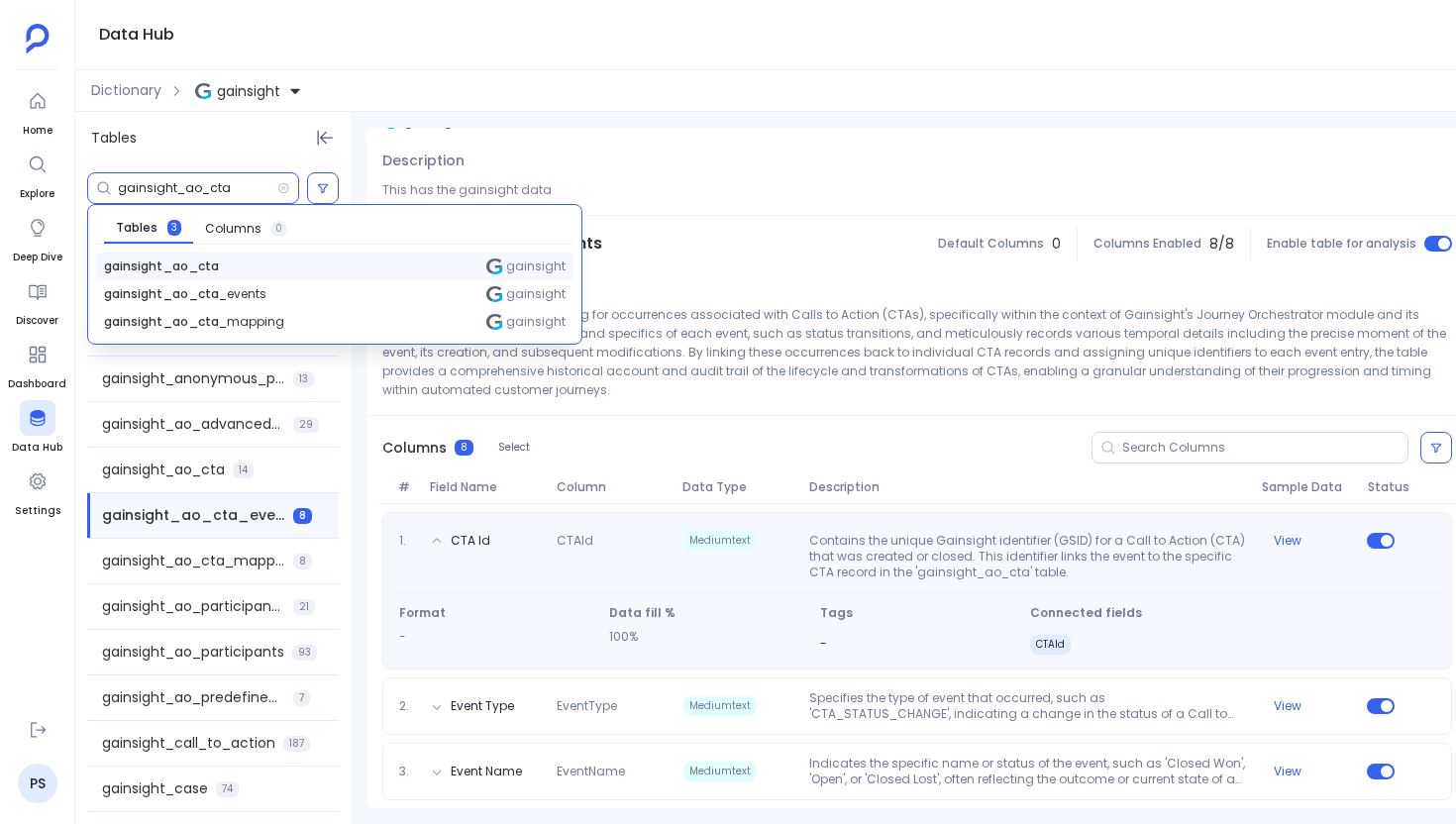 click on "gainsight_ao_cta" at bounding box center (161, 266) 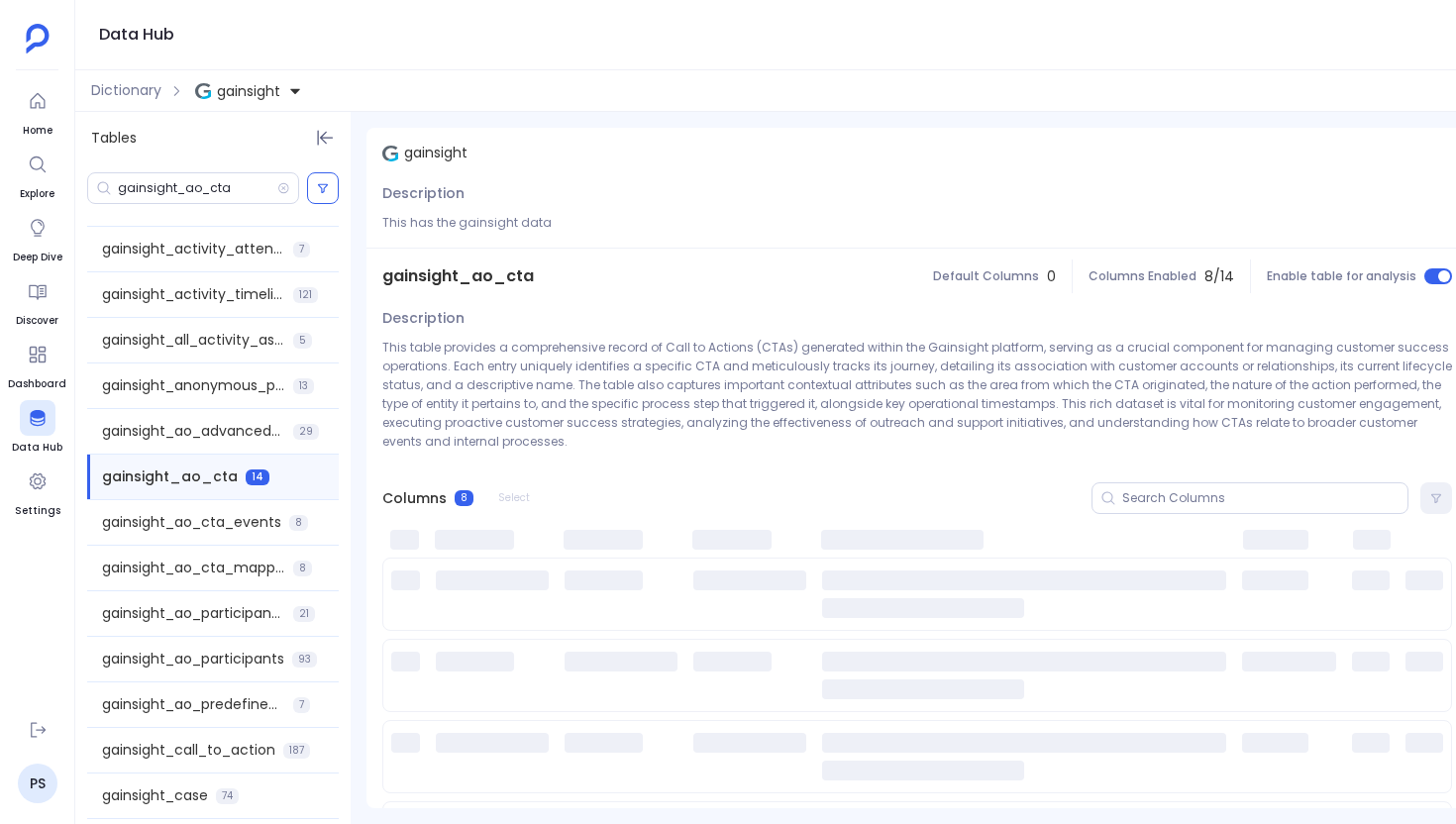 scroll, scrollTop: 66, scrollLeft: 0, axis: vertical 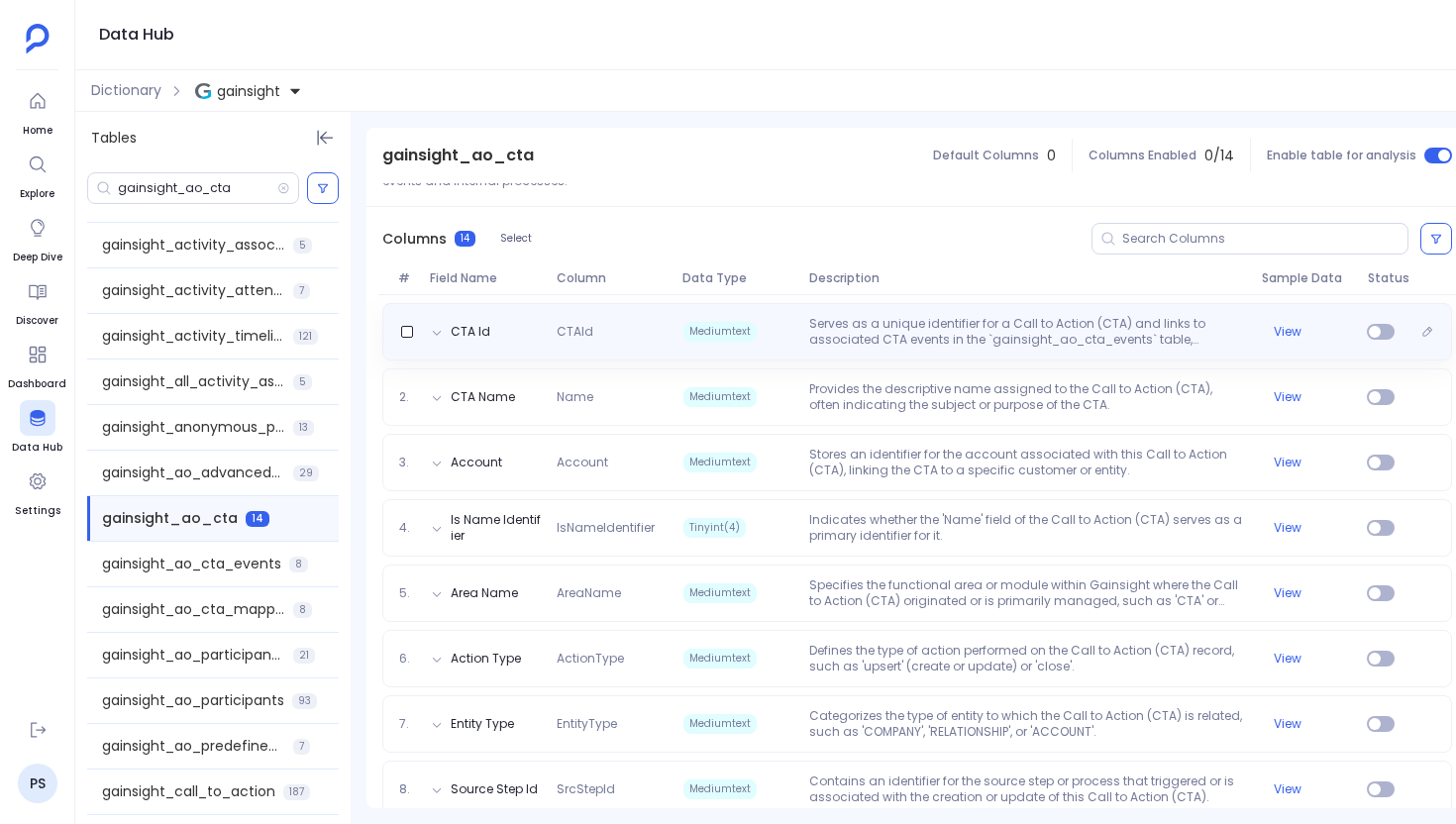 click on "Serves as a unique identifier for a Call to Action (CTA) and links to associated CTA events in the `gainsight_ao_cta_events` table, enabling tracking of activities related to this specific CTA." at bounding box center (1027, 332) 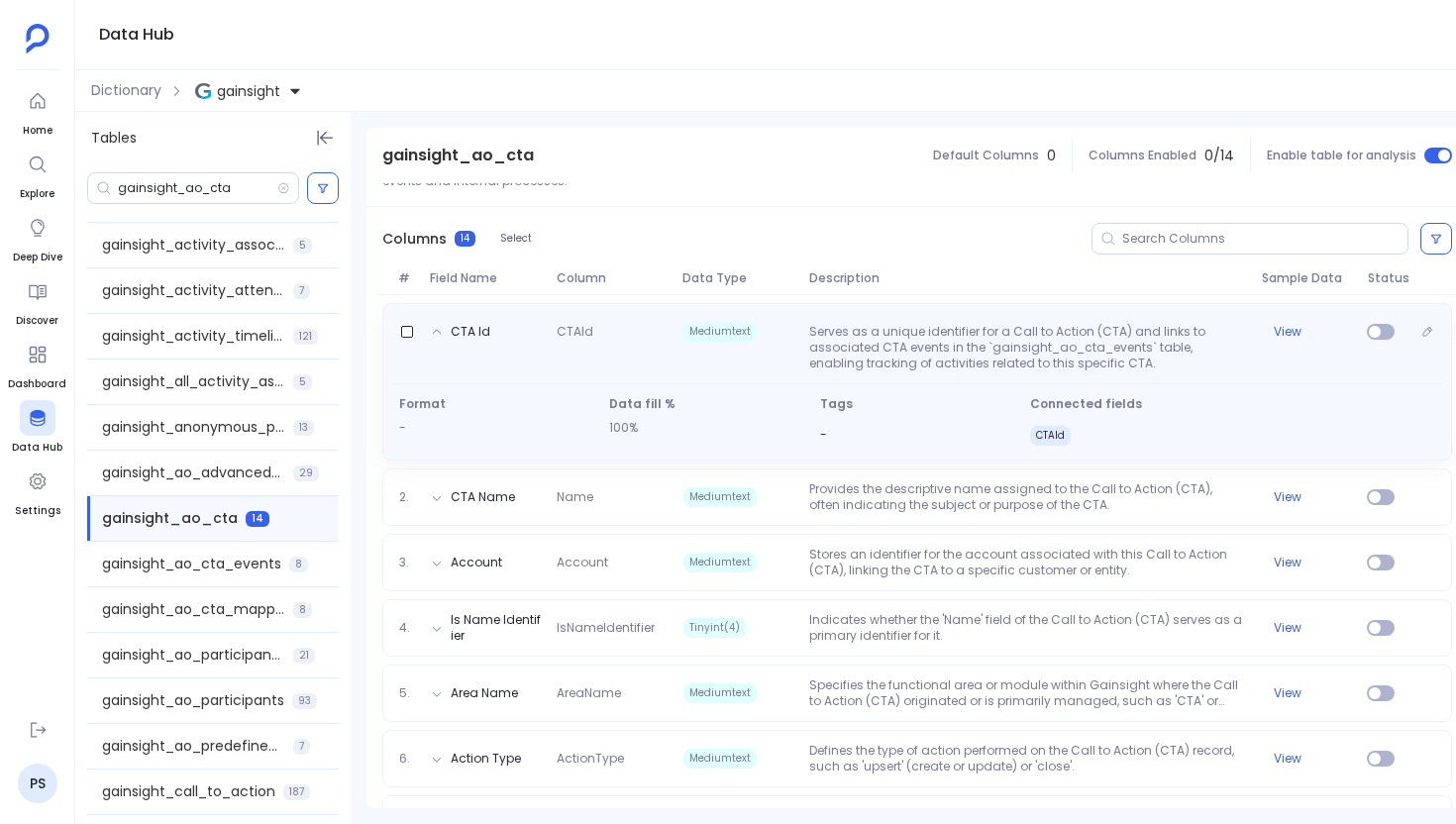 click on "Serves as a unique identifier for a Call to Action (CTA) and links to associated CTA events in the `gainsight_ao_cta_events` table, enabling tracking of activities related to this specific CTA." at bounding box center [1027, 348] 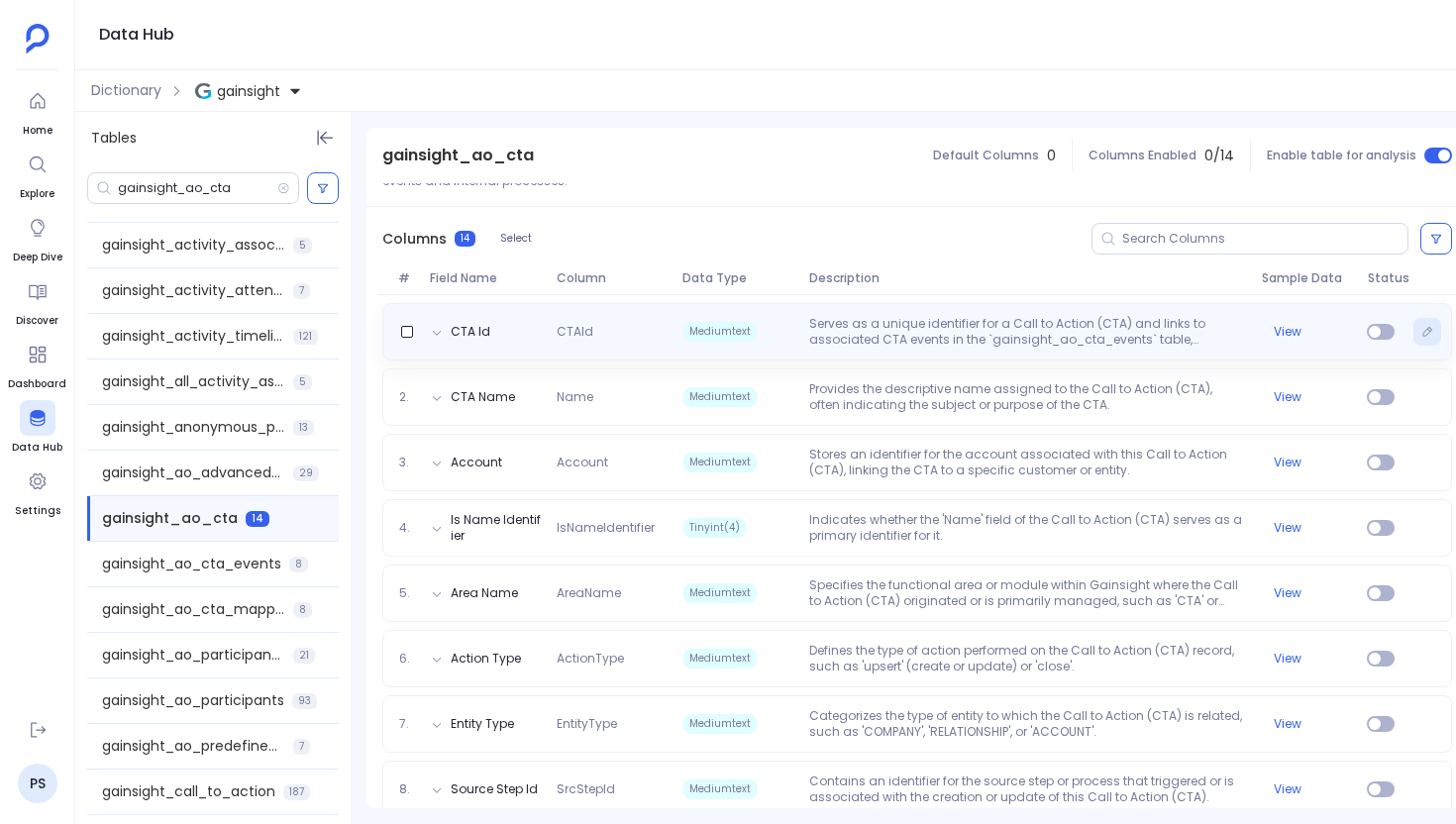 click 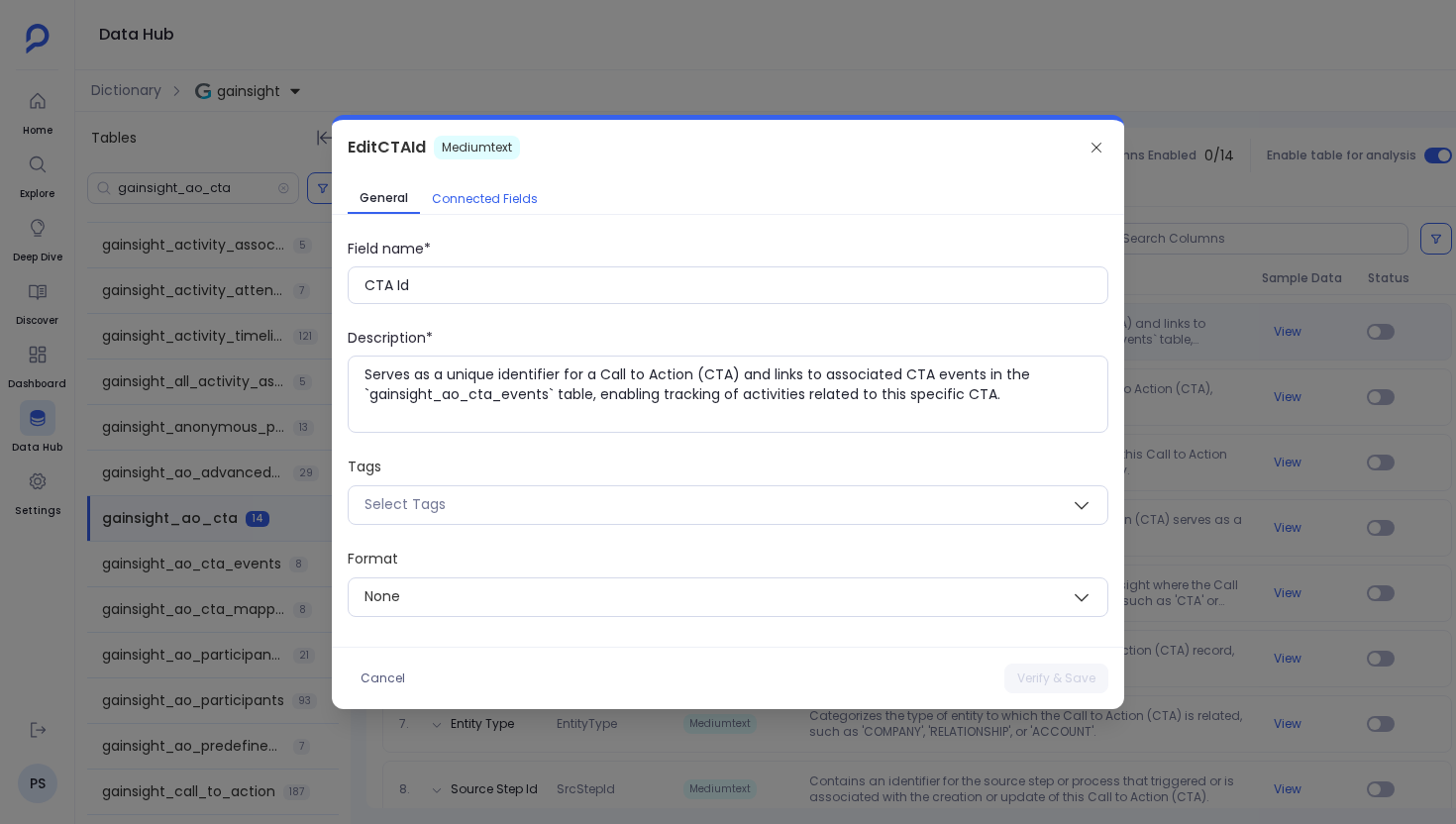 click on "Connected Fields" at bounding box center (484, 199) 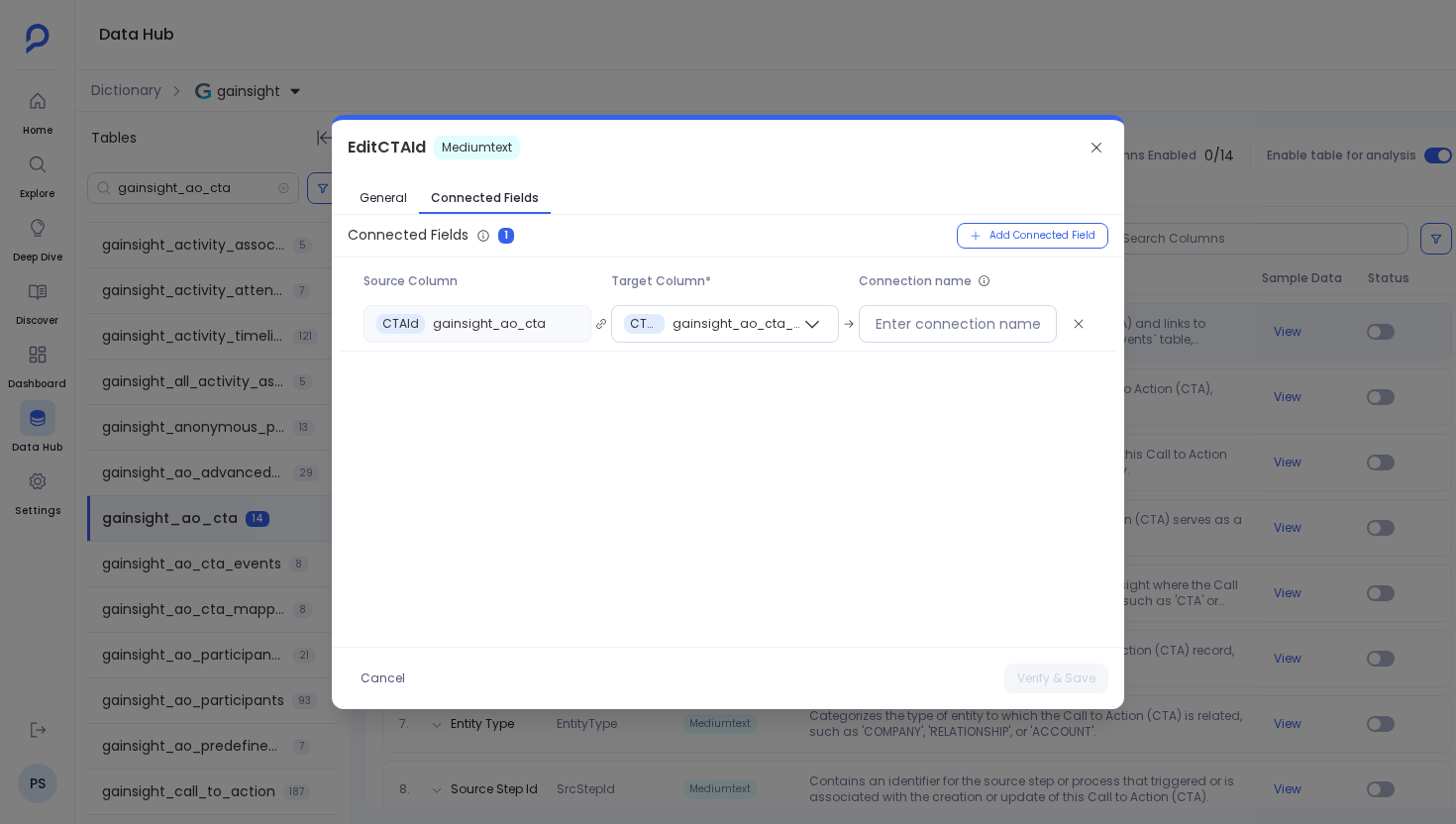 click at bounding box center [728, 412] 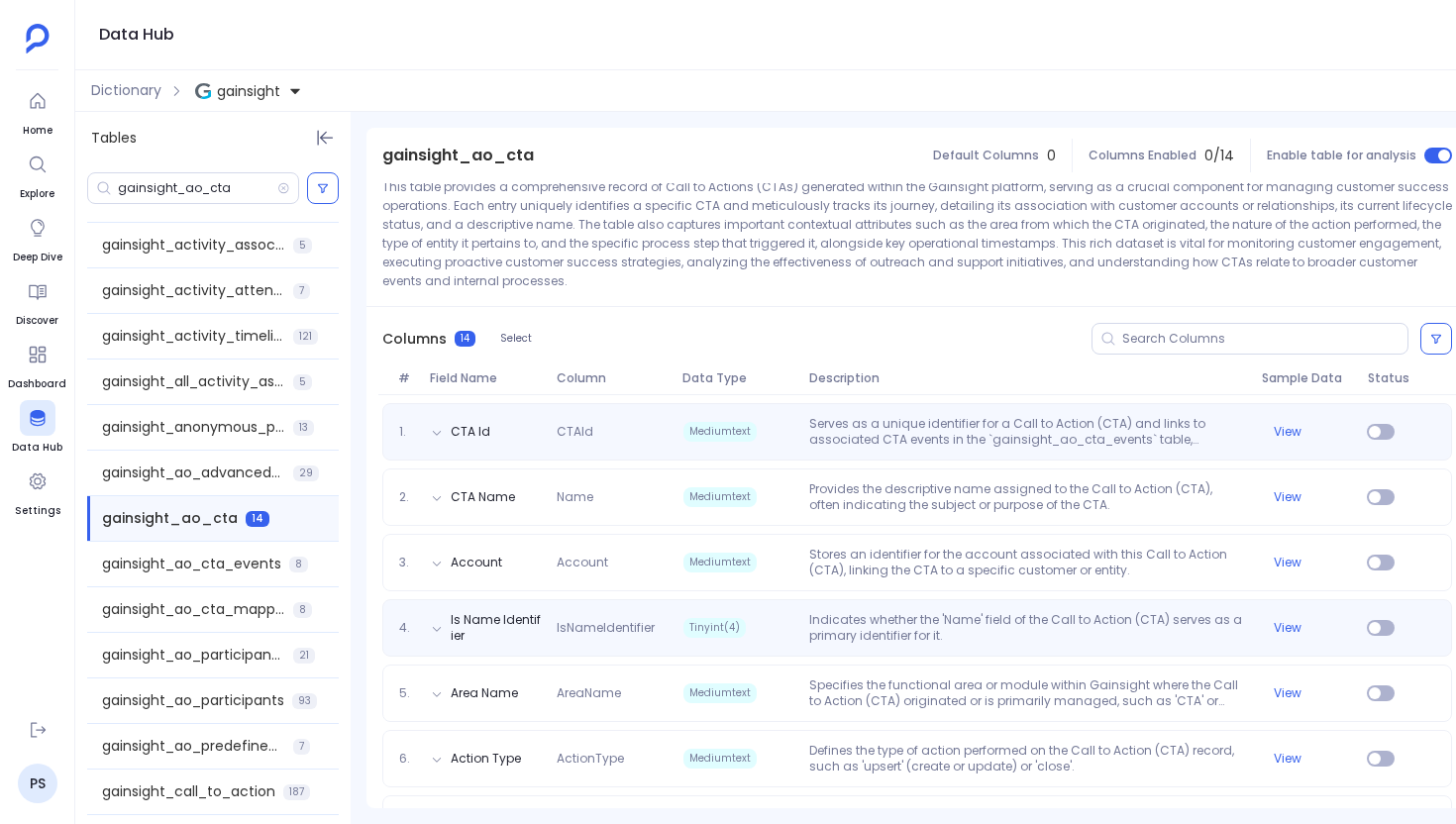 scroll, scrollTop: 156, scrollLeft: 0, axis: vertical 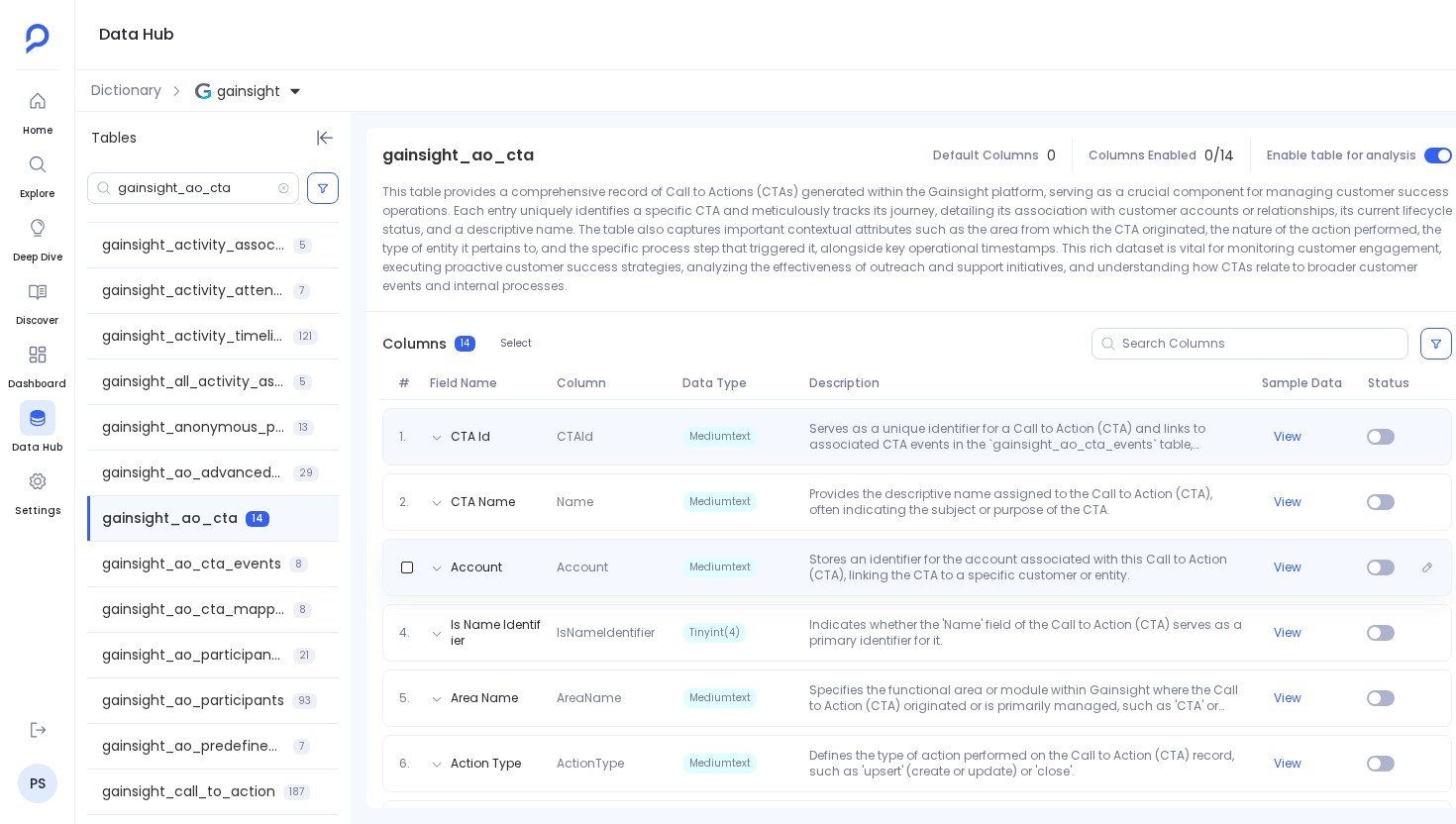 click on "Stores an identifier for the account associated with this Call to Action (CTA), linking the CTA to a specific customer or entity." at bounding box center [1027, 567] 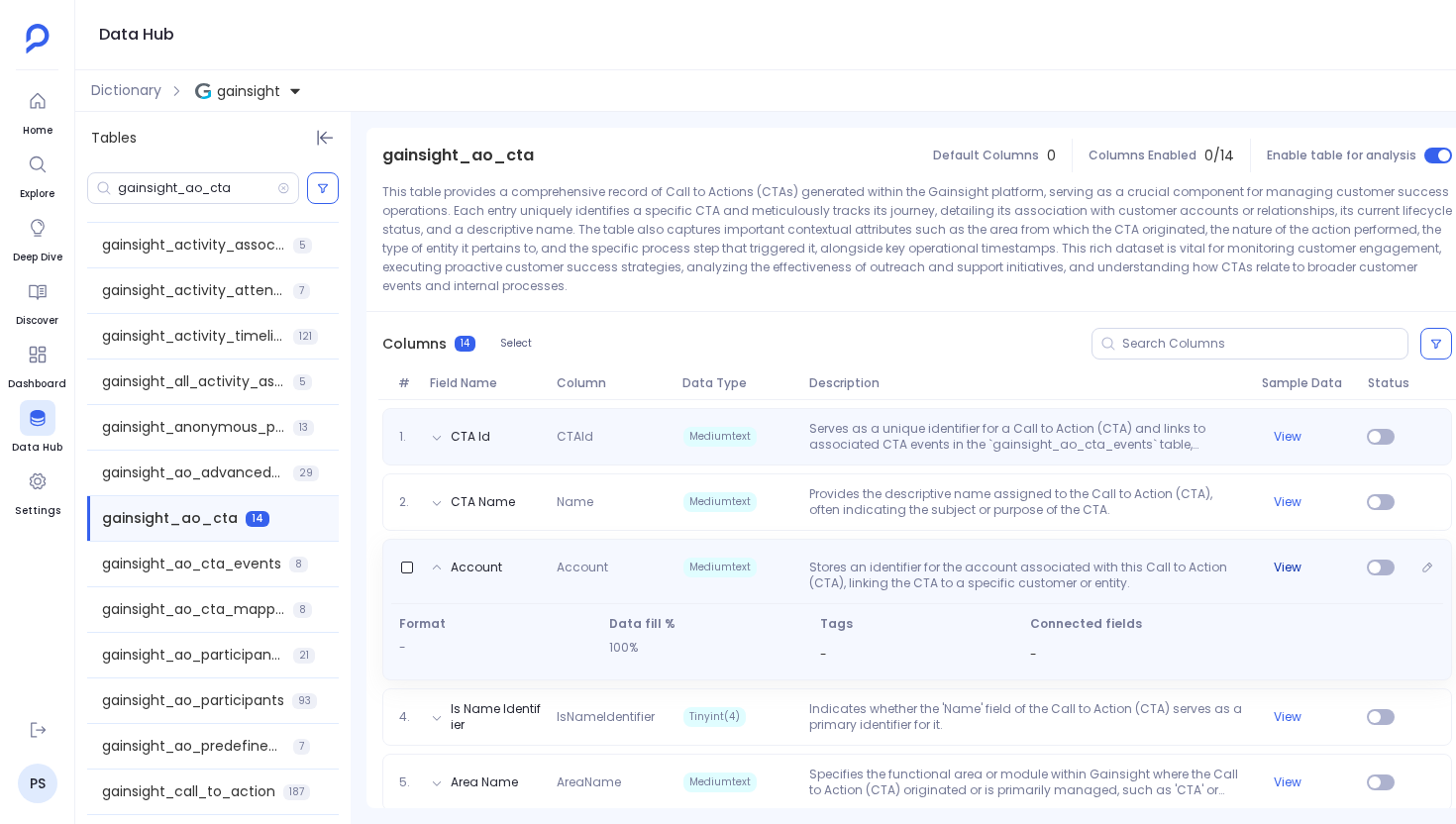 click on "View" at bounding box center [1288, 567] 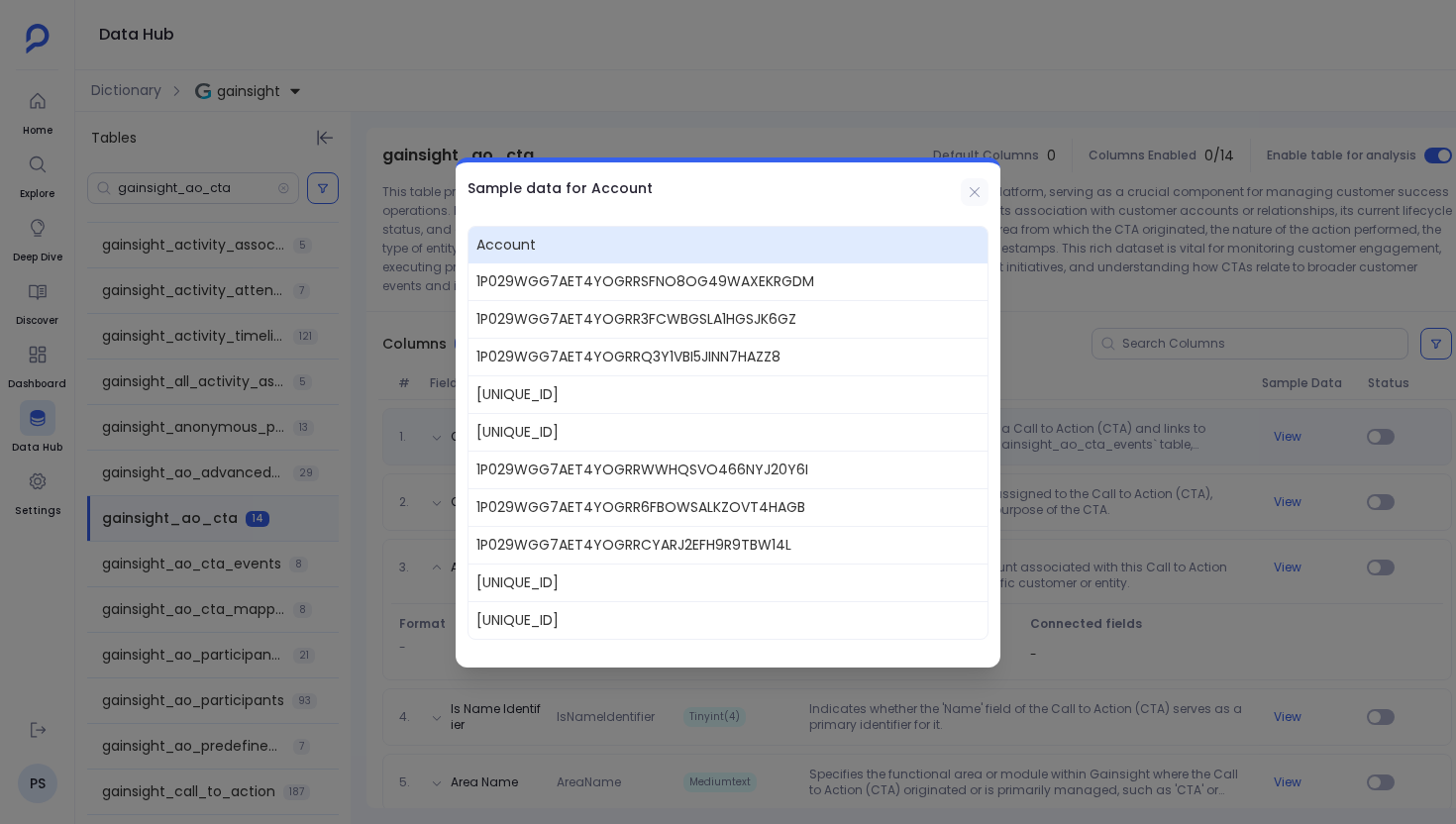 click at bounding box center (975, 192) 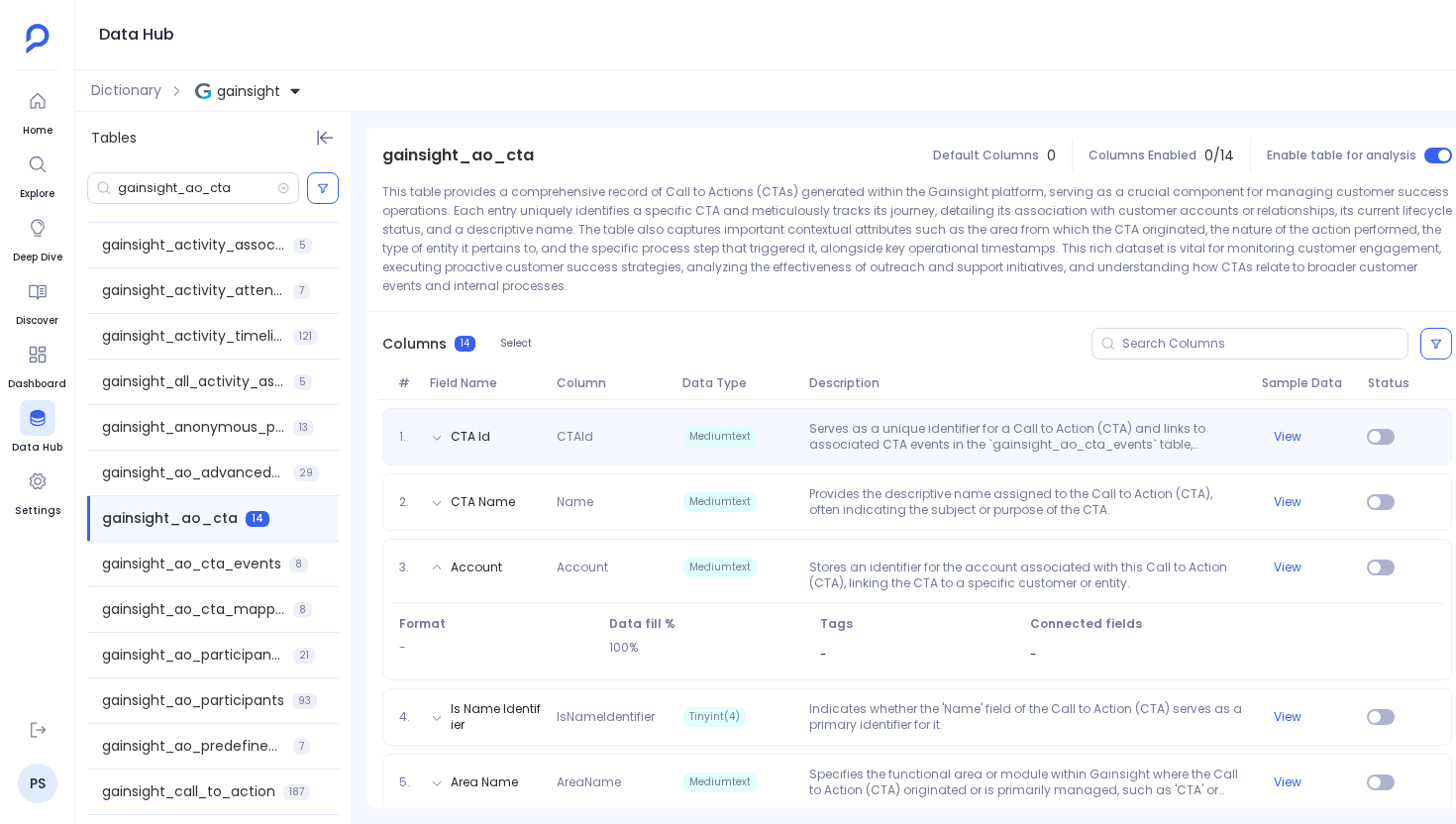 click at bounding box center (975, 192) 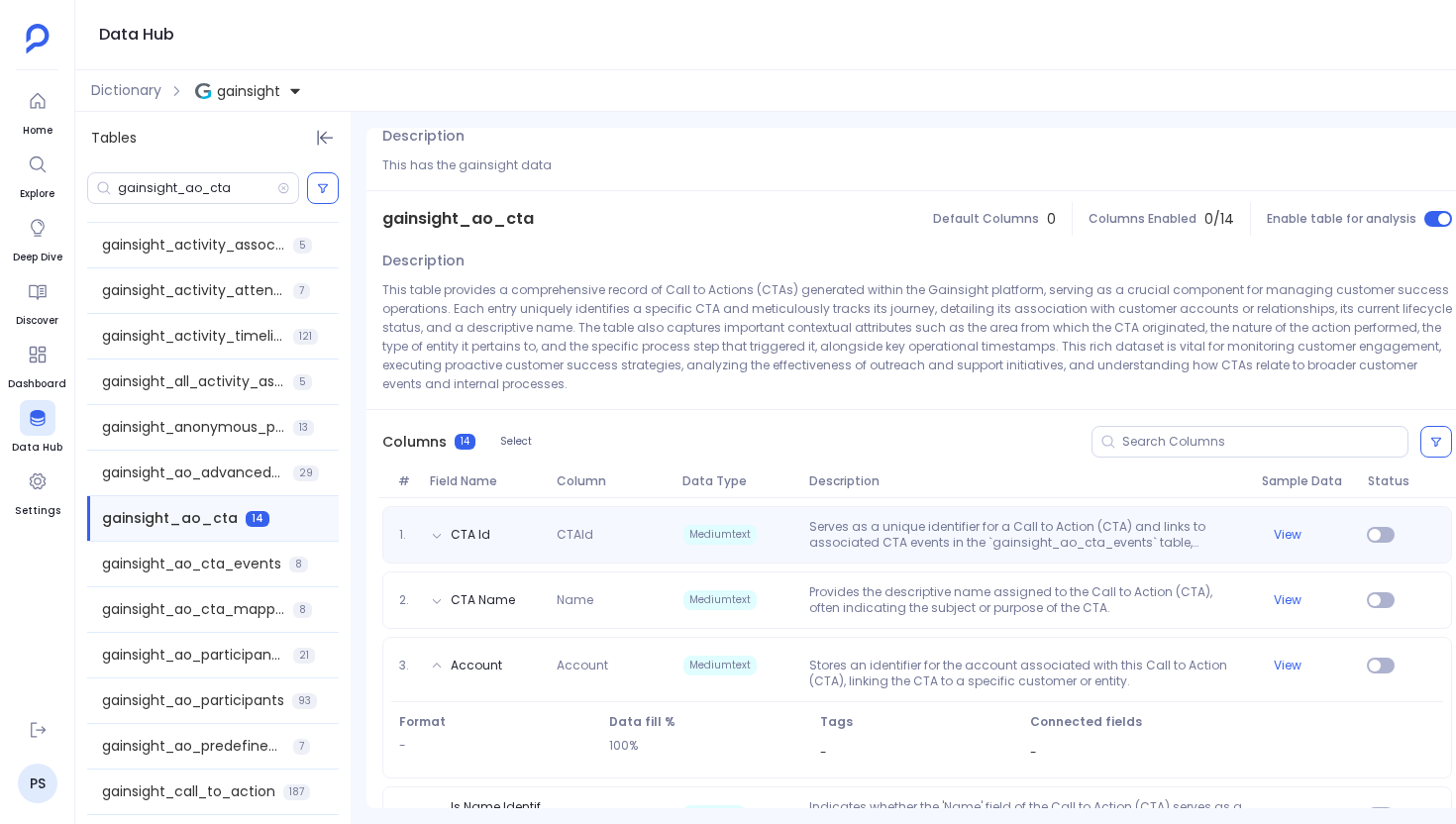 scroll, scrollTop: 0, scrollLeft: 0, axis: both 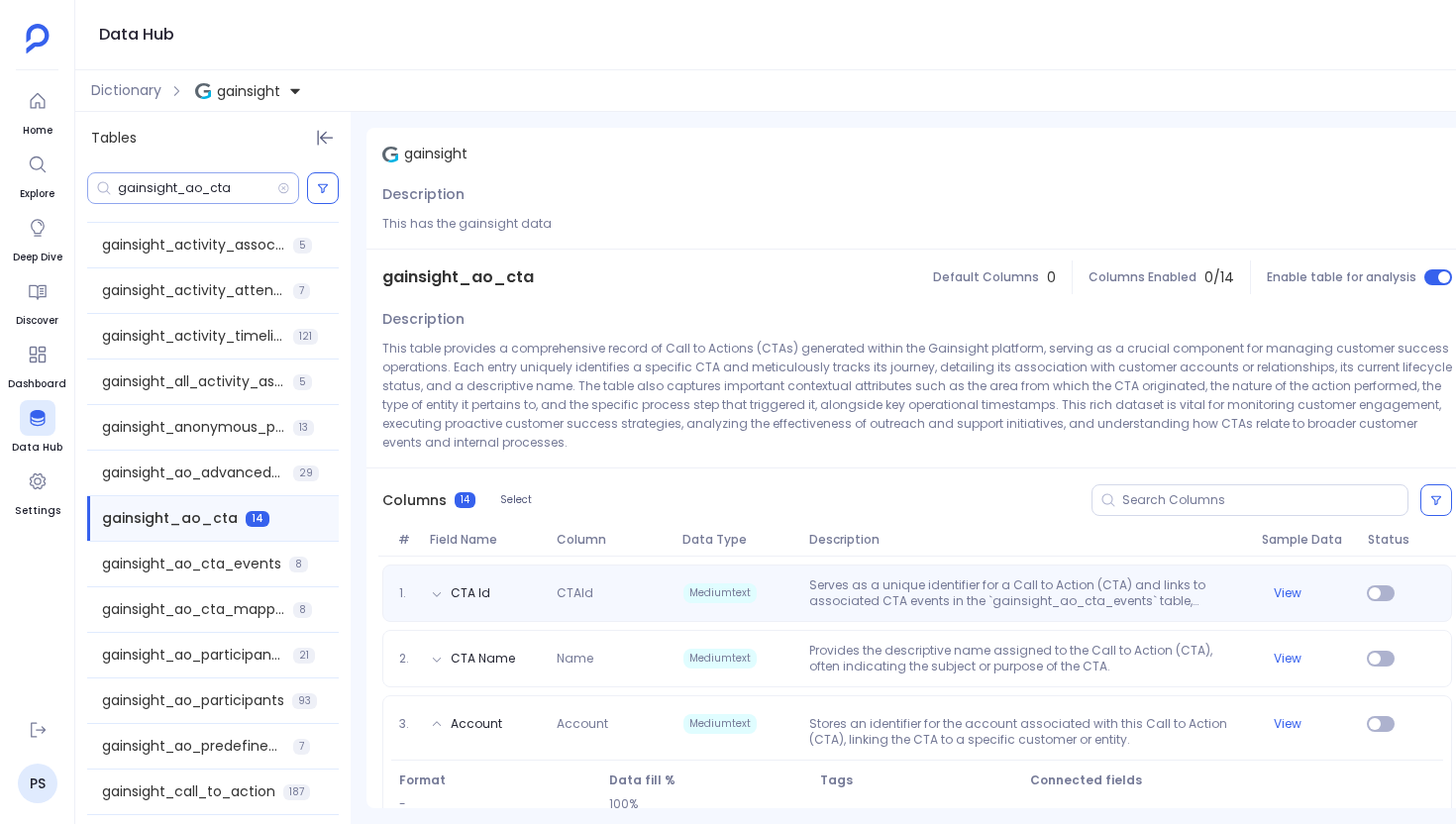 click on "gainsight_ao_cta" at bounding box center (197, 188) 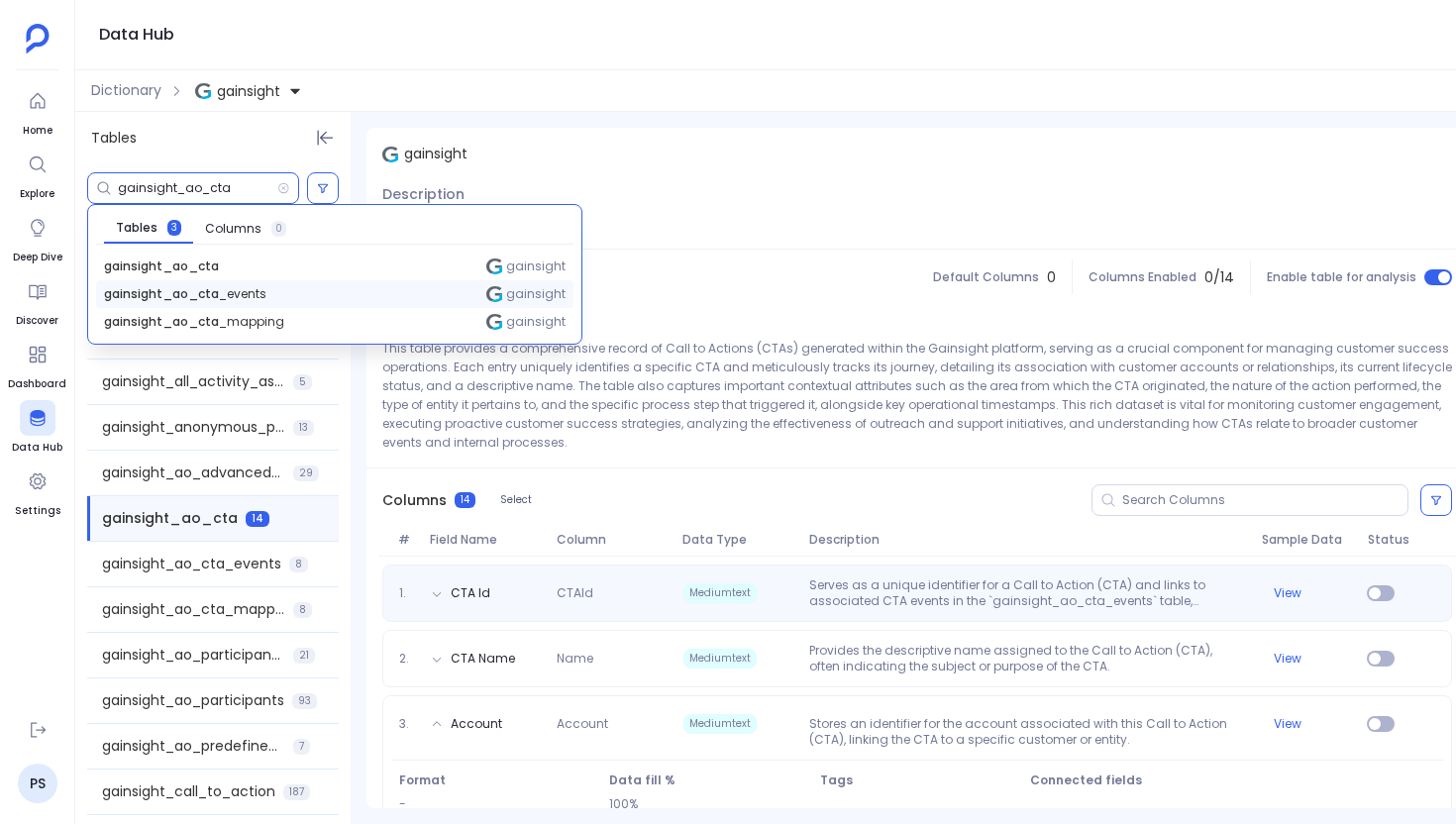 click on "gainsight_ao_cta _events" at bounding box center (185, 294) 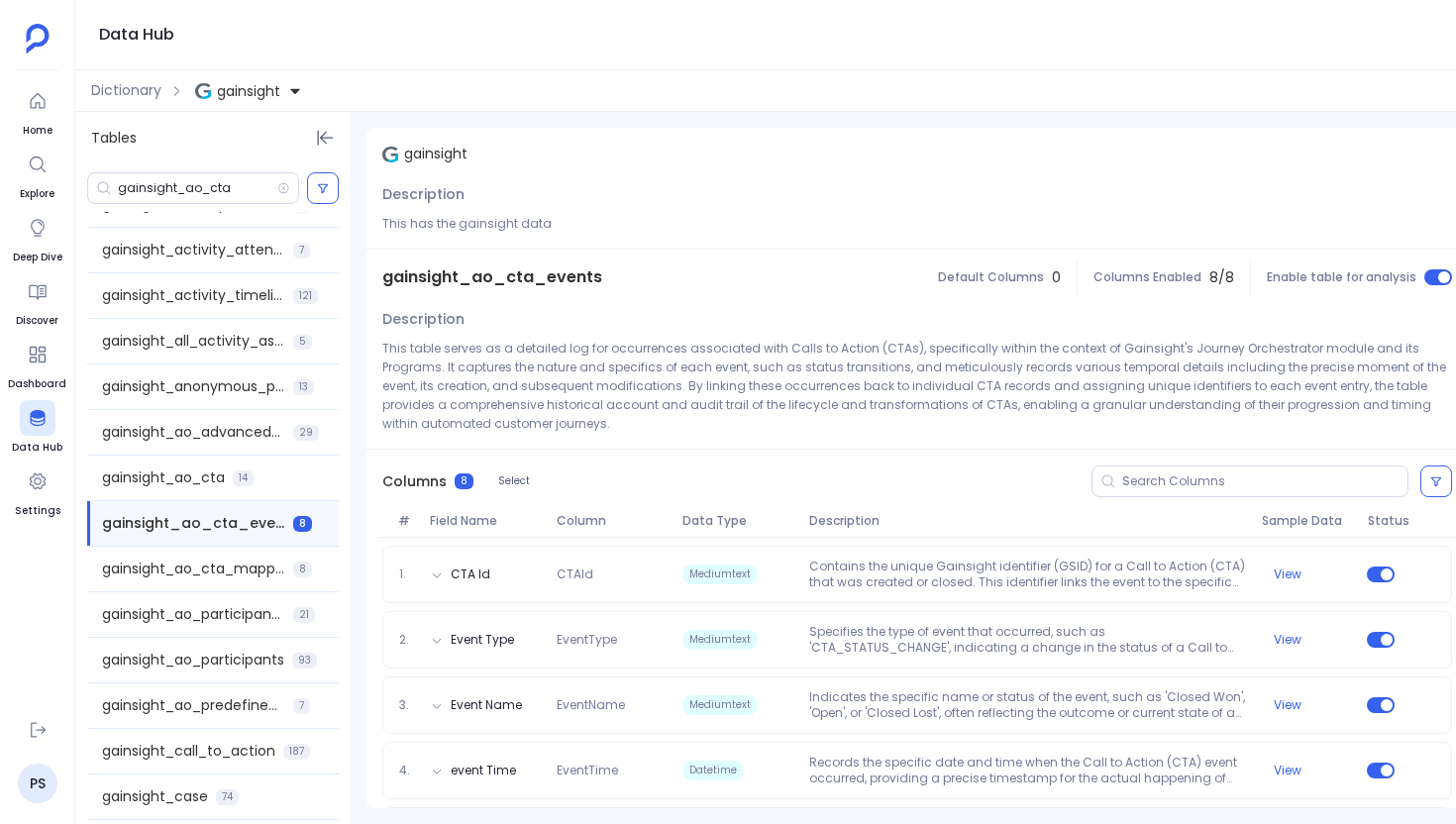scroll, scrollTop: 88, scrollLeft: 0, axis: vertical 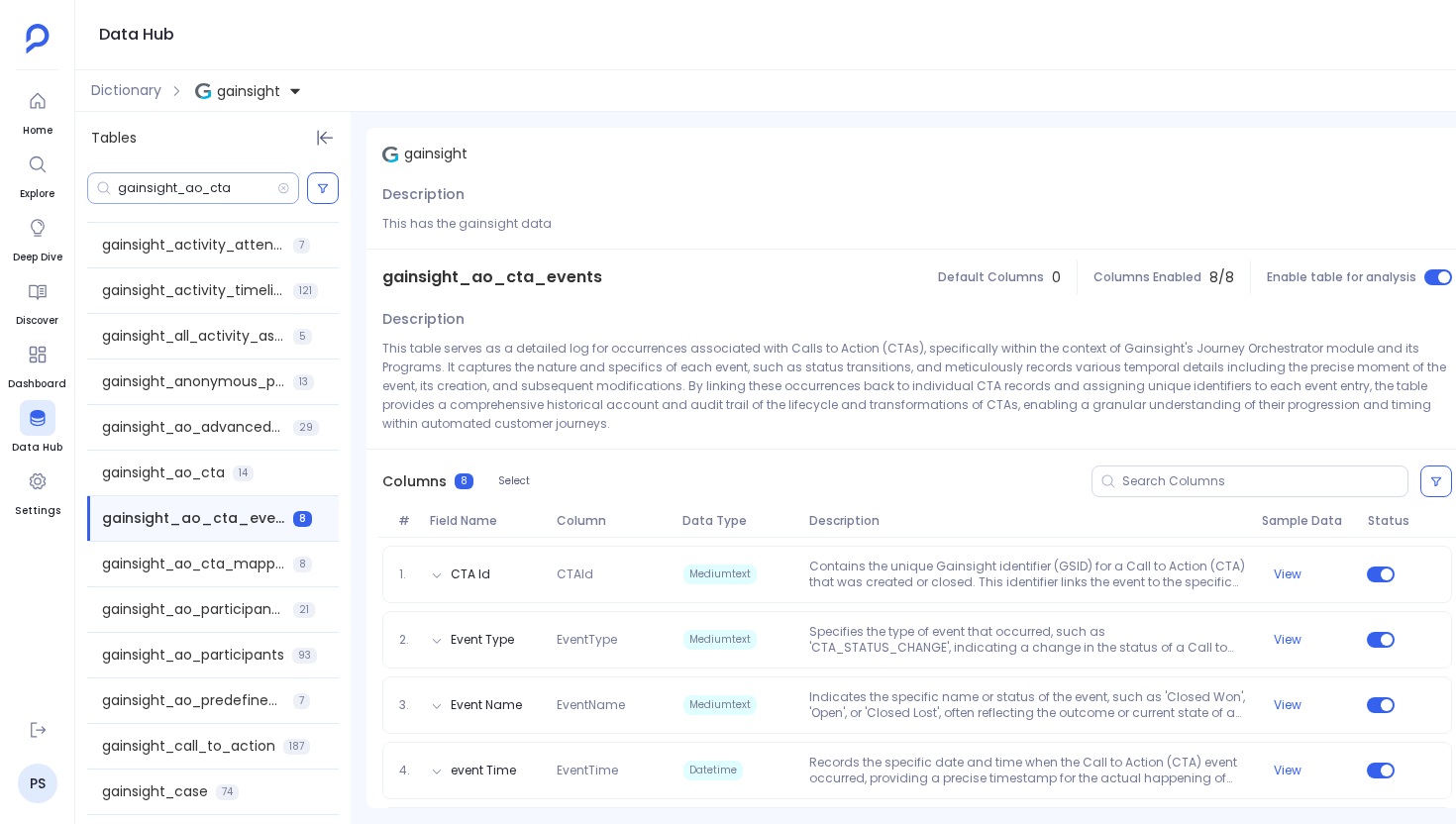 click on "gainsight_ao_cta" at bounding box center [197, 188] 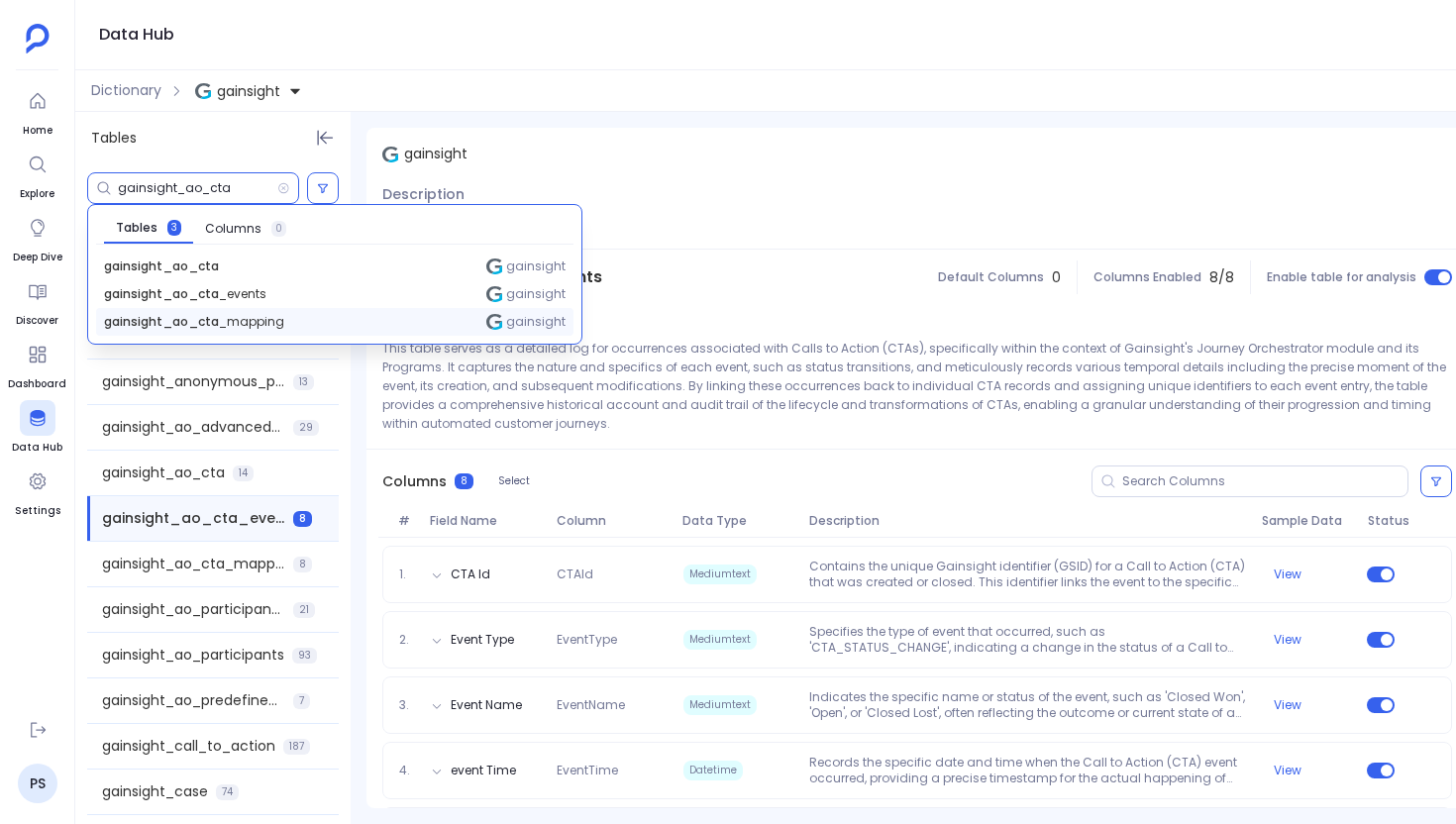click on "gainsight_ao_cta _mapping" at bounding box center [194, 322] 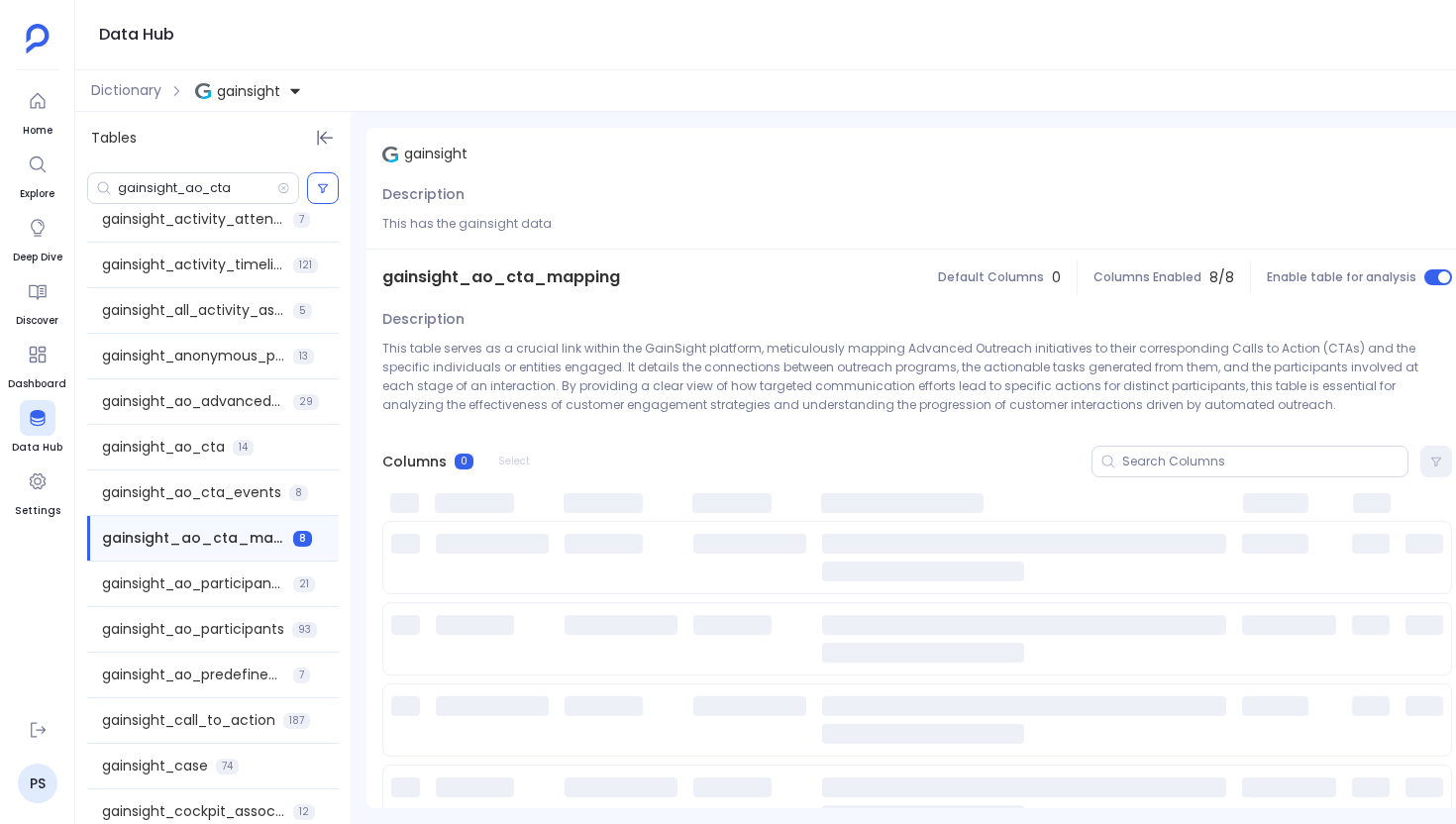 scroll, scrollTop: 134, scrollLeft: 0, axis: vertical 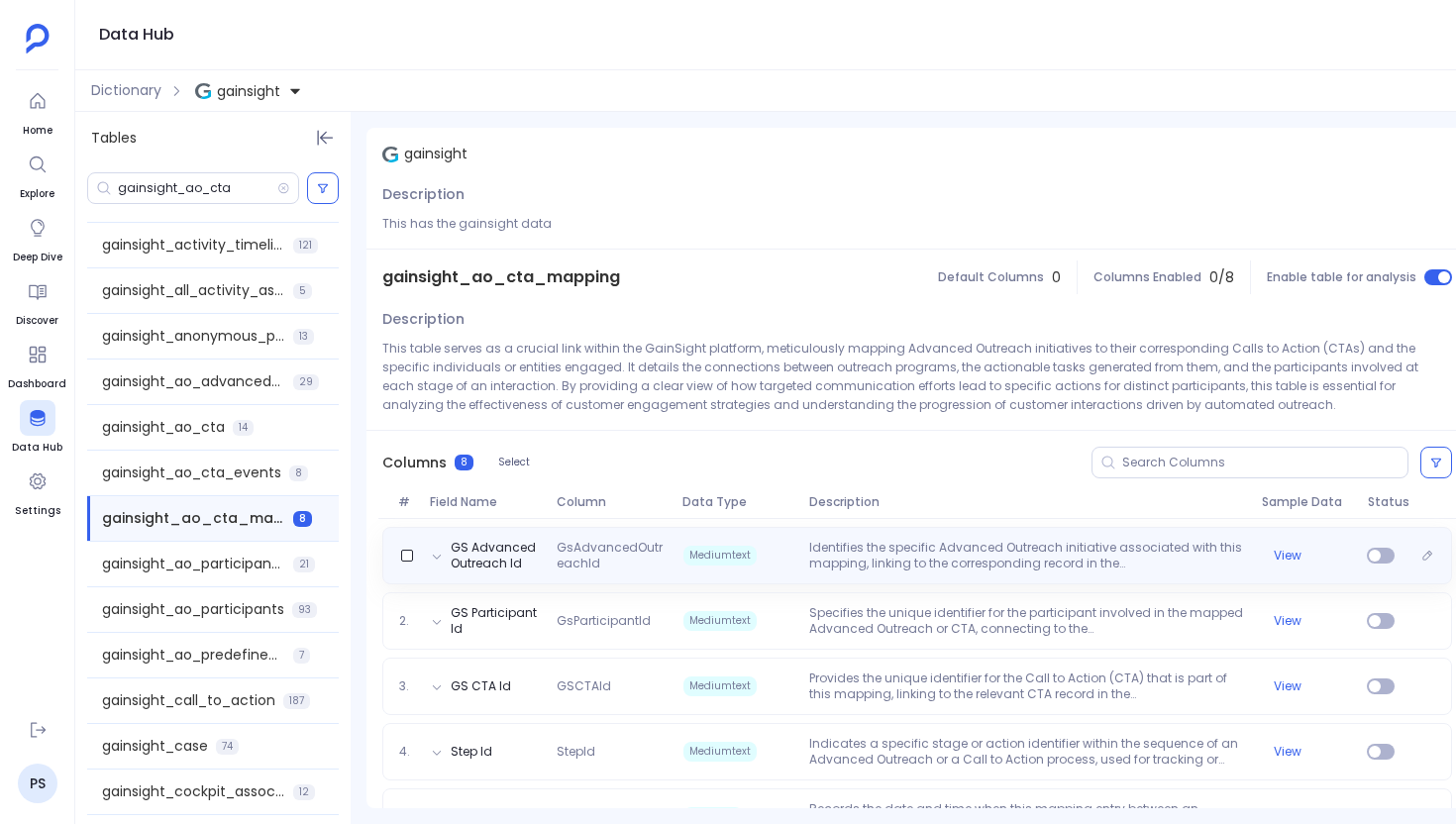 click on "GsAdvancedOutreachId" at bounding box center [611, 556] 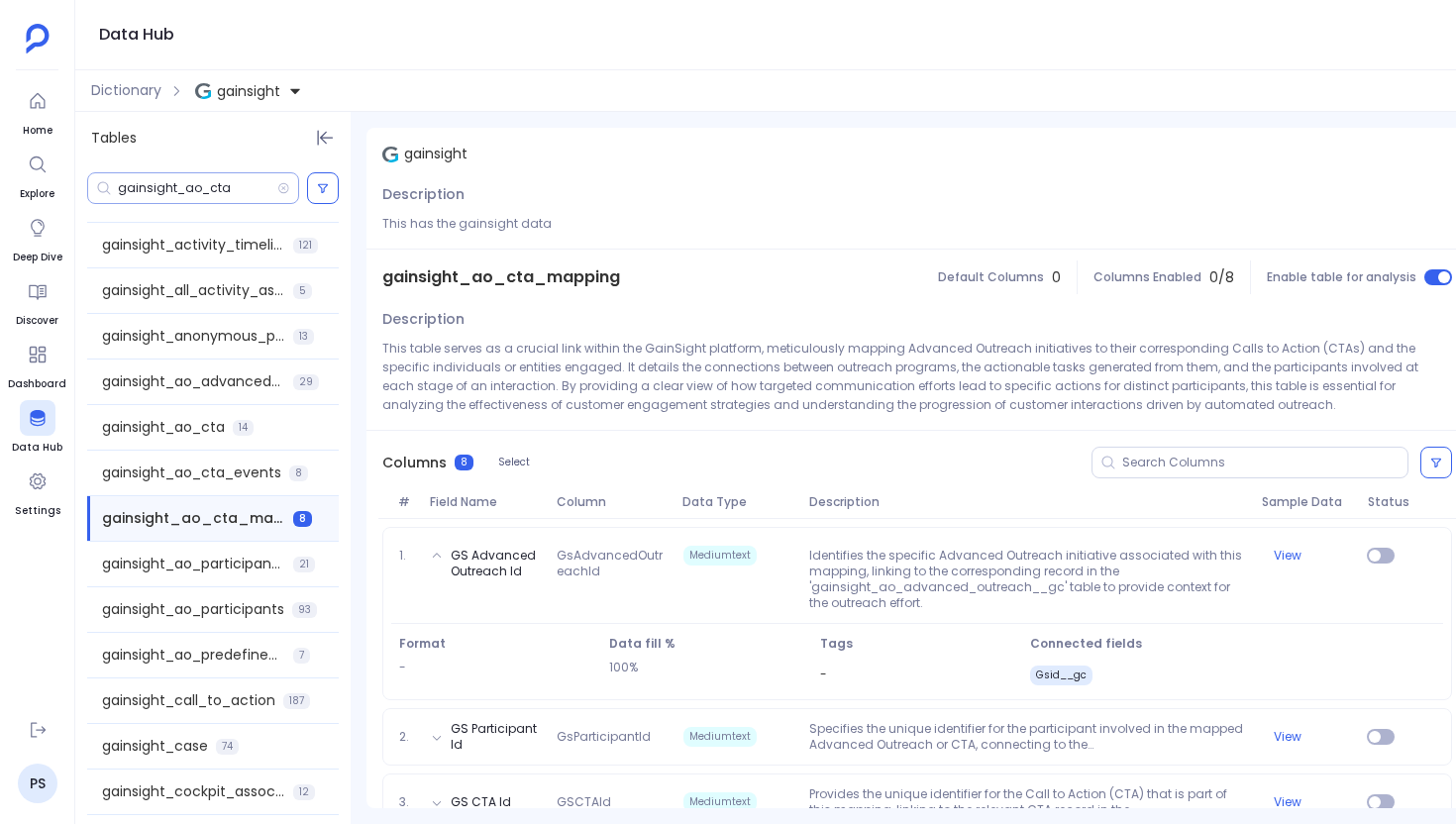 click on "gainsight_ao_cta" at bounding box center (197, 188) 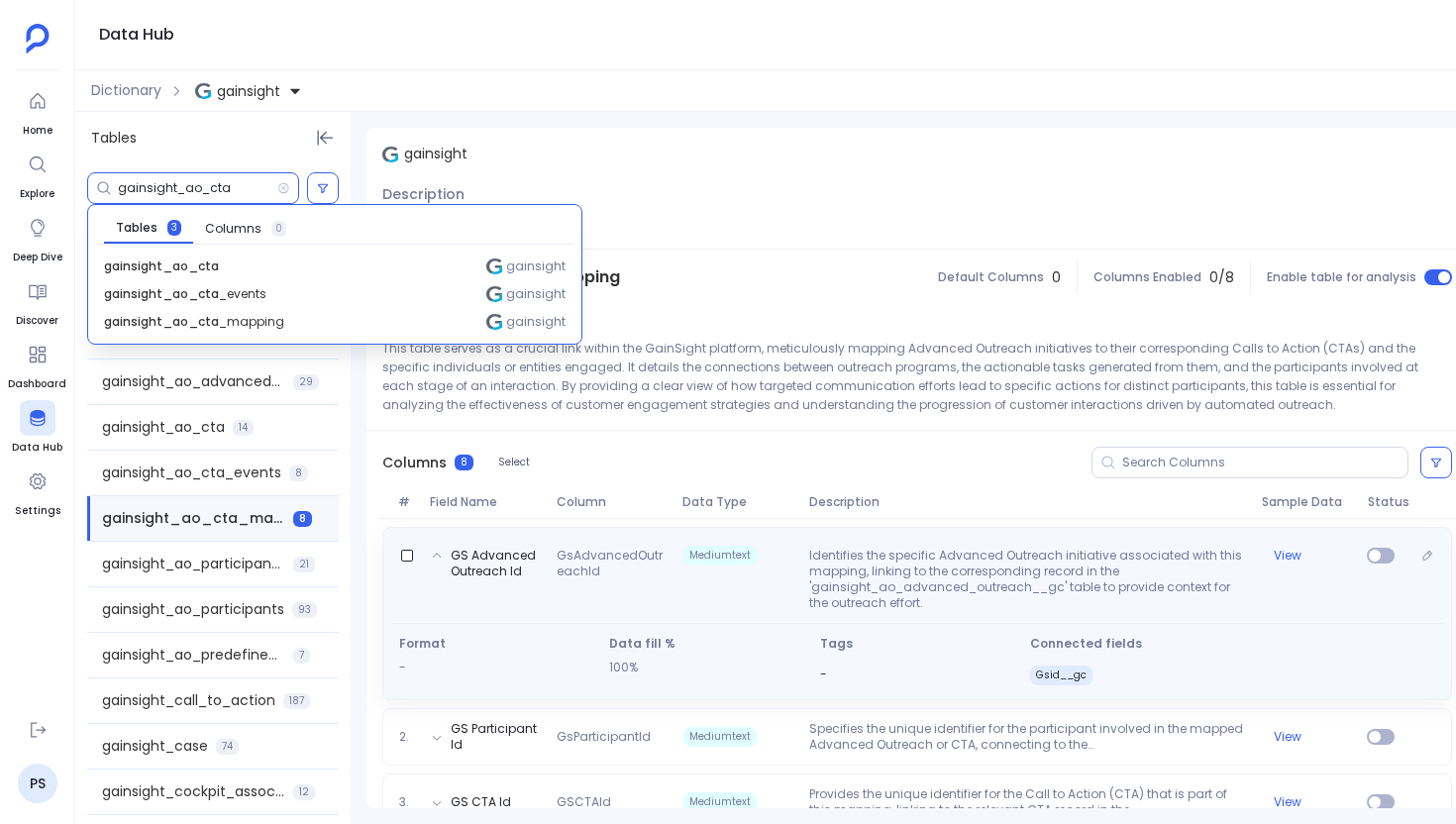 click on "Identifies the specific Advanced Outreach initiative associated with this mapping, linking to the corresponding record in the 'gainsight_ao_advanced_outreach__gc' table to provide context for the outreach effort." at bounding box center (1027, 579) 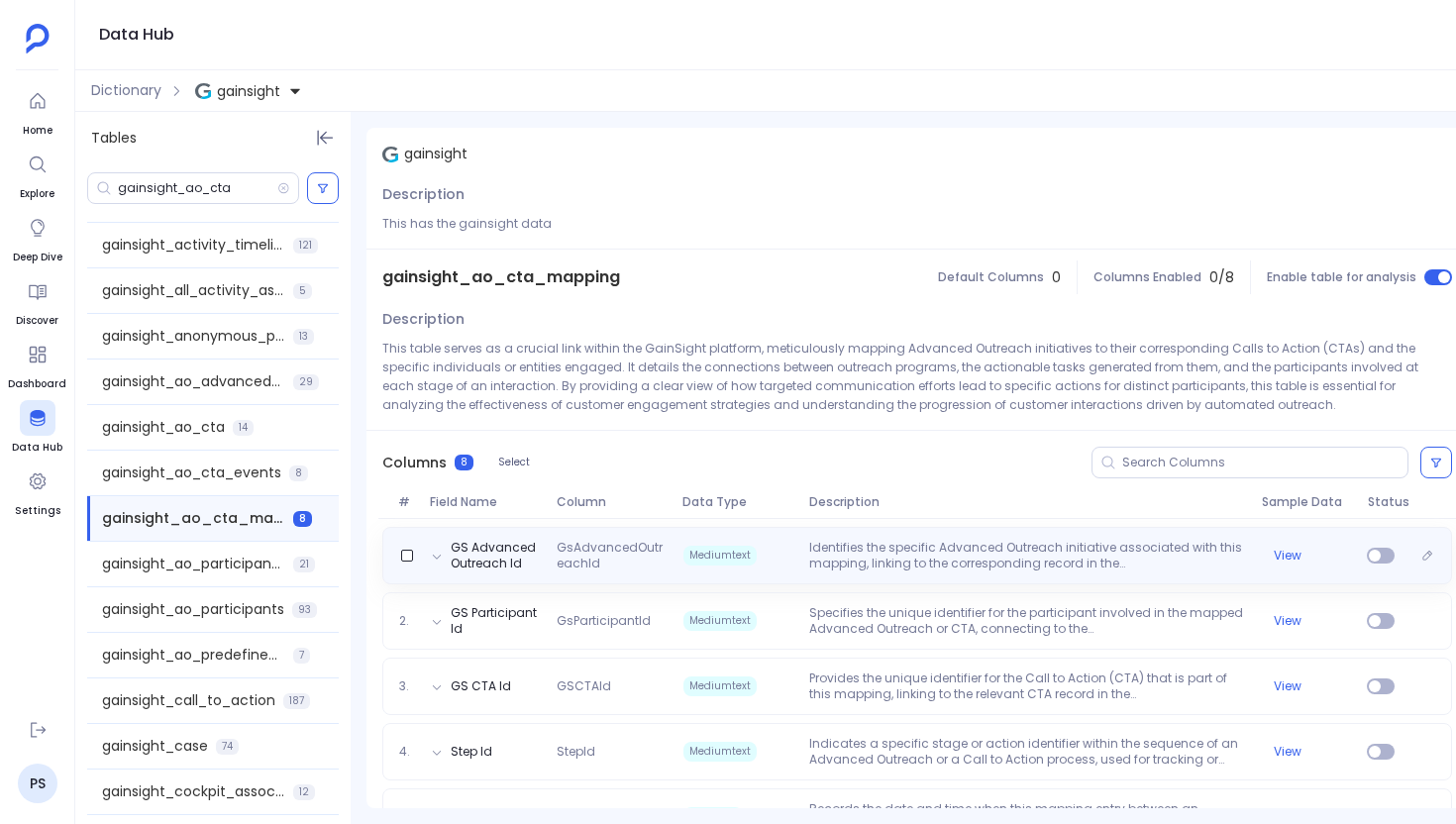 click on "Identifies the specific Advanced Outreach initiative associated with this mapping, linking to the corresponding record in the 'gainsight_ao_advanced_outreach__gc' table to provide context for the outreach effort." at bounding box center (1027, 556) 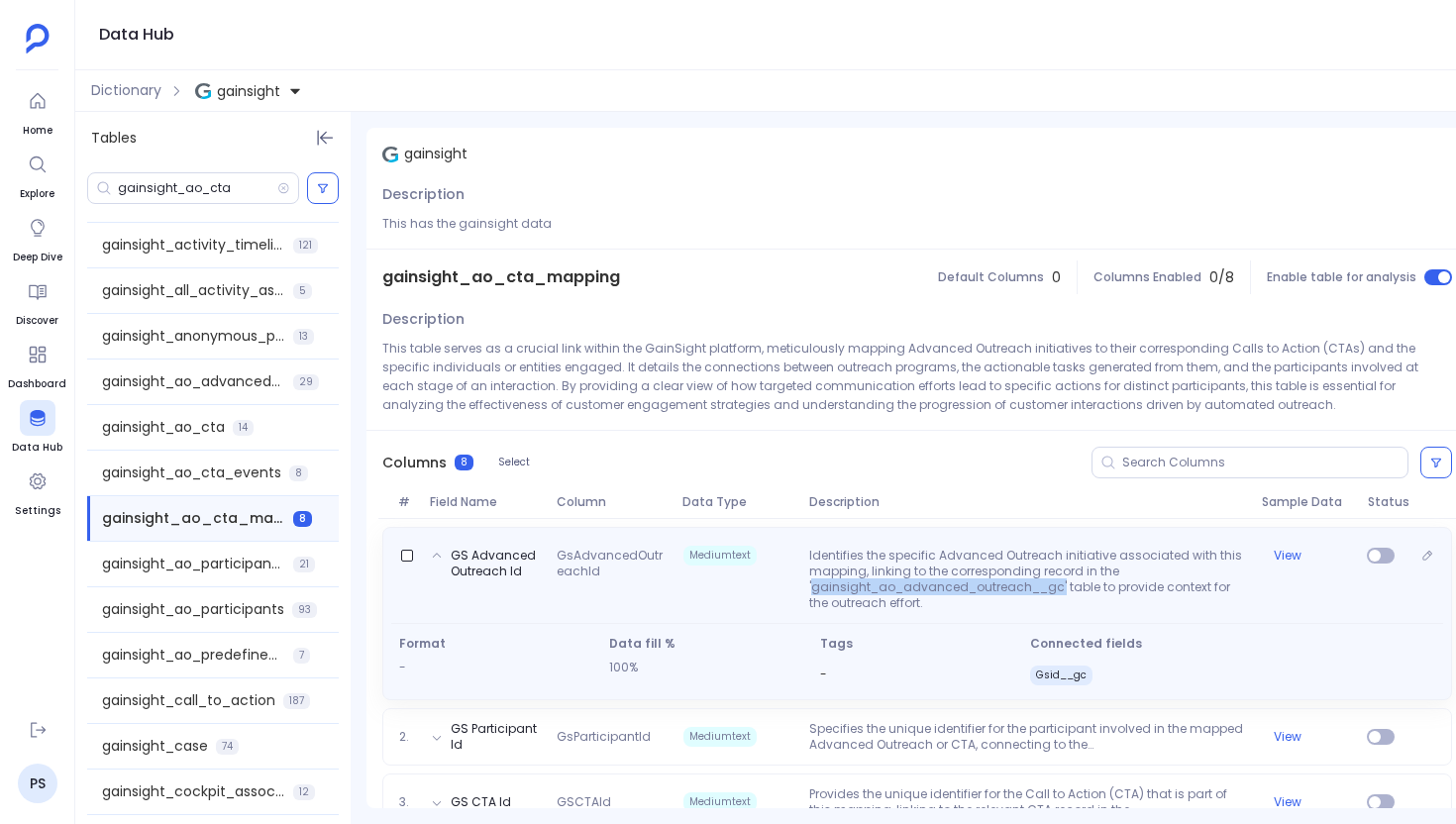 drag, startPoint x: 809, startPoint y: 587, endPoint x: 1056, endPoint y: 586, distance: 247.00202 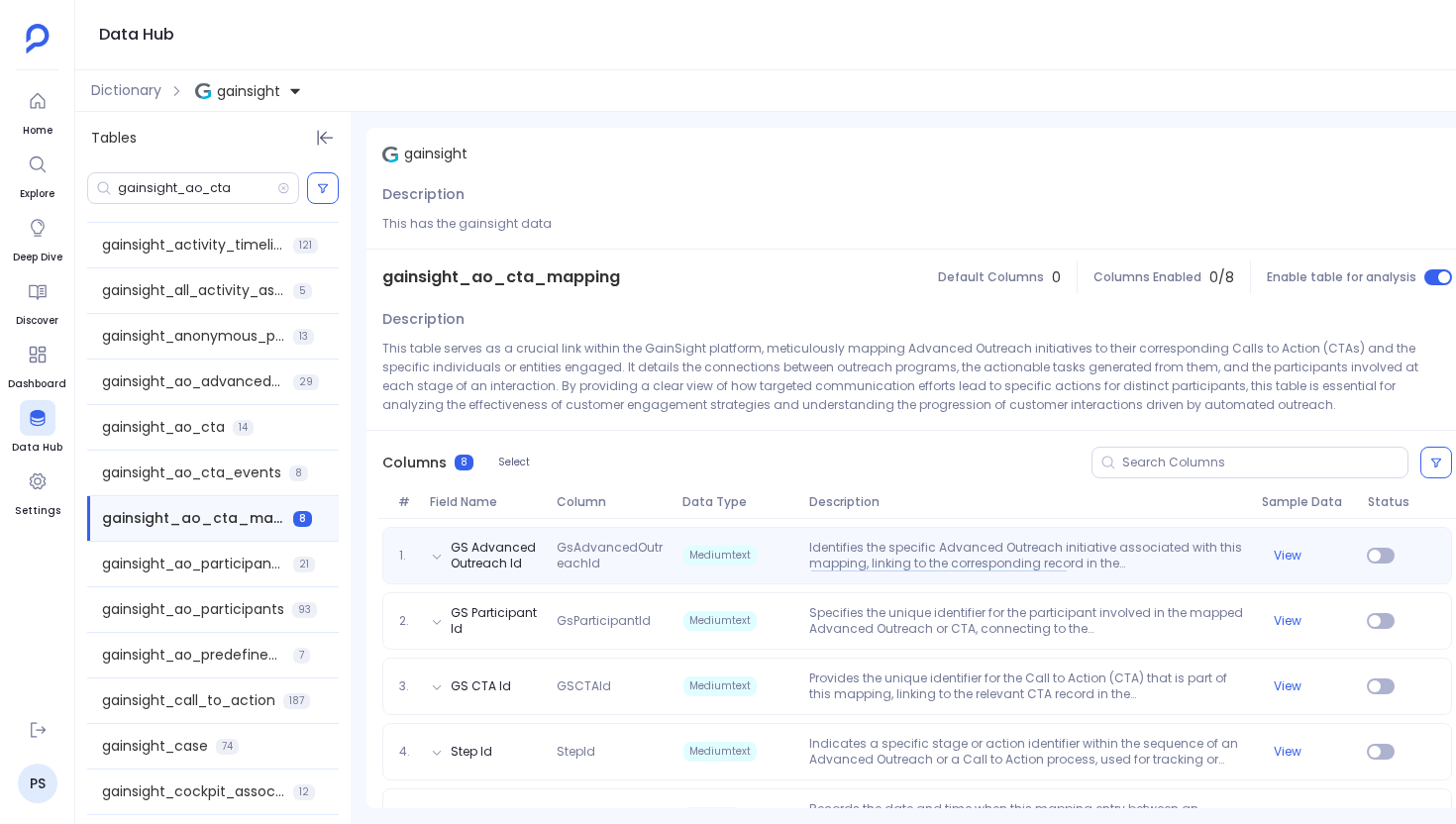 copy on "gainsight_ao_advanced_outreach__gc'" 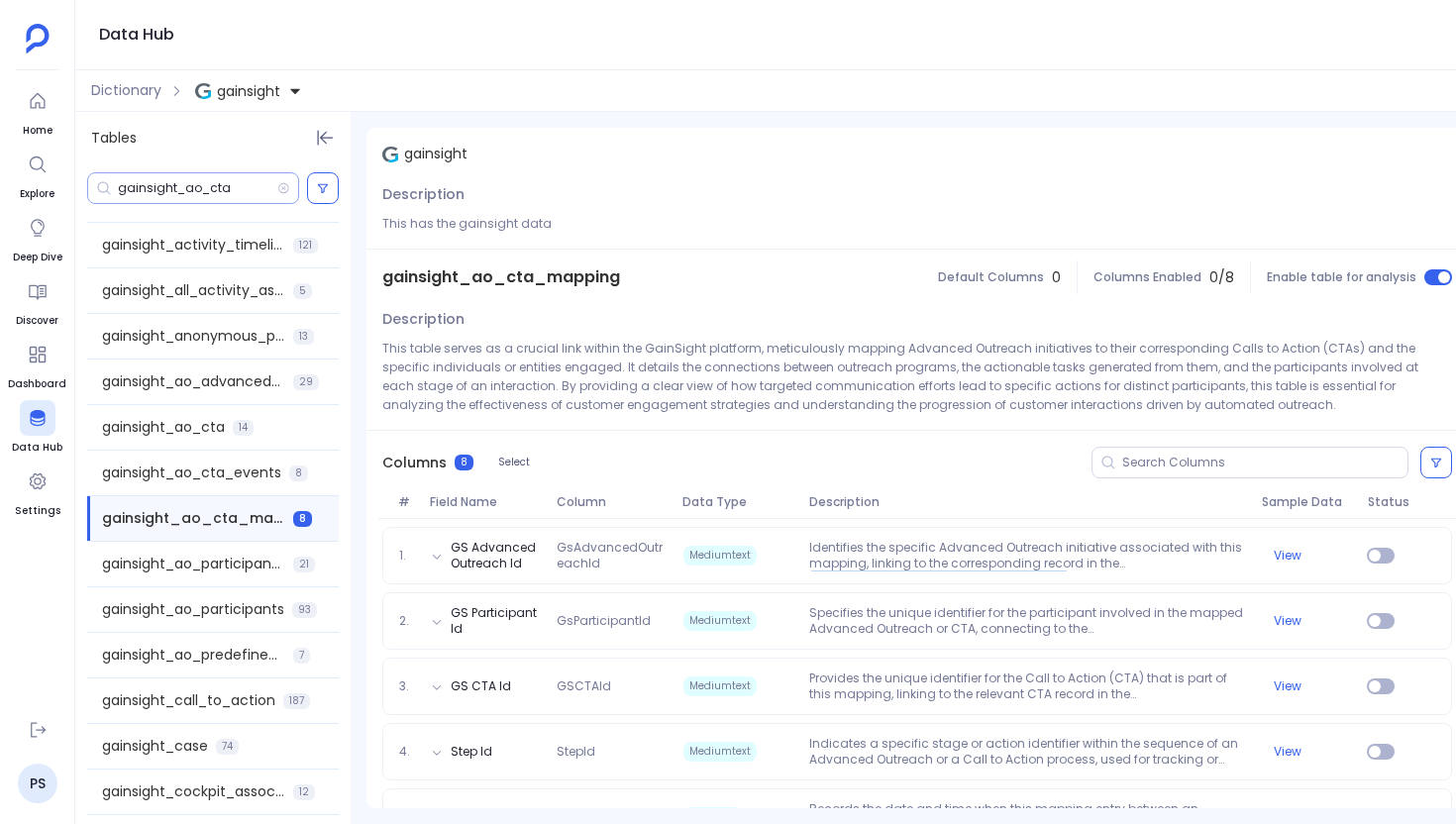 click on "gainsight_ao_cta" at bounding box center (197, 188) 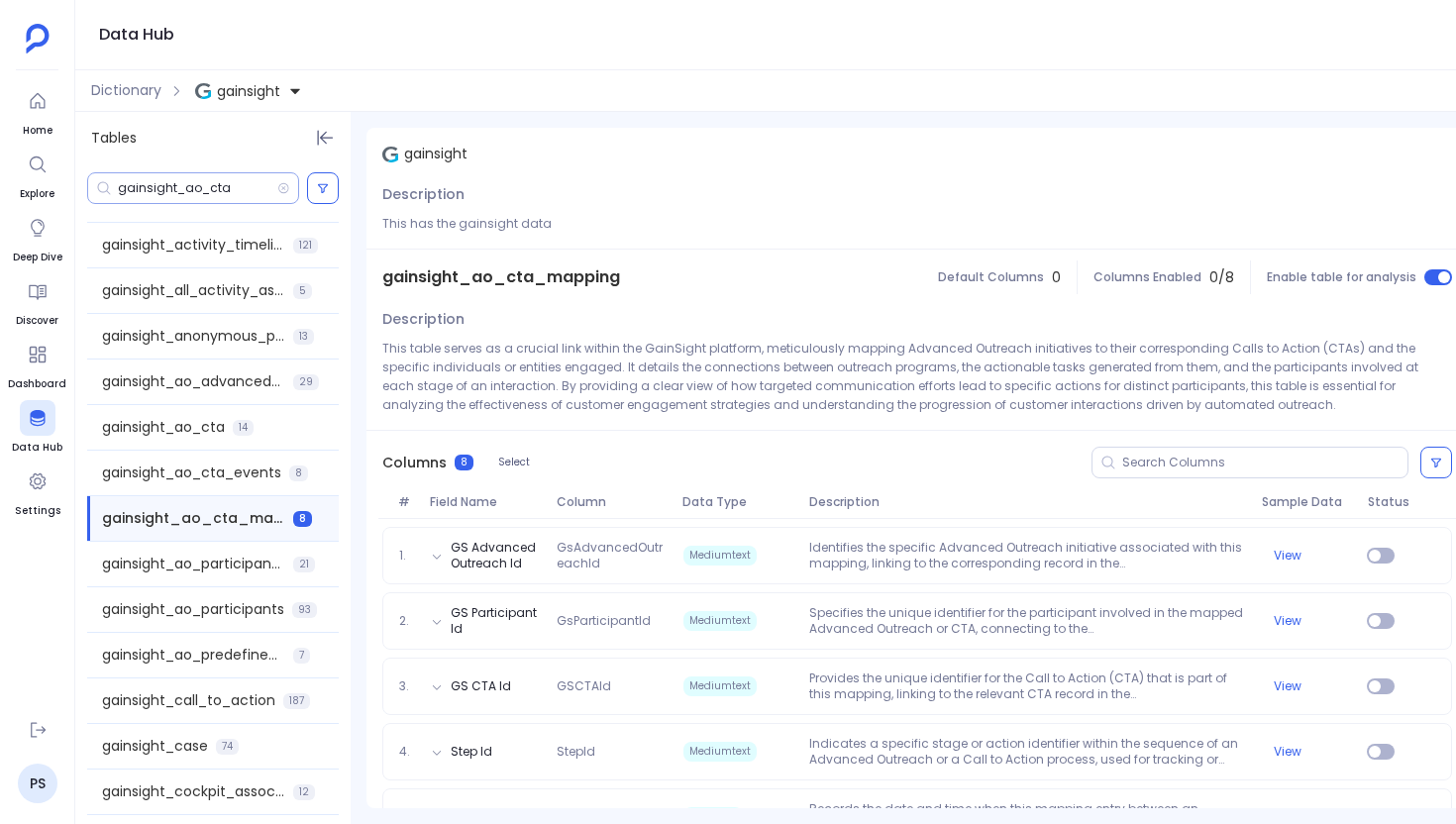 click on "gainsight_ao_cta" at bounding box center (197, 188) 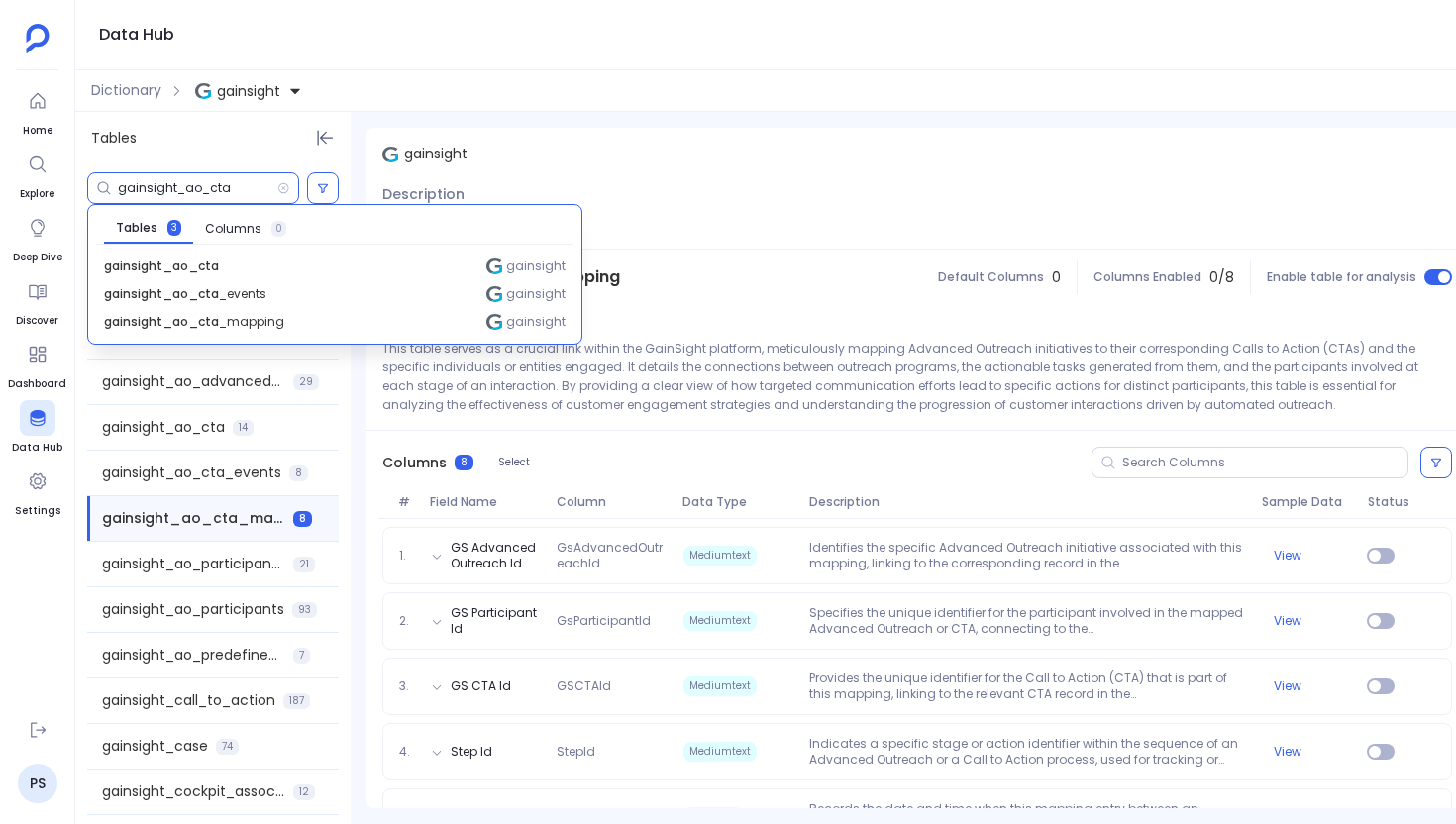 paste on "advanced_outreach__gc" 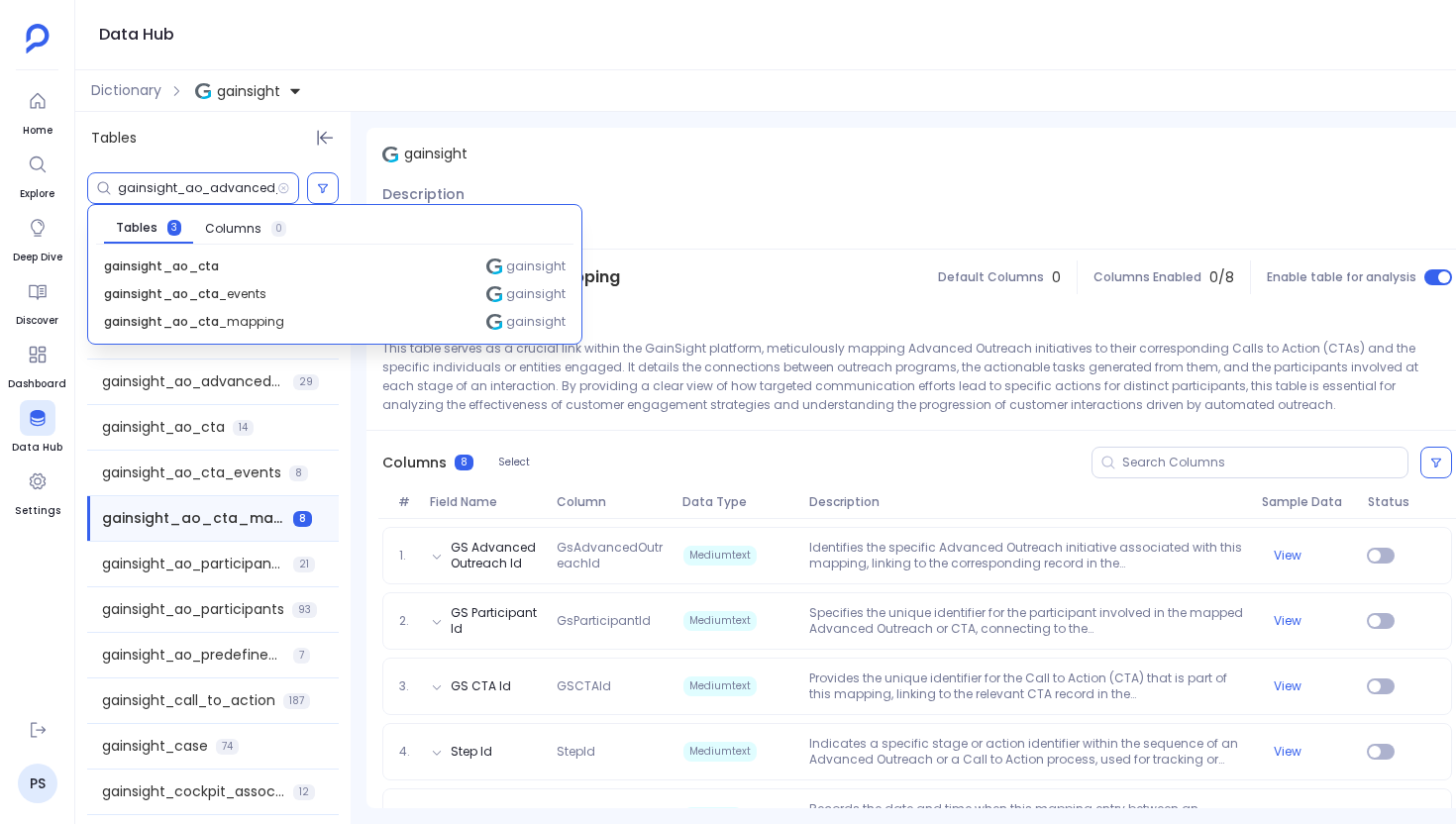 scroll, scrollTop: 0, scrollLeft: 87, axis: horizontal 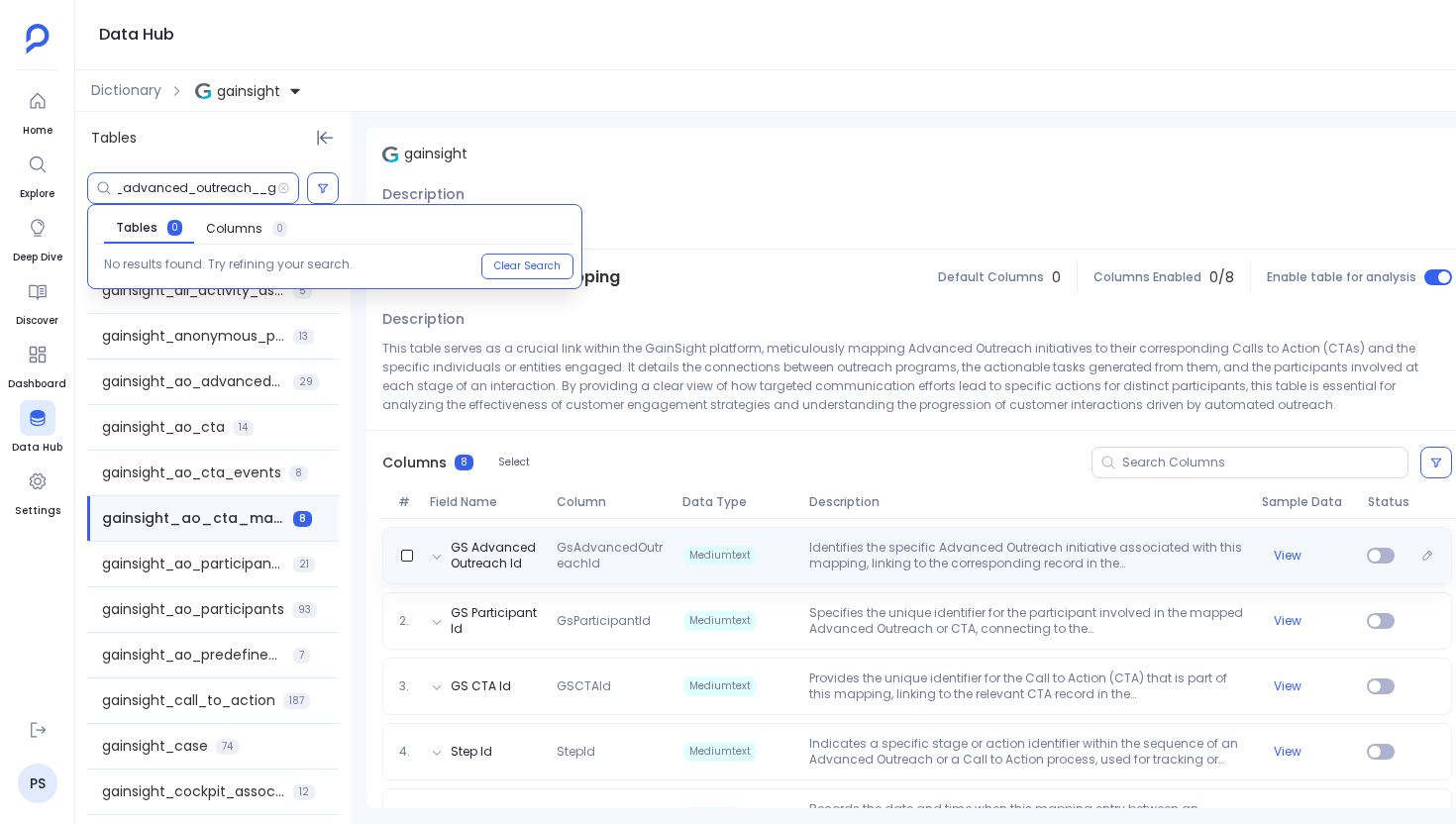 click on "GsAdvancedOutreachId" at bounding box center (611, 556) 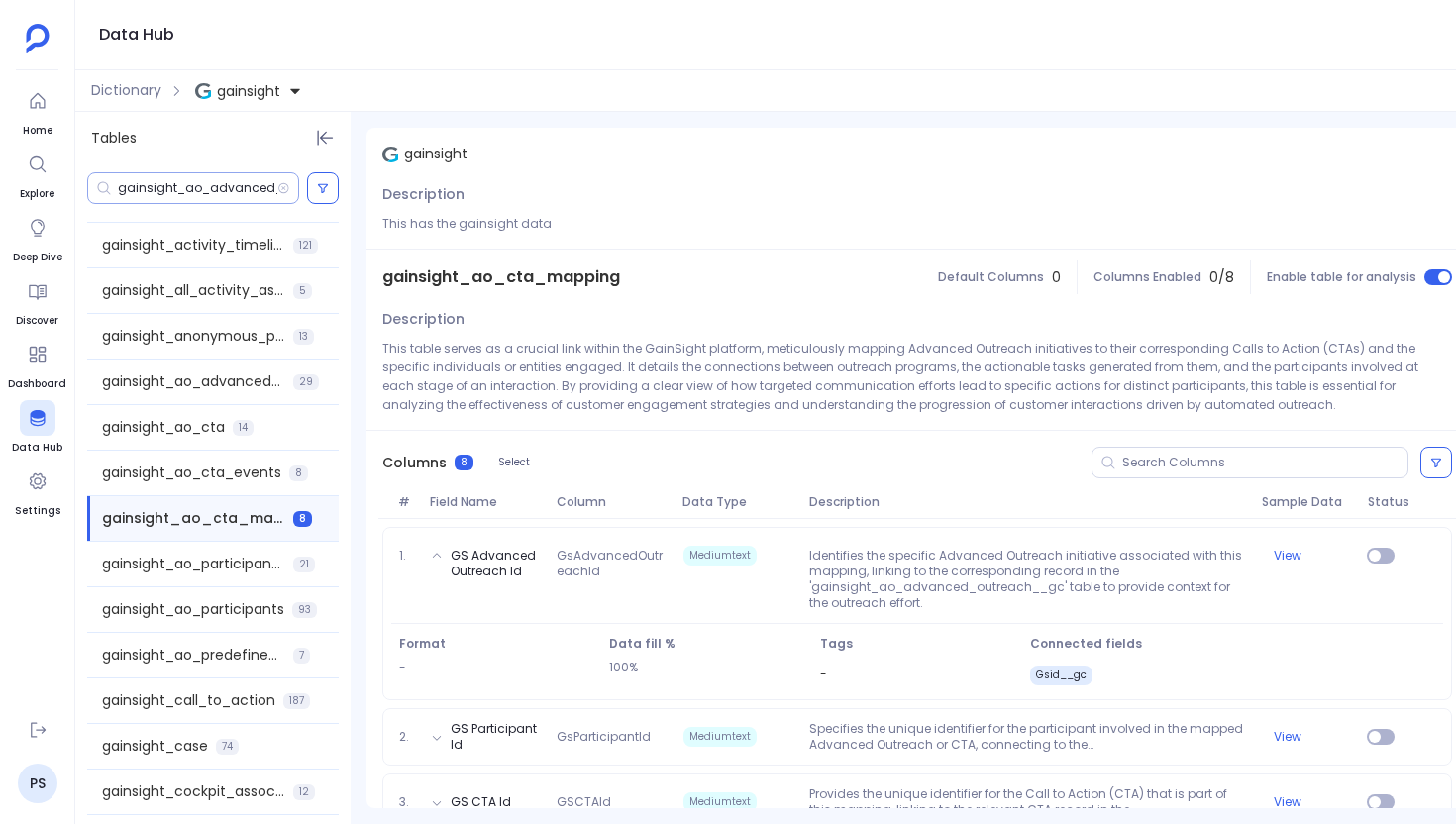click on "gainsight_ao_advanced_outreach__gc'" at bounding box center [197, 188] 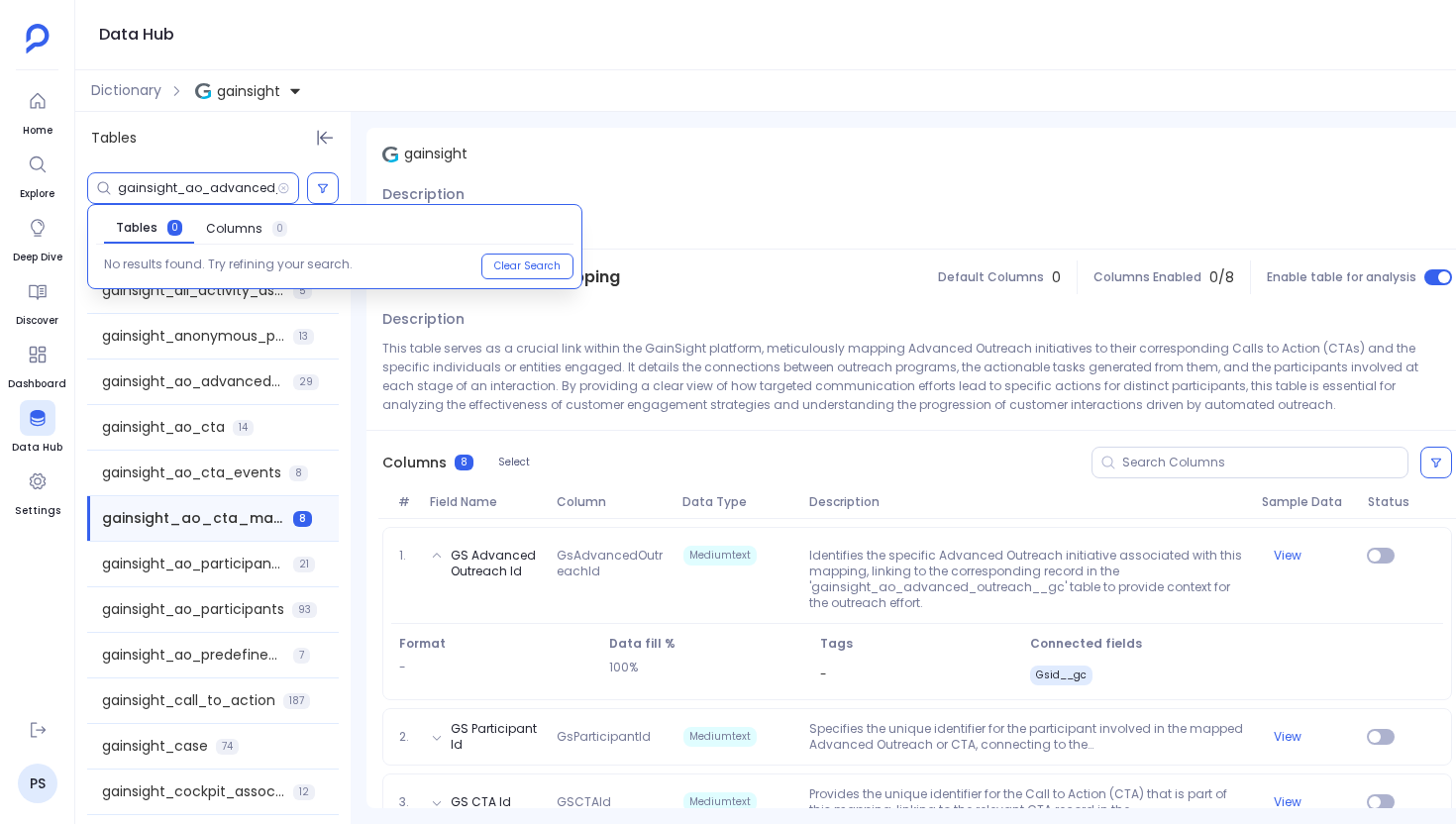 click on "gainsight_ao_advanced_outreach__gc'" at bounding box center (197, 188) 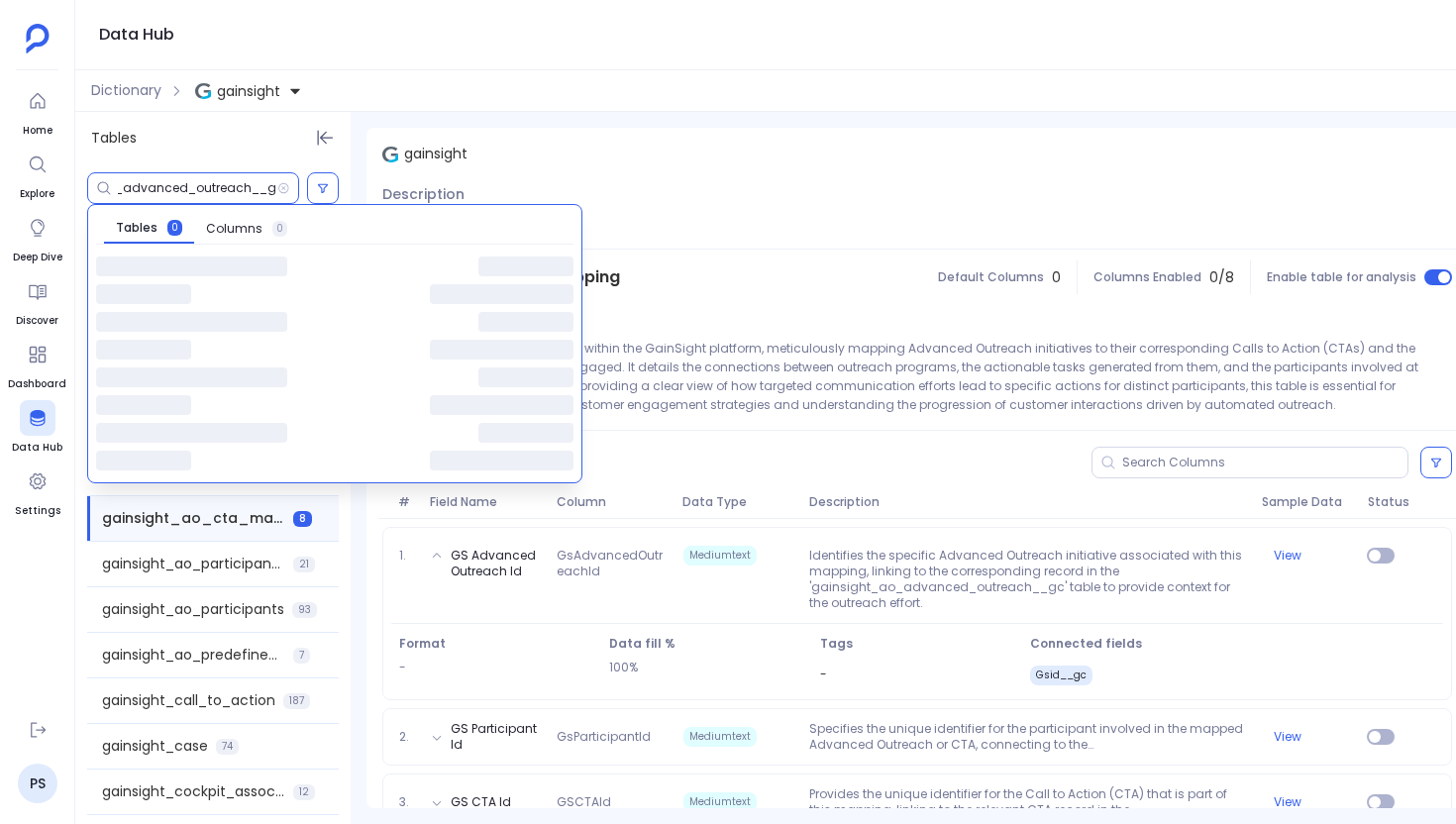 scroll, scrollTop: 0, scrollLeft: 85, axis: horizontal 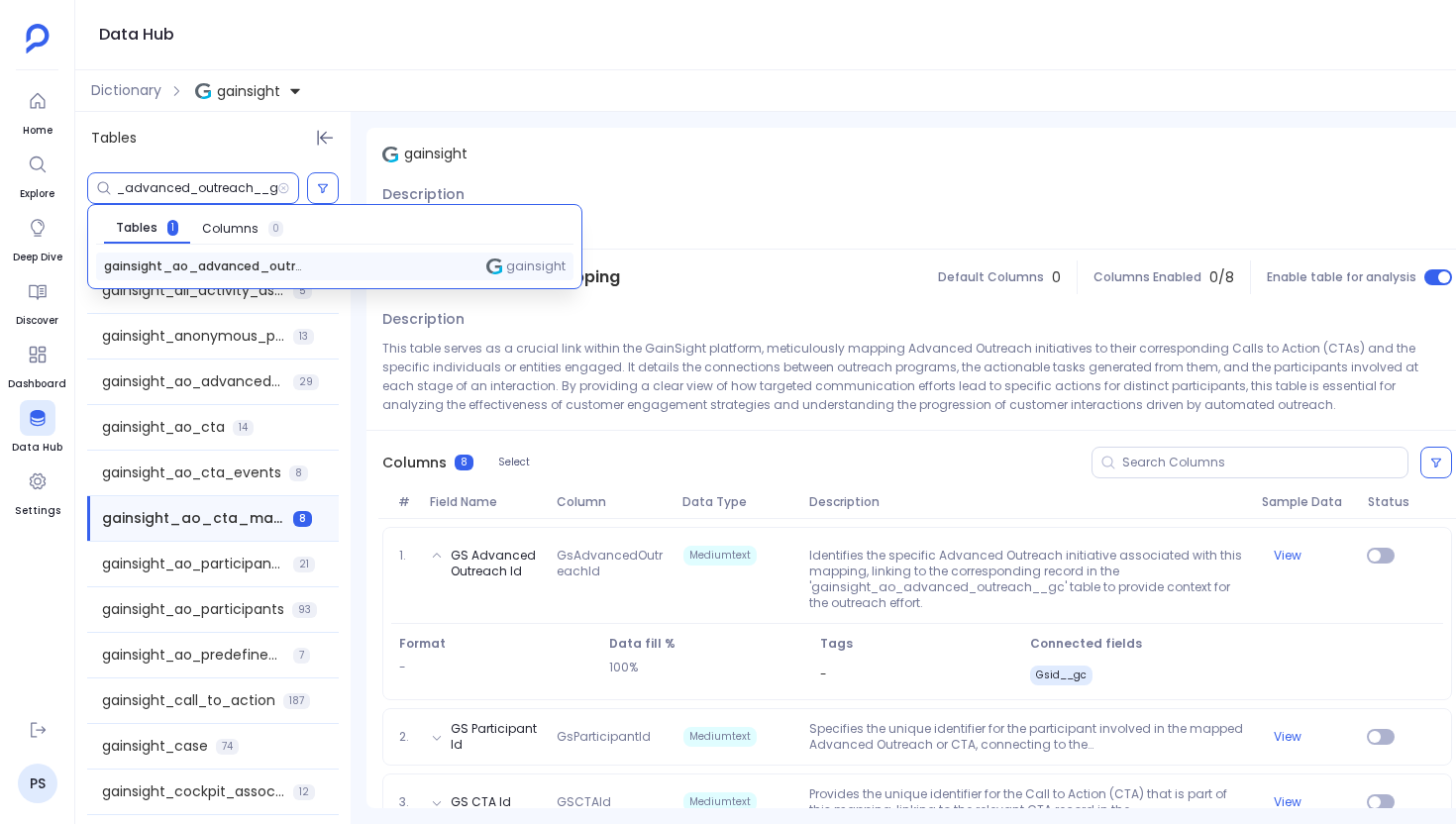type on "gainsight_ao_advanced_outreach__gc" 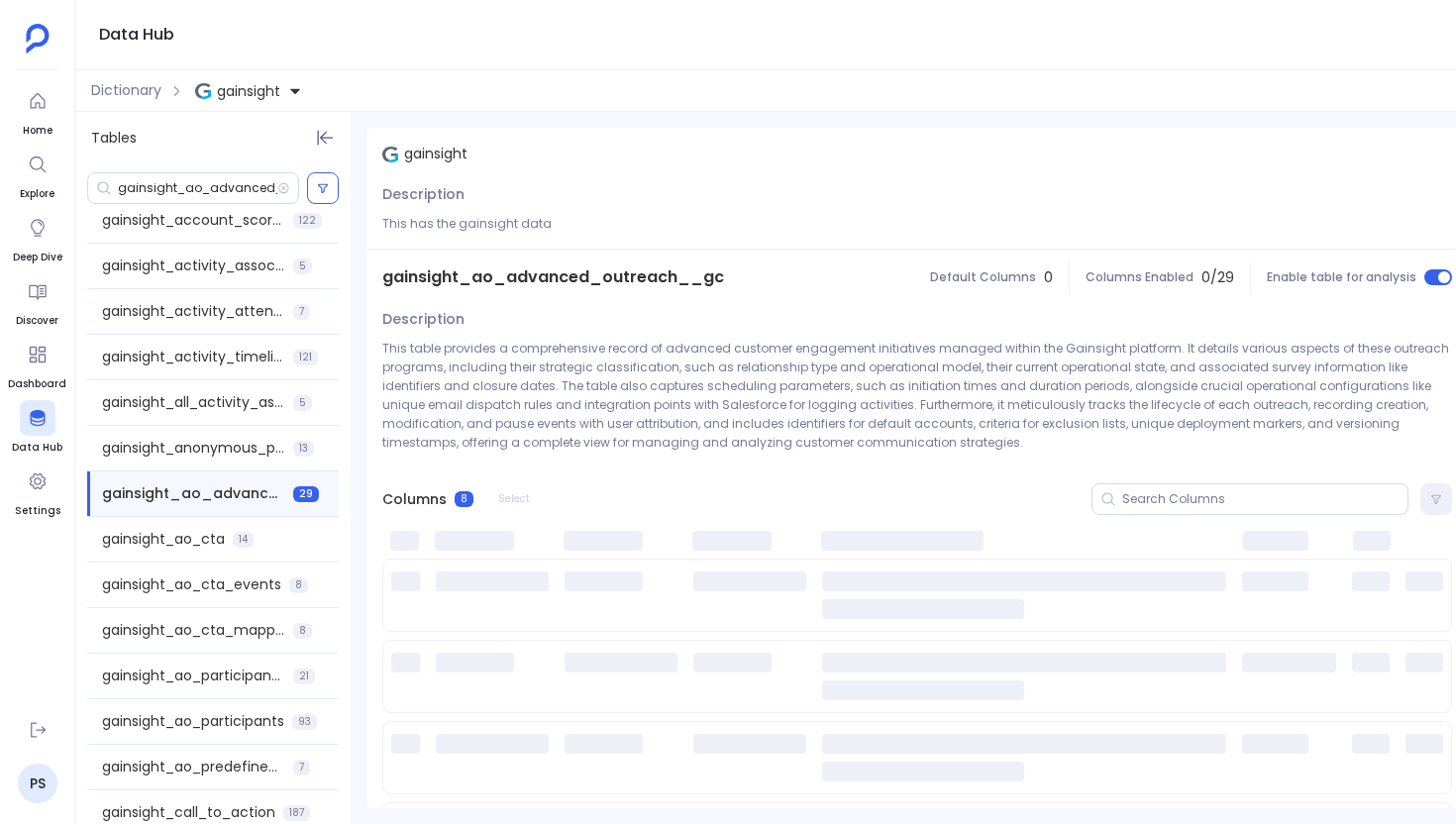 scroll, scrollTop: 0, scrollLeft: 0, axis: both 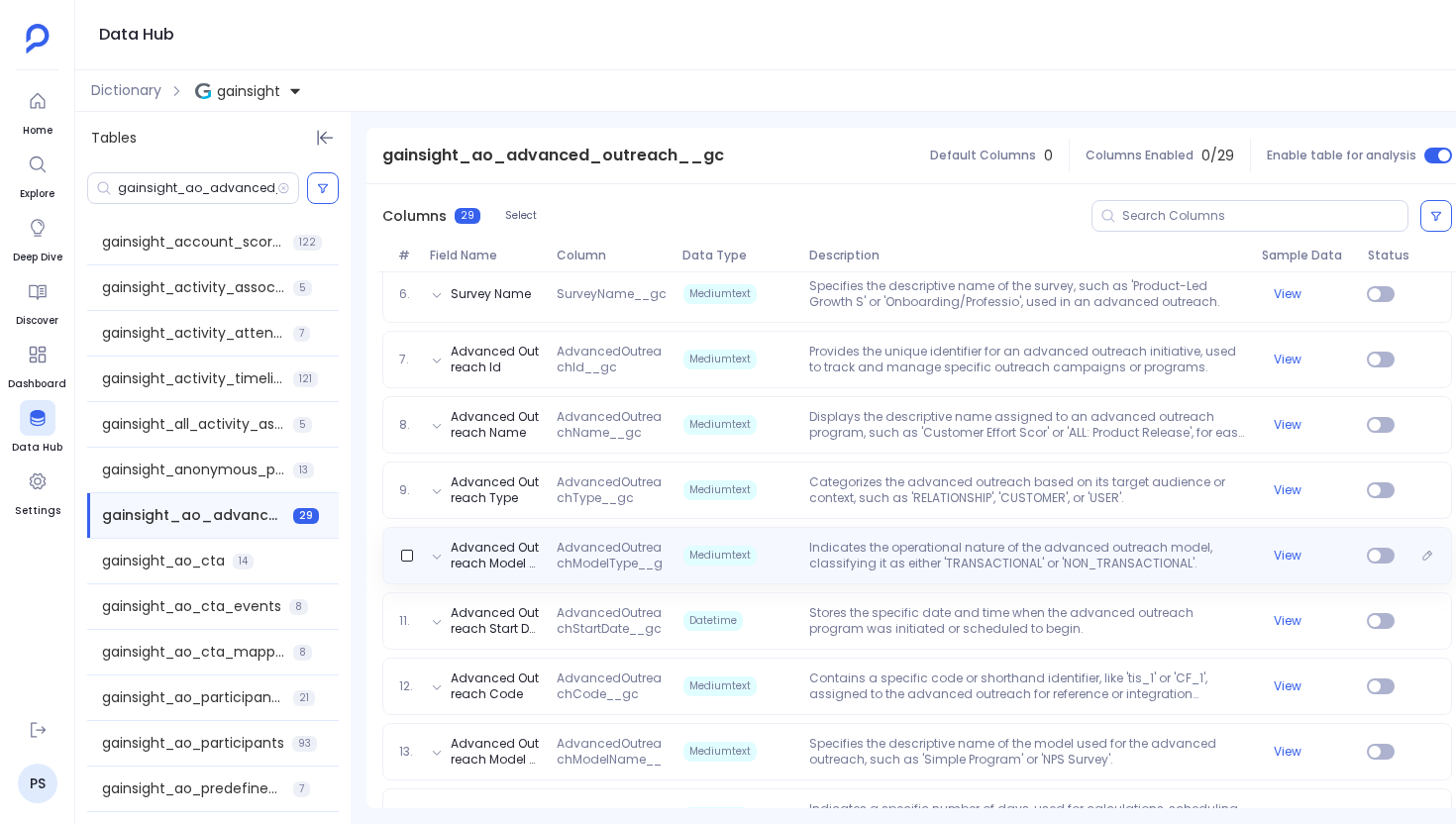 click on "Indicates the operational nature of the advanced outreach model, classifying it as either 'TRANSACTIONAL' or 'NON_TRANSACTIONAL'." at bounding box center (1027, 556) 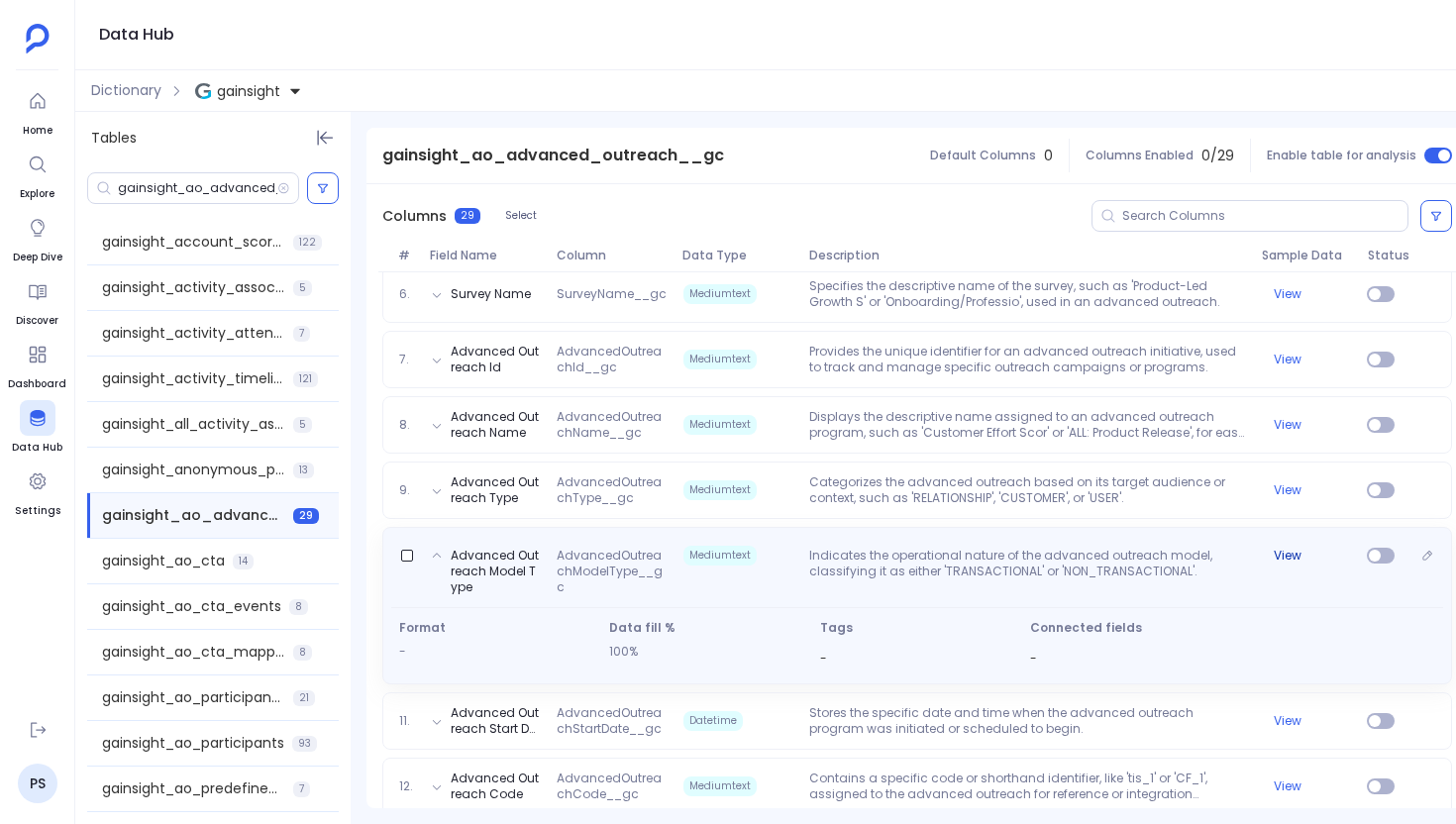 click on "View" at bounding box center (1288, 556) 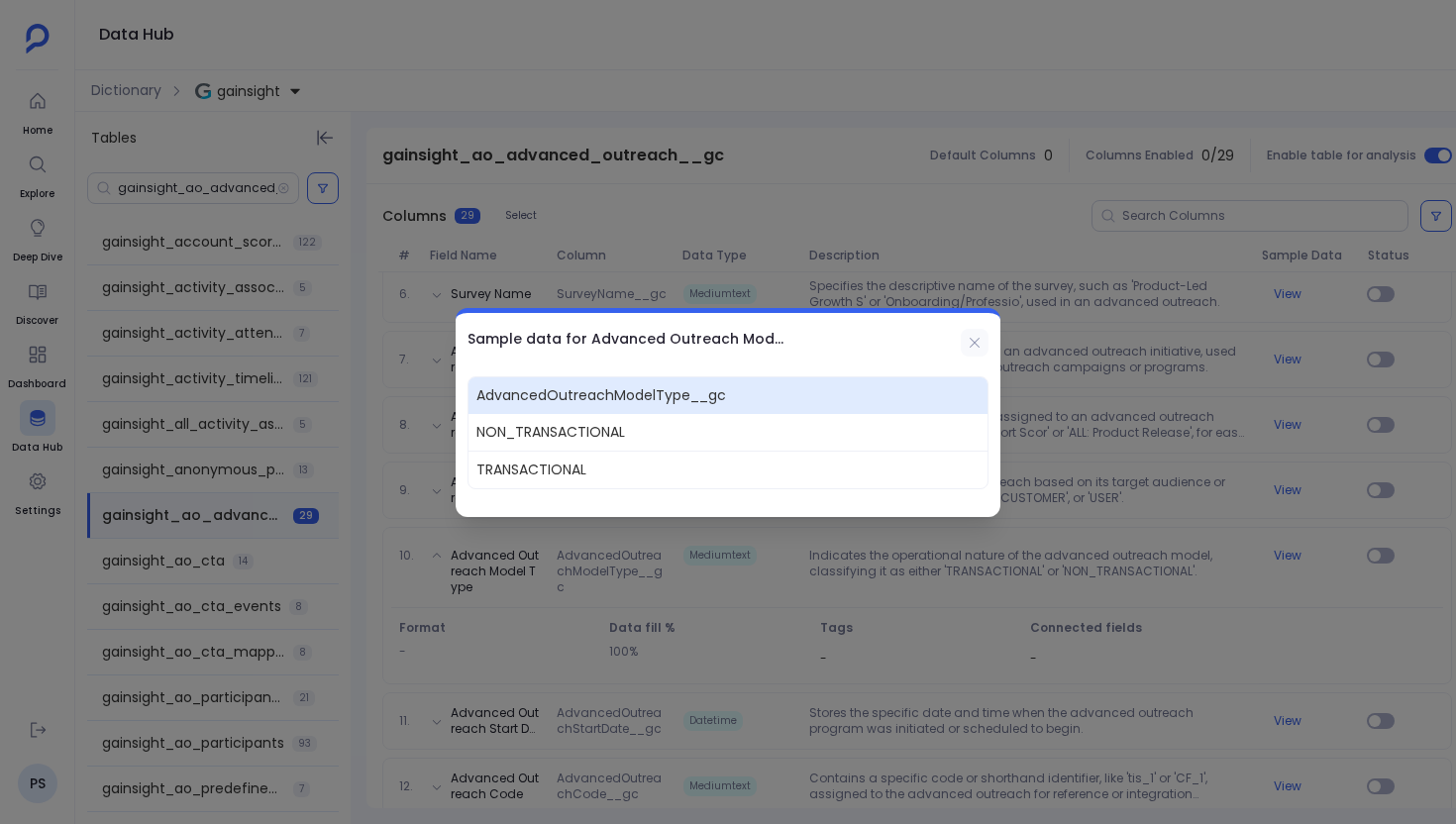 click 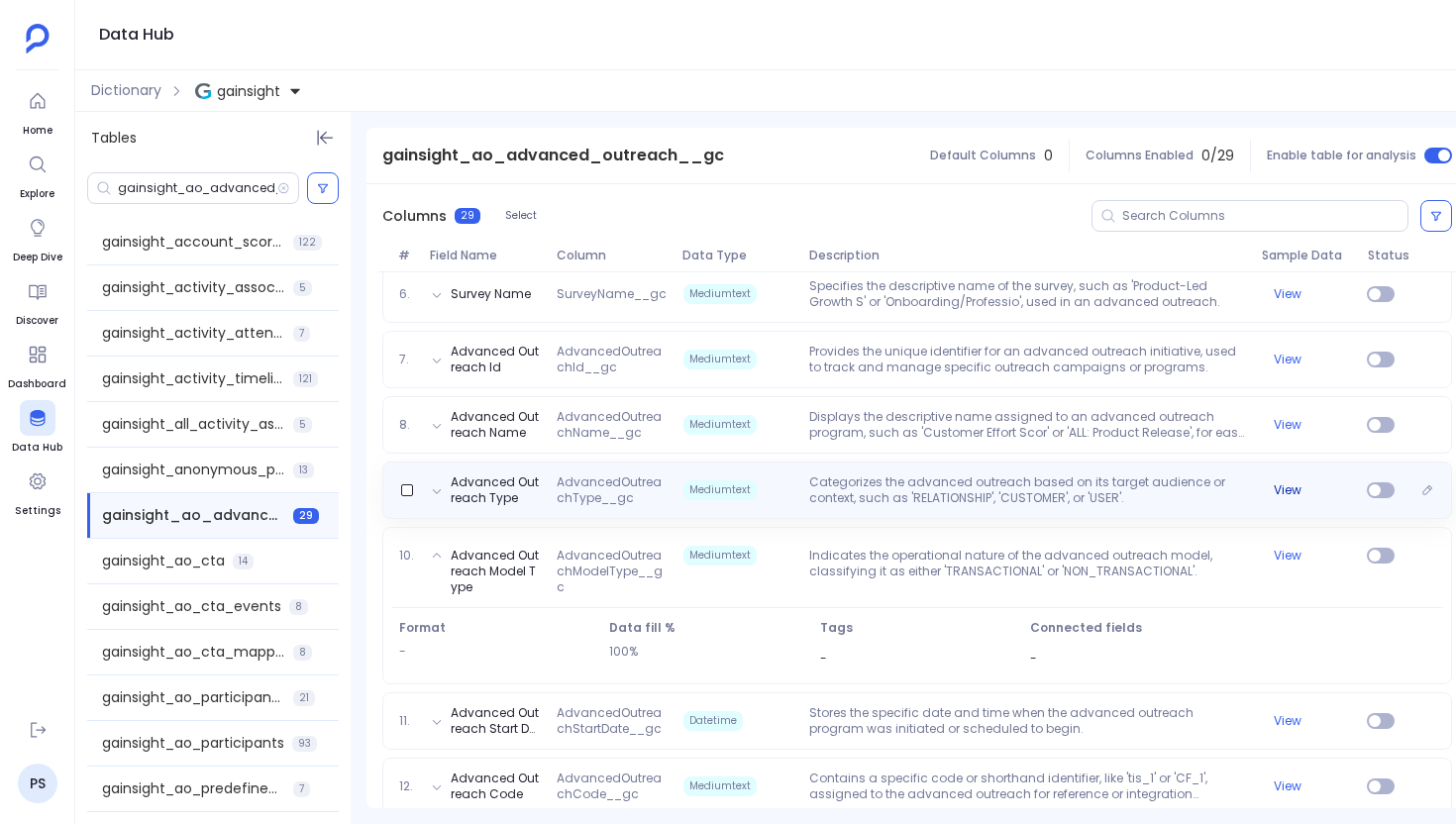 click on "View" at bounding box center [1288, 490] 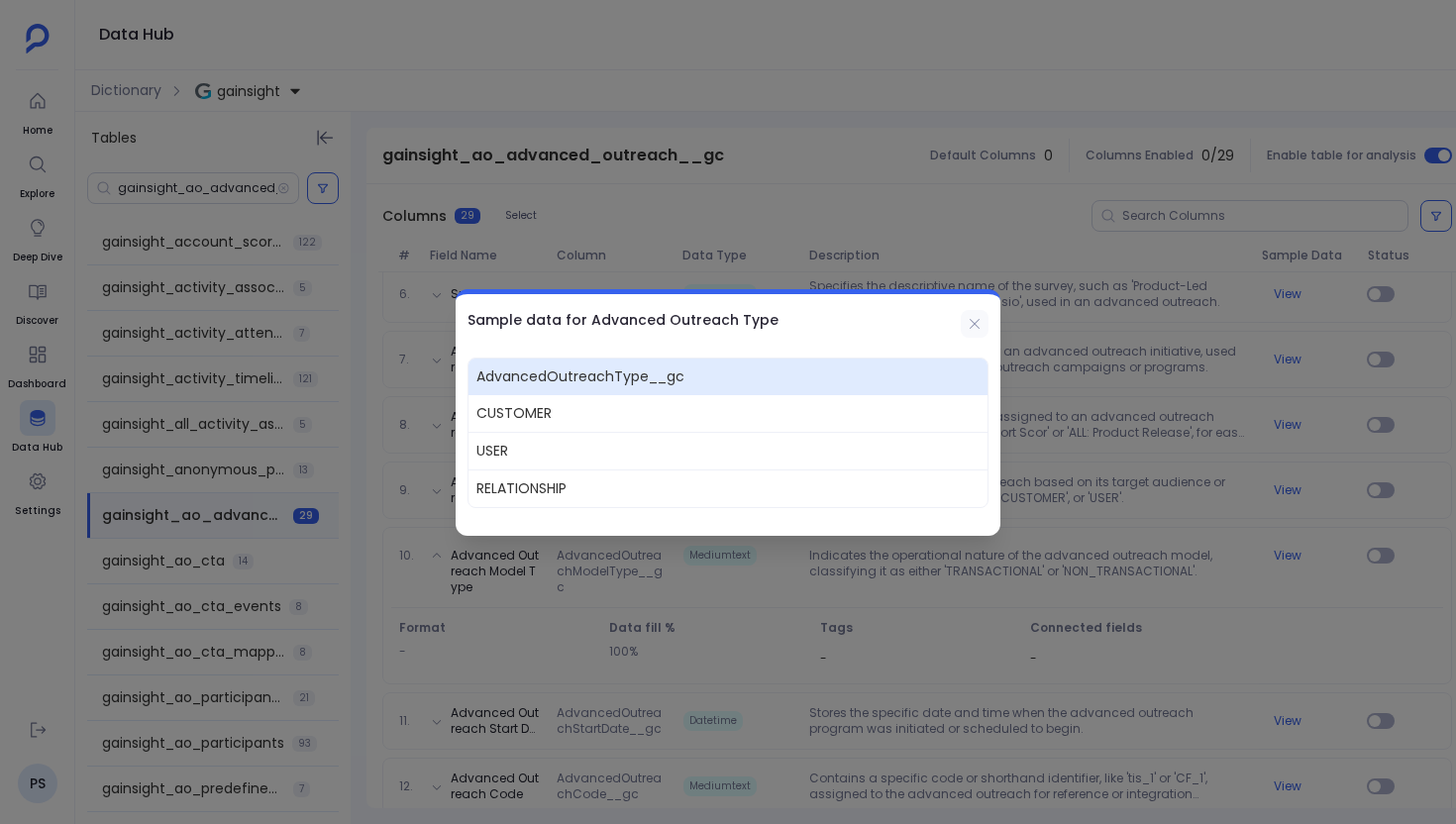 click 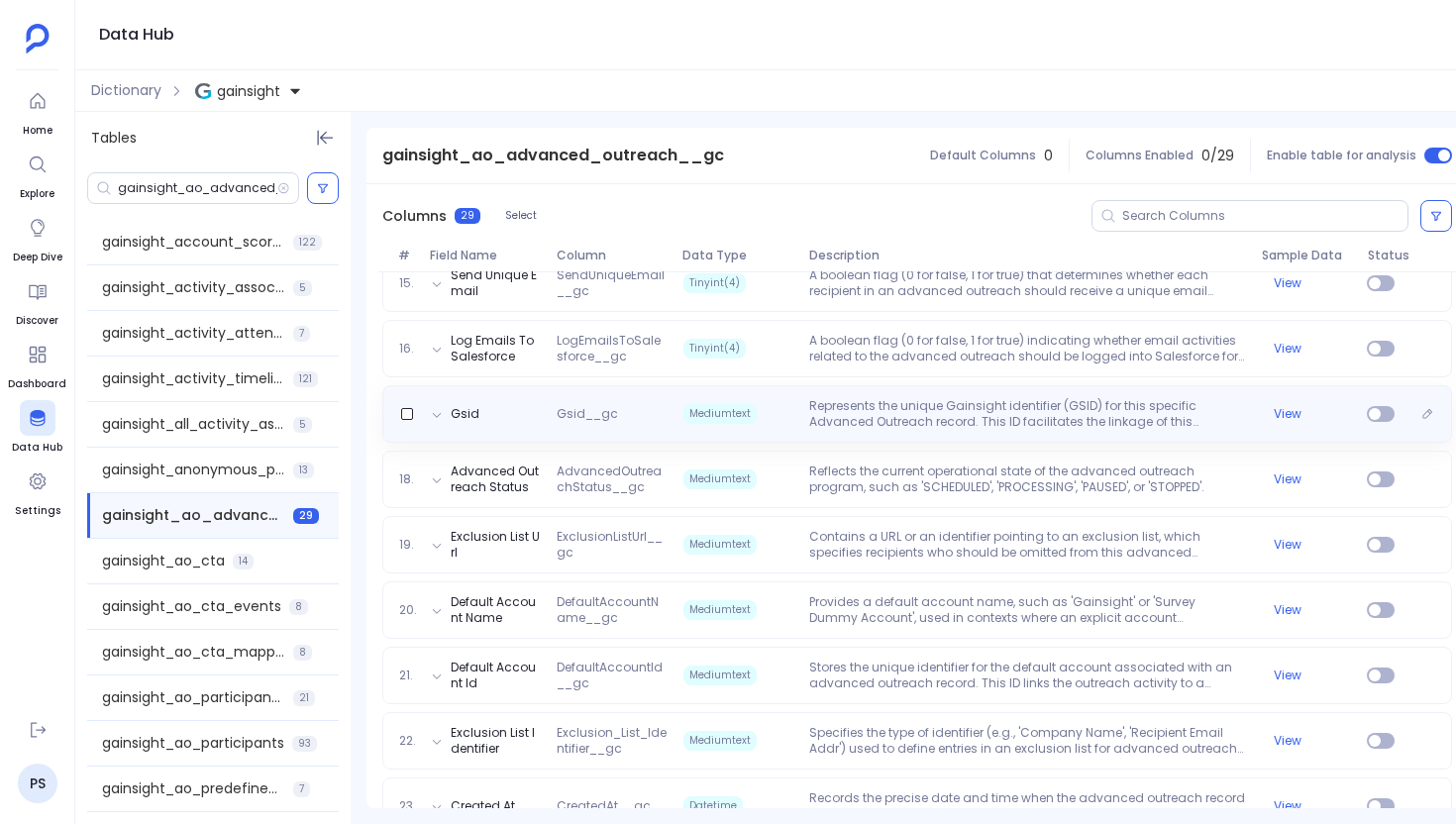scroll, scrollTop: 1205, scrollLeft: 0, axis: vertical 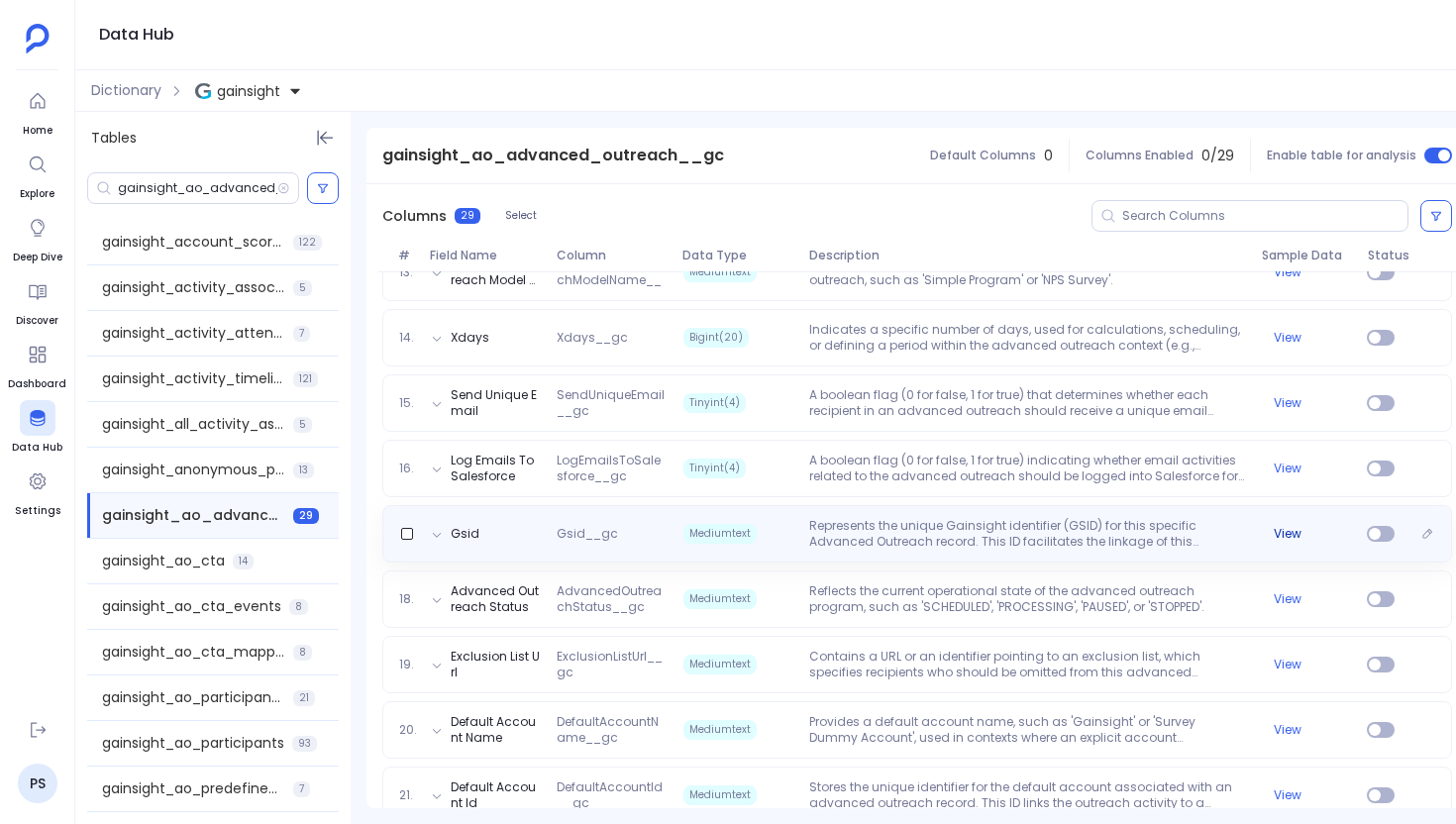 click on "View" at bounding box center [1288, 534] 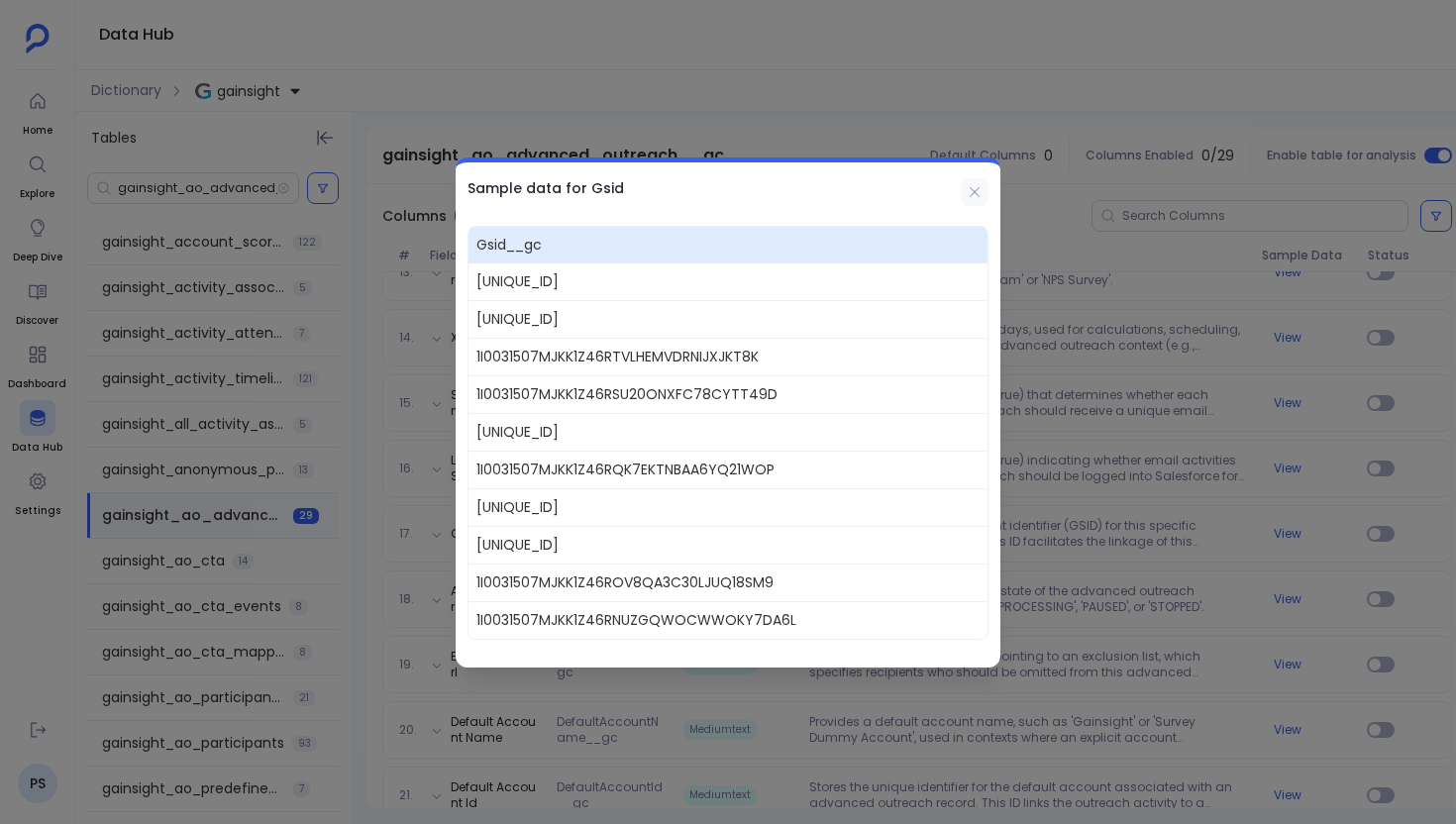 click at bounding box center (975, 192) 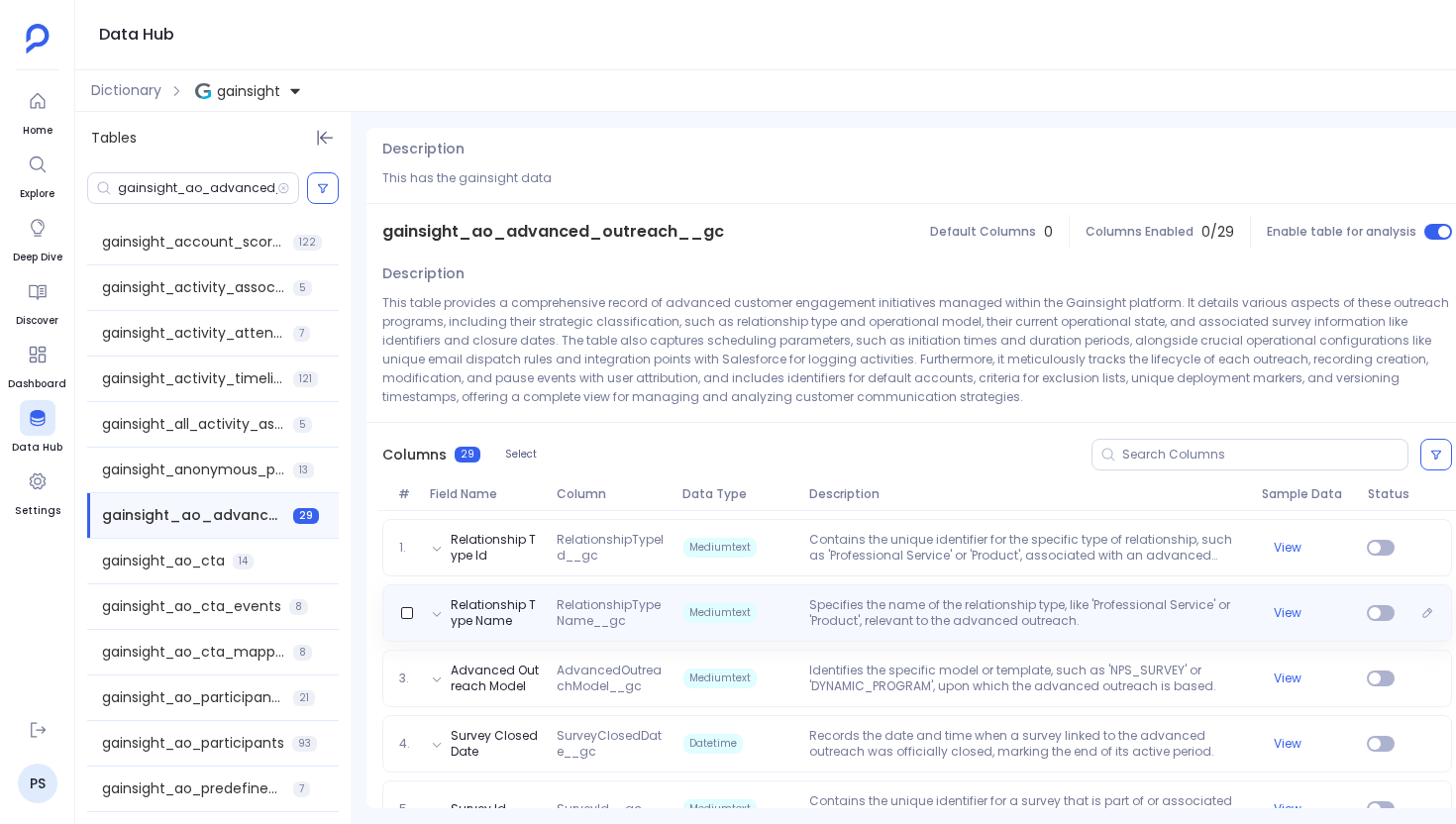 scroll, scrollTop: 32, scrollLeft: 0, axis: vertical 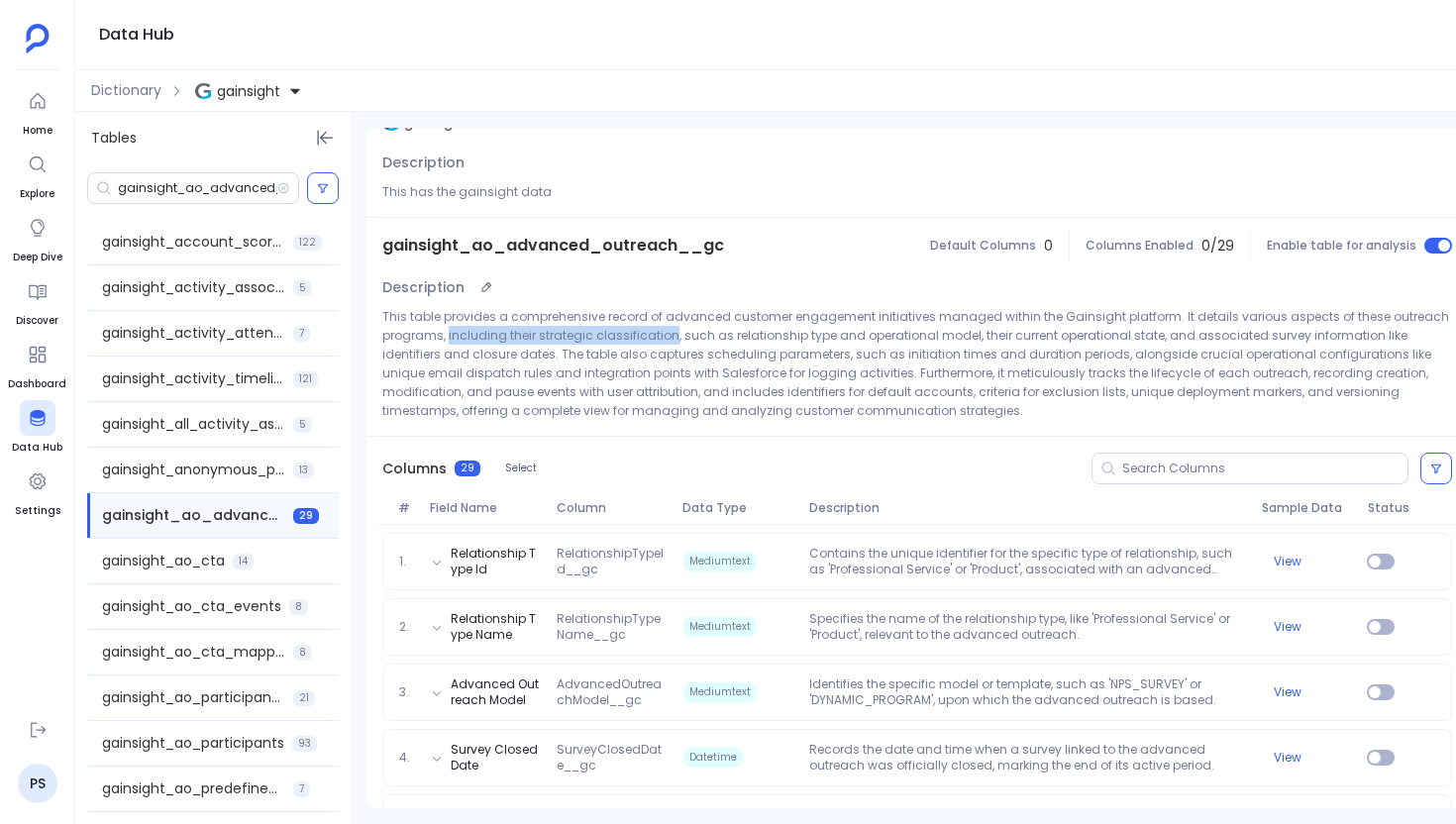 drag, startPoint x: 448, startPoint y: 336, endPoint x: 666, endPoint y: 338, distance: 218.0092 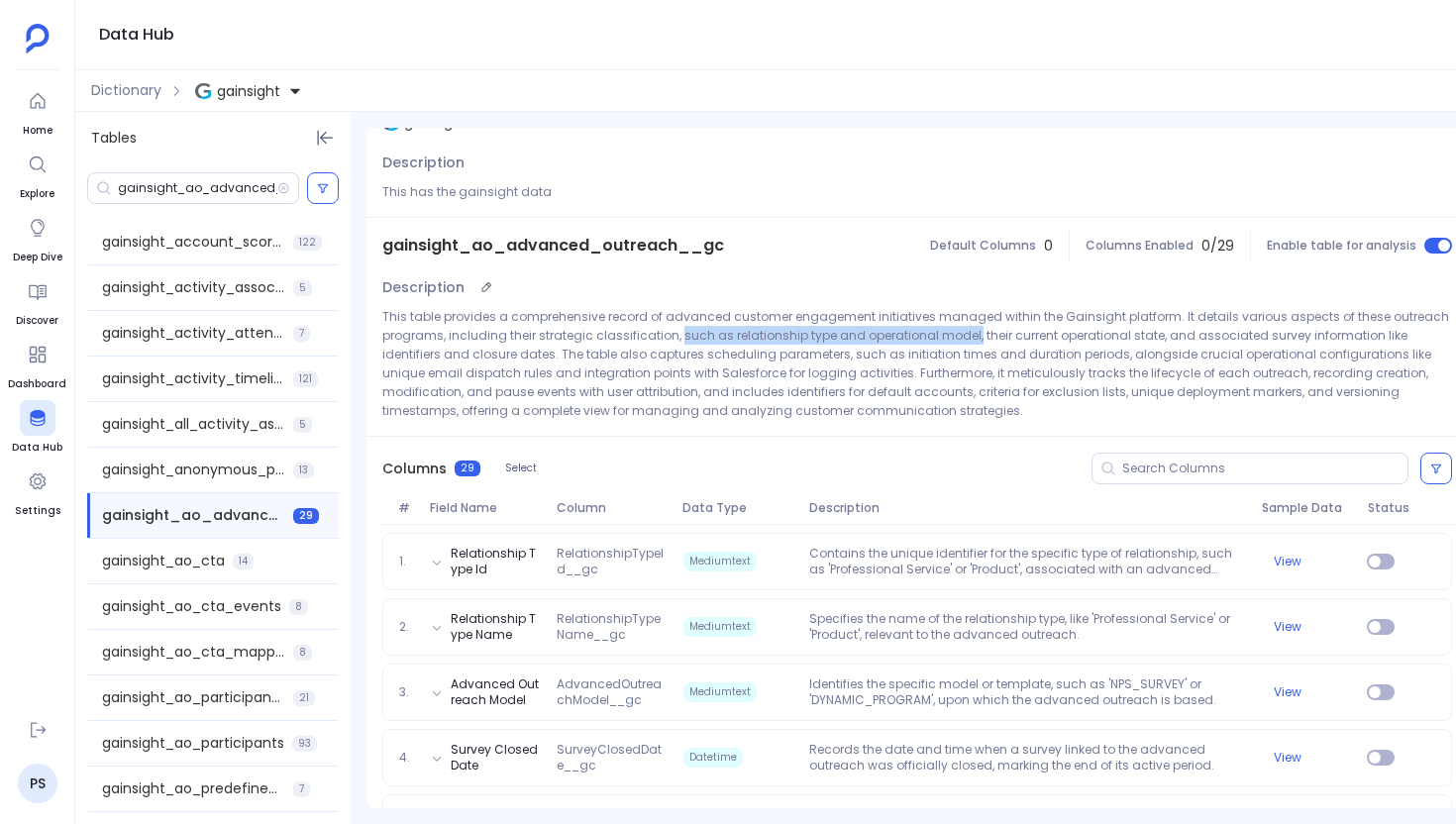 drag, startPoint x: 676, startPoint y: 338, endPoint x: 965, endPoint y: 341, distance: 289.0156 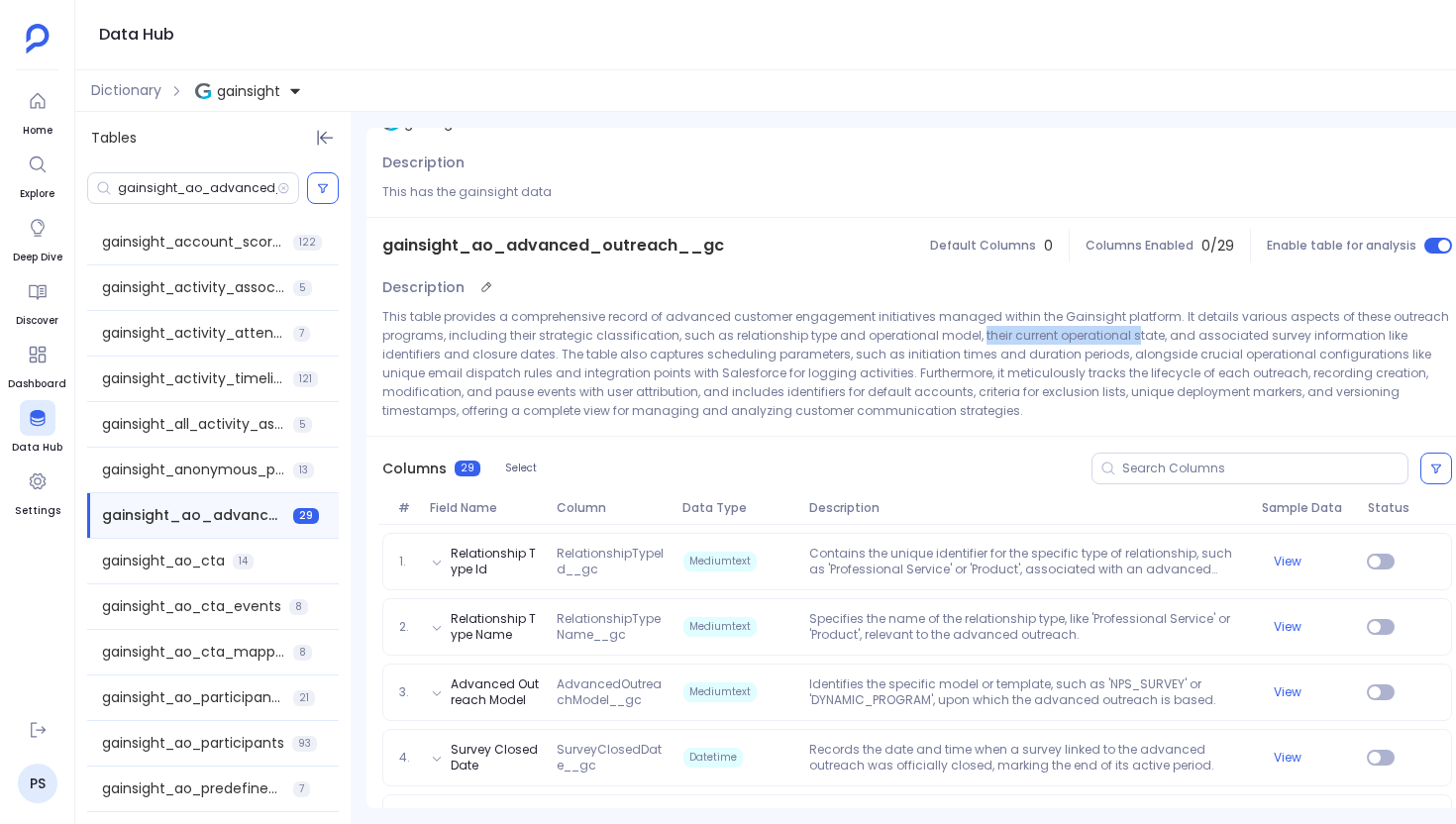 drag, startPoint x: 971, startPoint y: 334, endPoint x: 1124, endPoint y: 335, distance: 153.00327 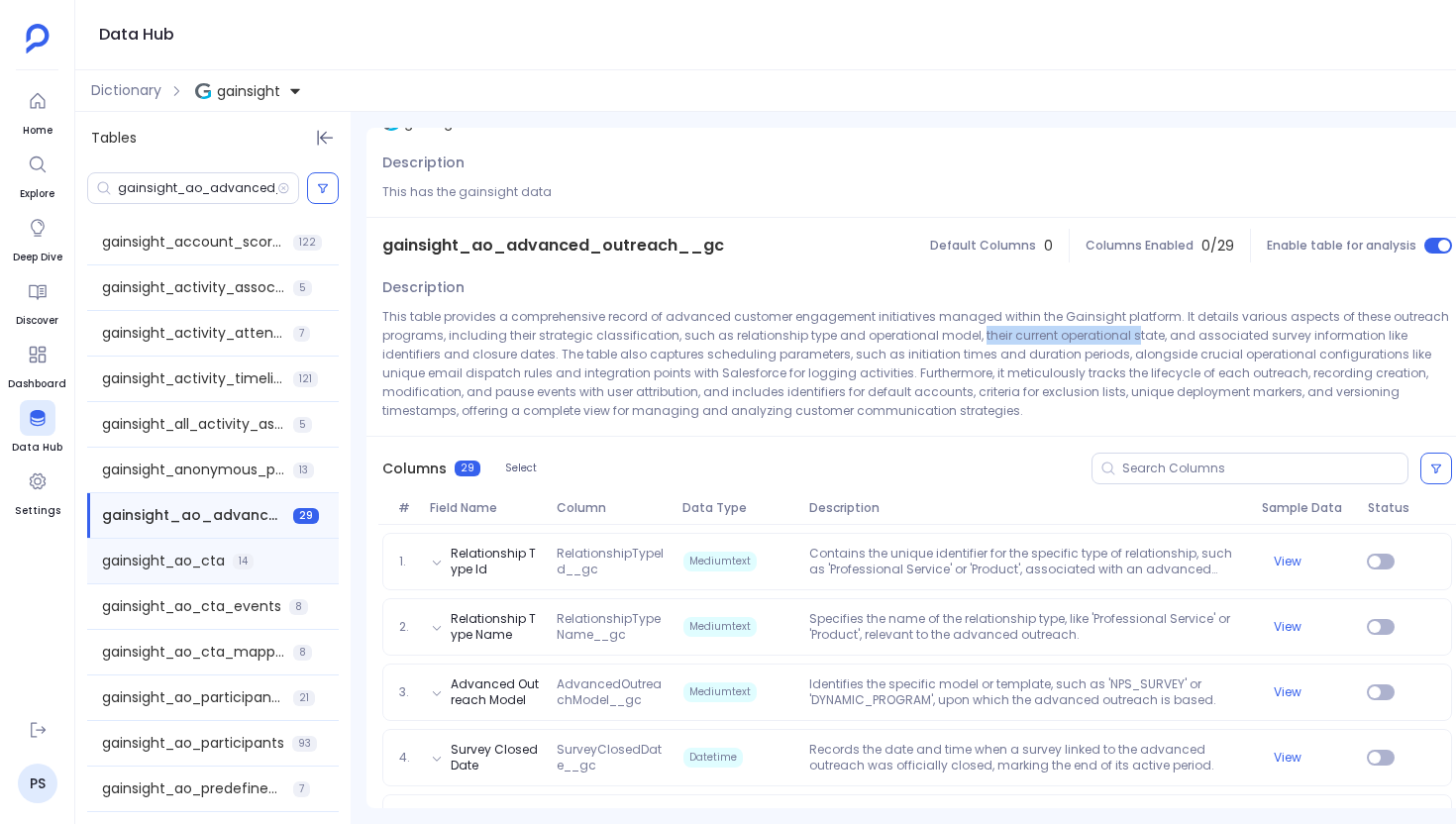 click on "gainsight_ao_cta 14" at bounding box center [213, 561] 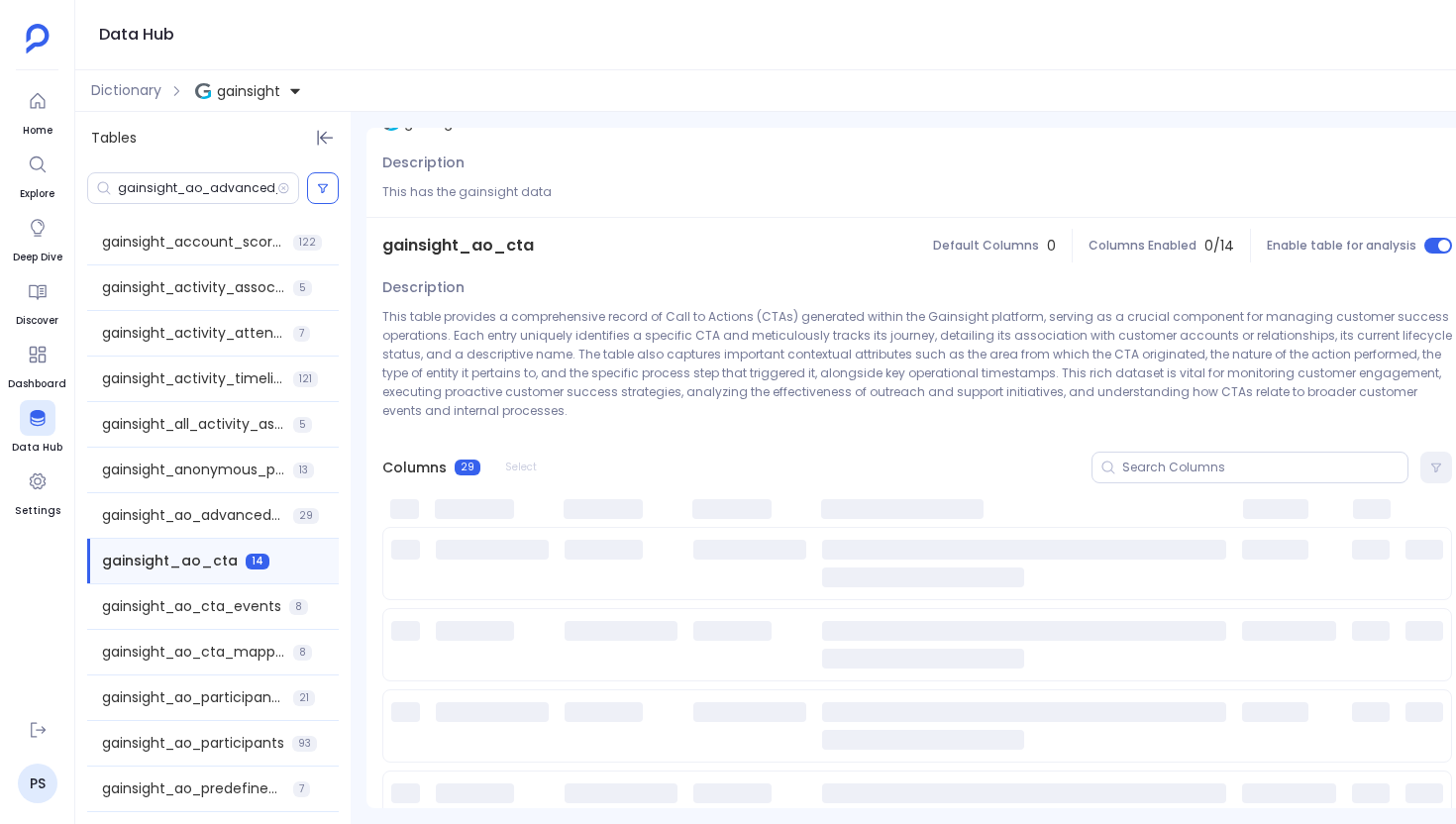 scroll, scrollTop: 0, scrollLeft: 0, axis: both 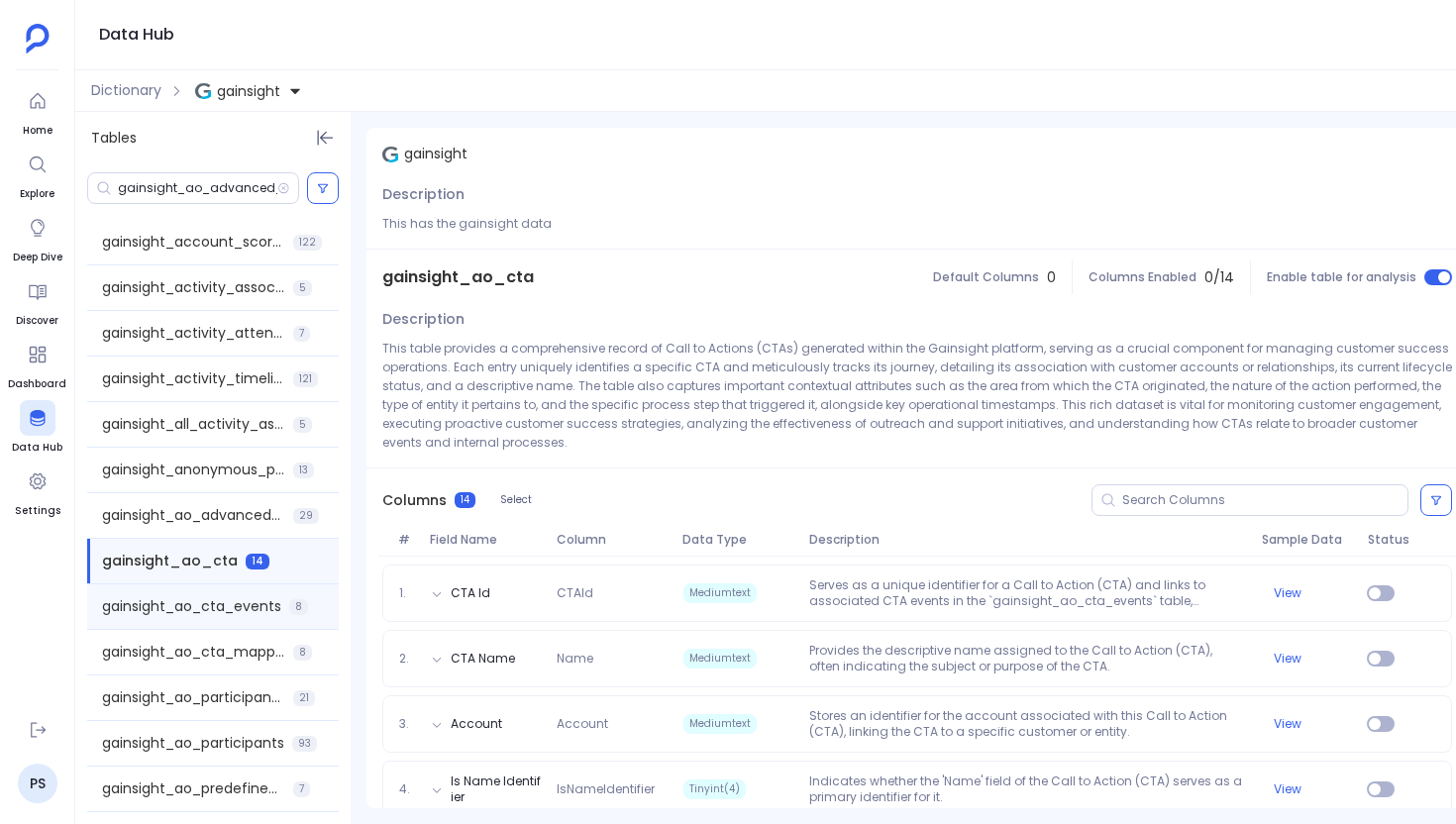 click on "gainsight_ao_cta_events 8" at bounding box center (213, 606) 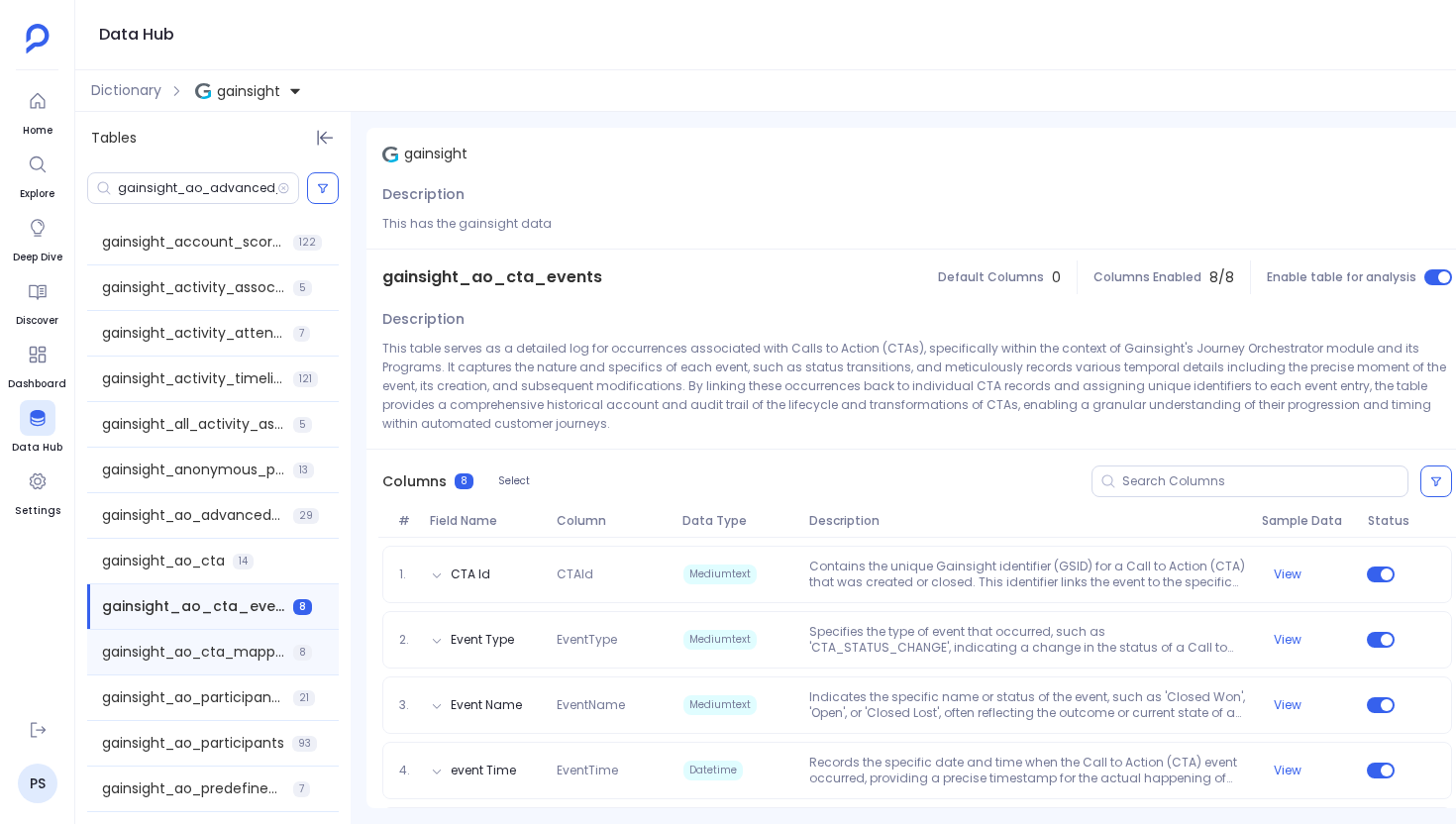 click on "gainsight_ao_cta_mapping 8" at bounding box center [213, 652] 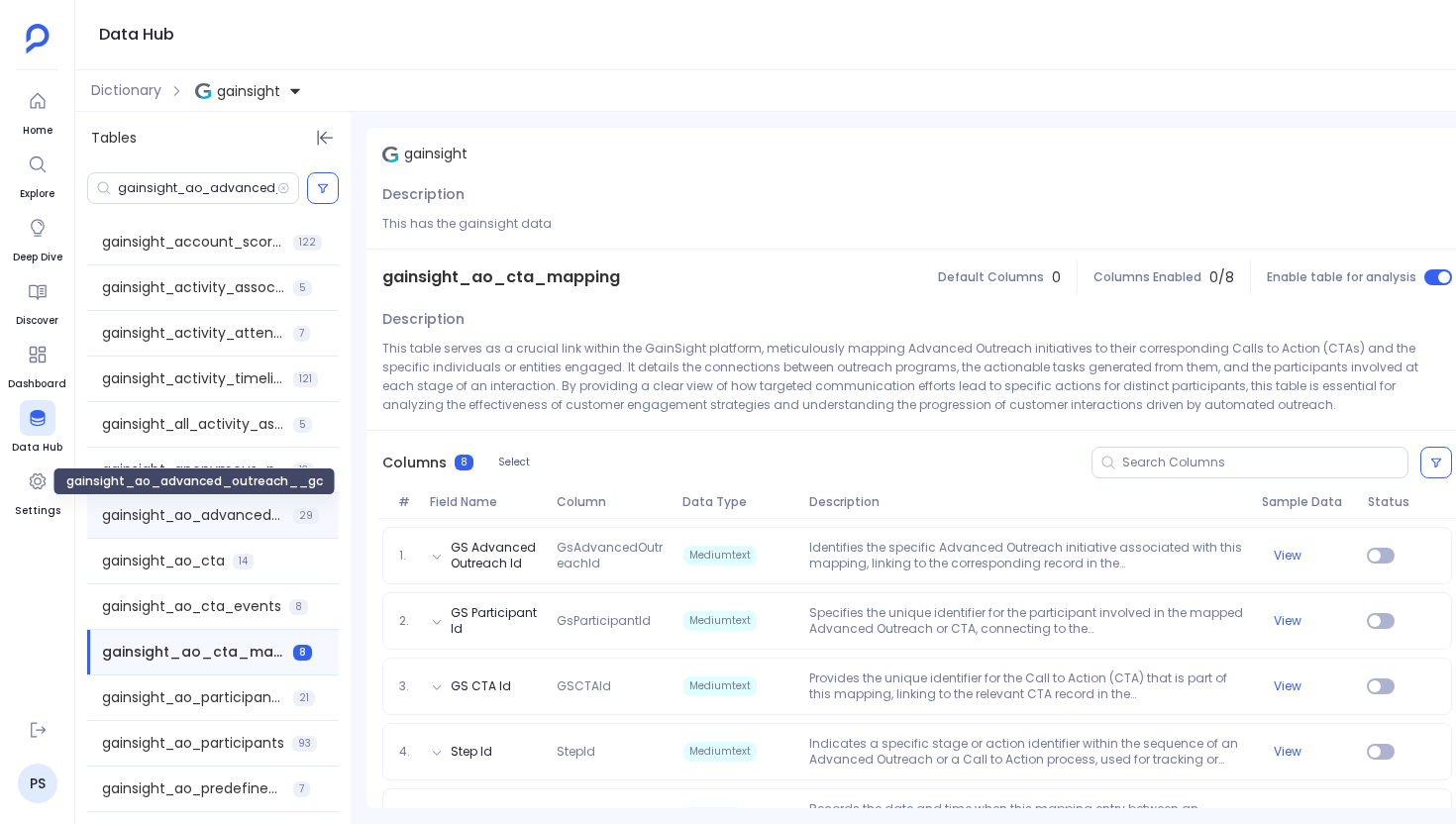 click on "gainsight_ao_advanced_outreach__gc" at bounding box center (193, 515) 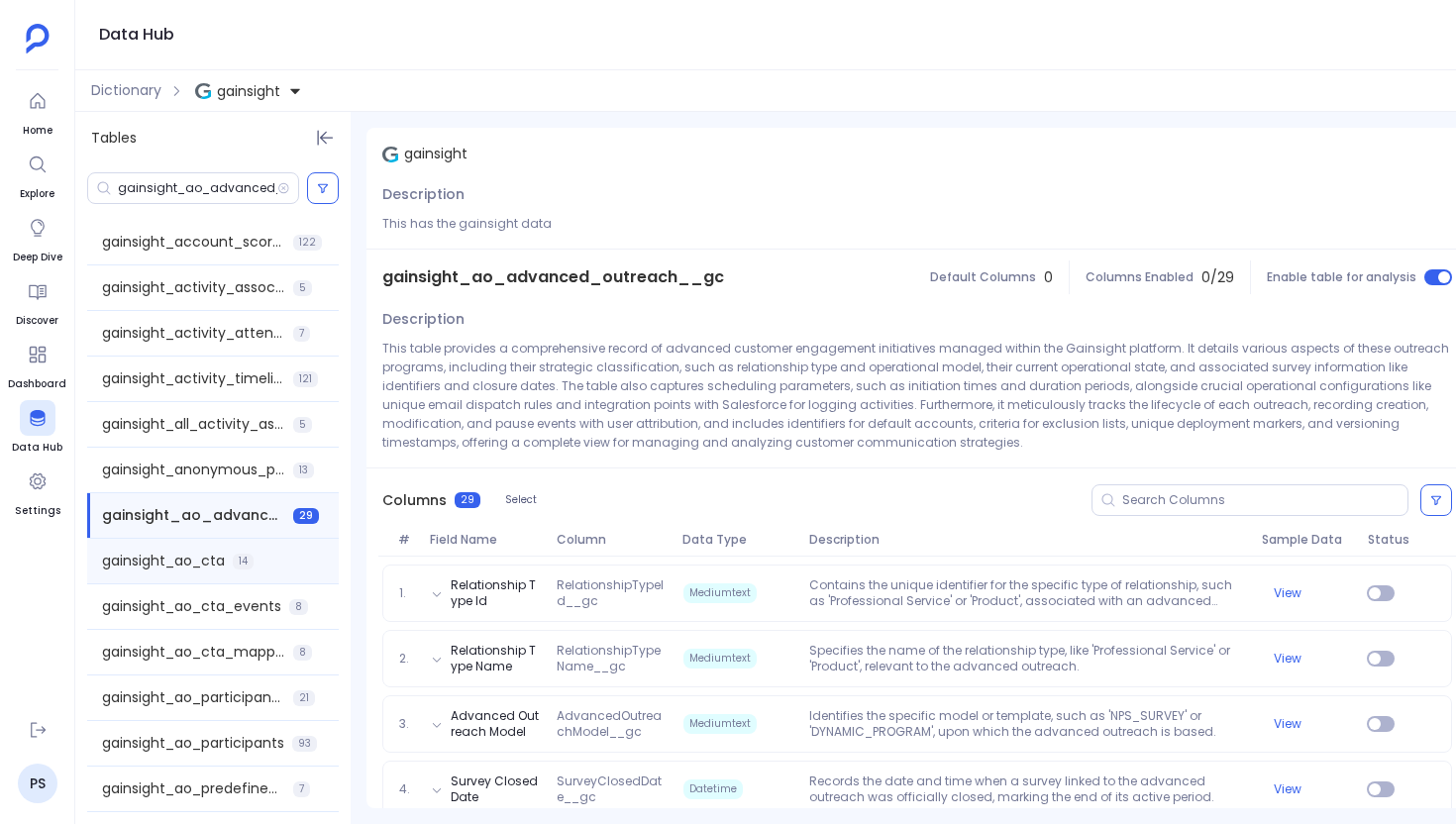 click on "gainsight_ao_cta" at bounding box center (163, 561) 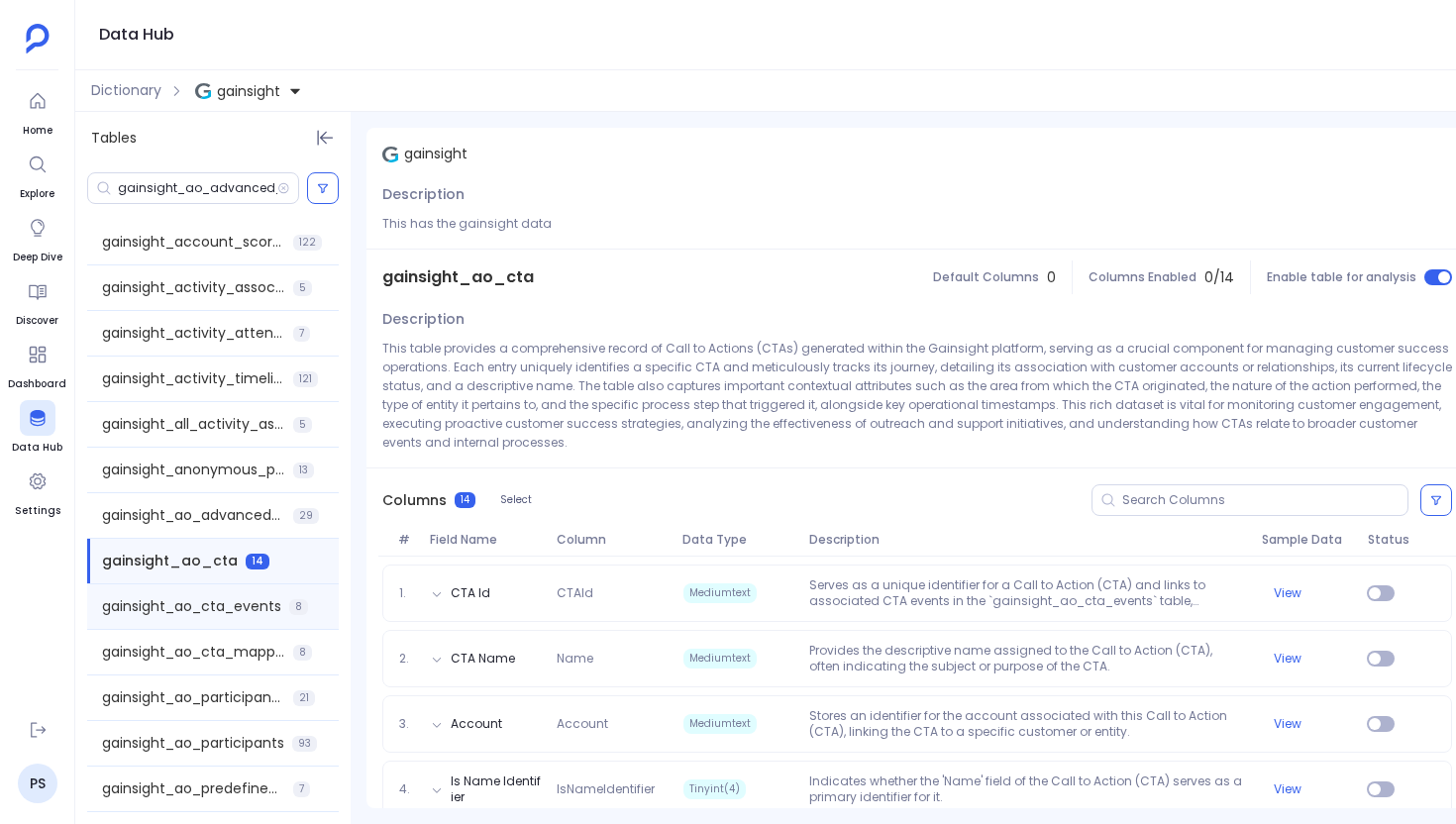 click on "gainsight_ao_cta_events 8" at bounding box center [213, 606] 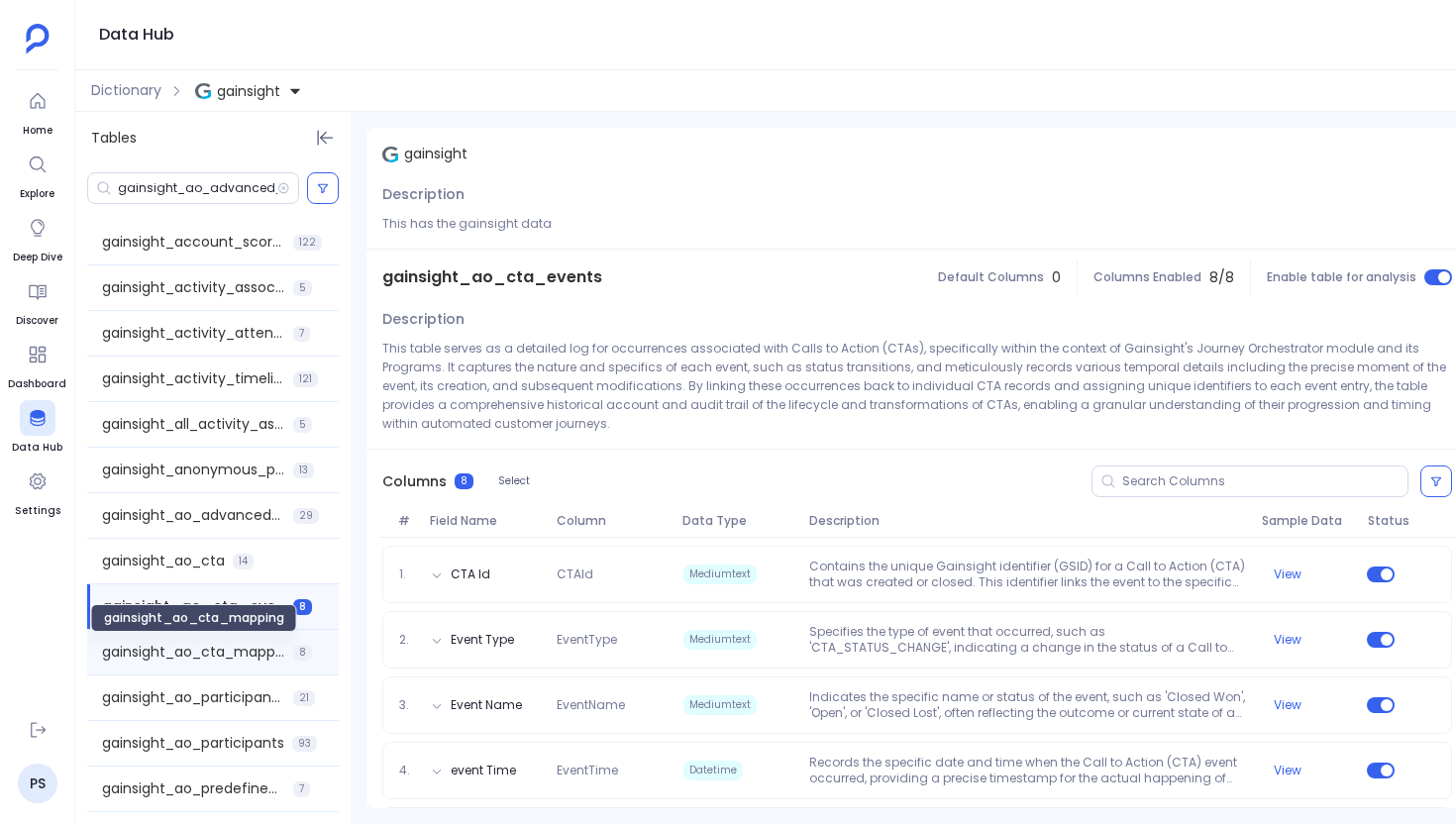 click on "gainsight_ao_cta_mapping" at bounding box center (193, 652) 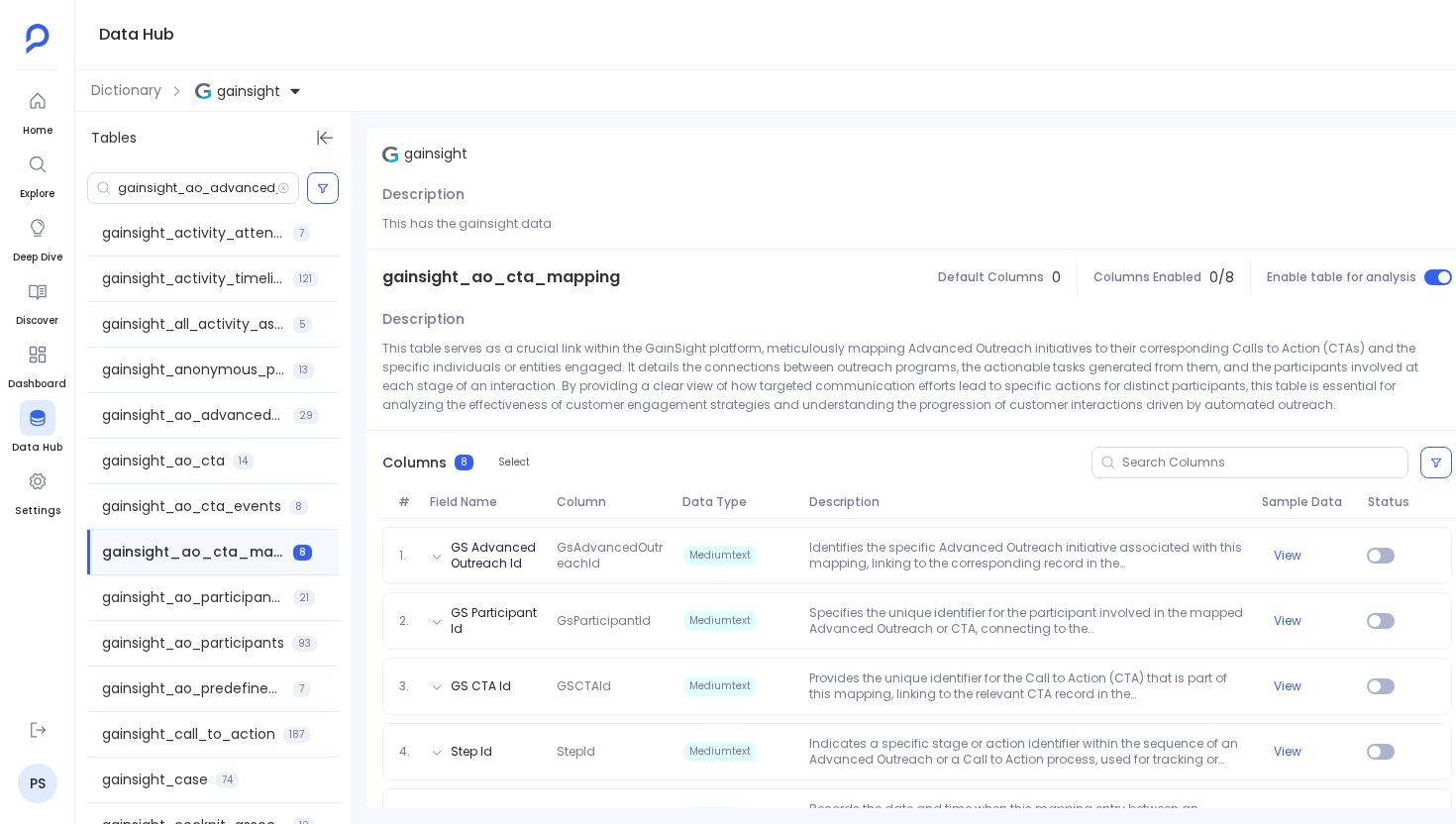 scroll, scrollTop: 102, scrollLeft: 0, axis: vertical 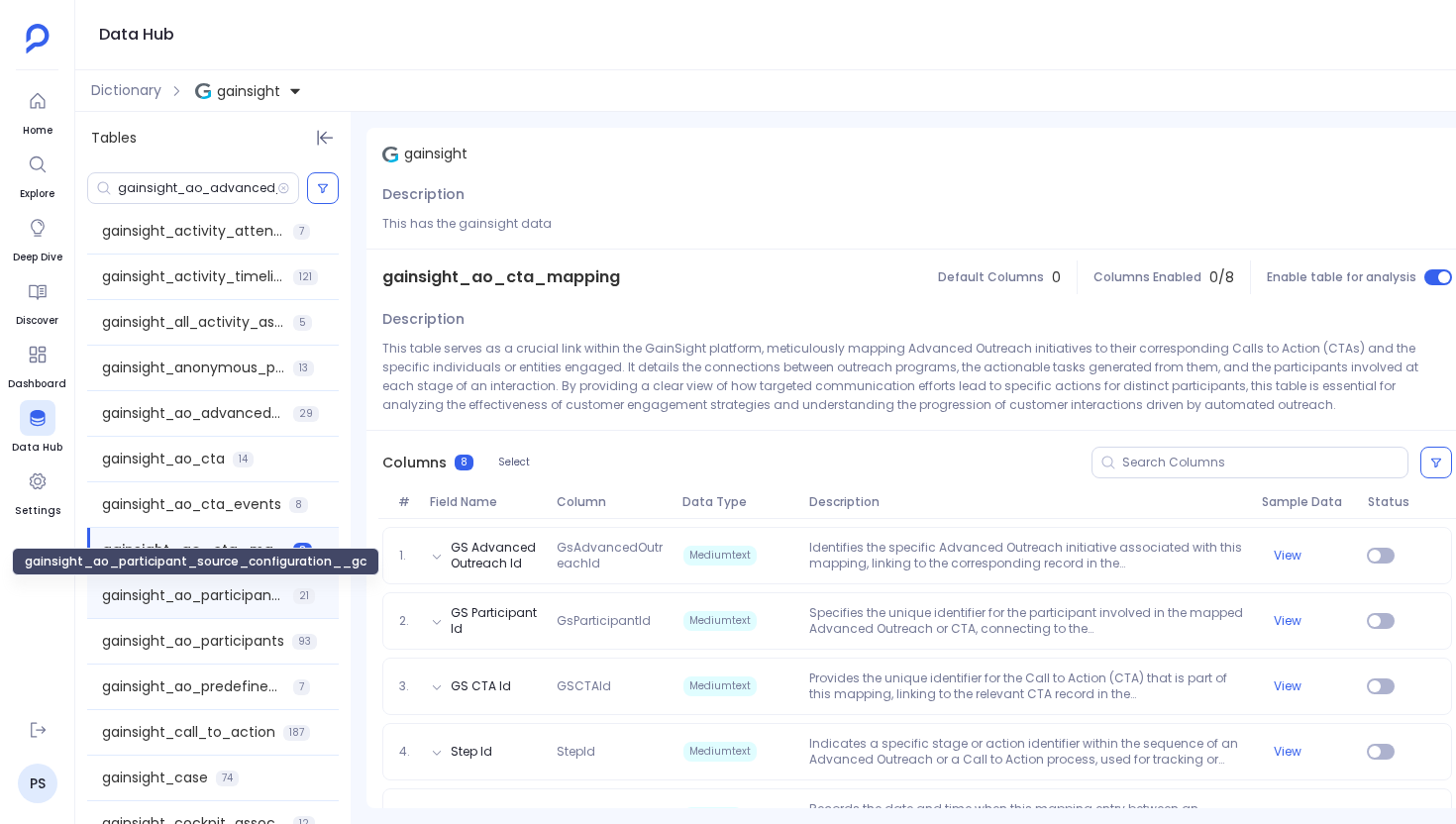 click on "gainsight_ao_participant_source_configuration__gc" at bounding box center [193, 595] 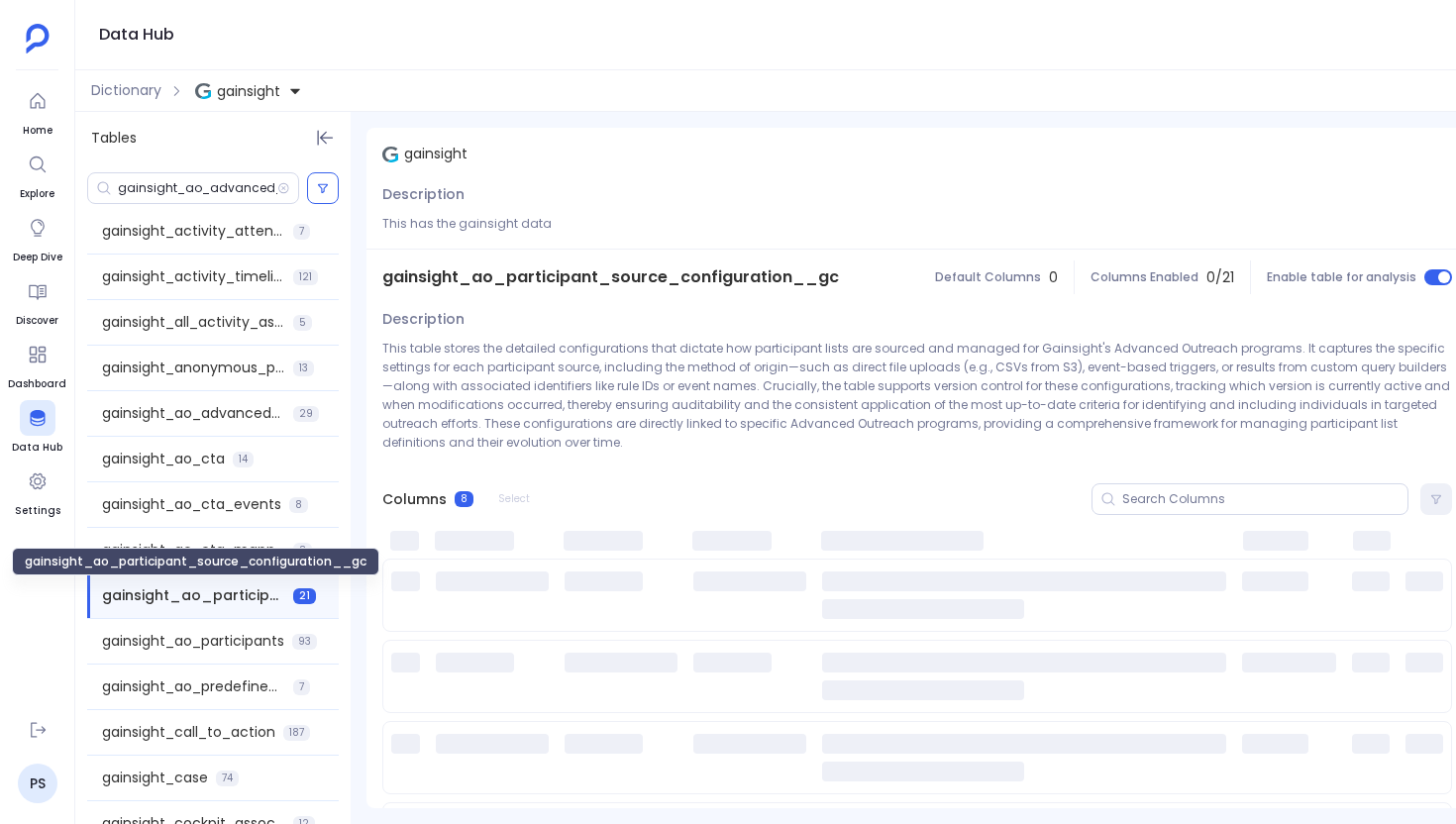 click on "gainsight_ao_participant_source_configuration__gc" at bounding box center (193, 595) 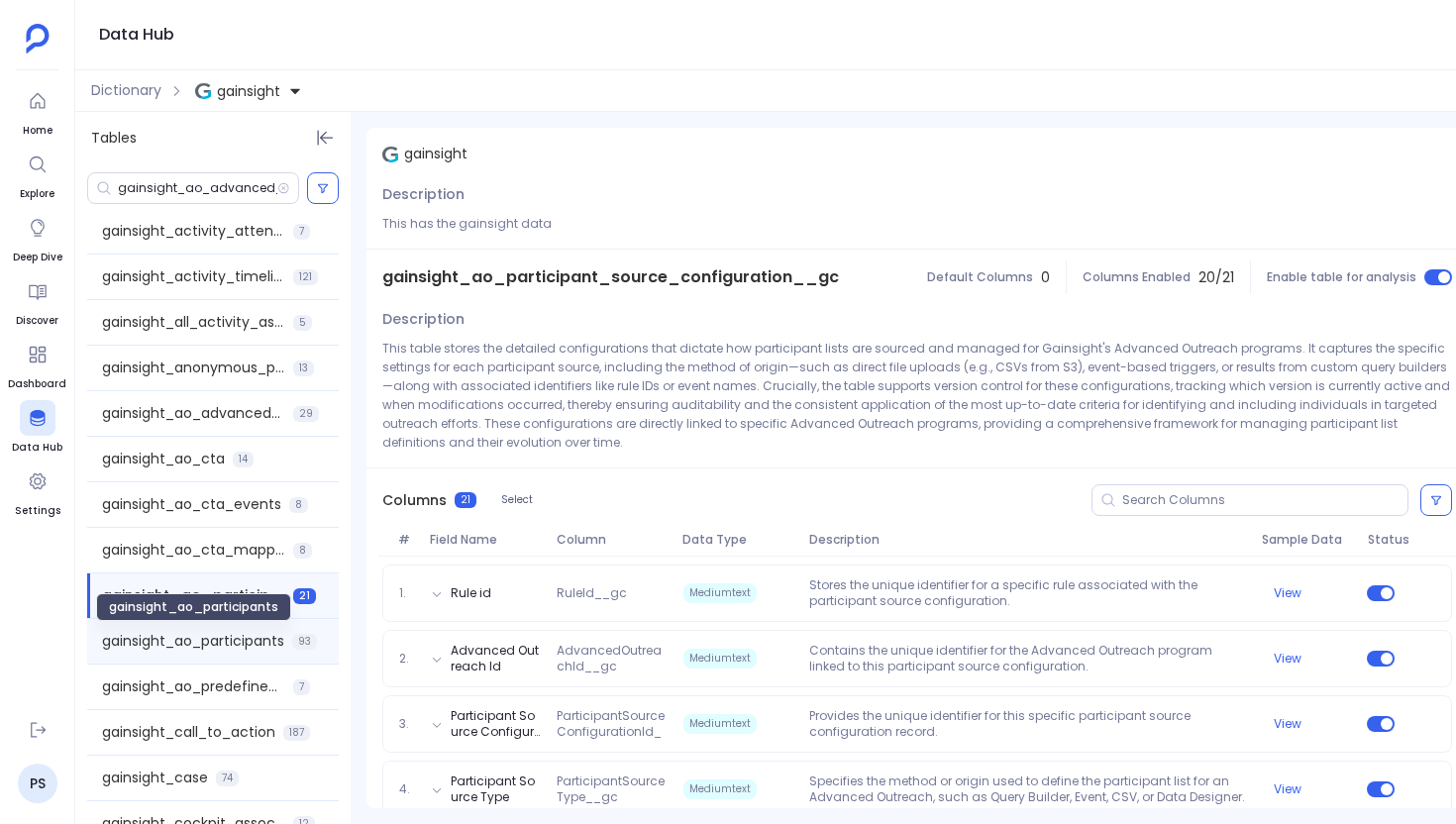 click on "gainsight_ao_participants" at bounding box center (193, 641) 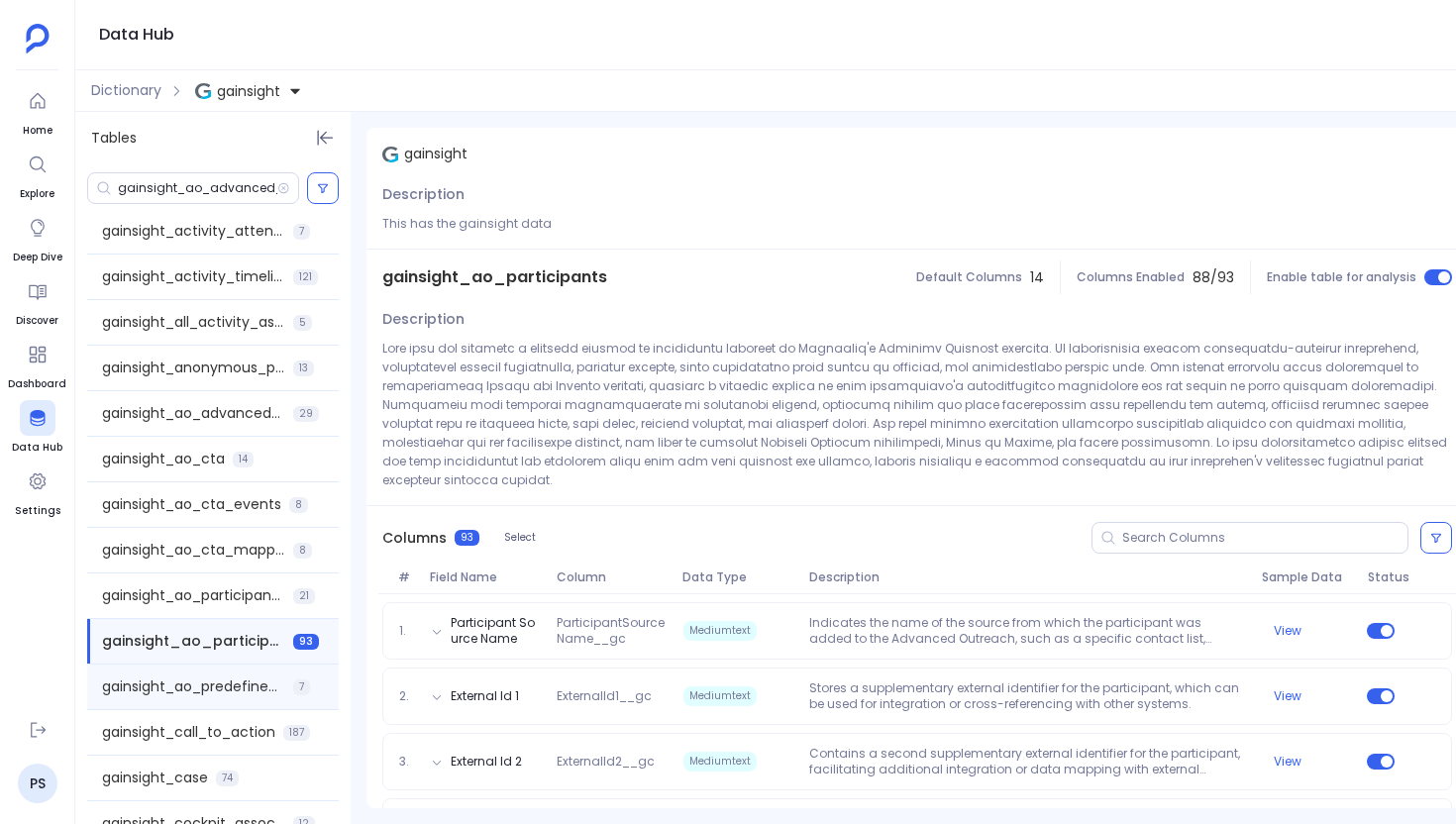 click on "gainsight_ao_predefined_advanced_outreach_model__gc 7" at bounding box center (213, 686) 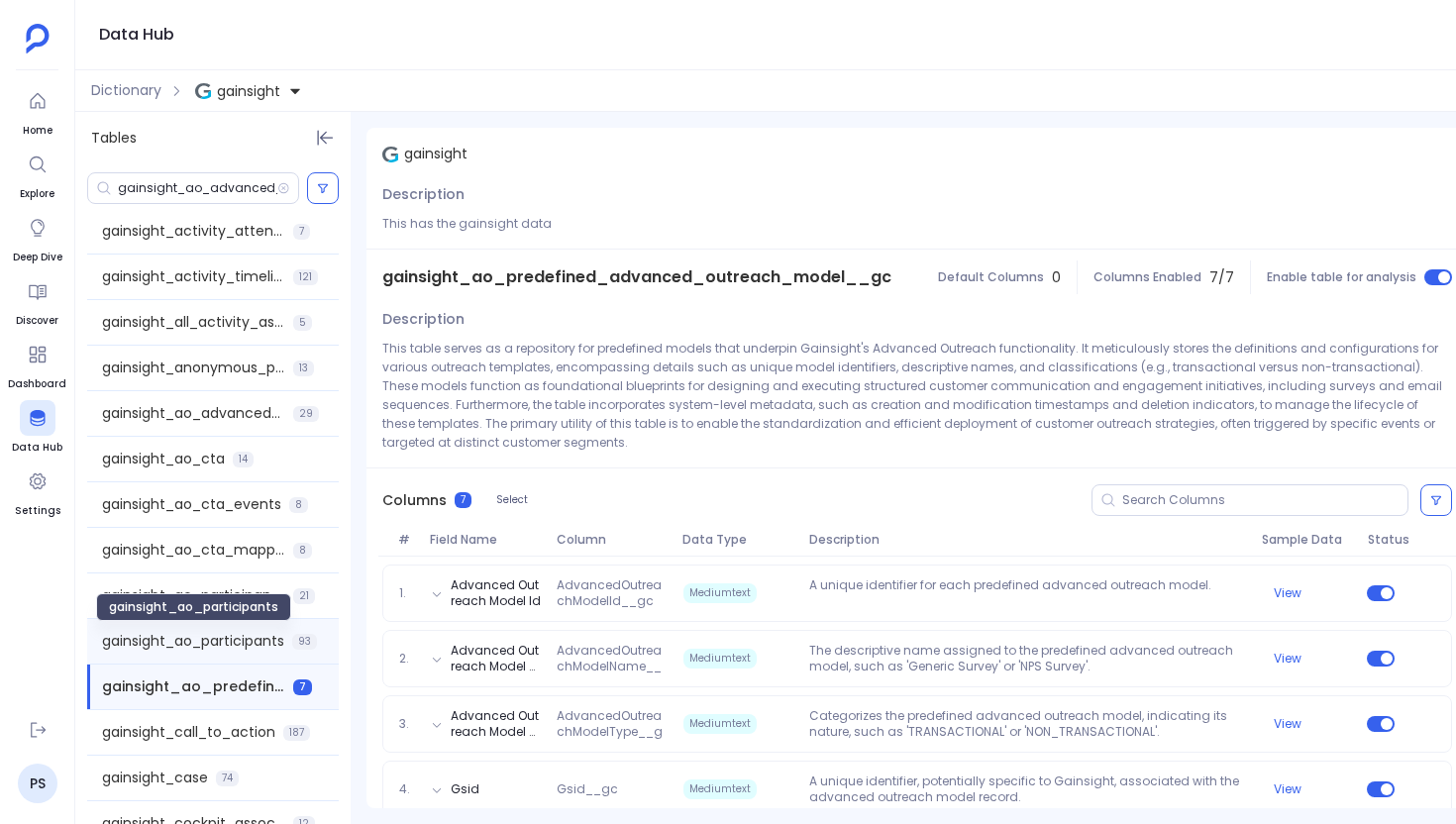 click on "gainsight_ao_participants" at bounding box center (193, 641) 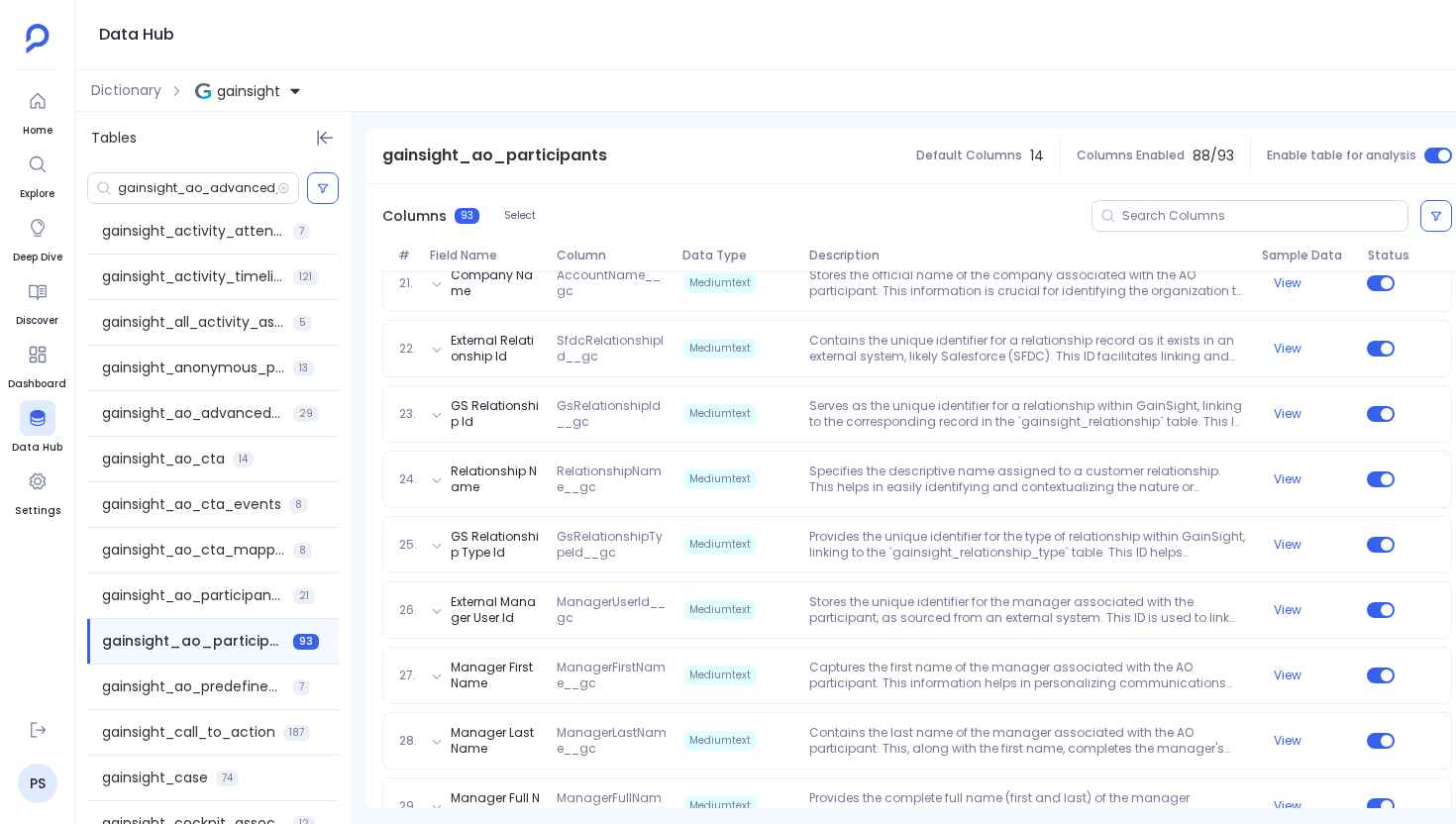 scroll, scrollTop: 1656, scrollLeft: 0, axis: vertical 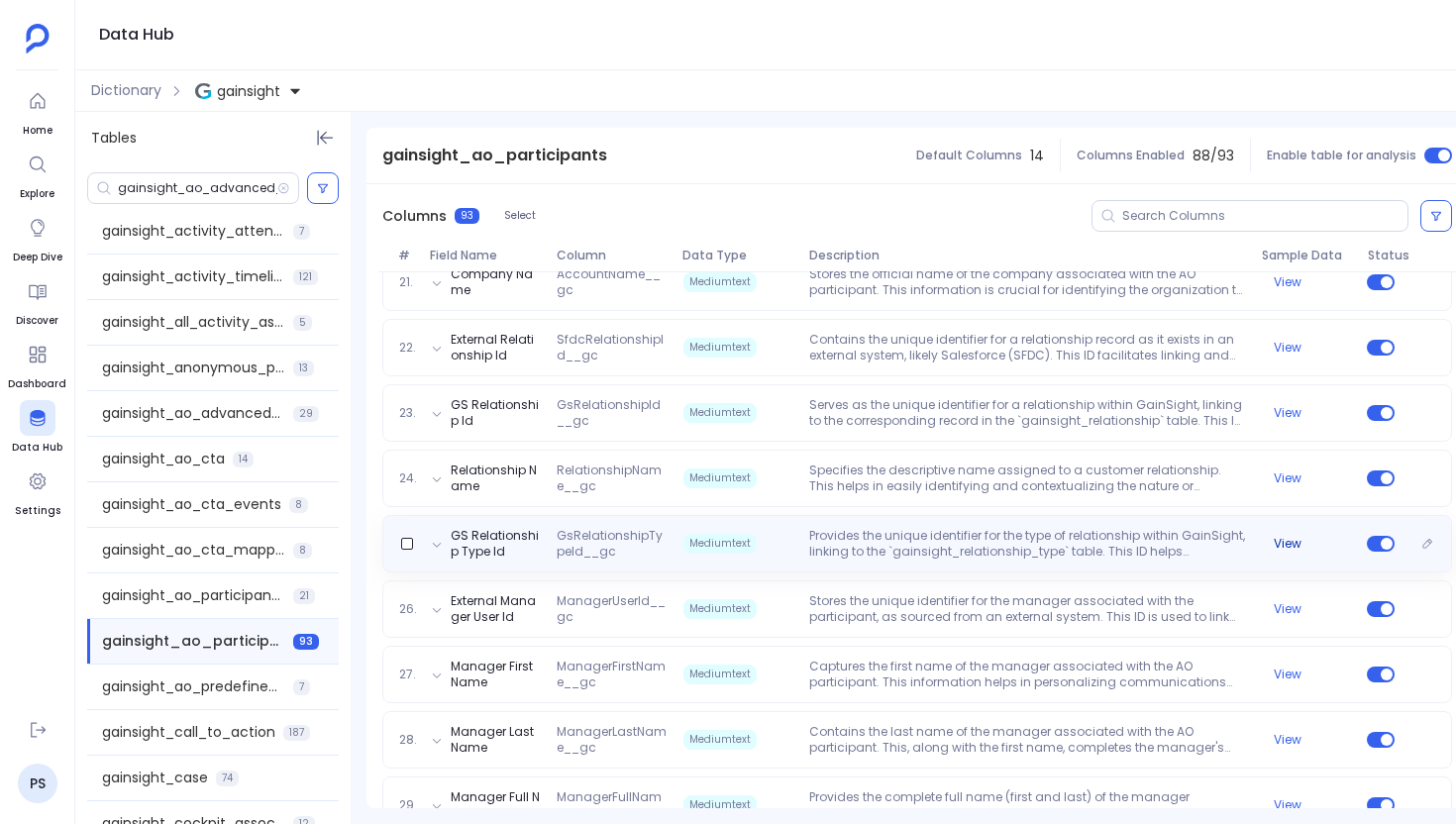 click on "View" at bounding box center [1288, 544] 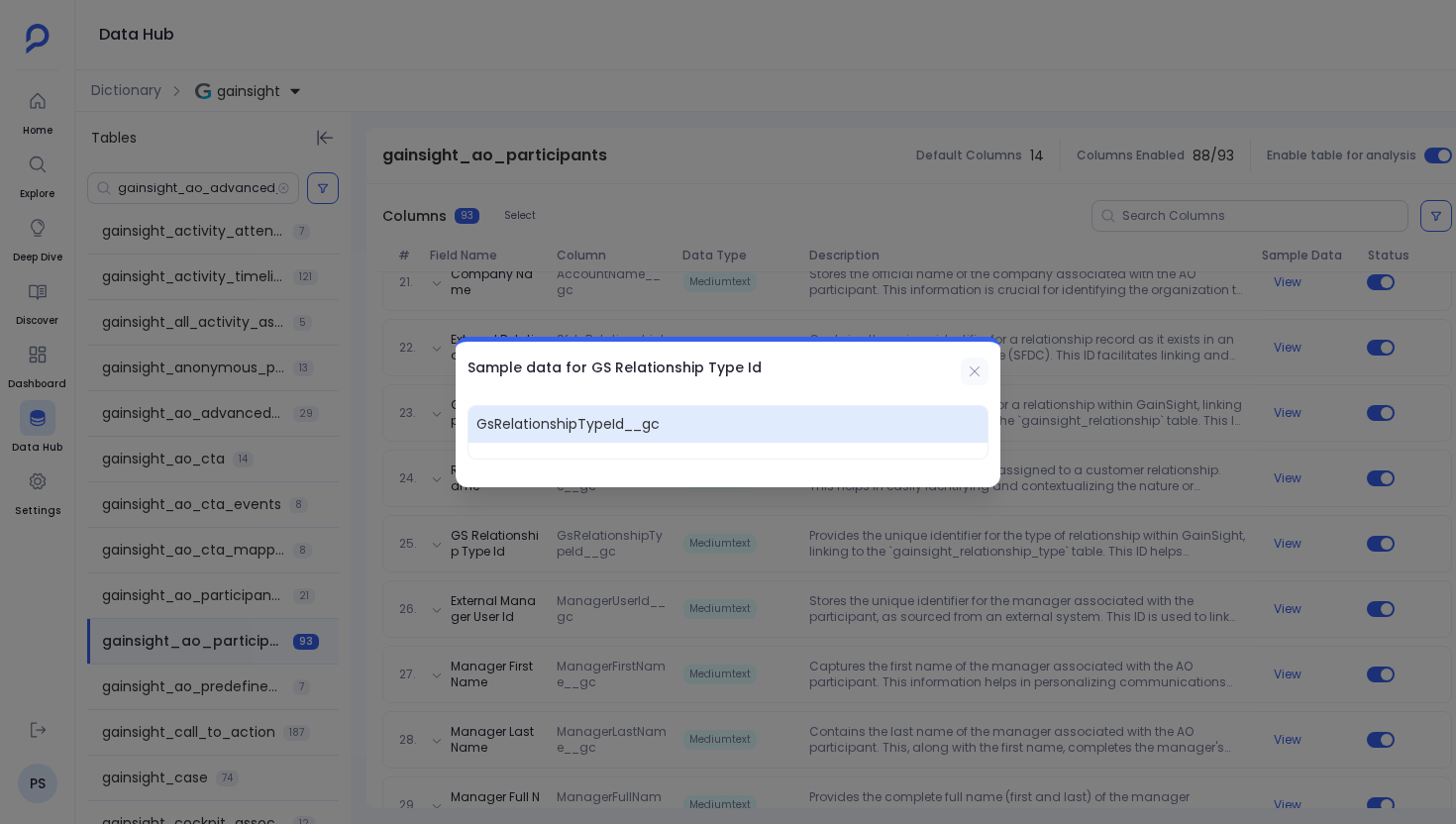 click 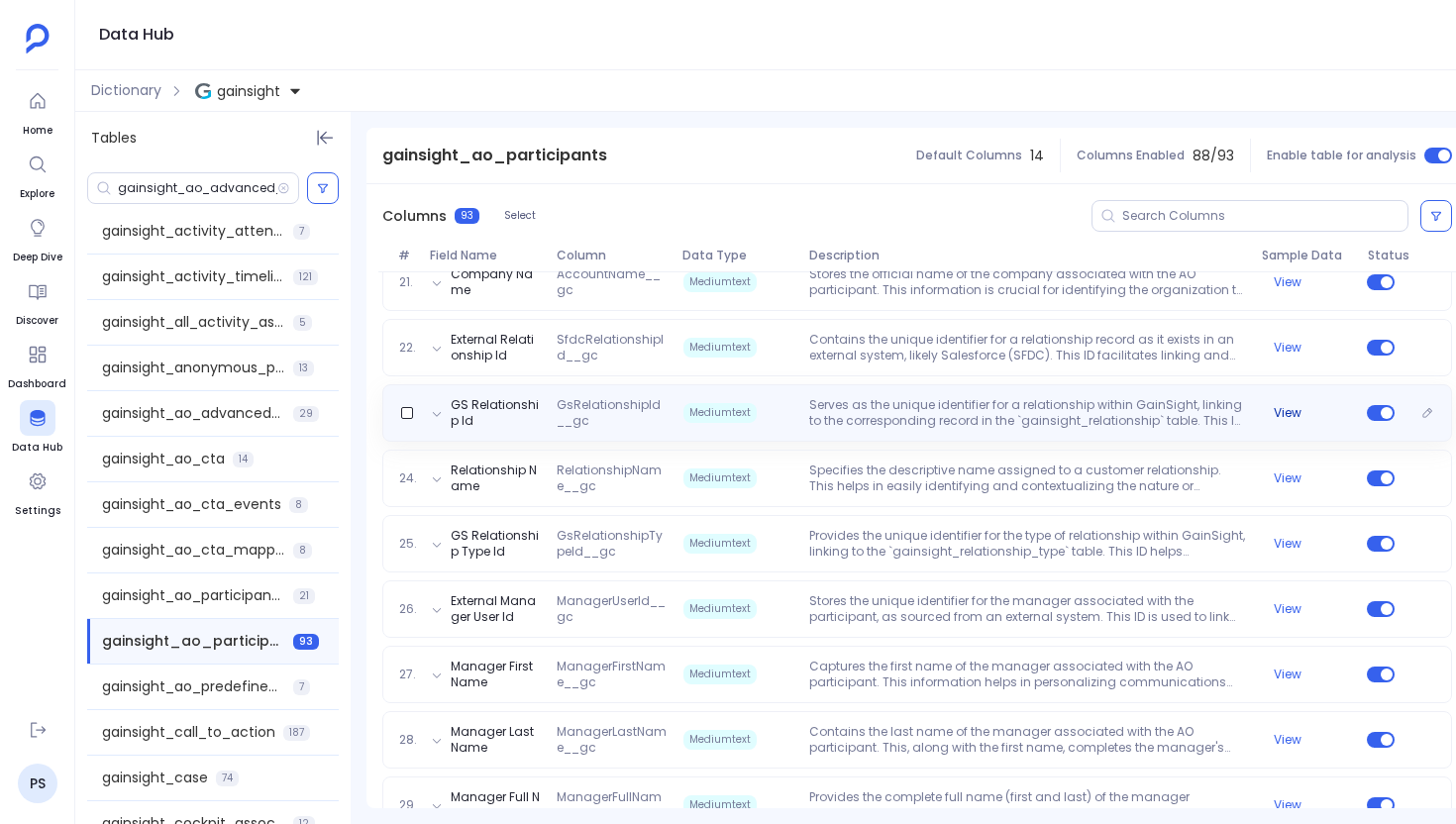 click on "View" at bounding box center [1288, 413] 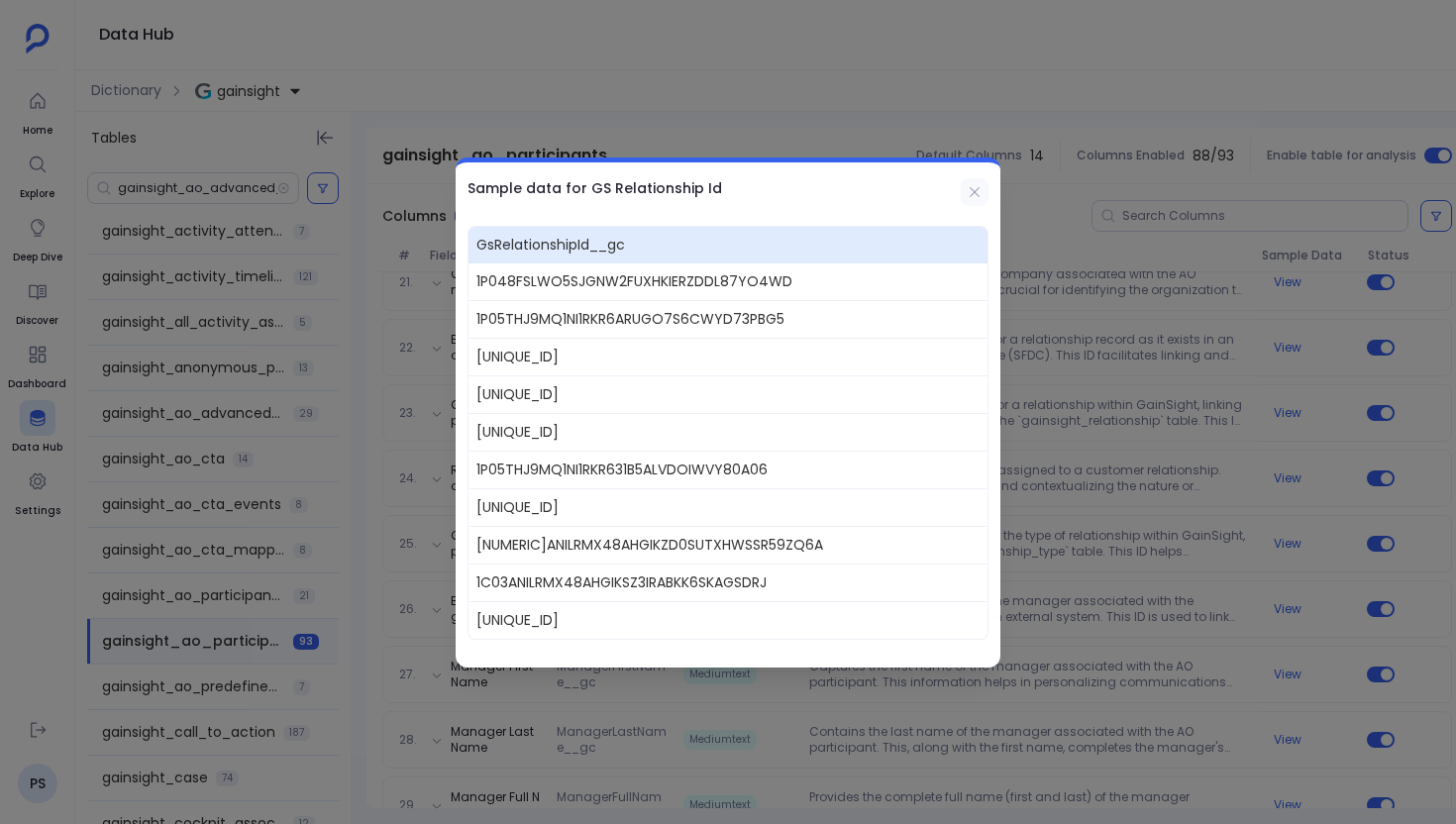 click 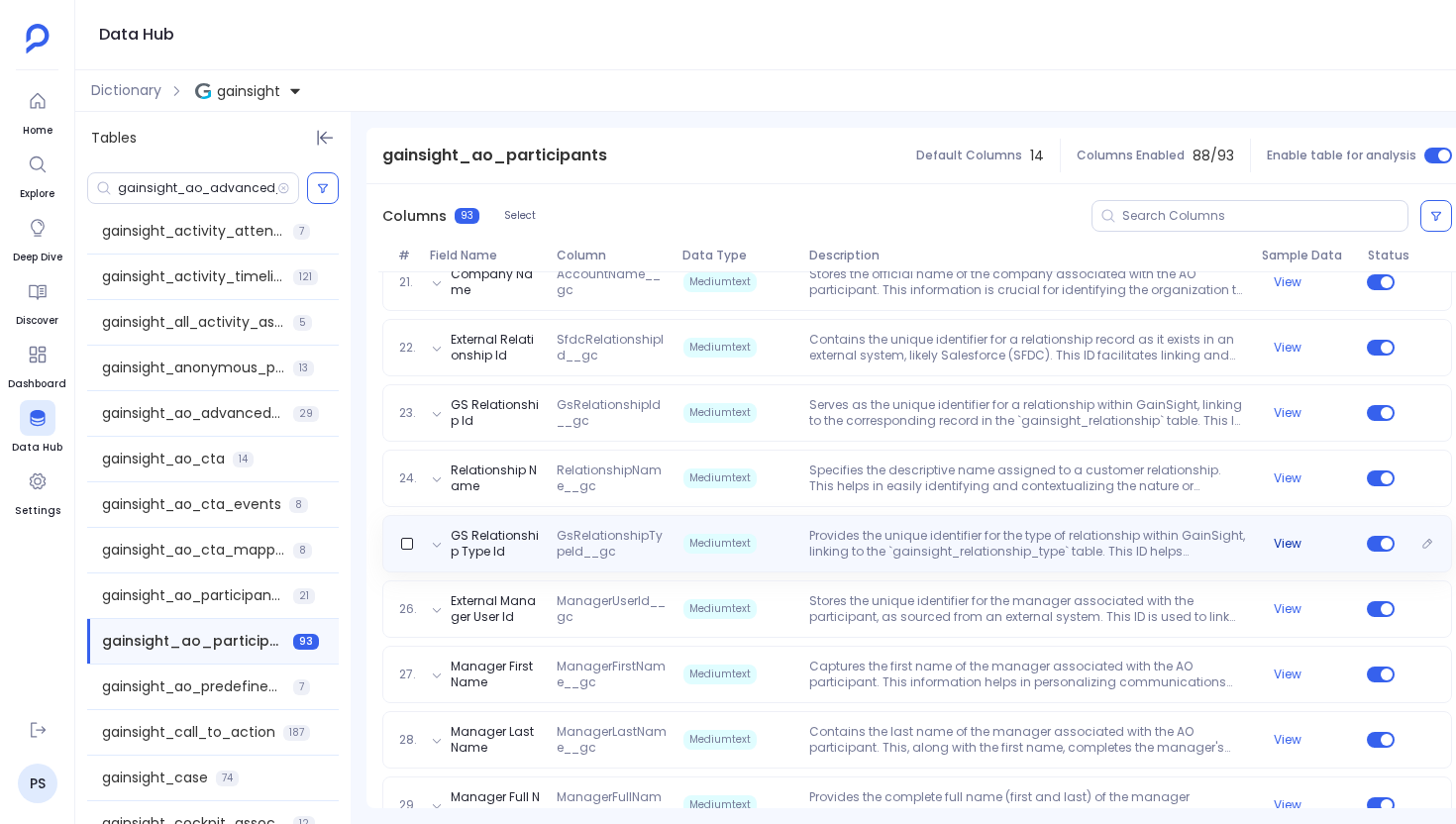 click on "View" at bounding box center (1288, 544) 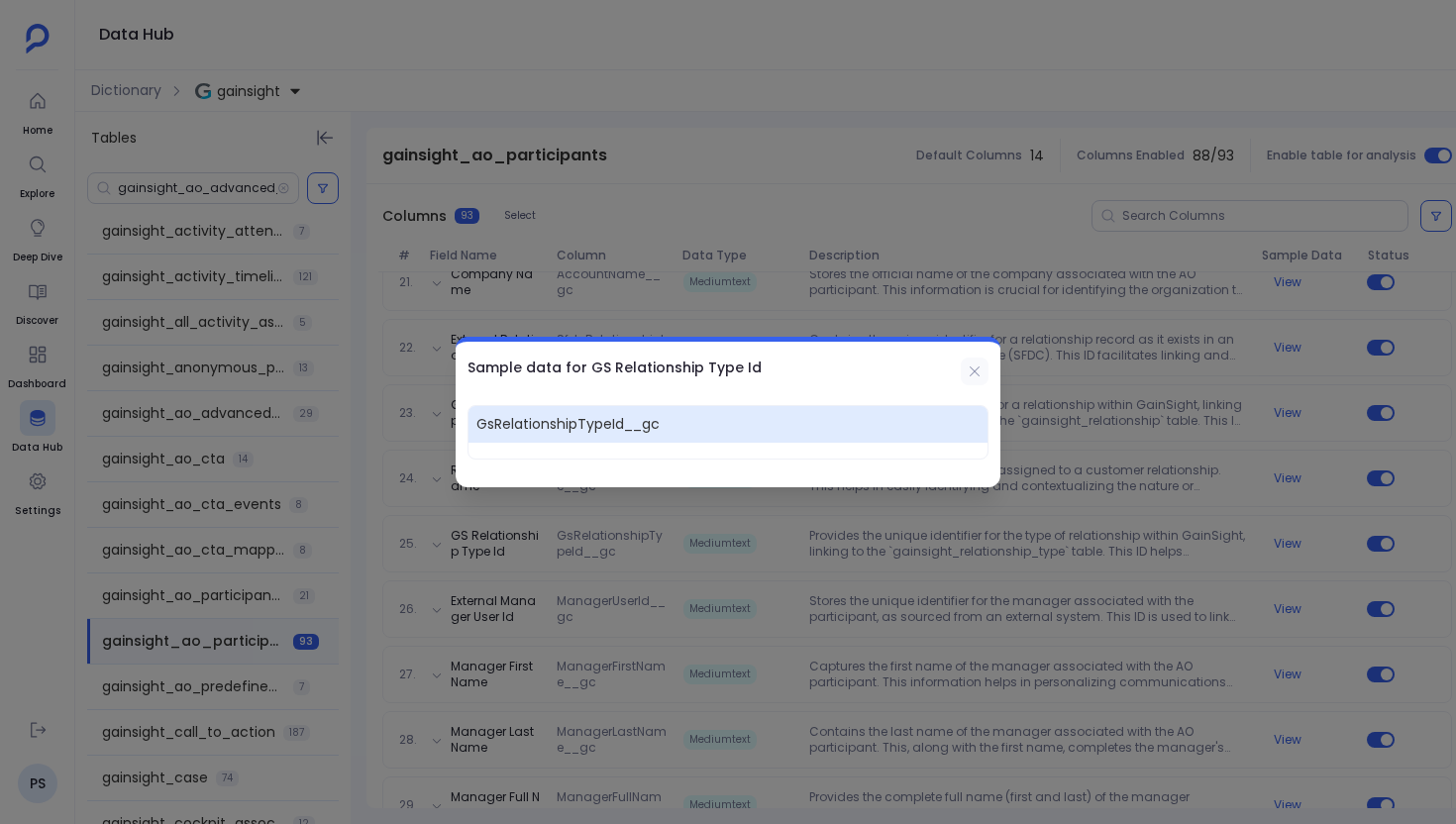click 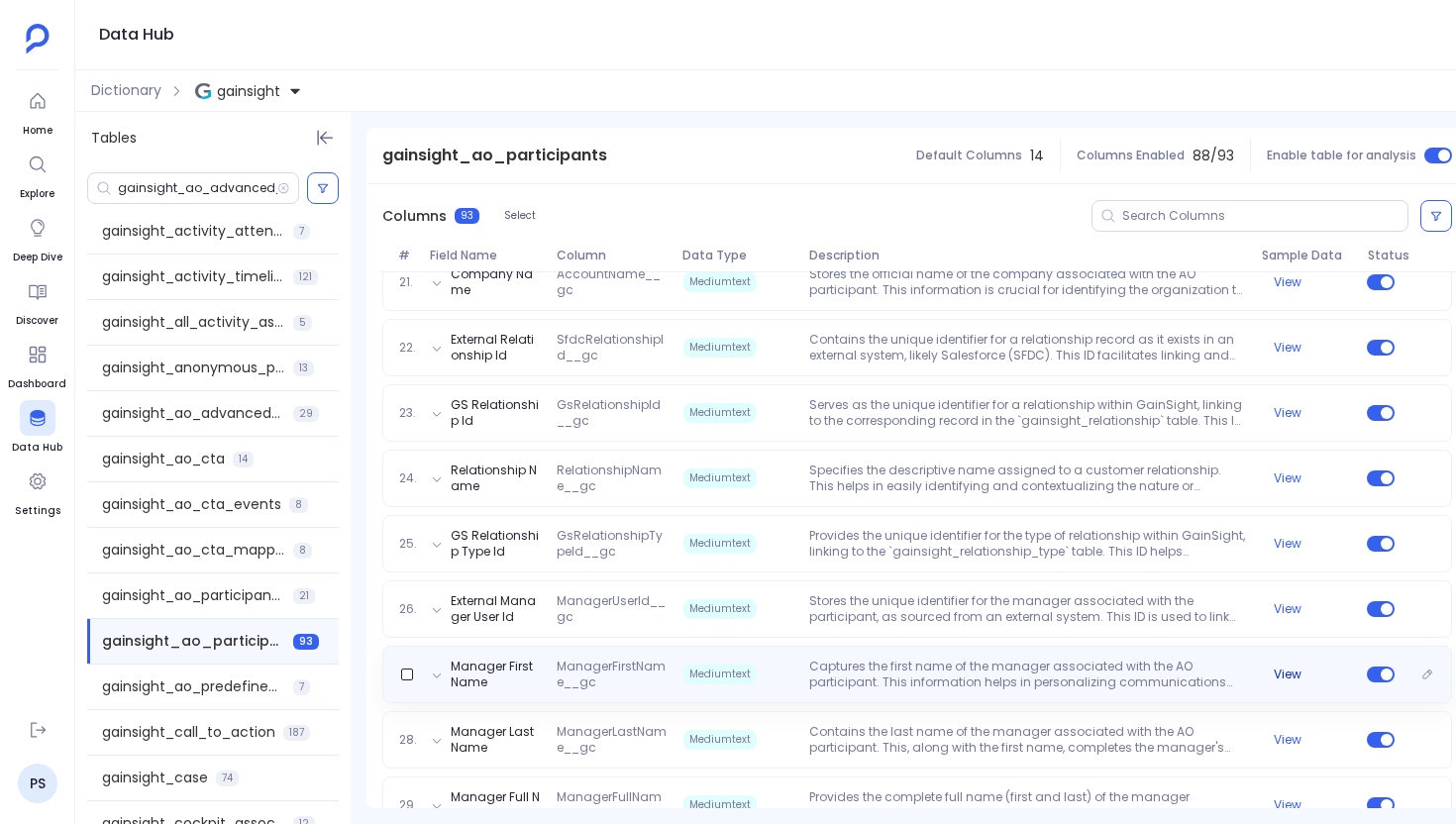 click on "View" at bounding box center [1288, 674] 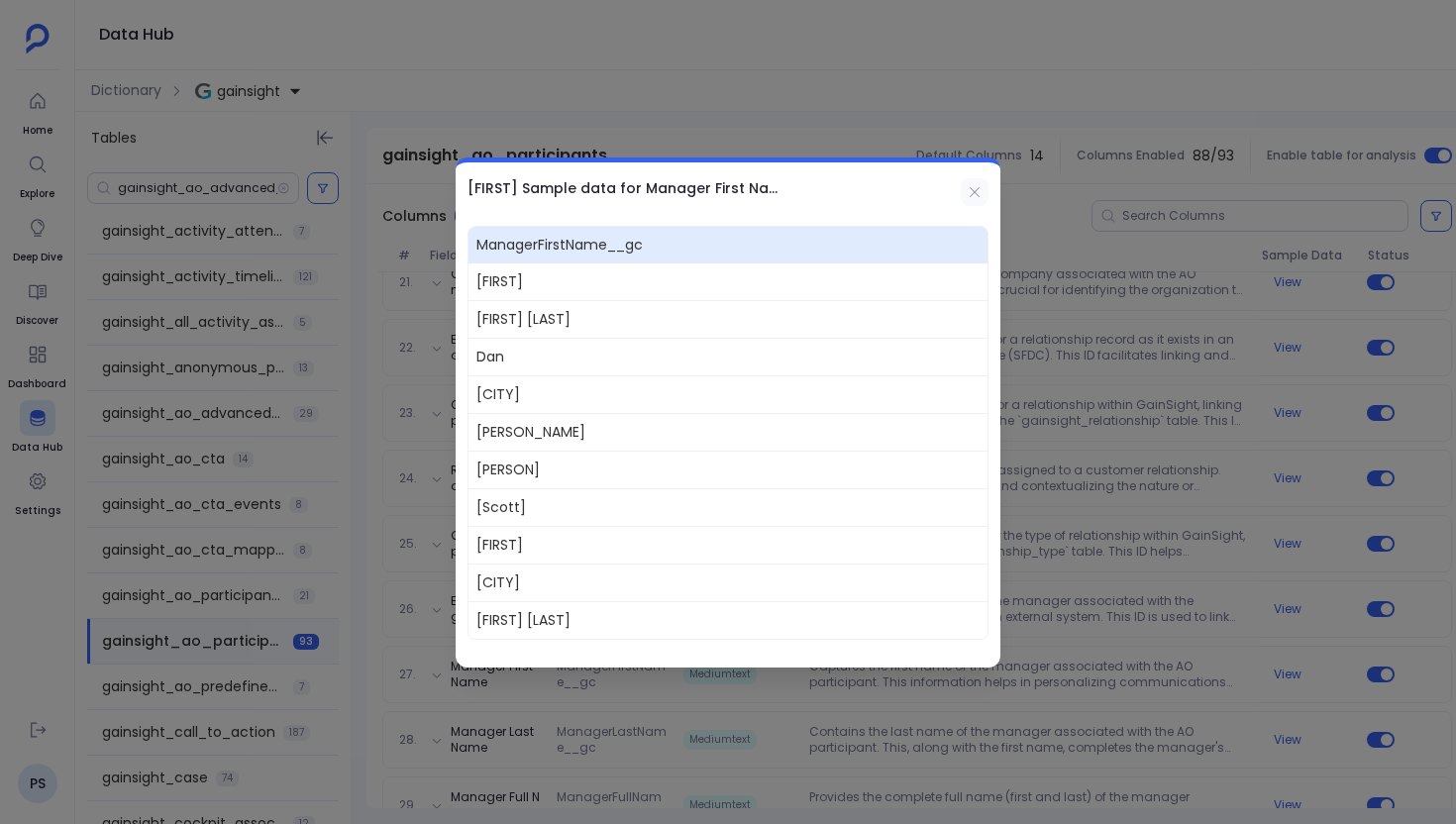 click at bounding box center (975, 192) 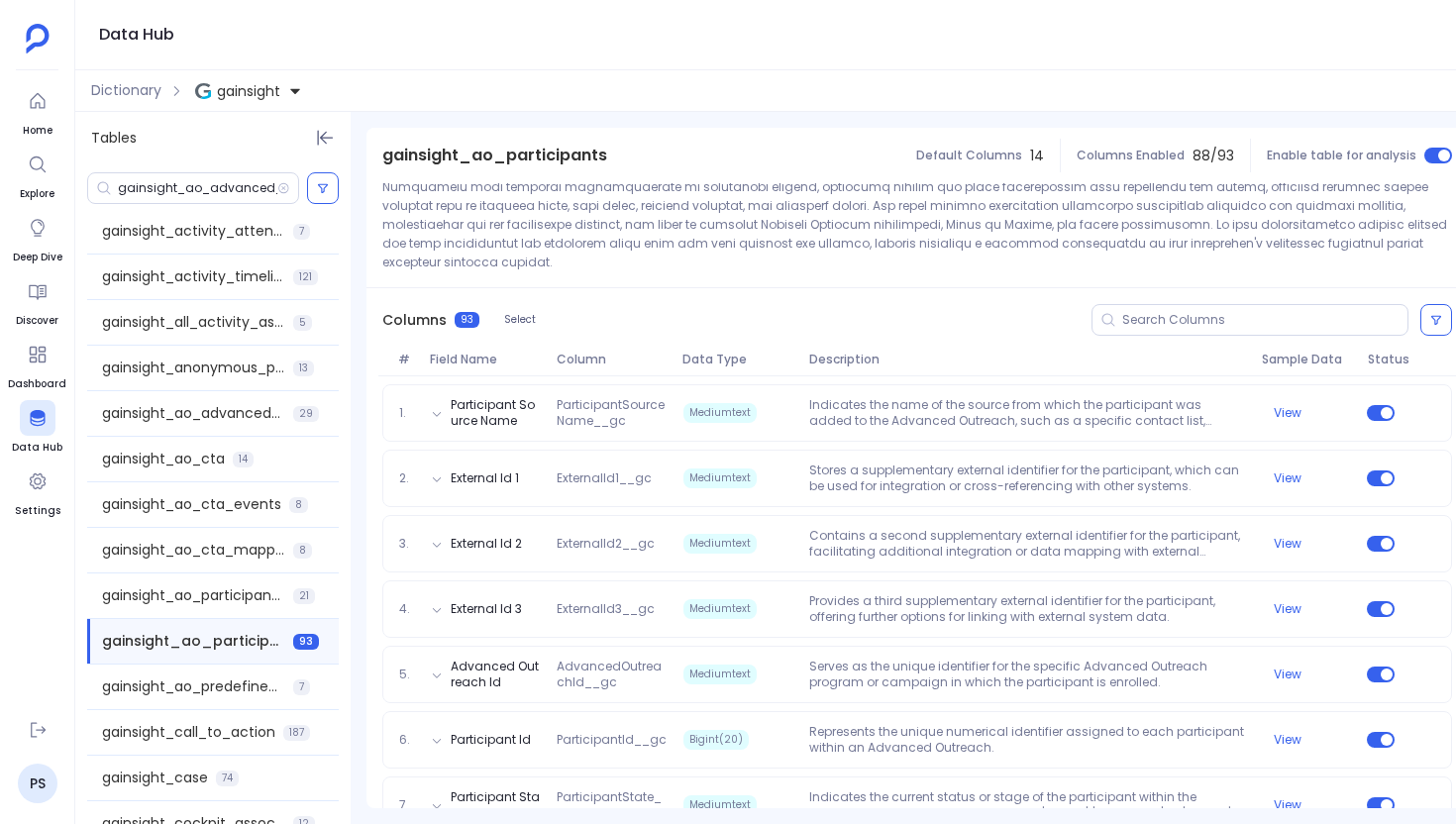 scroll, scrollTop: 0, scrollLeft: 0, axis: both 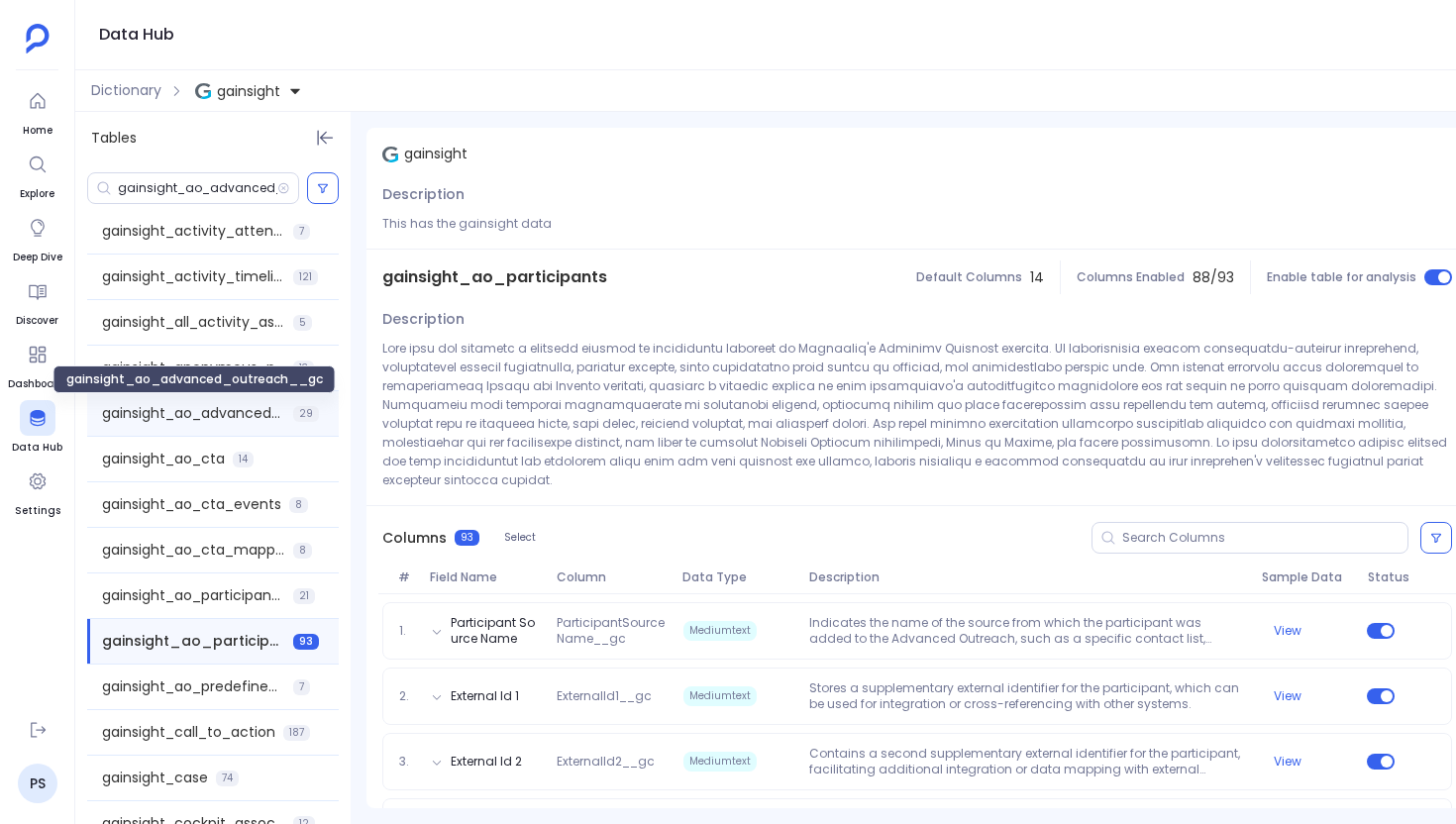 click on "gainsight_ao_advanced_outreach__gc" at bounding box center [193, 413] 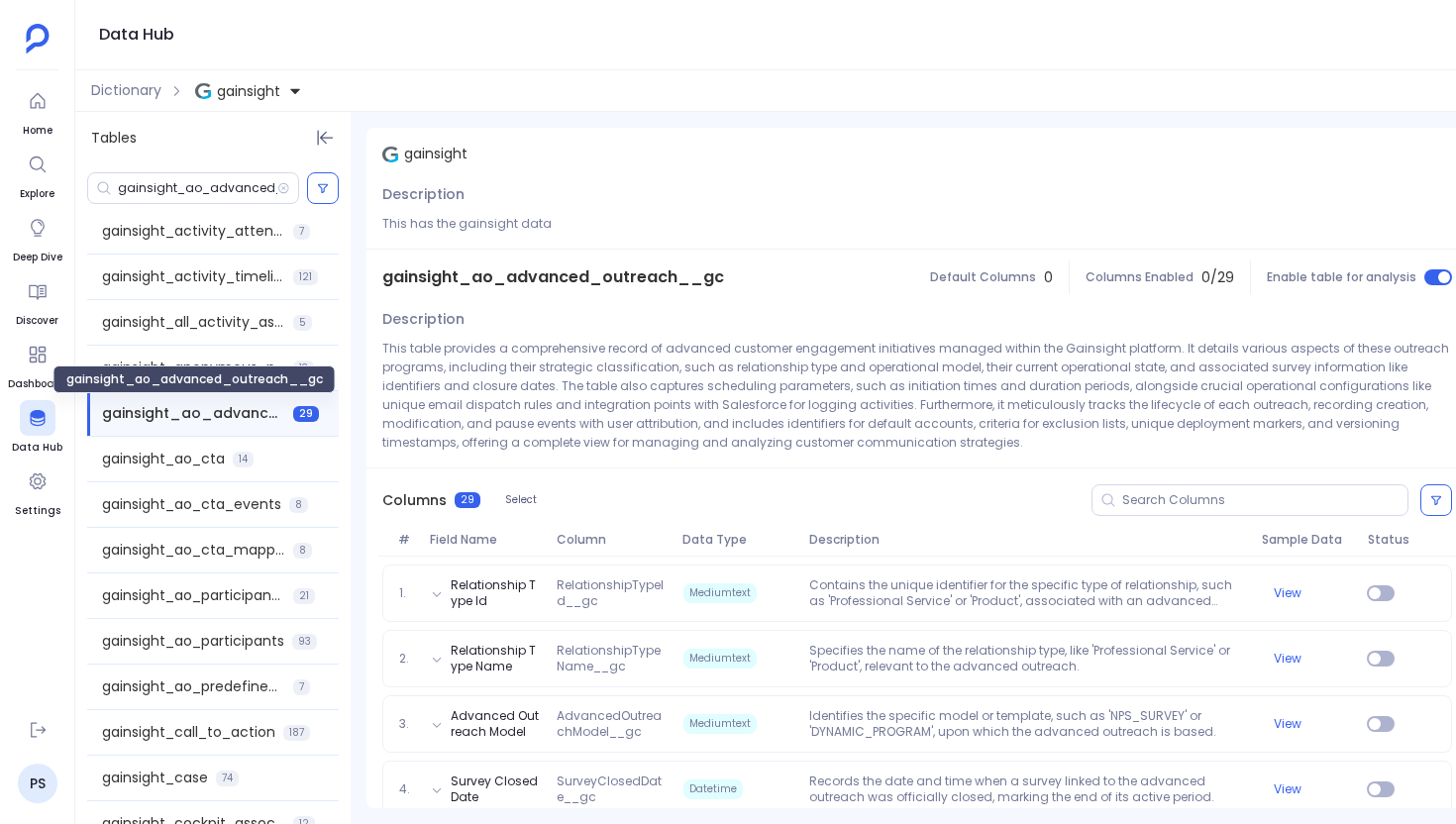 click on "gainsight_ao_advanced_outreach__gc" at bounding box center [193, 413] 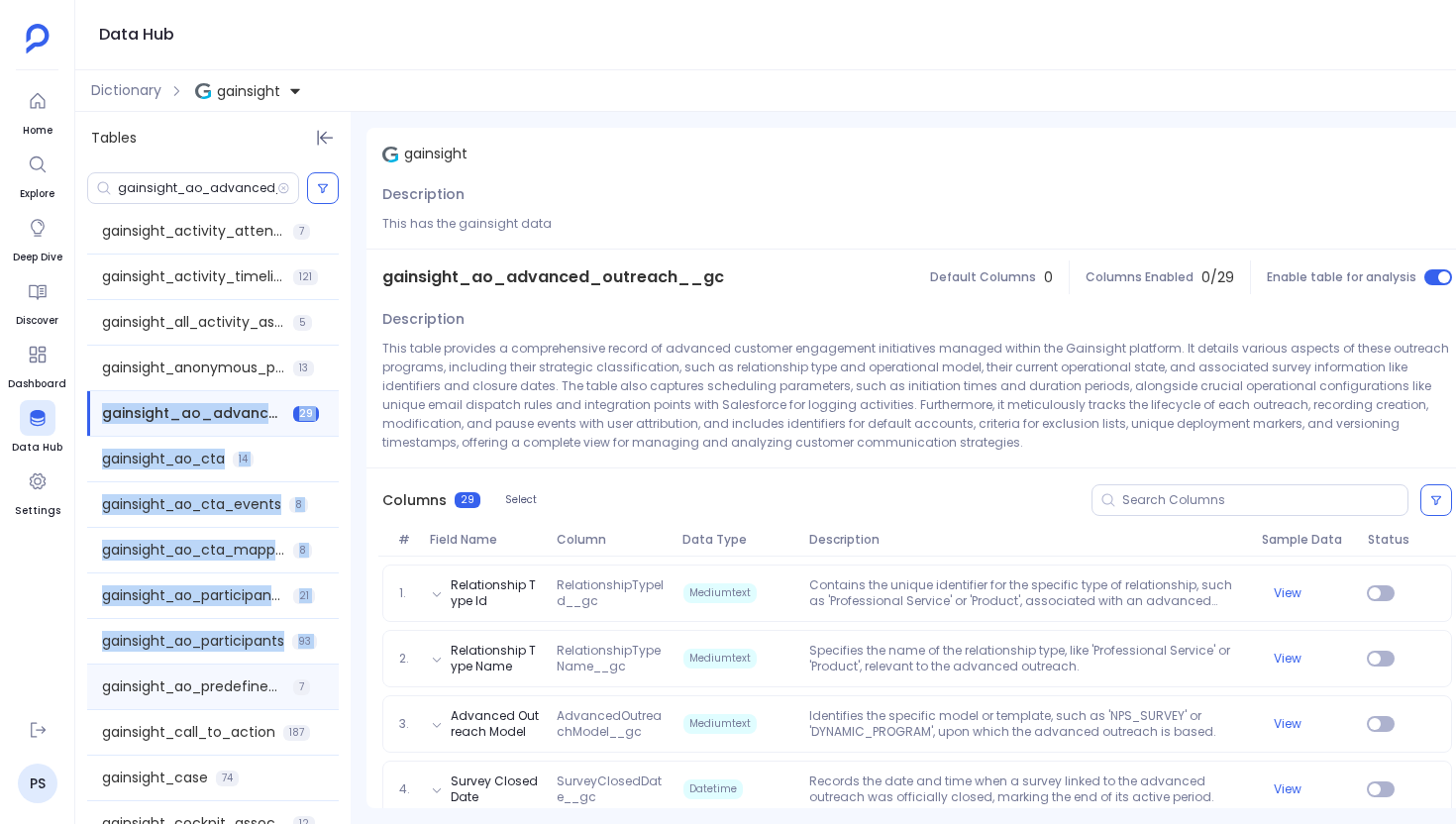 drag, startPoint x: 96, startPoint y: 410, endPoint x: 278, endPoint y: 672, distance: 319.01097 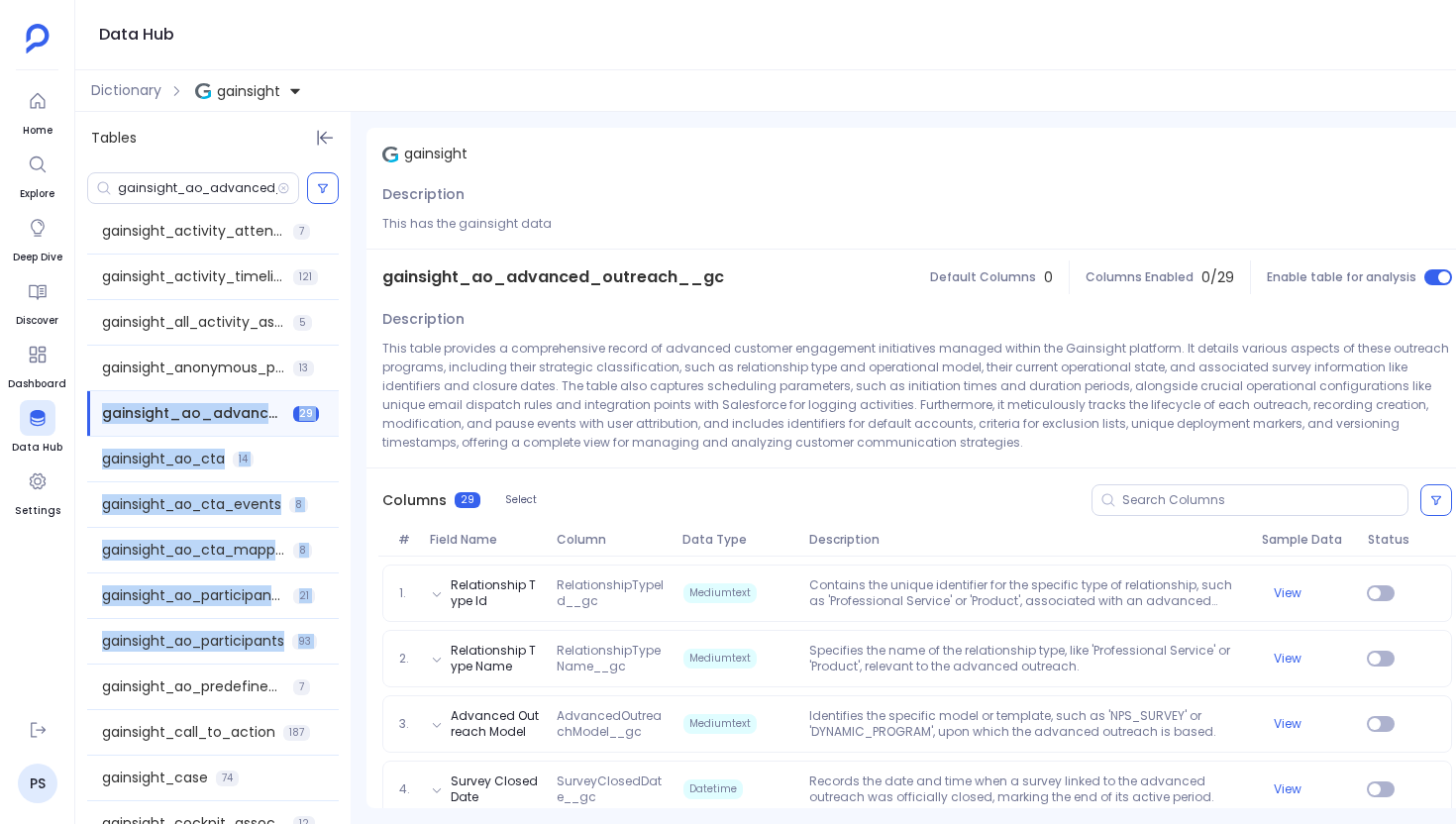 click on "Tables gainsight_ao_advanced_outreach__gc gainsight_account_scorecard_history 122 gainsight_activity_associated_records 5 gainsight_activity_attendee 7 gainsight_activity_timeline 121 gainsight_all_activity_associated_records 5 gainsight_anonymous_person 13 gainsight_ao_advanced_outreach__gc 29 gainsight_ao_cta 14 gainsight_ao_cta_events 8 gainsight_ao_cta_mapping 8 gainsight_ao_participant_source_configuration__gc 21 gainsight_ao_participants 93 gainsight_ao_predefined_advanced_outreach_model__gc 7 gainsight_call_to_action 187 gainsight_case 74 gainsight_cockpit_associated_records 12 gainsight_company 468 gainsight_company_person 158 gainsight_cs_goal 18 gainsight_cs_goal_association 10 gainsight_cs_goal_metric 11 gainsight_cs_goal_metric_actual_values 11 gainsight_cs_goal_metric_values 13 gainsight_cs_goal_template 12 gainsight_cs_task 63 gainsight_csat_survey_response 26 gainsight_cta_group 70 gainsight_da_picklist 18 gainsight_email_log_v2 64 gainsight_enhancement_request 23 16 16 24 10 gainsight_gs_lead" at bounding box center [780, 467] 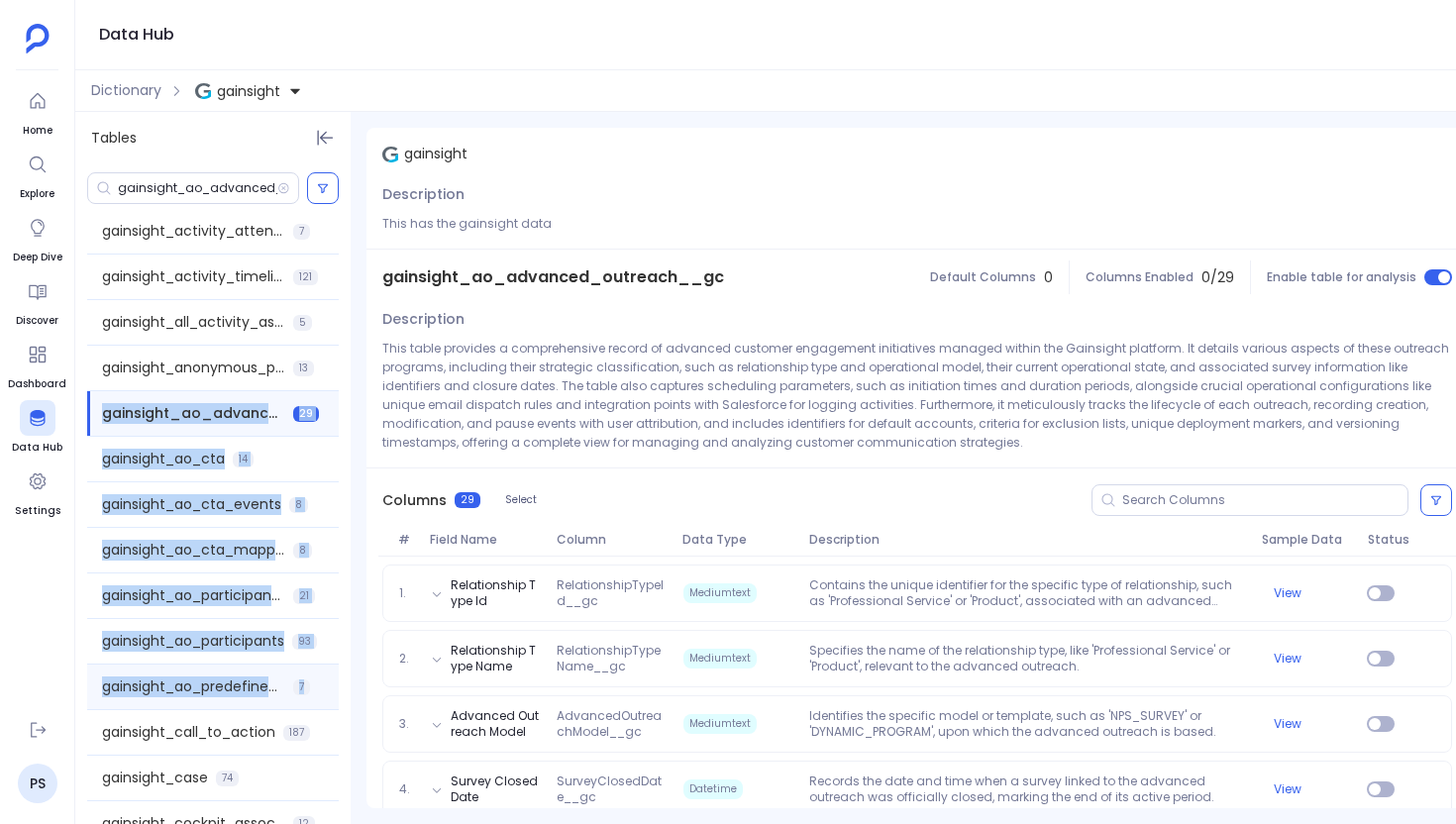 drag, startPoint x: 101, startPoint y: 406, endPoint x: 320, endPoint y: 682, distance: 352.33081 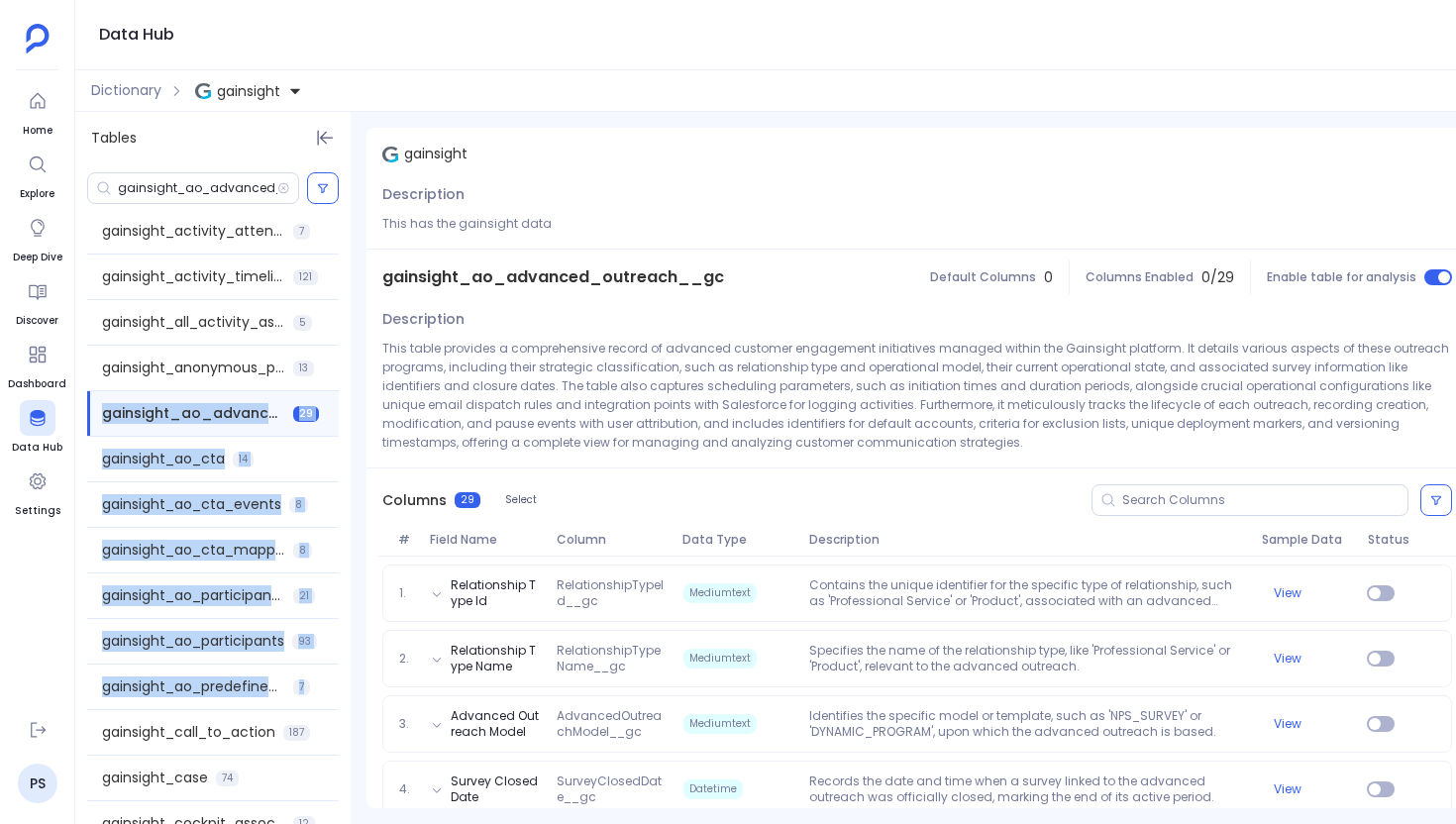 click on "Tables gainsight_ao_advanced_outreach__gc gainsight_account_scorecard_history 122 gainsight_activity_associated_records 5 gainsight_activity_attendee 7 gainsight_activity_timeline 121 gainsight_all_activity_associated_records 5 gainsight_anonymous_person 13 gainsight_ao_advanced_outreach__gc 29 gainsight_ao_cta 14 gainsight_ao_cta_events 8 gainsight_ao_cta_mapping 8 gainsight_ao_participant_source_configuration__gc 21 gainsight_ao_participants 93 gainsight_ao_predefined_advanced_outreach_model__gc 7 gainsight_call_to_action 187 gainsight_case 74 gainsight_cockpit_associated_records 12 gainsight_company 468 gainsight_company_person 158 gainsight_cs_goal 18 gainsight_cs_goal_association 10 gainsight_cs_goal_metric 11 gainsight_cs_goal_metric_actual_values 11 gainsight_cs_goal_metric_values 13 gainsight_cs_goal_template 12 gainsight_cs_task 63 gainsight_csat_survey_response 26 gainsight_cta_group 70 gainsight_da_picklist 18 gainsight_email_log_v2 64 gainsight_enhancement_request 23 16 16 24 10 gainsight_gs_lead" at bounding box center (780, 467) 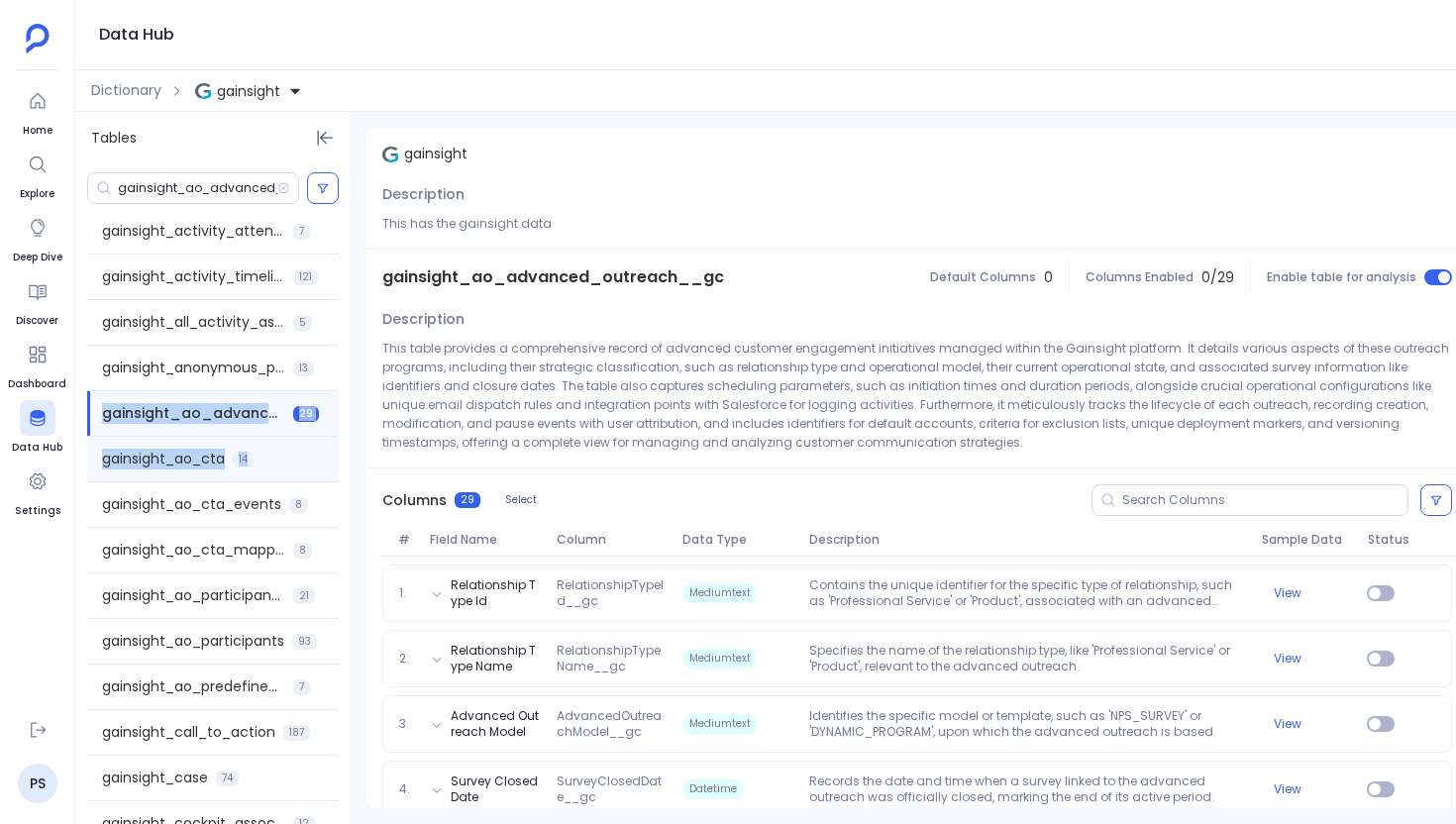 drag, startPoint x: 97, startPoint y: 411, endPoint x: 277, endPoint y: 463, distance: 187.36061 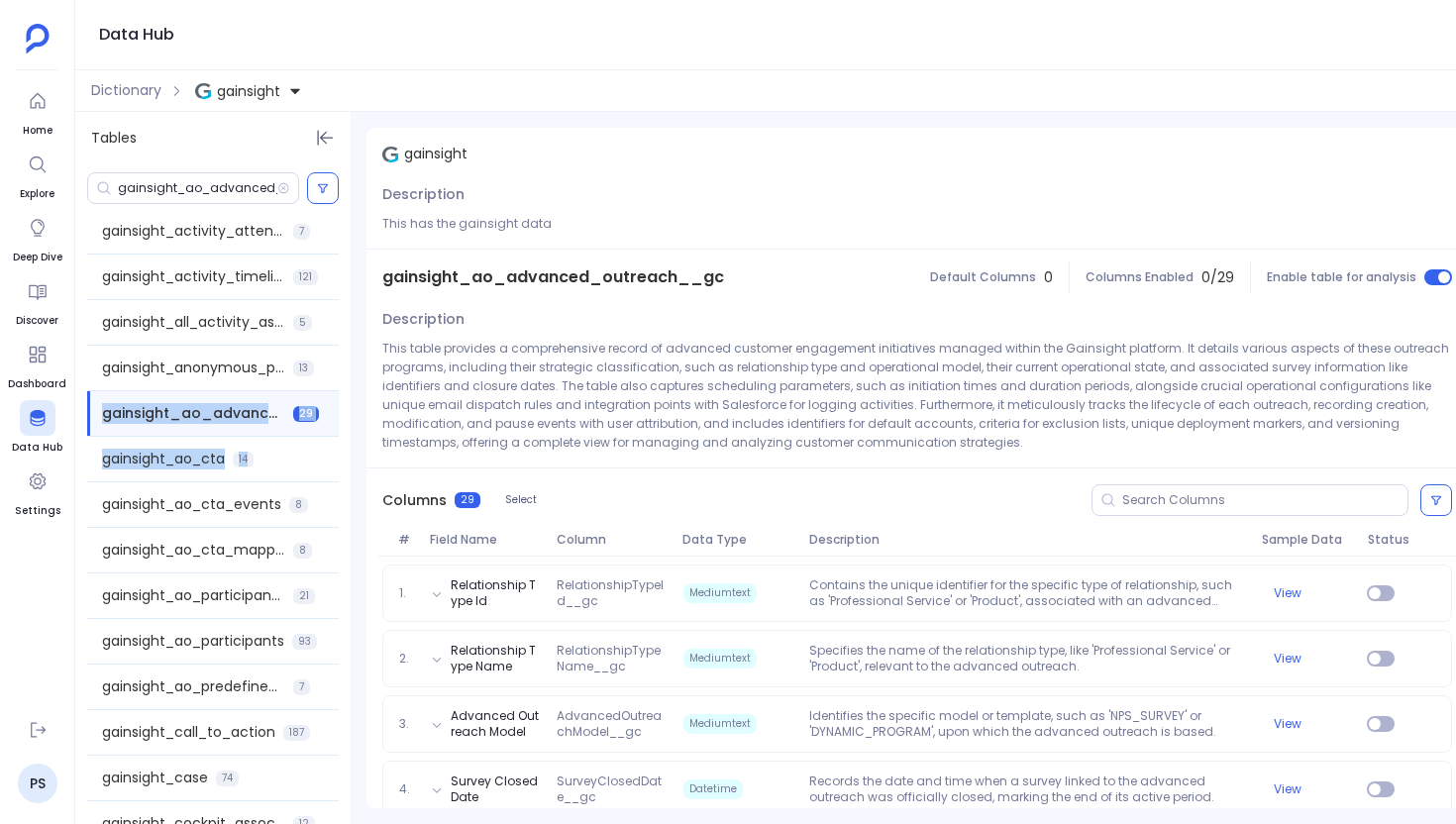 click on "gainsight_ao_advanced_outreach__gc 29" at bounding box center [213, 413] 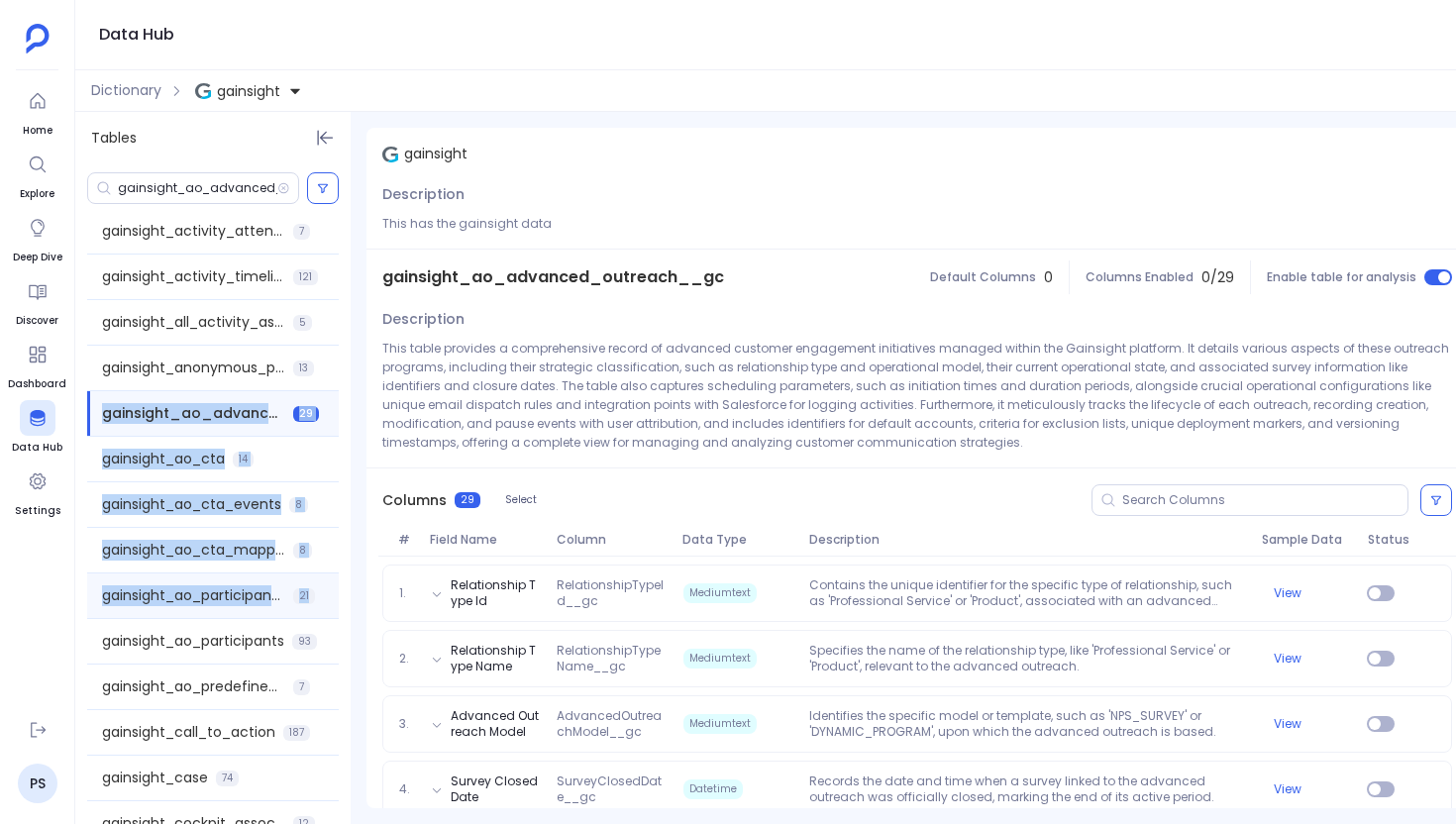 drag, startPoint x: 99, startPoint y: 411, endPoint x: 307, endPoint y: 596, distance: 278.3685 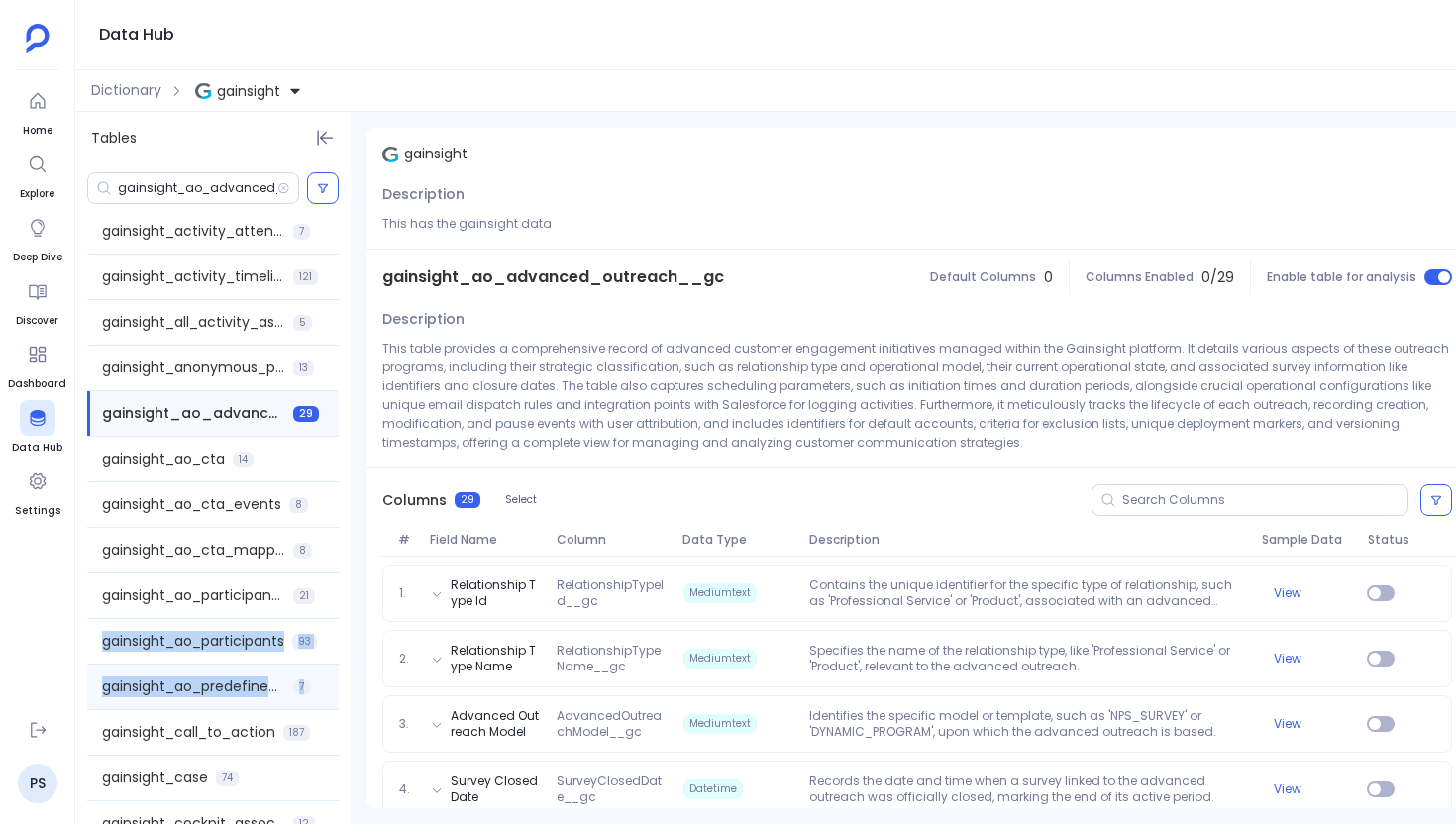 drag, startPoint x: 88, startPoint y: 625, endPoint x: 326, endPoint y: 686, distance: 245.693 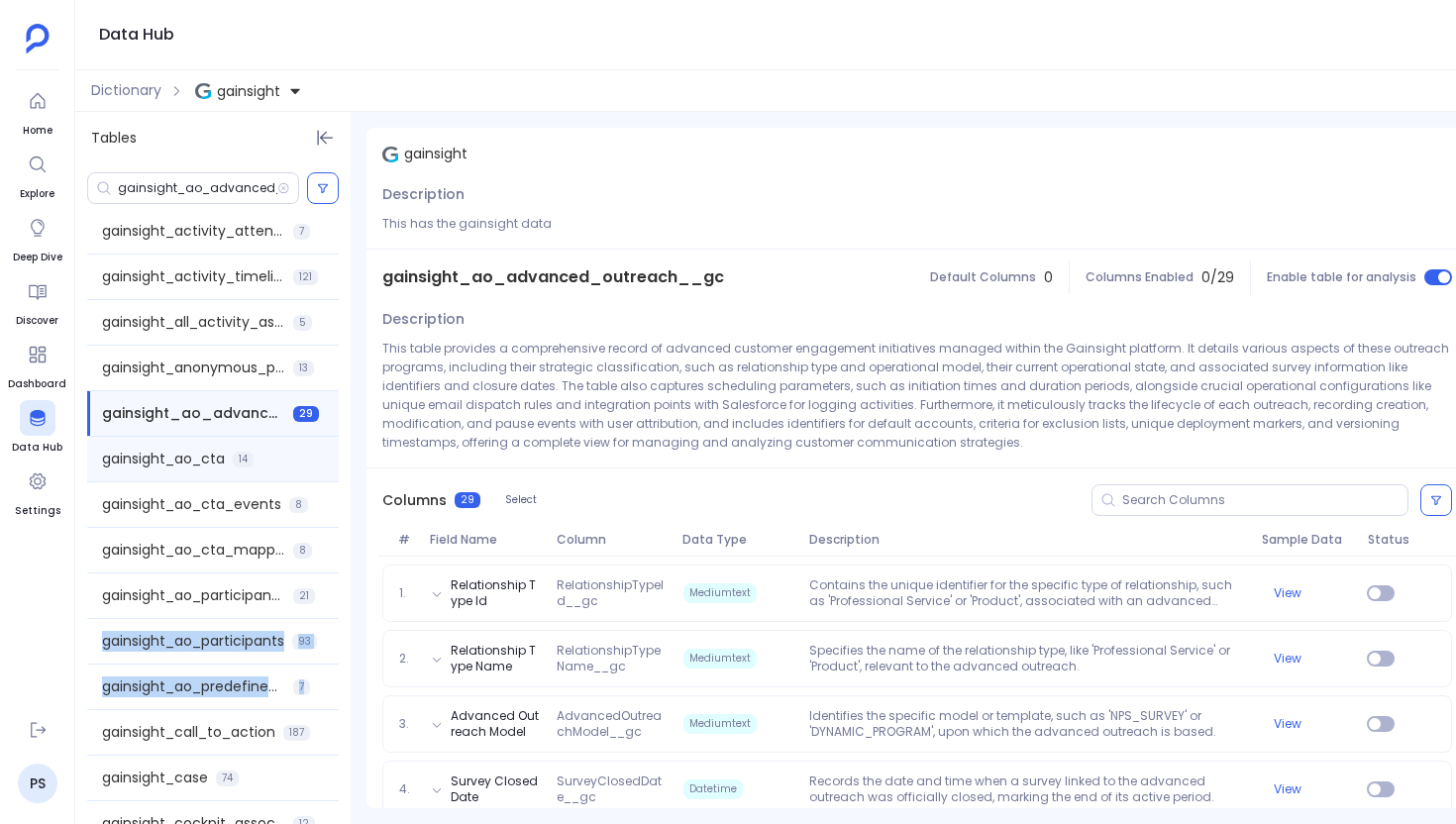 click on "gainsight_ao_cta" at bounding box center (163, 459) 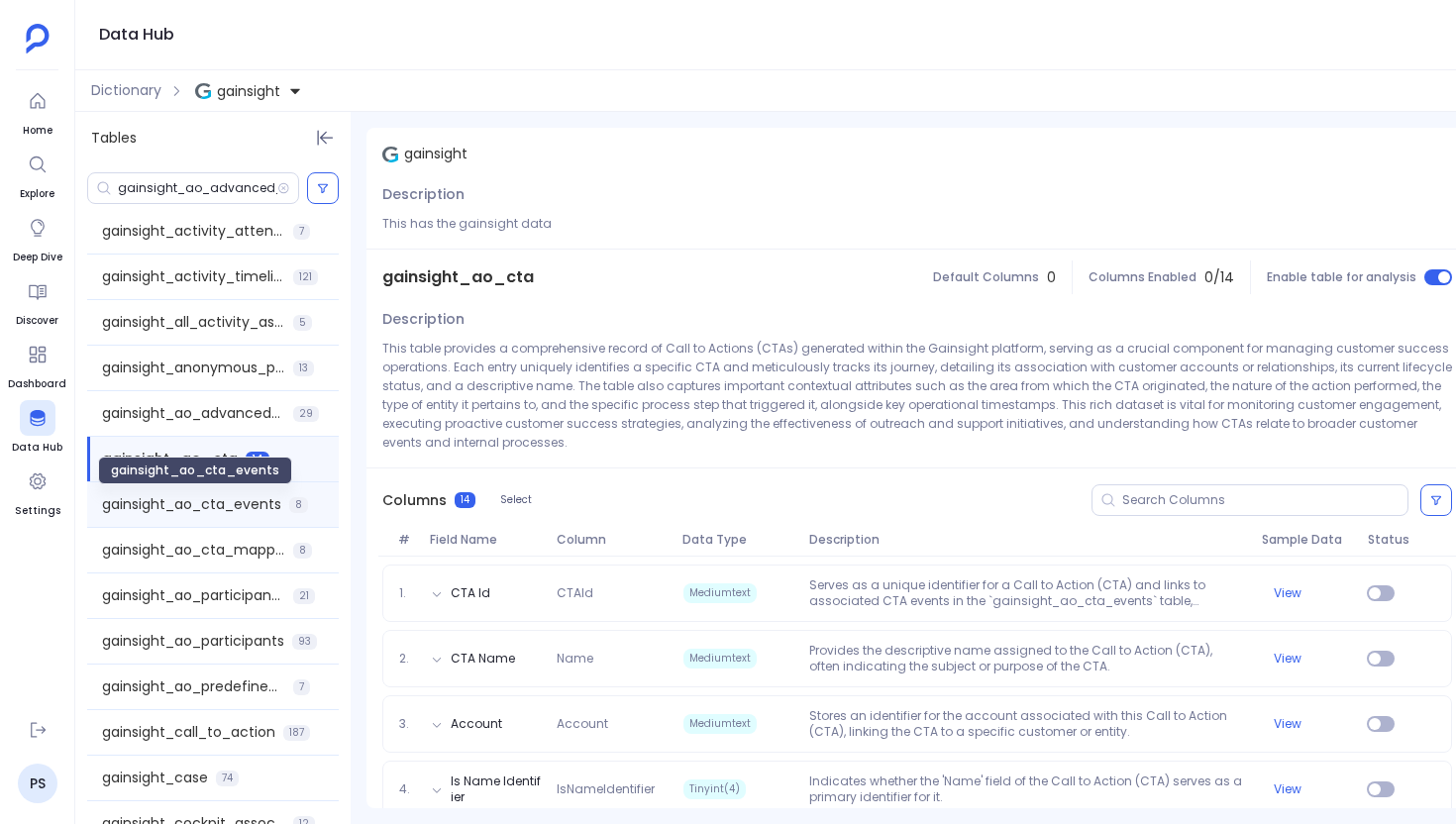 click on "gainsight_ao_cta_events" at bounding box center [191, 504] 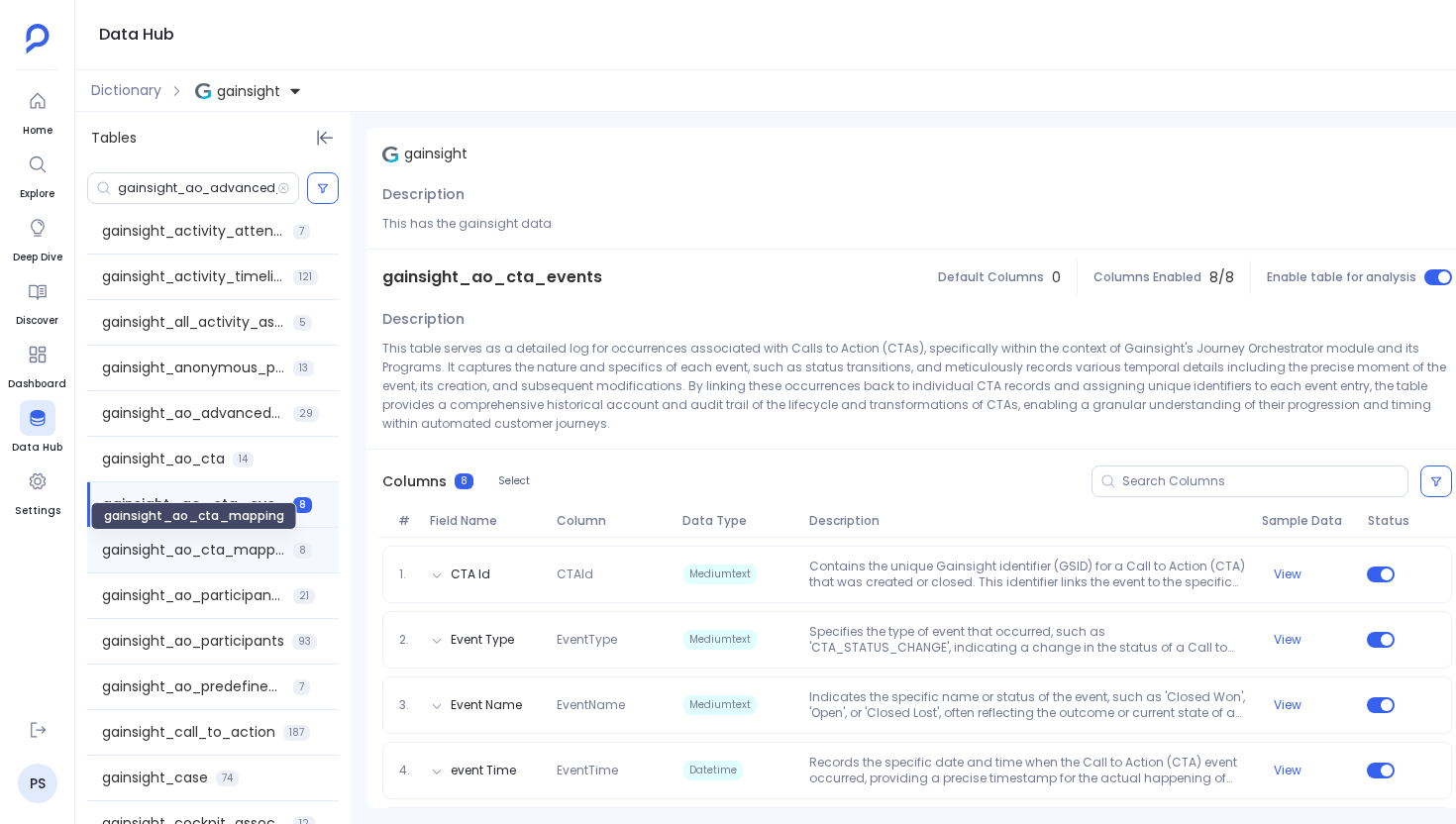 click on "gainsight_ao_cta_mapping" at bounding box center [193, 550] 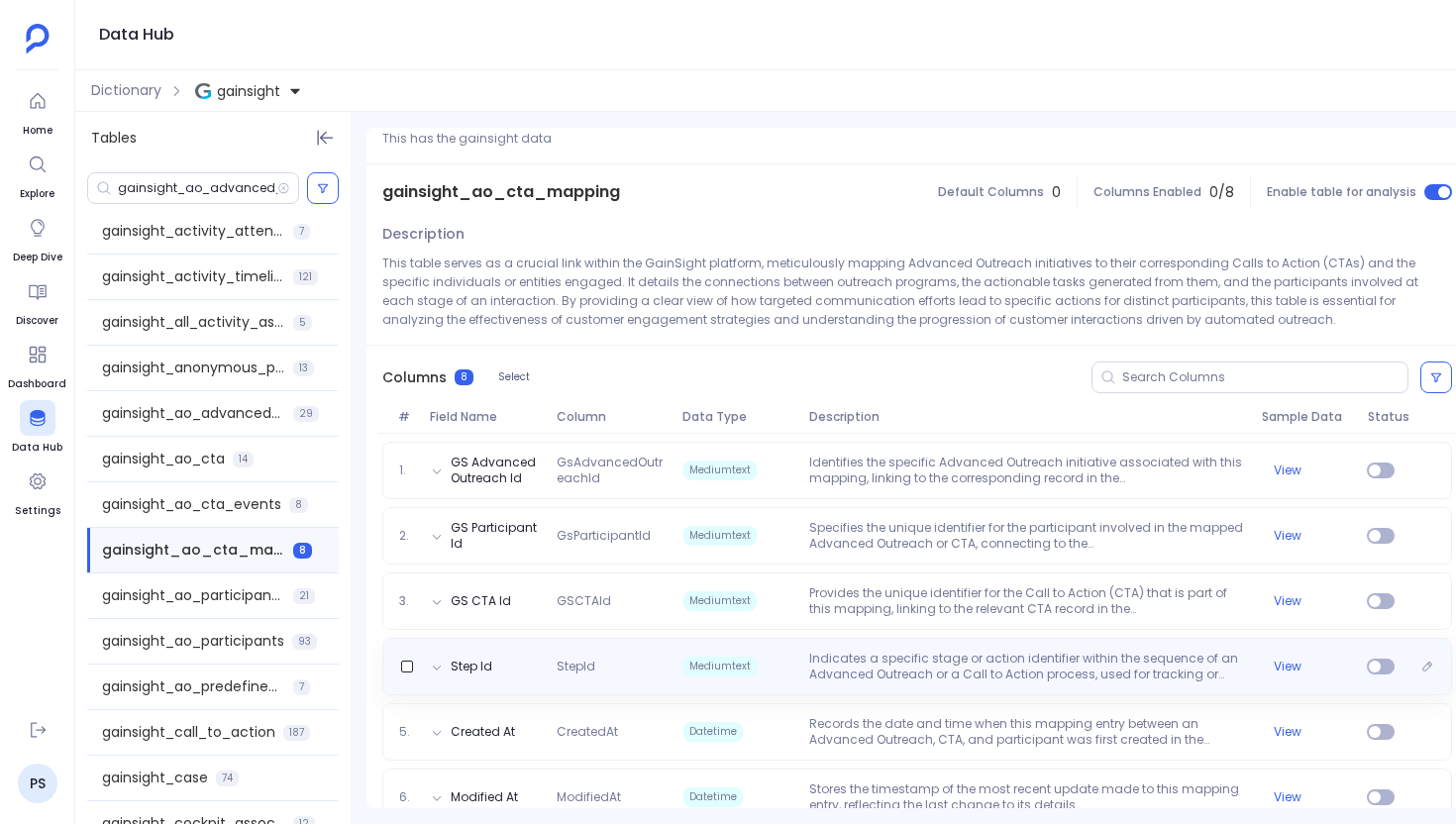 scroll, scrollTop: 0, scrollLeft: 0, axis: both 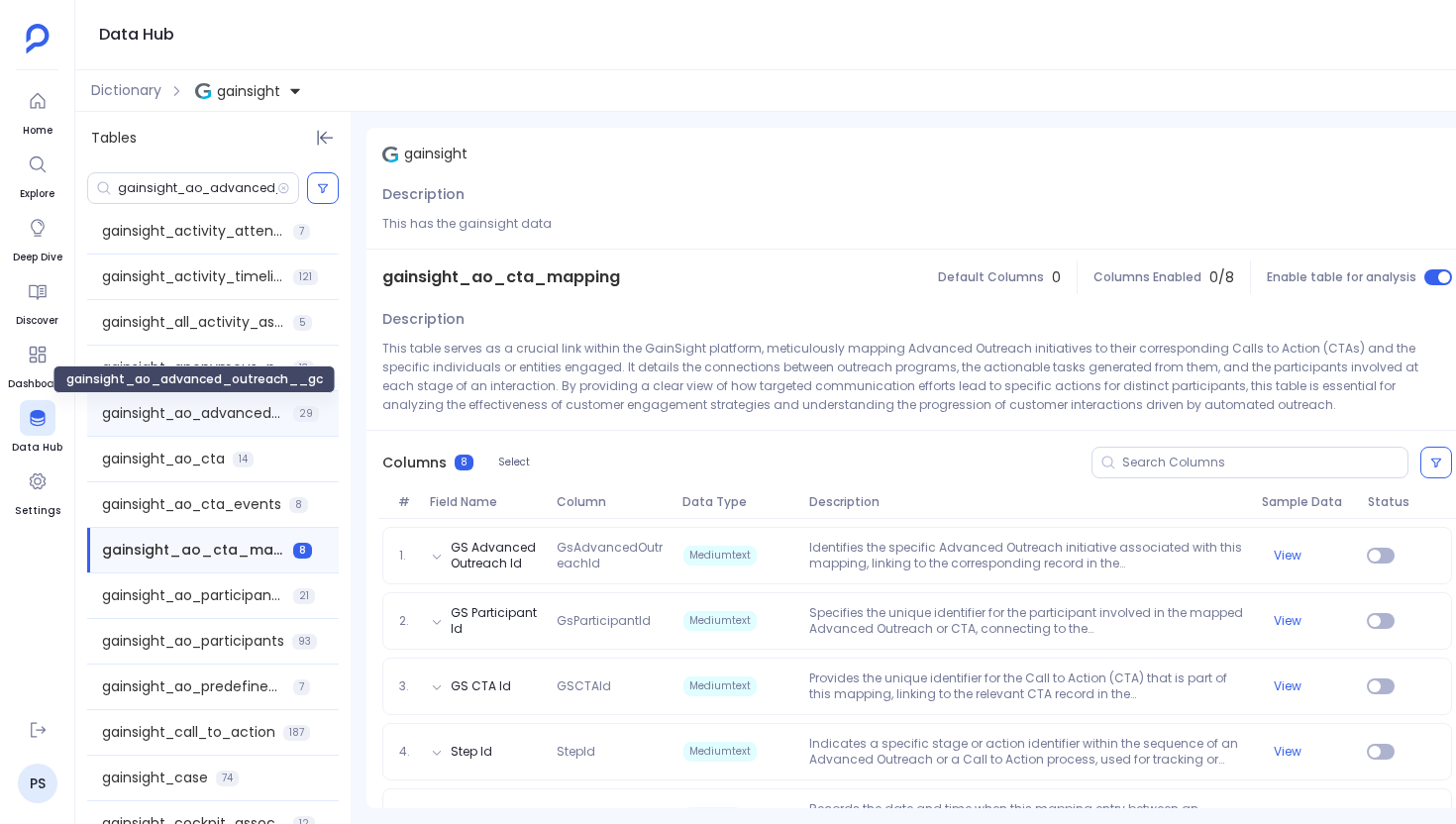 click on "gainsight_ao_advanced_outreach__gc" at bounding box center (193, 413) 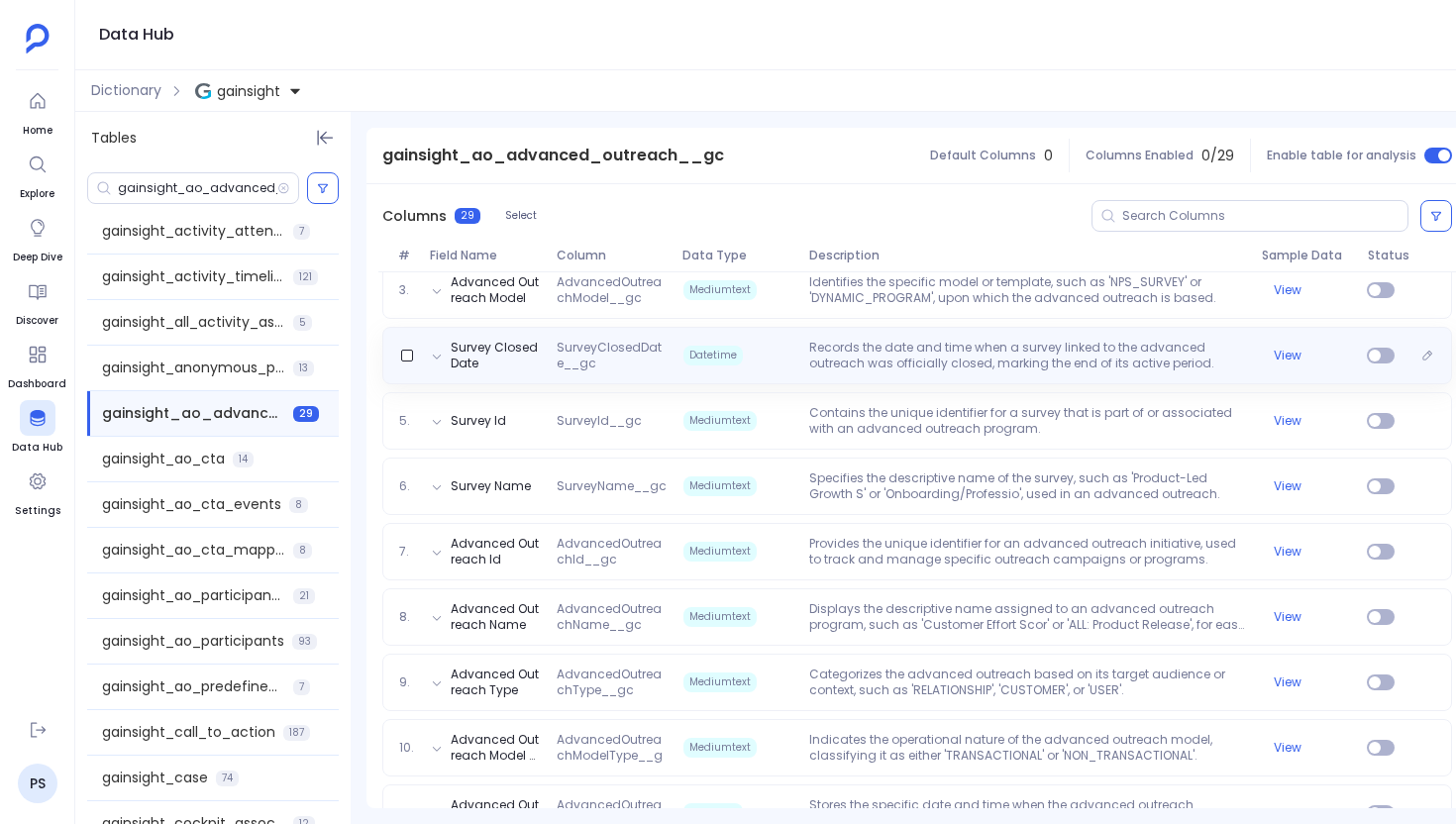 scroll, scrollTop: 447, scrollLeft: 0, axis: vertical 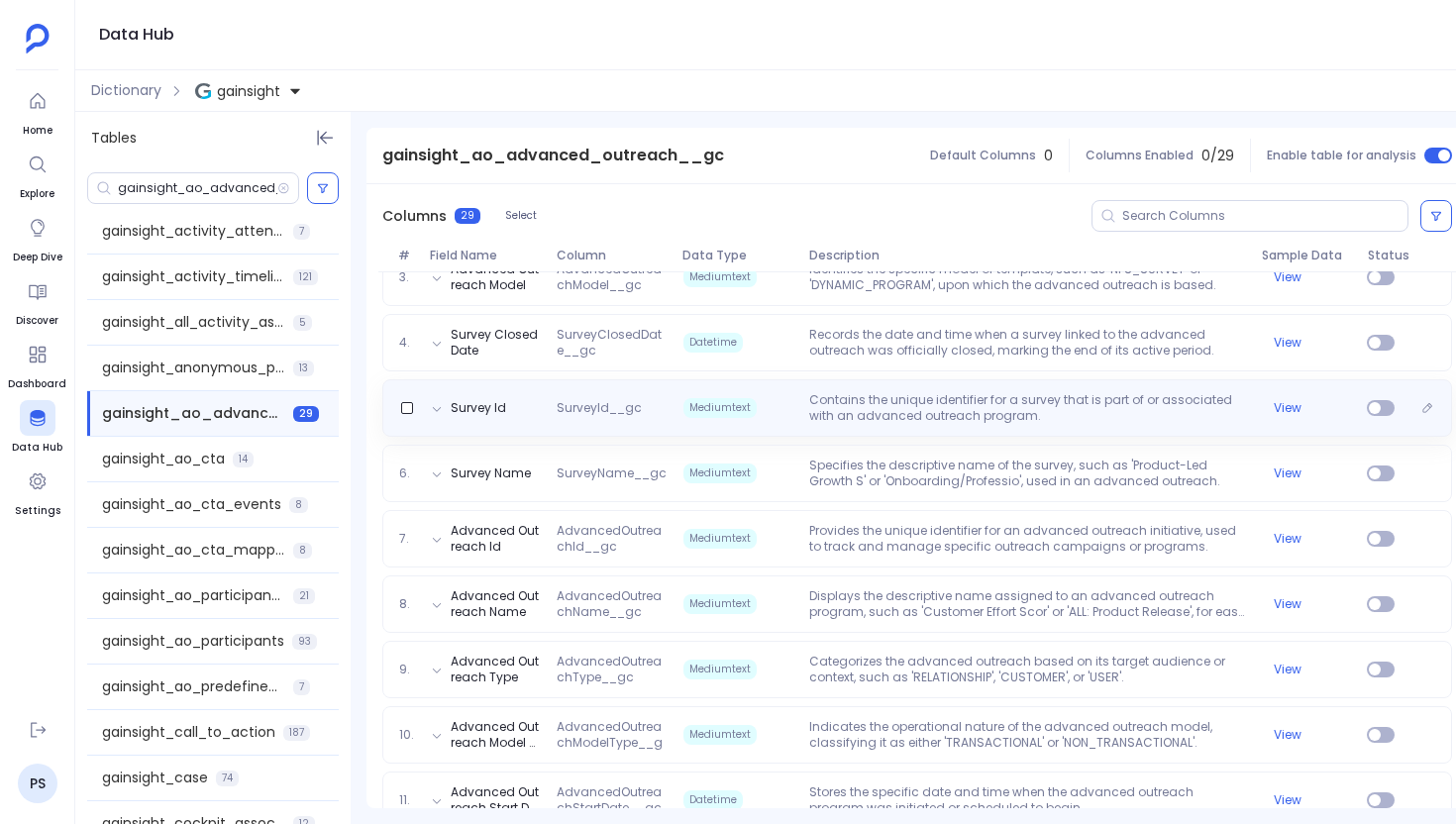 click on "Contains the unique identifier for a survey that is part of or associated with an advanced outreach program." at bounding box center (1027, 408) 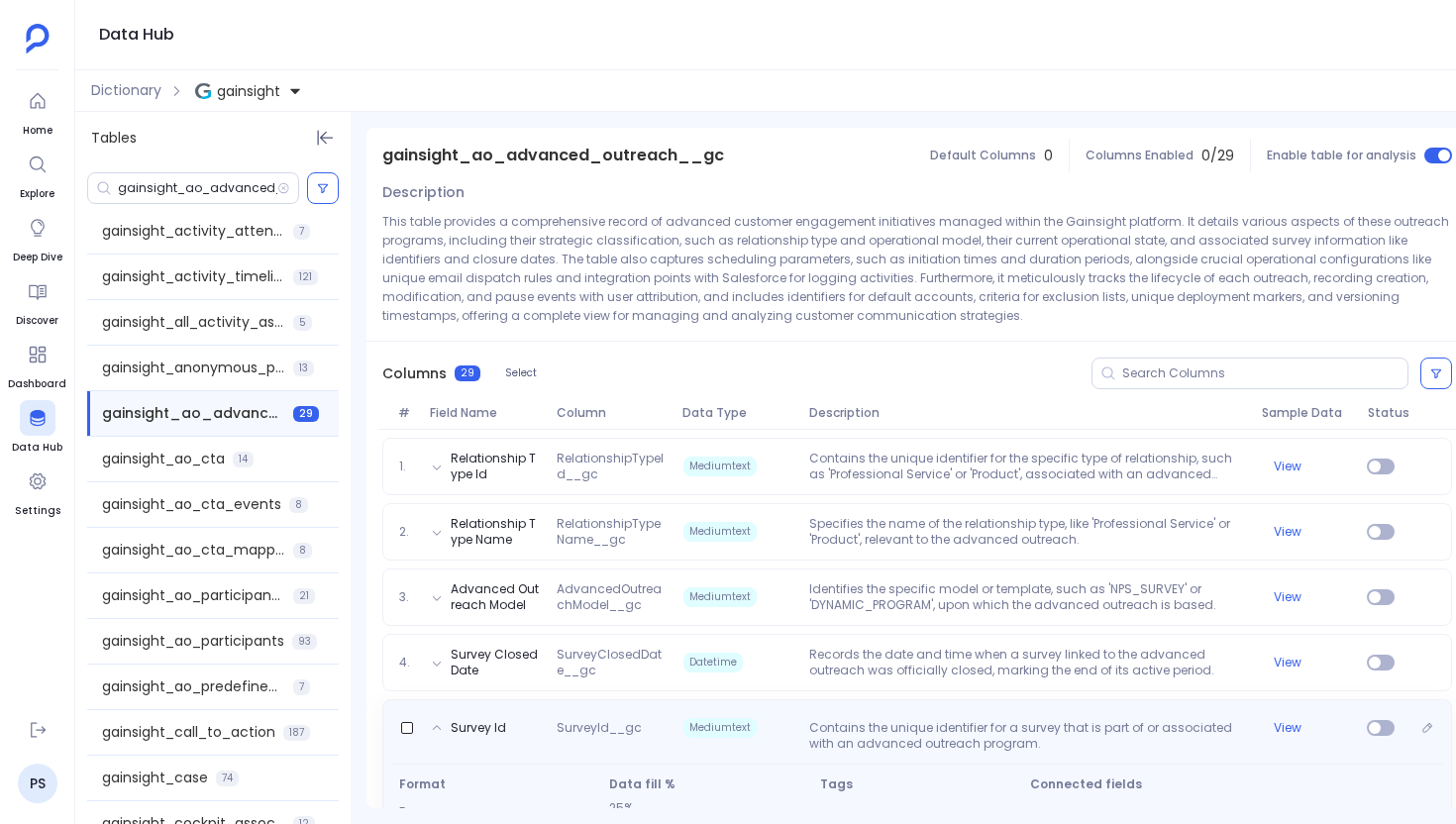 scroll, scrollTop: 0, scrollLeft: 0, axis: both 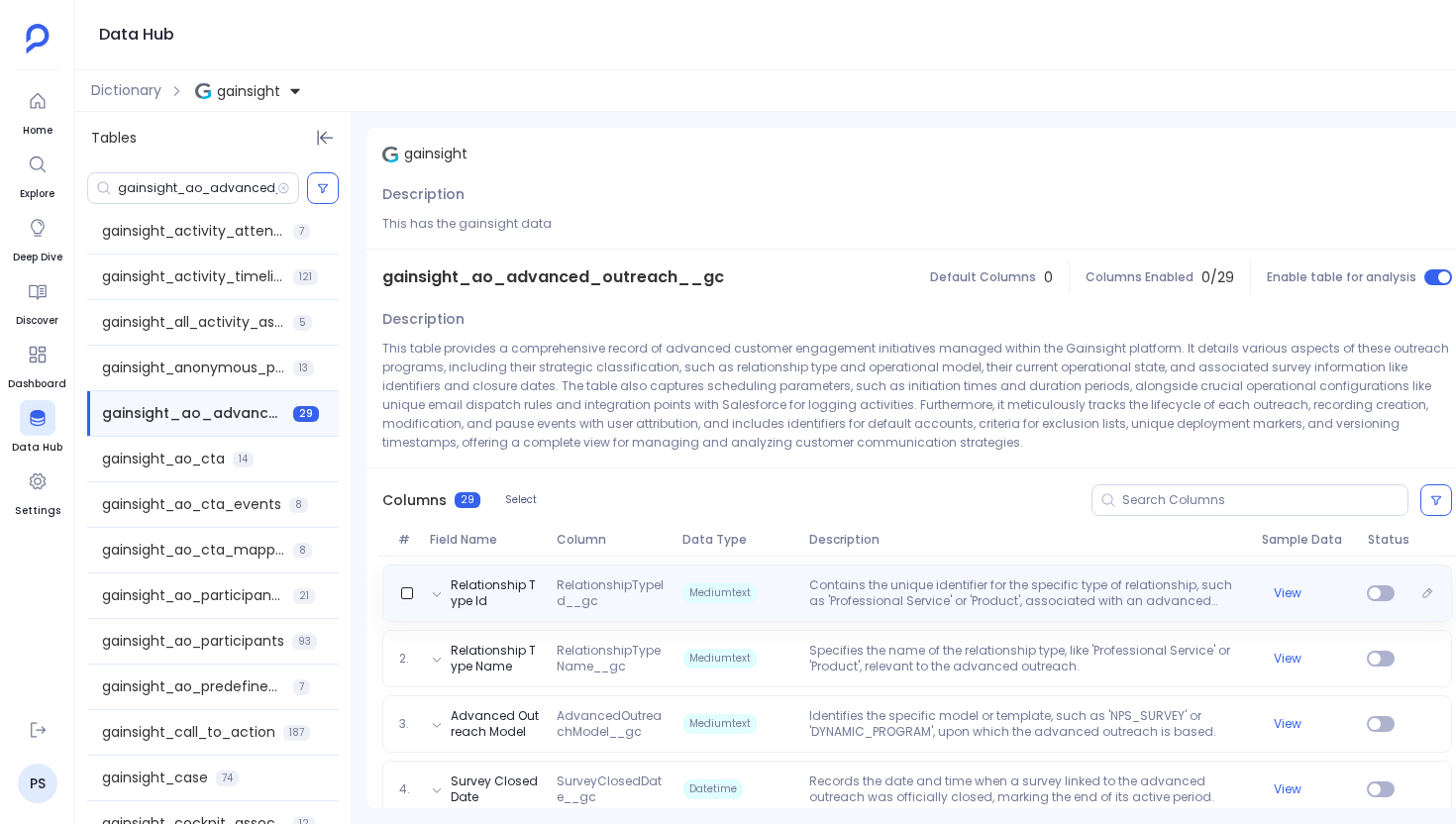 click on "Contains the unique identifier for the specific type of relationship, such as 'Professional Service' or 'Product', associated with an advanced outreach." at bounding box center [1027, 593] 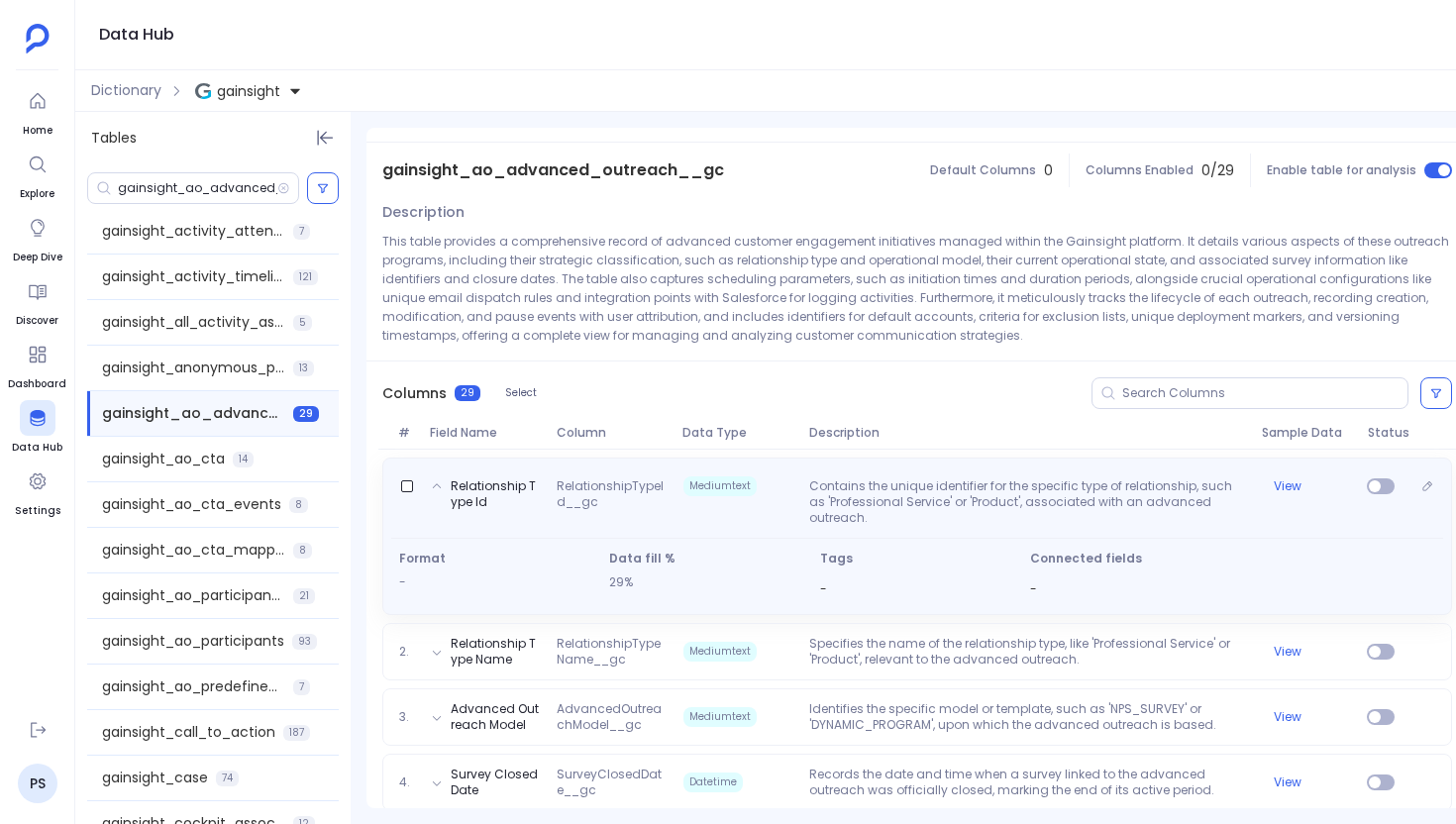 scroll, scrollTop: 116, scrollLeft: 0, axis: vertical 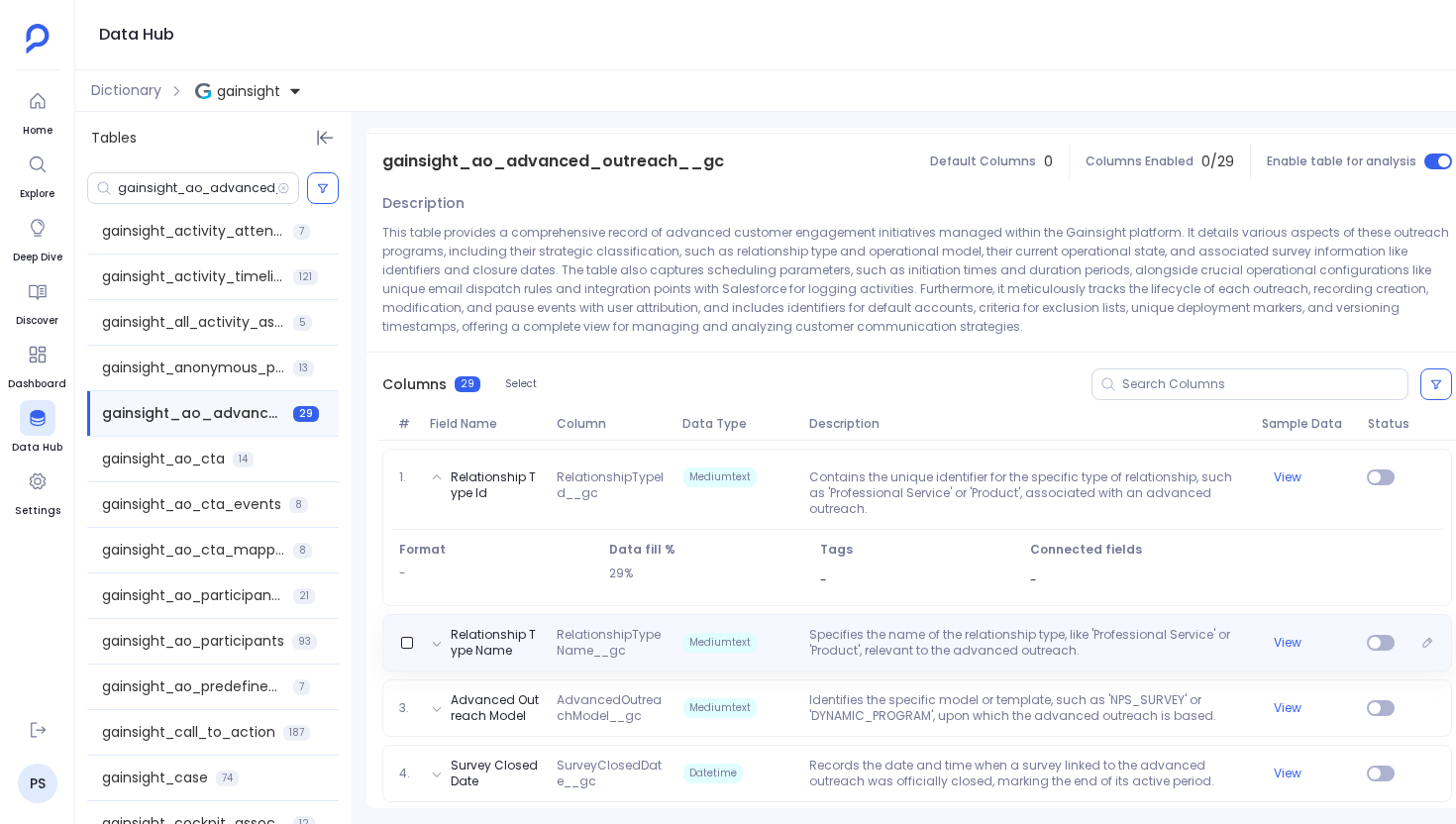click on "Specifies the name of the relationship type, like 'Professional Service' or 'Product', relevant to the advanced outreach." at bounding box center [1027, 643] 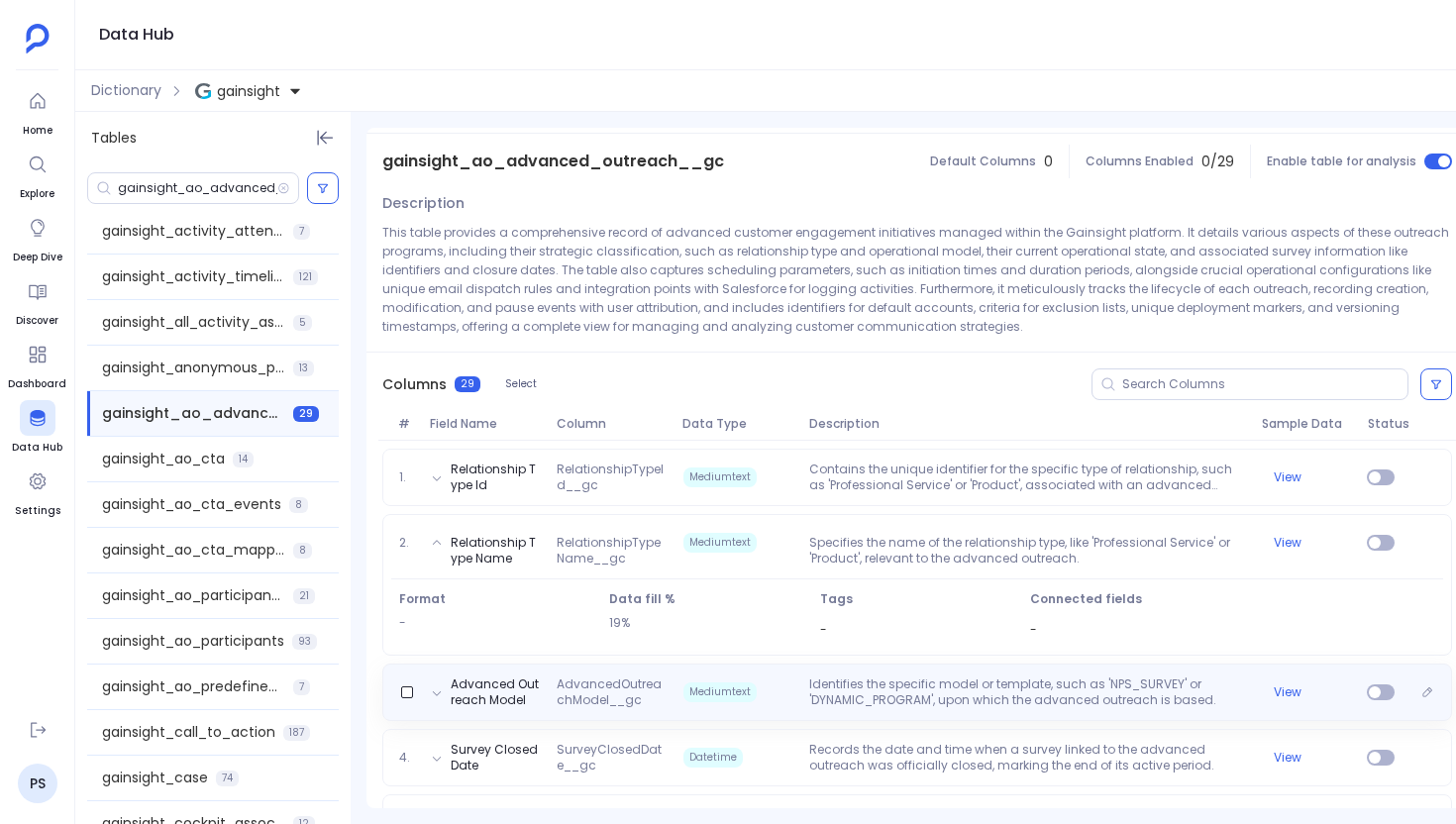 click on "Identifies the specific model or template, such as 'NPS_SURVEY' or 'DYNAMIC_PROGRAM', upon which the advanced outreach is based." at bounding box center [1027, 692] 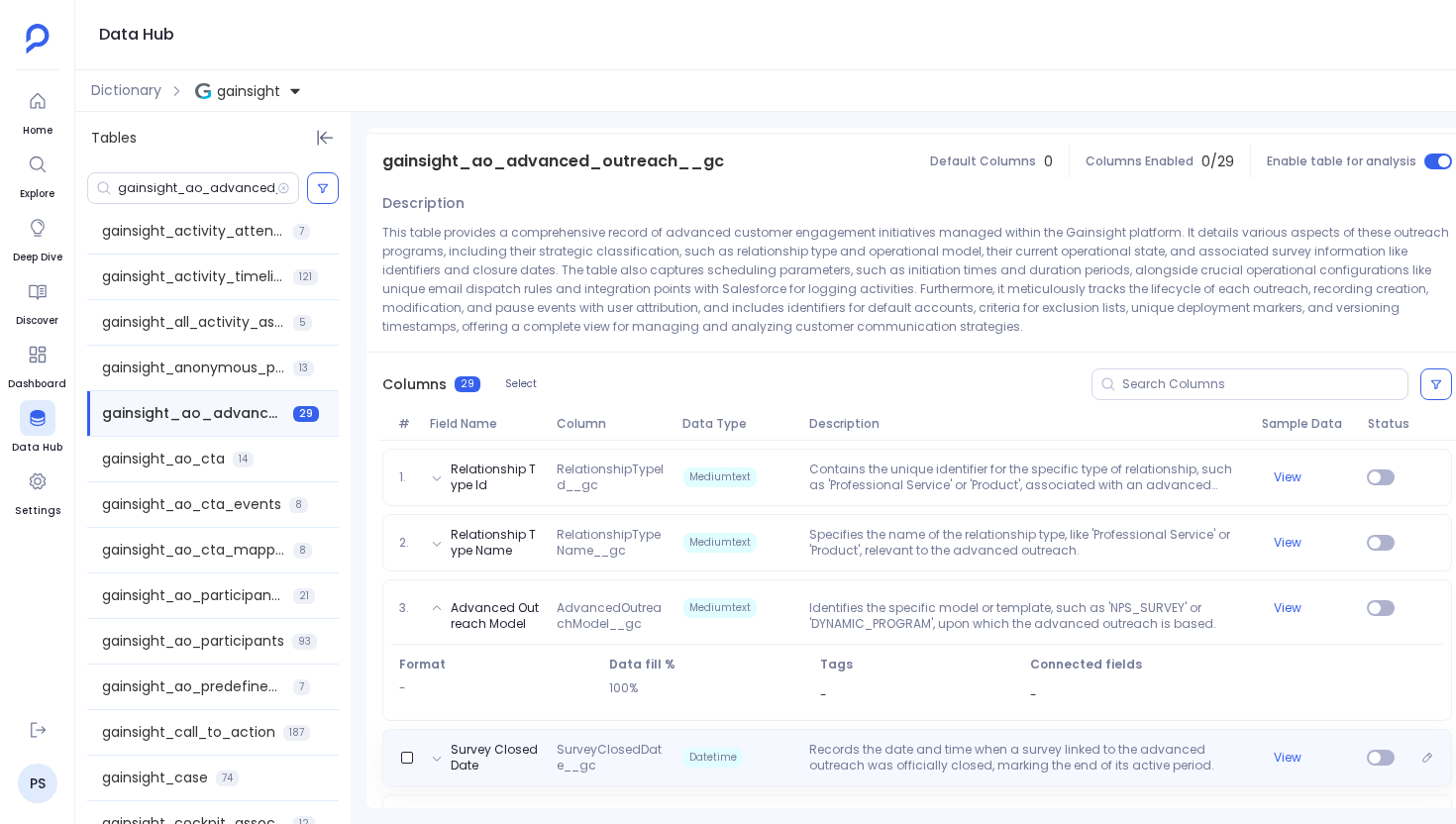 click on "Records the date and time when a survey linked to the advanced outreach was officially closed, marking the end of its active period." at bounding box center [1027, 758] 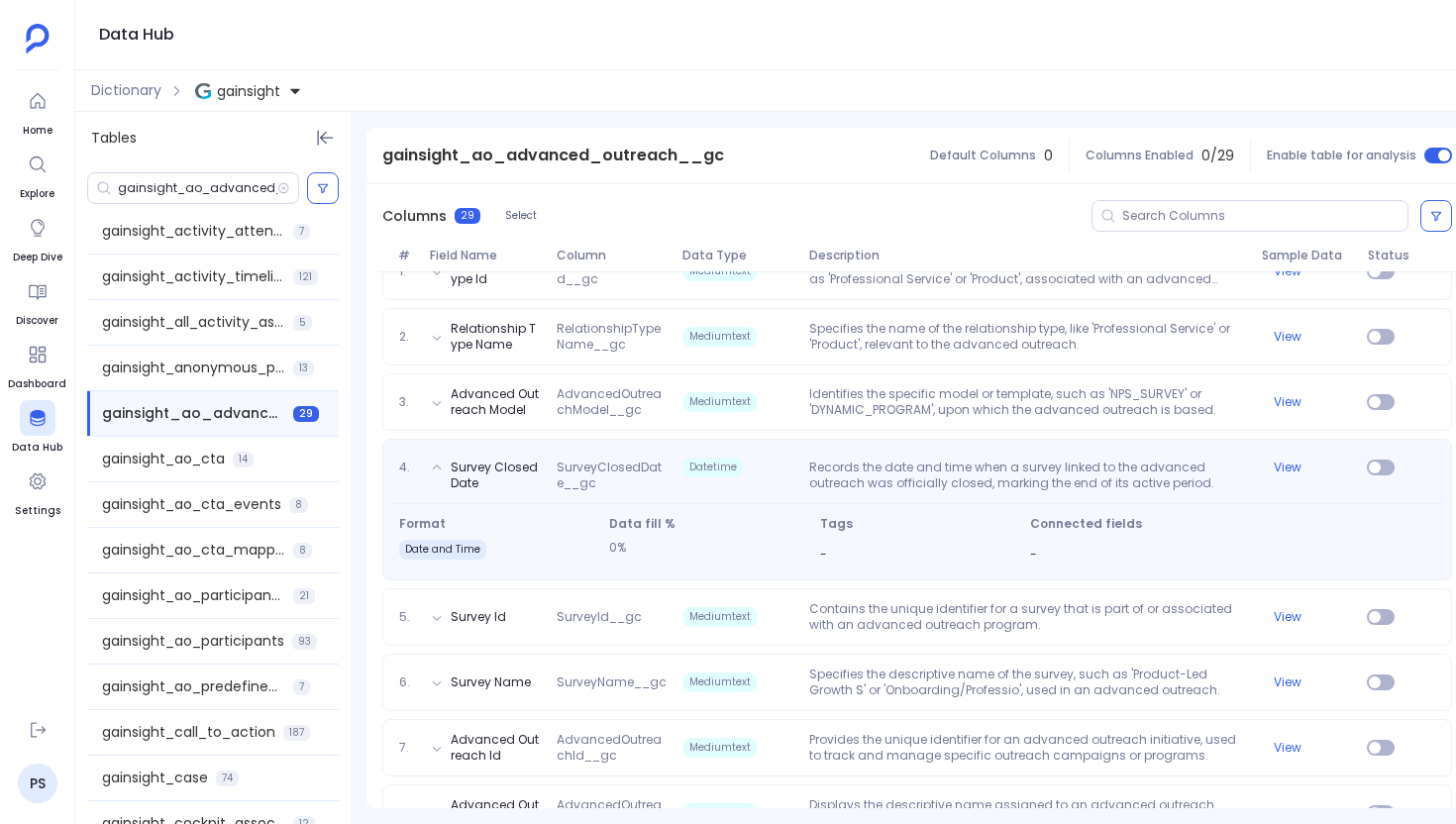 scroll, scrollTop: 337, scrollLeft: 0, axis: vertical 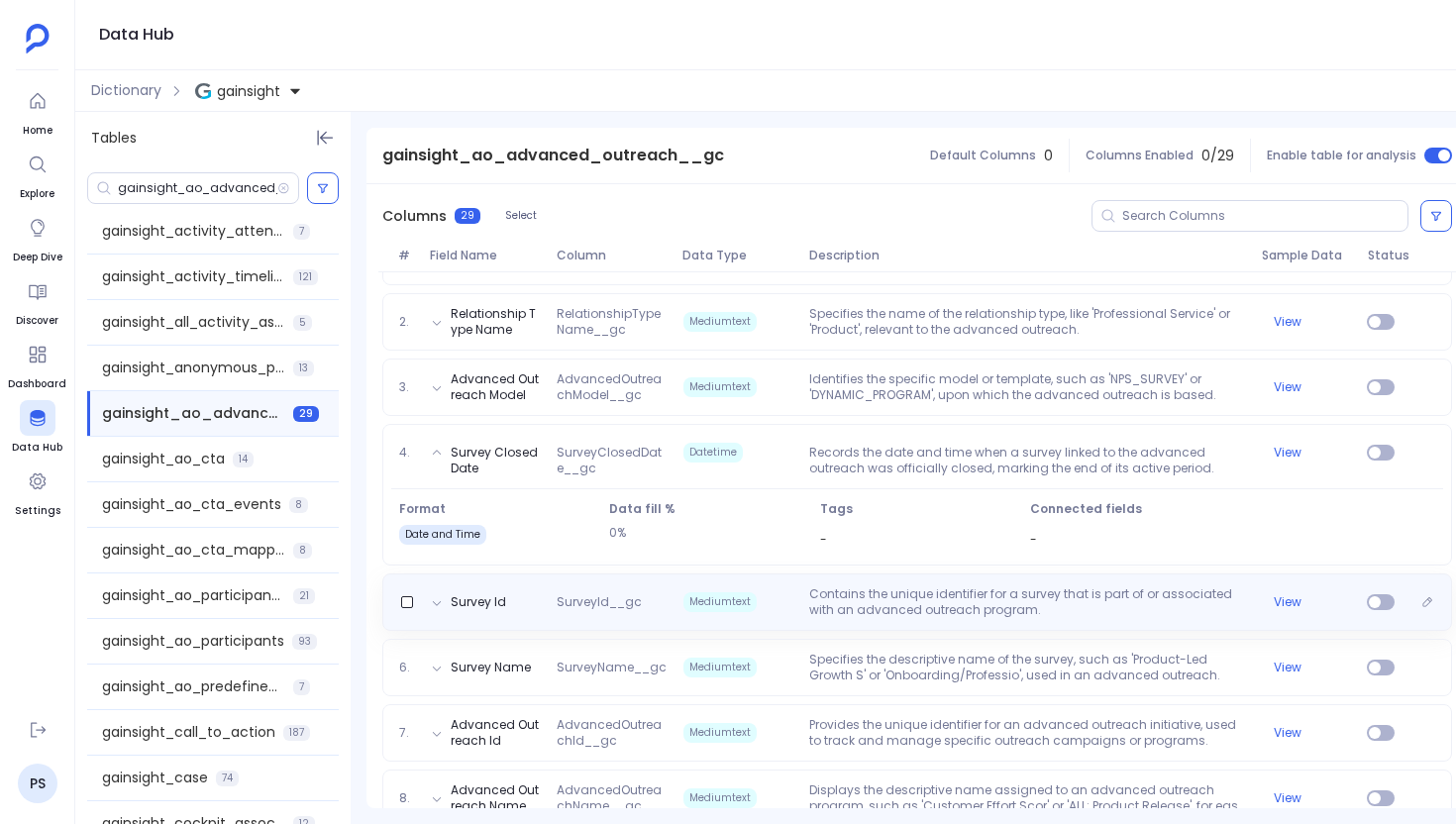 click on "Survey Id SurveyId__gc Mediumtext Contains the unique identifier for a survey that is part of or associated with an advanced outreach program. View" at bounding box center (917, 602) 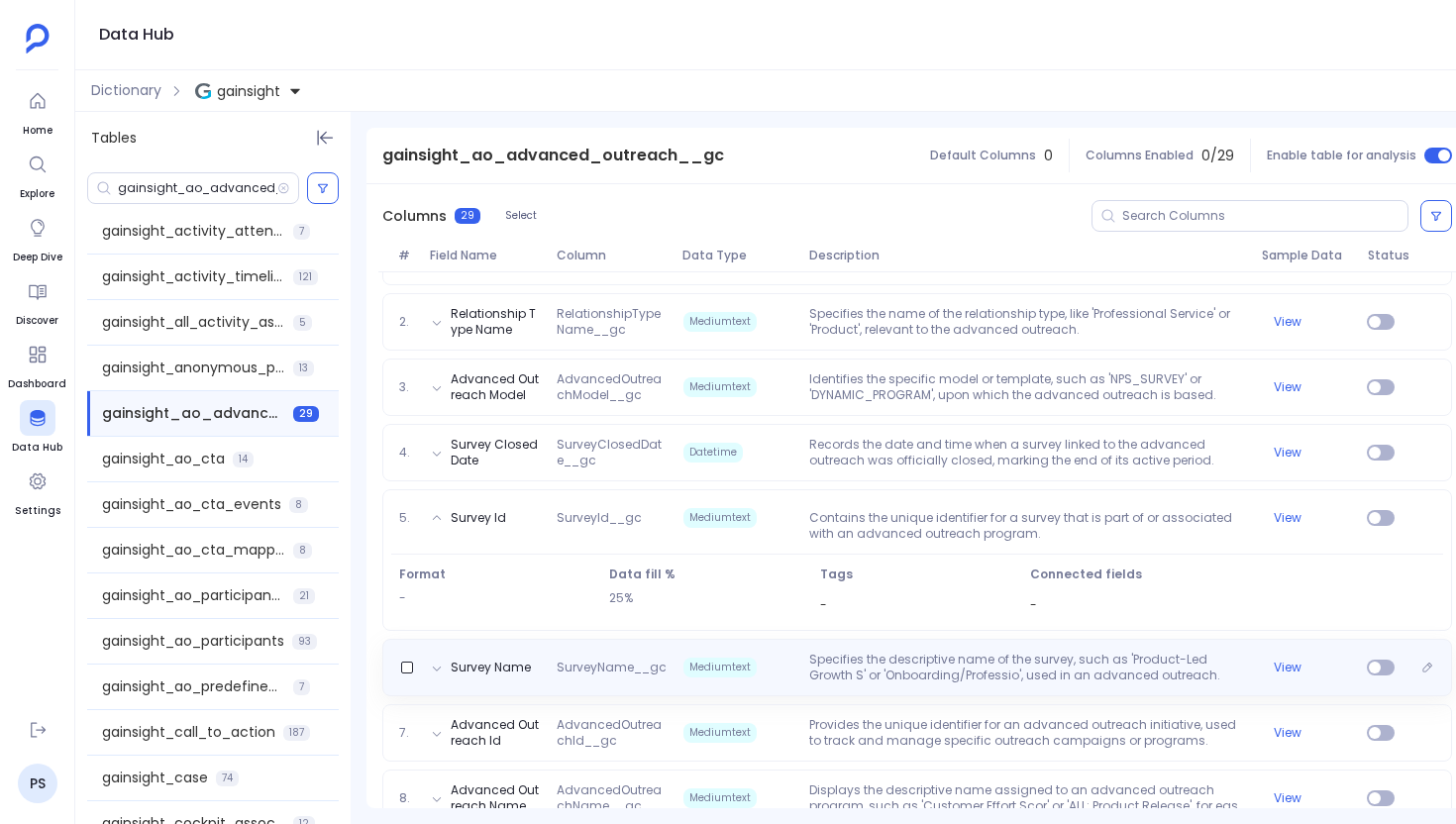 click on "Specifies the descriptive name of the survey, such as 'Product-Led Growth S' or 'Onboarding/Professio', used in an advanced outreach." at bounding box center [1027, 668] 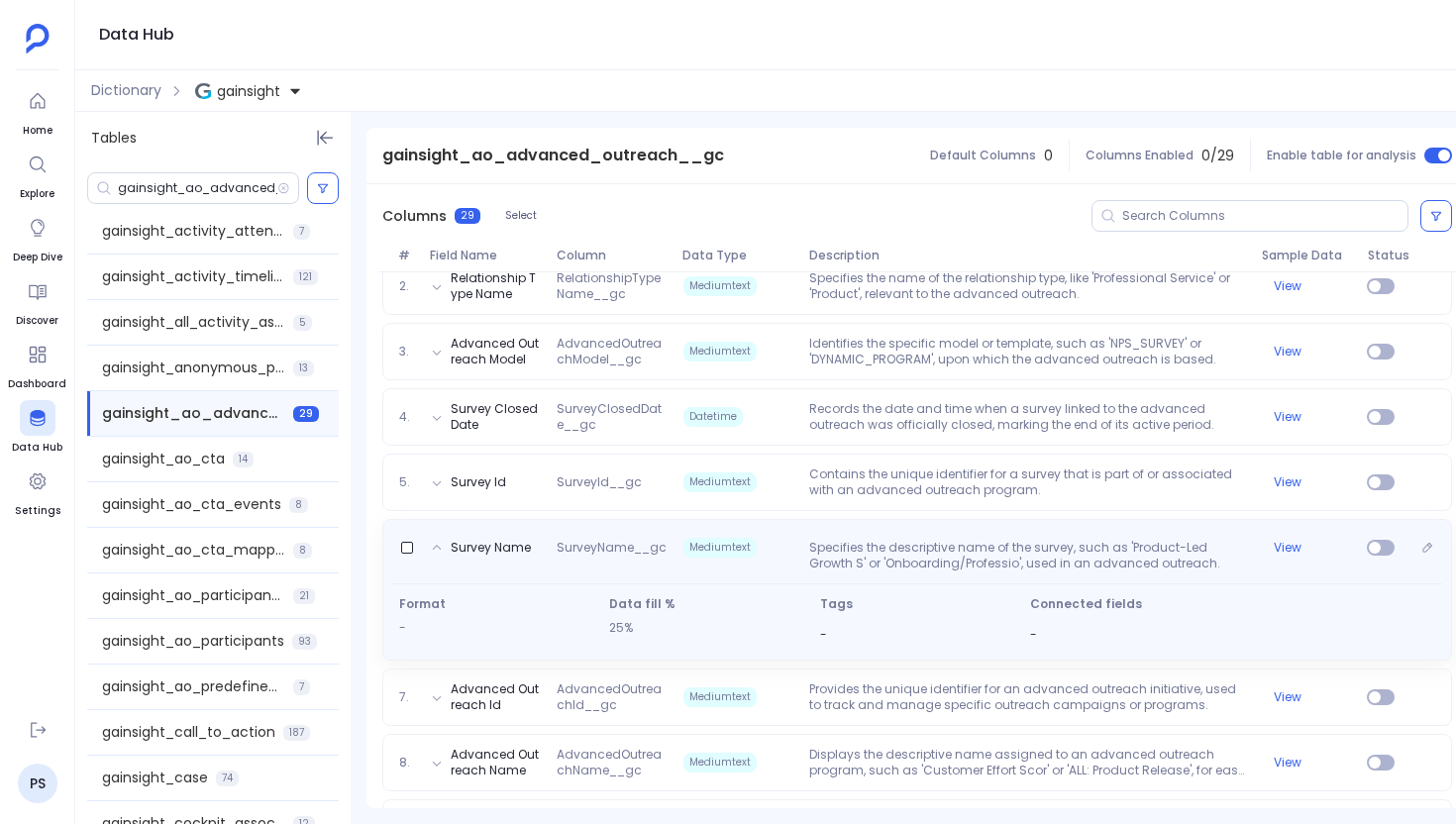 scroll, scrollTop: 408, scrollLeft: 0, axis: vertical 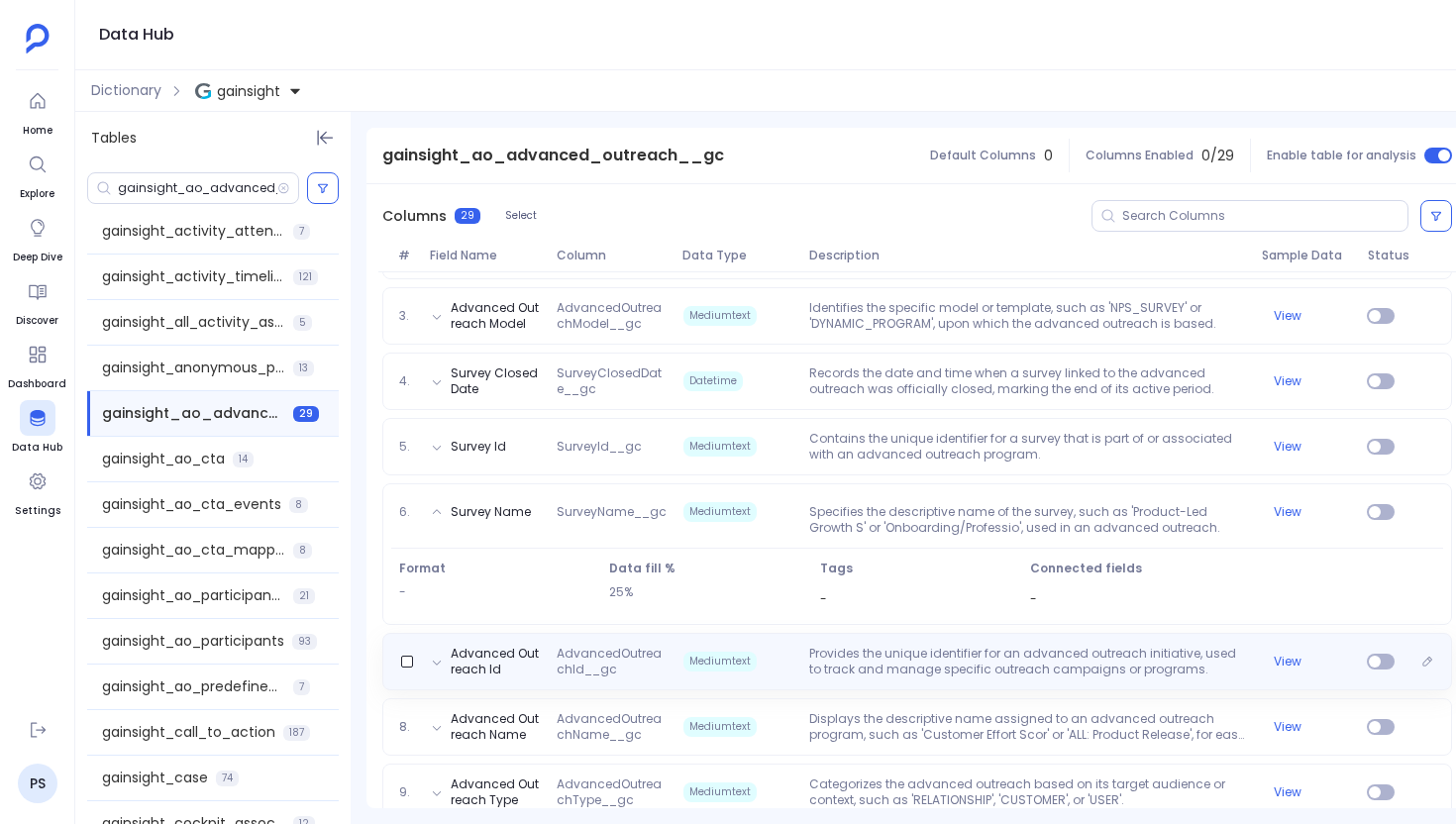 click on "Provides the unique identifier for an advanced outreach initiative, used to track and manage specific outreach campaigns or programs." at bounding box center (1027, 662) 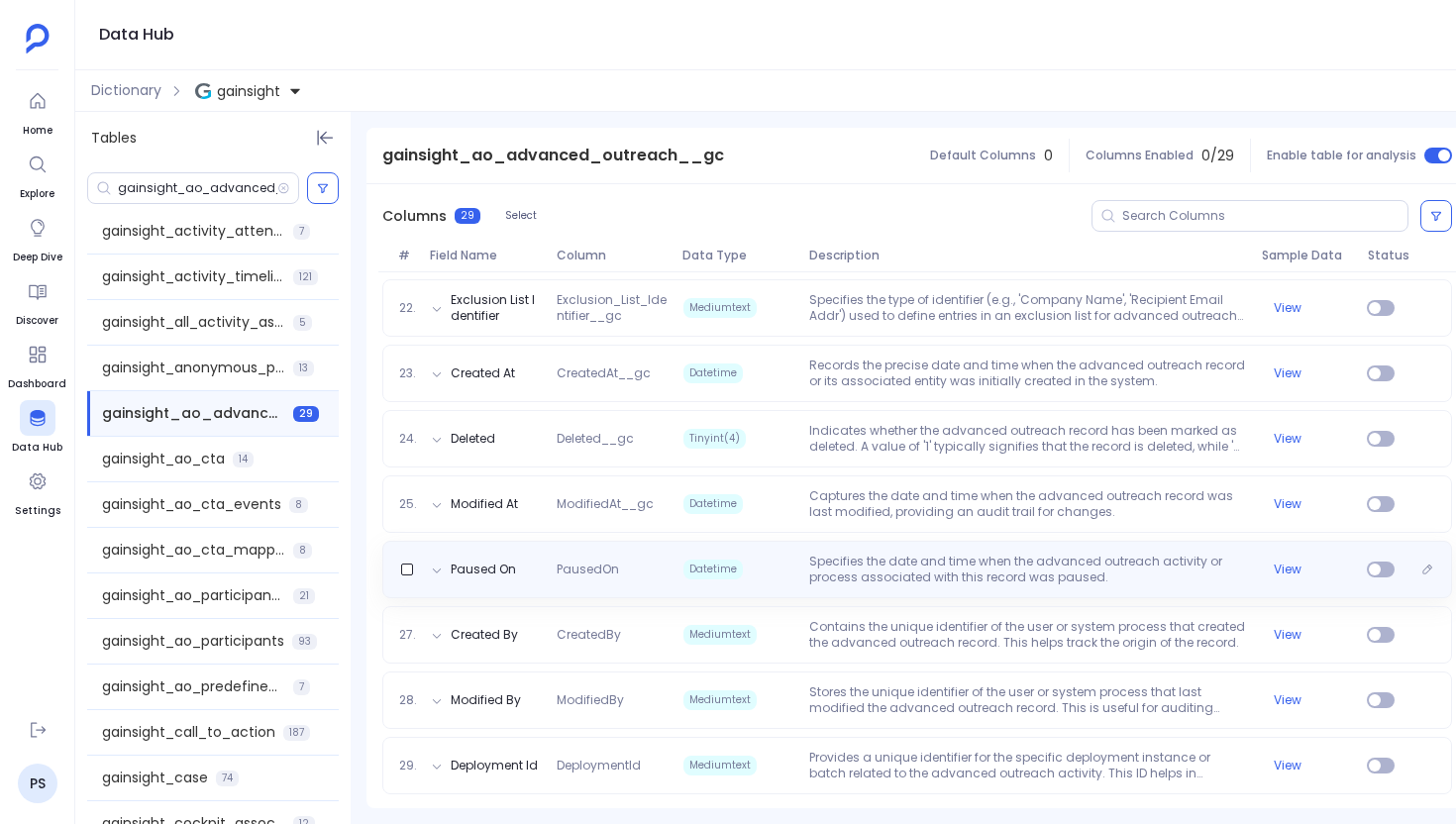 scroll, scrollTop: 1744, scrollLeft: 0, axis: vertical 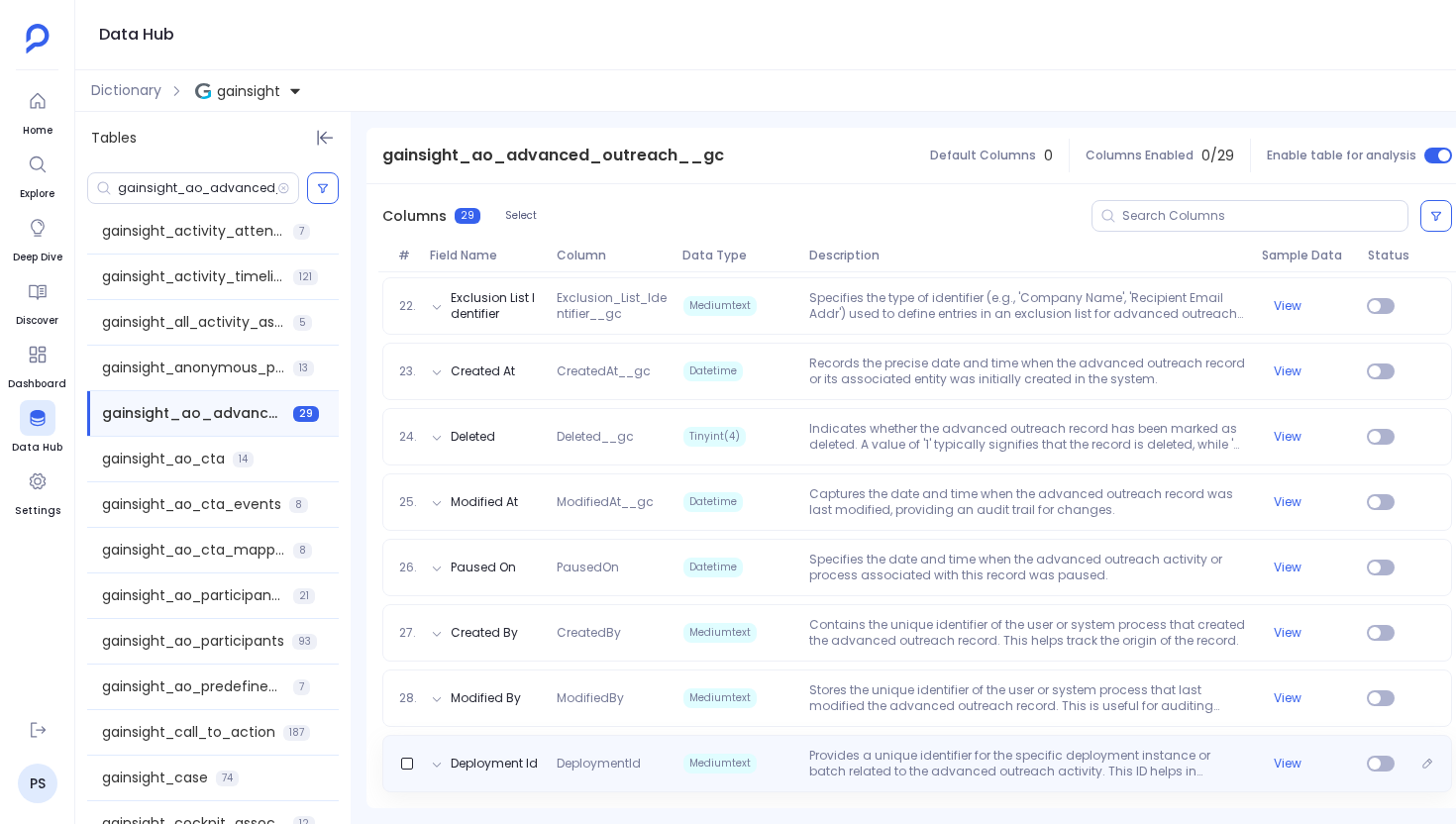 click on "Provides a unique identifier for the specific deployment instance or batch related to the advanced outreach activity. This ID helps in tracking and managing individual deployment runs." at bounding box center (1027, 764) 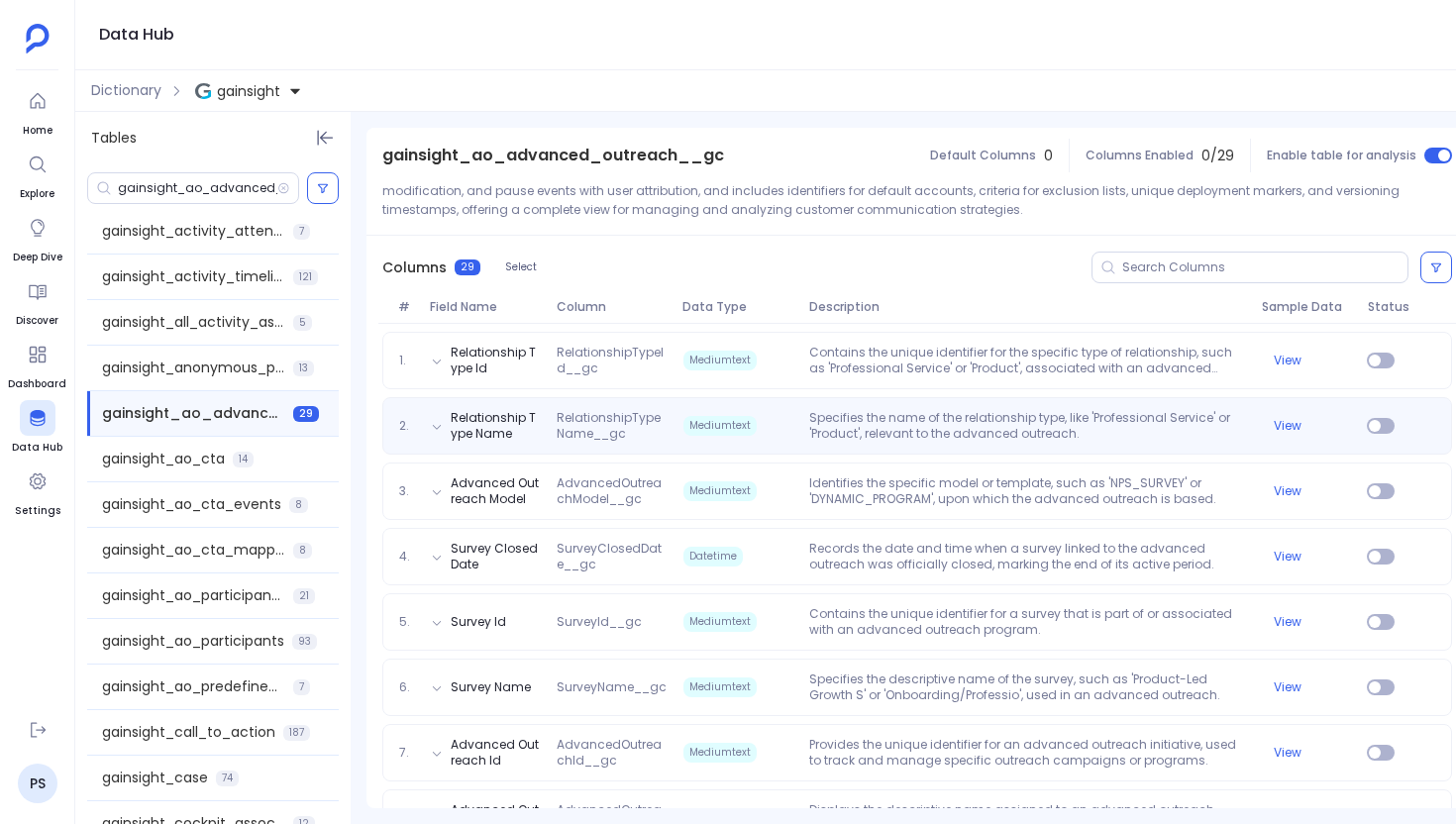 scroll, scrollTop: 262, scrollLeft: 0, axis: vertical 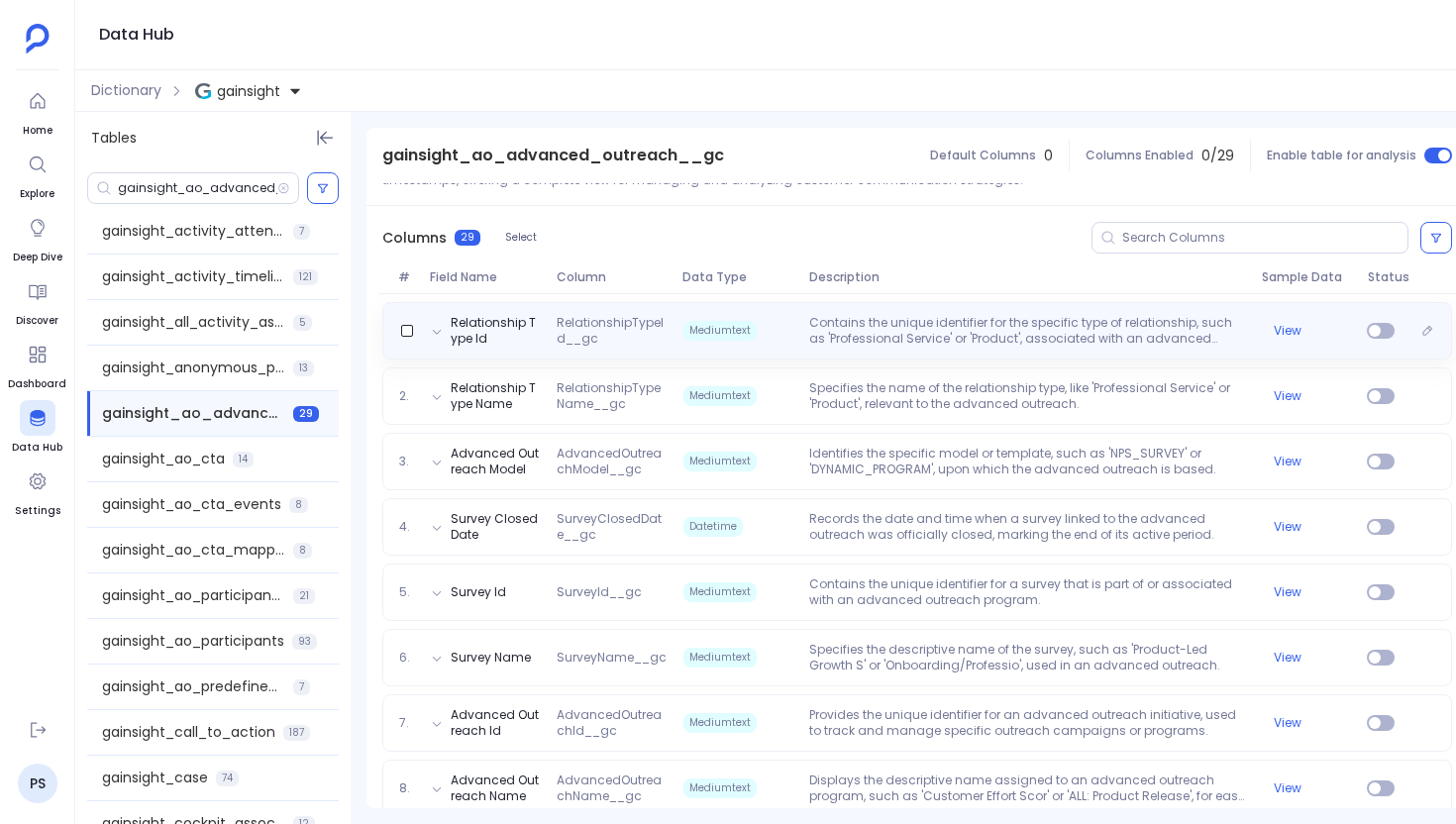 click on "Contains the unique identifier for the specific type of relationship, such as 'Professional Service' or 'Product', associated with an advanced outreach." at bounding box center [1027, 331] 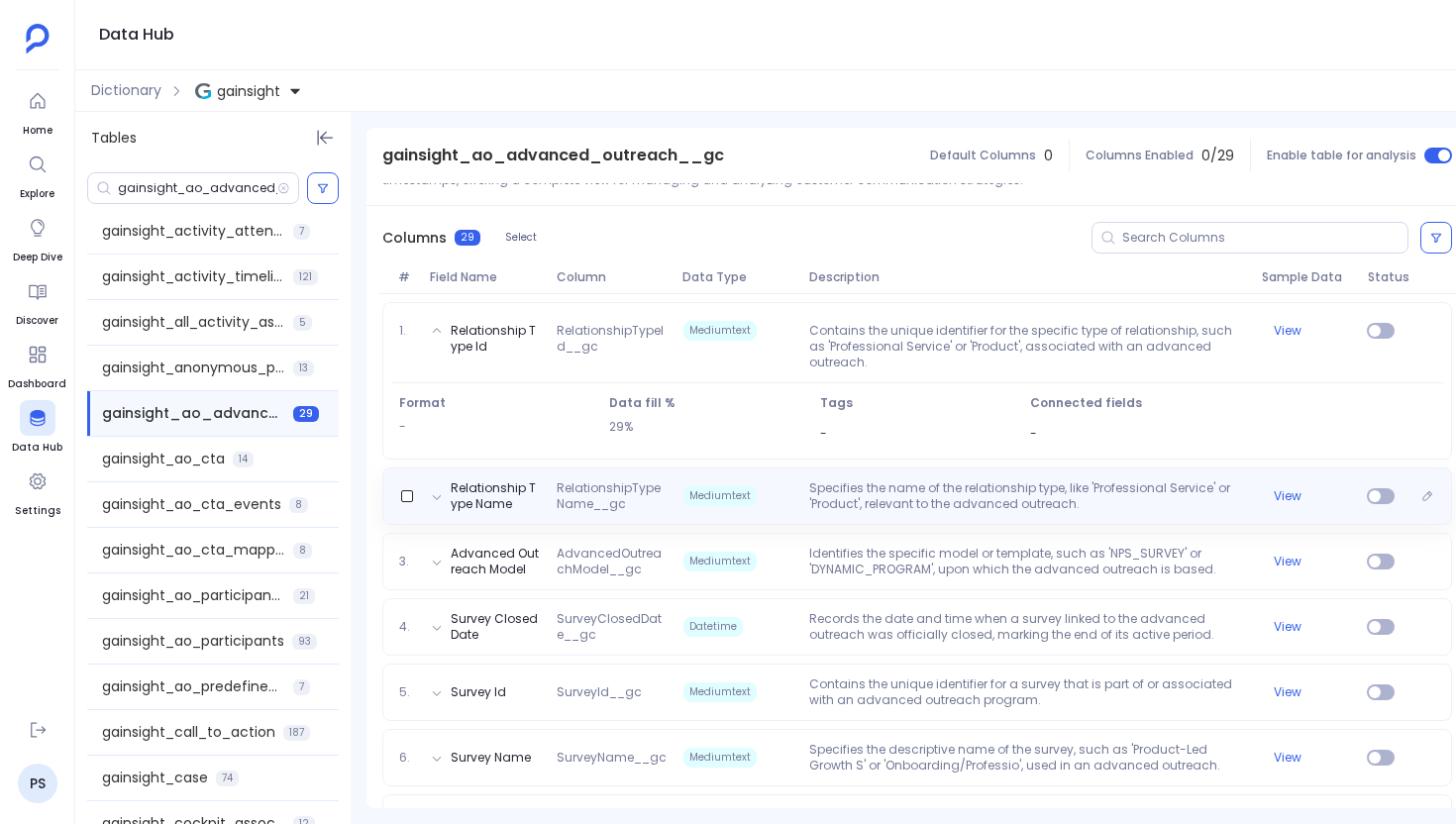 click on "Relationship Type Name RelationshipTypeName__gc Mediumtext Specifies the name of the relationship type, like 'Professional Service' or 'Product', relevant to the advanced outreach. View" at bounding box center [917, 496] 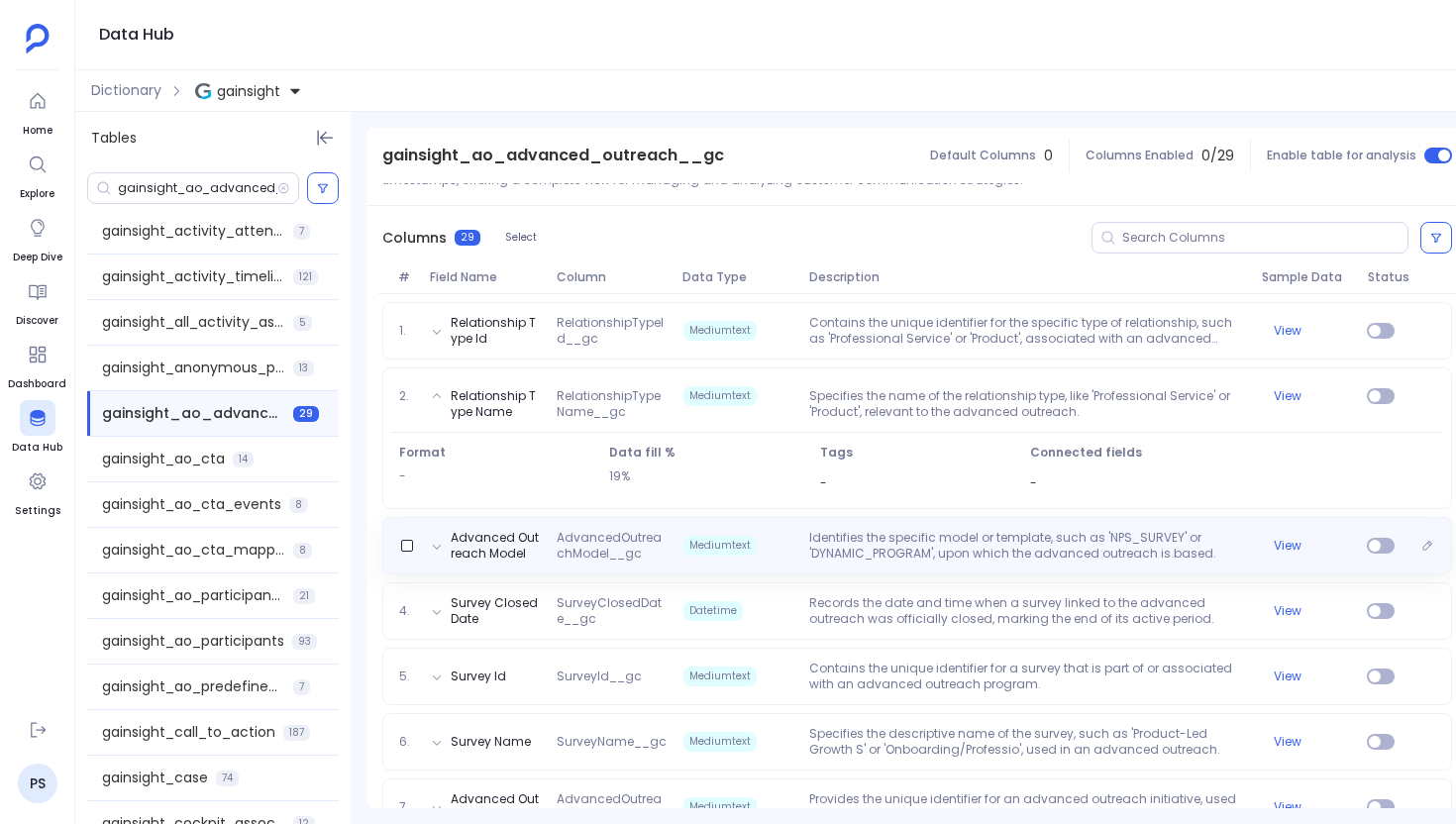 click on "Identifies the specific model or template, such as 'NPS_SURVEY' or 'DYNAMIC_PROGRAM', upon which the advanced outreach is based." at bounding box center (1027, 546) 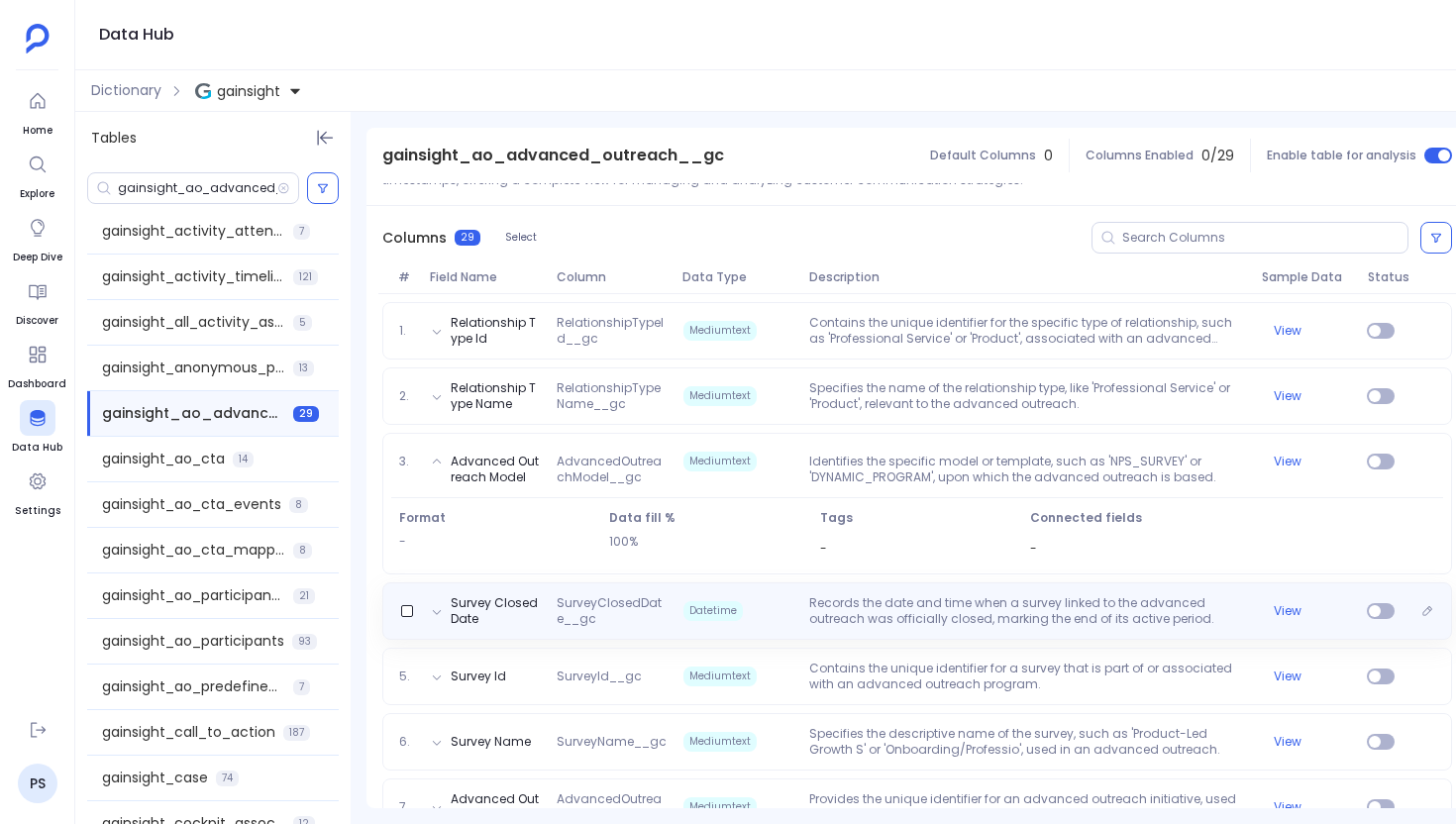 click on "Records the date and time when a survey linked to the advanced outreach was officially closed, marking the end of its active period." at bounding box center [1027, 611] 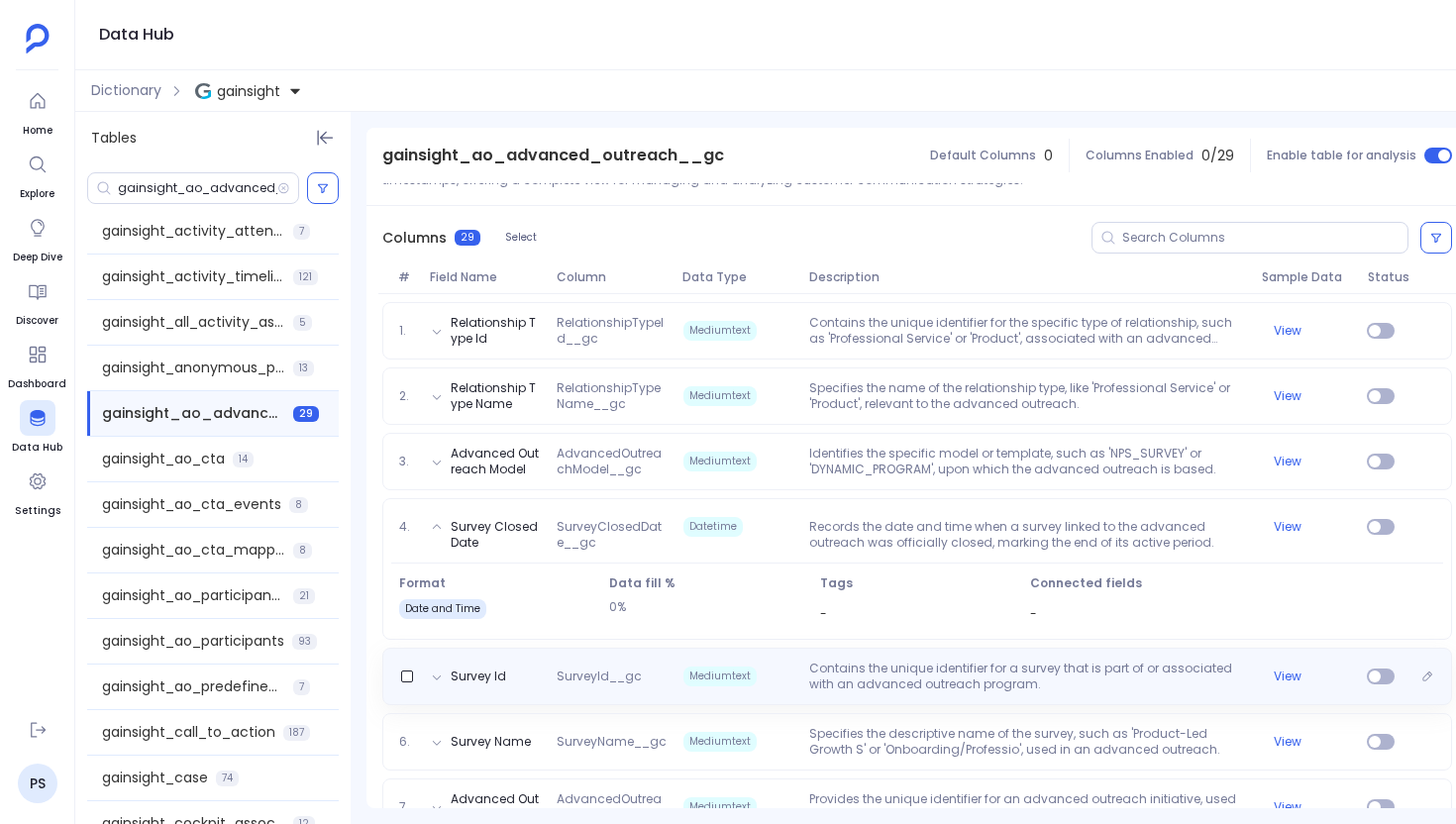 click on "Contains the unique identifier for a survey that is part of or associated with an advanced outreach program." at bounding box center [1027, 676] 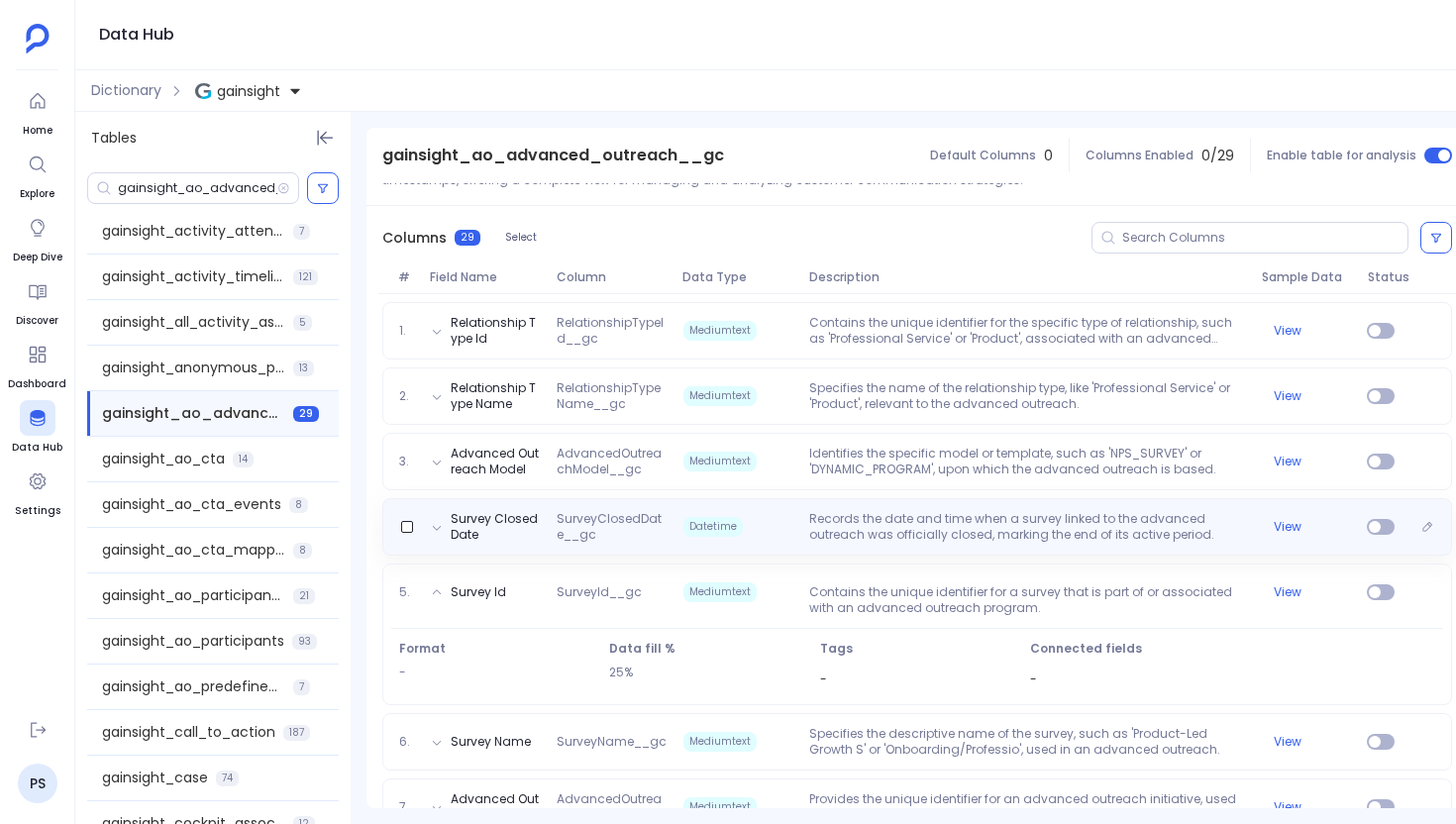 click on "Records the date and time when a survey linked to the advanced outreach was officially closed, marking the end of its active period." at bounding box center (1027, 527) 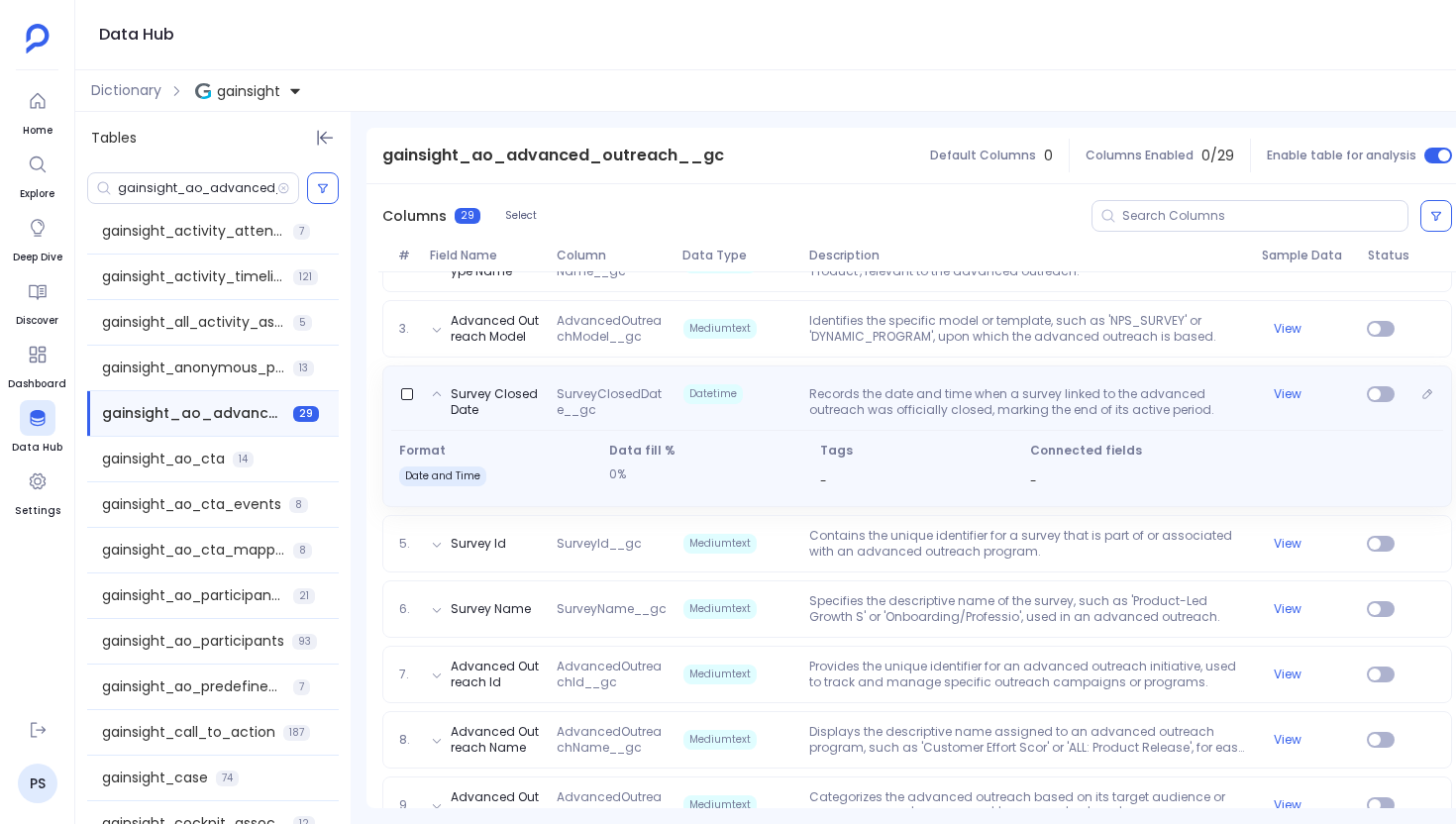 scroll, scrollTop: 404, scrollLeft: 0, axis: vertical 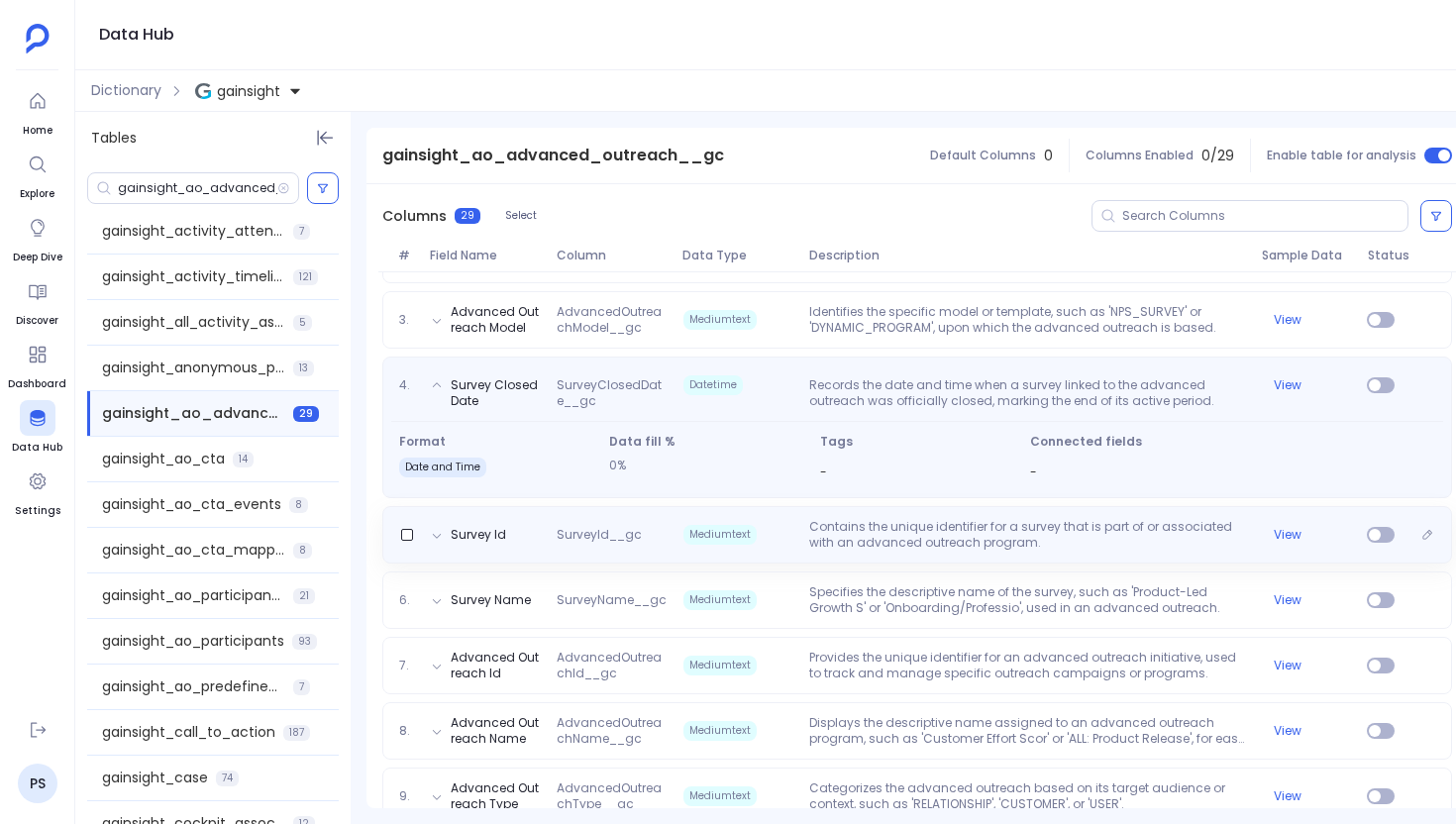 click on "Contains the unique identifier for a survey that is part of or associated with an advanced outreach program." at bounding box center [1027, 535] 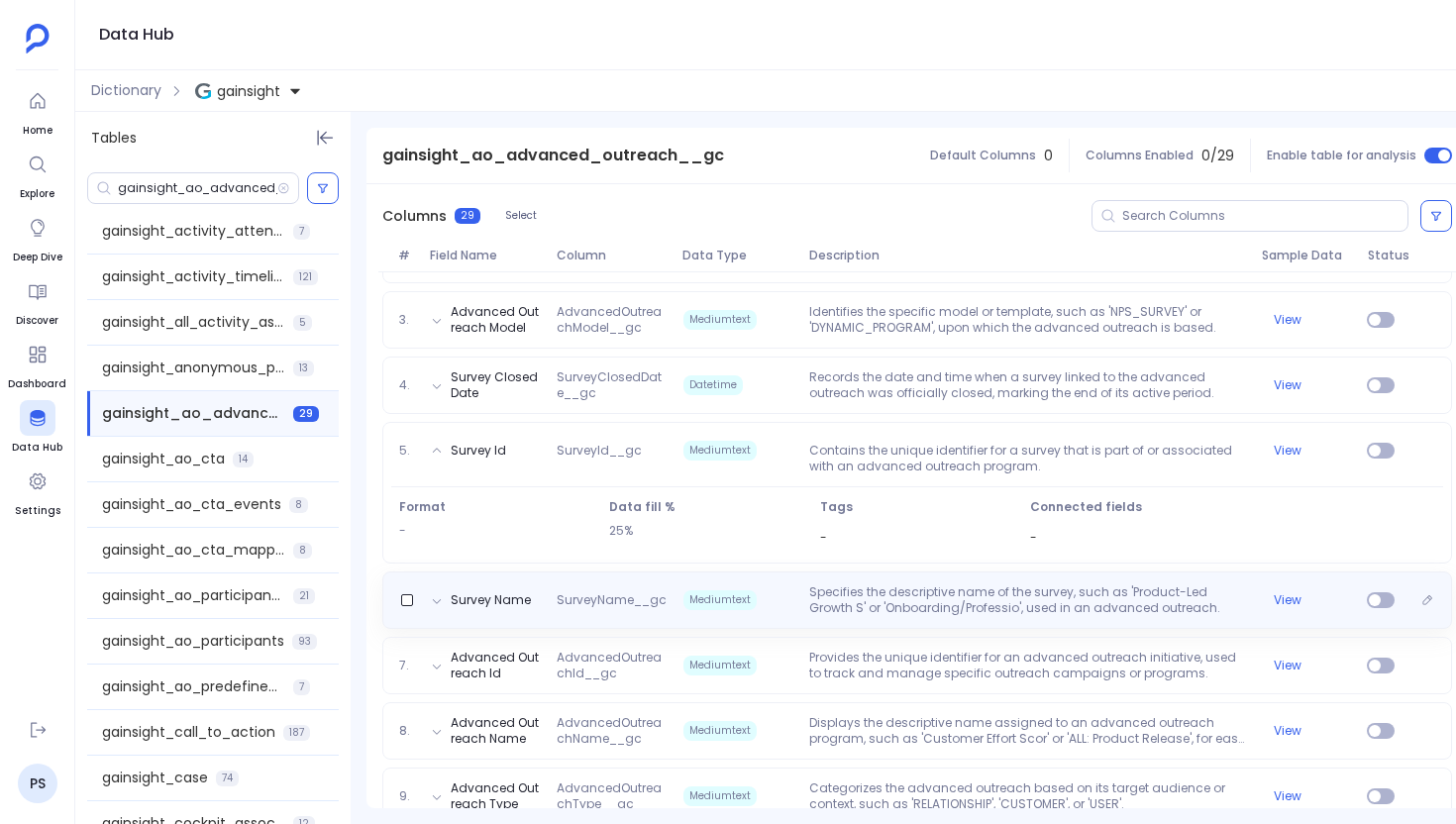 click on "Specifies the descriptive name of the survey, such as 'Product-Led Growth S' or 'Onboarding/Professio', used in an advanced outreach." at bounding box center (1027, 600) 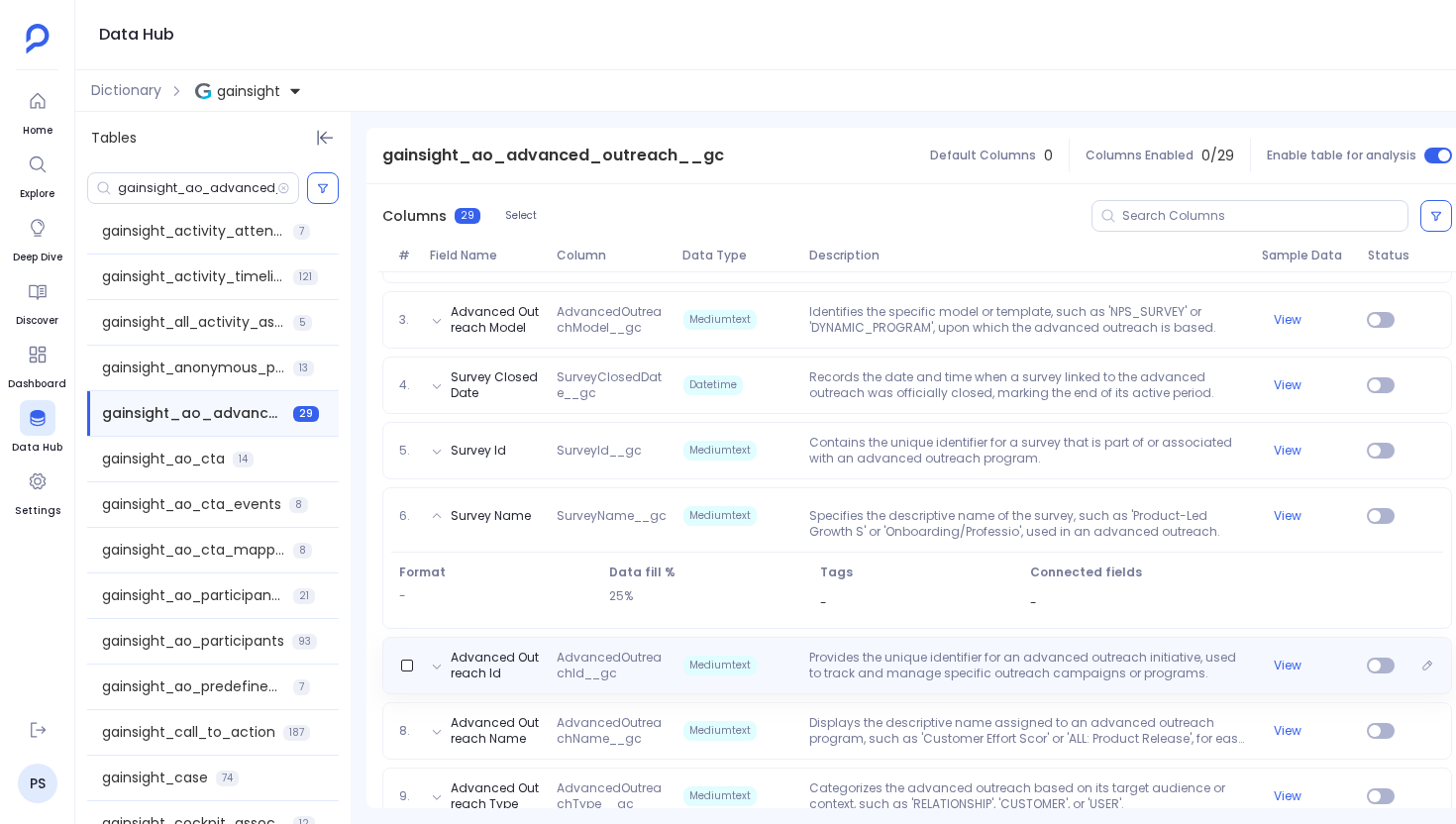click on "Provides the unique identifier for an advanced outreach initiative, used to track and manage specific outreach campaigns or programs." at bounding box center [1027, 666] 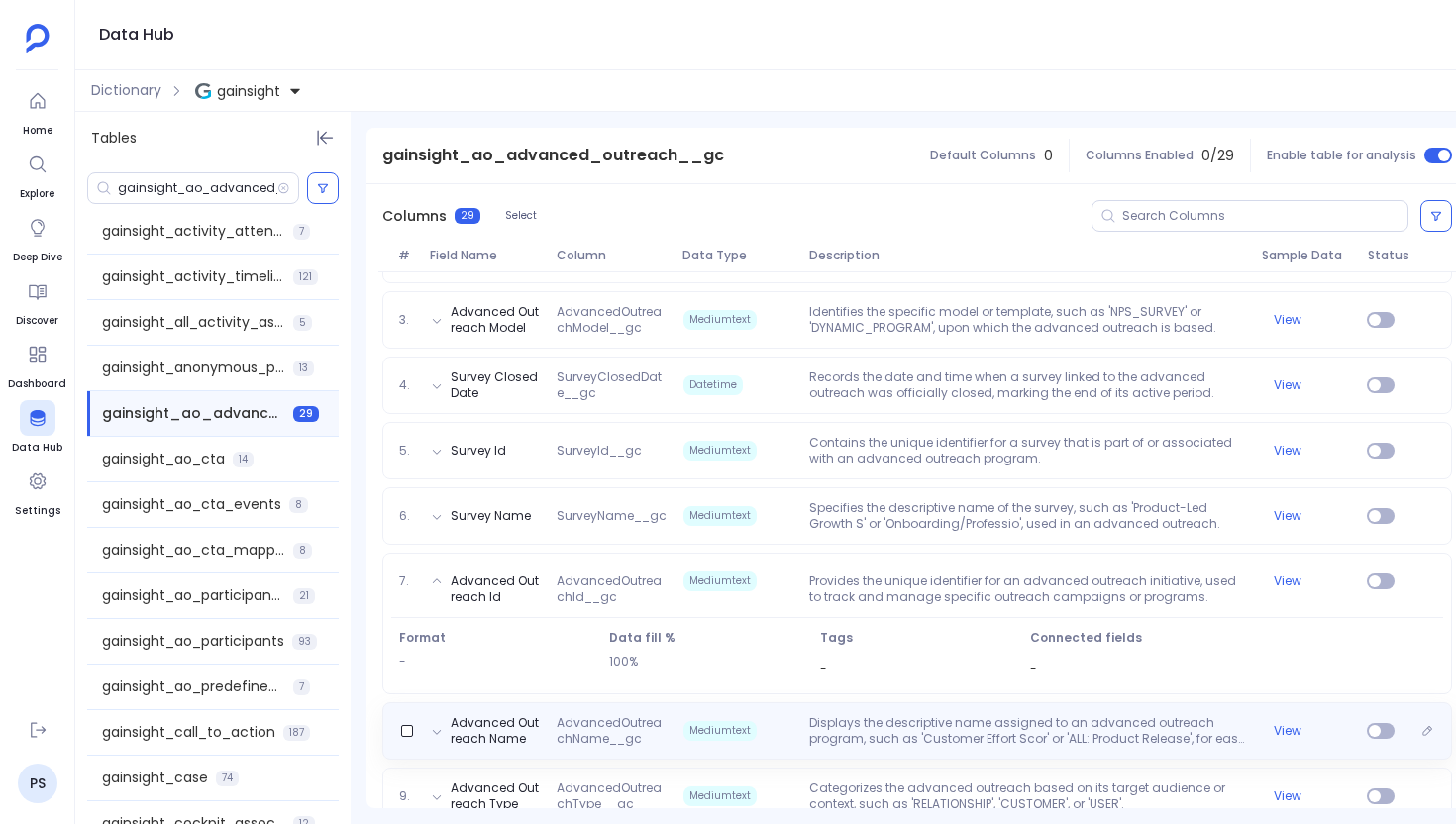 click on "Advanced Outreach Name AdvancedOutreachName__gc Mediumtext Displays the descriptive name assigned to an advanced outreach program, such as 'Customer Effort Scor' or 'ALL: Product Release', for easy identification. View" at bounding box center [917, 731] 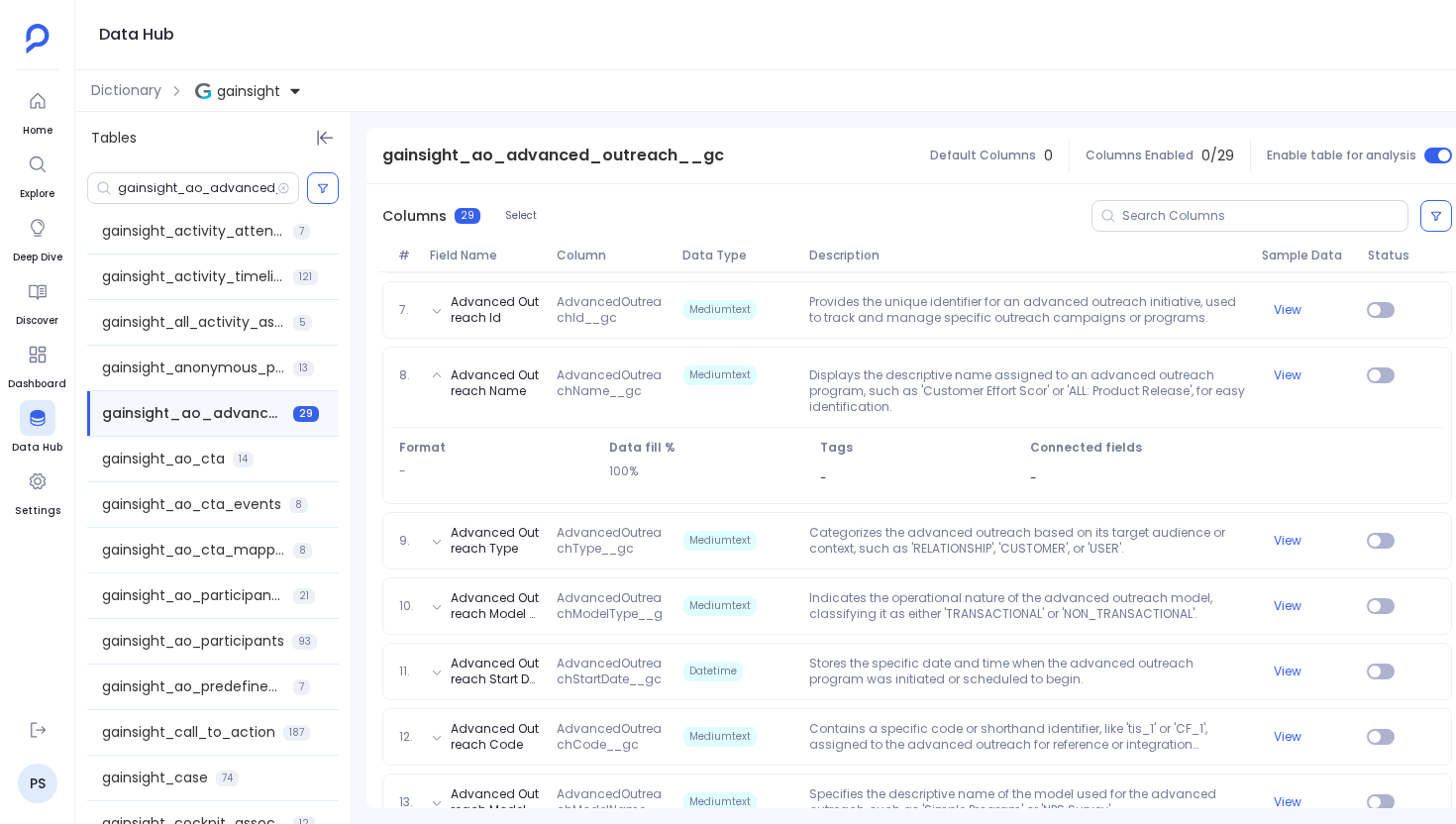 scroll, scrollTop: 695, scrollLeft: 0, axis: vertical 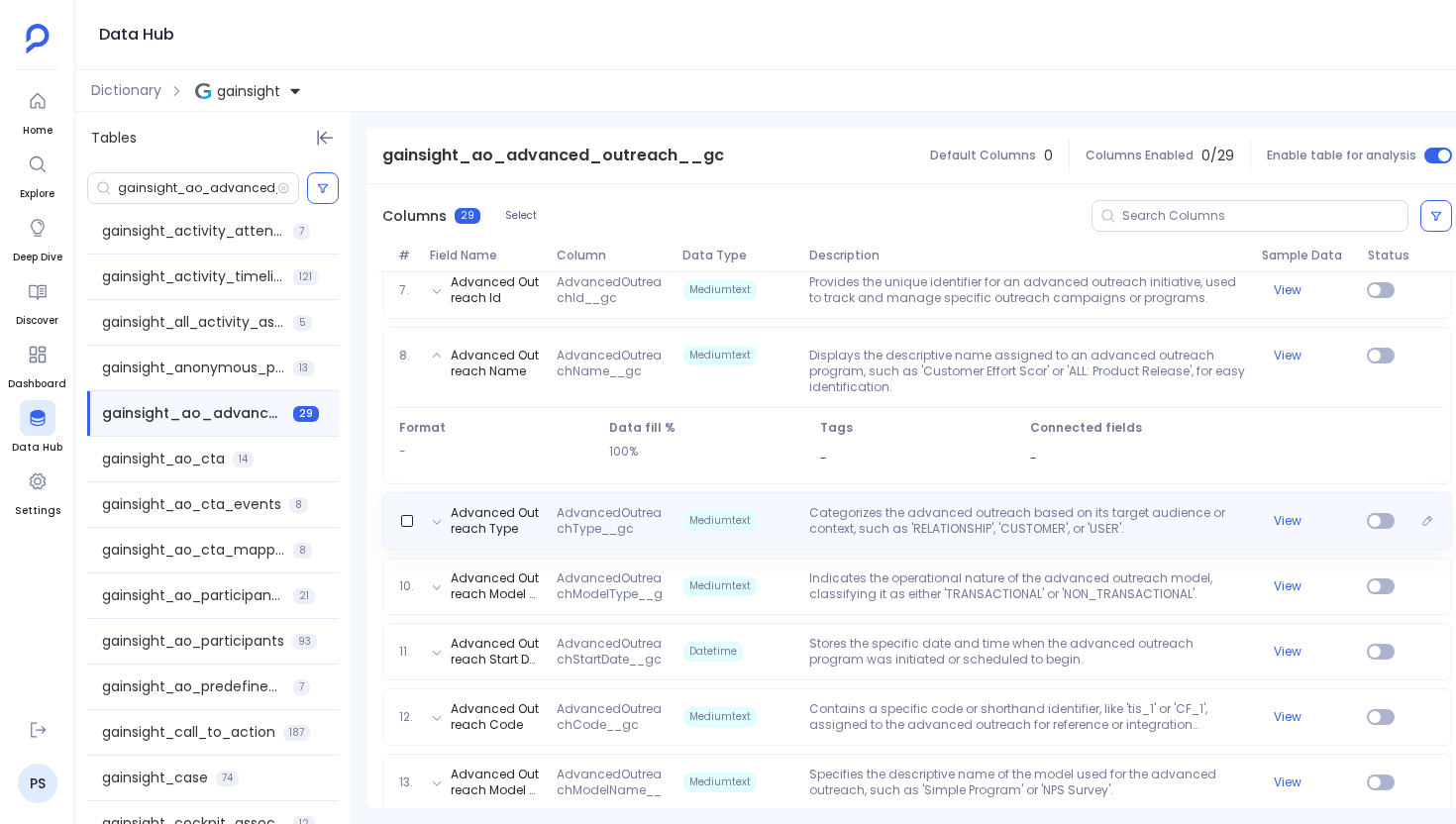 click on "Categorizes the advanced outreach based on its target audience or context, such as 'RELATIONSHIP', 'CUSTOMER', or 'USER'." at bounding box center (1027, 521) 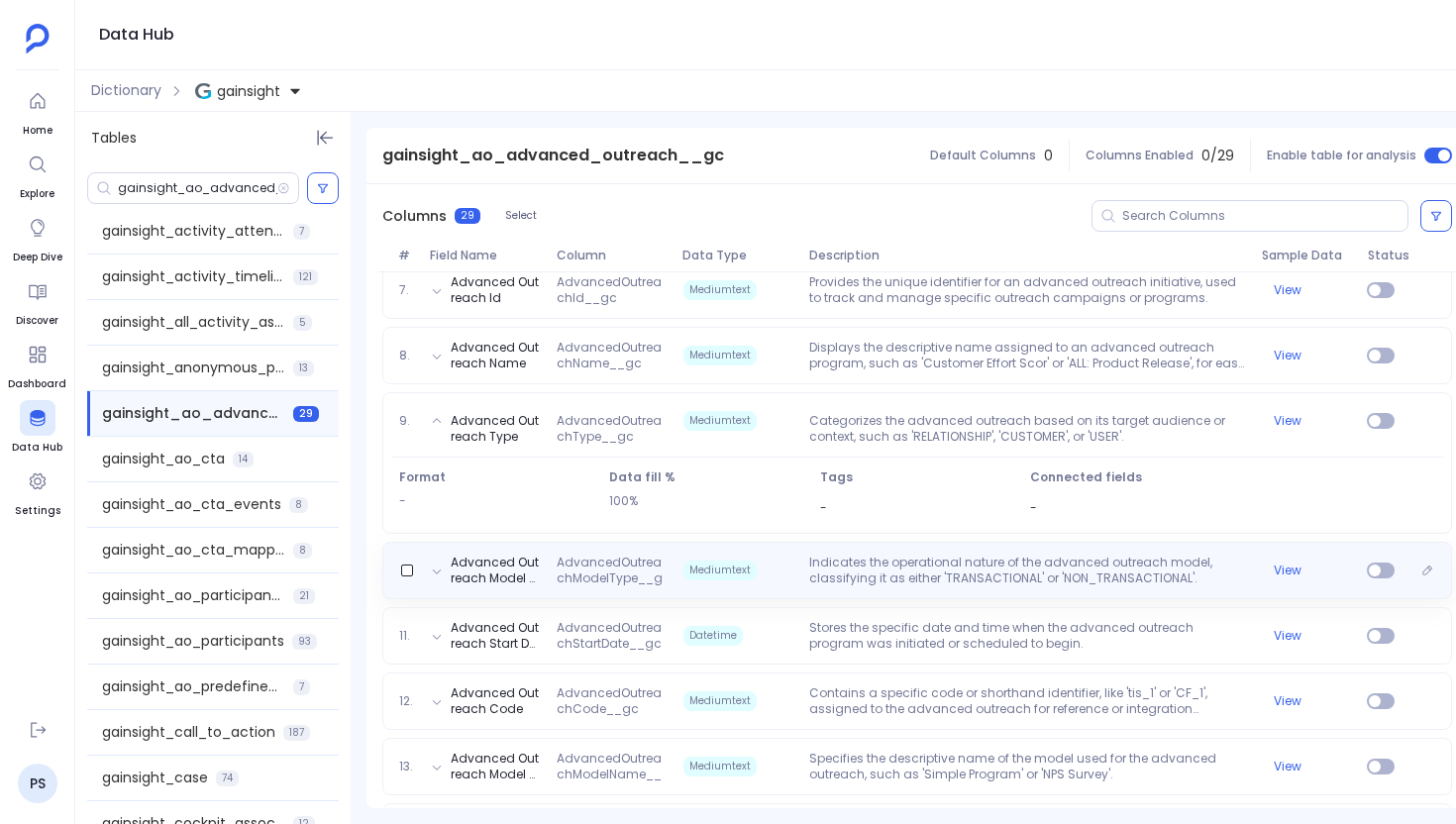 click on "Indicates the operational nature of the advanced outreach model, classifying it as either 'TRANSACTIONAL' or 'NON_TRANSACTIONAL'." at bounding box center [1027, 570] 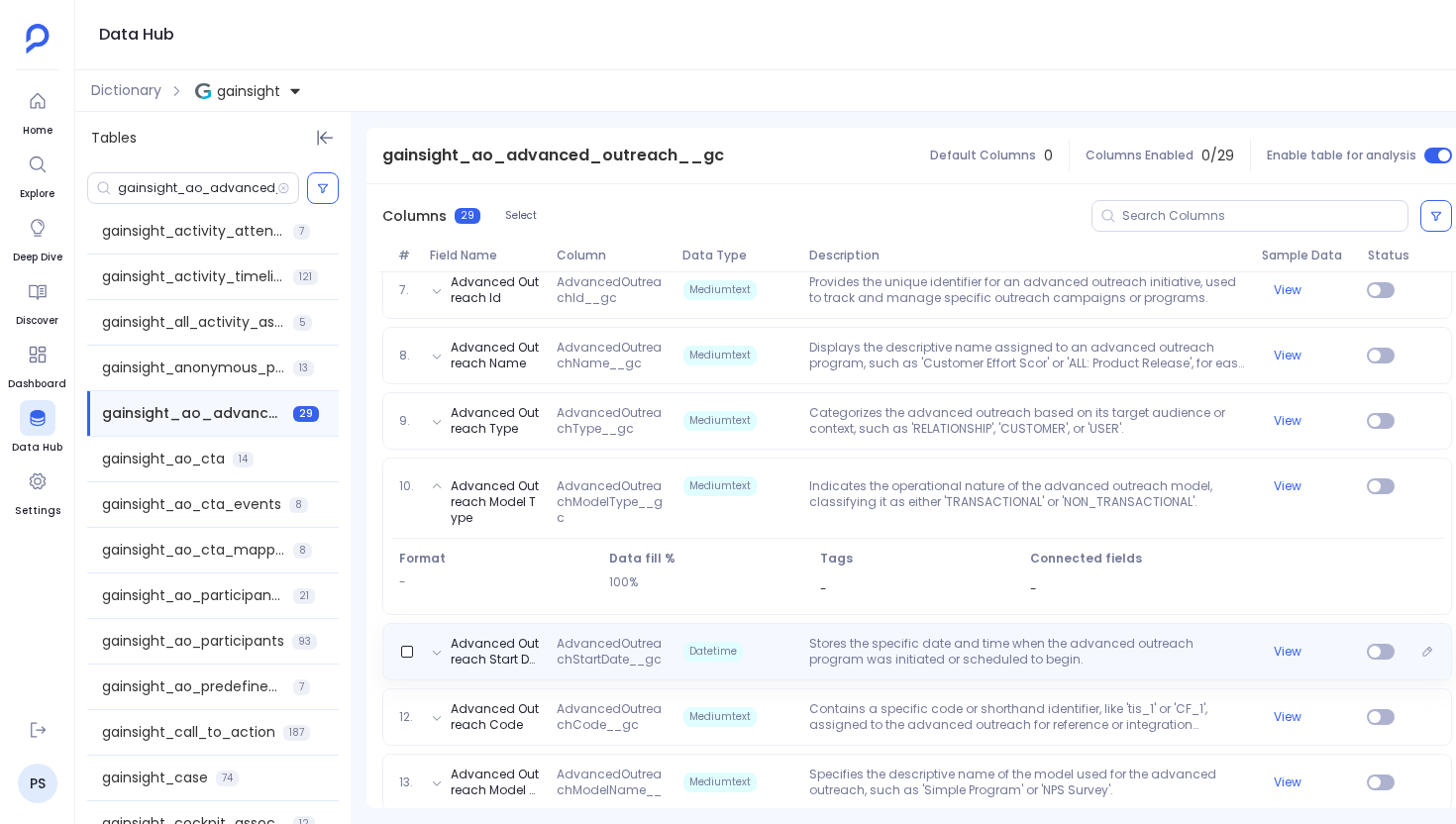 click on "Stores the specific date and time when the advanced outreach program was initiated or scheduled to begin." at bounding box center [1027, 652] 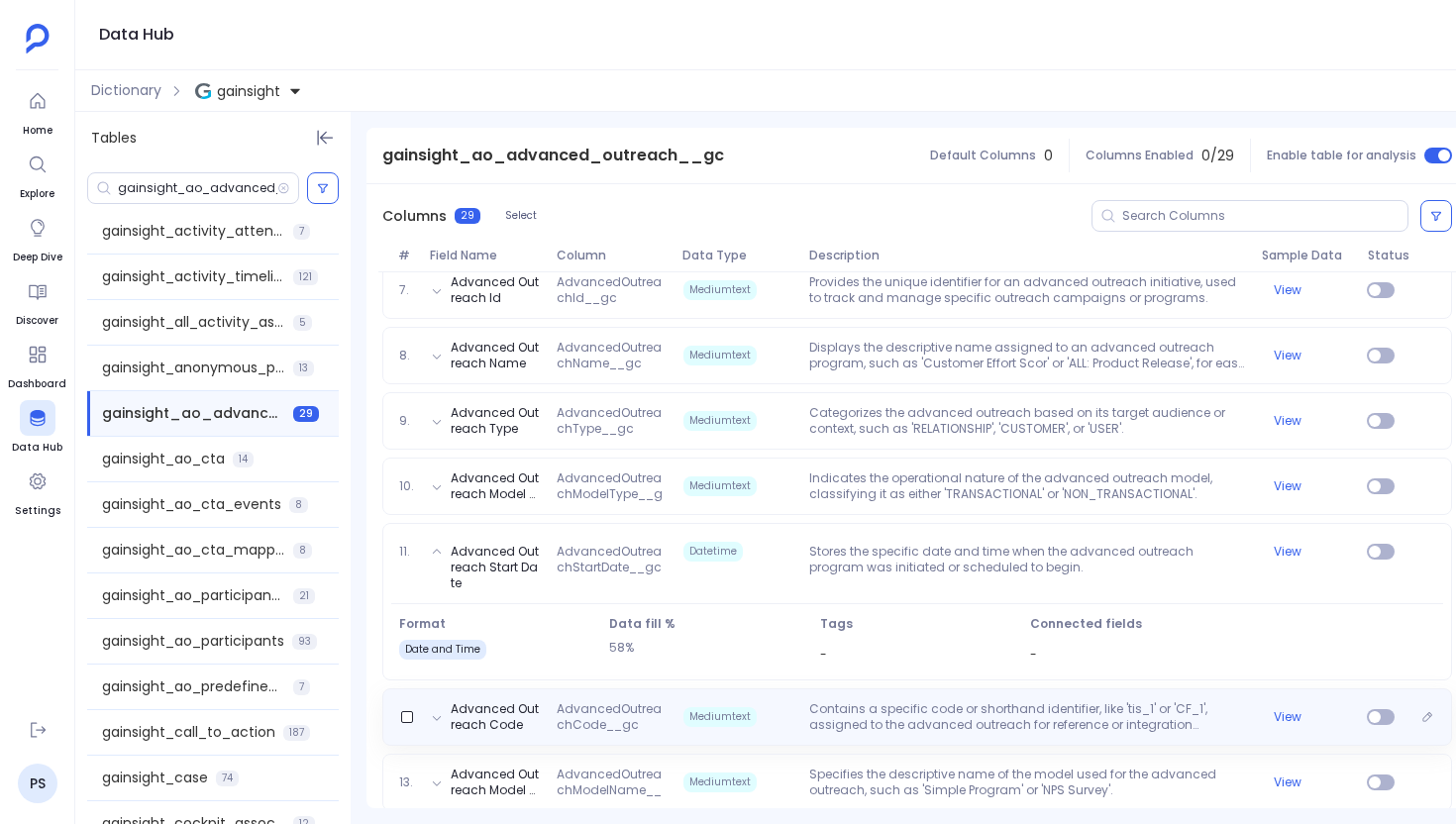 click on "Contains a specific code or shorthand identifier, like 'tis_1' or 'CF_1', assigned to the advanced outreach for reference or integration purposes." at bounding box center [1027, 717] 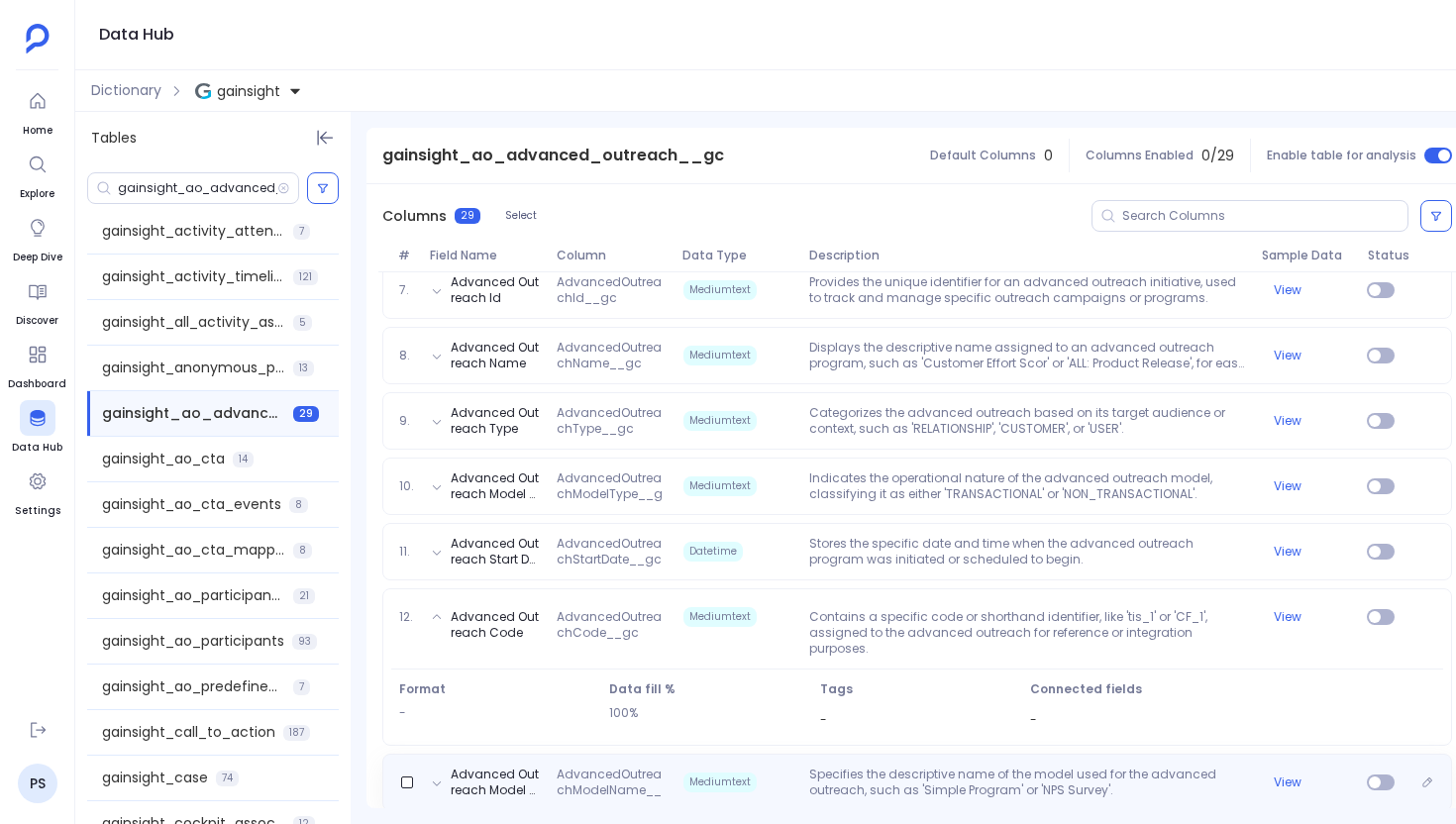 click on "Specifies the descriptive name of the model used for the advanced outreach, such as 'Simple Program' or 'NPS Survey'." at bounding box center [1027, 782] 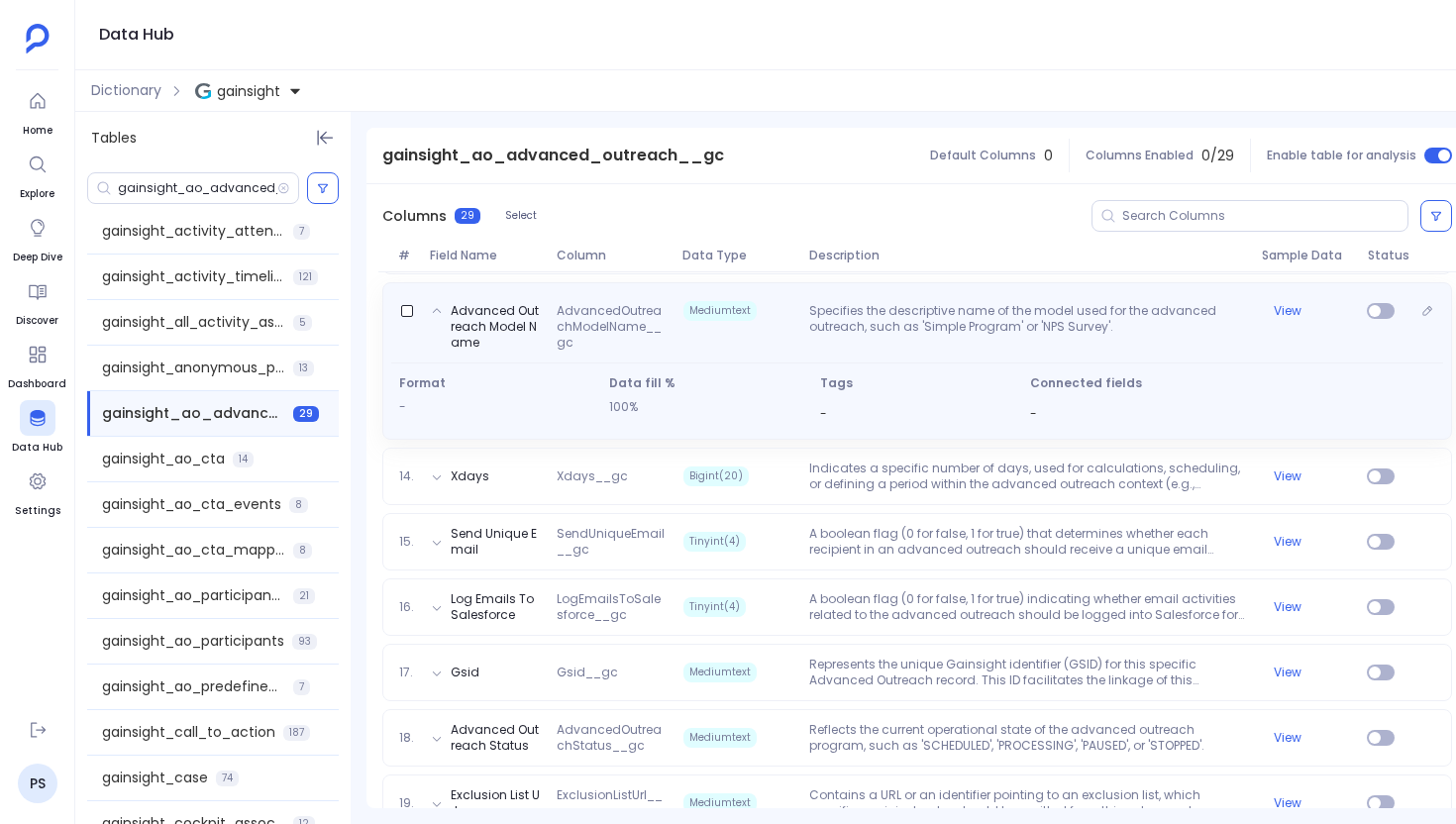 scroll, scrollTop: 1145, scrollLeft: 0, axis: vertical 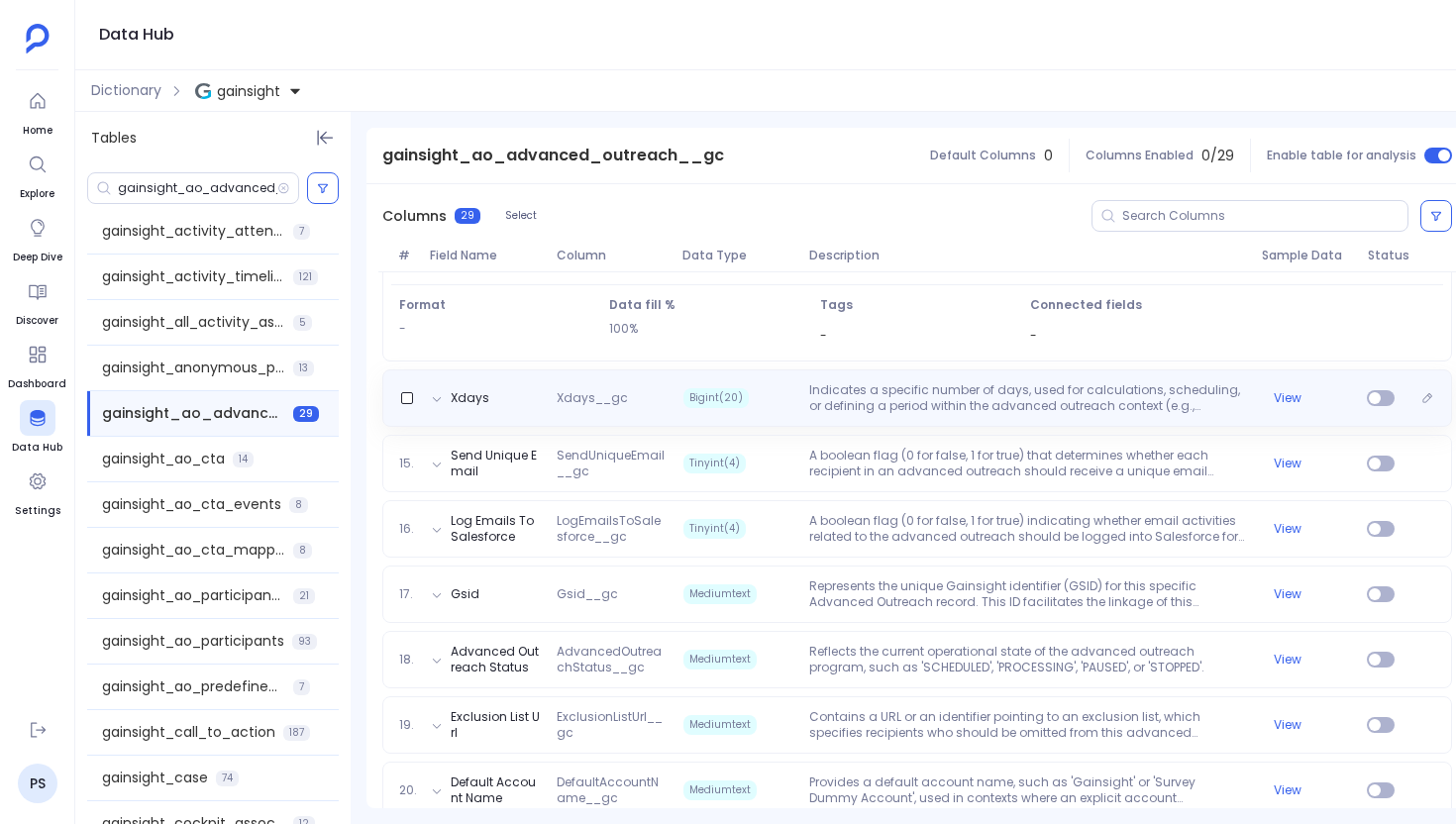 click on "Indicates a specific number of days, used for calculations, scheduling, or defining a period within the advanced outreach context (e.g., duration, offset)." at bounding box center (1027, 398) 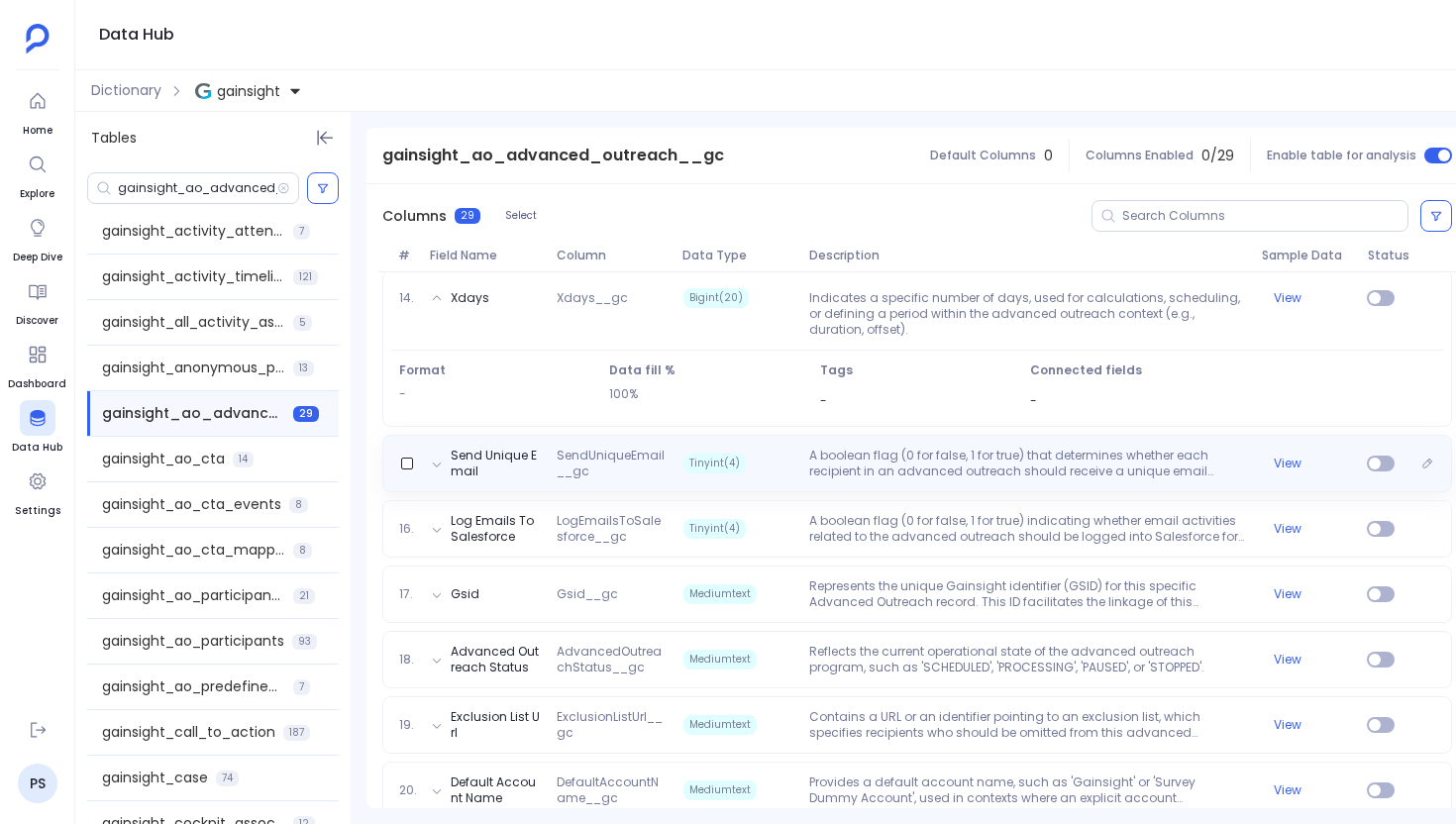 click on "A boolean flag (0 for false, 1 for true) that determines whether each recipient in an advanced outreach should receive a unique email instance, preventing duplicate sends to the same address within a defined scope." at bounding box center [1027, 464] 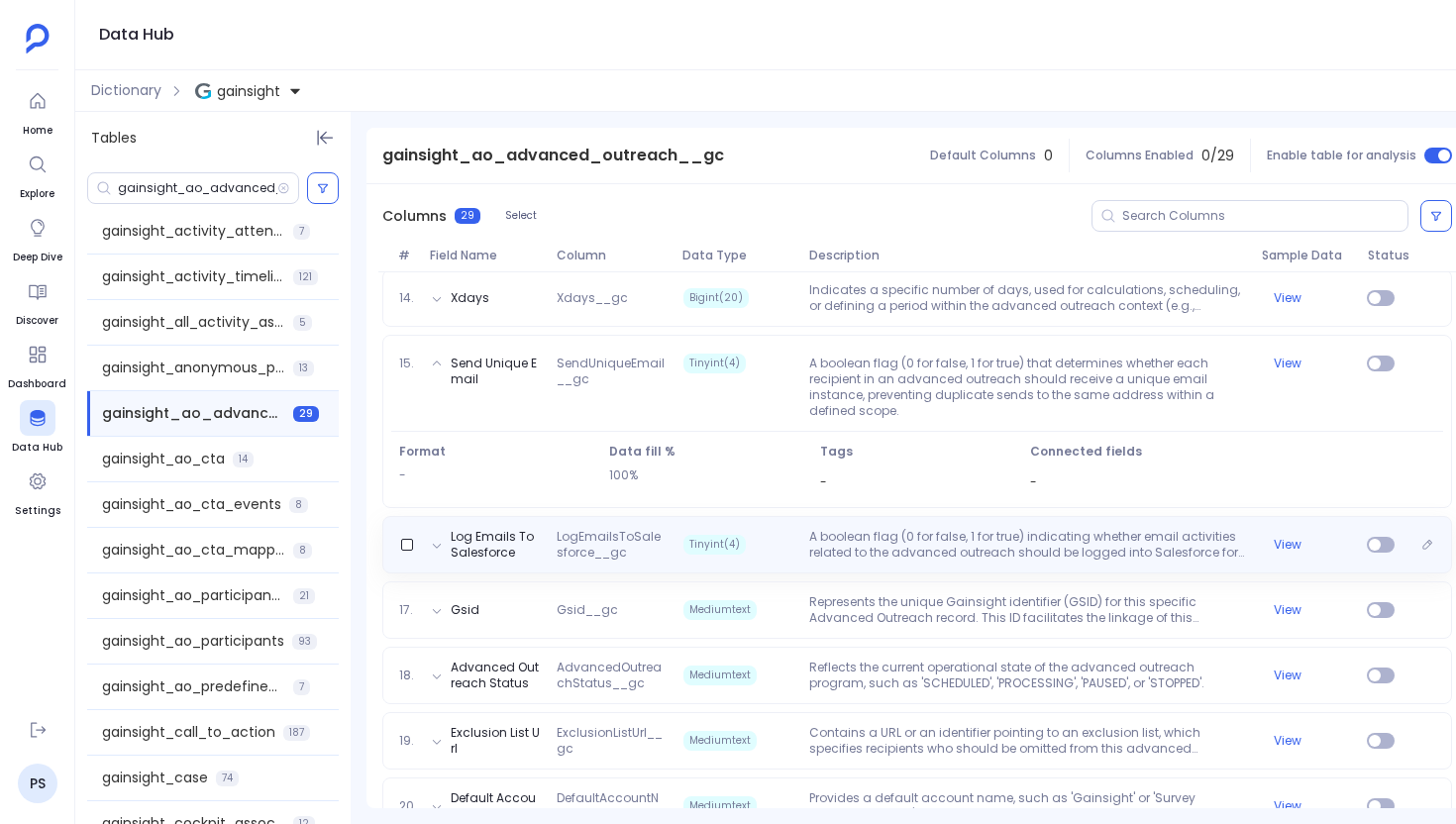 click on "A boolean flag (0 for false, 1 for true) indicating whether email activities related to the advanced outreach should be logged into Salesforce for tracking and CRM integration." at bounding box center [1027, 545] 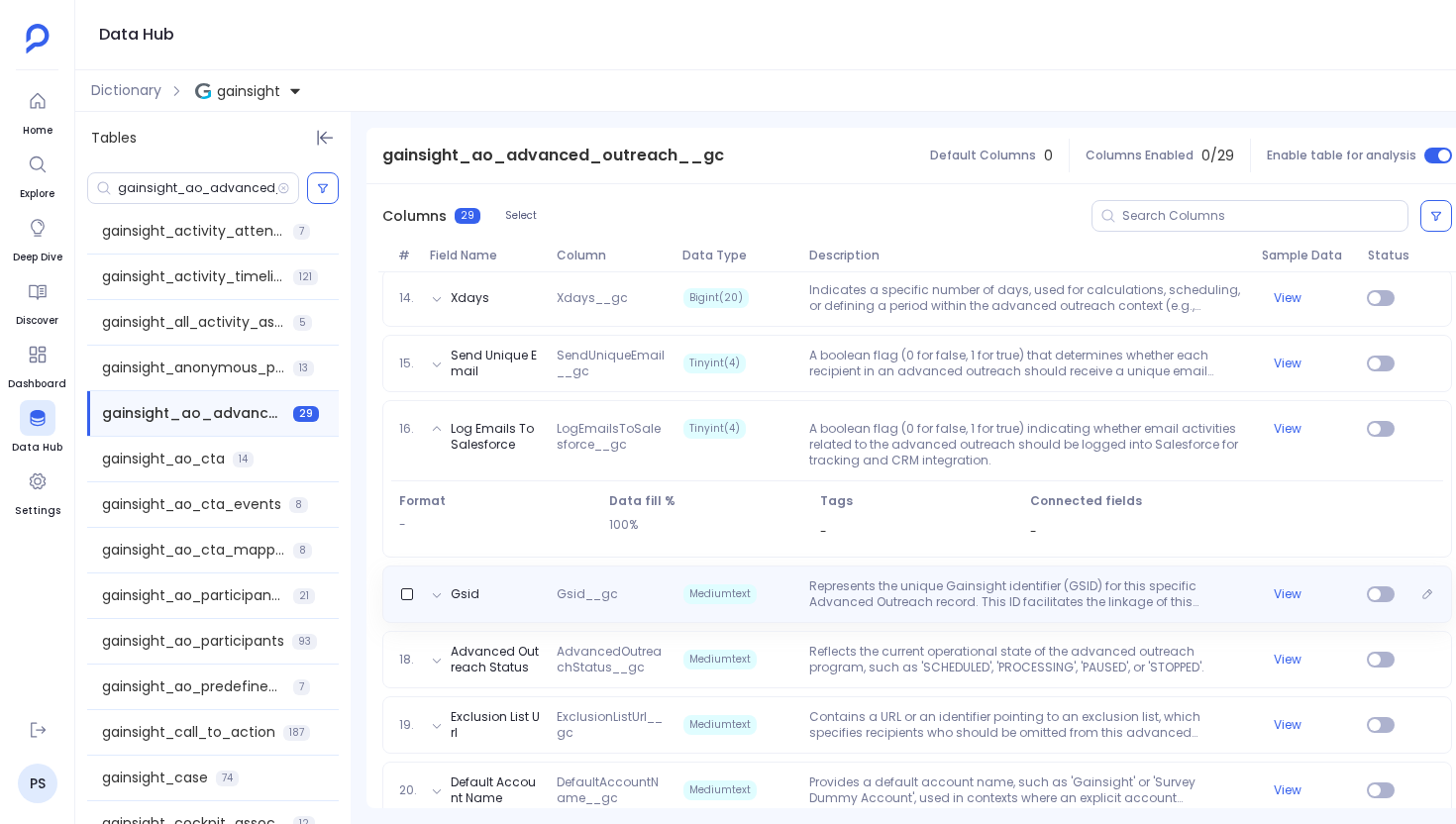 click on "Represents the unique Gainsight identifier (GSID) for this specific Advanced Outreach record. This ID facilitates the linkage of this outreach to related data in other tables, such as its associated Call to Actions (CTAs) via `gainsight_ao_cta_mapping`, participant source configurations in `gainsight_ao_participant_source_configuration__gc`, and participant details in `gainsight_ao_participants`." at bounding box center [1027, 594] 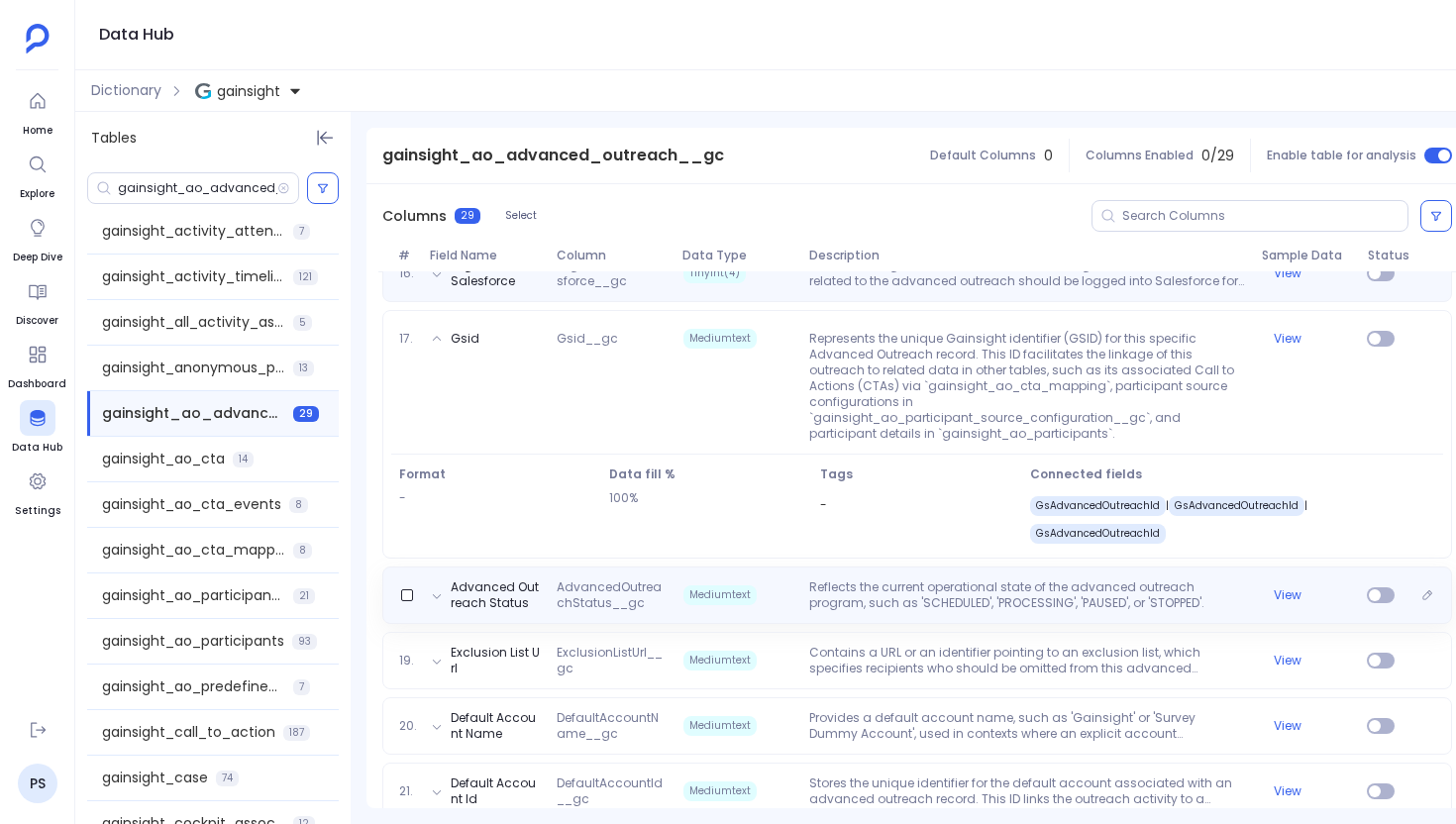 scroll, scrollTop: 1253, scrollLeft: 0, axis: vertical 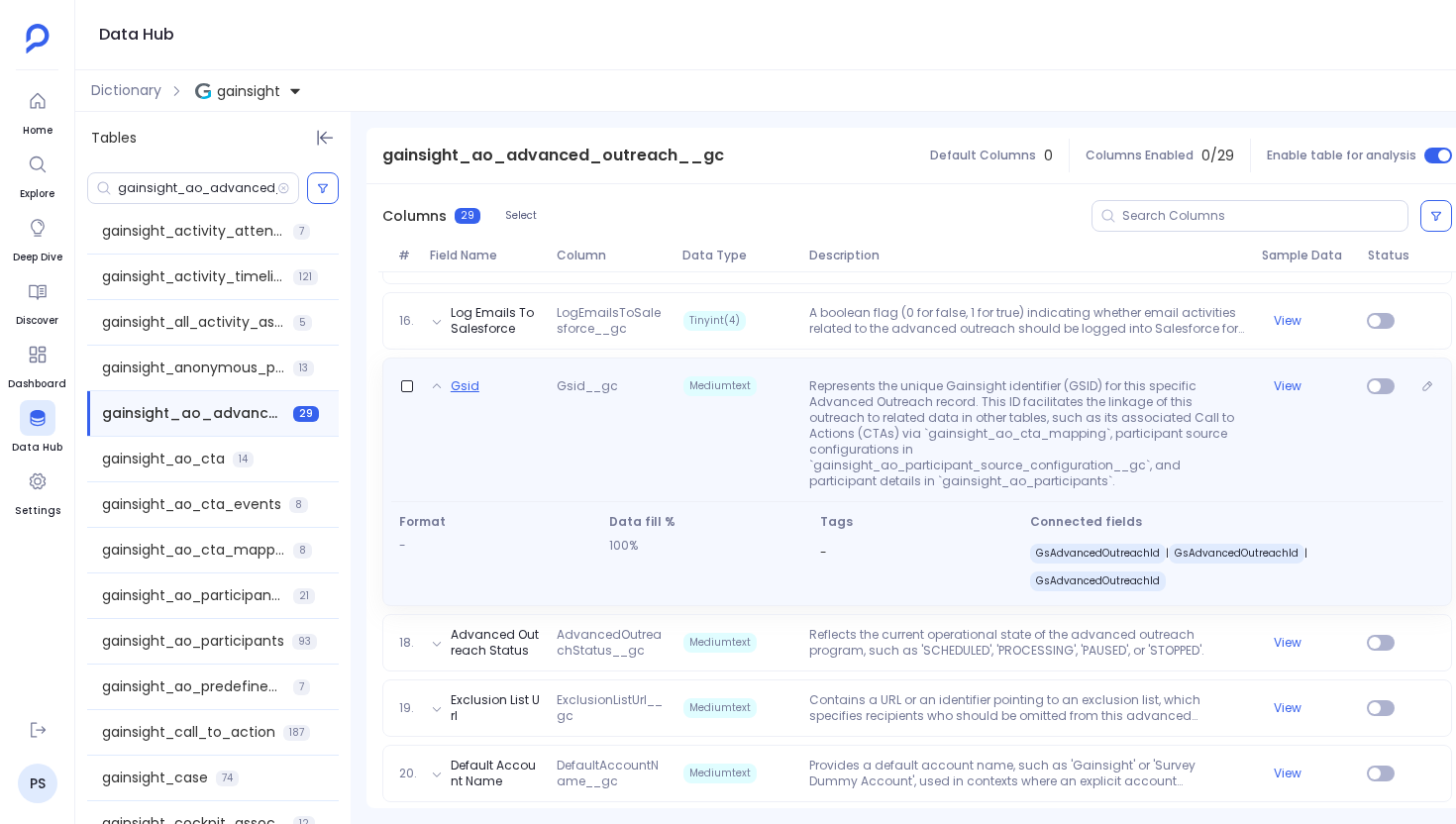 click on "Gsid" at bounding box center (465, 386) 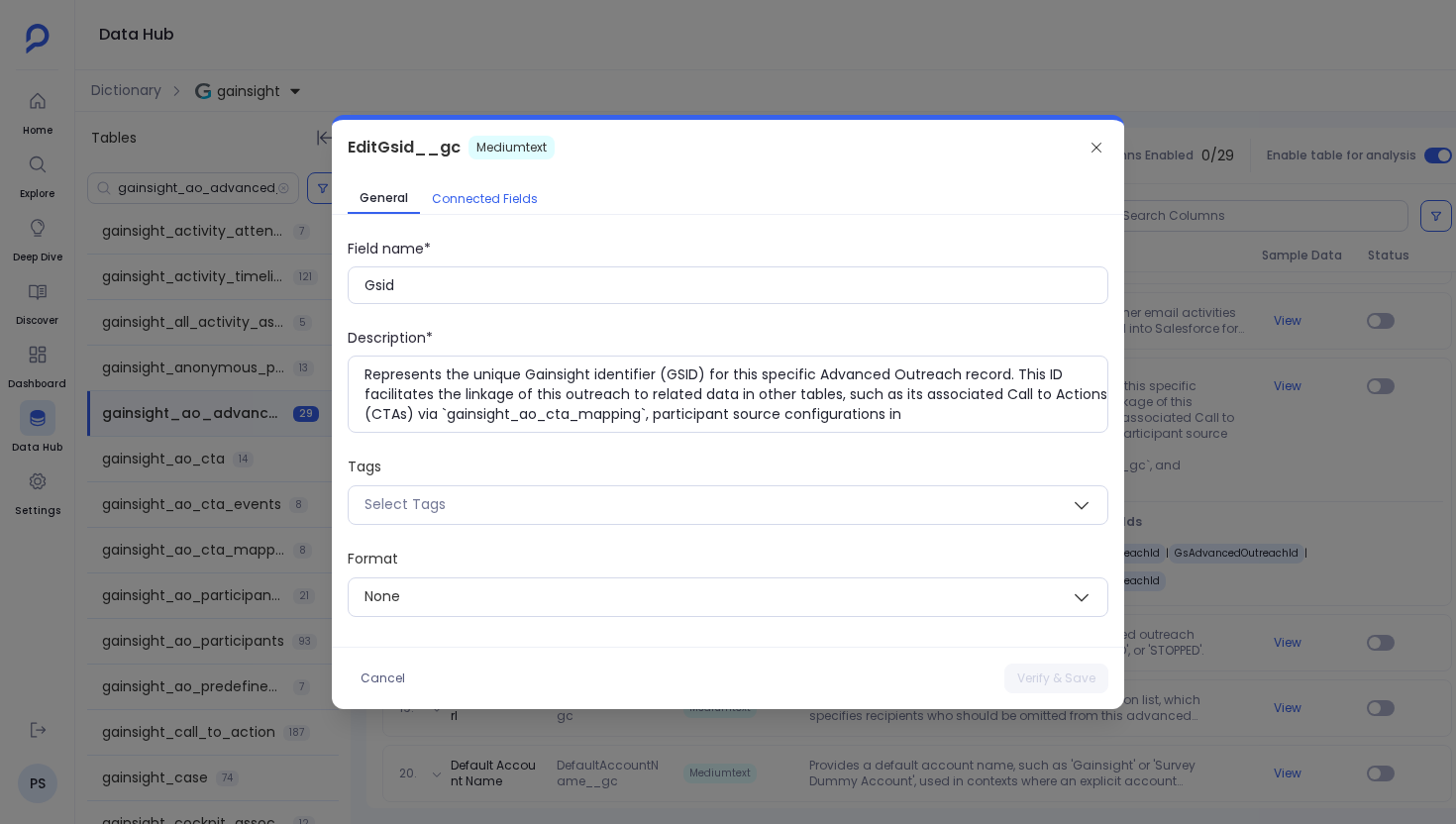 click on "Connected Fields" at bounding box center [484, 199] 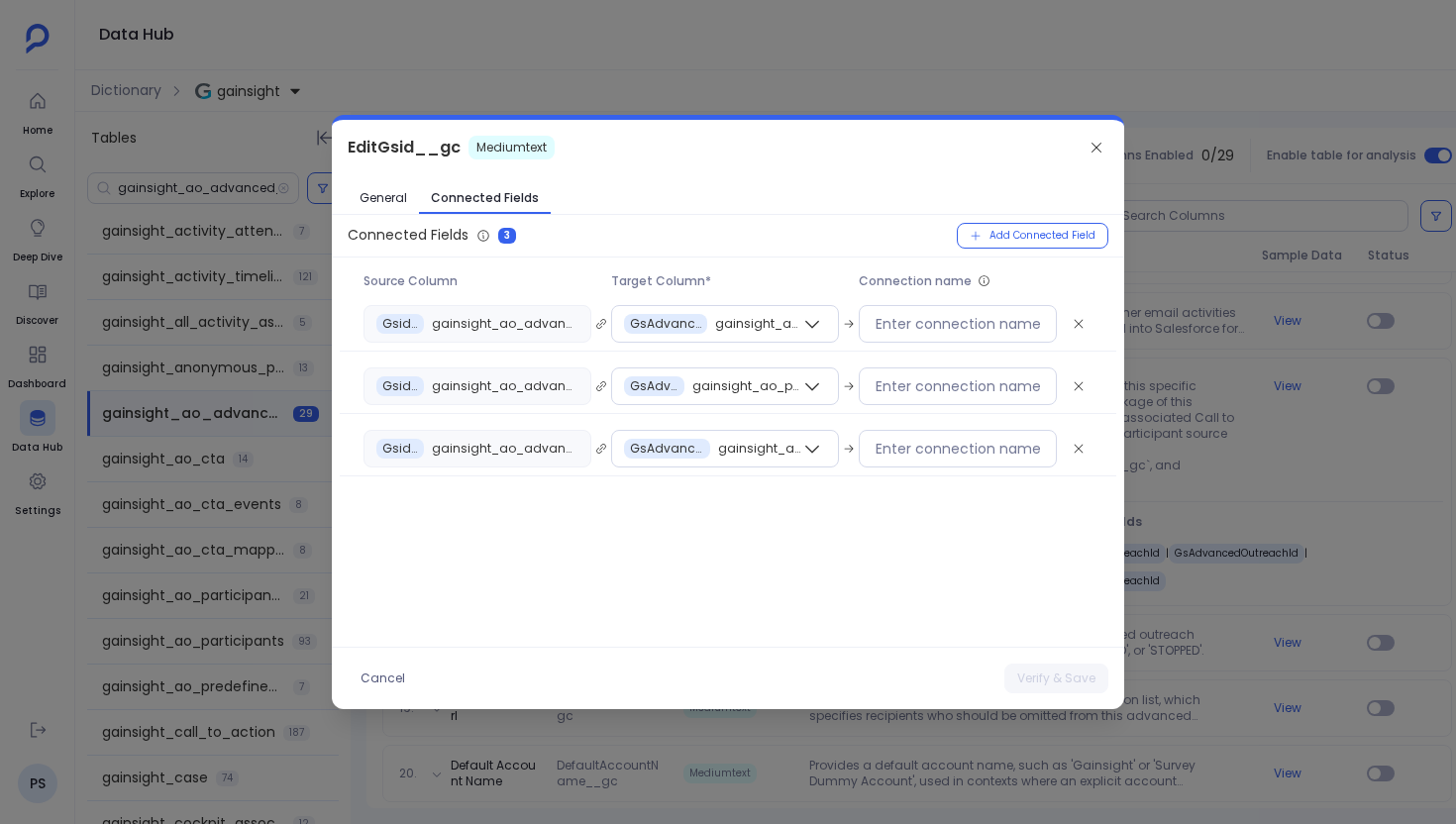 click at bounding box center (728, 412) 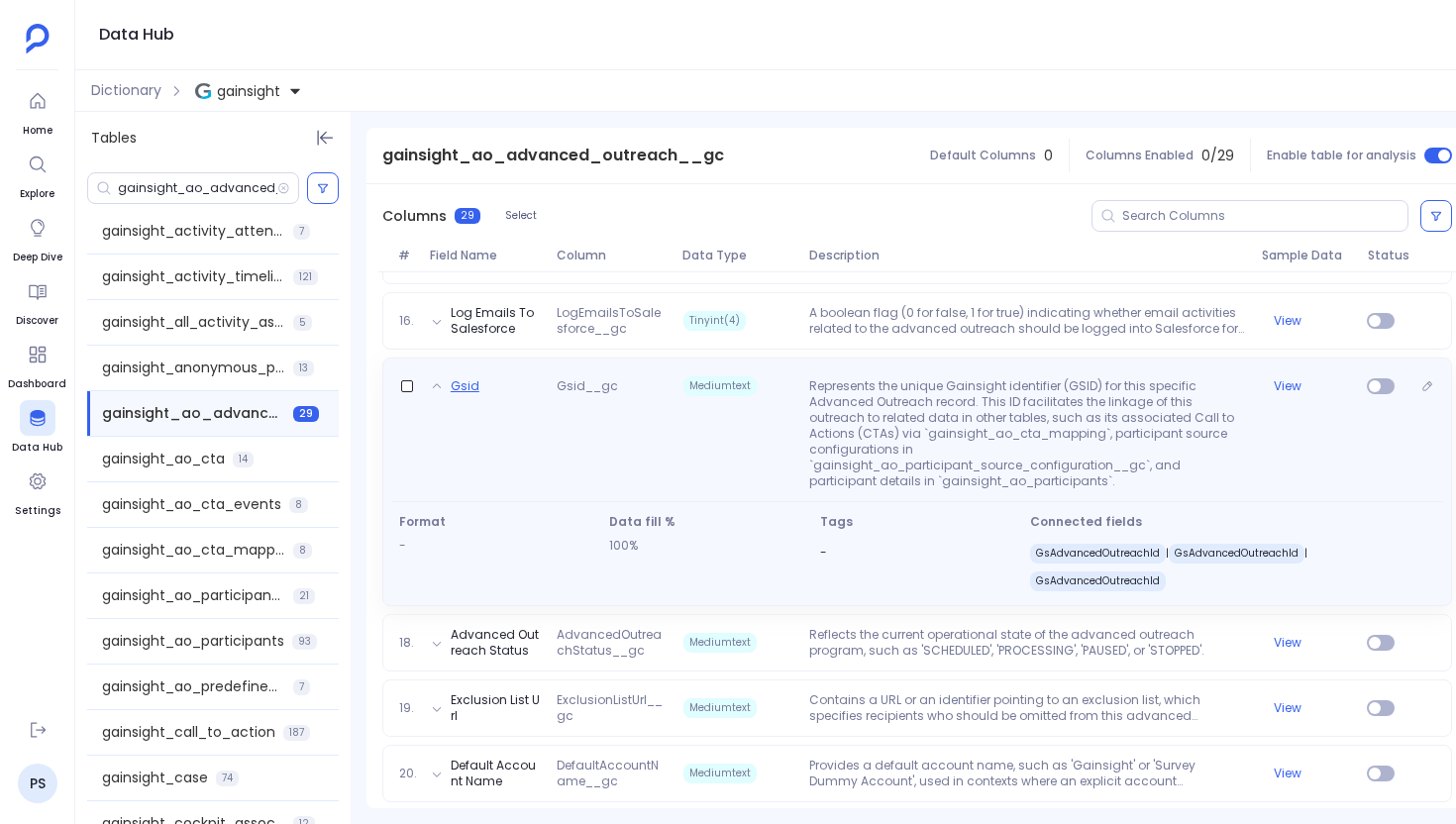 click on "Gsid" at bounding box center [465, 386] 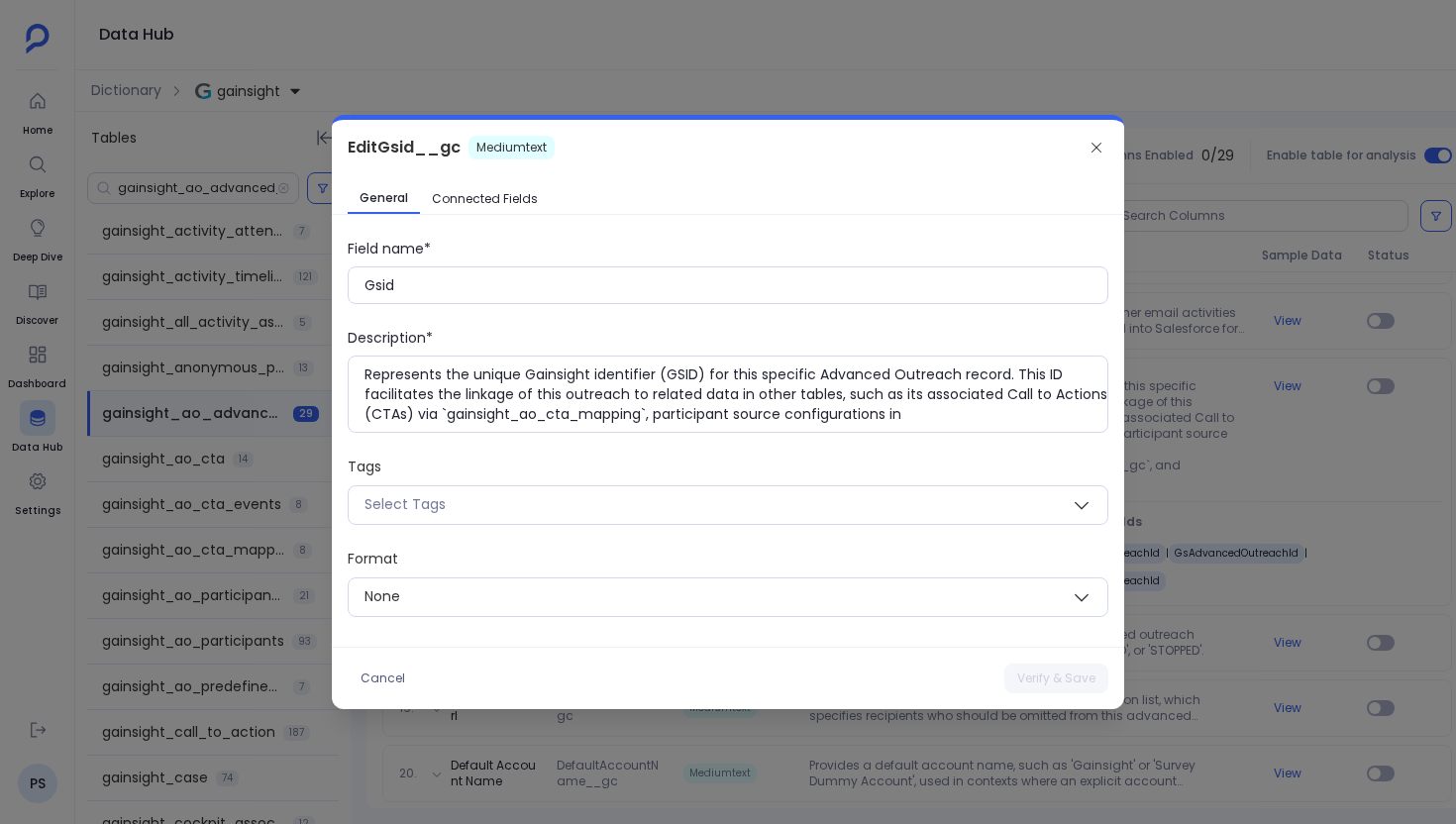 click on "Connected Fields" at bounding box center [484, 199] 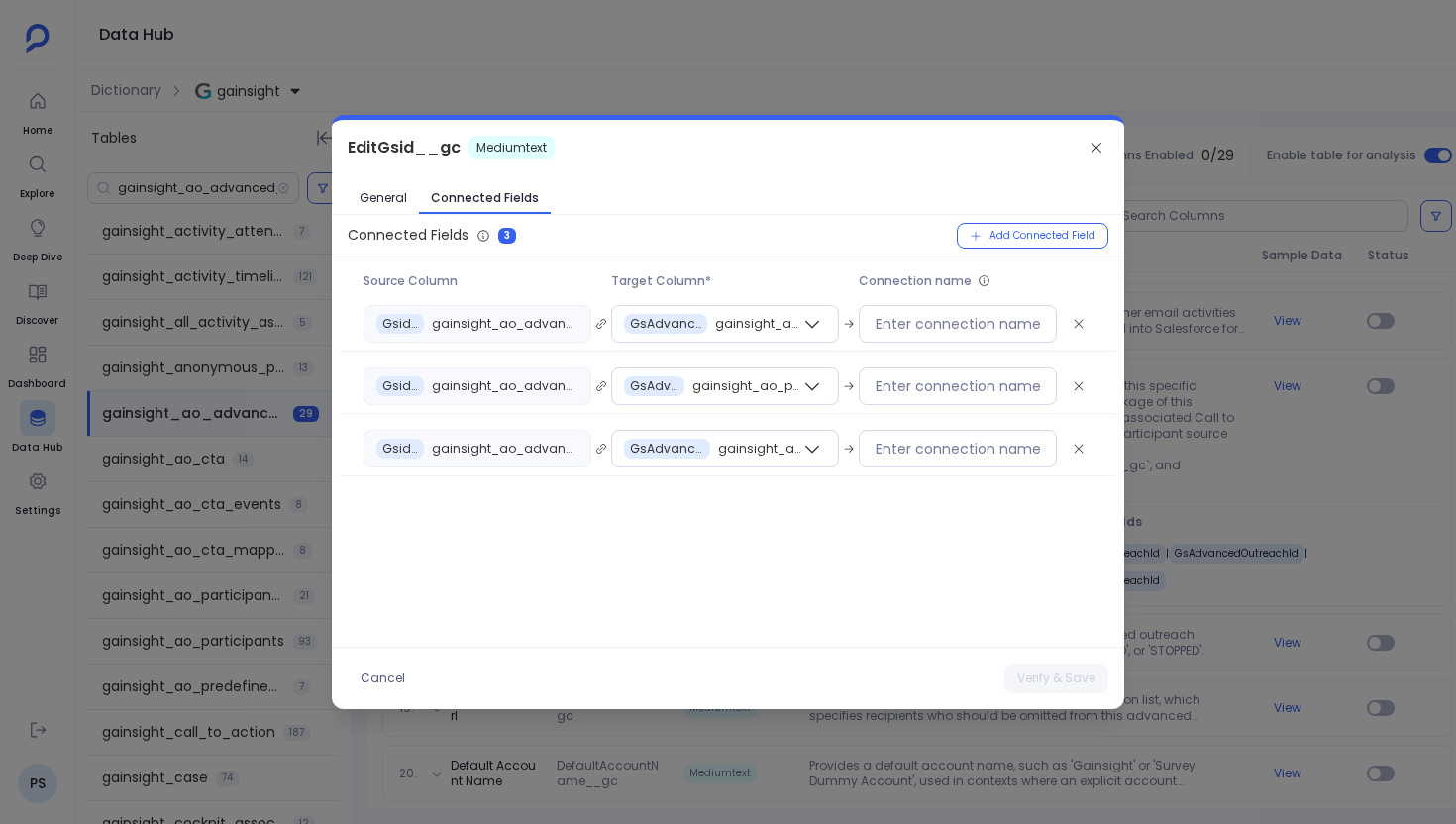 click at bounding box center [728, 412] 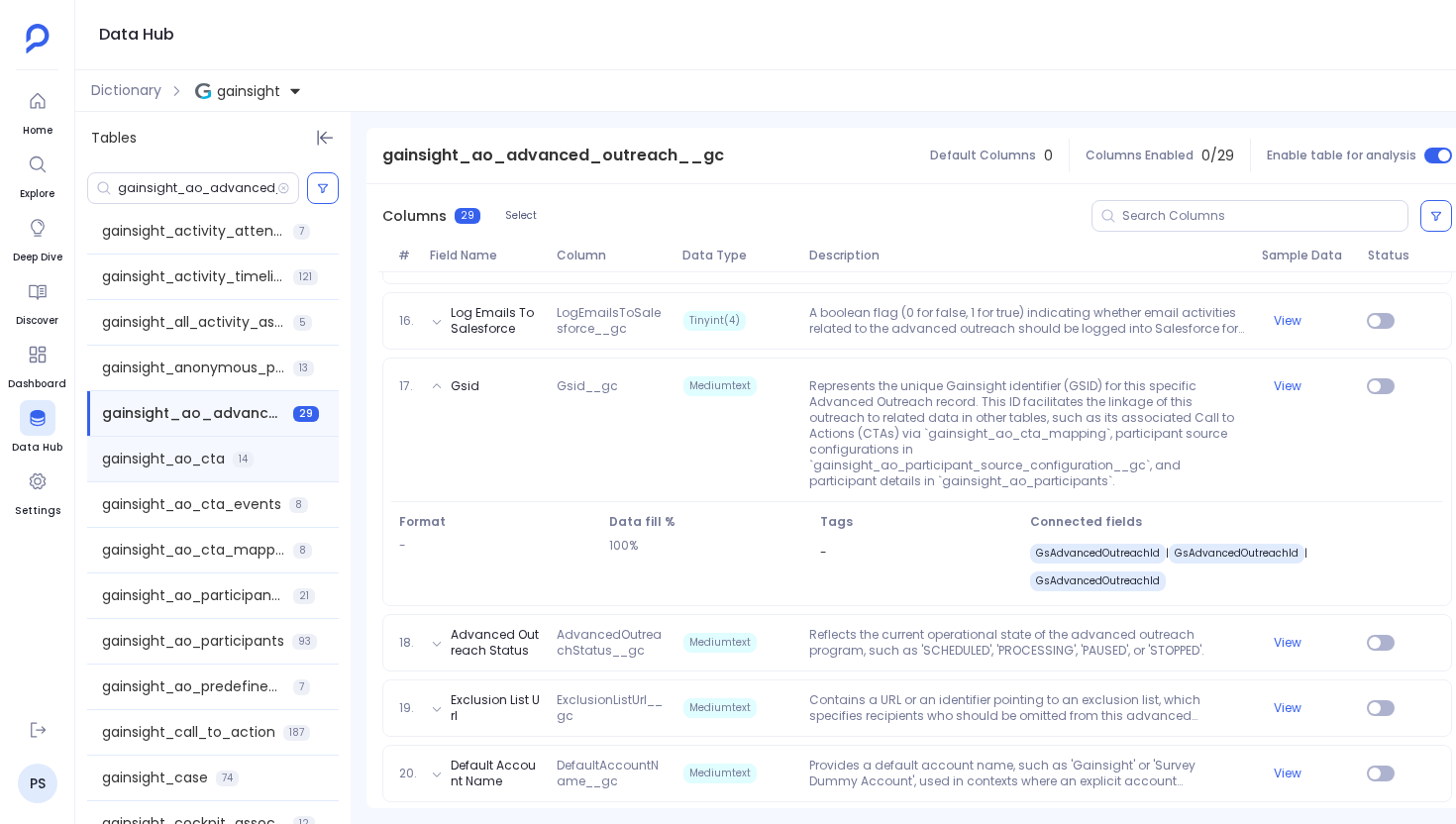 click on "gainsight_ao_cta" at bounding box center (163, 459) 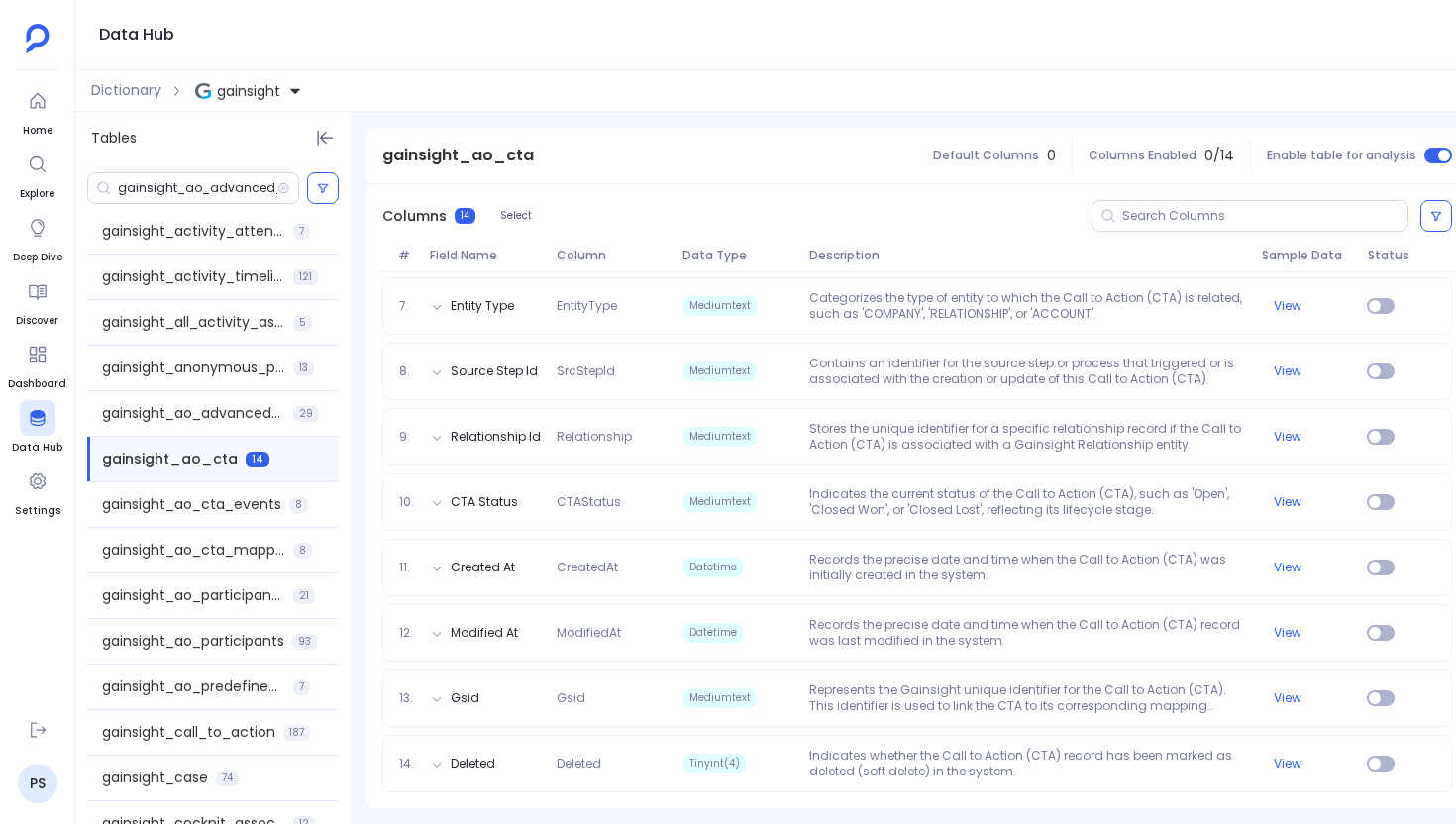 scroll, scrollTop: 0, scrollLeft: 0, axis: both 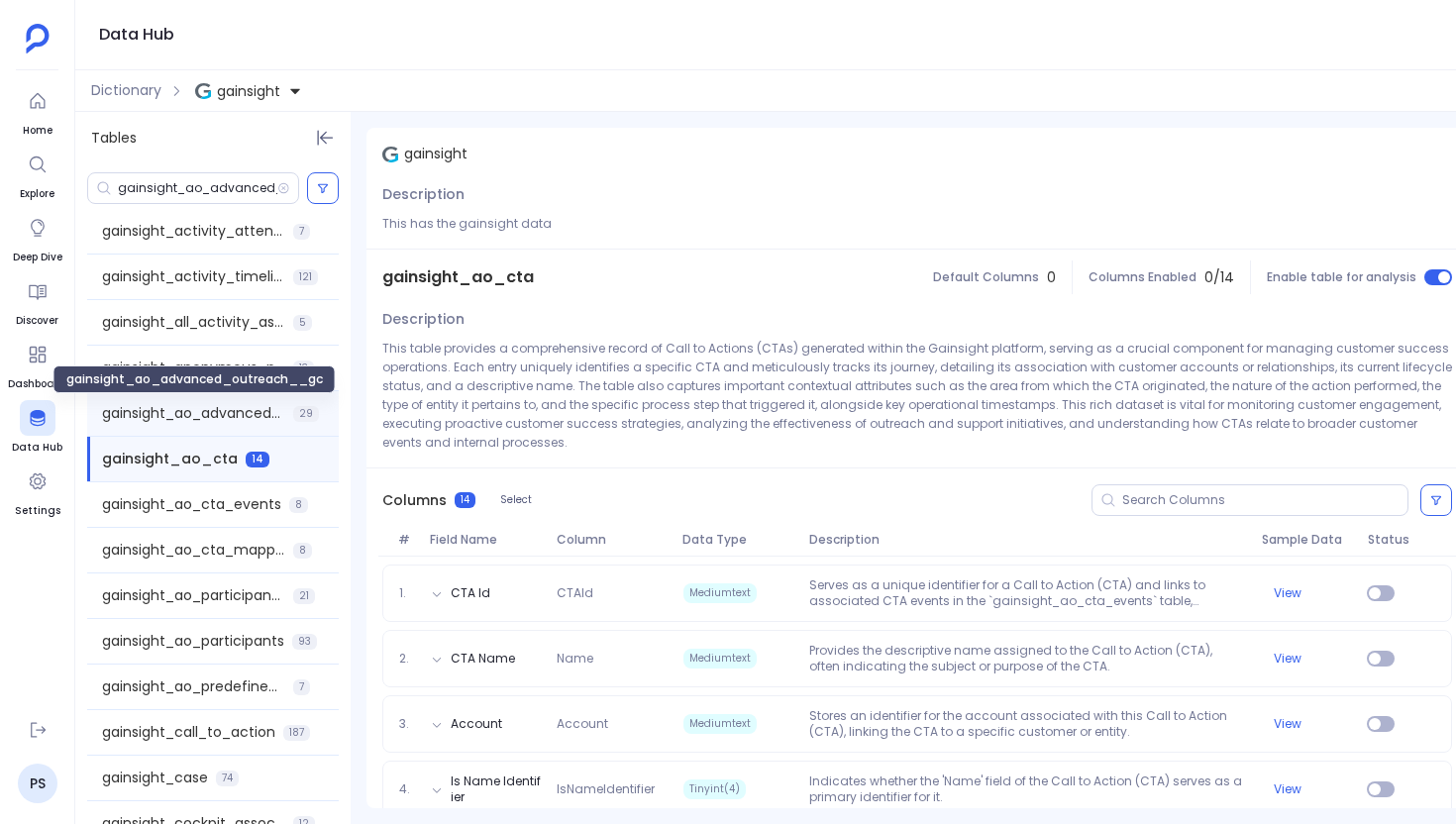 click on "gainsight_ao_advanced_outreach__gc" at bounding box center [193, 413] 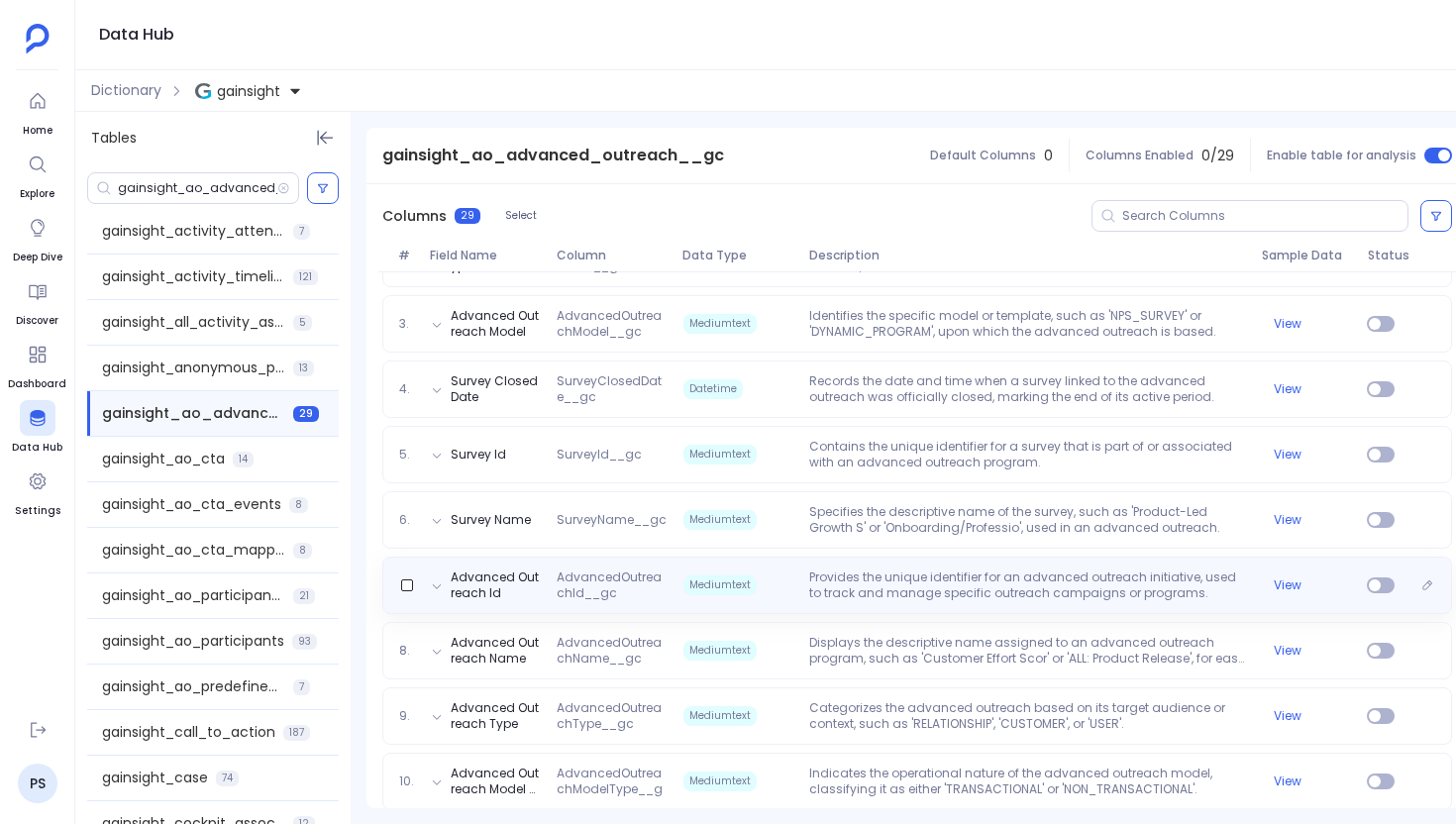 scroll, scrollTop: 54, scrollLeft: 0, axis: vertical 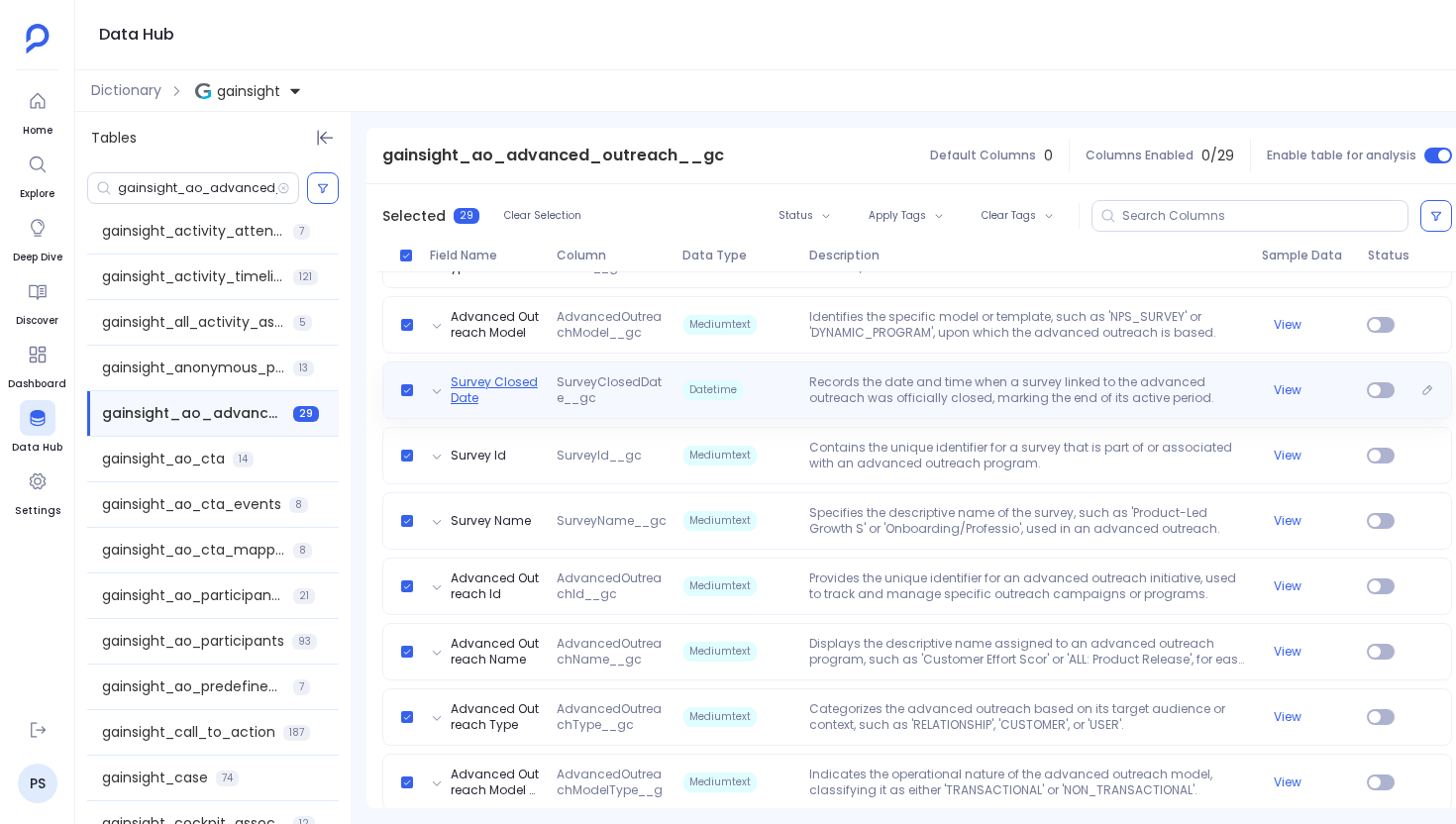 click on "Survey Closed Date" at bounding box center (495, 390) 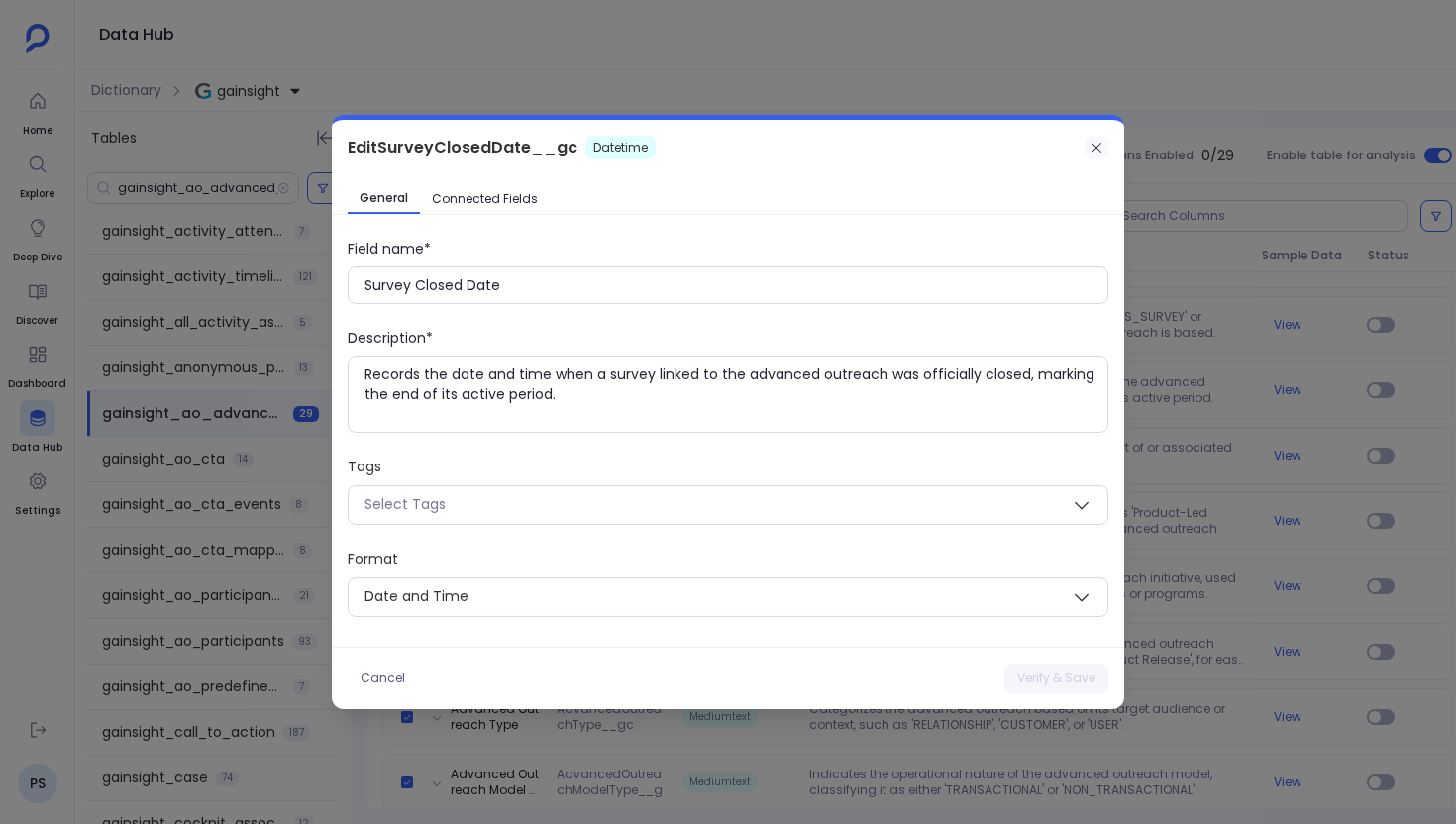 click at bounding box center [1096, 148] 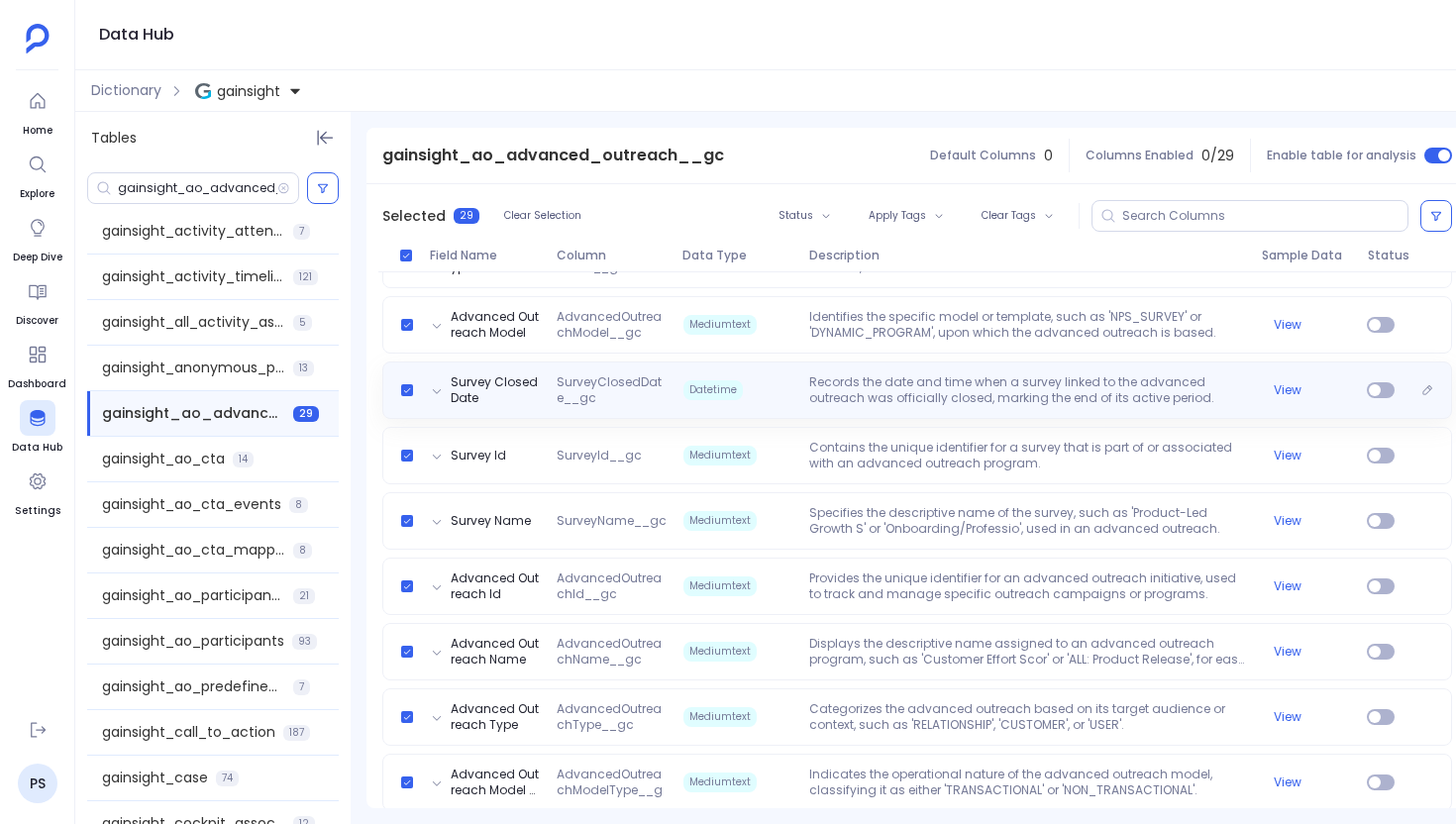 click on "Datetime" at bounding box center (738, 390) 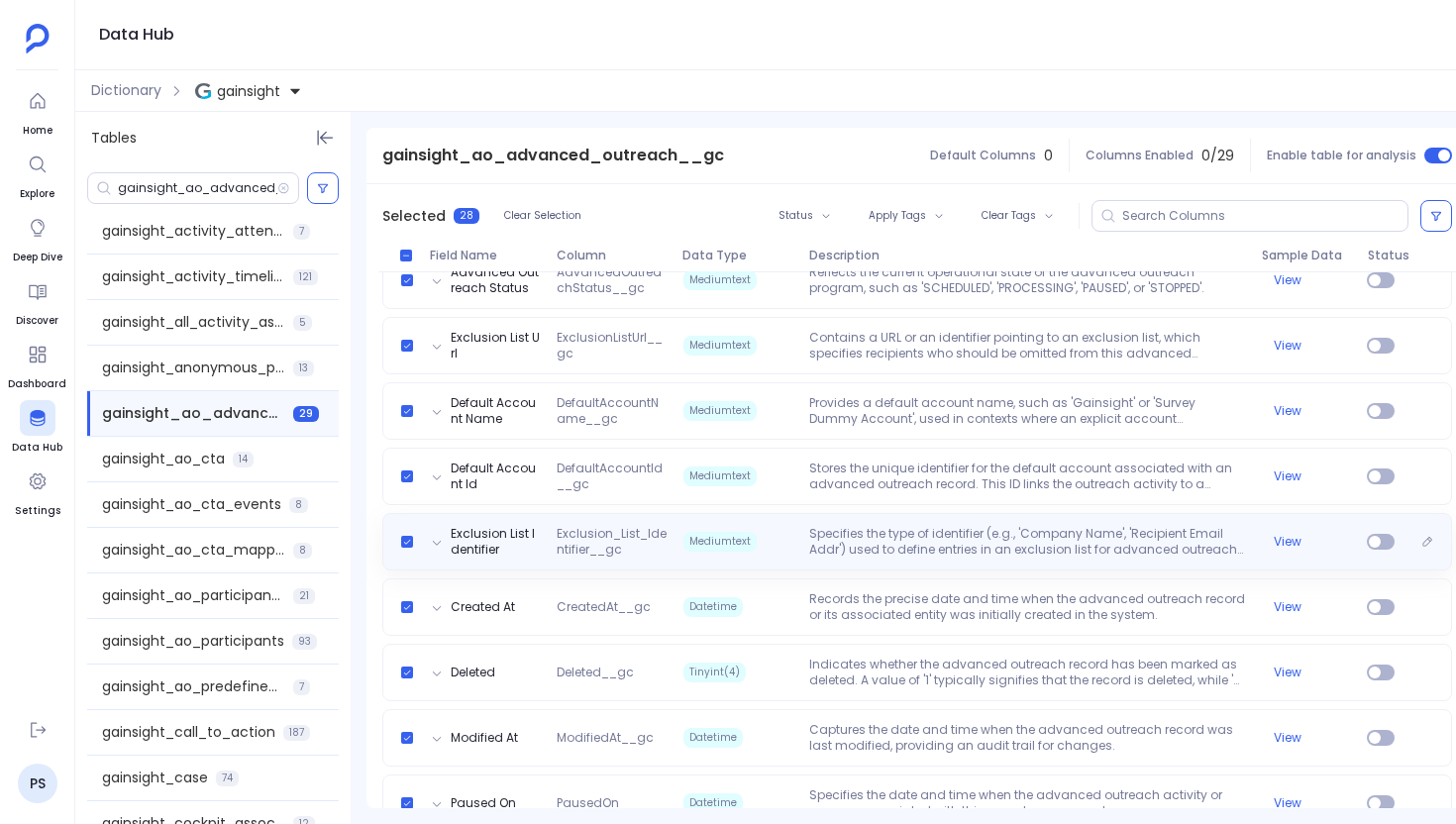 scroll, scrollTop: 1744, scrollLeft: 0, axis: vertical 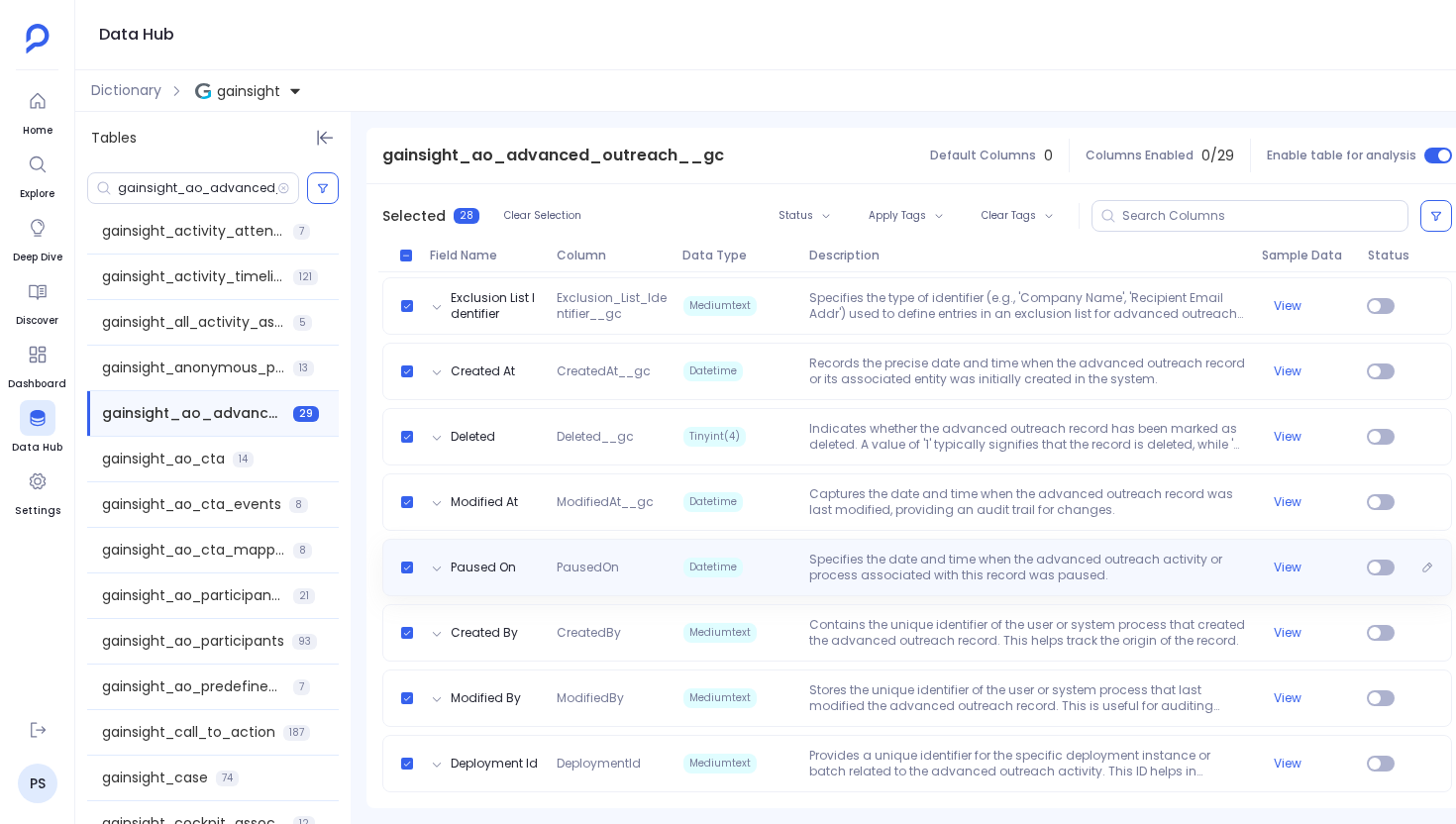 click on "Paused On PausedOn Datetime Specifies the date and time when the advanced outreach activity or process associated with this record was paused. View" at bounding box center (917, 567) 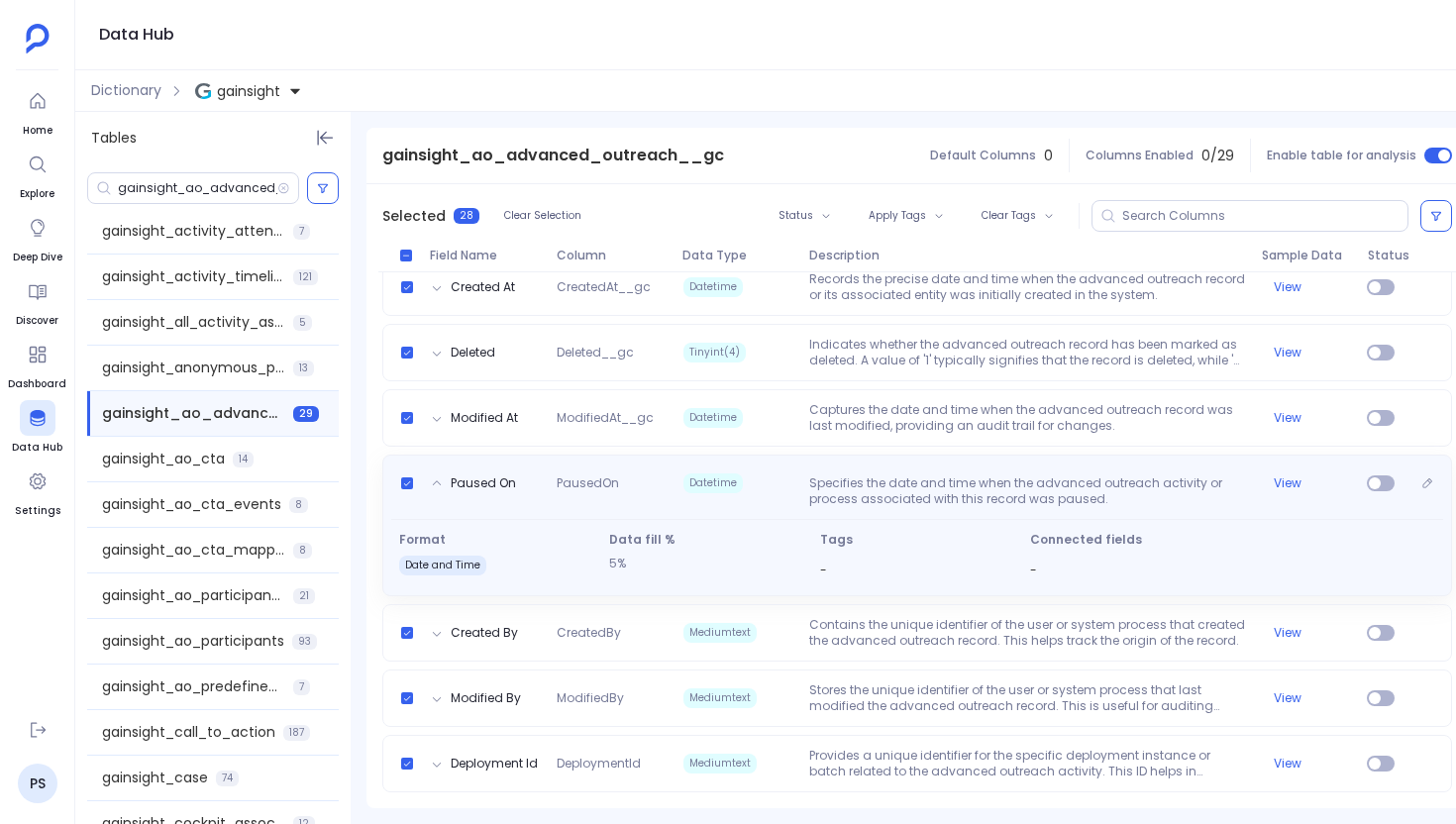 scroll, scrollTop: 1660, scrollLeft: 0, axis: vertical 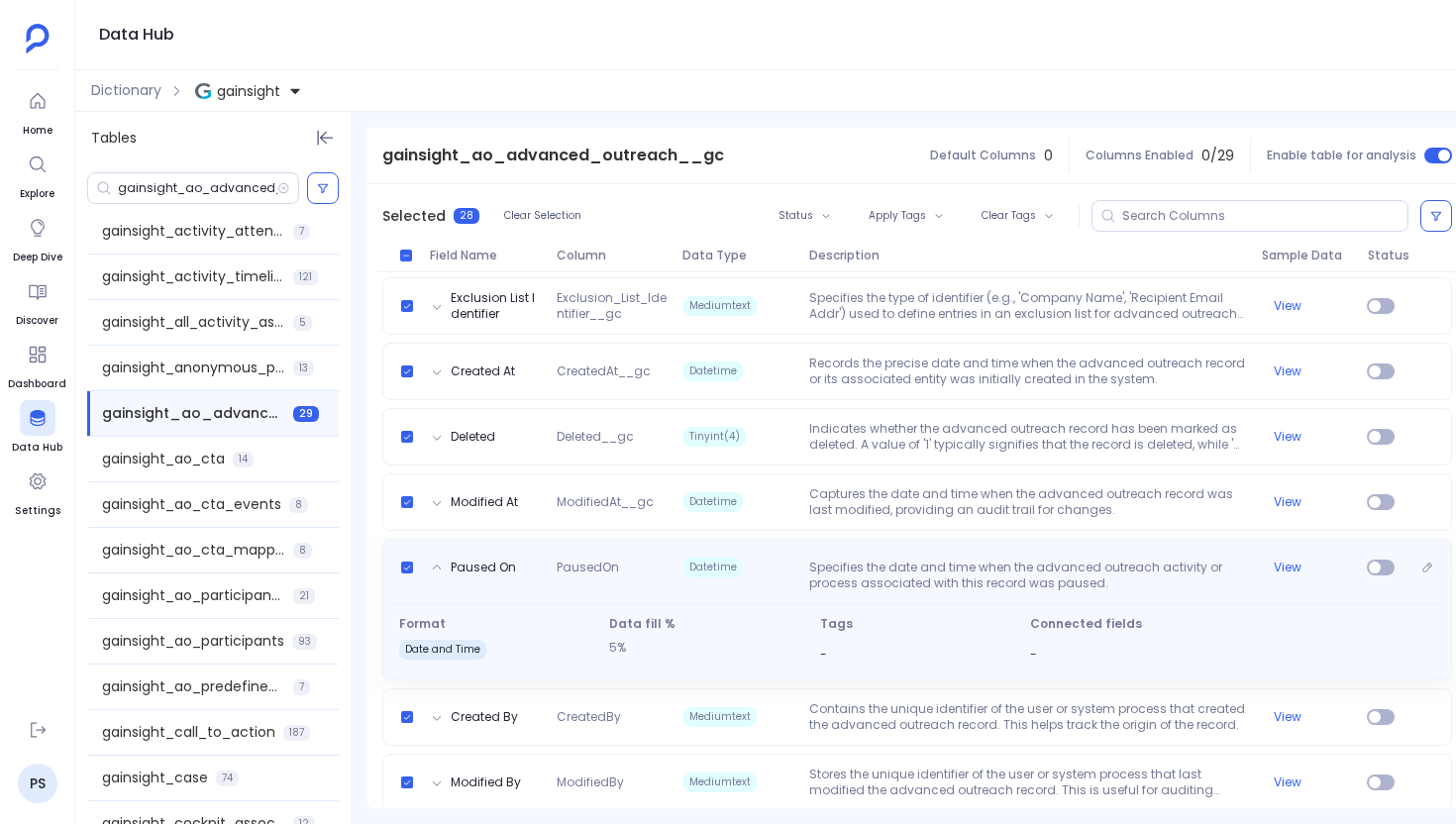 click on "Specifies the date and time when the advanced outreach activity or process associated with this record was paused." at bounding box center (1027, 575) 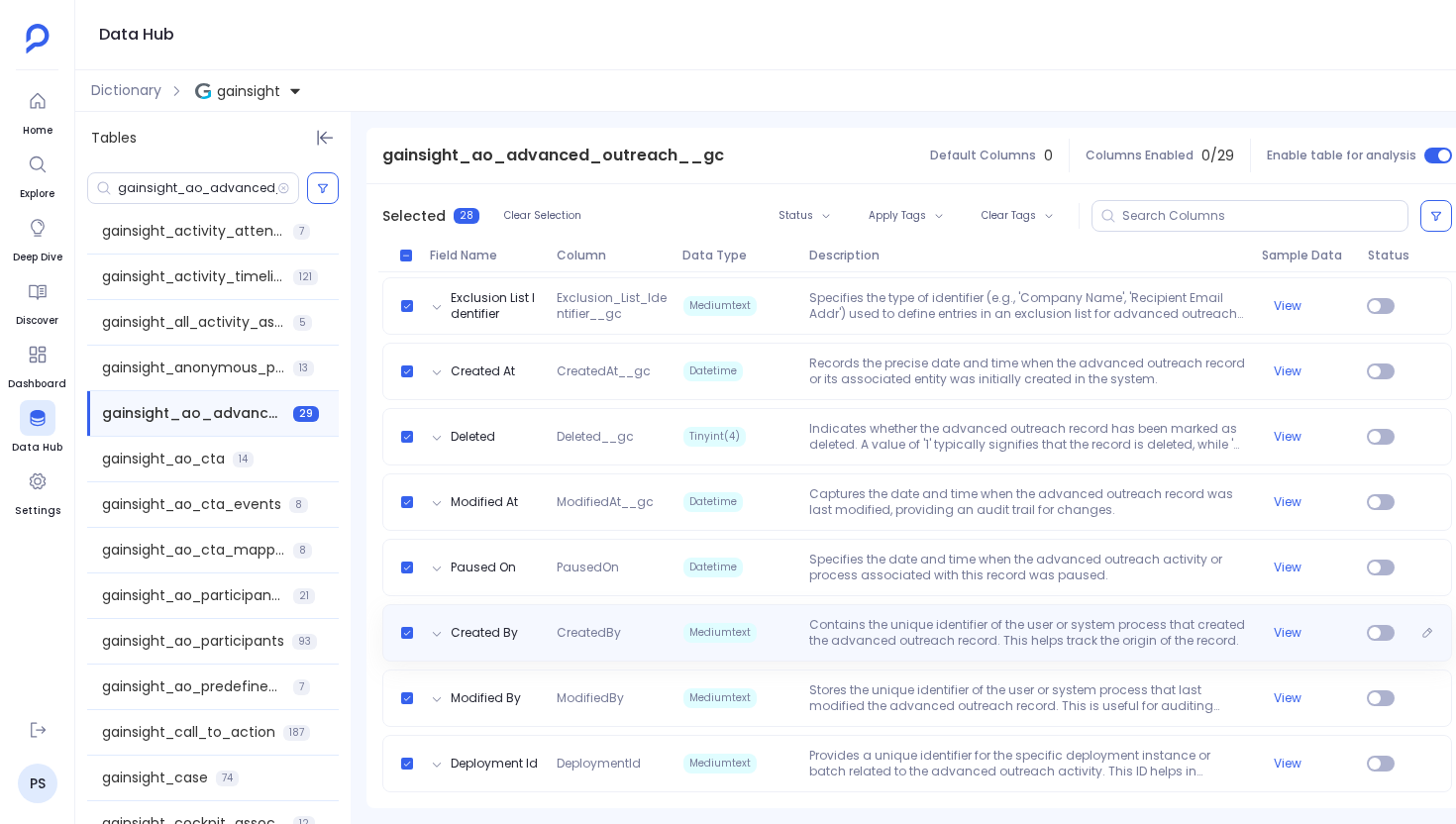 click on "Contains the unique identifier of the user or system process that created the advanced outreach record. This helps track the origin of the record." at bounding box center [1027, 633] 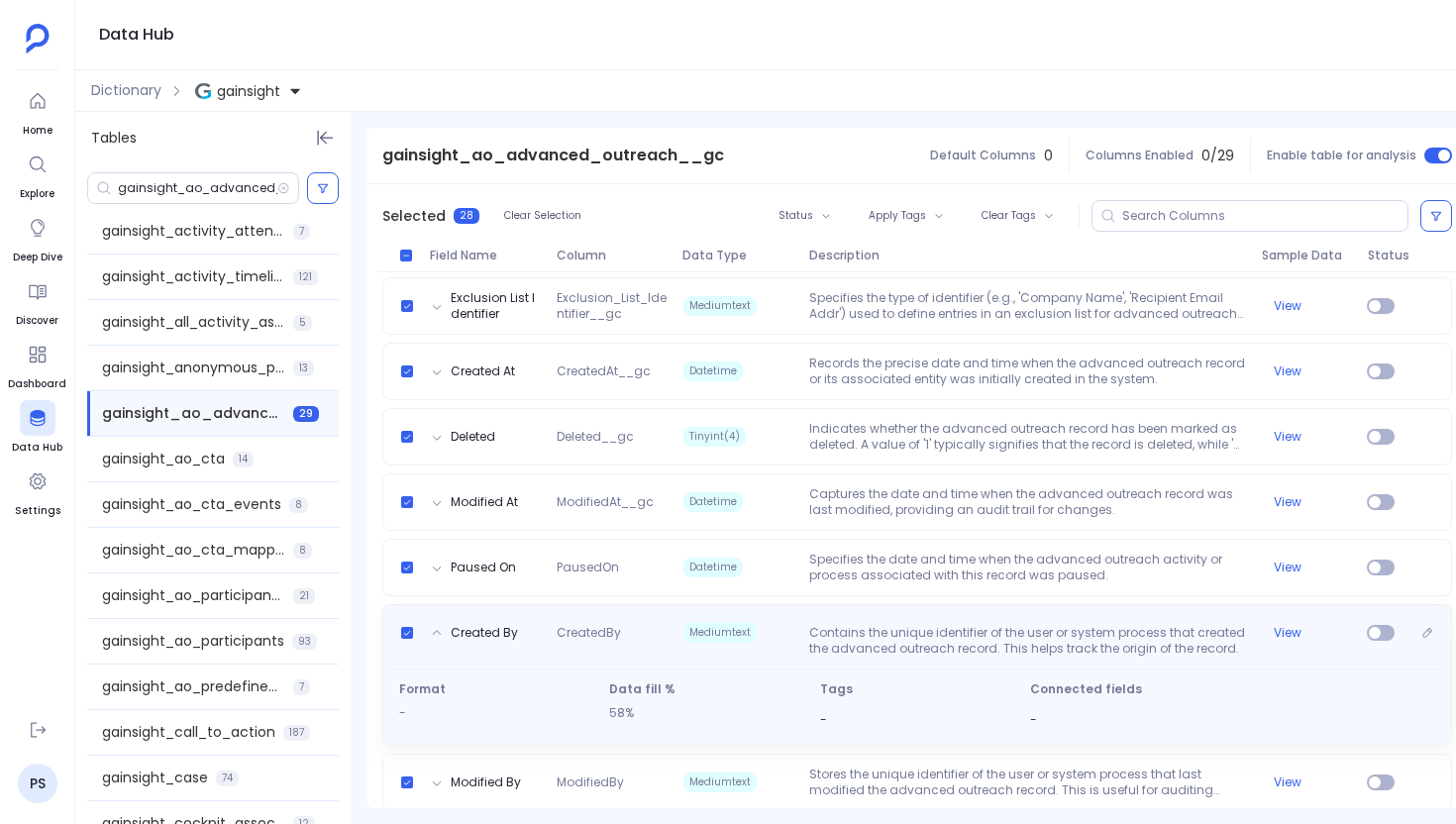 click on "Contains the unique identifier of the user or system process that created the advanced outreach record. This helps track the origin of the record." at bounding box center (1027, 641) 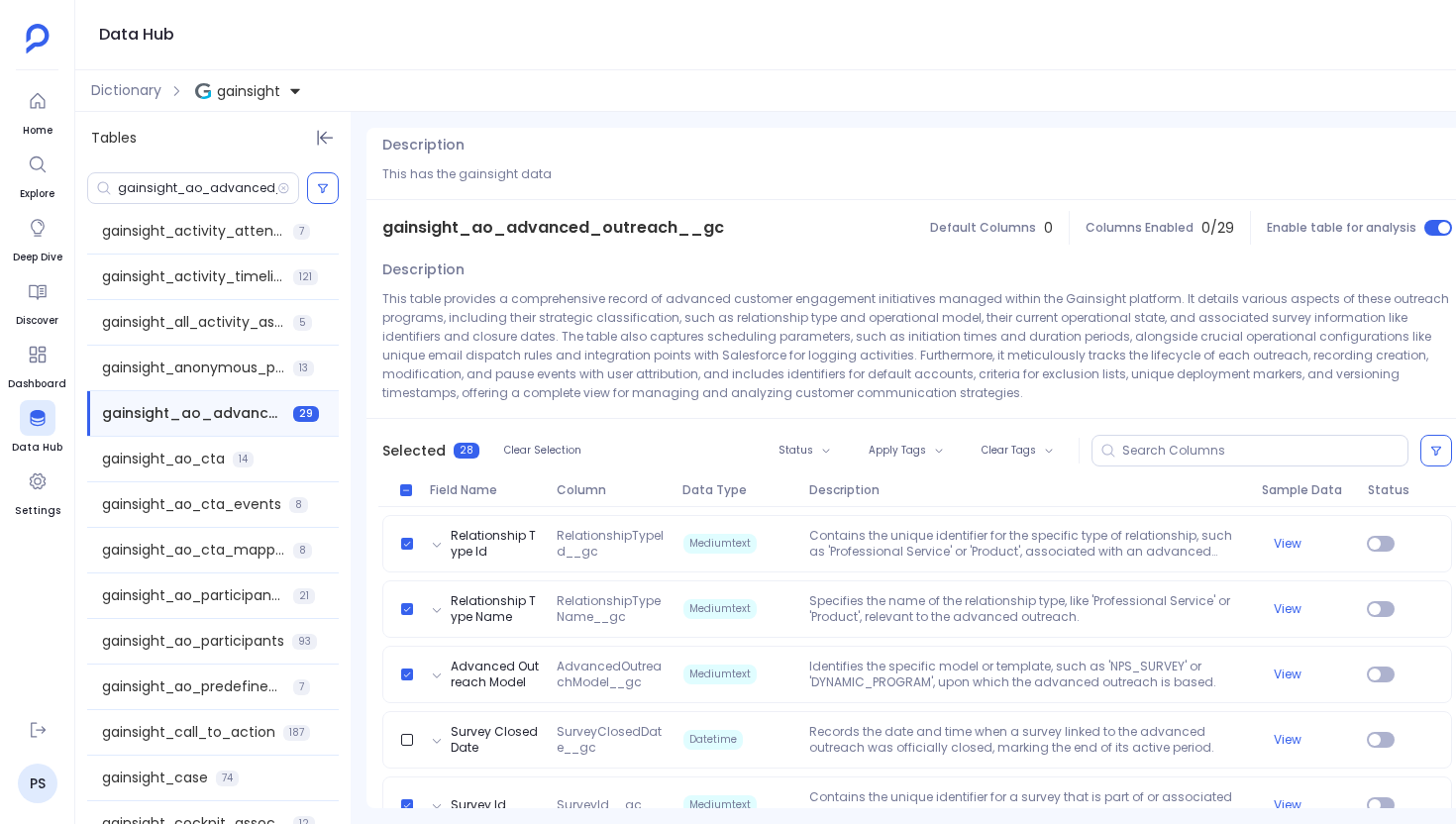 scroll, scrollTop: 46, scrollLeft: 0, axis: vertical 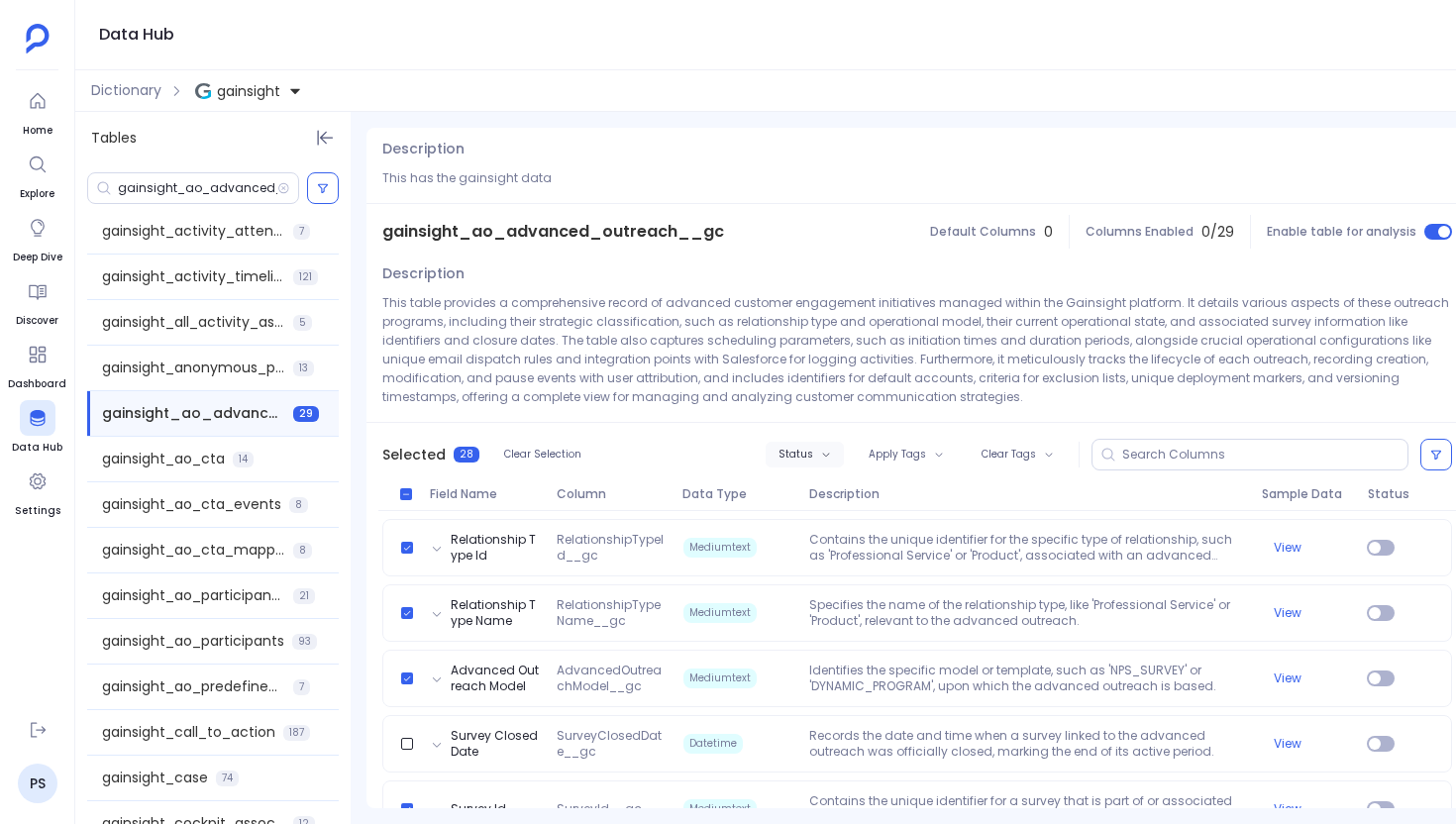click on "Status" at bounding box center (804, 455) 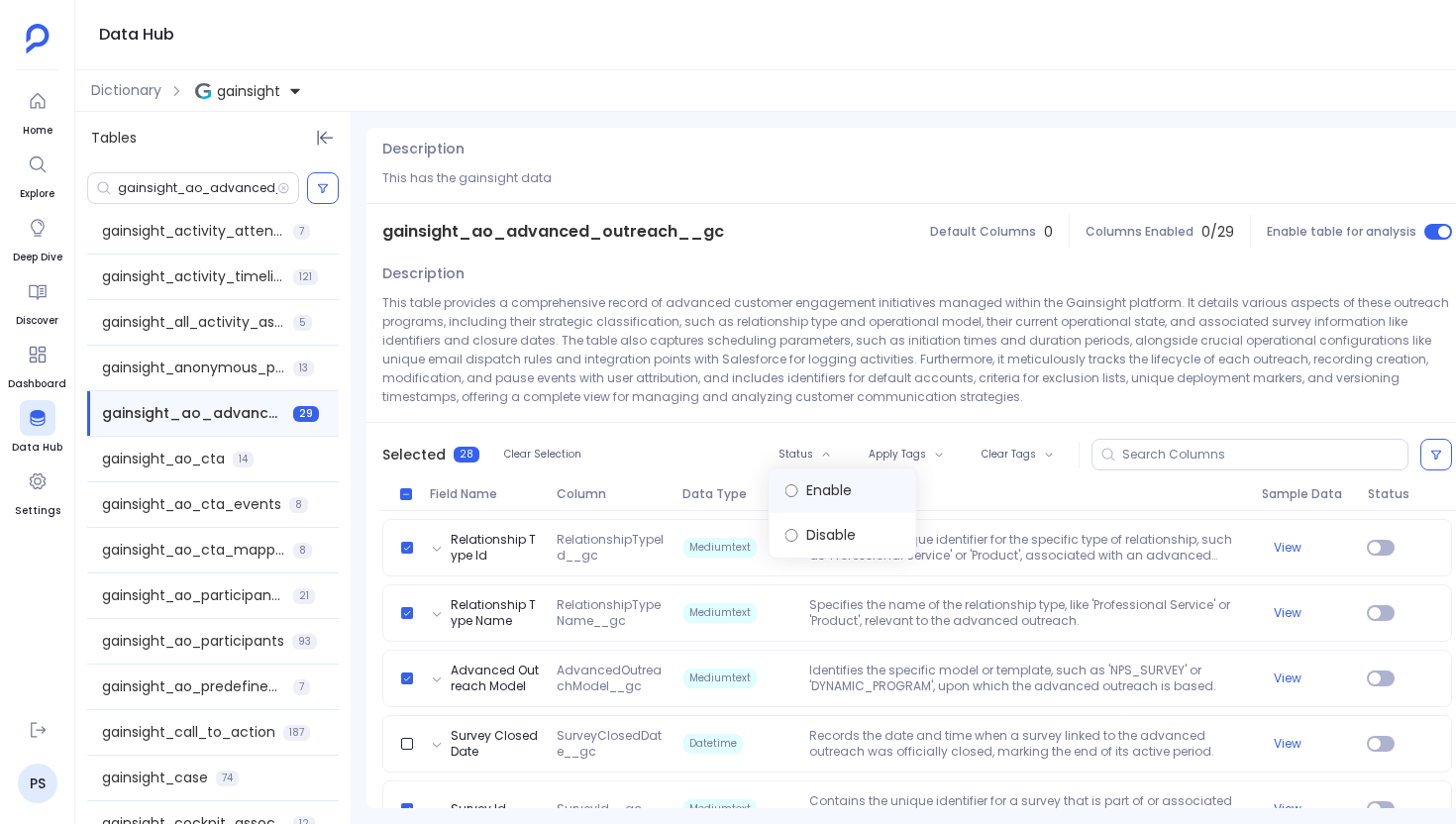 click on "Enable" at bounding box center (843, 490) 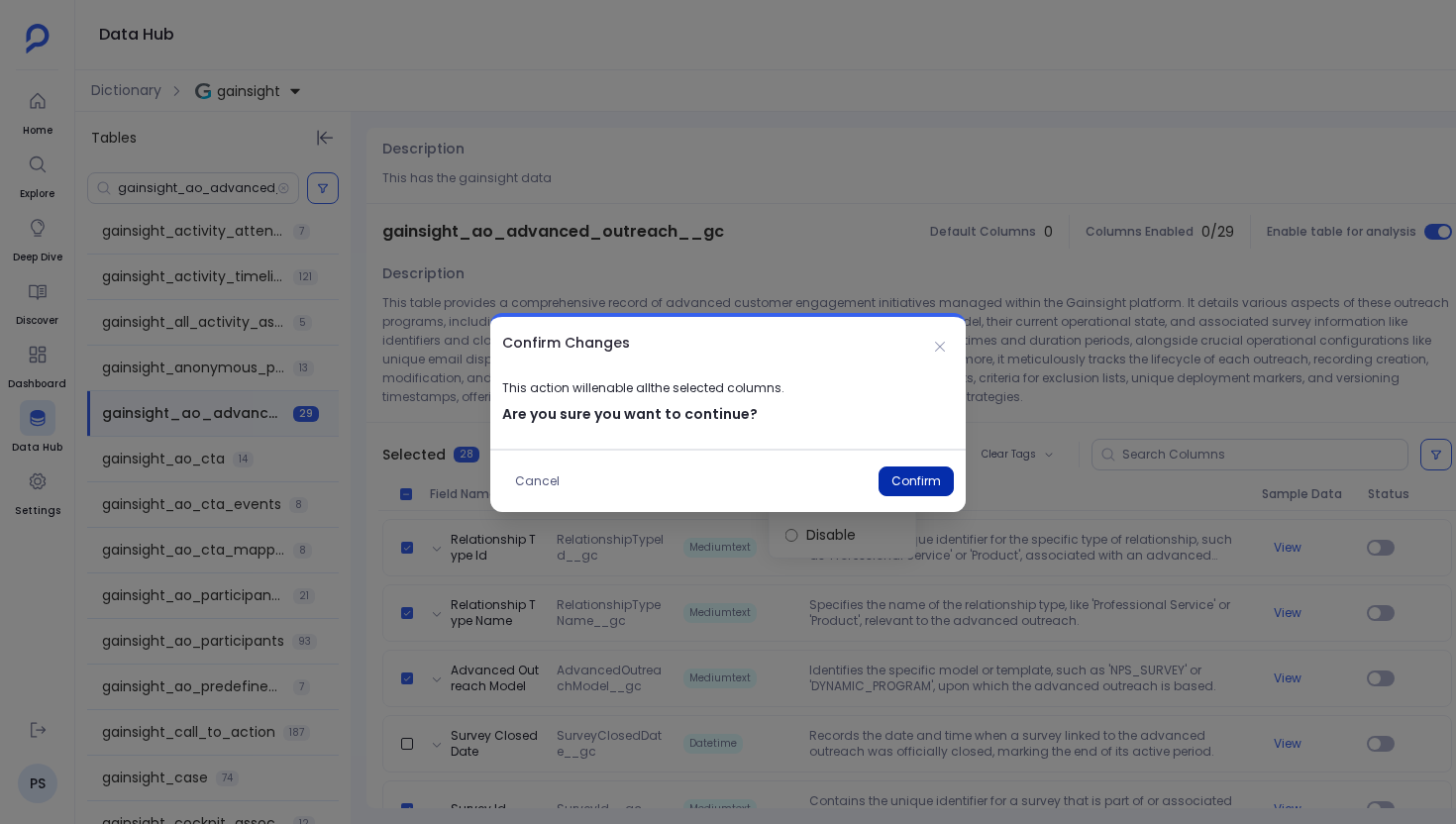 click on "Confirm" at bounding box center [916, 481] 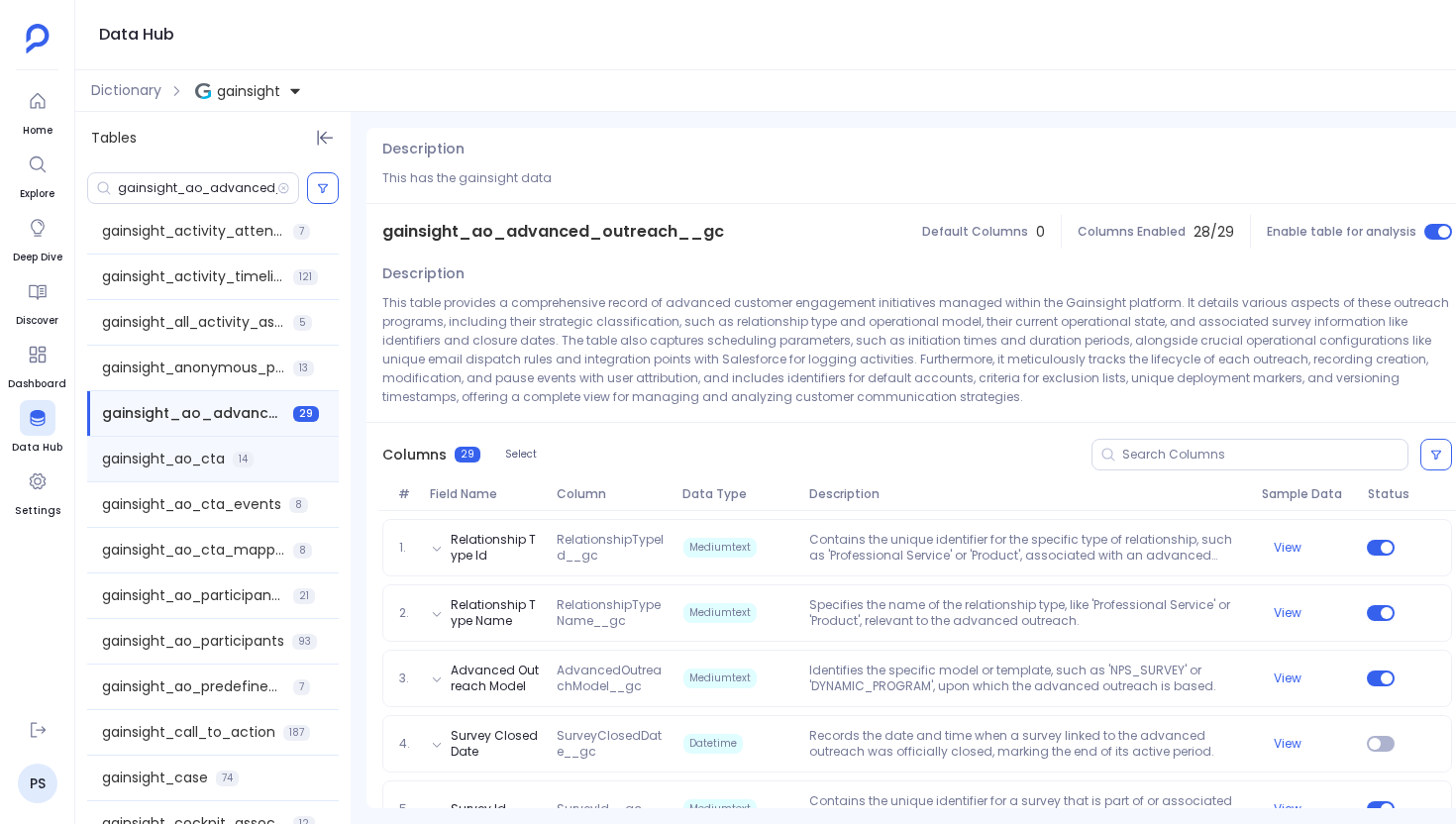 click on "gainsight_ao_cta" at bounding box center (163, 459) 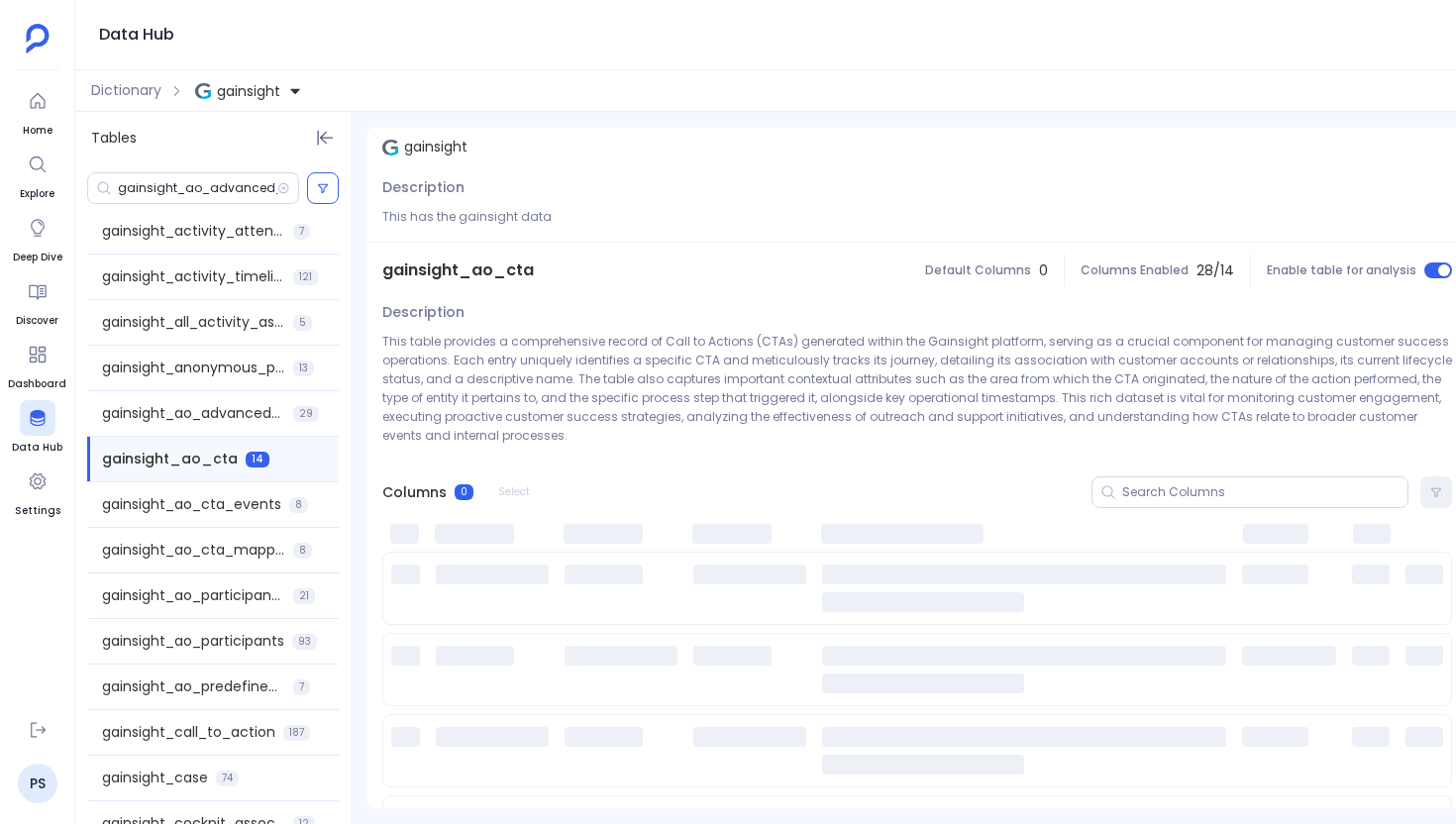 scroll, scrollTop: 0, scrollLeft: 0, axis: both 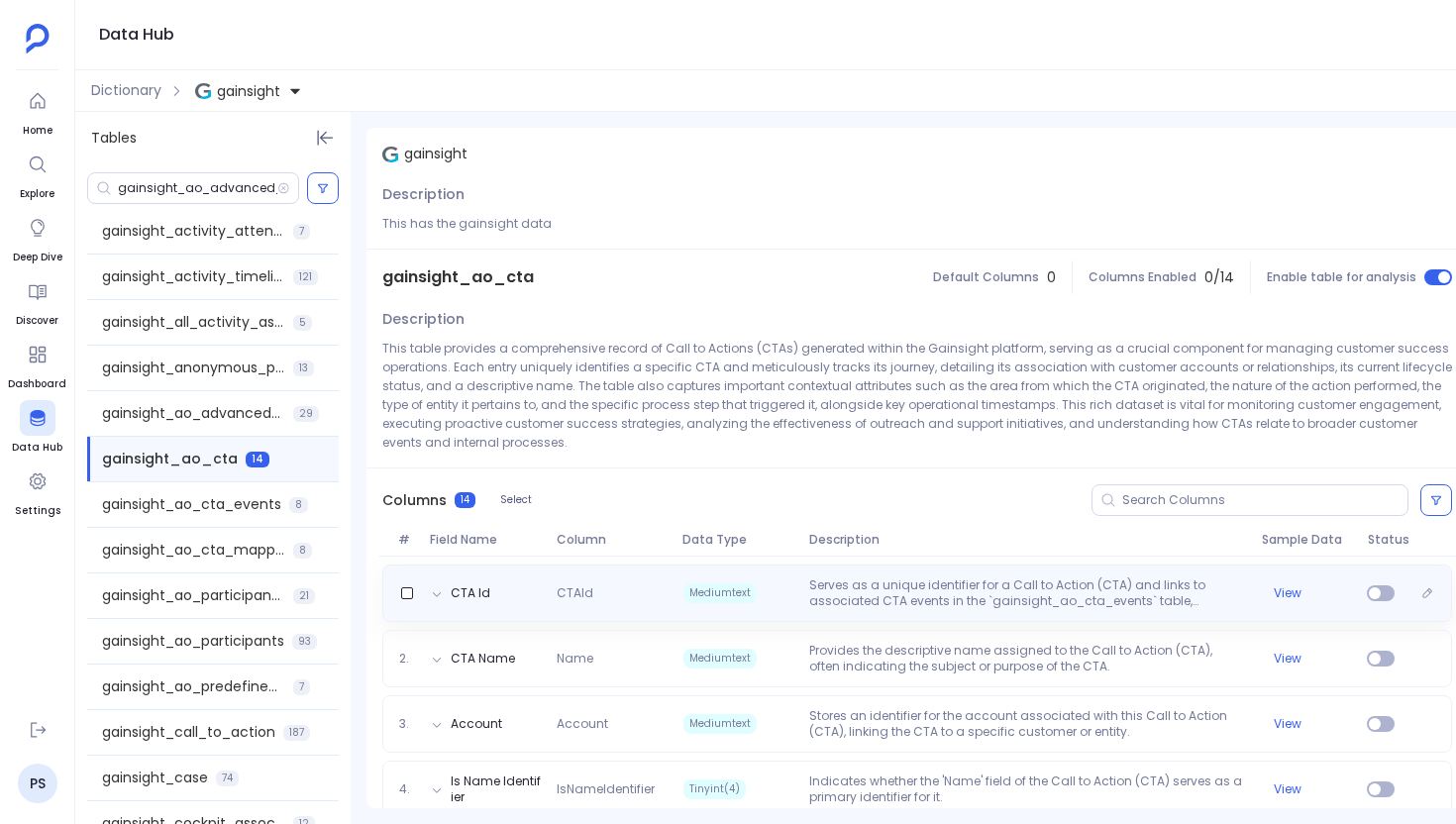click on "CTA Id CTAId Mediumtext Serves as a unique identifier for a Call to Action (CTA) and links to associated CTA events in the `gainsight_ao_cta_events` table, enabling tracking of activities related to this specific CTA. View" at bounding box center [917, 593] 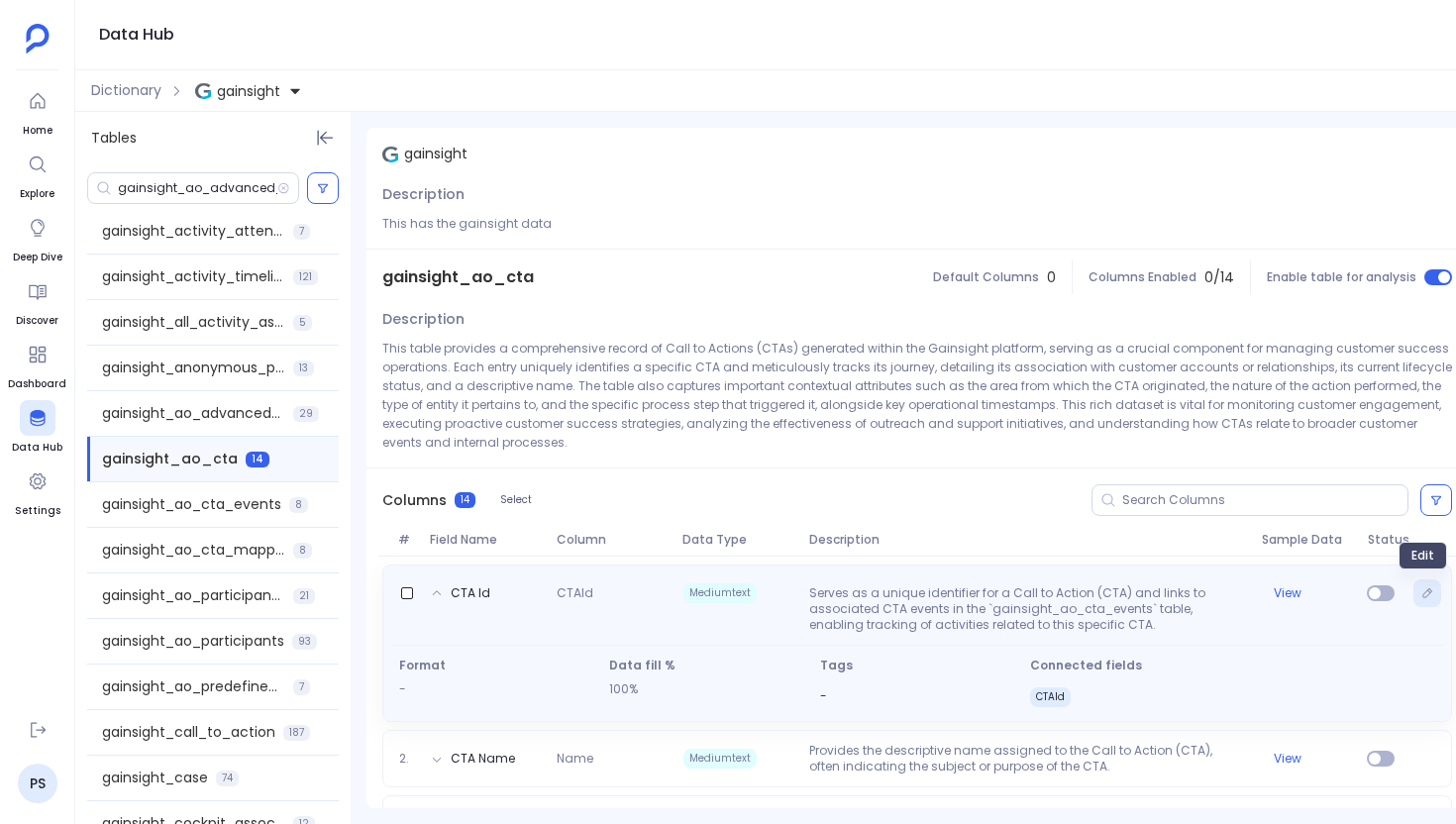 click 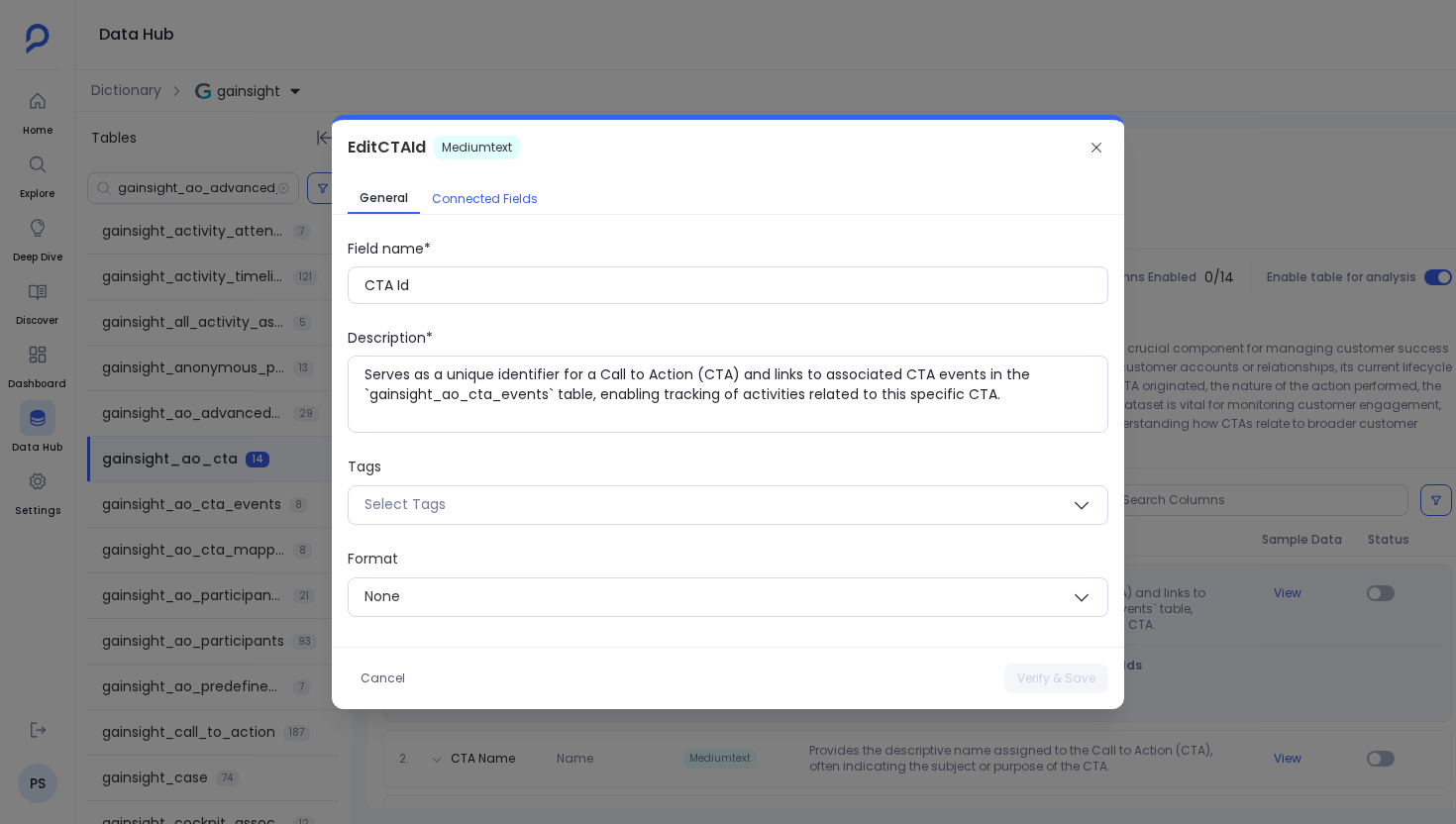 click on "Connected Fields" at bounding box center (484, 199) 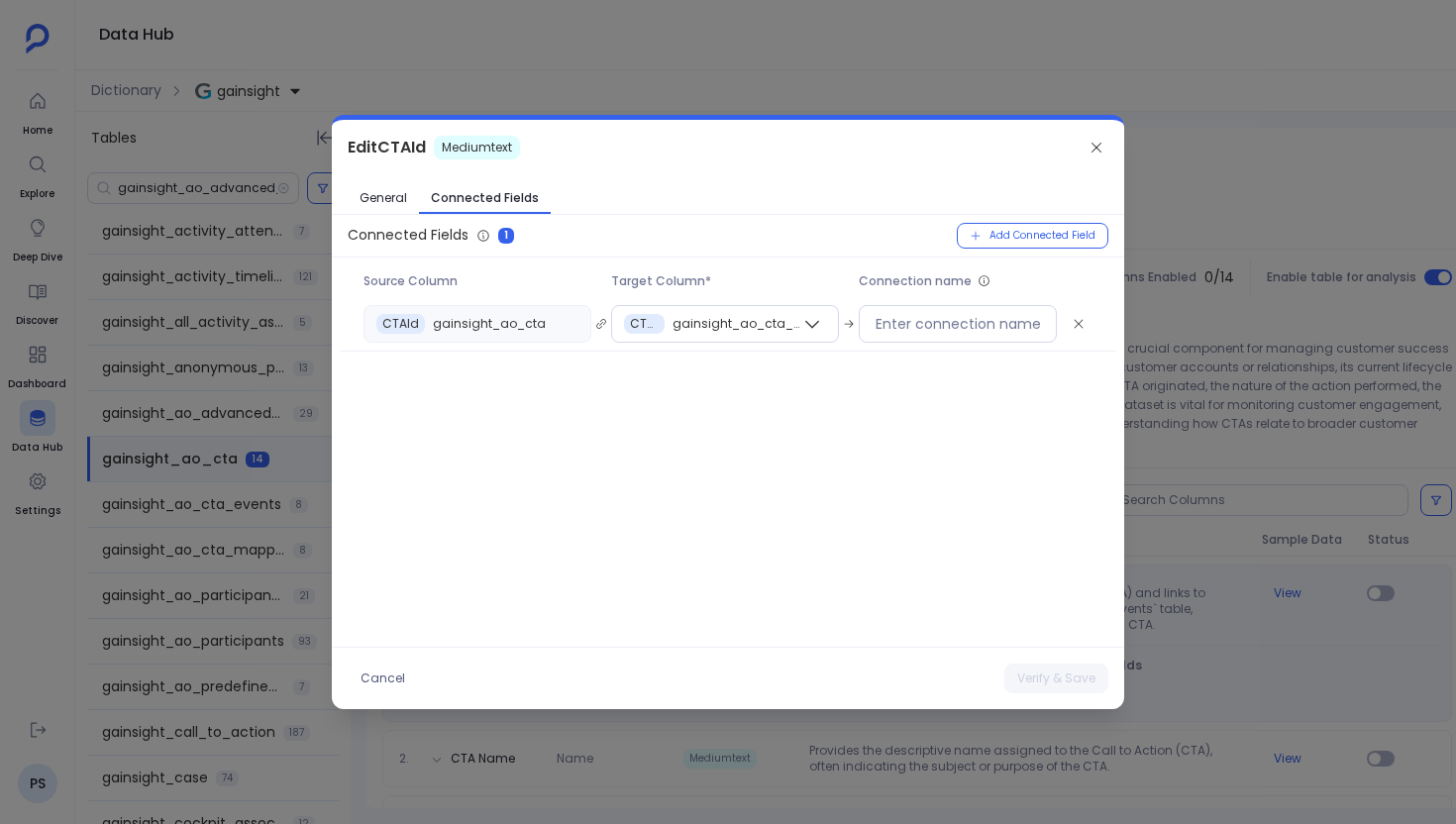 click on "Edit  CTAId Mediumtext" at bounding box center (728, 148) 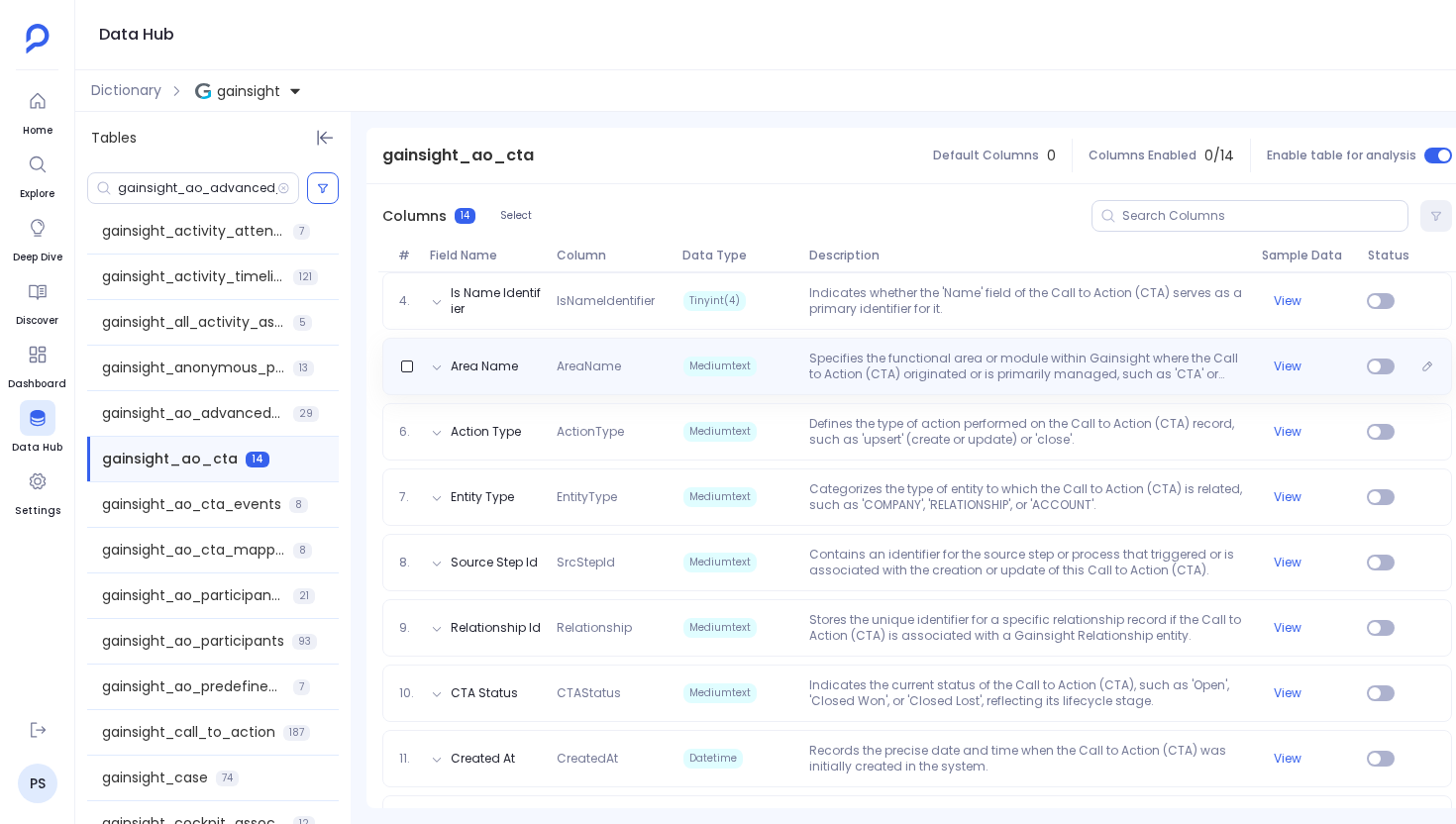 scroll, scrollTop: 779, scrollLeft: 0, axis: vertical 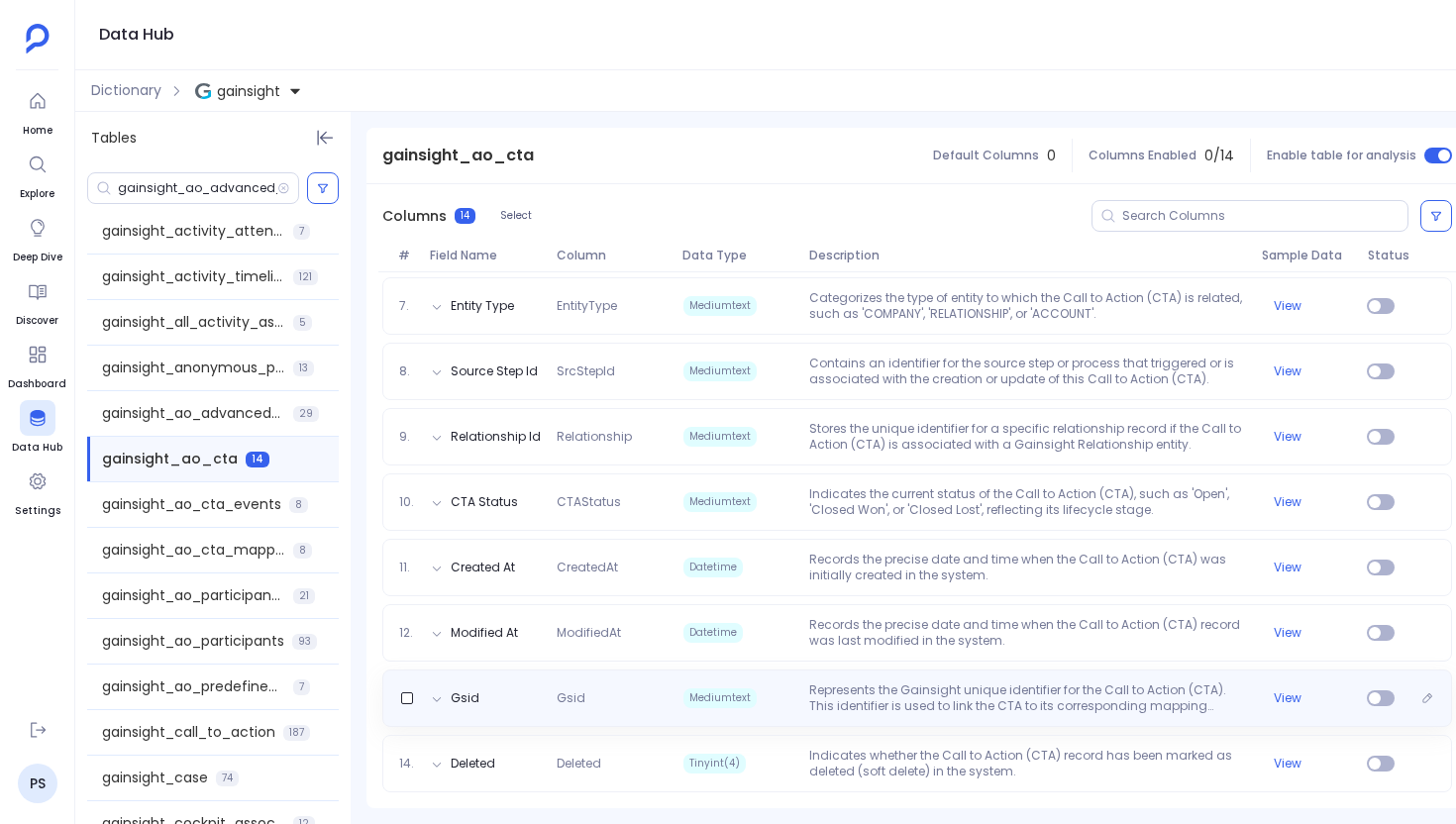 click on "Gsid Gsid Mediumtext Represents the Gainsight unique identifier for the Call to Action (CTA). This identifier is used to link the CTA to its corresponding mapping information in the `gainsight_ao_cta_mapping` table. View" at bounding box center (917, 698) 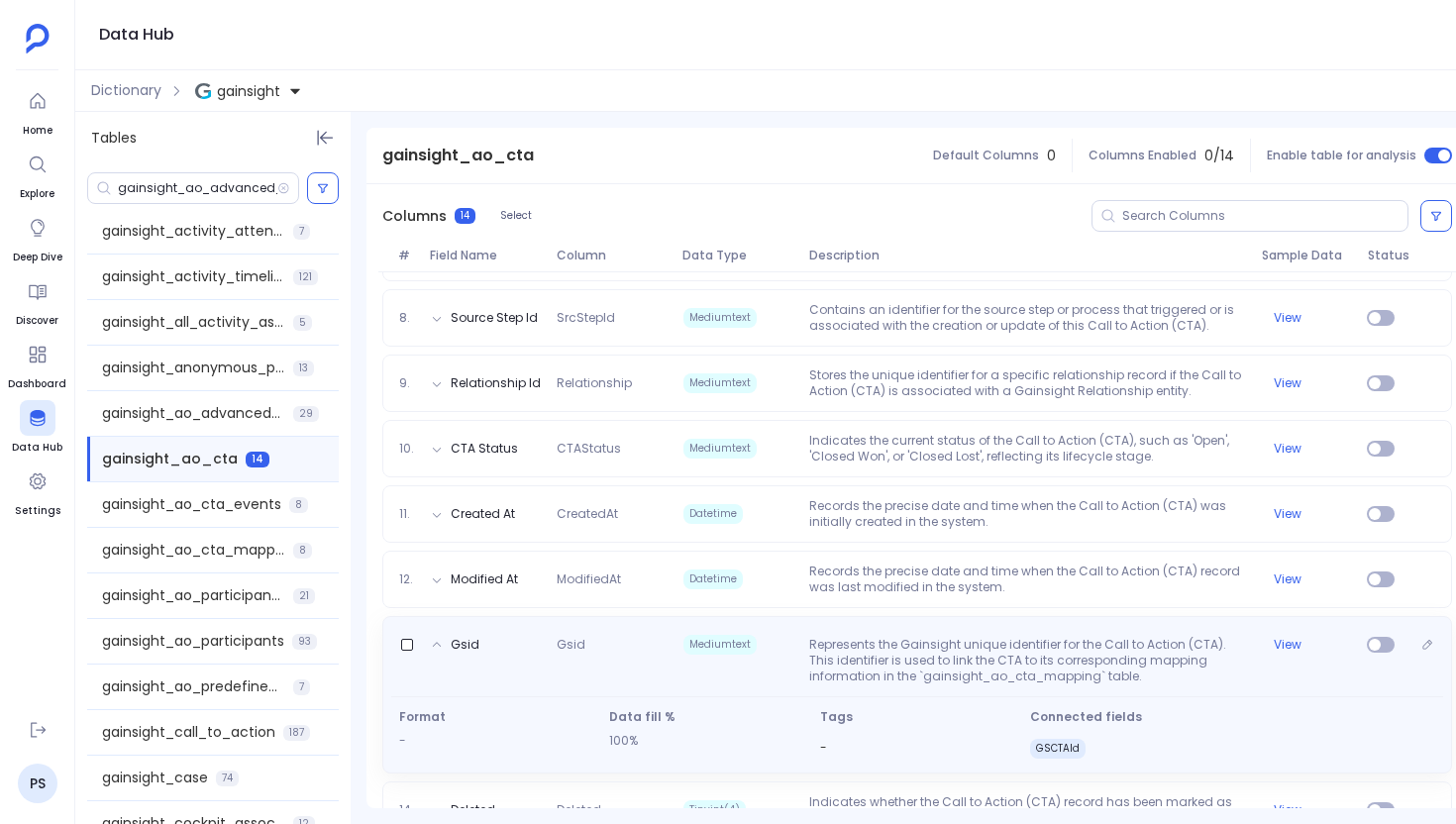 scroll, scrollTop: 740, scrollLeft: 0, axis: vertical 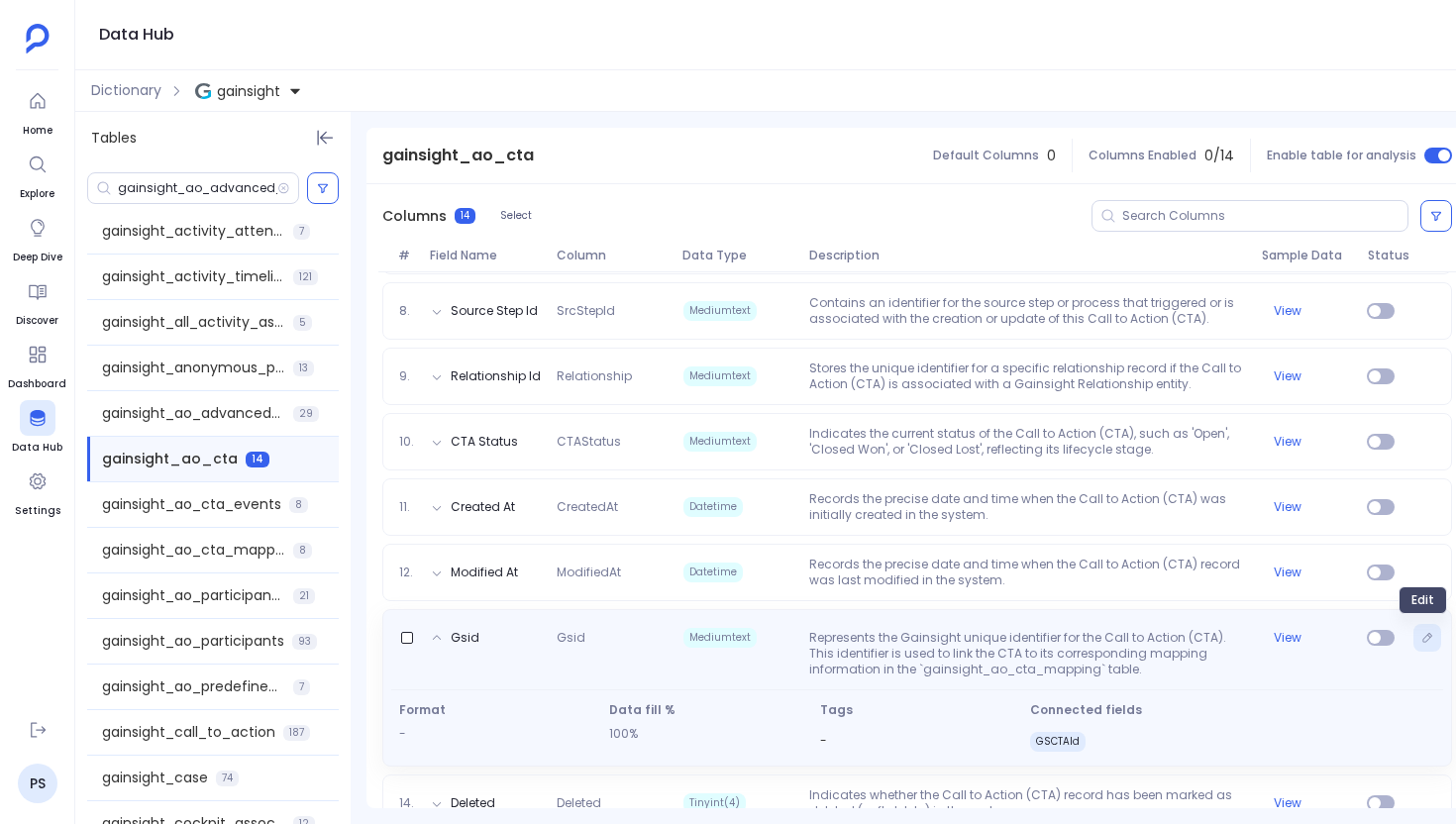 click 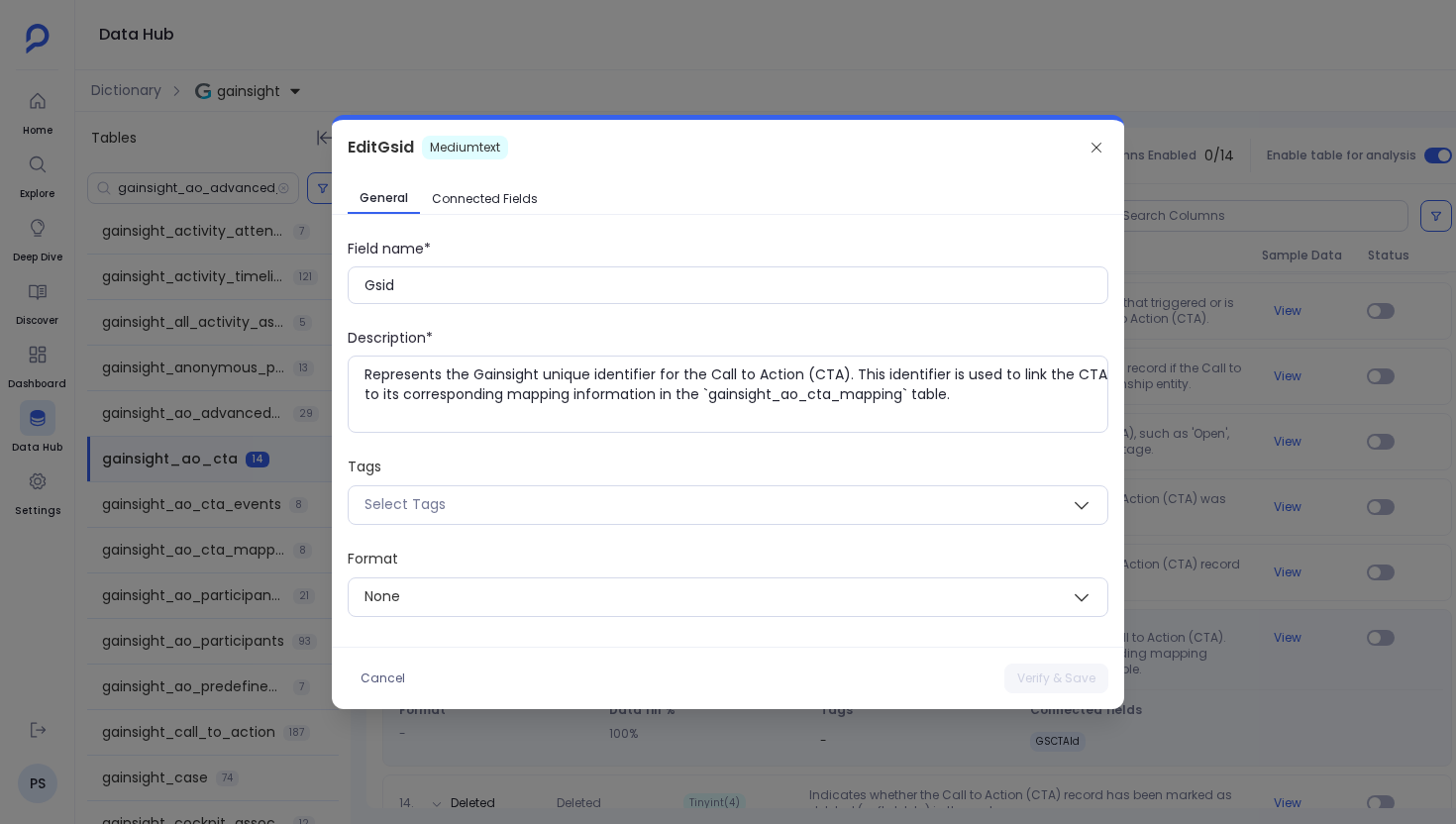click on "Connected Fields" at bounding box center (484, 199) 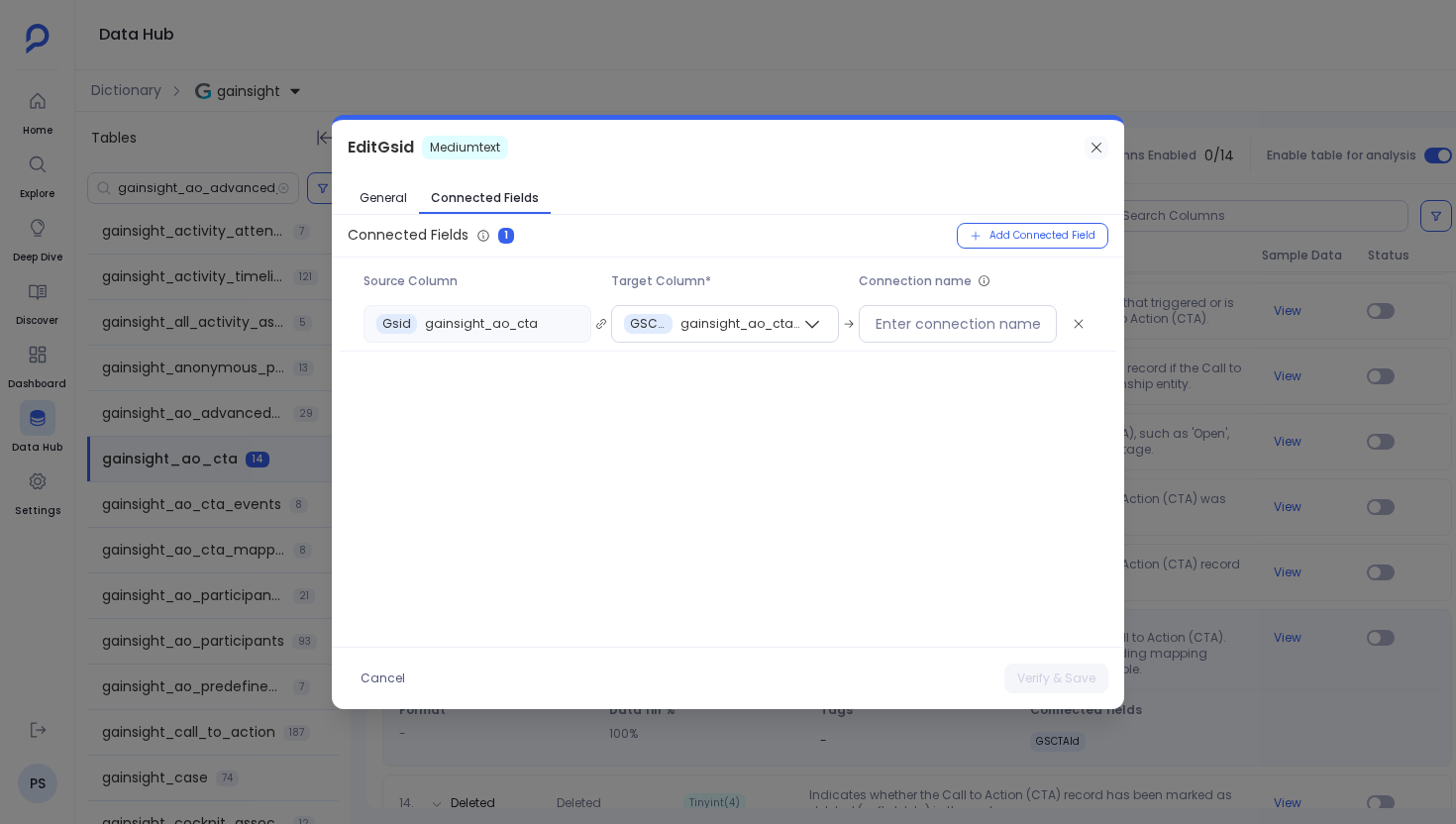 click at bounding box center [1096, 148] 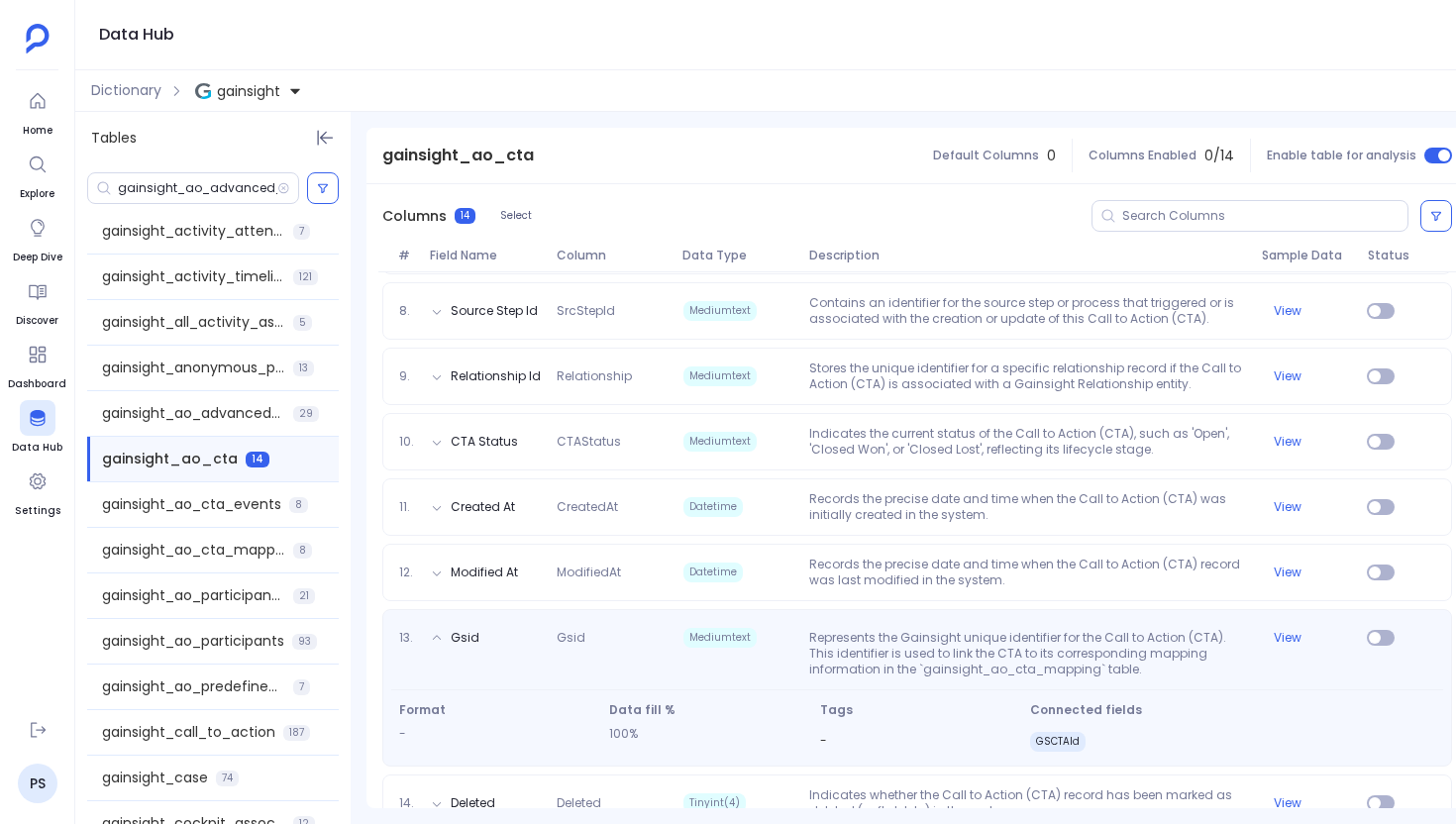 click 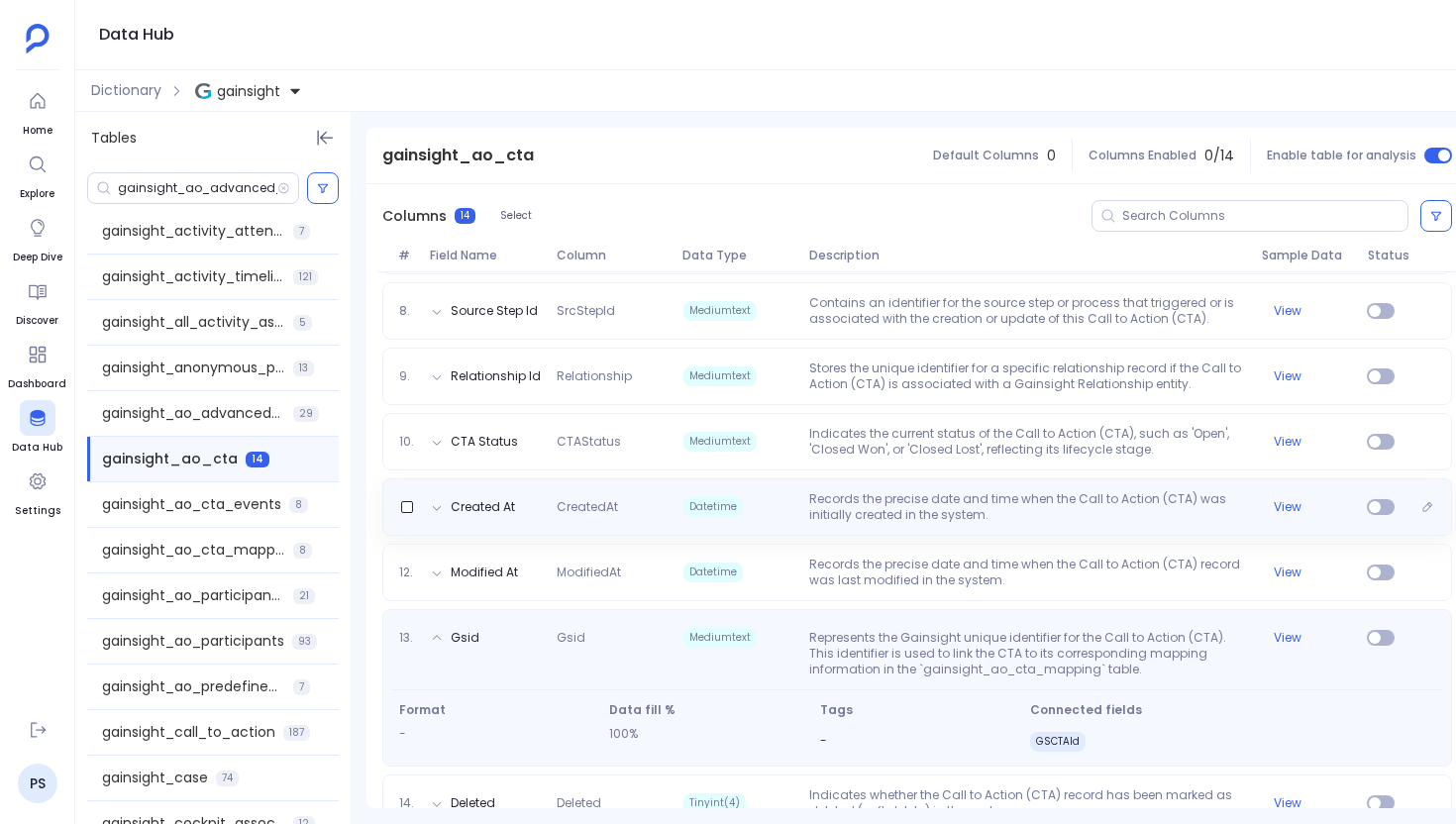 scroll, scrollTop: 779, scrollLeft: 0, axis: vertical 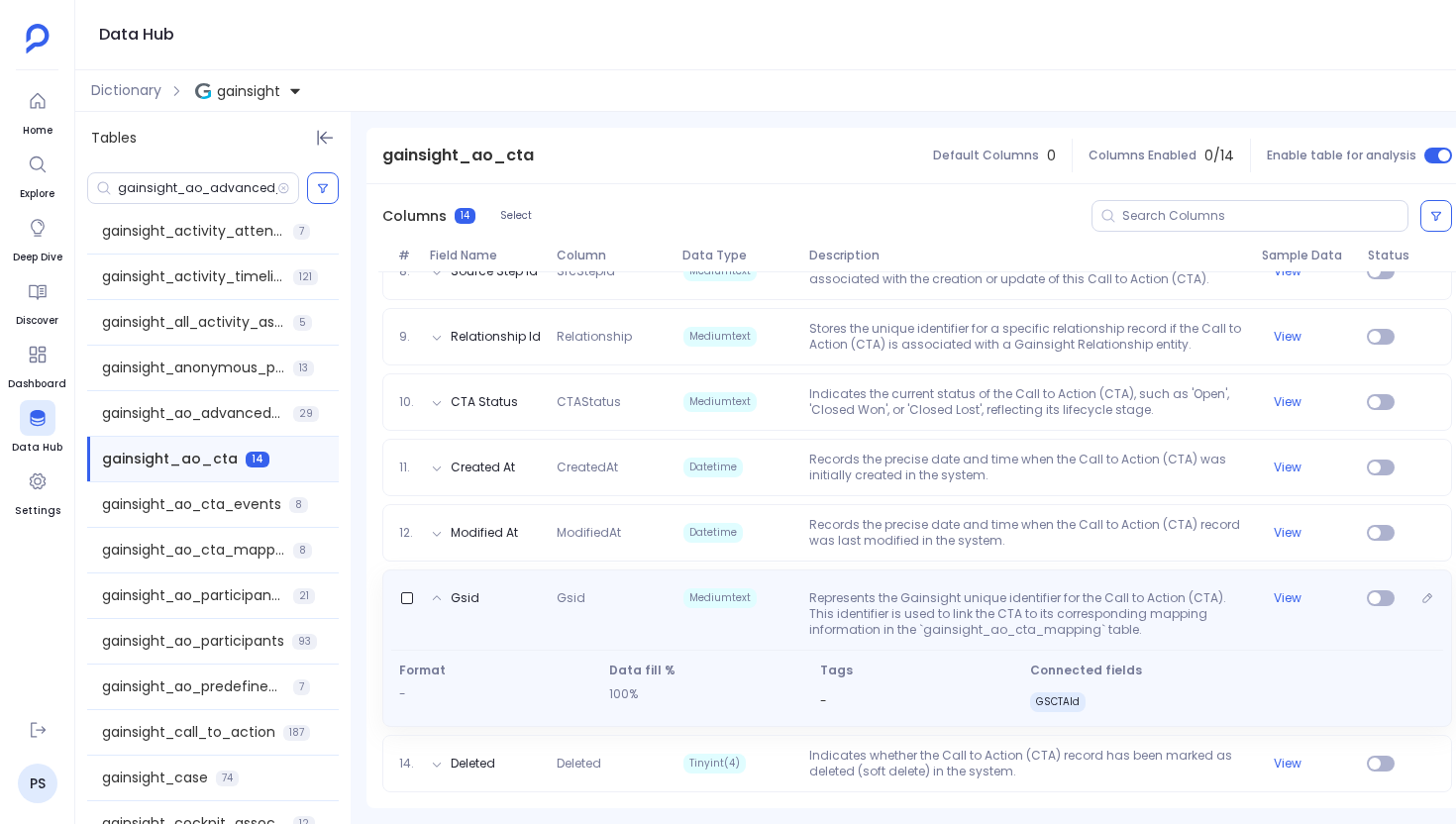 click on "Gsid" at bounding box center (611, 614) 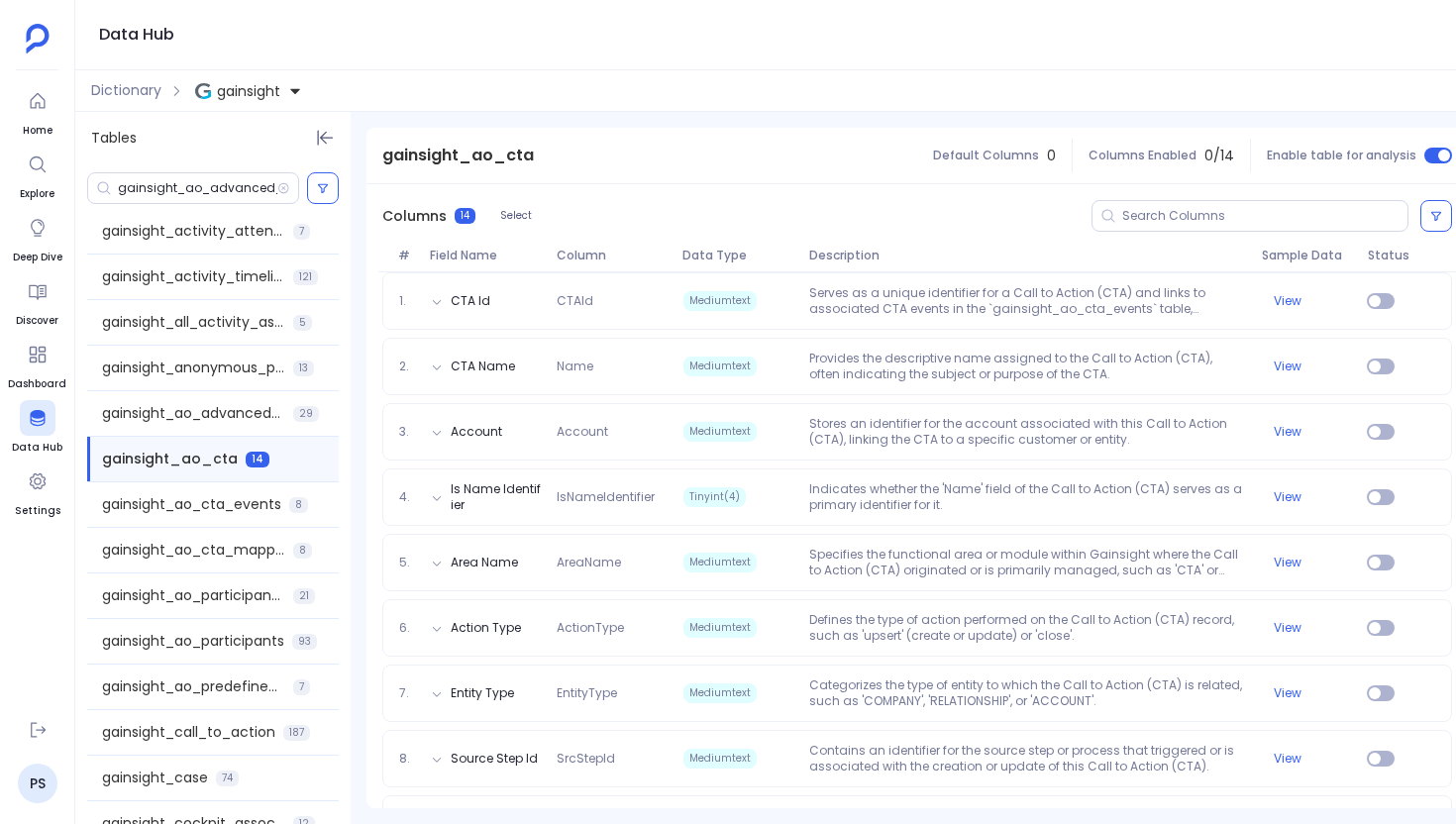 scroll, scrollTop: 255, scrollLeft: 0, axis: vertical 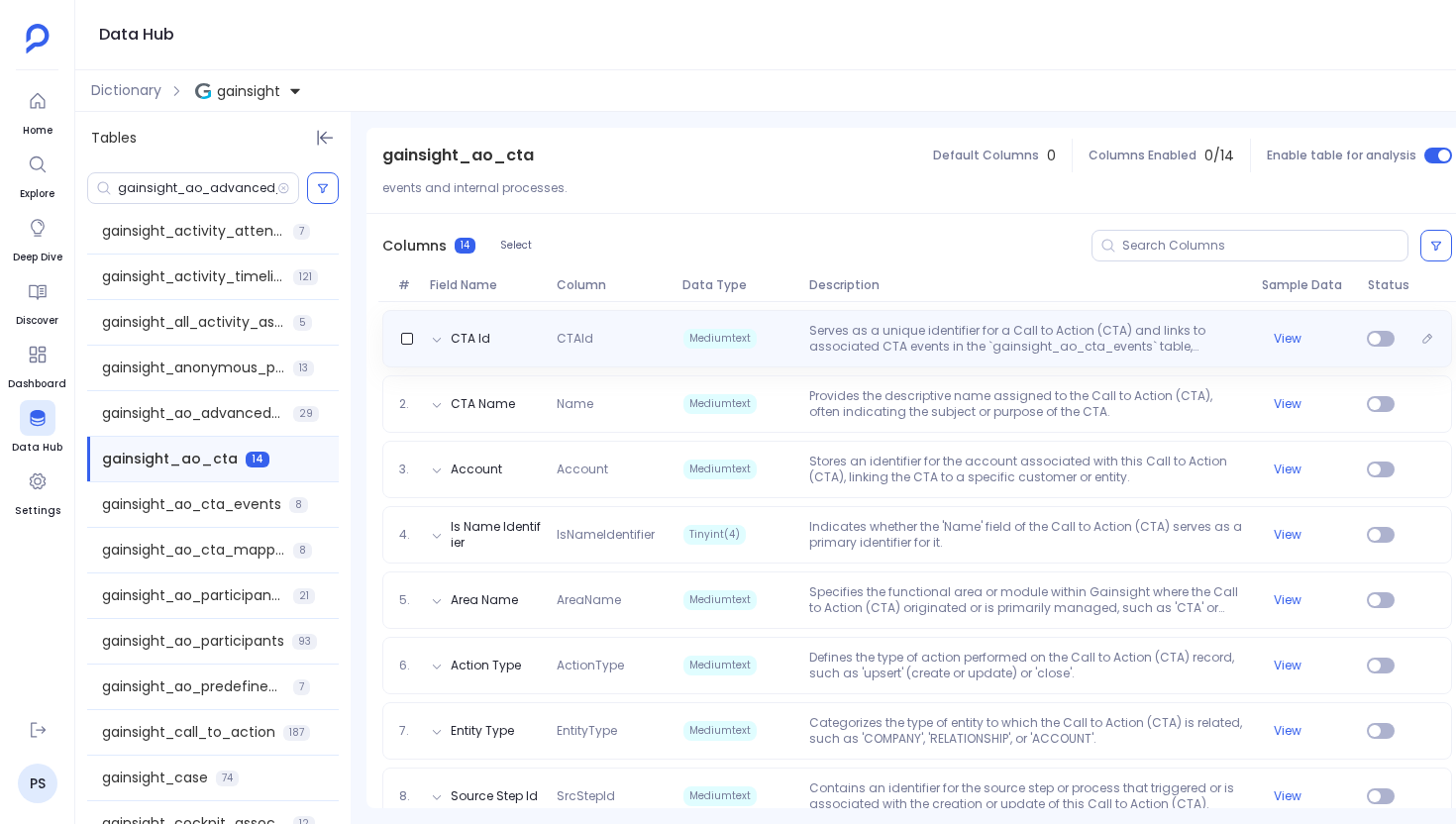 click on "CTA Id CTAId Mediumtext Serves as a unique identifier for a Call to Action (CTA) and links to associated CTA events in the `gainsight_ao_cta_events` table, enabling tracking of activities related to this specific CTA. View" at bounding box center (917, 339) 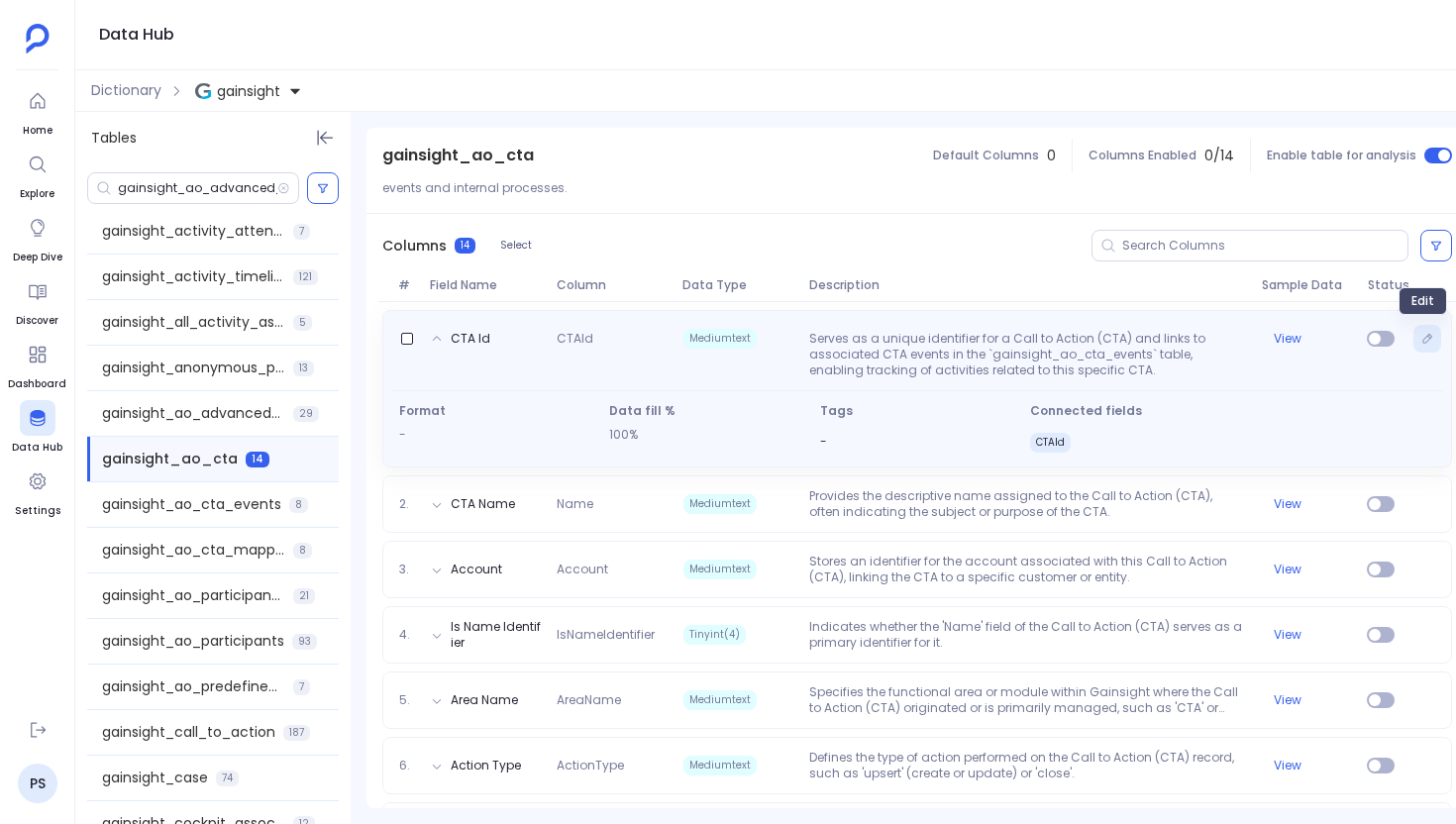 click at bounding box center (1427, 339) 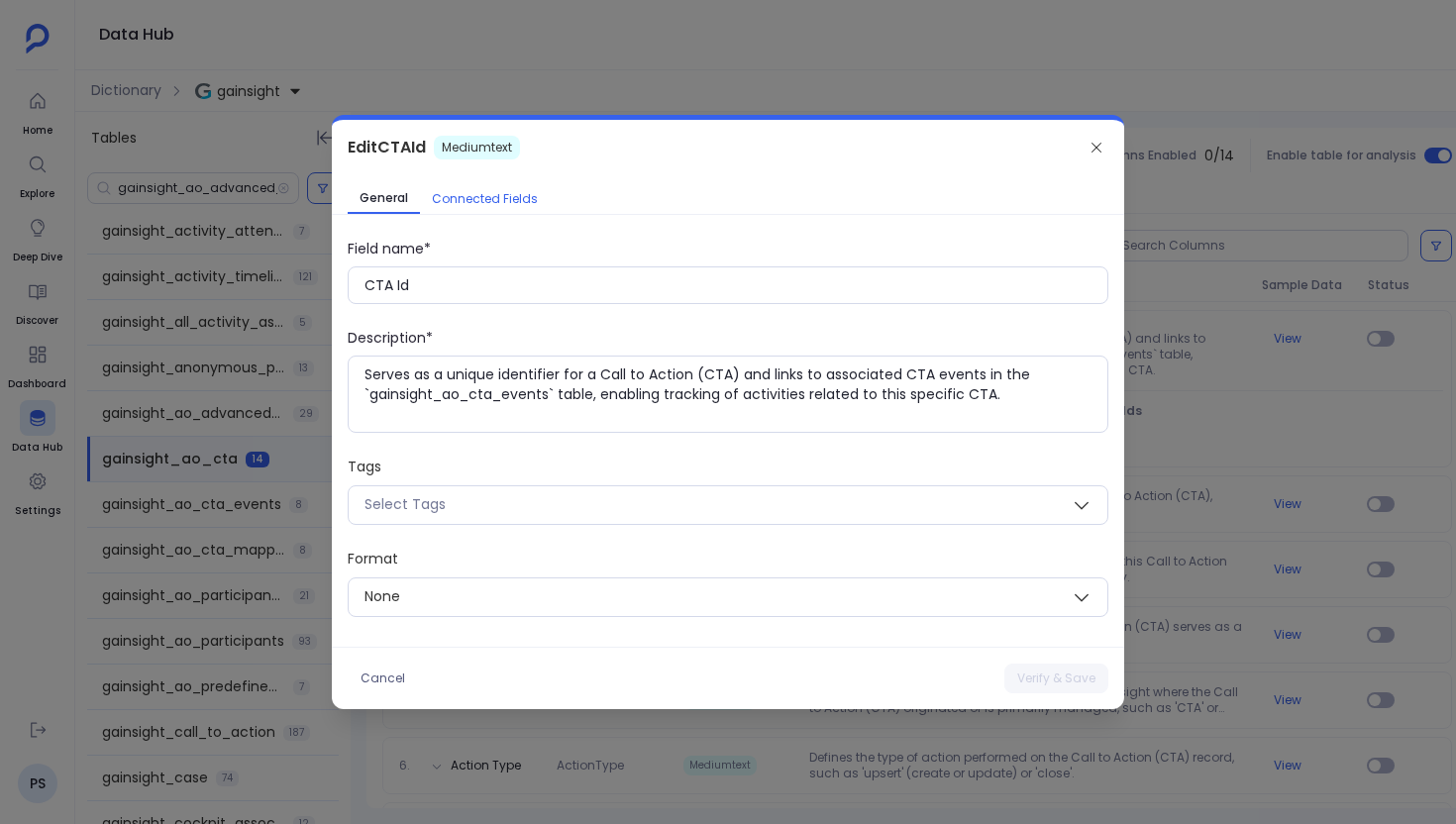 click on "Connected Fields" at bounding box center (484, 199) 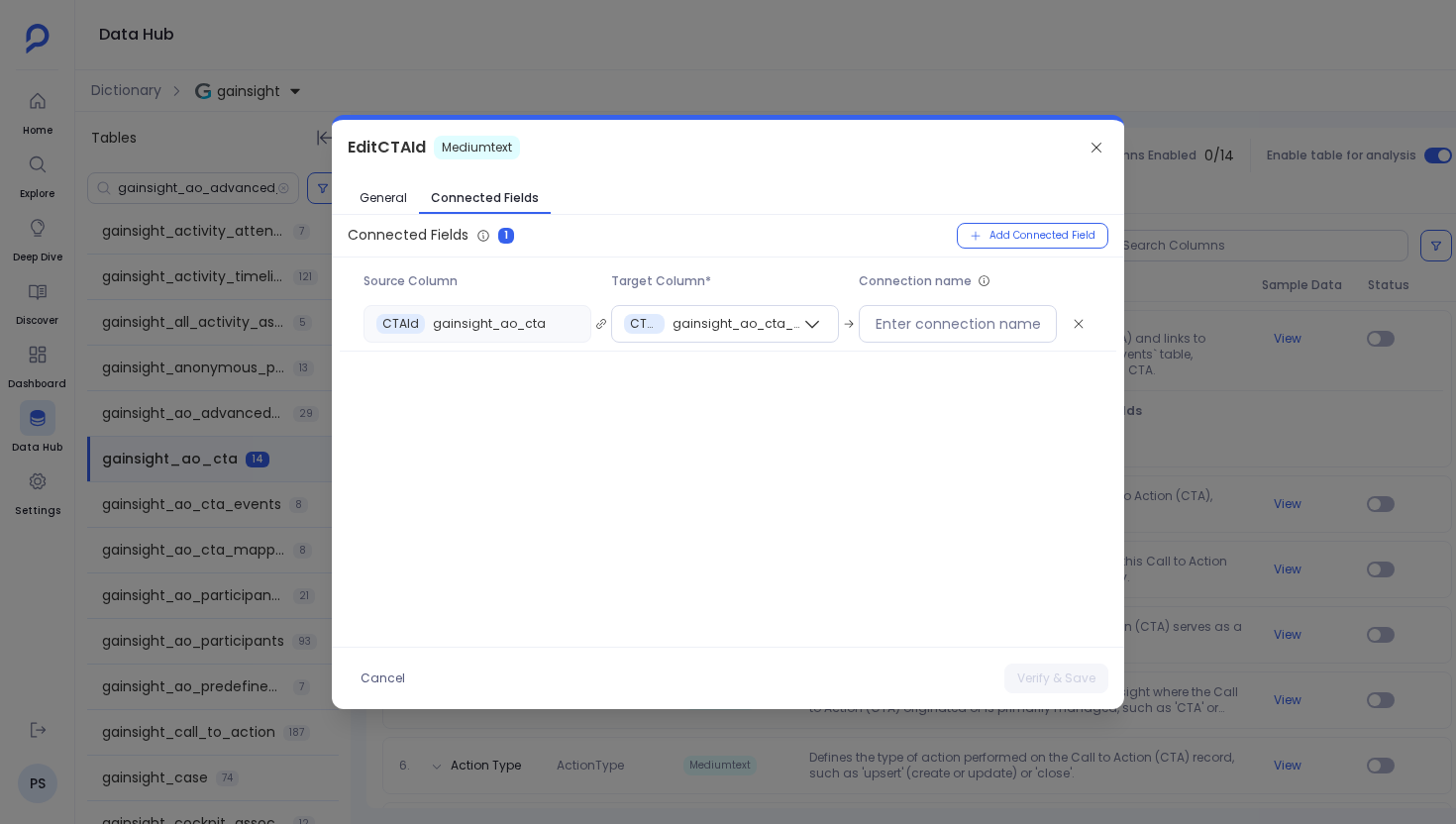 click at bounding box center (728, 412) 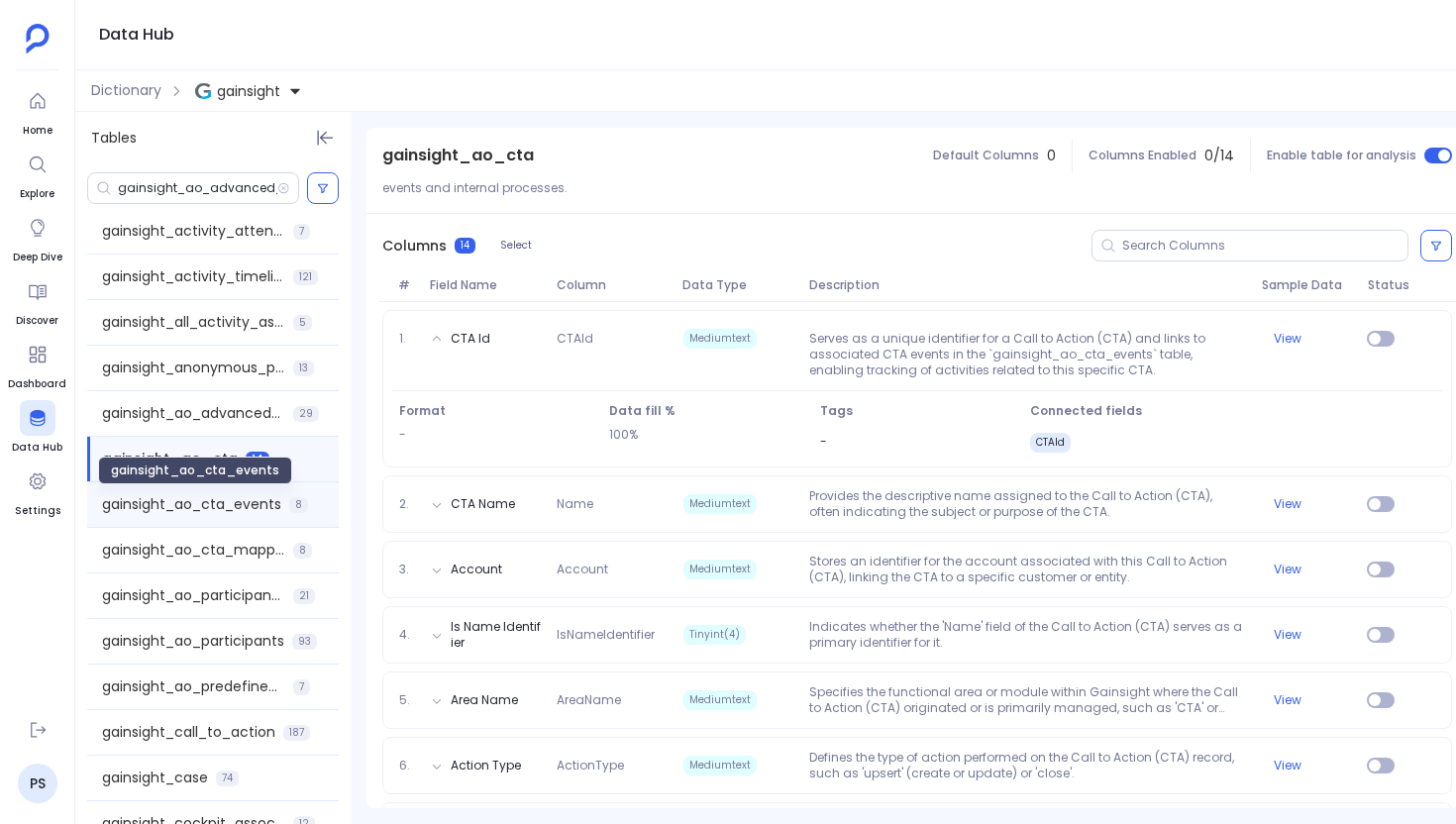 click on "gainsight_ao_cta_events" at bounding box center [191, 504] 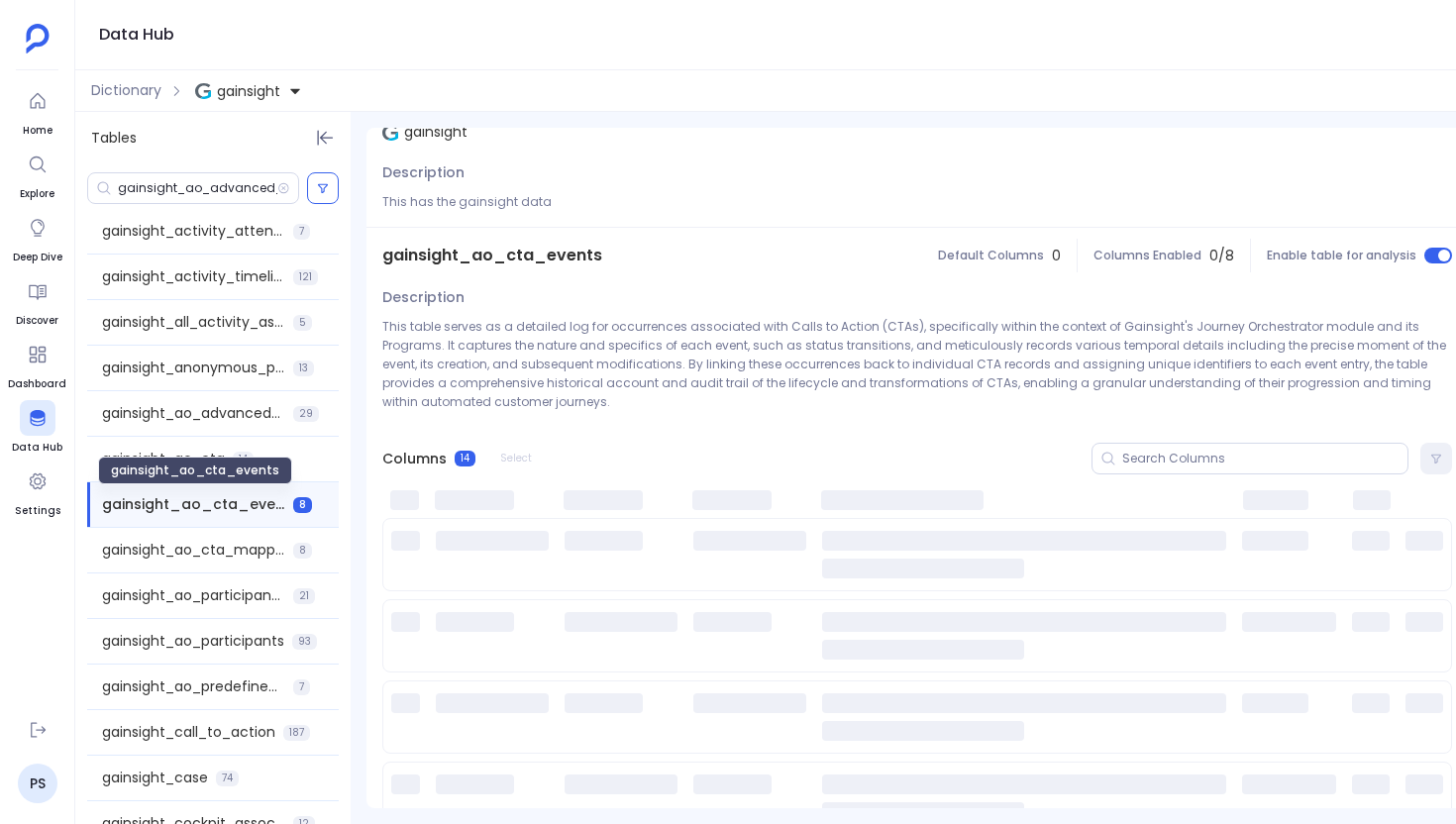 scroll, scrollTop: 0, scrollLeft: 0, axis: both 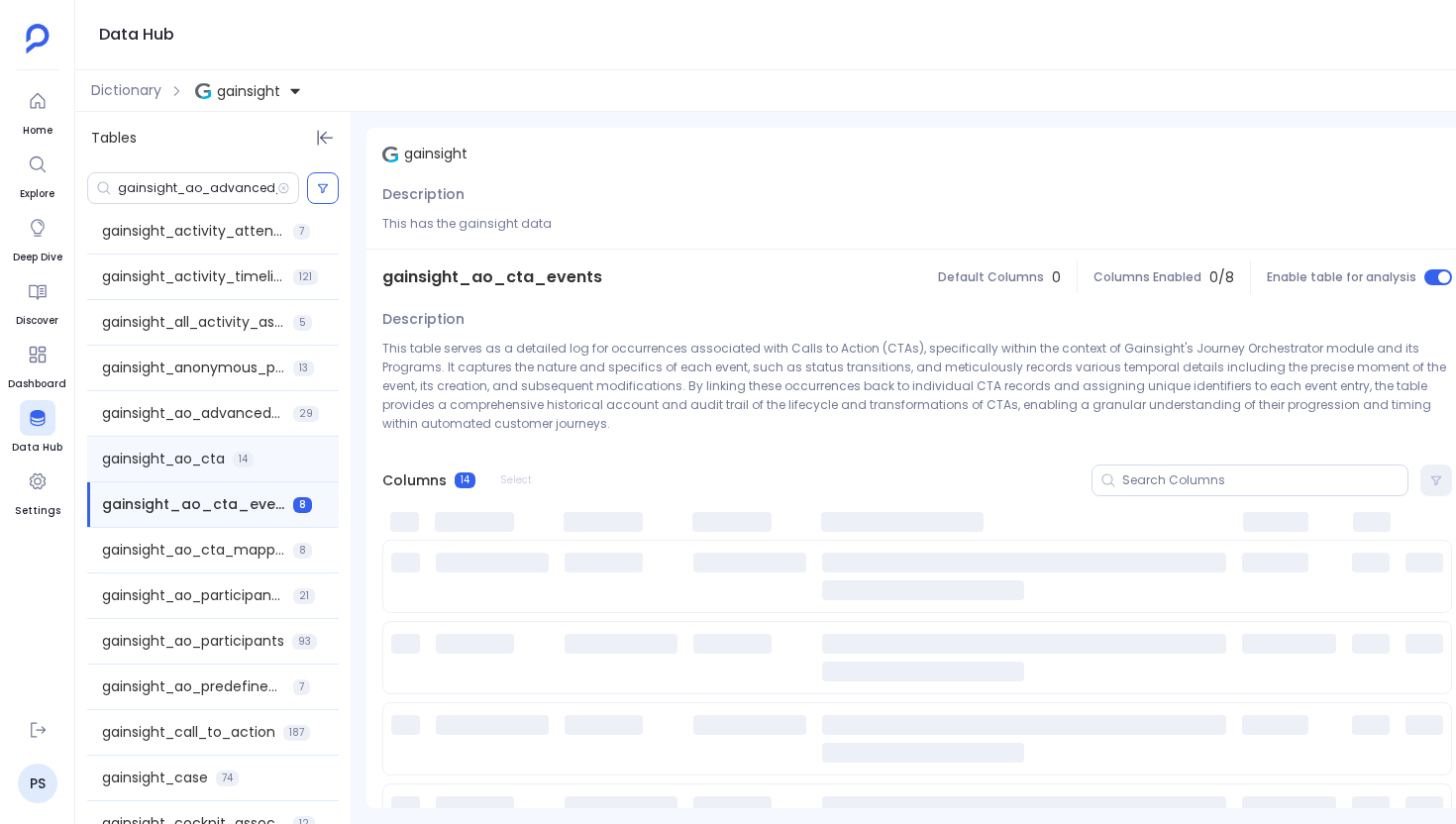 click on "gainsight_ao_cta 14" at bounding box center (213, 459) 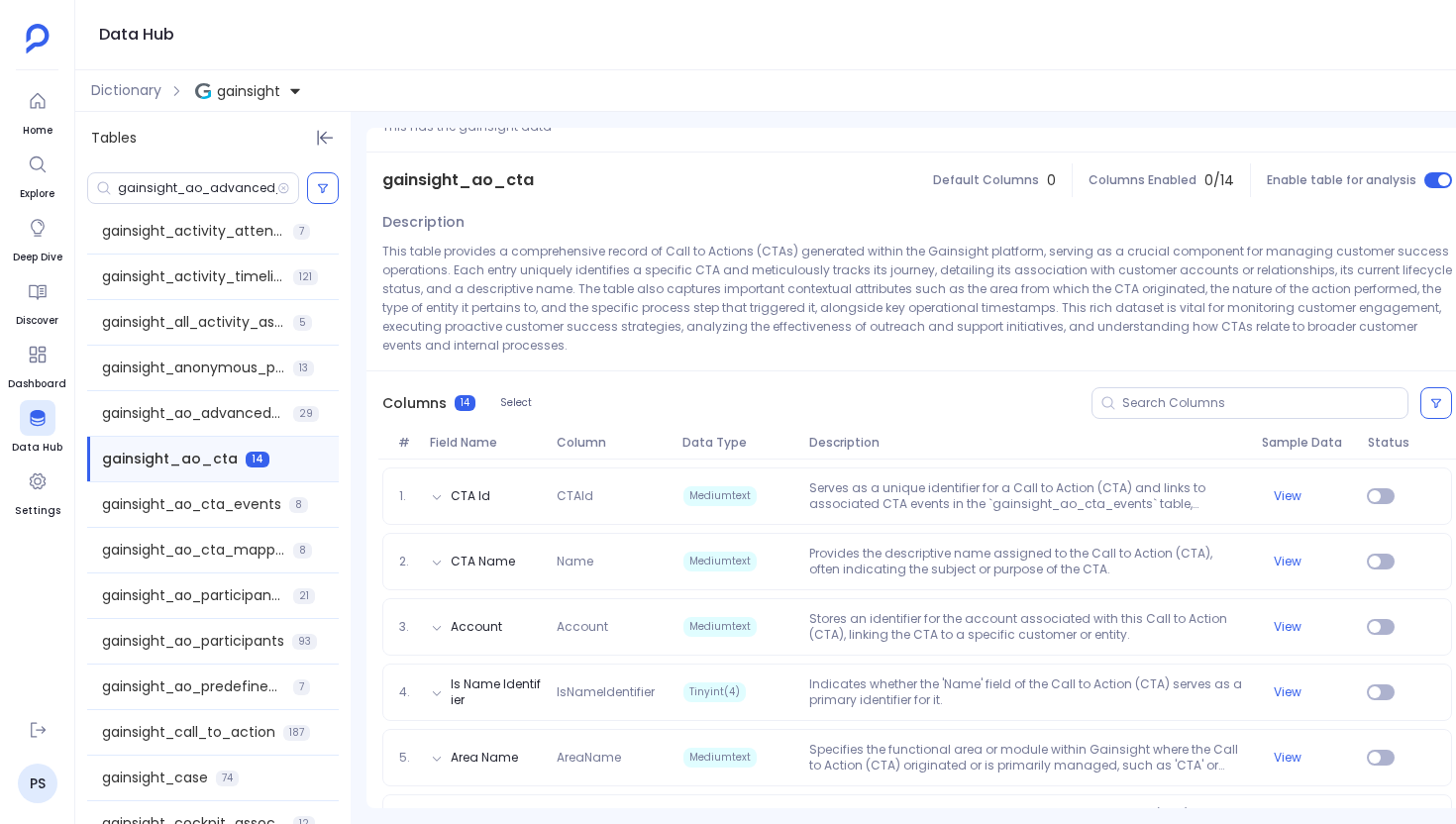 scroll, scrollTop: 107, scrollLeft: 0, axis: vertical 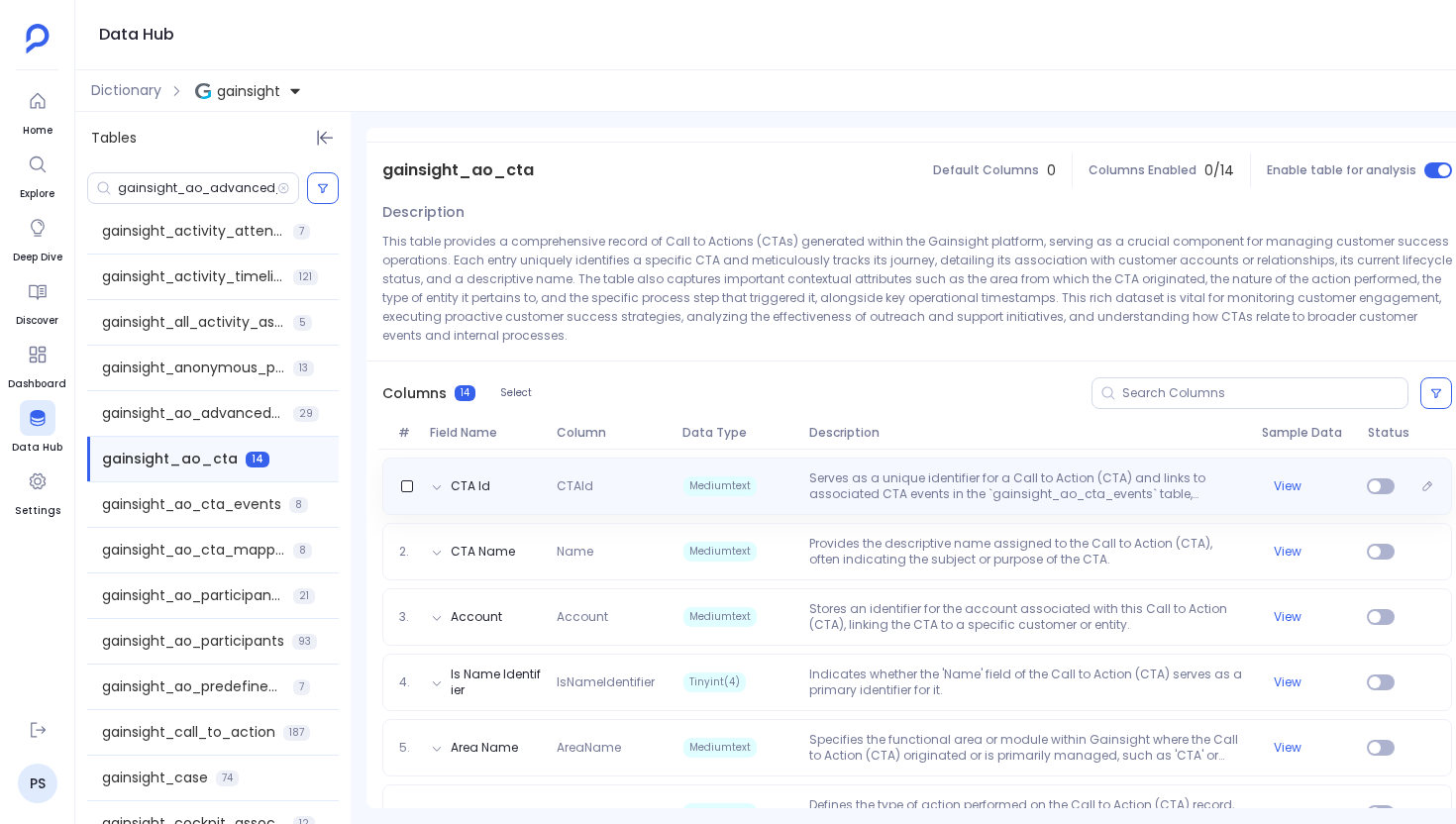 click on "CTA Id CTAId Mediumtext Serves as a unique identifier for a Call to Action (CTA) and links to associated CTA events in the `gainsight_ao_cta_events` table, enabling tracking of activities related to this specific CTA. View" at bounding box center [917, 486] 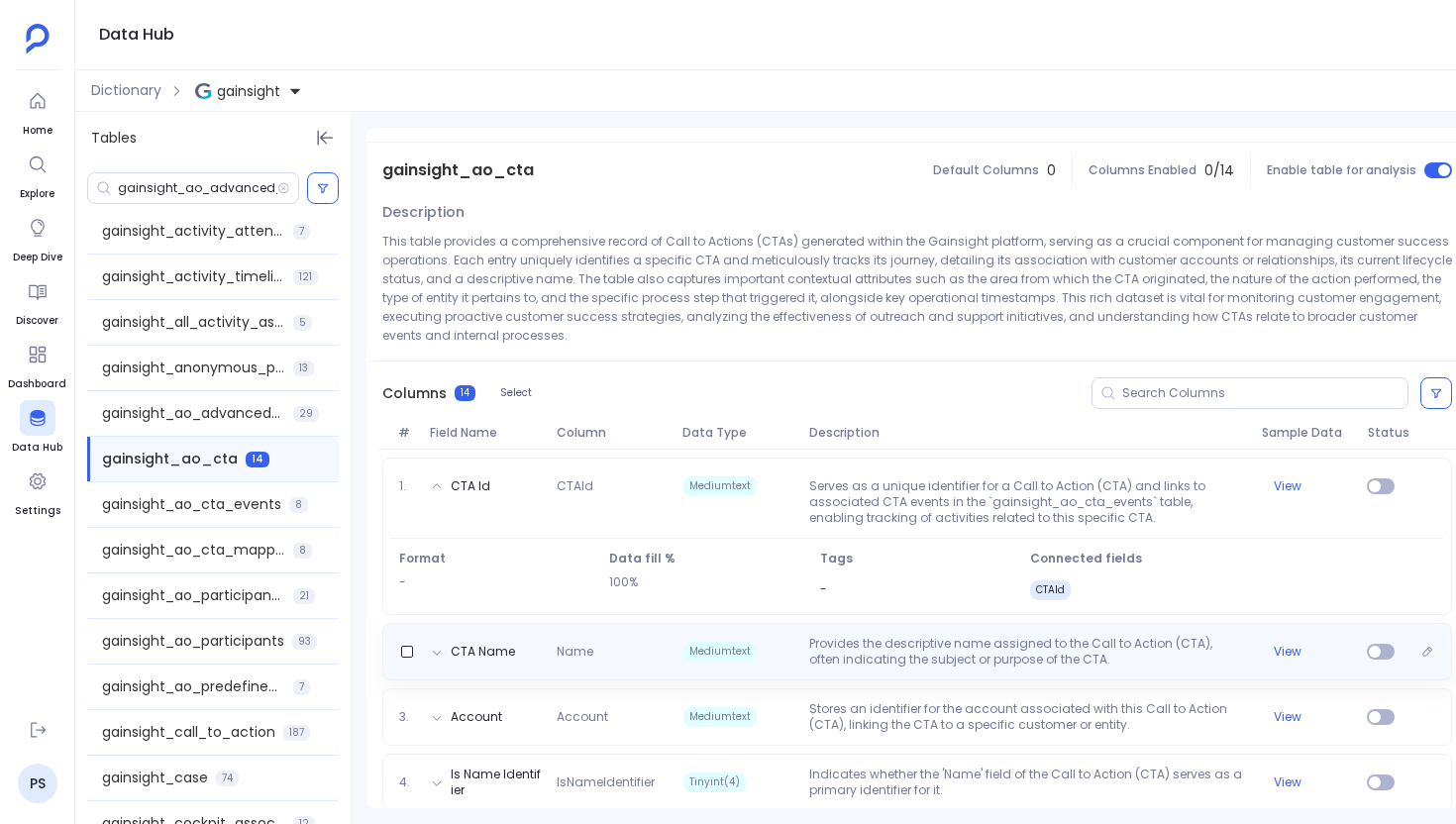 click on "Name" at bounding box center (611, 652) 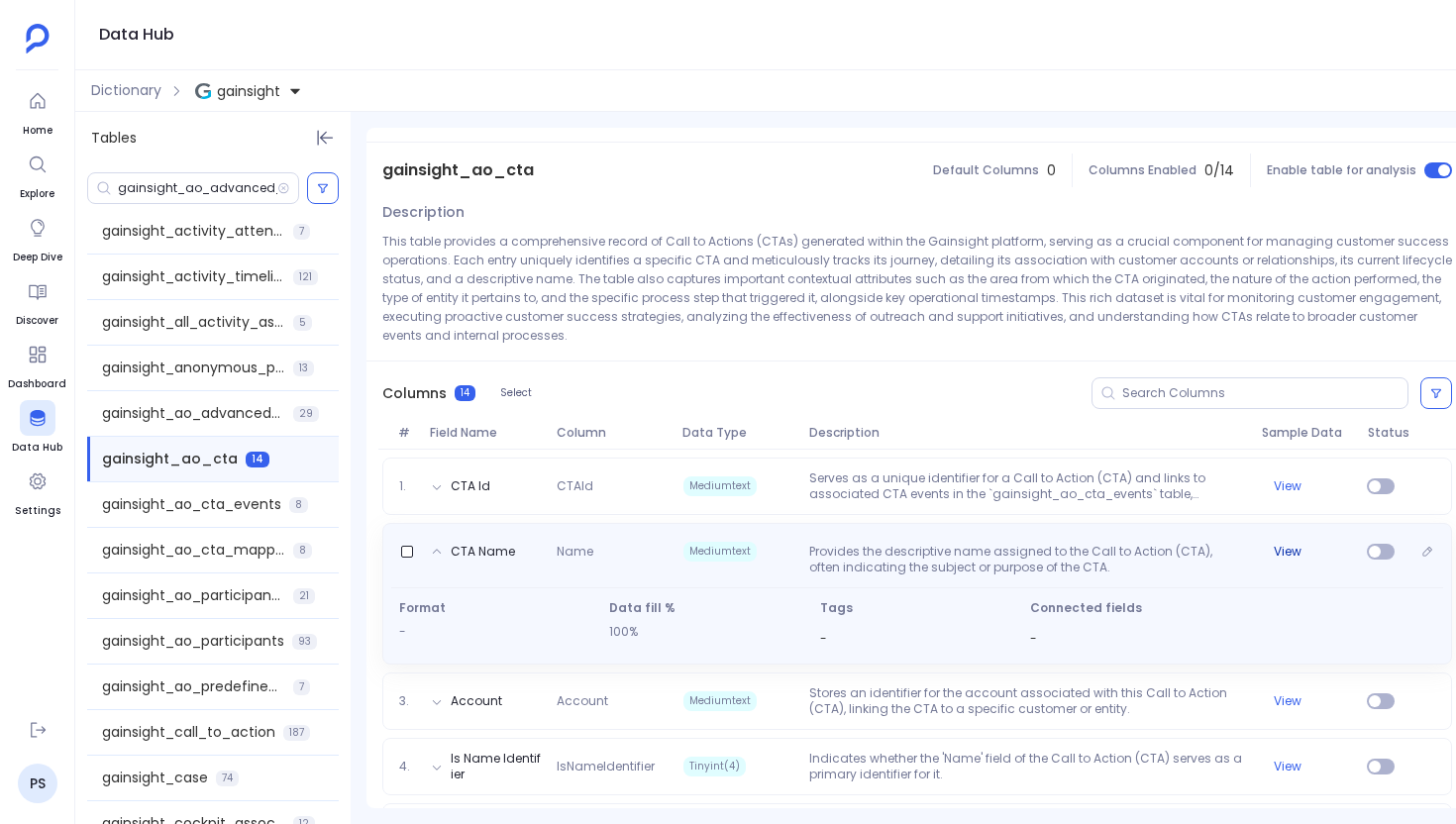click on "View" at bounding box center [1288, 552] 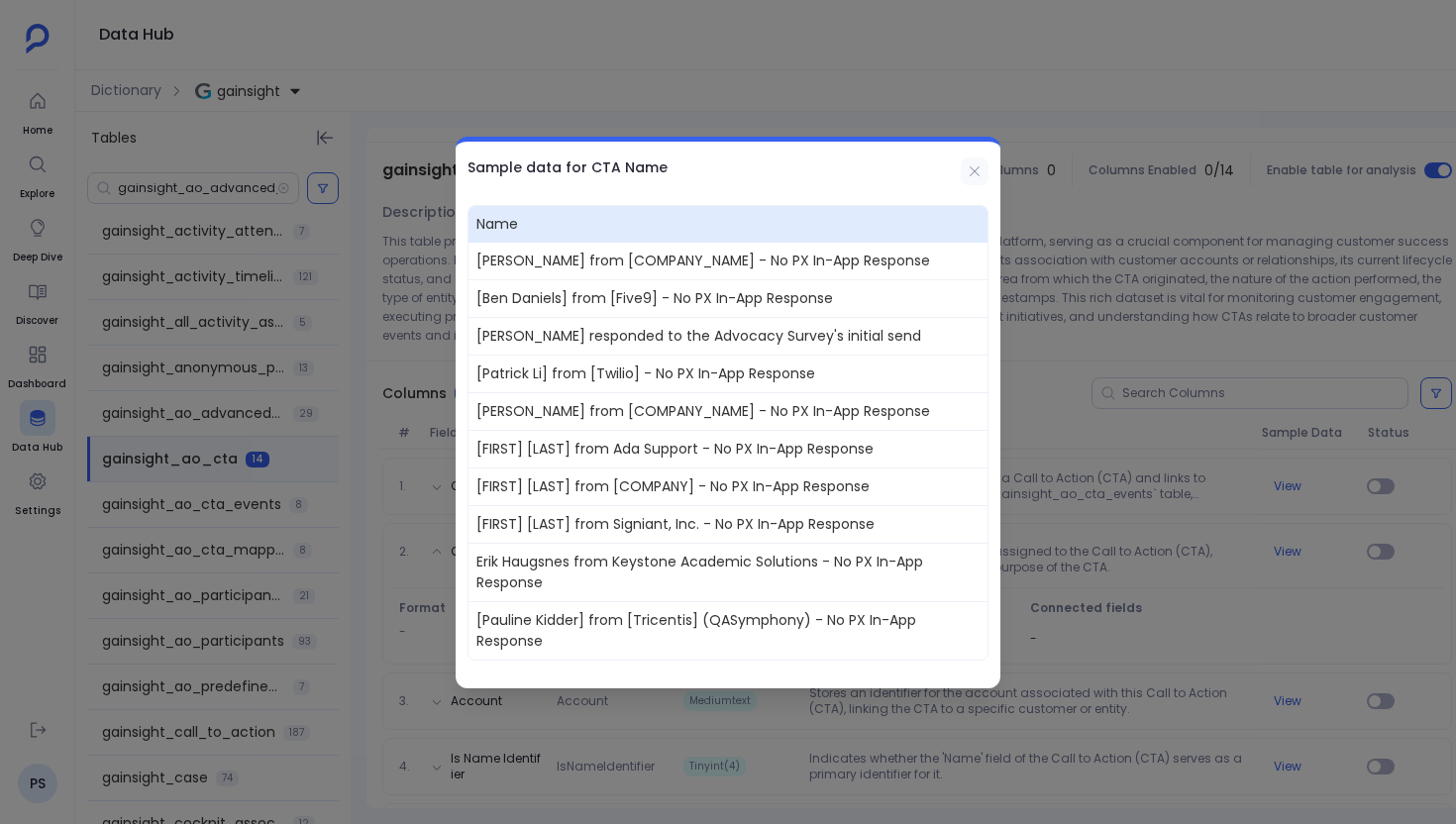 click at bounding box center [975, 171] 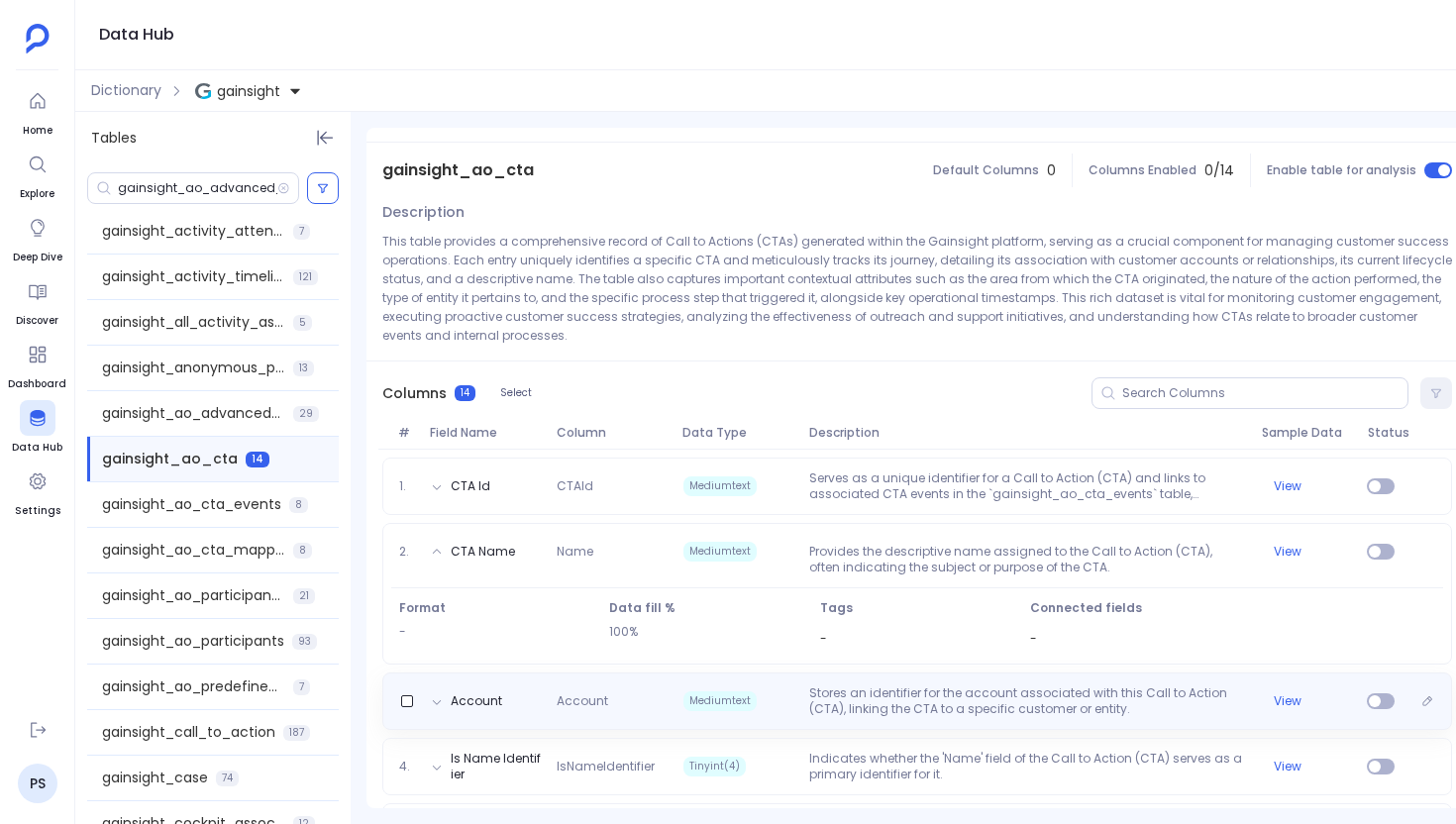 click on "Stores an identifier for the account associated with this Call to Action (CTA), linking the CTA to a specific customer or entity." at bounding box center (1027, 701) 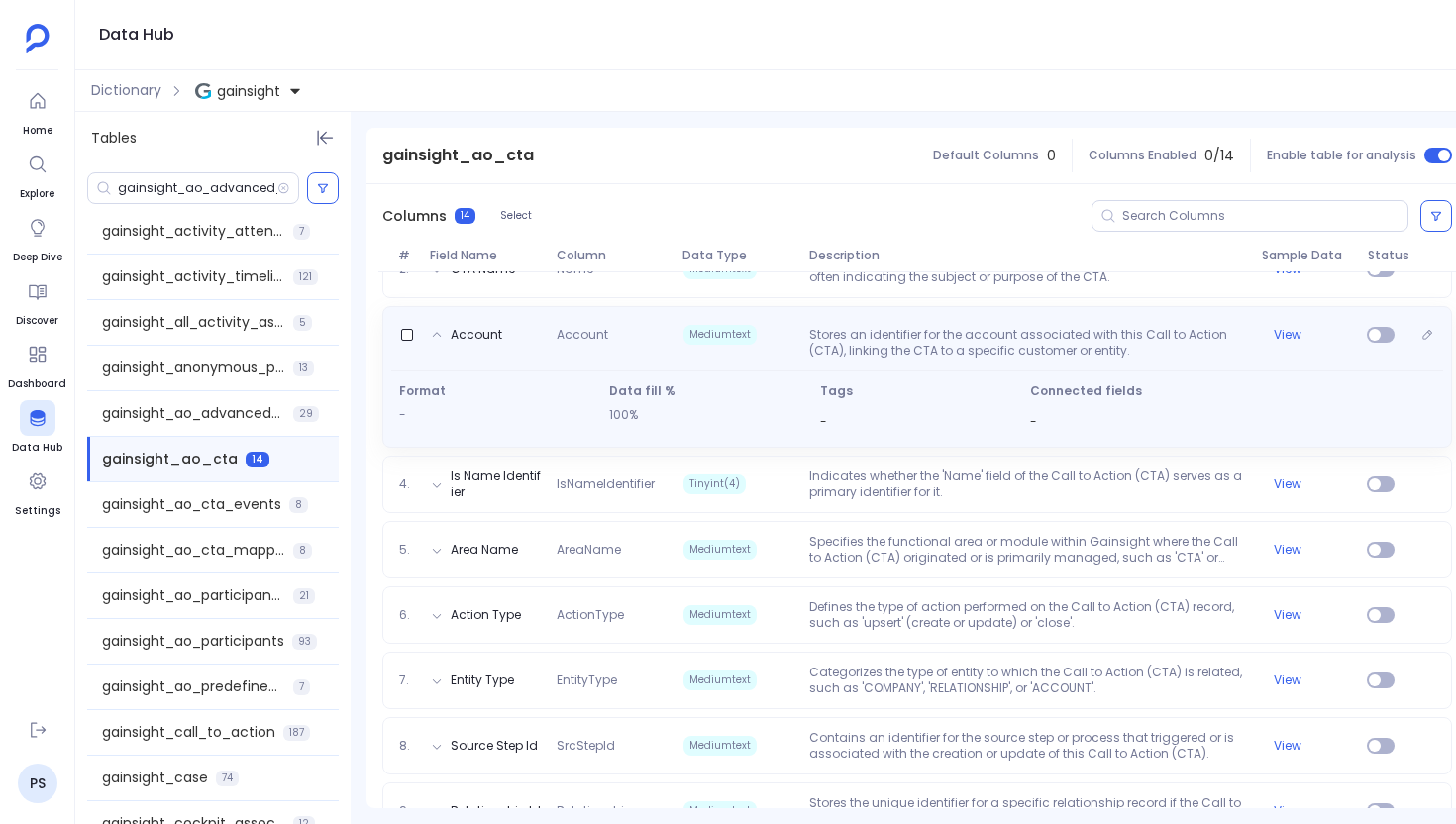 scroll, scrollTop: 416, scrollLeft: 0, axis: vertical 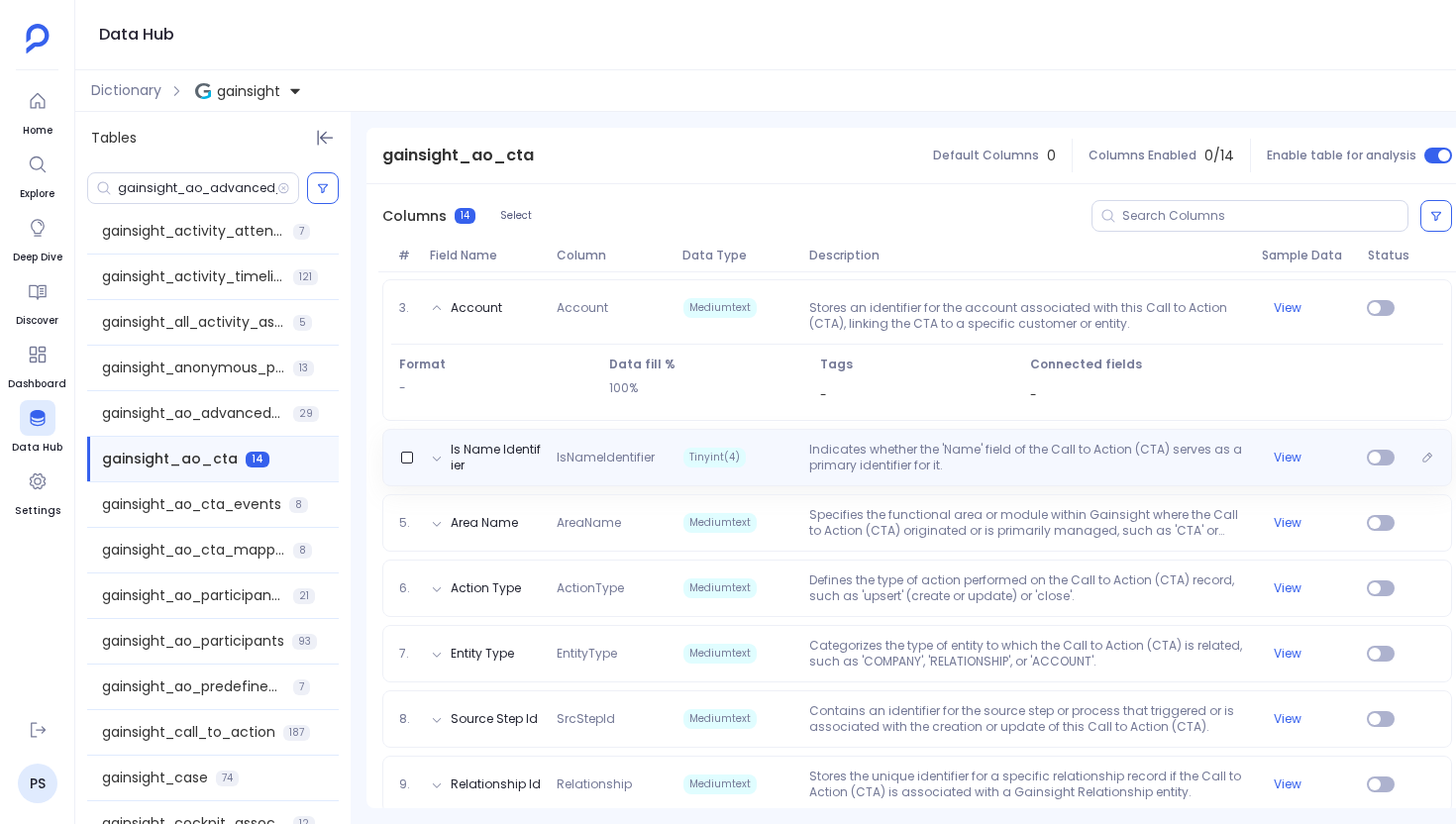 click on "Indicates whether the 'Name' field of the Call to Action (CTA) serves as a primary identifier for it." at bounding box center (1027, 458) 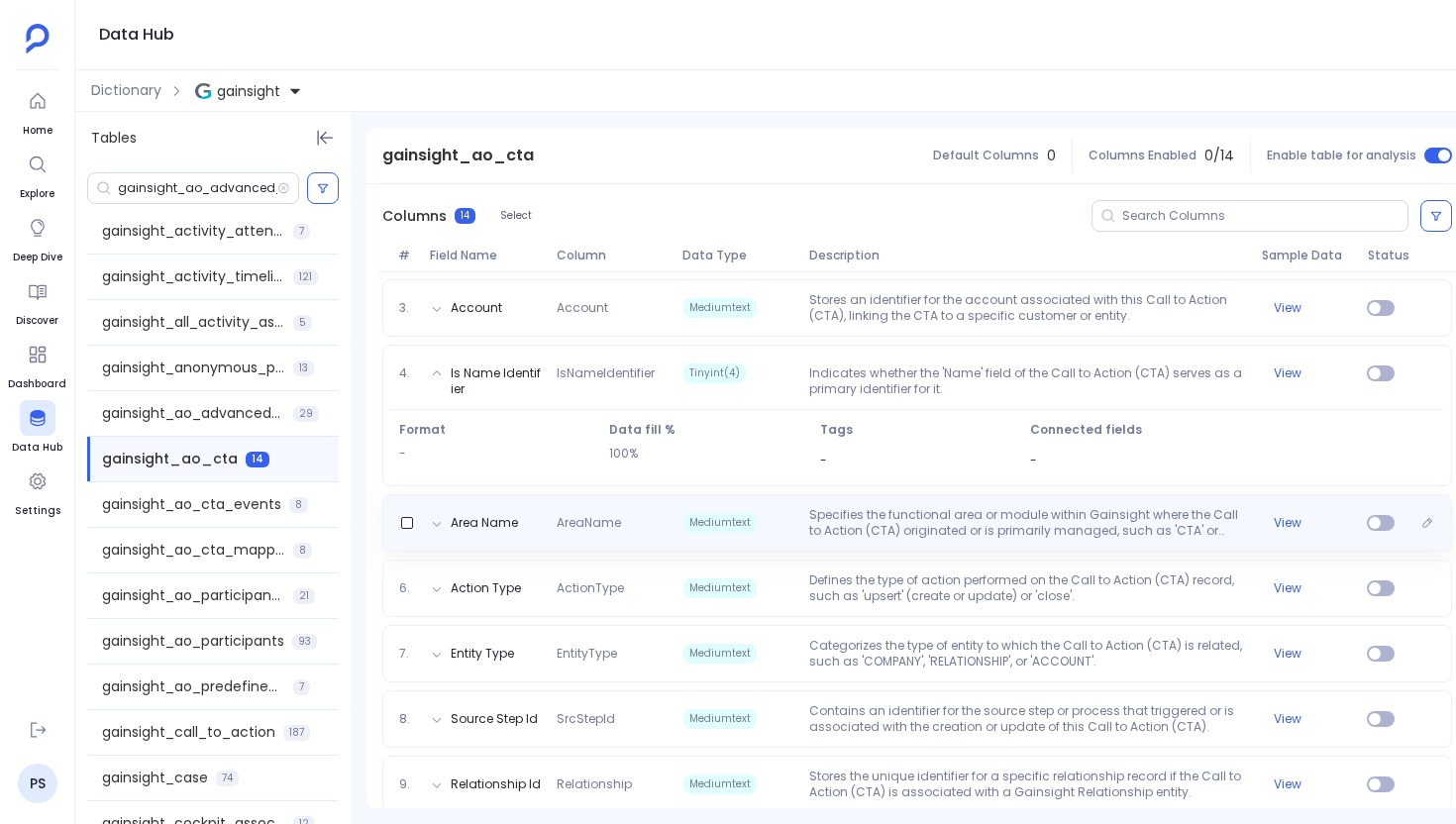 click on "Specifies the functional area or module within Gainsight where the Call to Action (CTA) originated or is primarily managed, such as 'CTA' or 'NATIVE_CTA'." at bounding box center [1027, 523] 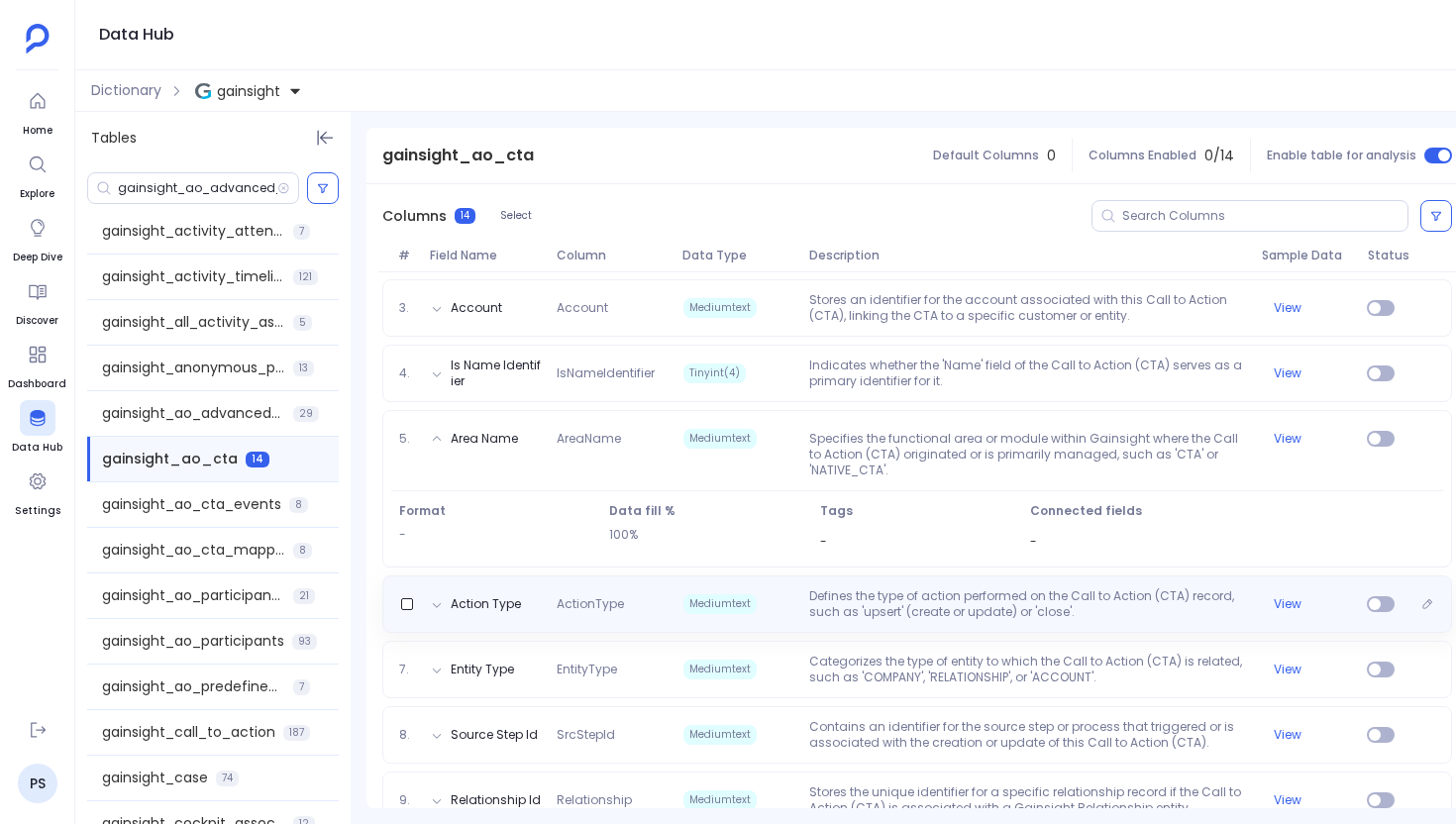 click on "Defines the type of action performed on the Call to Action (CTA) record, such as 'upsert' (create or update) or 'close'." at bounding box center [1027, 604] 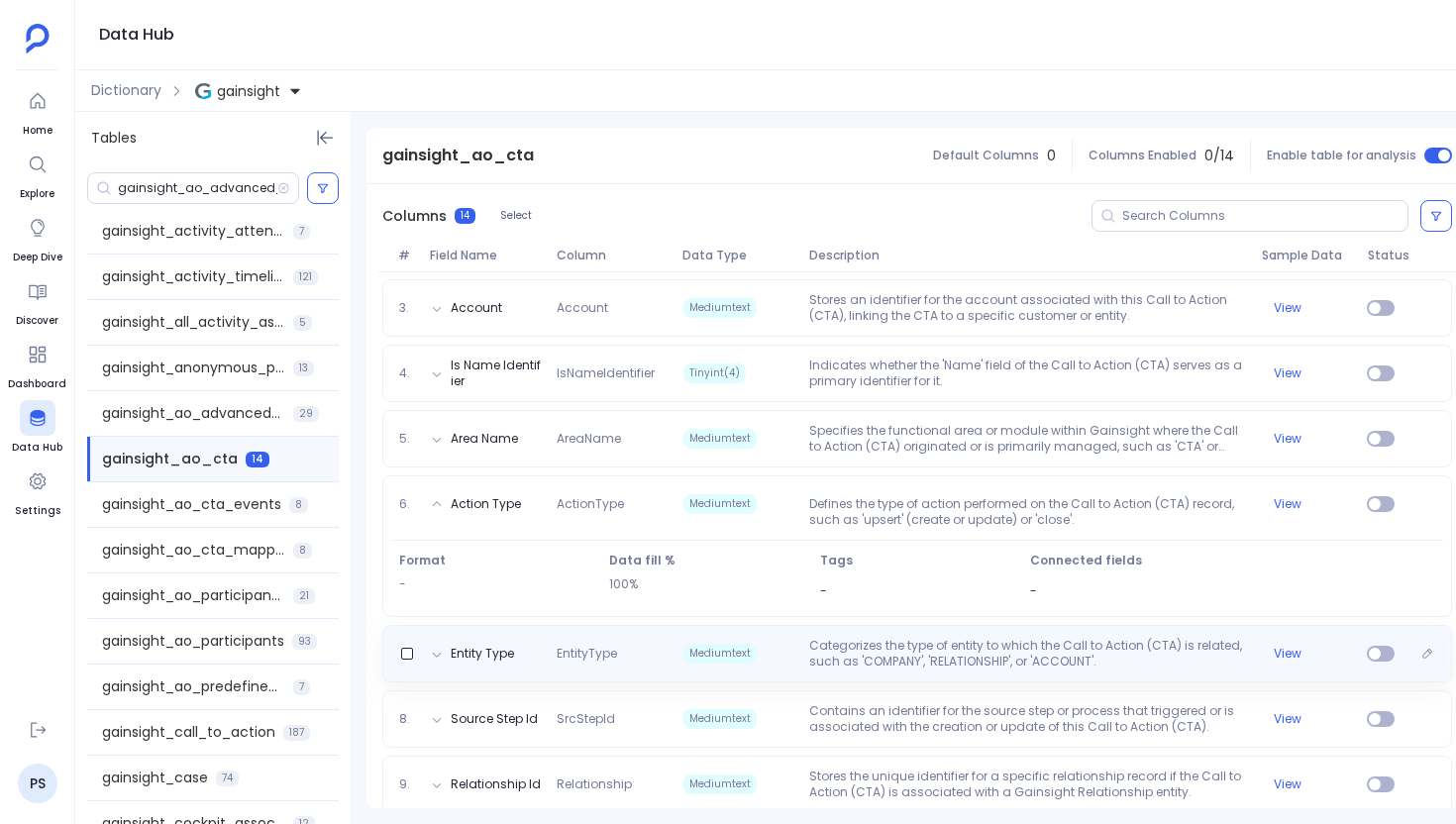 click on "Entity Type EntityType Mediumtext Categorizes the type of entity to which the Call to Action (CTA) is related, such as 'COMPANY', 'RELATIONSHIP', or 'ACCOUNT'. View" at bounding box center [917, 654] 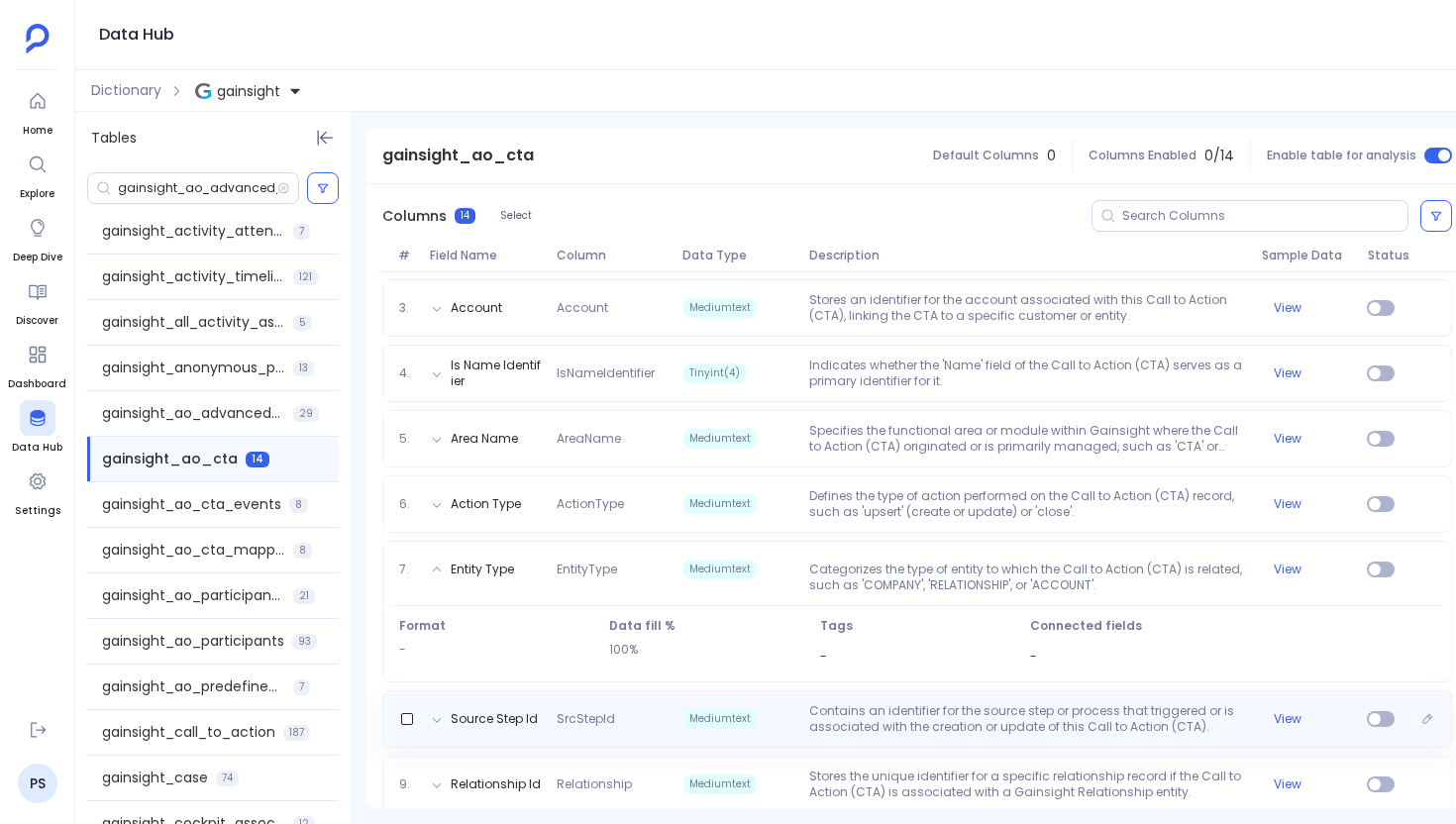click on "Source Step Id SrcStepId Mediumtext Contains an identifier for the source step or process that triggered or is associated with the creation or update of this Call to Action (CTA). View" at bounding box center [917, 719] 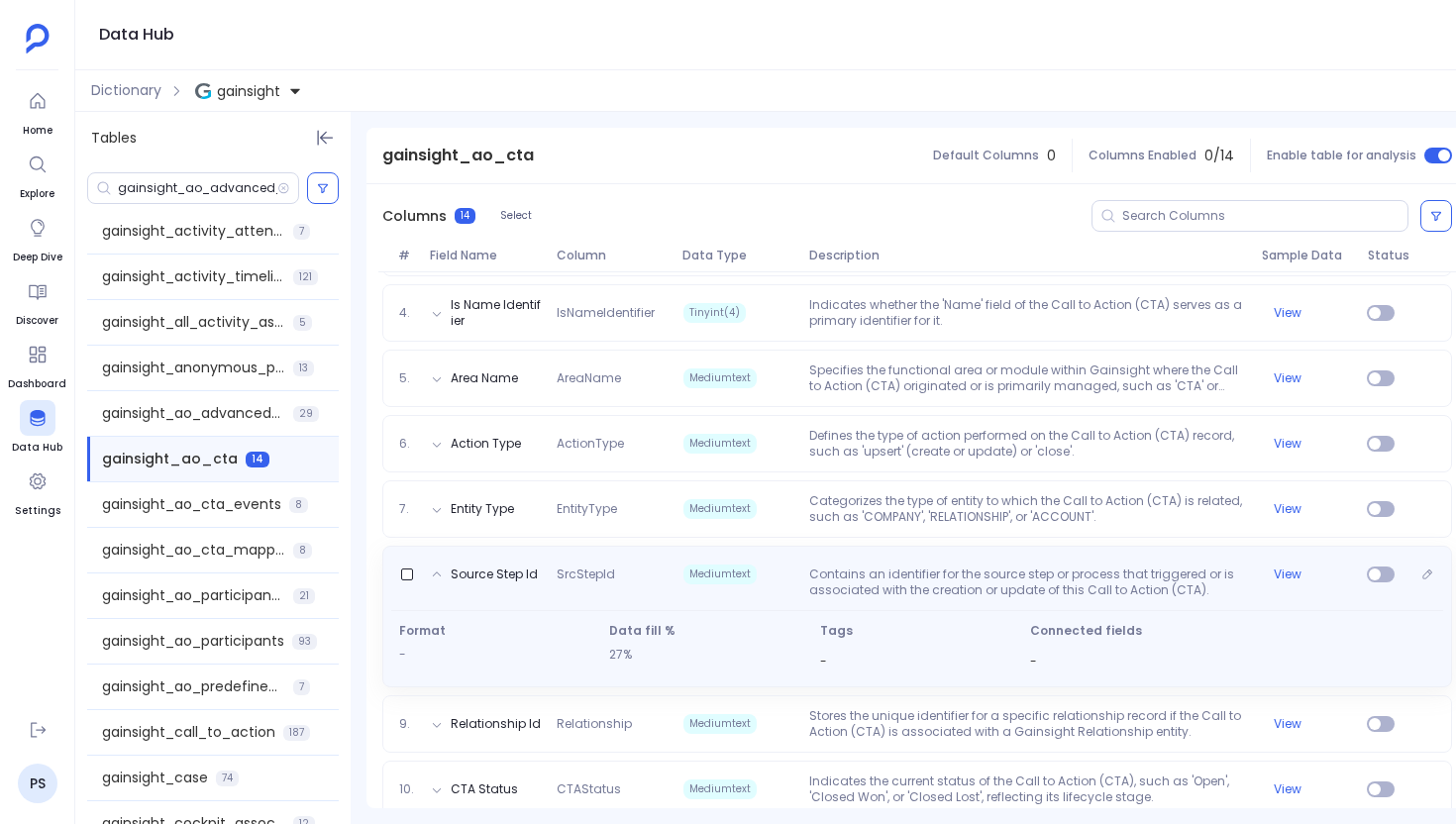 scroll, scrollTop: 566, scrollLeft: 0, axis: vertical 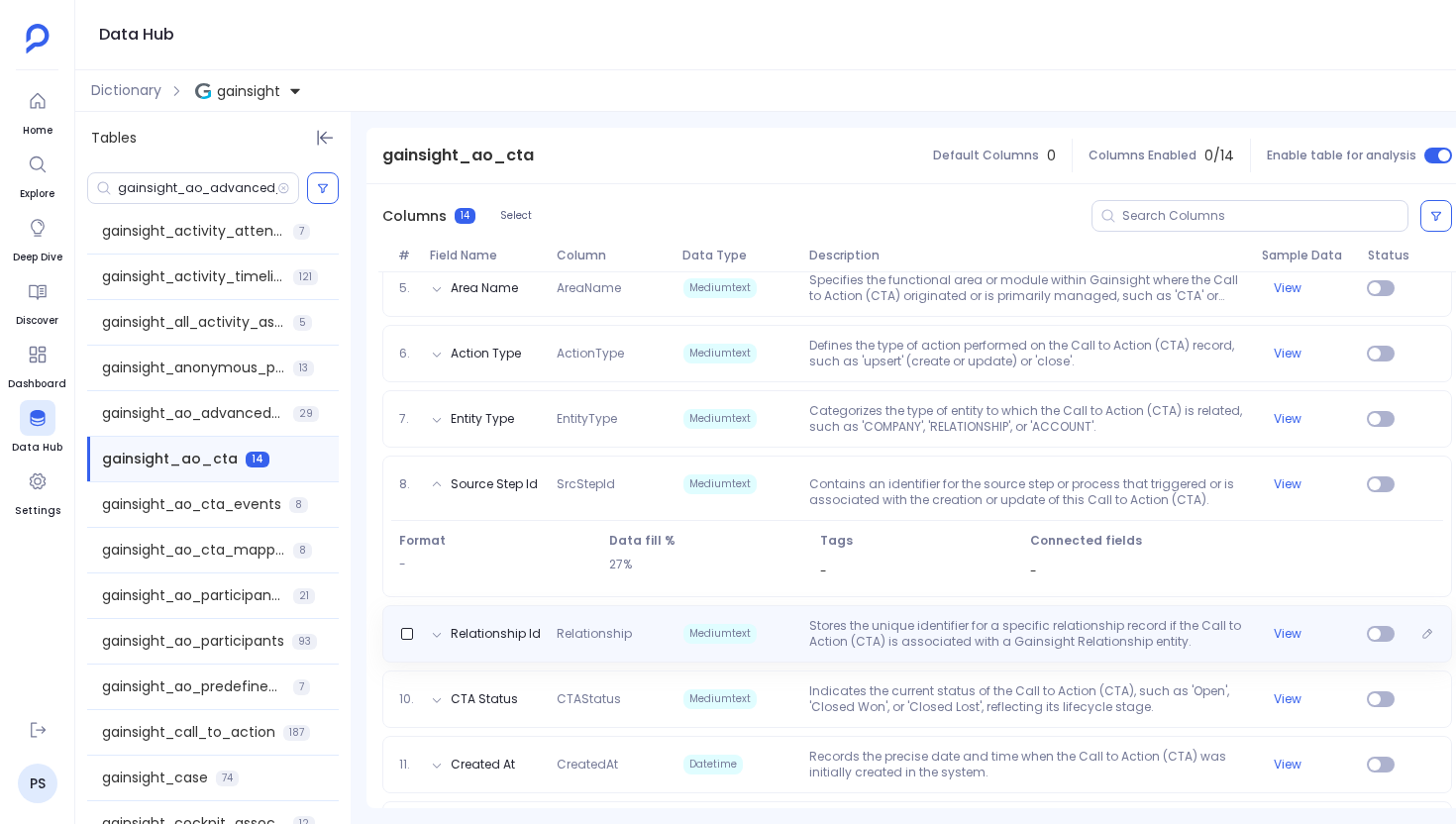 click on "Relationship Id Relationship Mediumtext Stores the unique identifier for a specific relationship record if the Call to Action (CTA) is associated with a Gainsight Relationship entity. View" at bounding box center (917, 634) 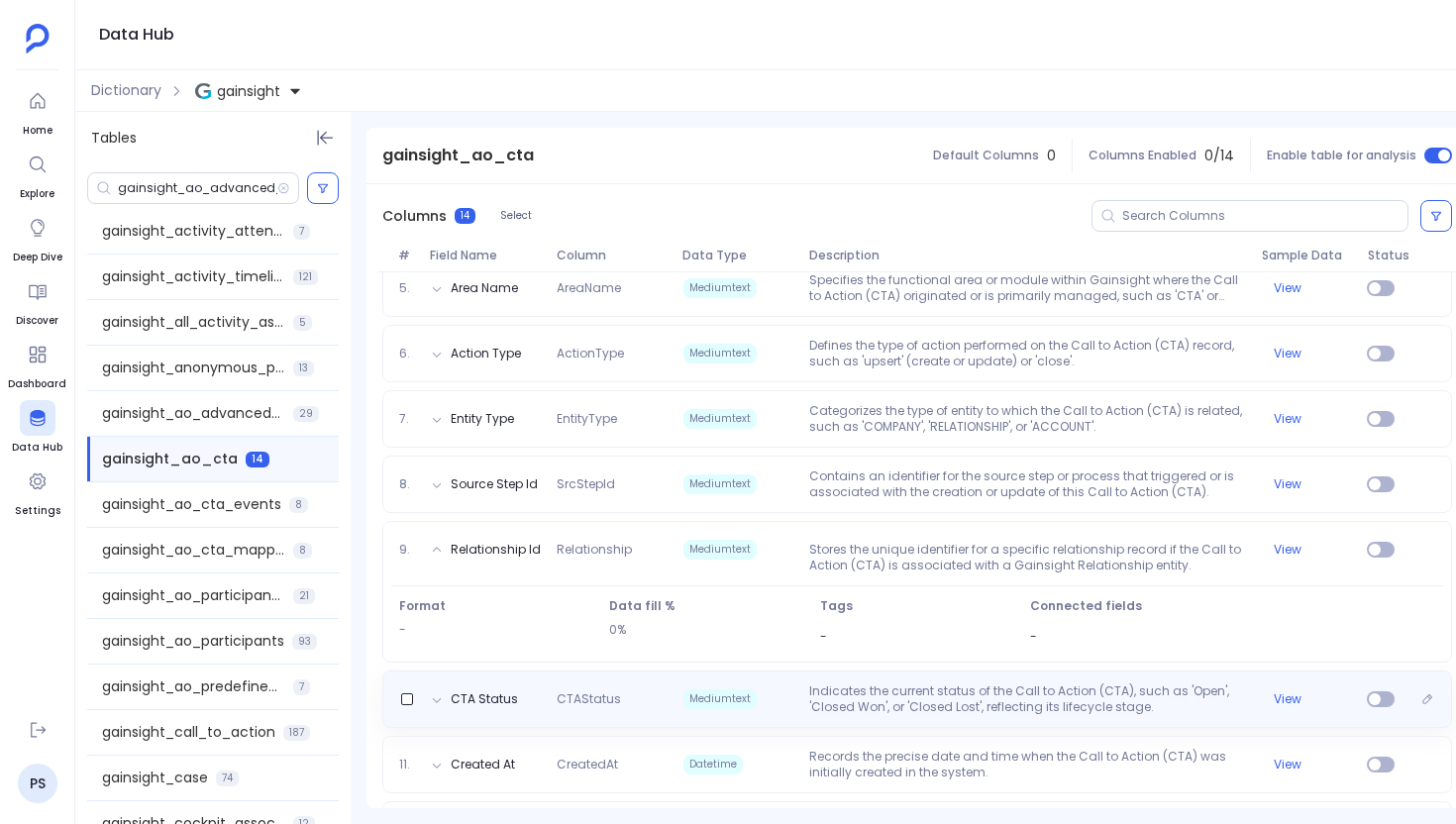 click on "Indicates the current status of the Call to Action (CTA), such as 'Open', 'Closed Won', or 'Closed Lost', reflecting its lifecycle stage." at bounding box center [1027, 699] 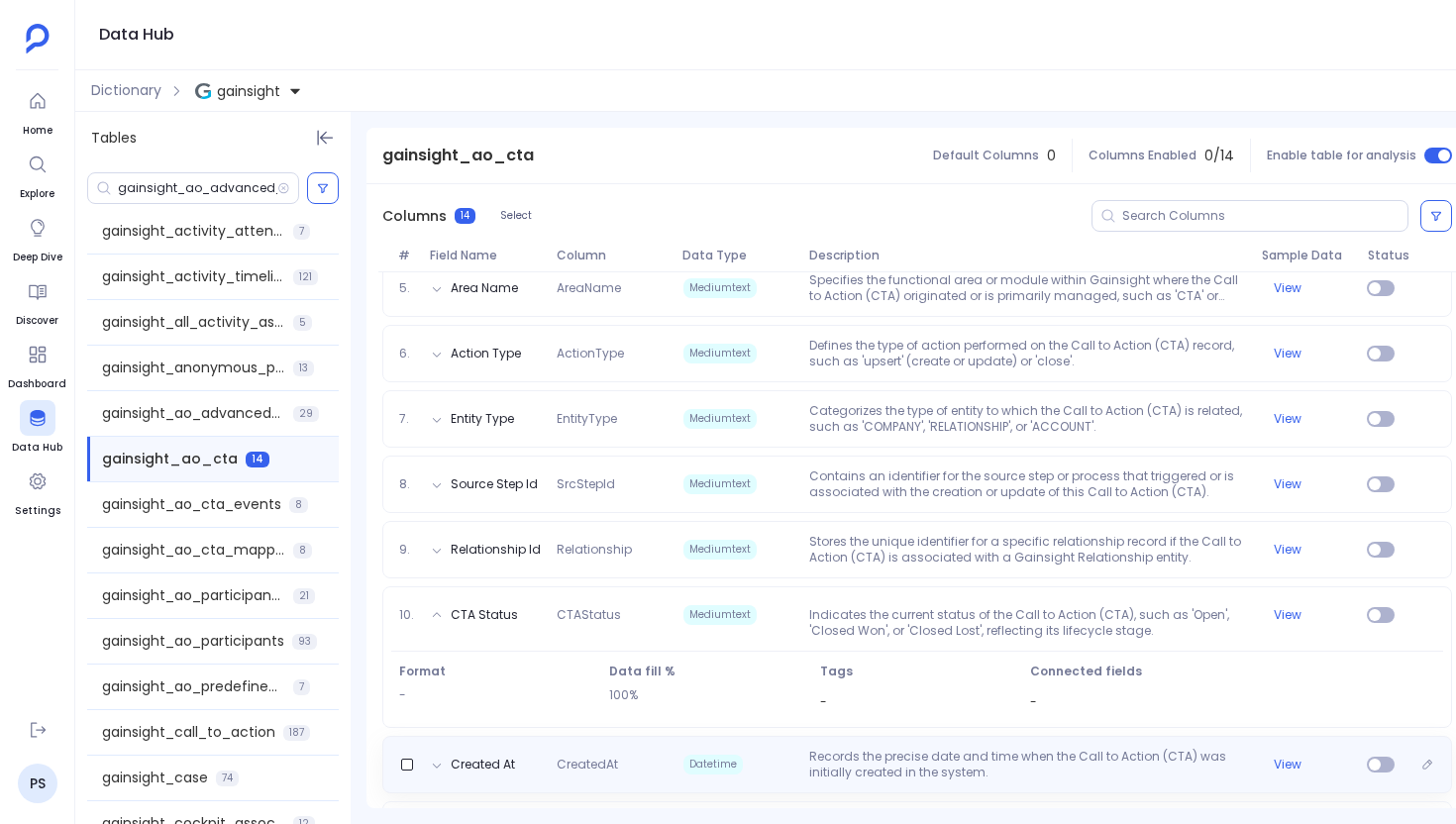 click on "Records the precise date and time when the Call to Action (CTA) was initially created in the system." at bounding box center [1027, 765] 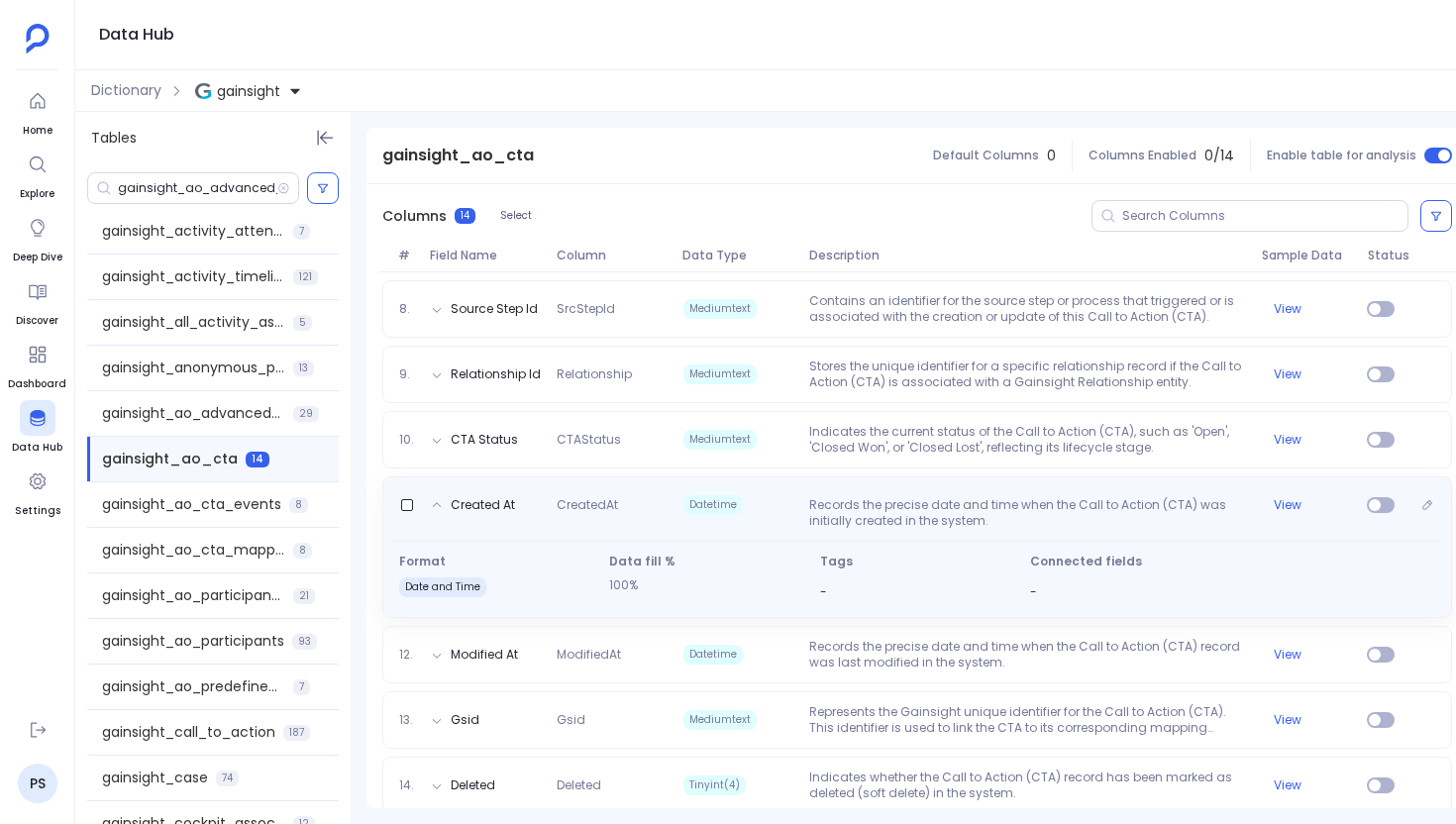 scroll, scrollTop: 764, scrollLeft: 0, axis: vertical 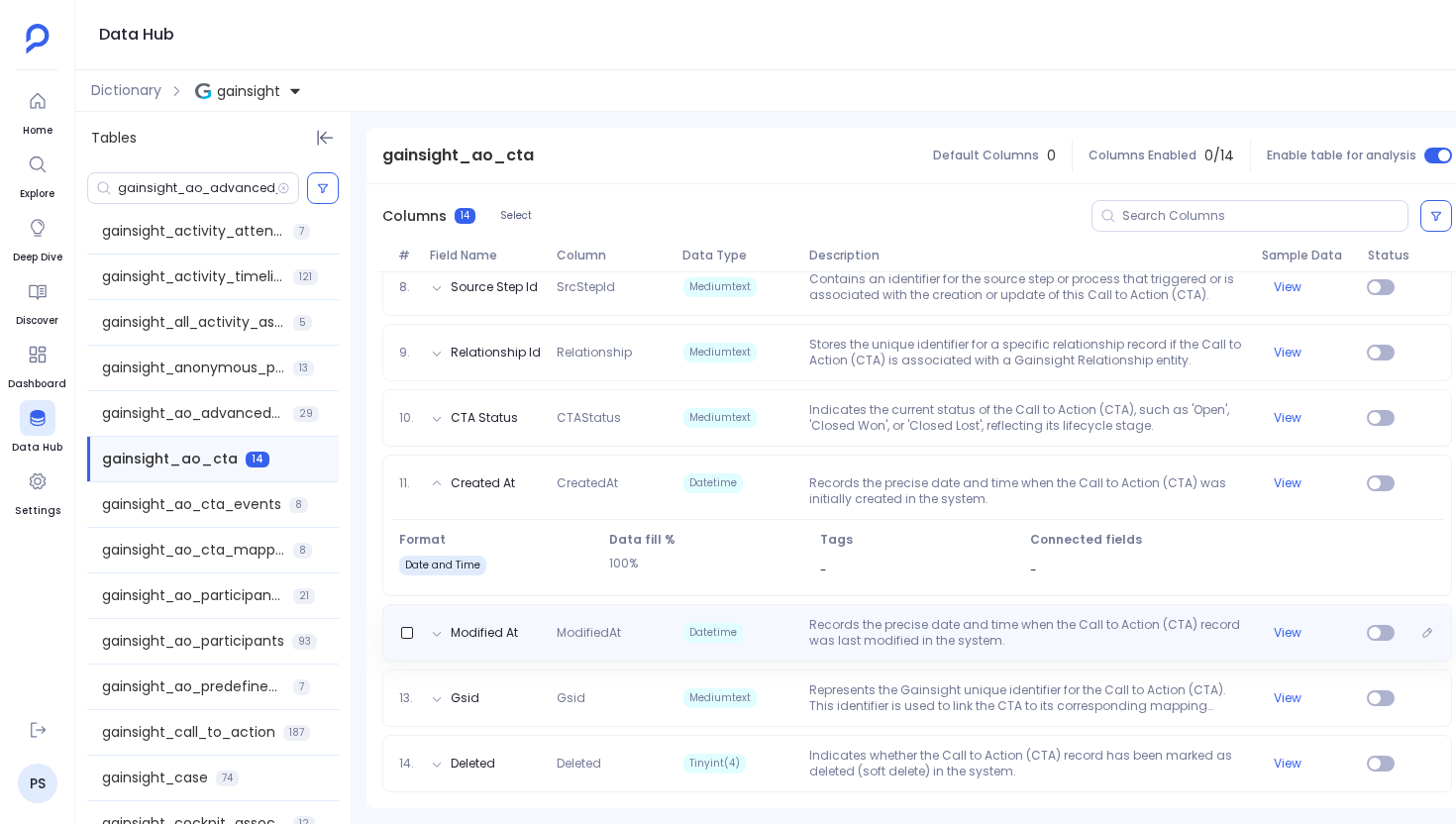 click on "Records the precise date and time when the Call to Action (CTA) record was last modified in the system." at bounding box center (1027, 633) 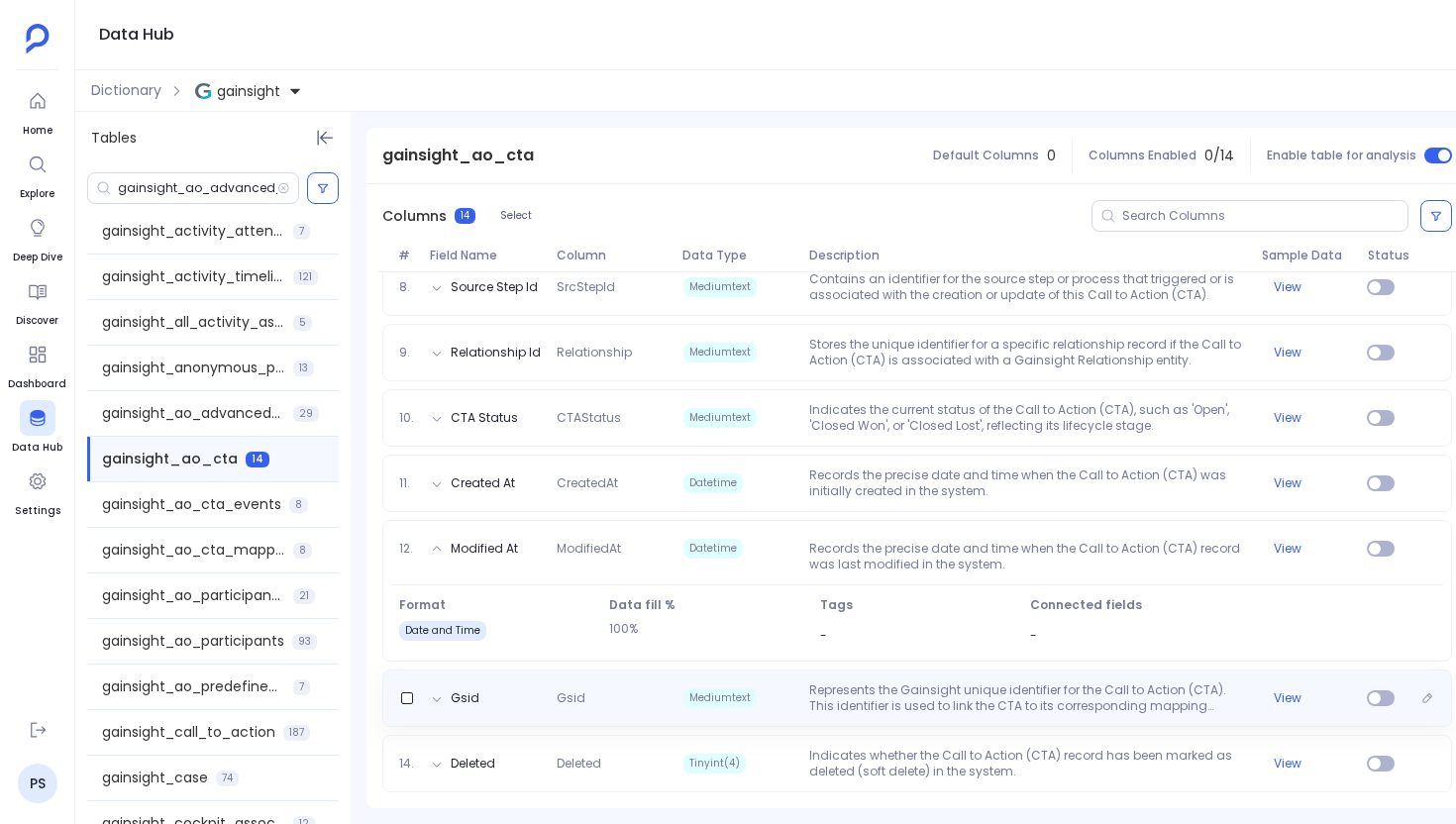 click on "Represents the Gainsight unique identifier for the Call to Action (CTA). This identifier is used to link the CTA to its corresponding mapping information in the `gainsight_ao_cta_mapping` table." at bounding box center (1027, 698) 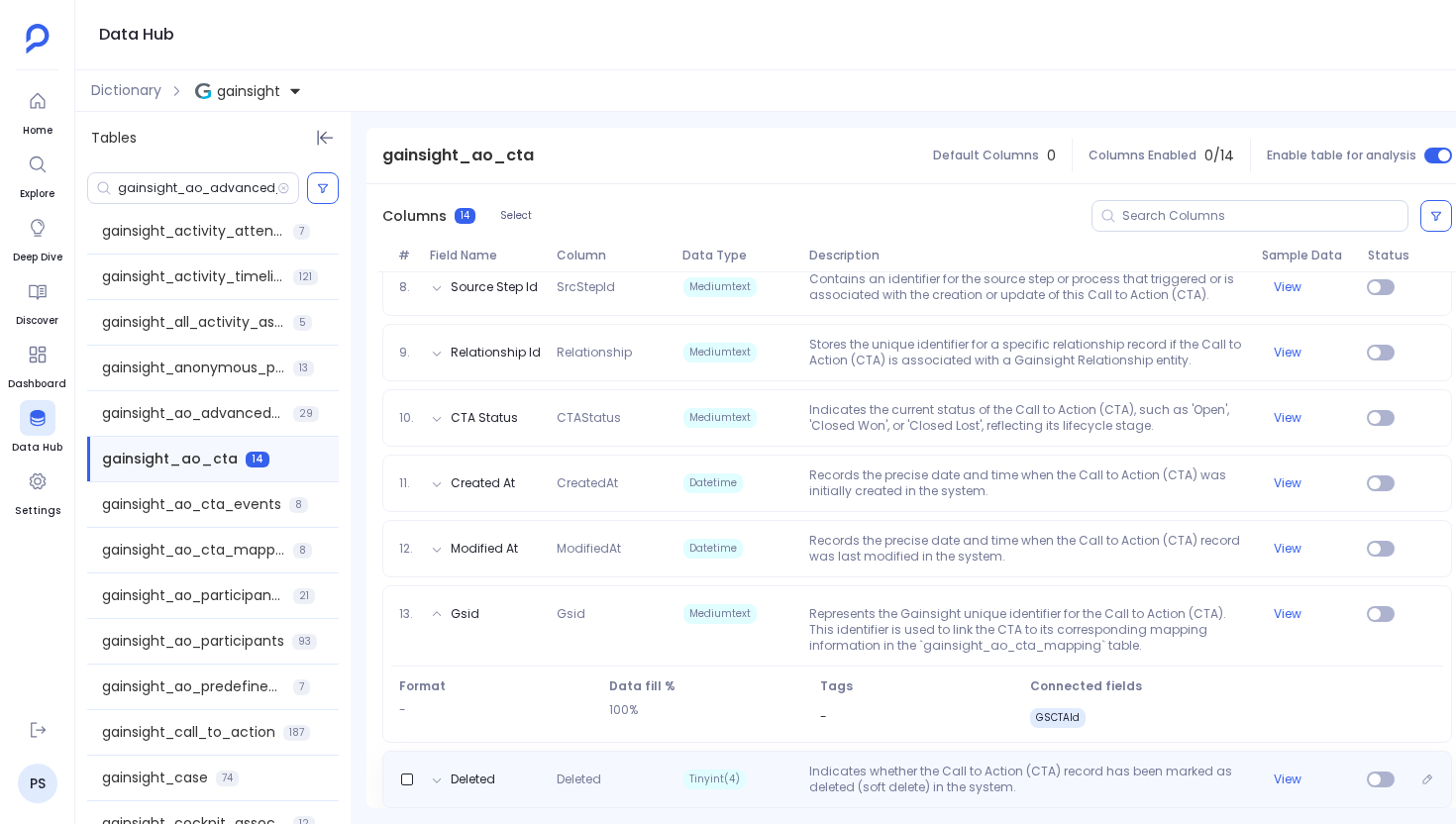 click on "Indicates whether the Call to Action (CTA) record has been marked as deleted (soft delete) in the system." at bounding box center [1027, 779] 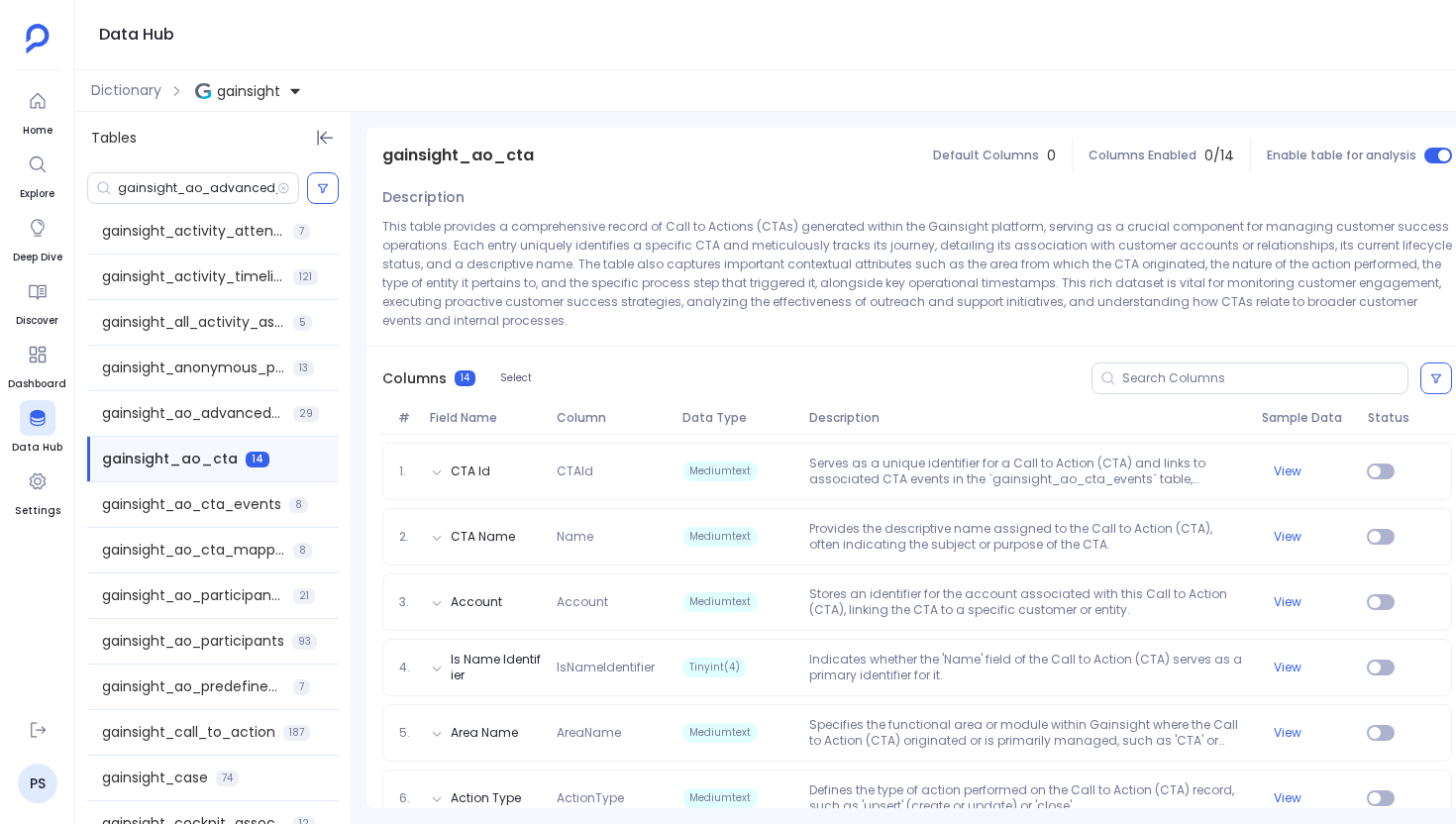 scroll, scrollTop: 0, scrollLeft: 0, axis: both 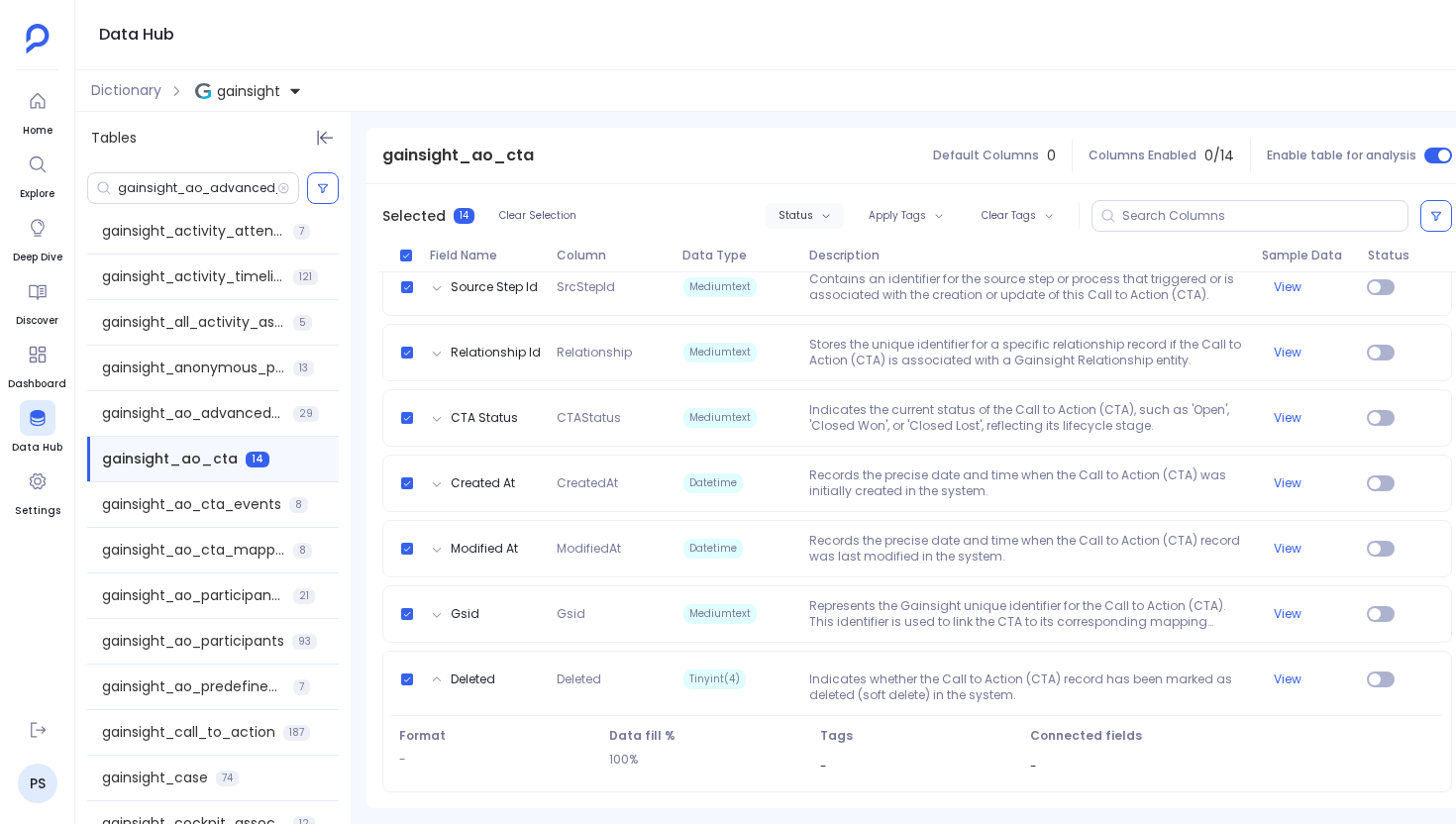 click on "Status" at bounding box center [804, 216] 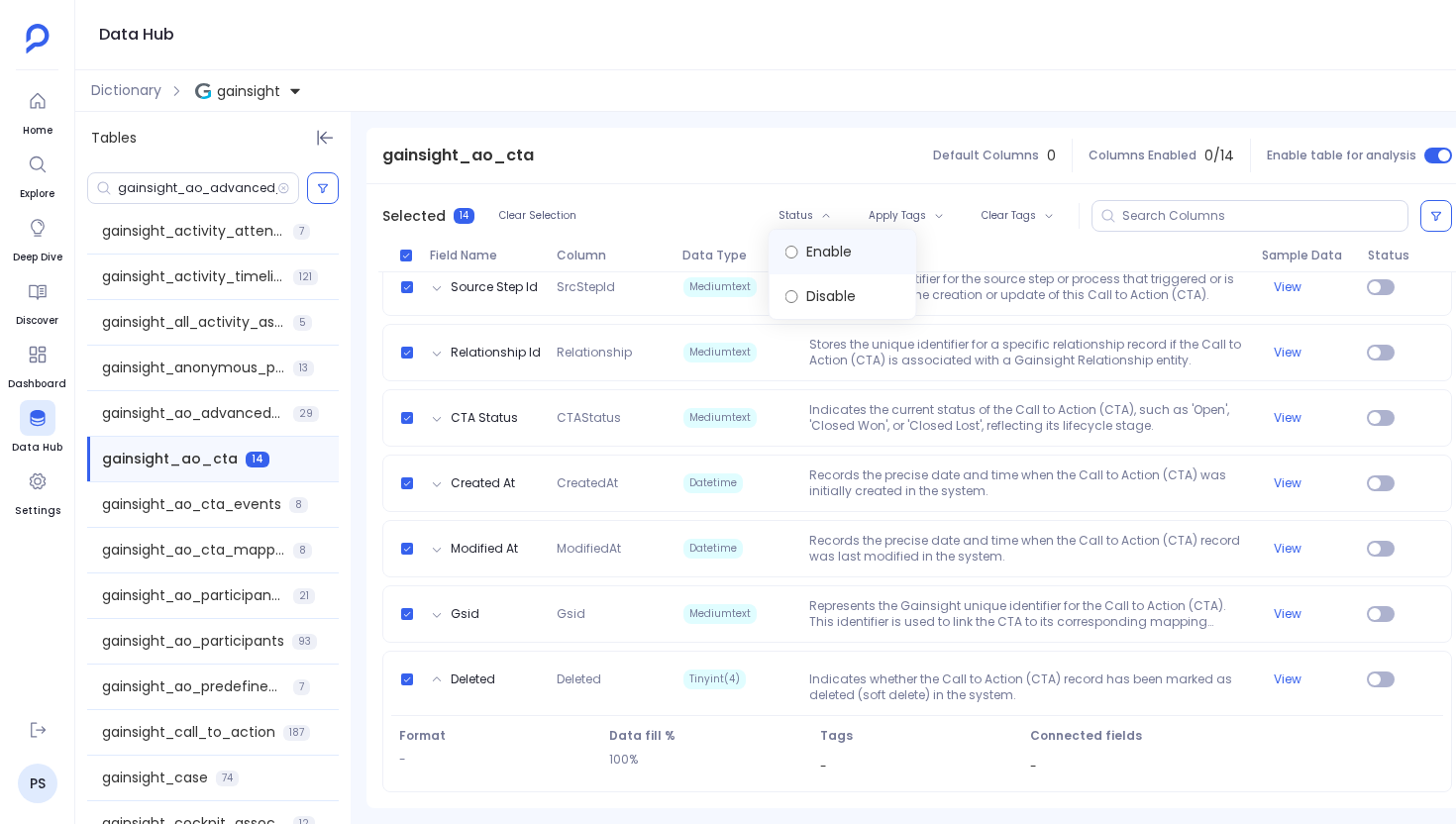 click on "Enable" at bounding box center [843, 252] 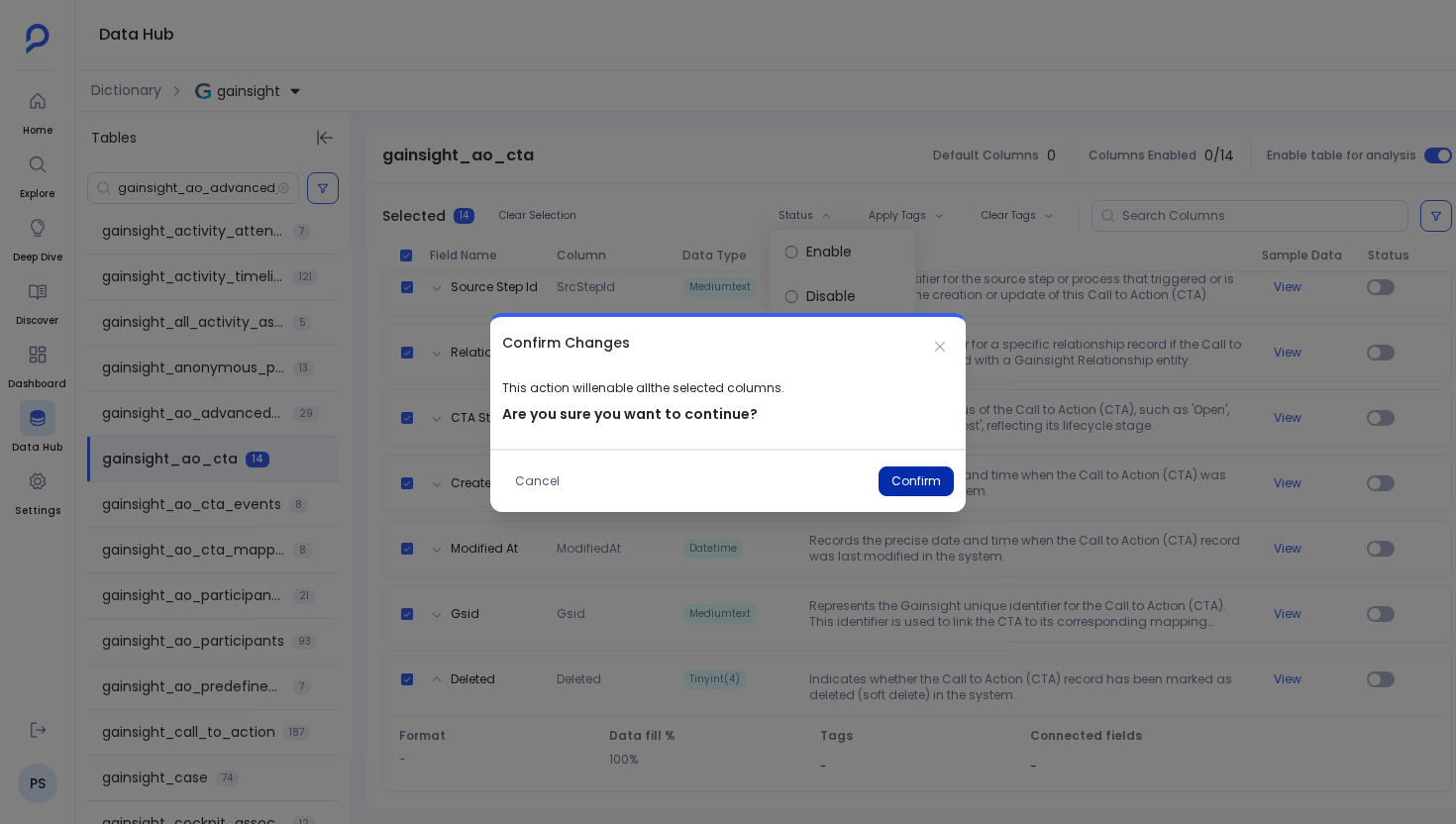click on "Confirm" at bounding box center [916, 481] 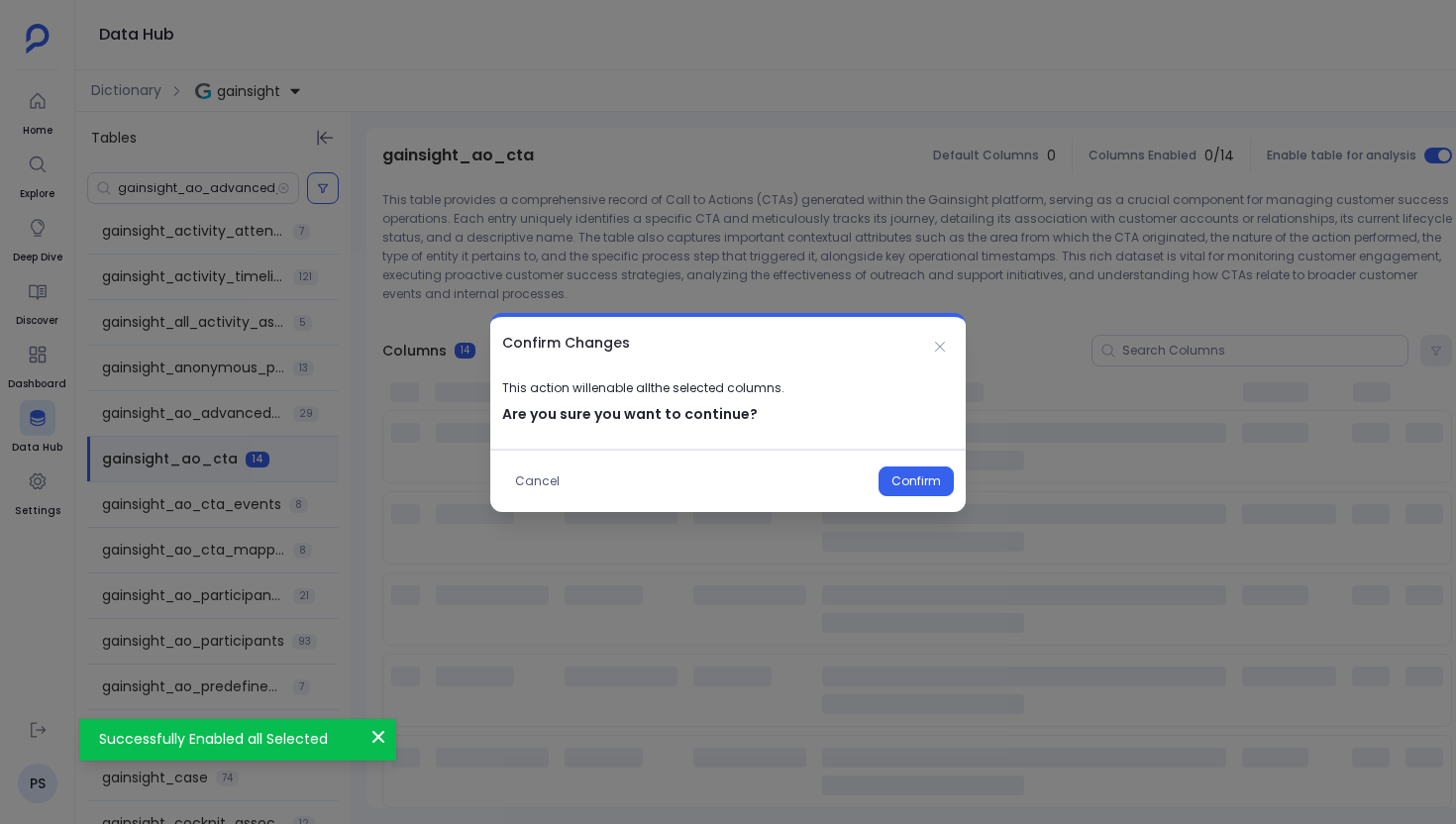 scroll, scrollTop: 149, scrollLeft: 0, axis: vertical 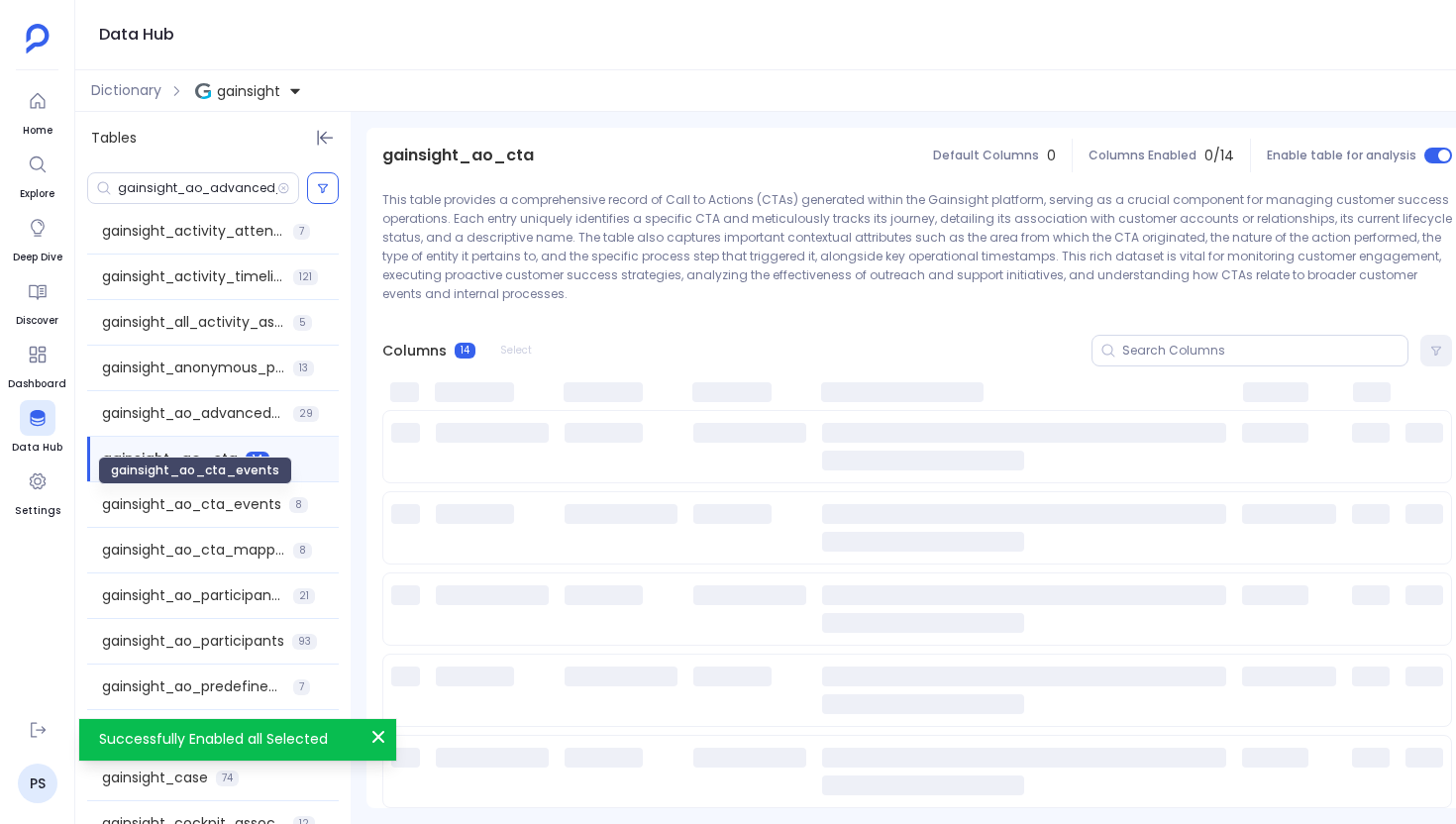 click on "gainsight_ao_cta_events" at bounding box center [191, 504] 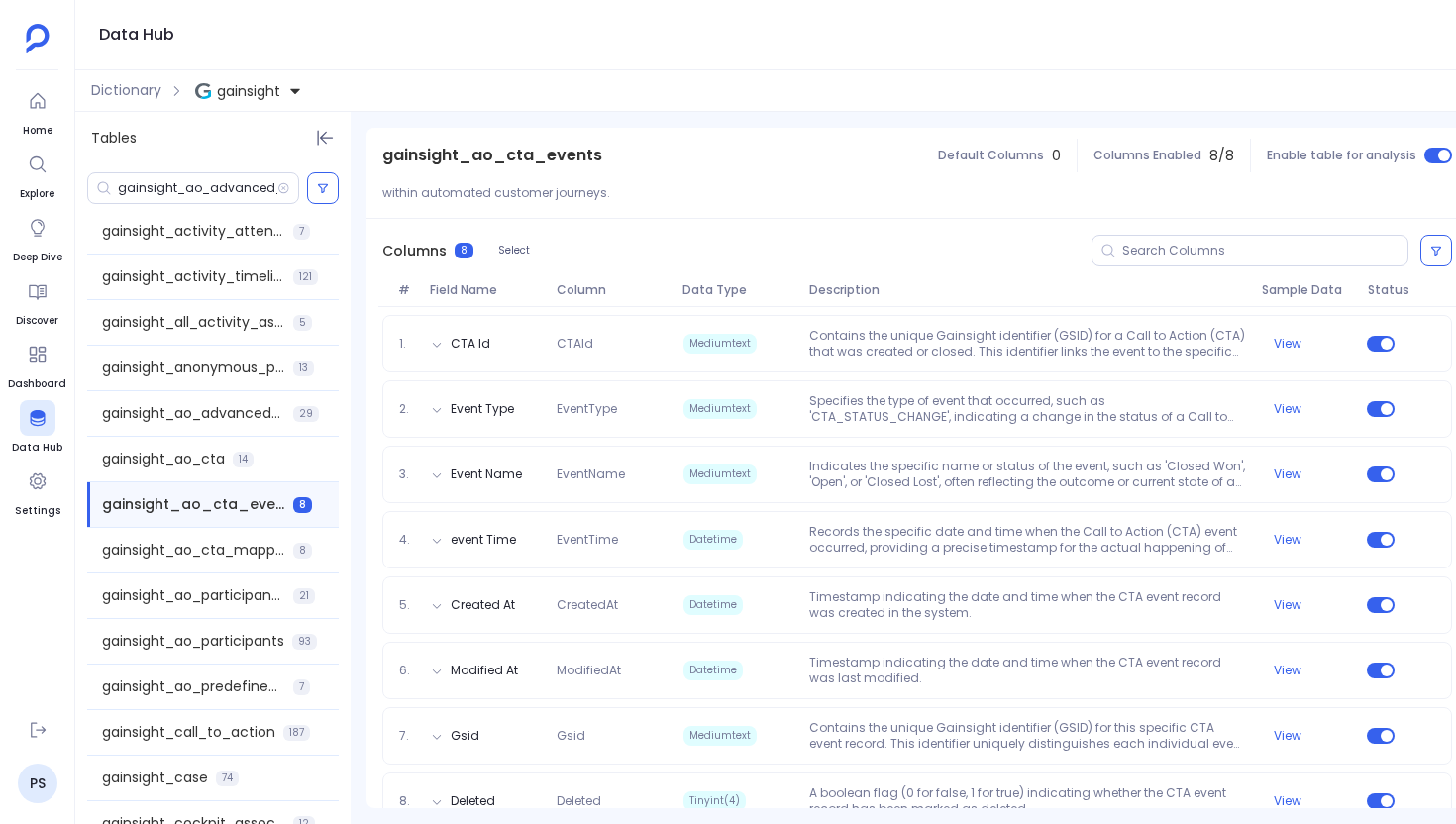 scroll, scrollTop: 268, scrollLeft: 0, axis: vertical 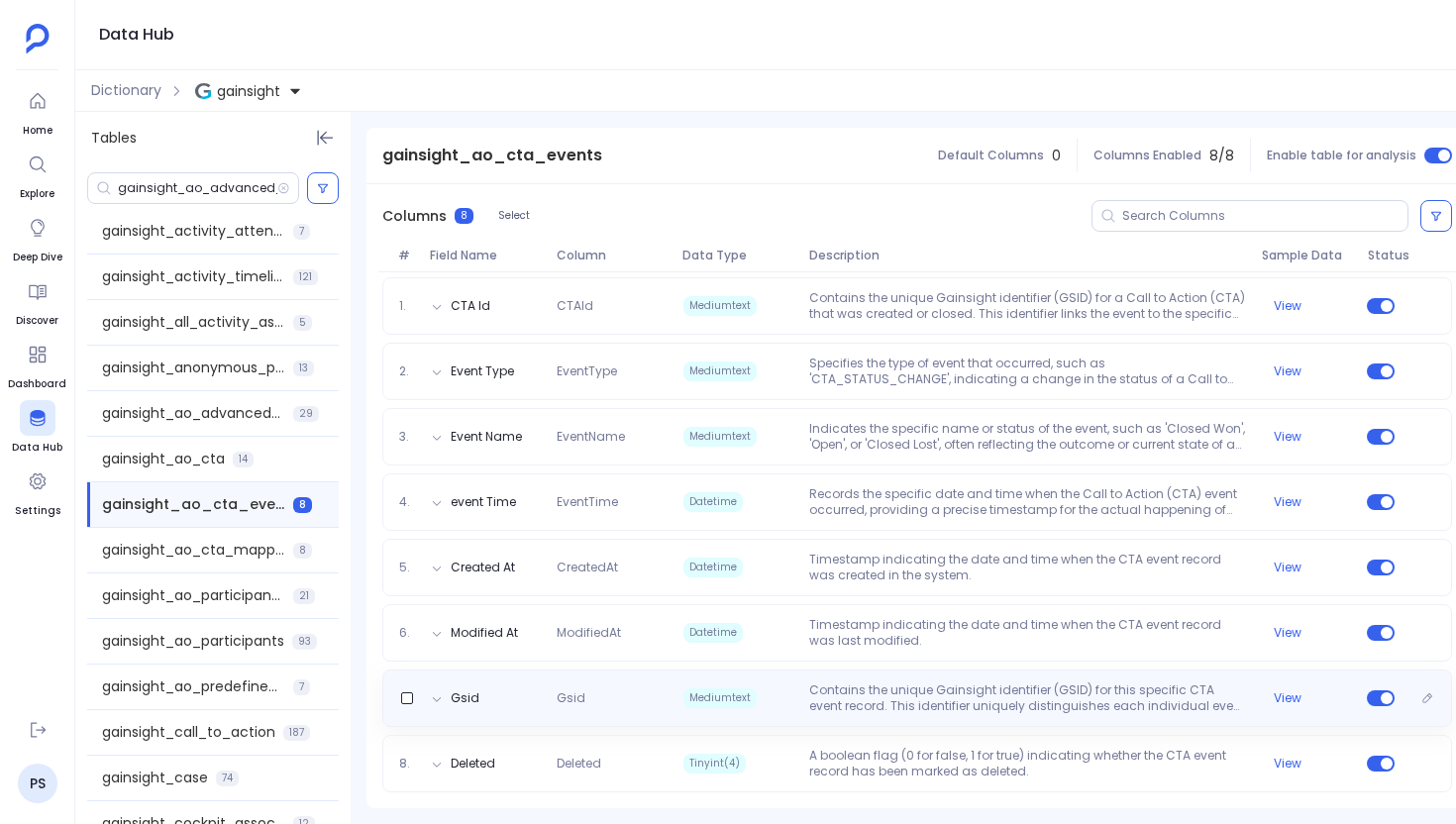 click on "Contains the unique Gainsight identifier (GSID) for this specific CTA event record. This identifier uniquely distinguishes each individual event entry within the 'gainsight_ao_cta_events' table, separate from the CTAId which links to the Call to Action itself." at bounding box center (1027, 698) 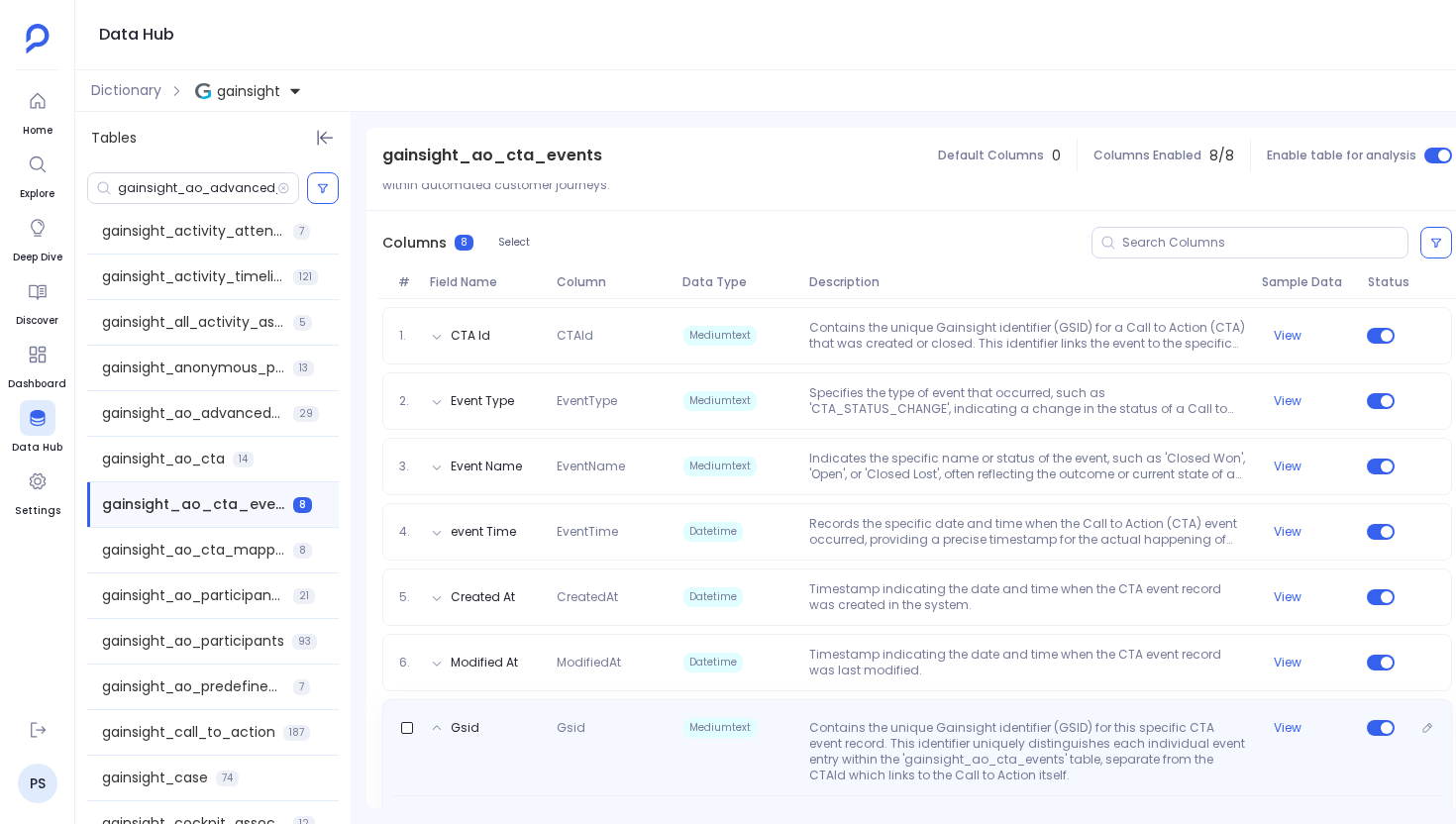 scroll, scrollTop: 222, scrollLeft: 0, axis: vertical 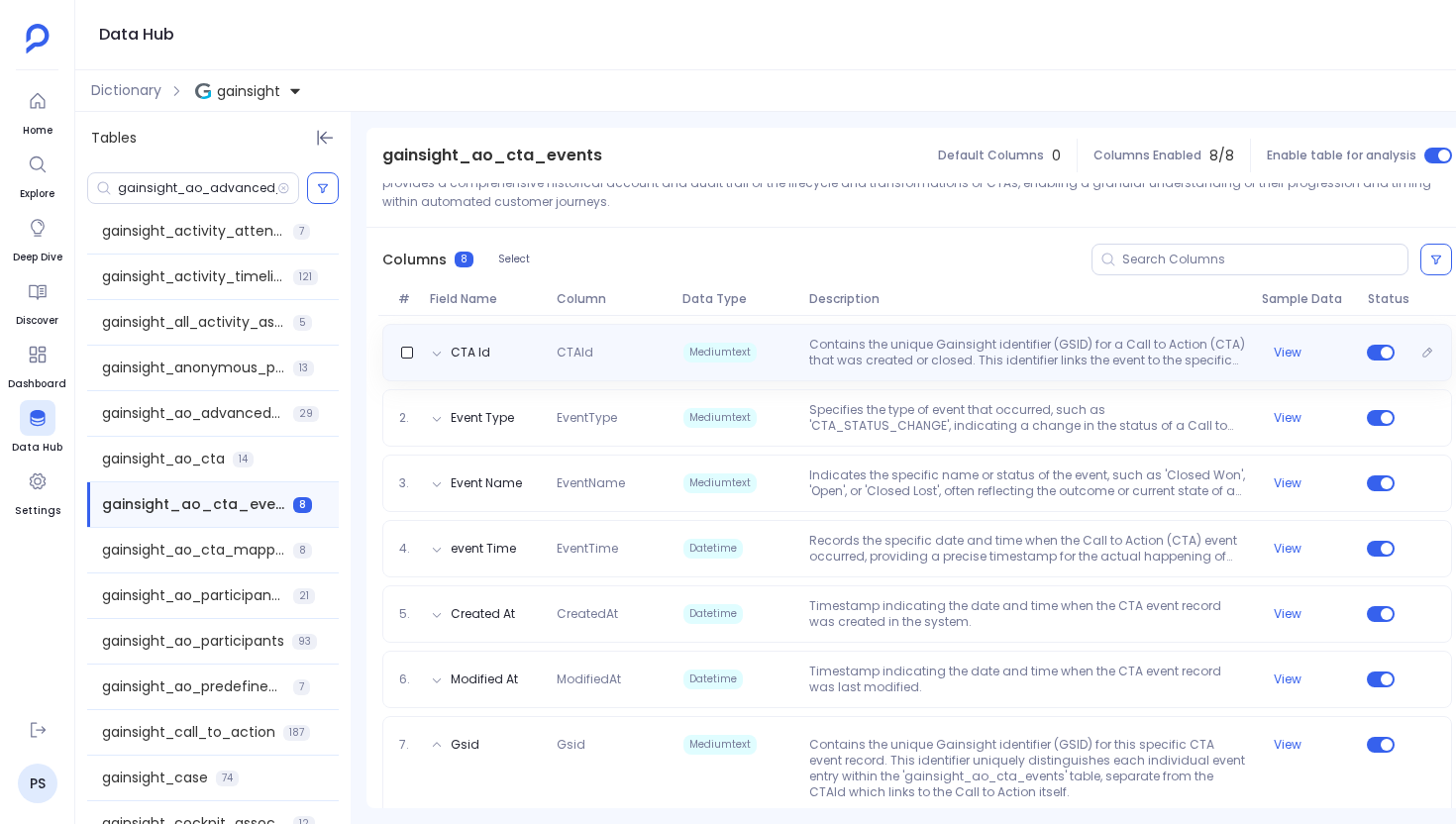click on "Contains the unique Gainsight identifier (GSID) for a Call to Action (CTA) that was created or closed. This identifier links the event to the specific CTA record in the 'gainsight_ao_cta' table." at bounding box center [1027, 353] 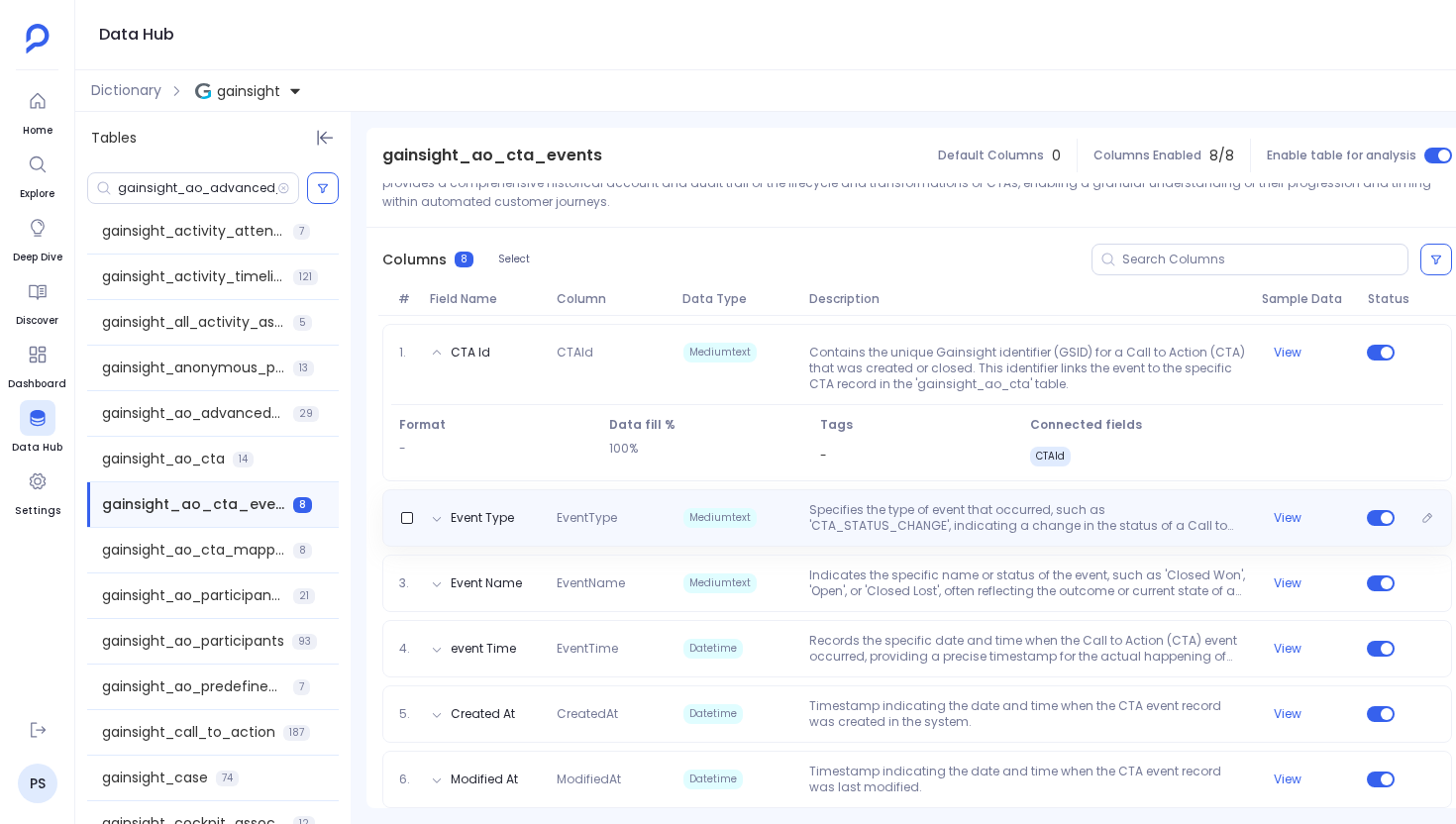 click on "Specifies the type of event that occurred, such as 'CTA_STATUS_CHANGE', indicating a change in the status of a Call to Action." at bounding box center [1027, 518] 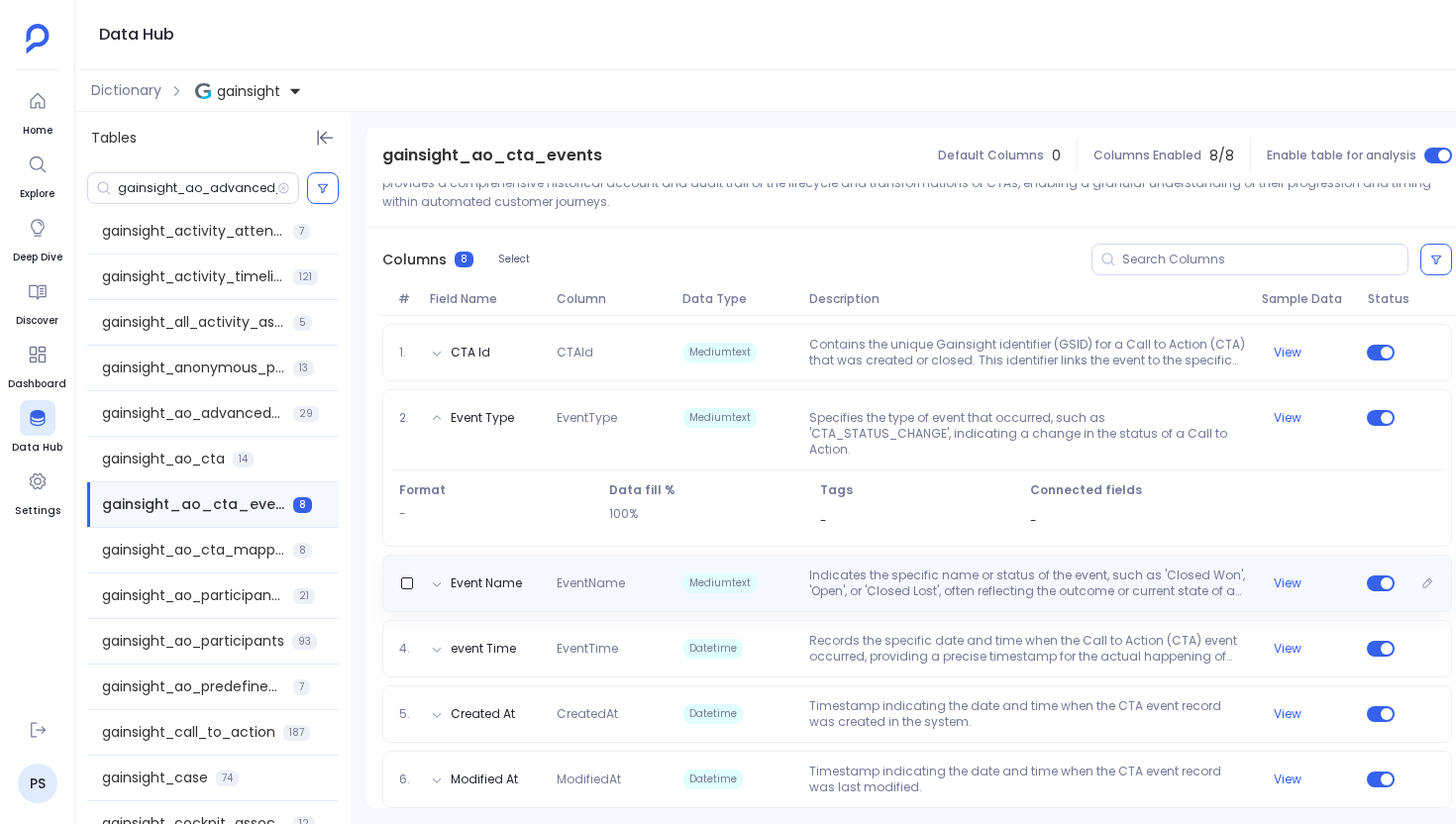 click on "Indicates the specific name or status of the event, such as 'Closed Won', 'Open', or 'Closed Lost', often reflecting the outcome or current state of a CTA." at bounding box center [1027, 583] 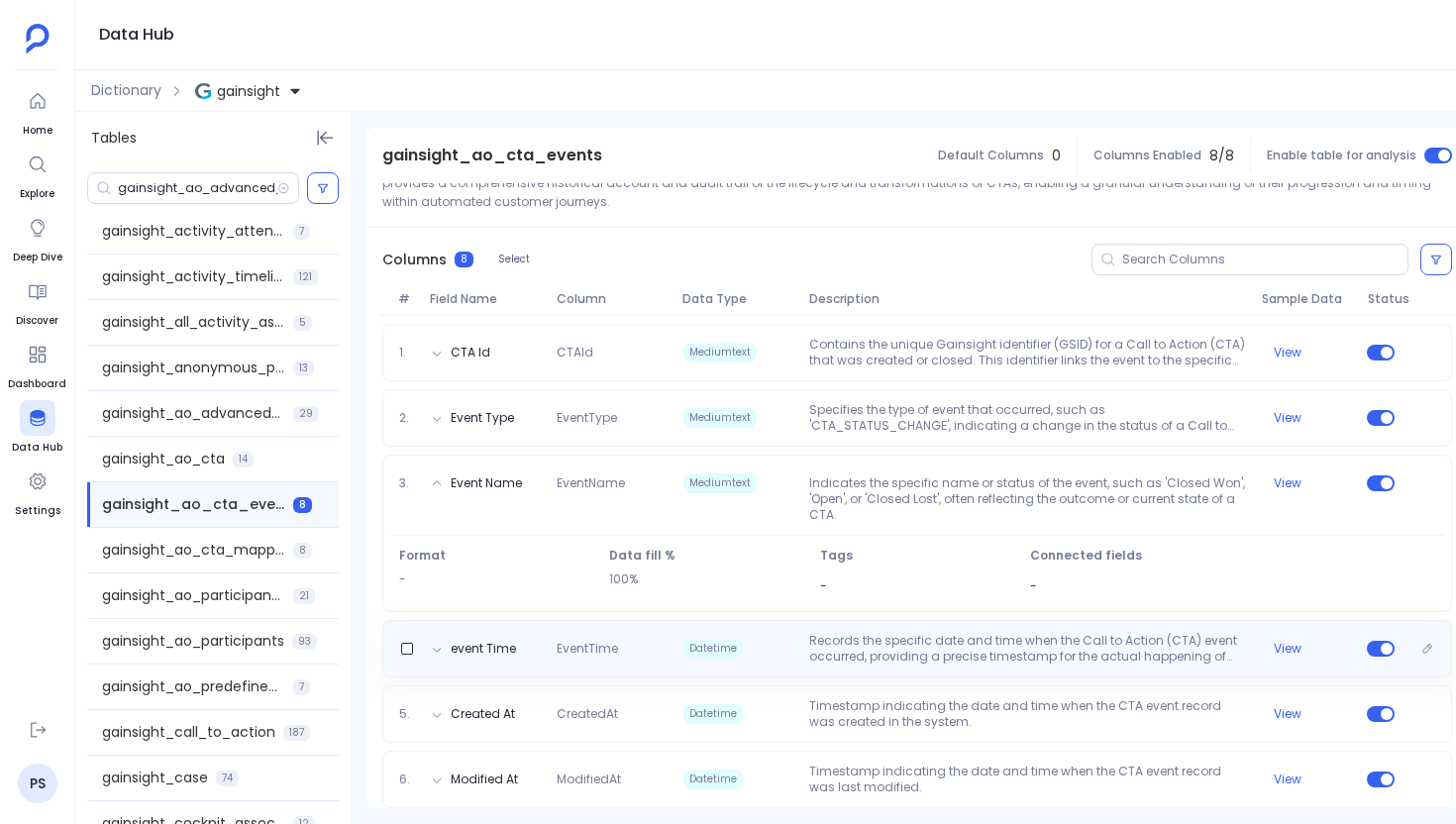 click on "Records the specific date and time when the Call to Action (CTA) event occurred, providing a precise timestamp for the actual happening of the event." at bounding box center (1027, 649) 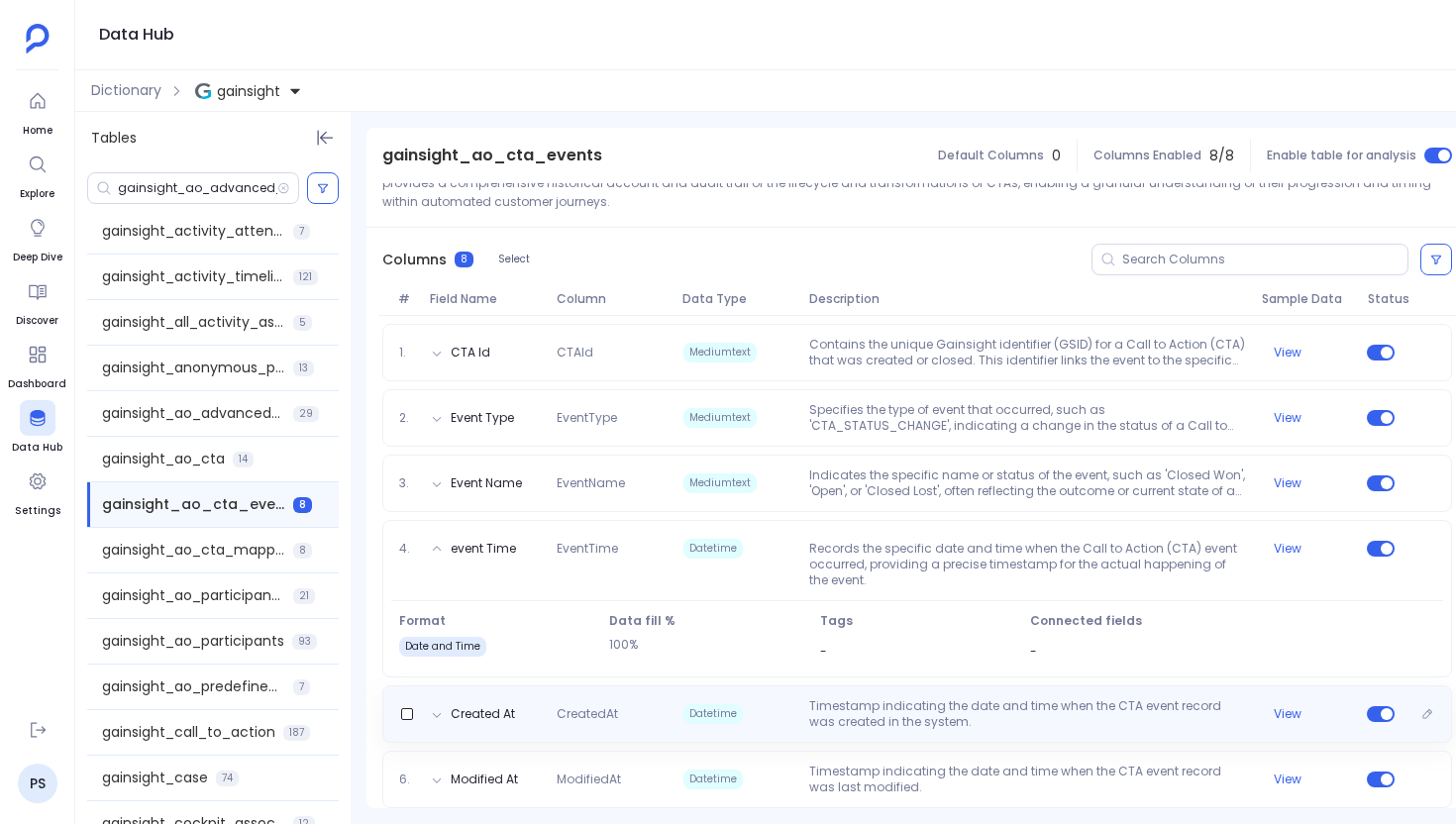 click on "Timestamp indicating the date and time when the CTA event record was created in the system." at bounding box center [1027, 714] 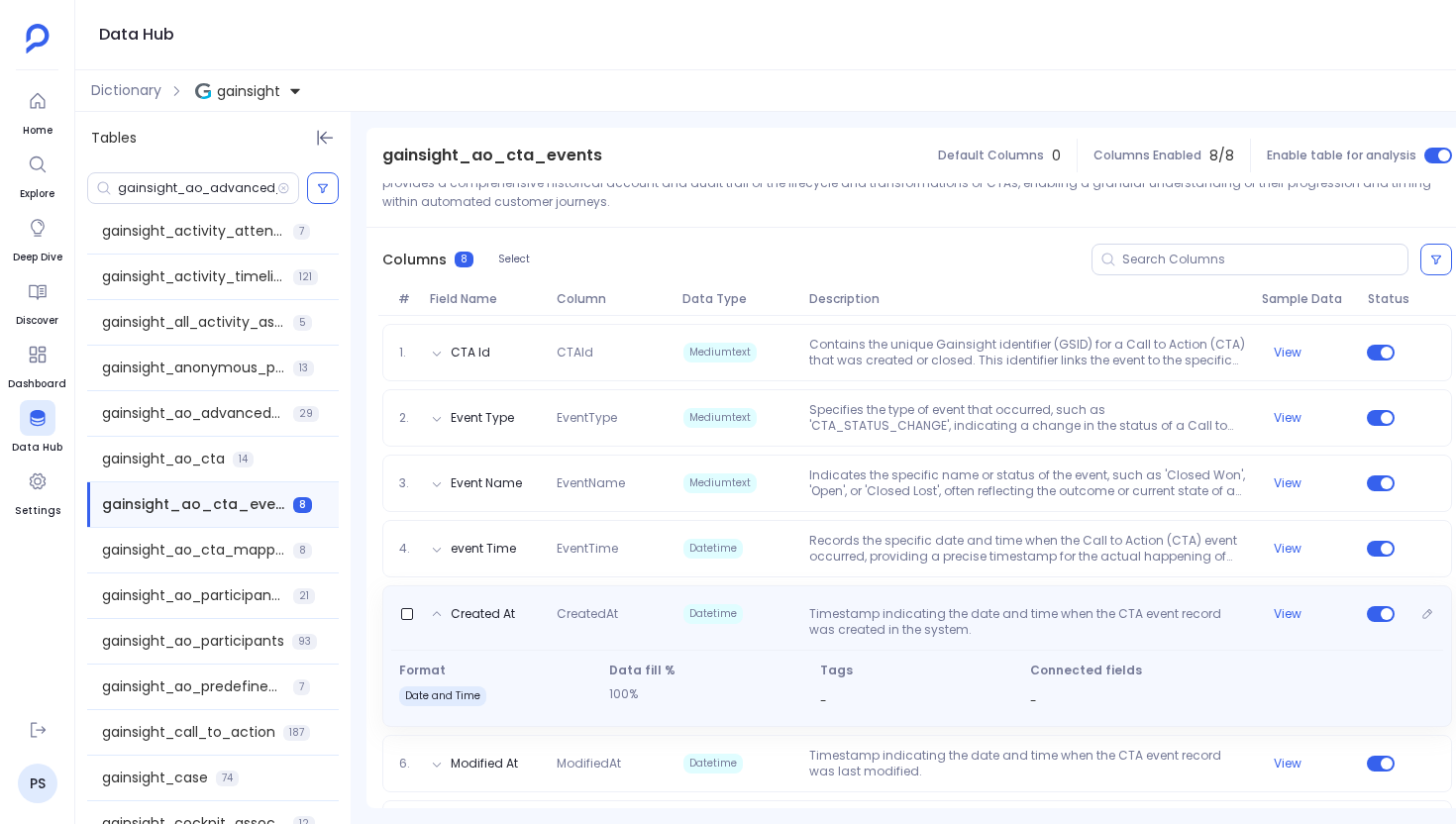 scroll, scrollTop: 353, scrollLeft: 0, axis: vertical 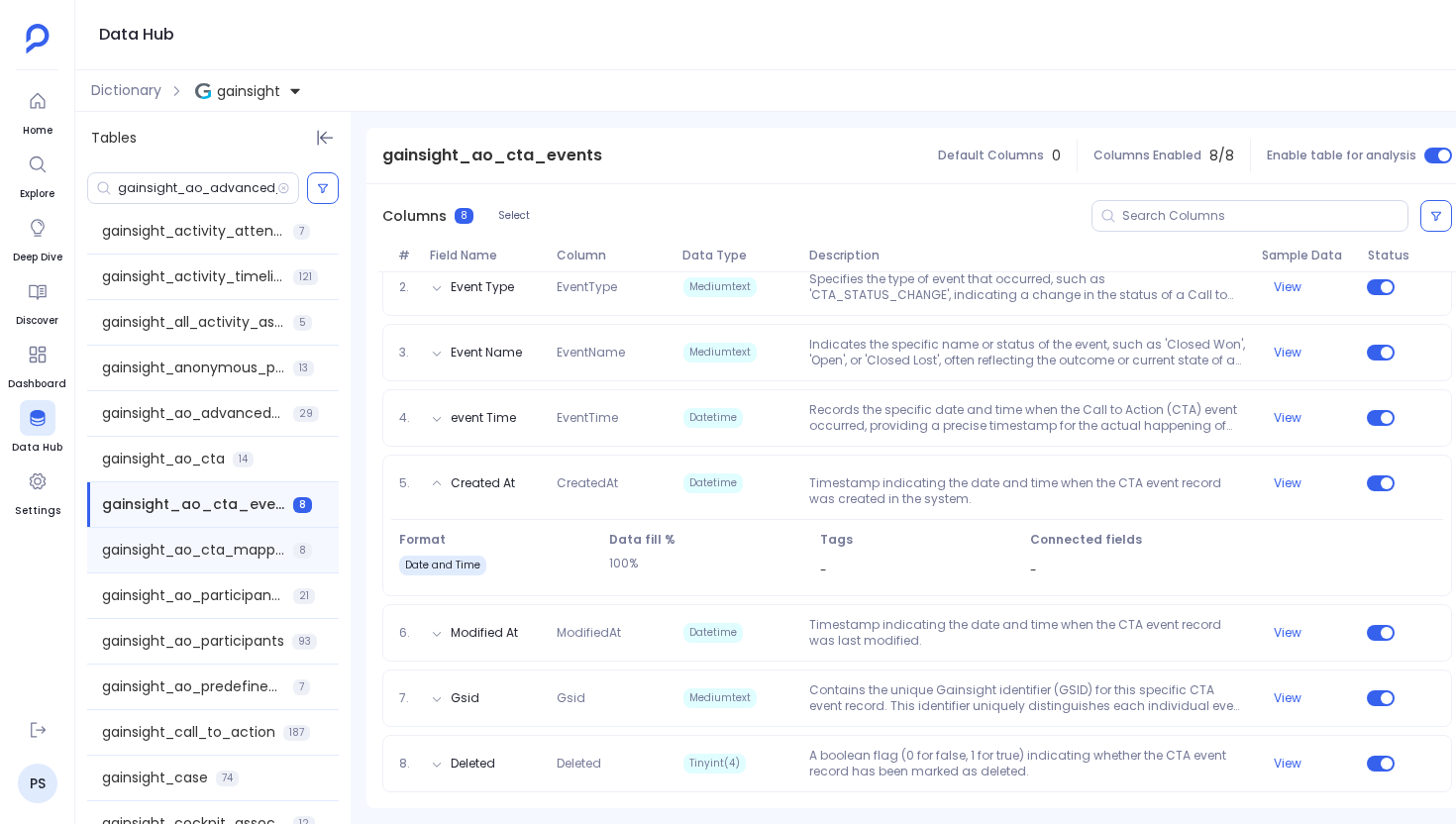 click on "gainsight_ao_cta_mapping 8" at bounding box center [213, 550] 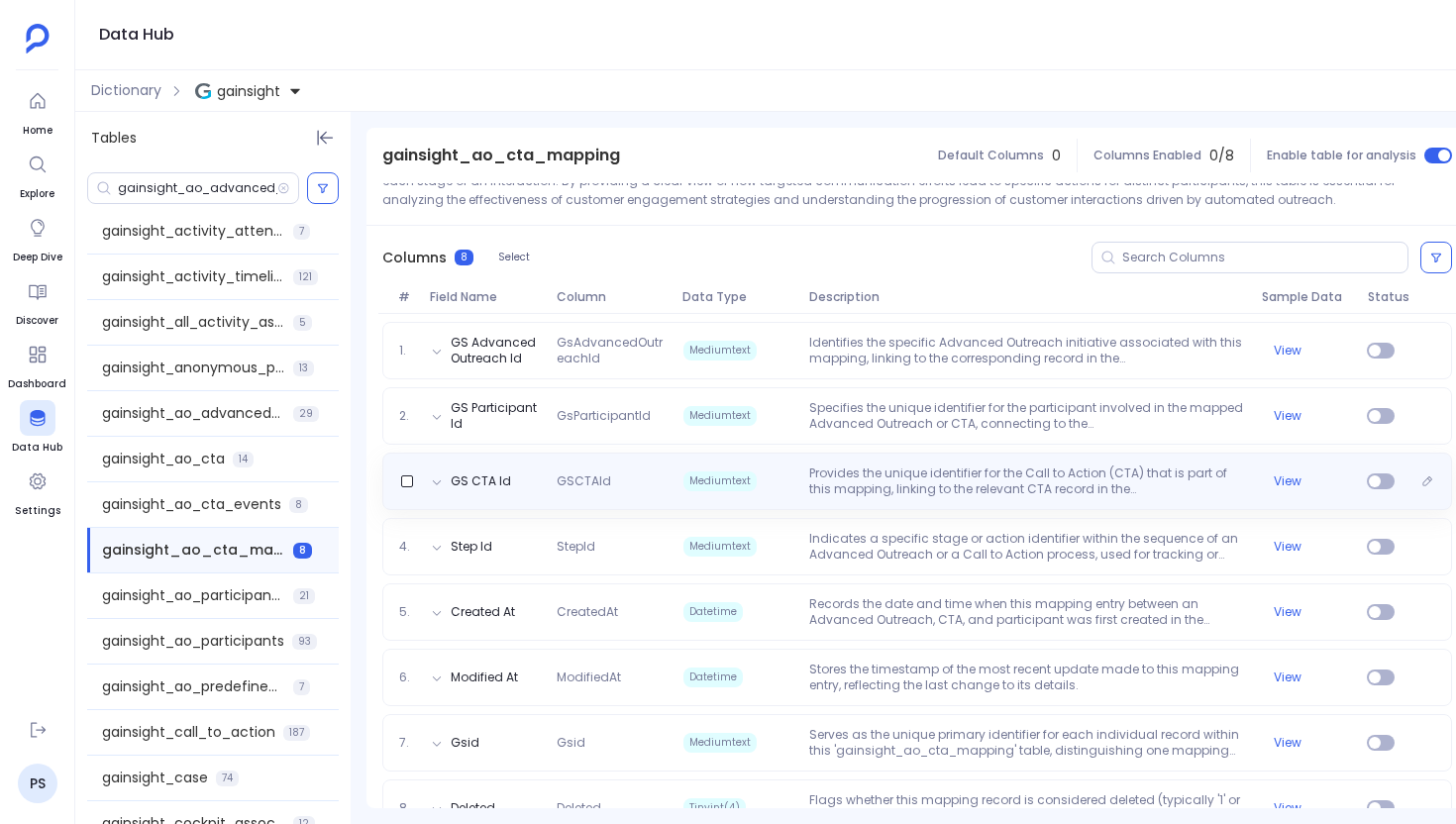 scroll, scrollTop: 197, scrollLeft: 0, axis: vertical 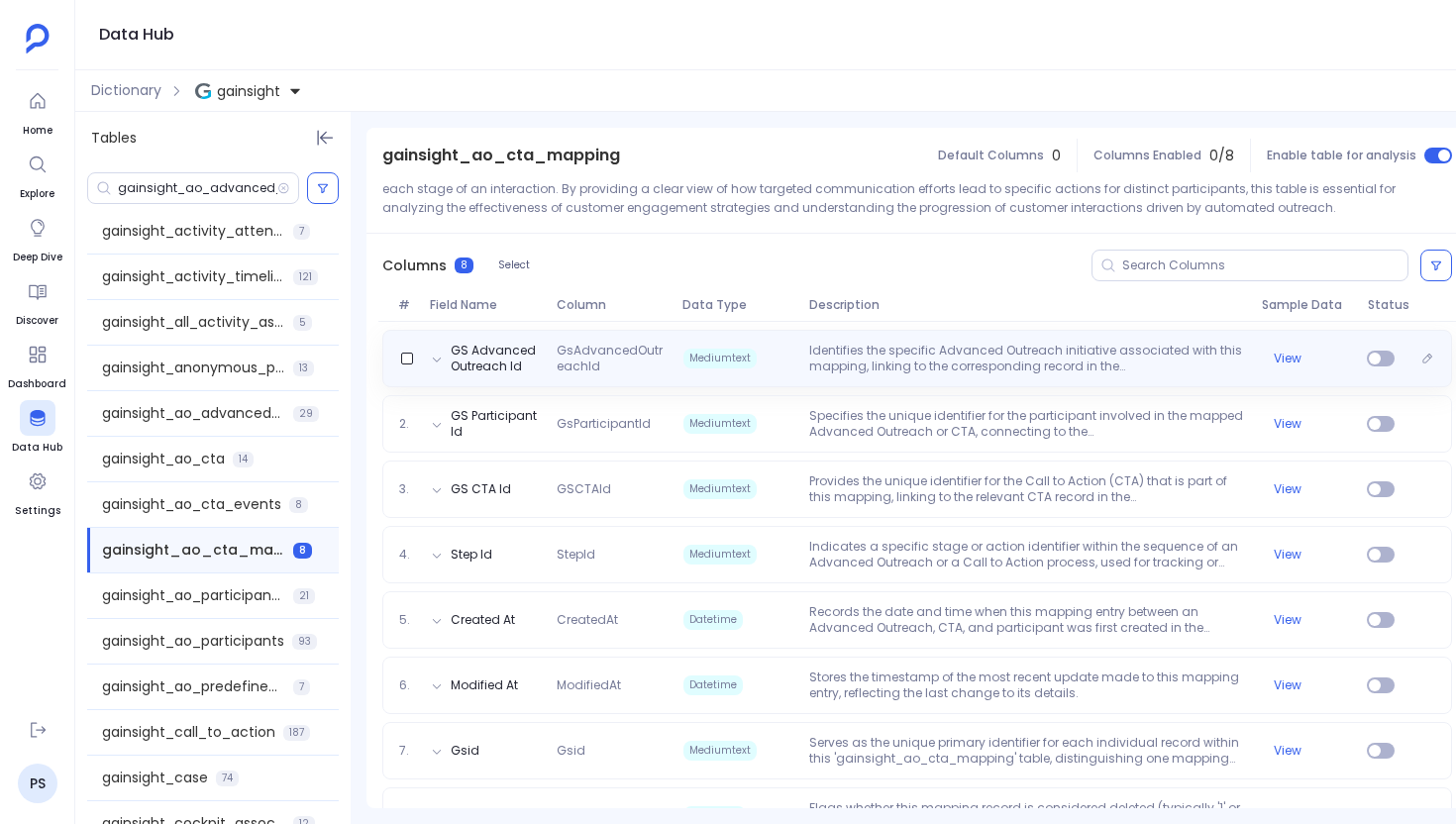 click on "Mediumtext" at bounding box center (738, 359) 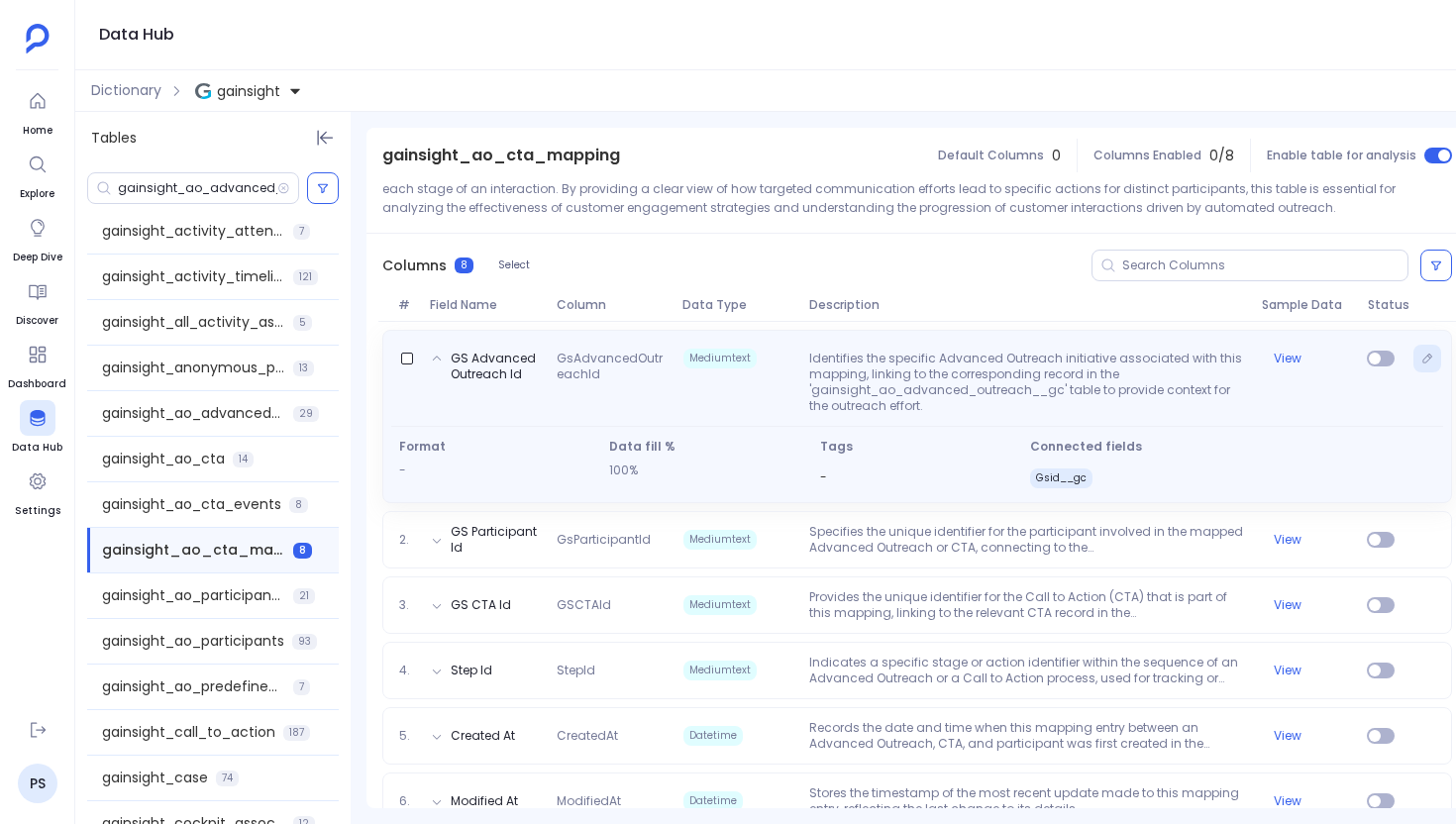 click 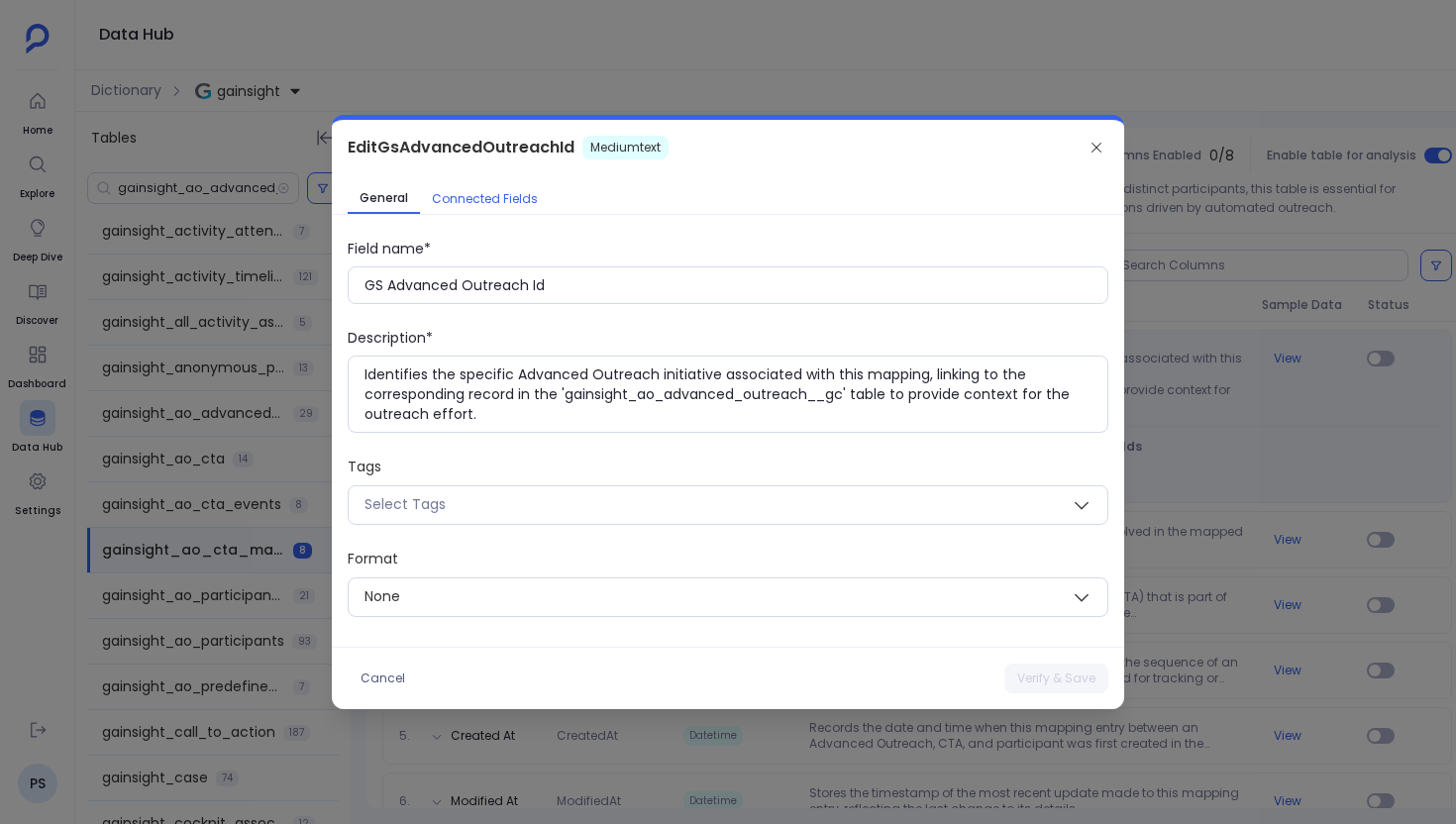 click on "Connected Fields" at bounding box center (484, 199) 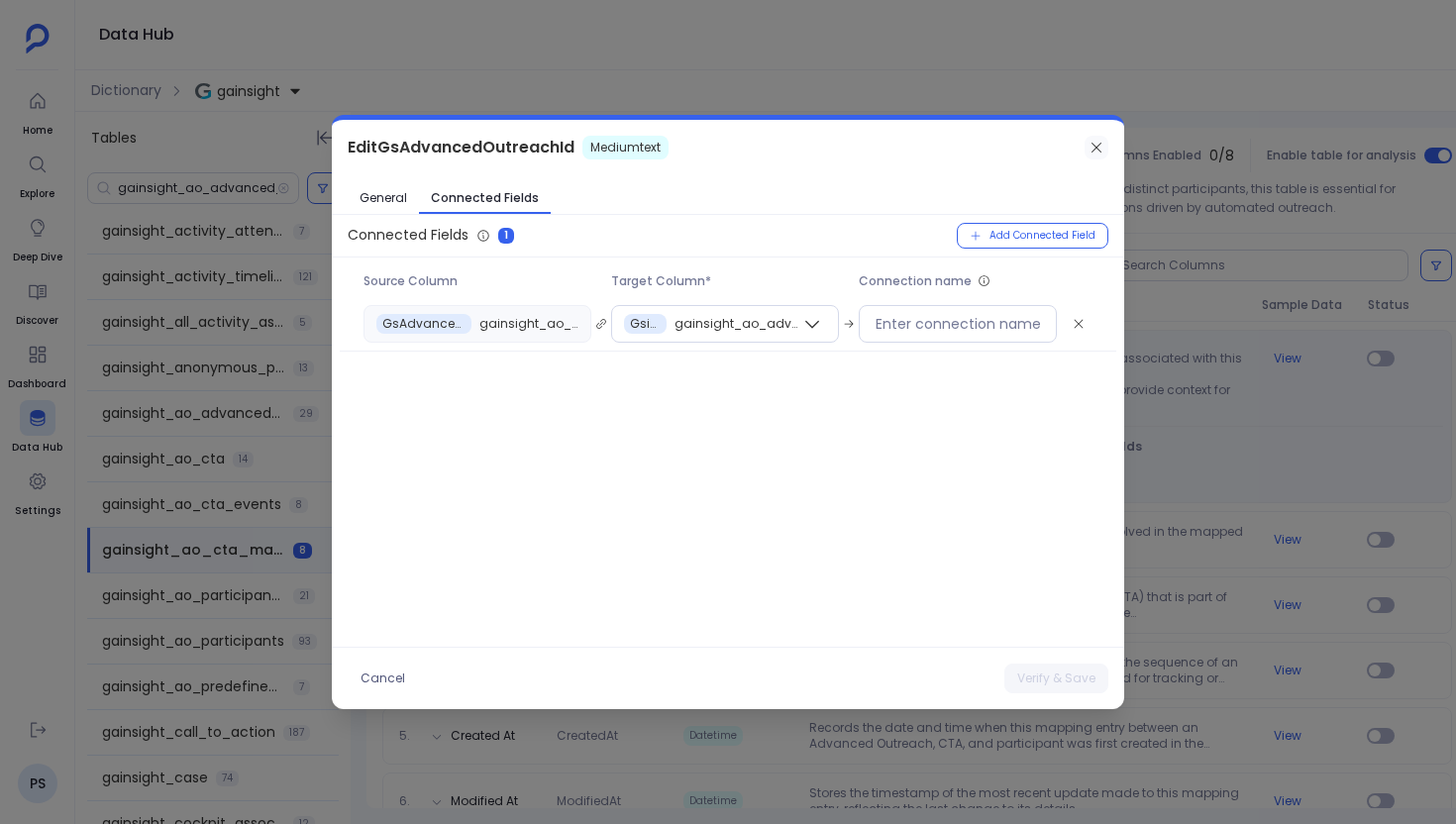 click at bounding box center [1096, 148] 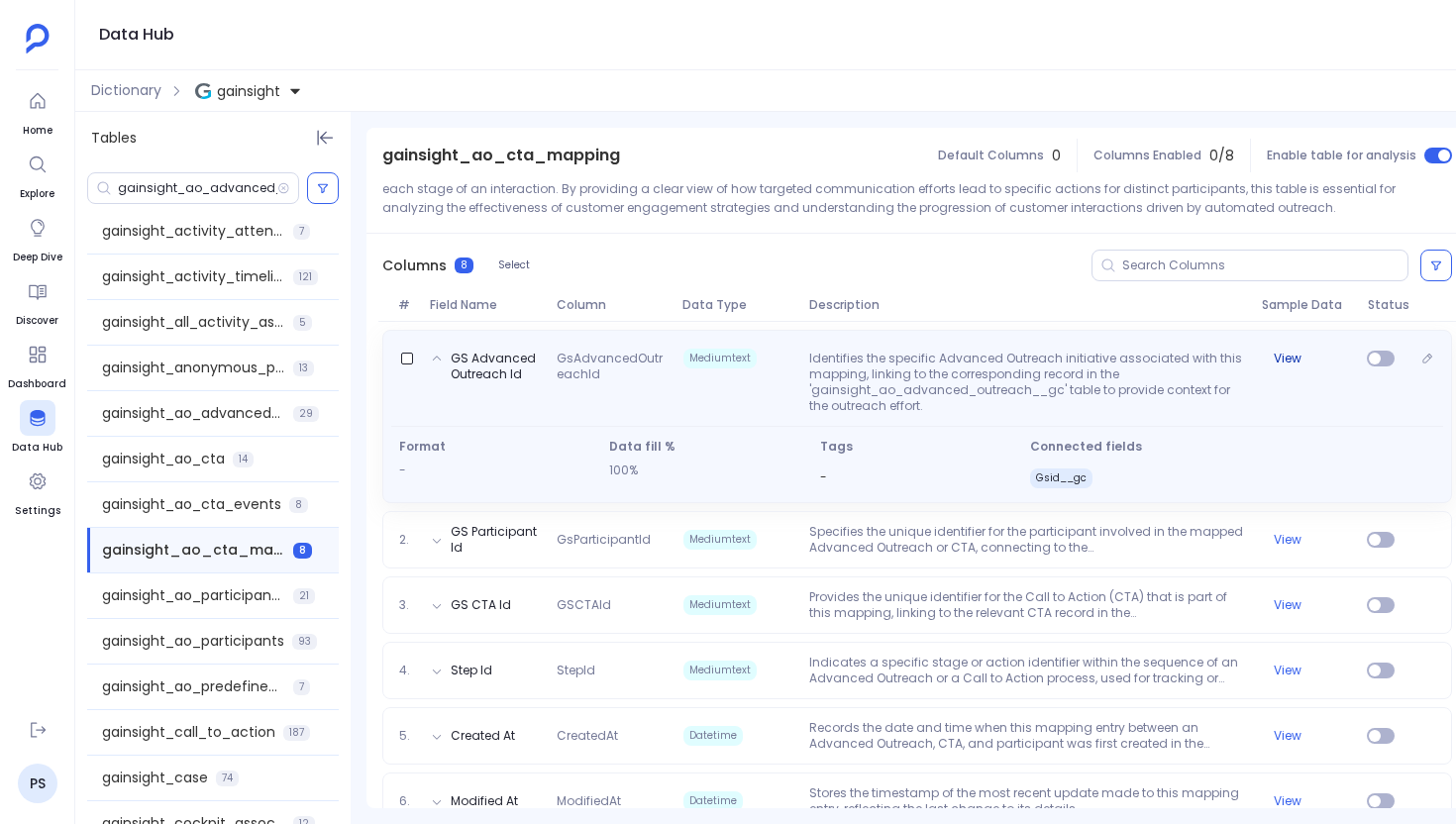 click on "View" at bounding box center [1288, 359] 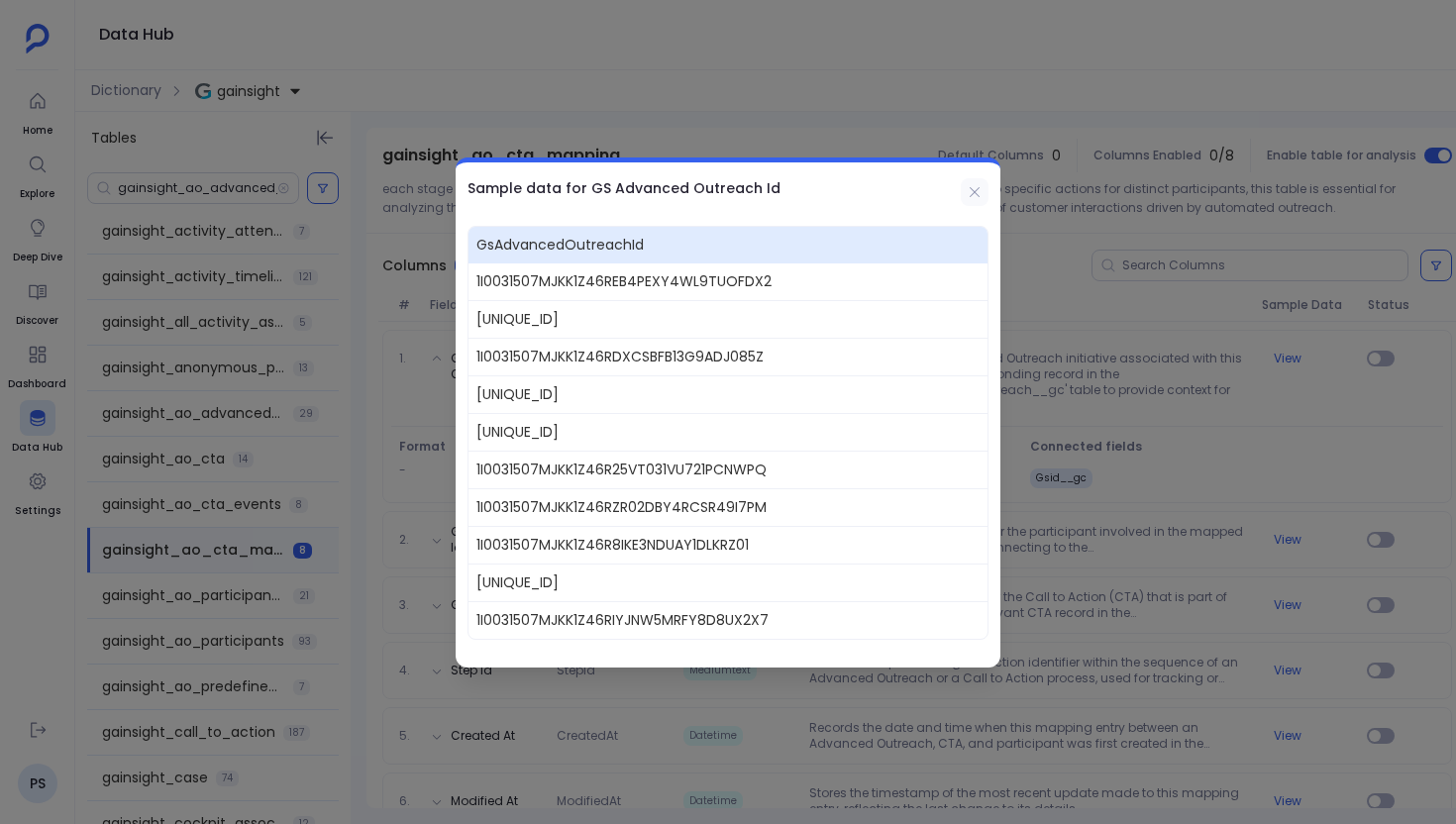 click 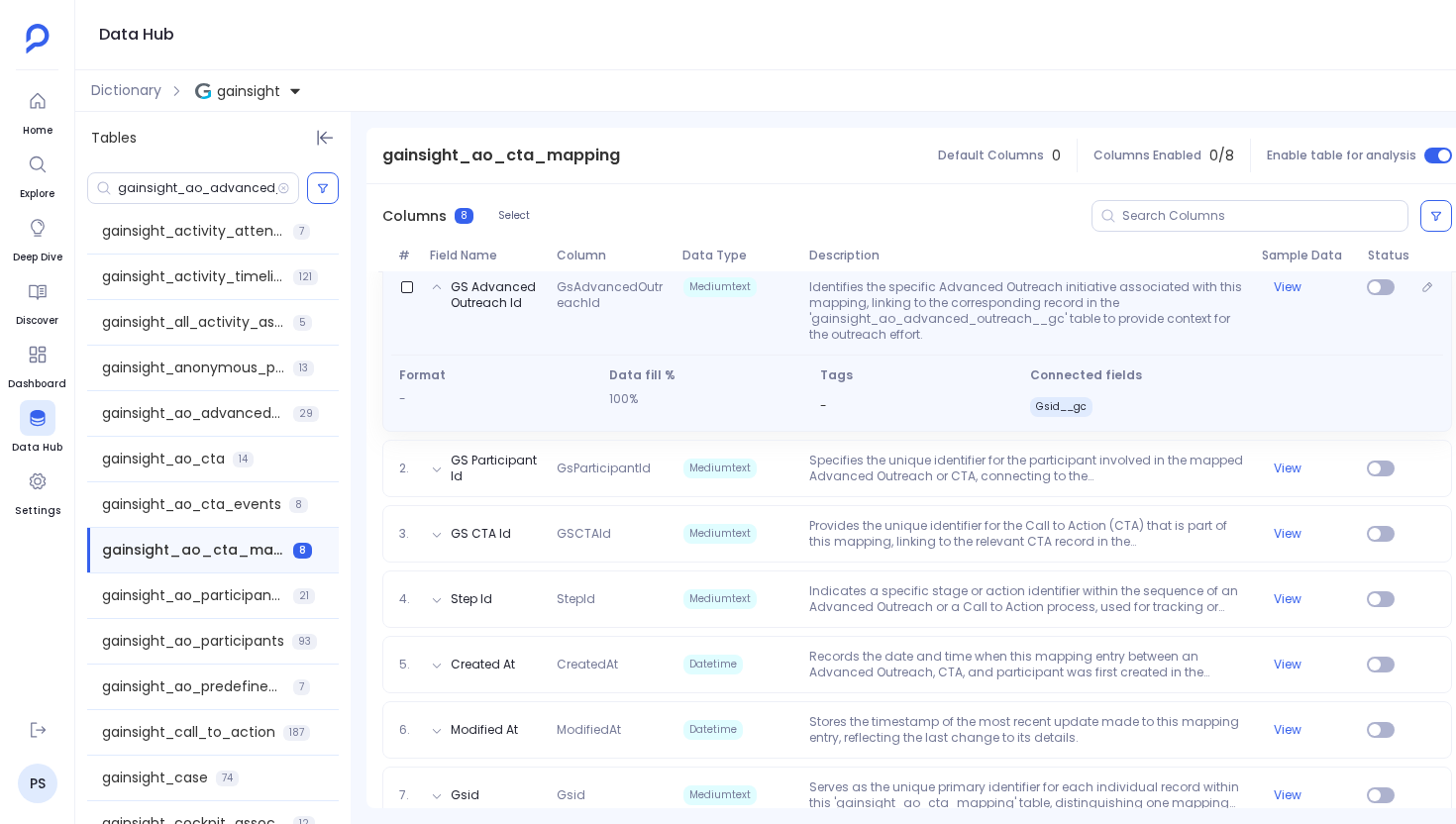 scroll, scrollTop: 365, scrollLeft: 0, axis: vertical 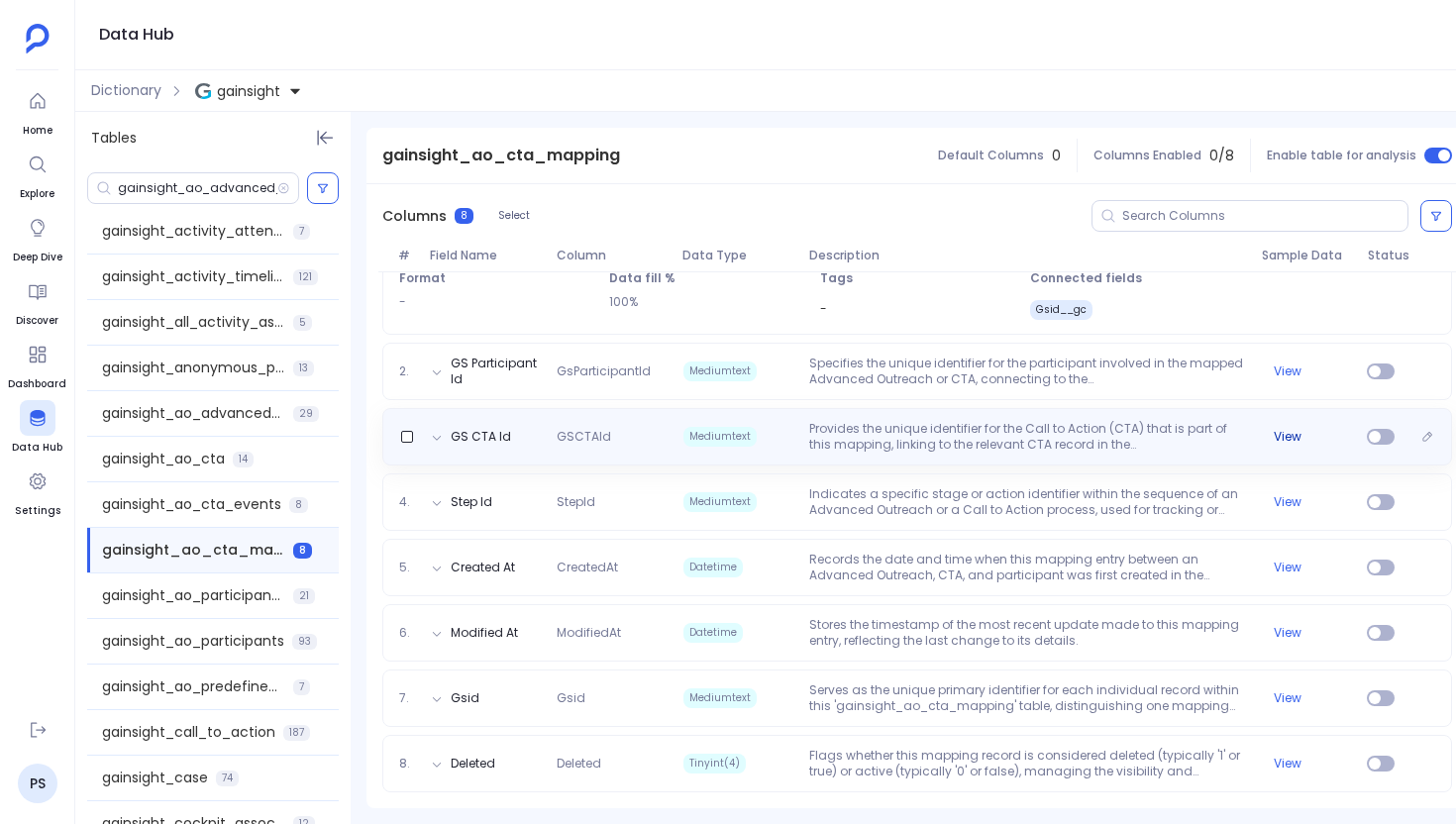 click on "View" at bounding box center [1288, 437] 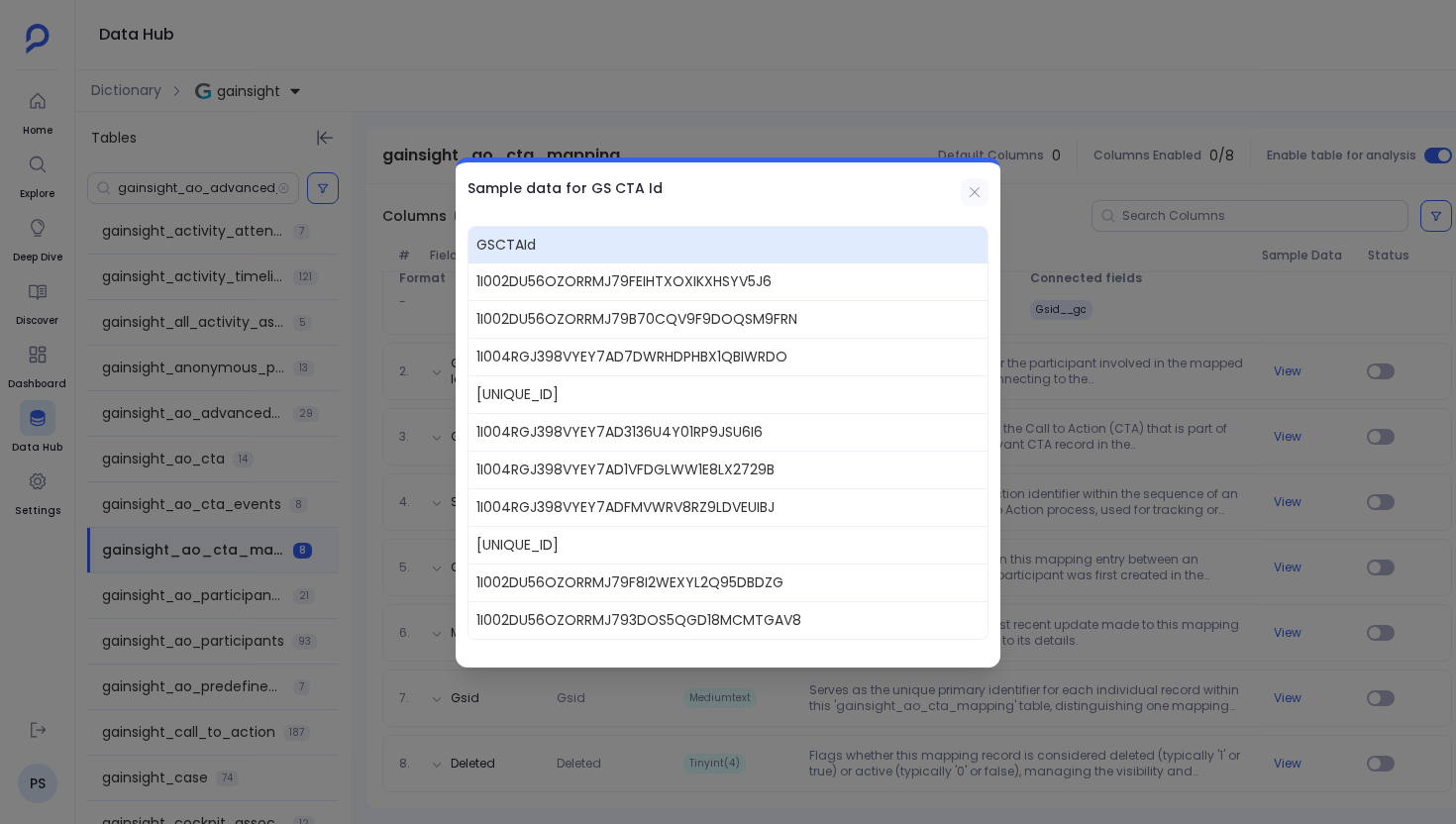 click 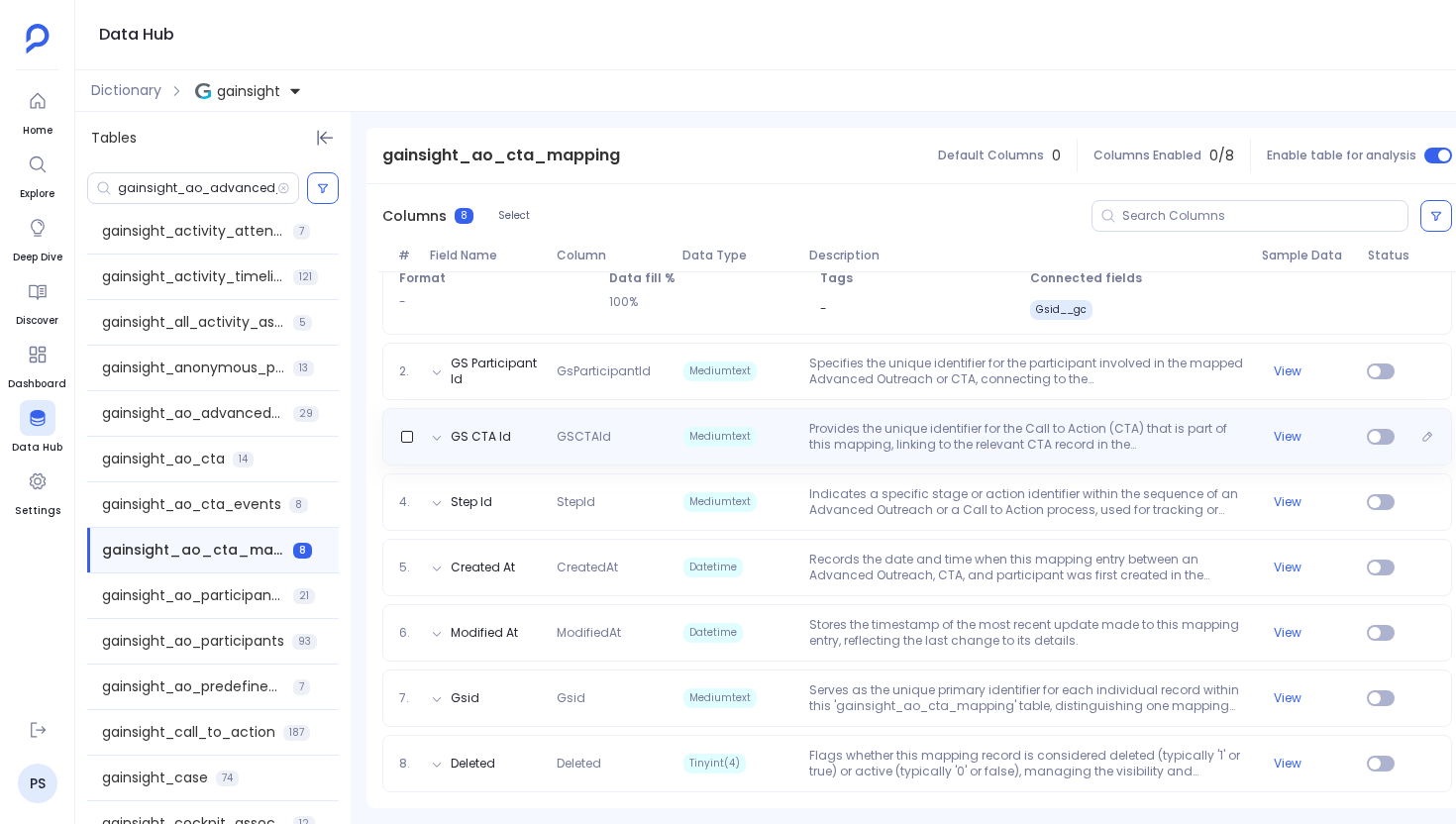 click on "Provides the unique identifier for the Call to Action (CTA) that is part of this mapping, linking to the relevant CTA record in the 'gainsight_ao_cta' table to define the action item." at bounding box center (1027, 437) 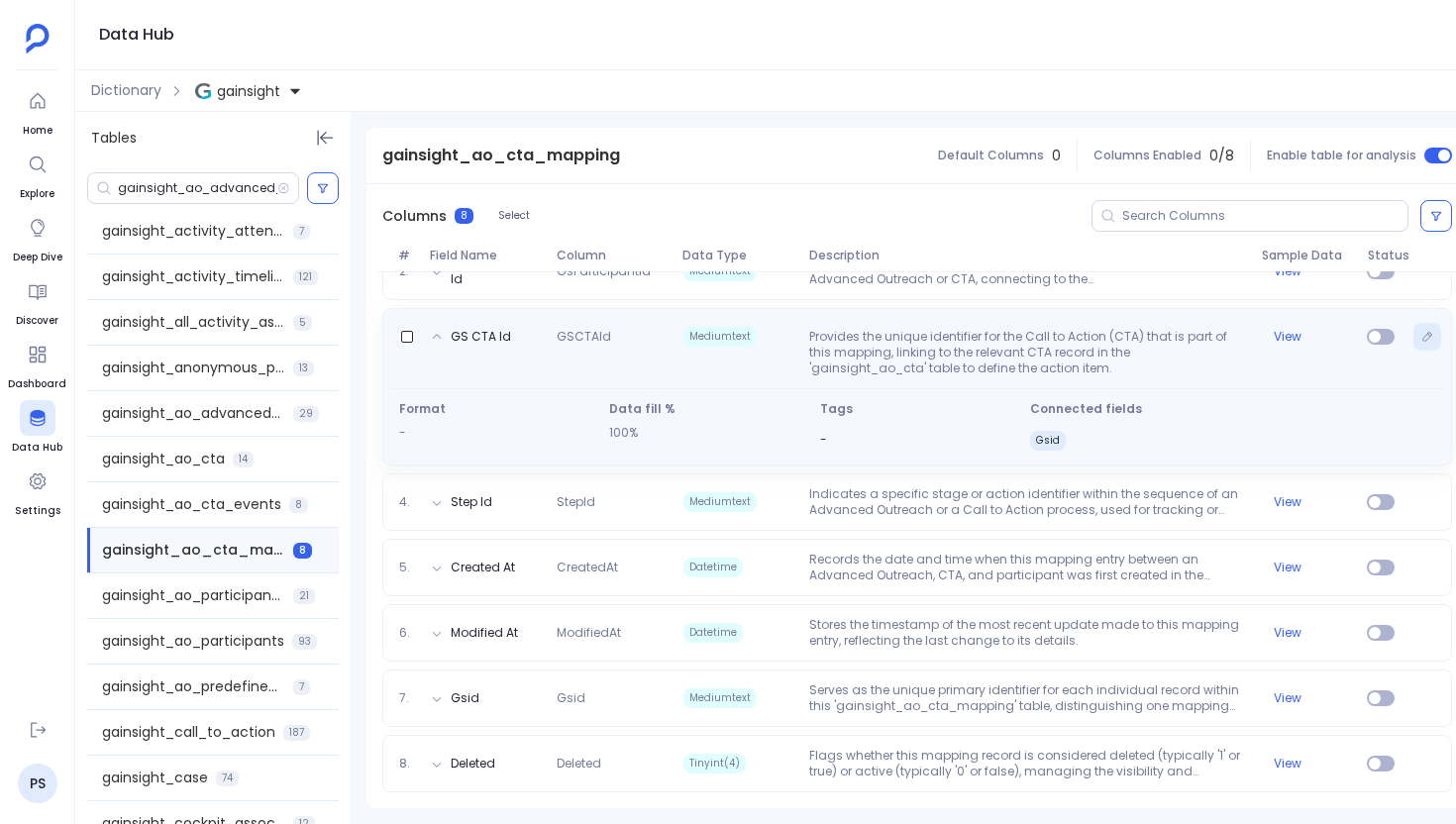 click at bounding box center (1427, 337) 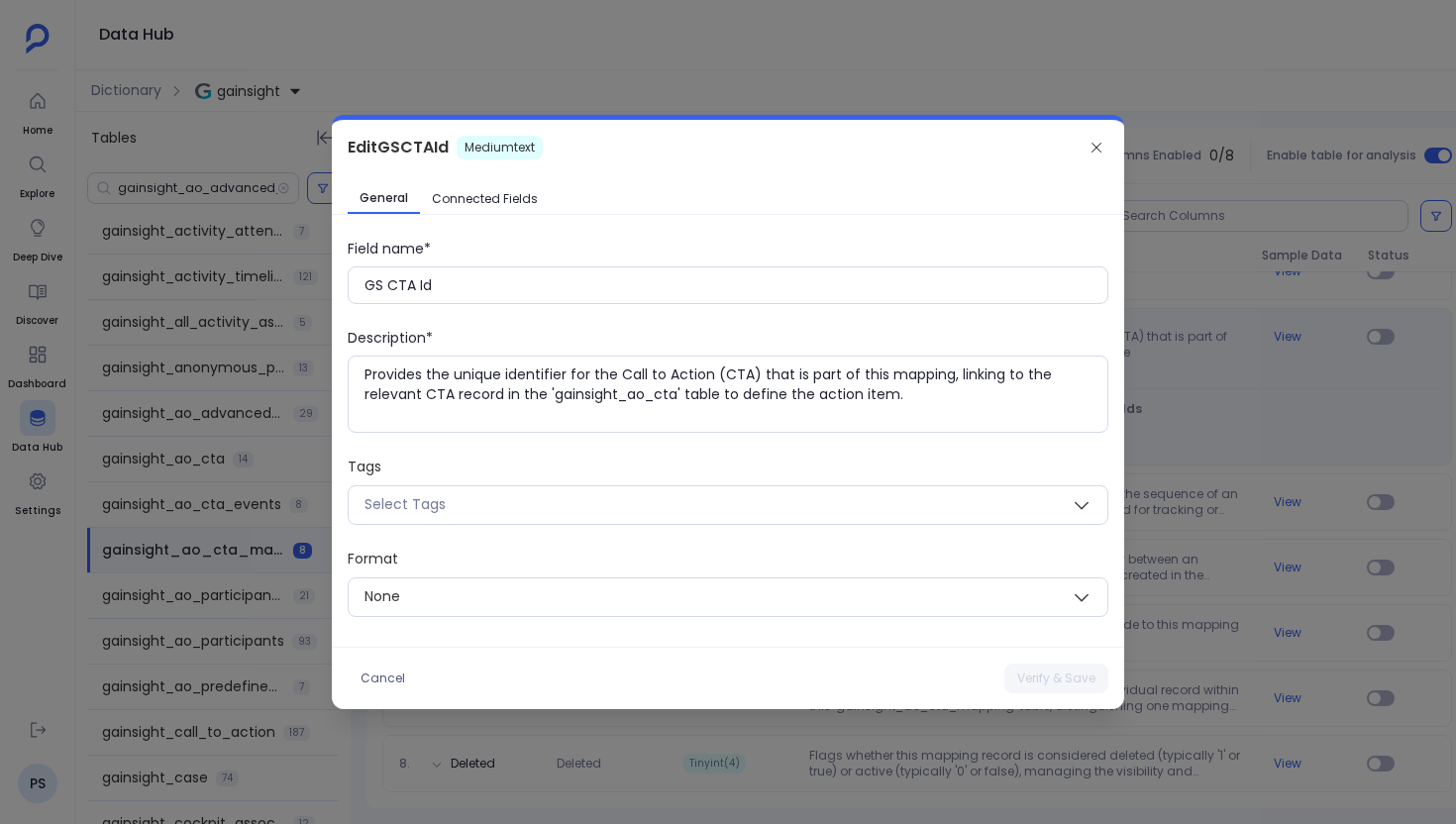 click on "Connected Fields" at bounding box center [484, 199] 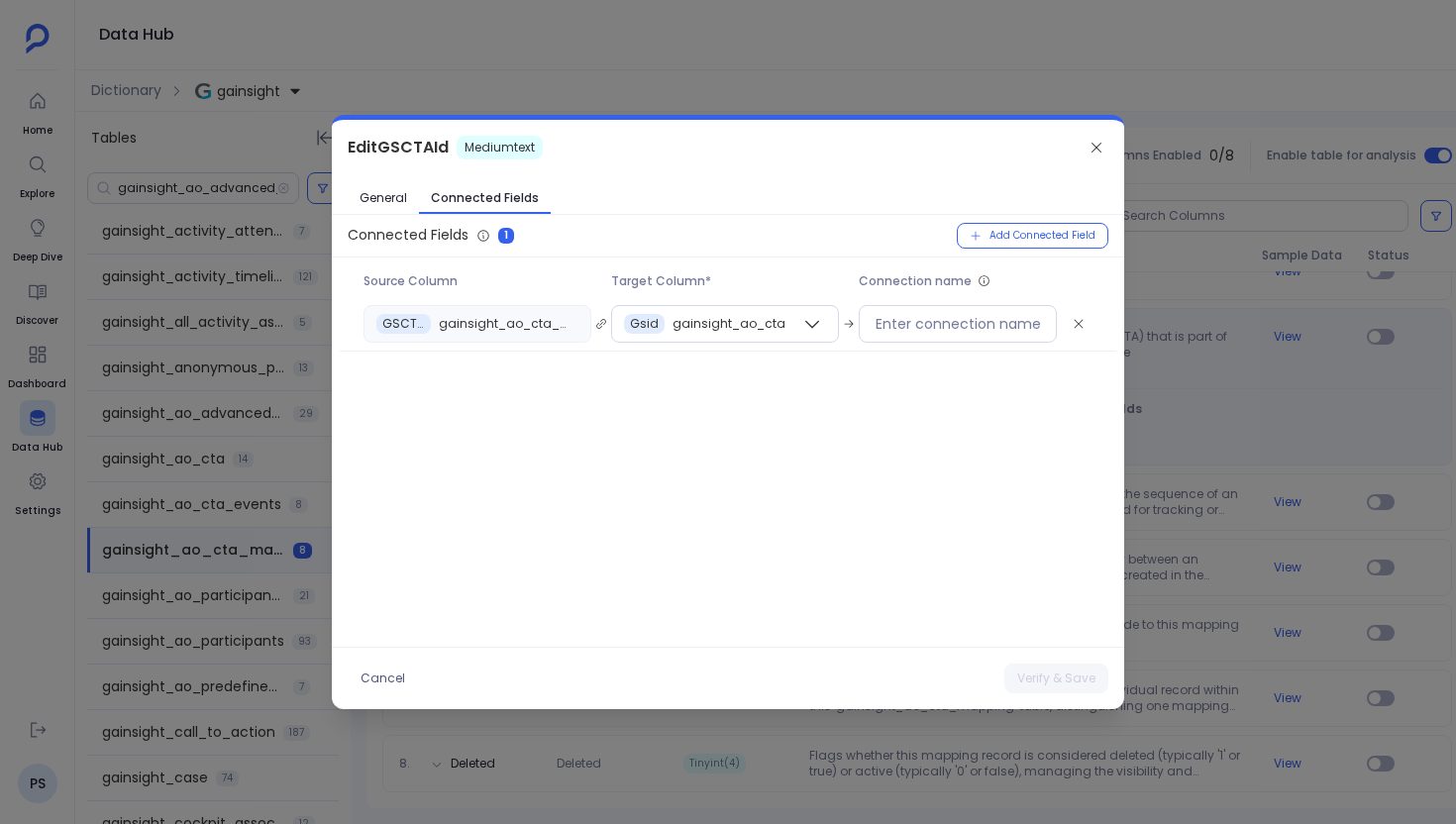 click on "Edit  GSCTAId Mediumtext General Connected Fields Connected Fields 1 Add Connected Field Source Column Target Column* Connection name GSCTAId gainsight_ao_cta_mapping Gsid gainsight_ao_cta Cancel Verify & Save" at bounding box center (728, 412) 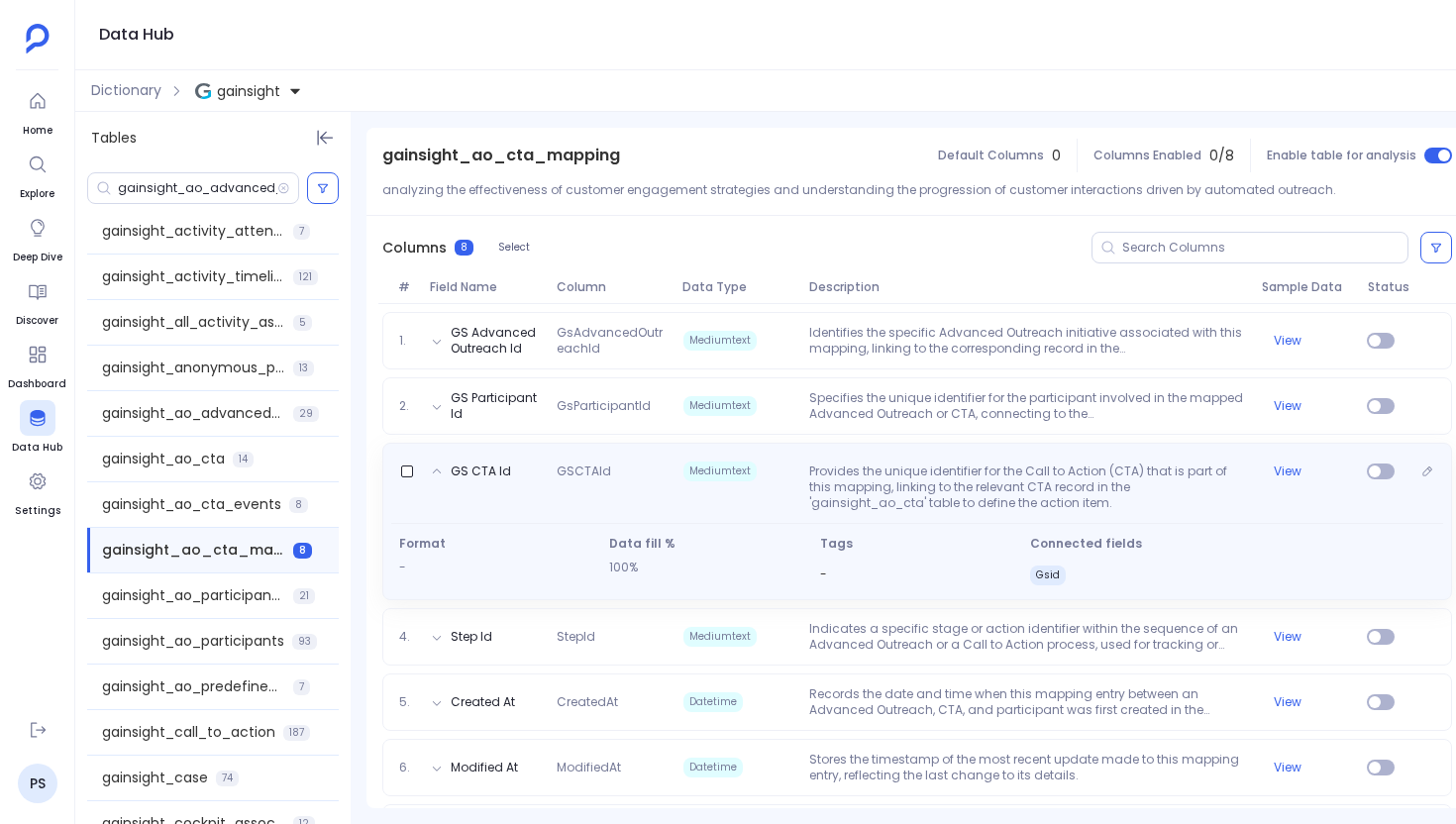 scroll, scrollTop: 0, scrollLeft: 0, axis: both 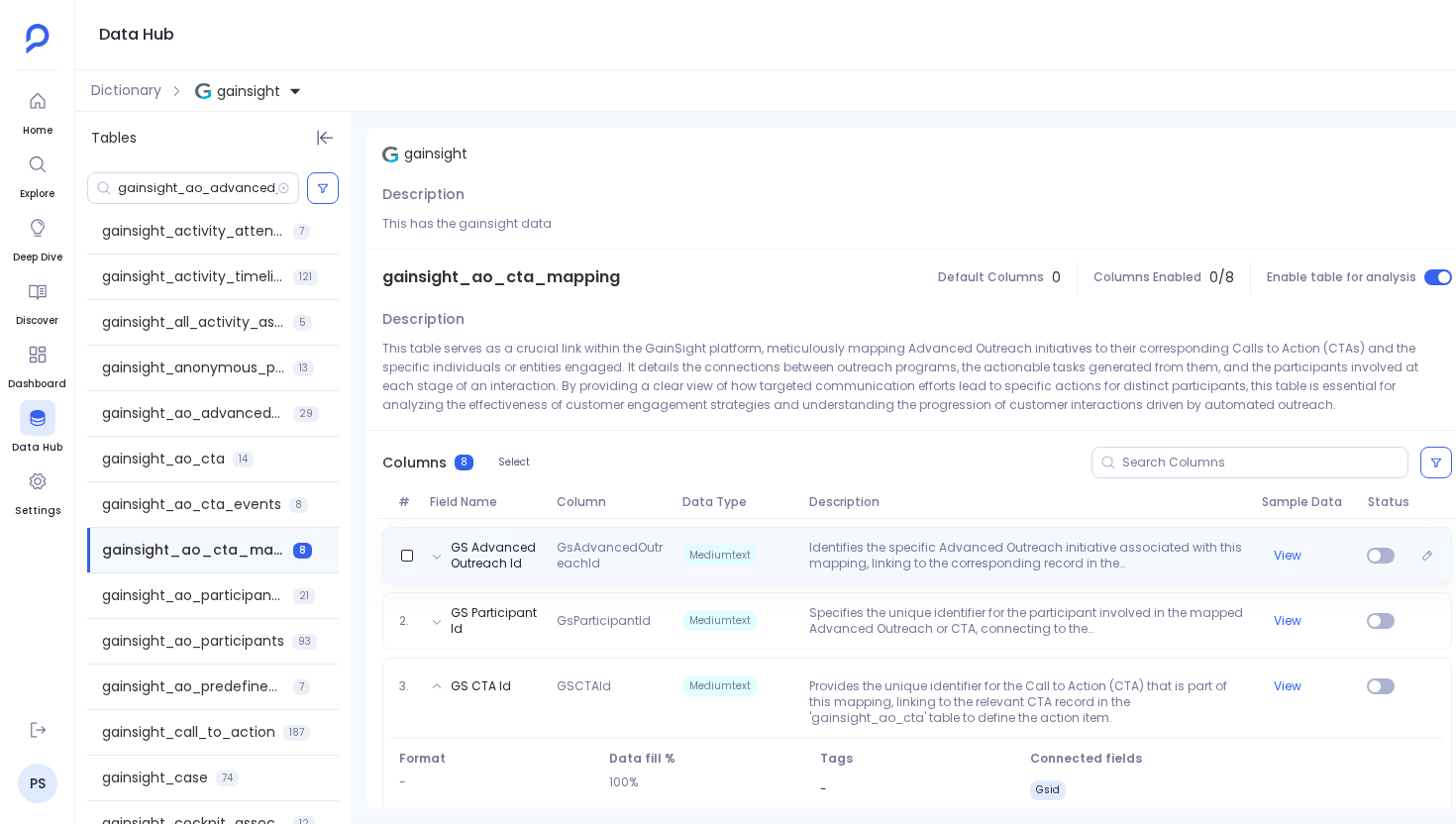 click on "GsAdvancedOutreachId" at bounding box center [611, 556] 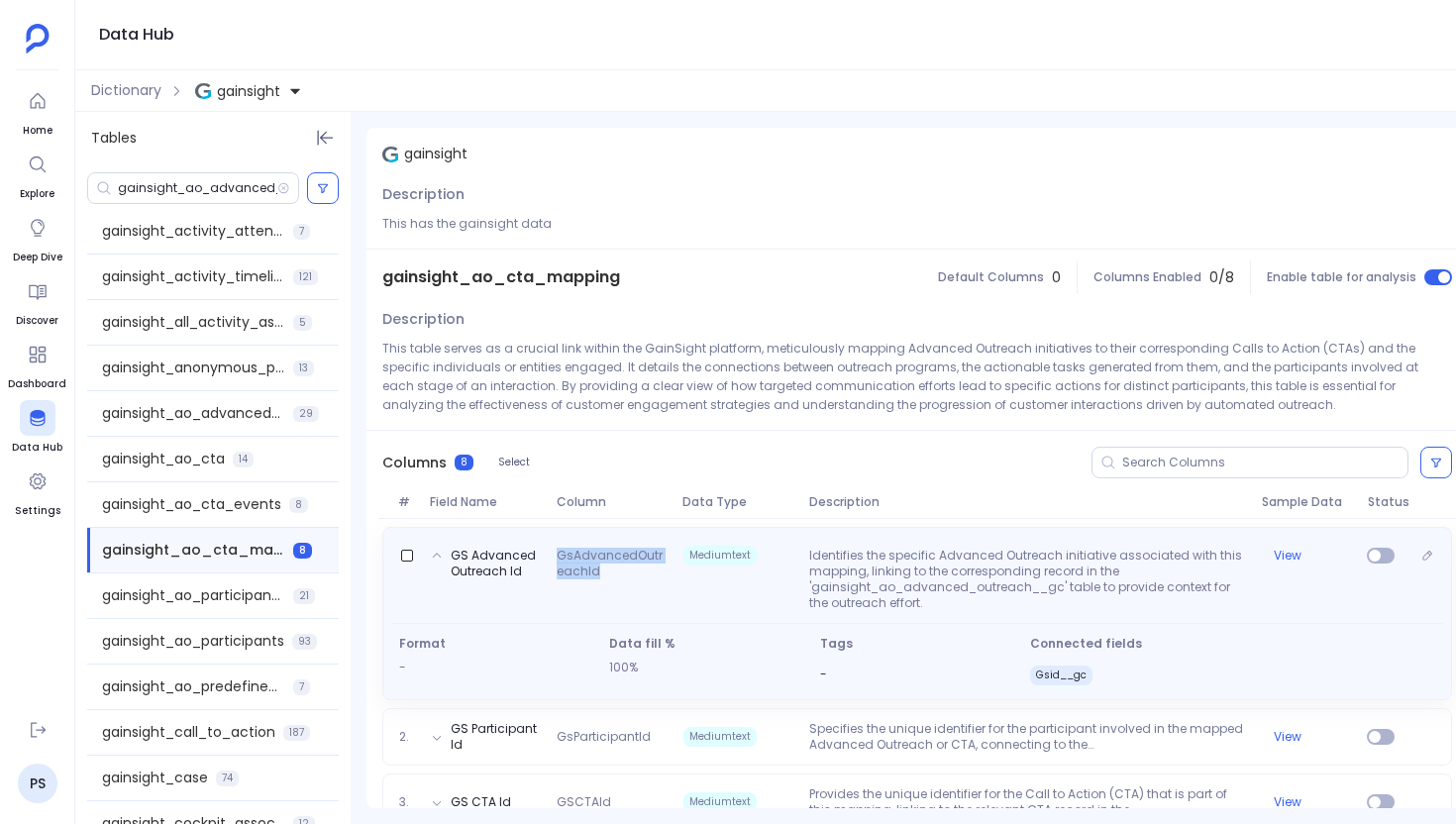 drag, startPoint x: 595, startPoint y: 573, endPoint x: 557, endPoint y: 557, distance: 41.231056 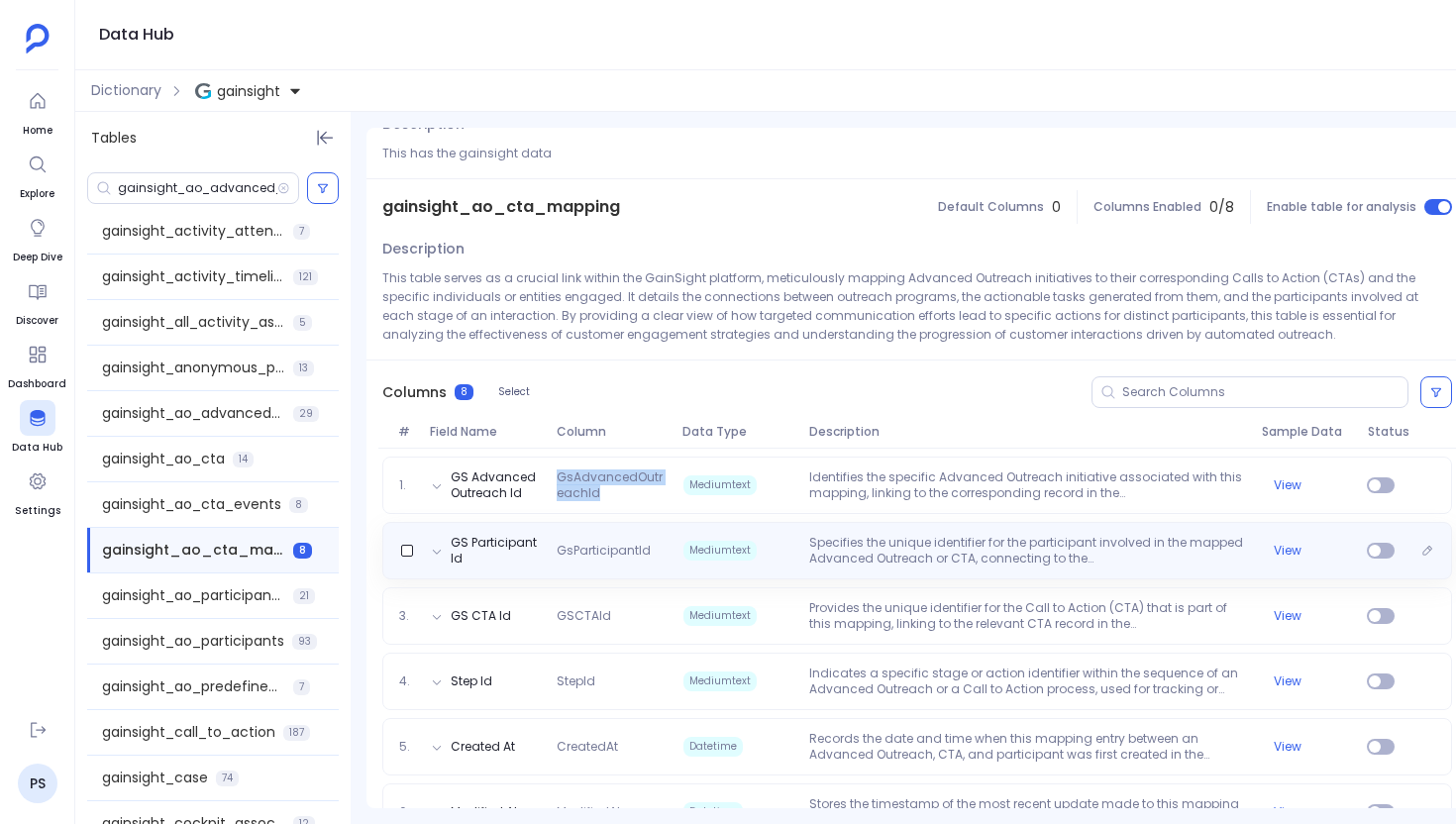 scroll, scrollTop: 80, scrollLeft: 0, axis: vertical 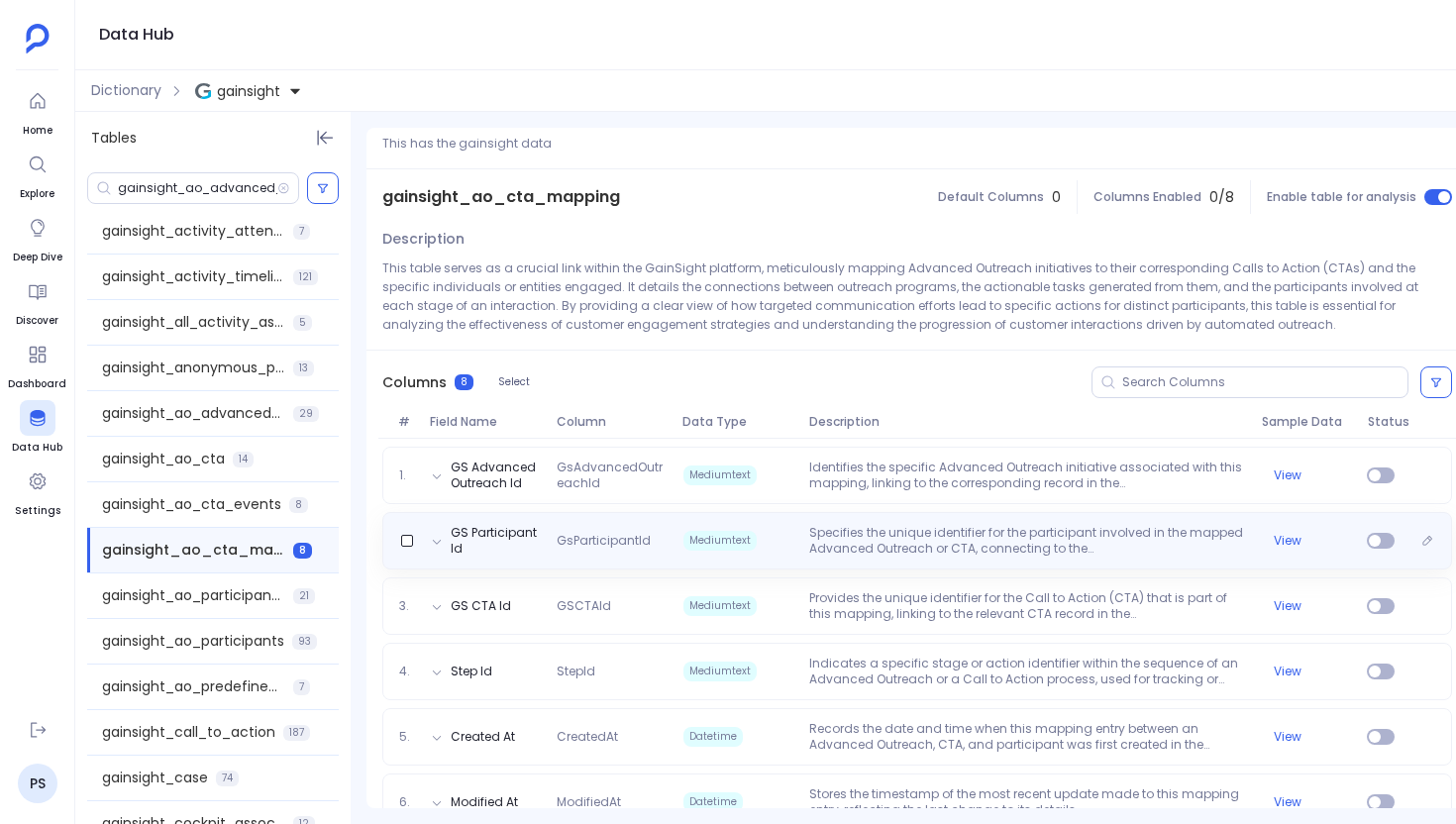 click on "GsParticipantId" at bounding box center [611, 541] 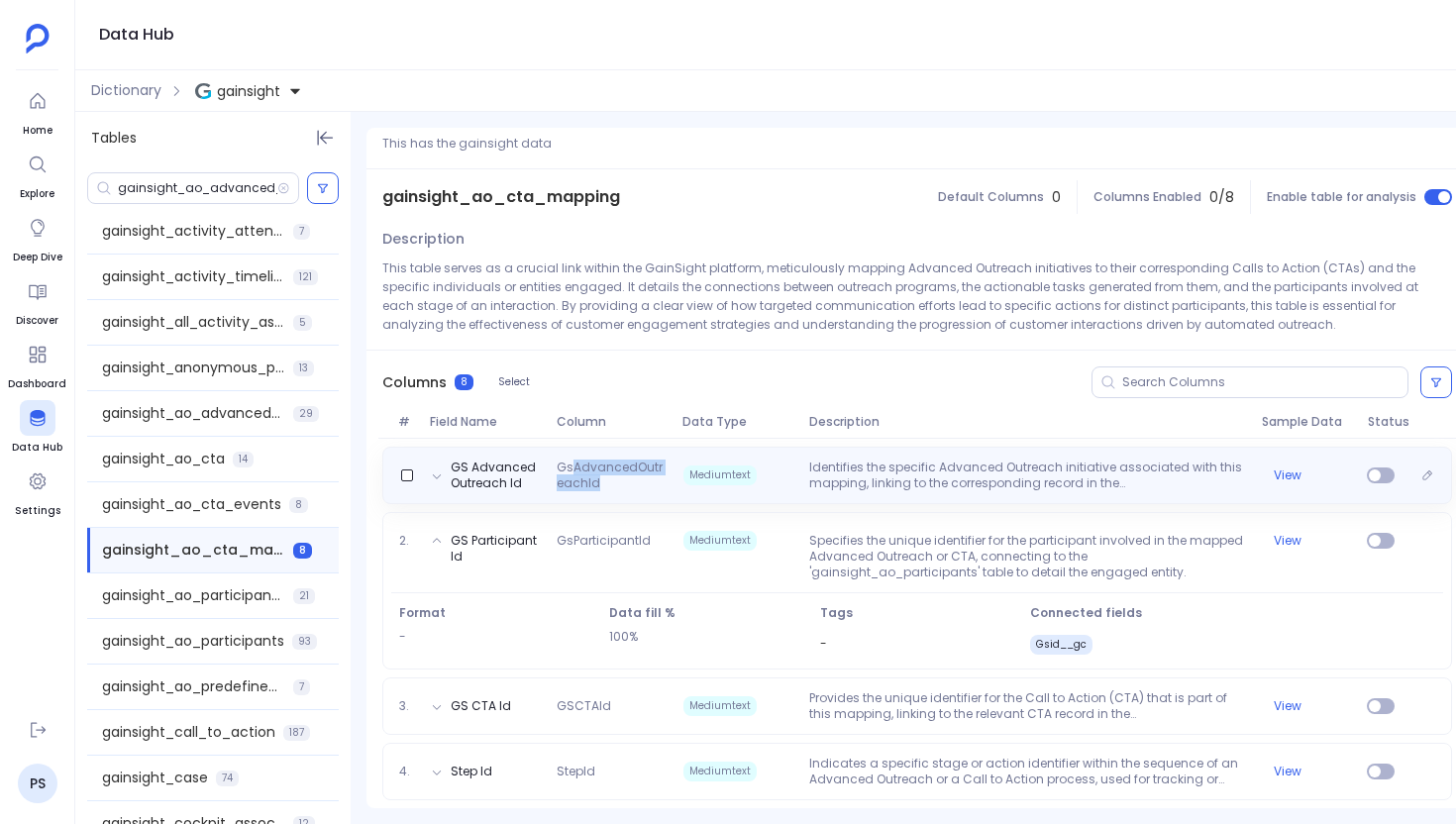 drag, startPoint x: 598, startPoint y: 484, endPoint x: 573, endPoint y: 466, distance: 30.805844 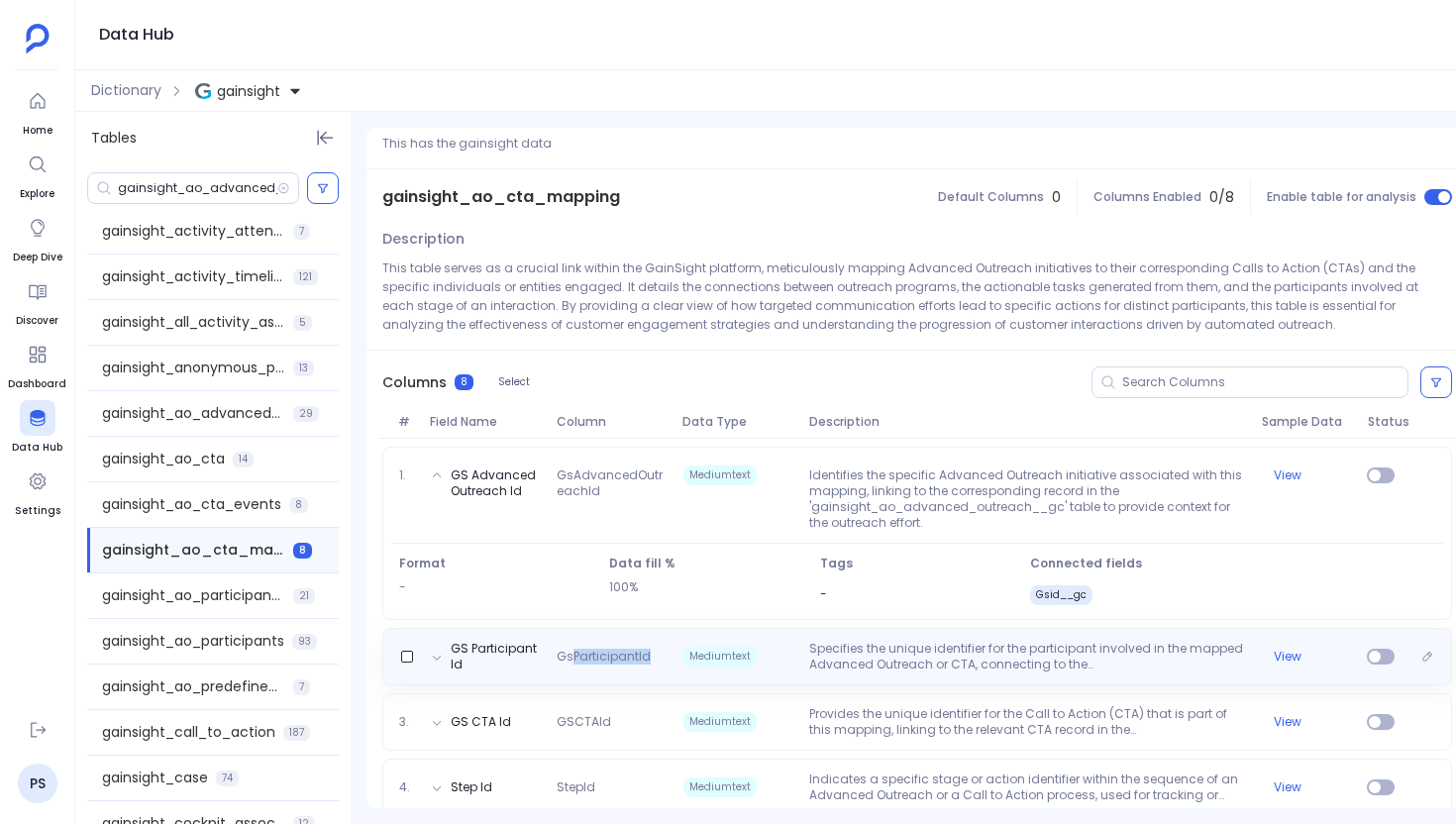 drag, startPoint x: 647, startPoint y: 656, endPoint x: 574, endPoint y: 658, distance: 73.02739 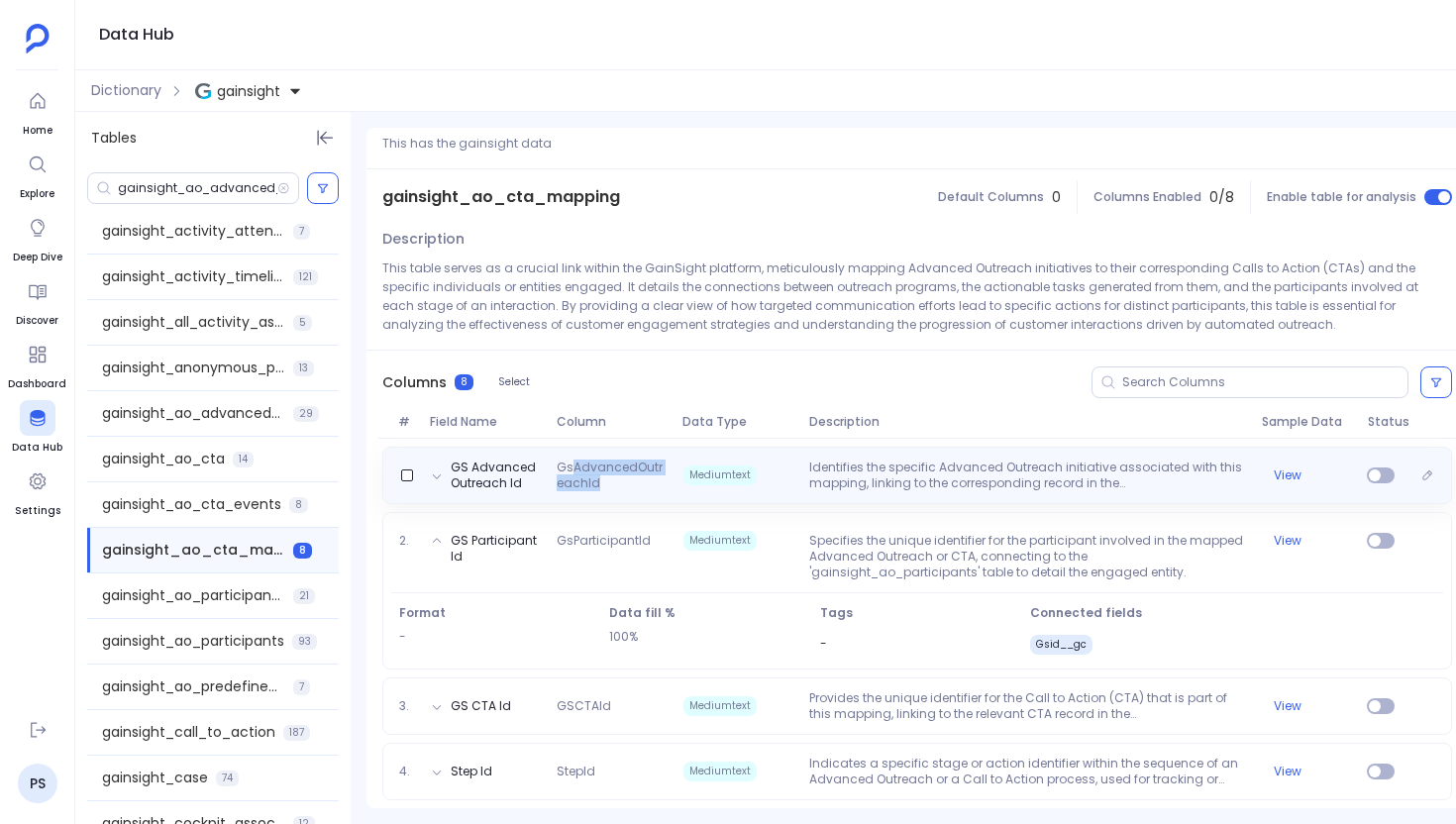 drag, startPoint x: 599, startPoint y: 486, endPoint x: 573, endPoint y: 467, distance: 32.202484 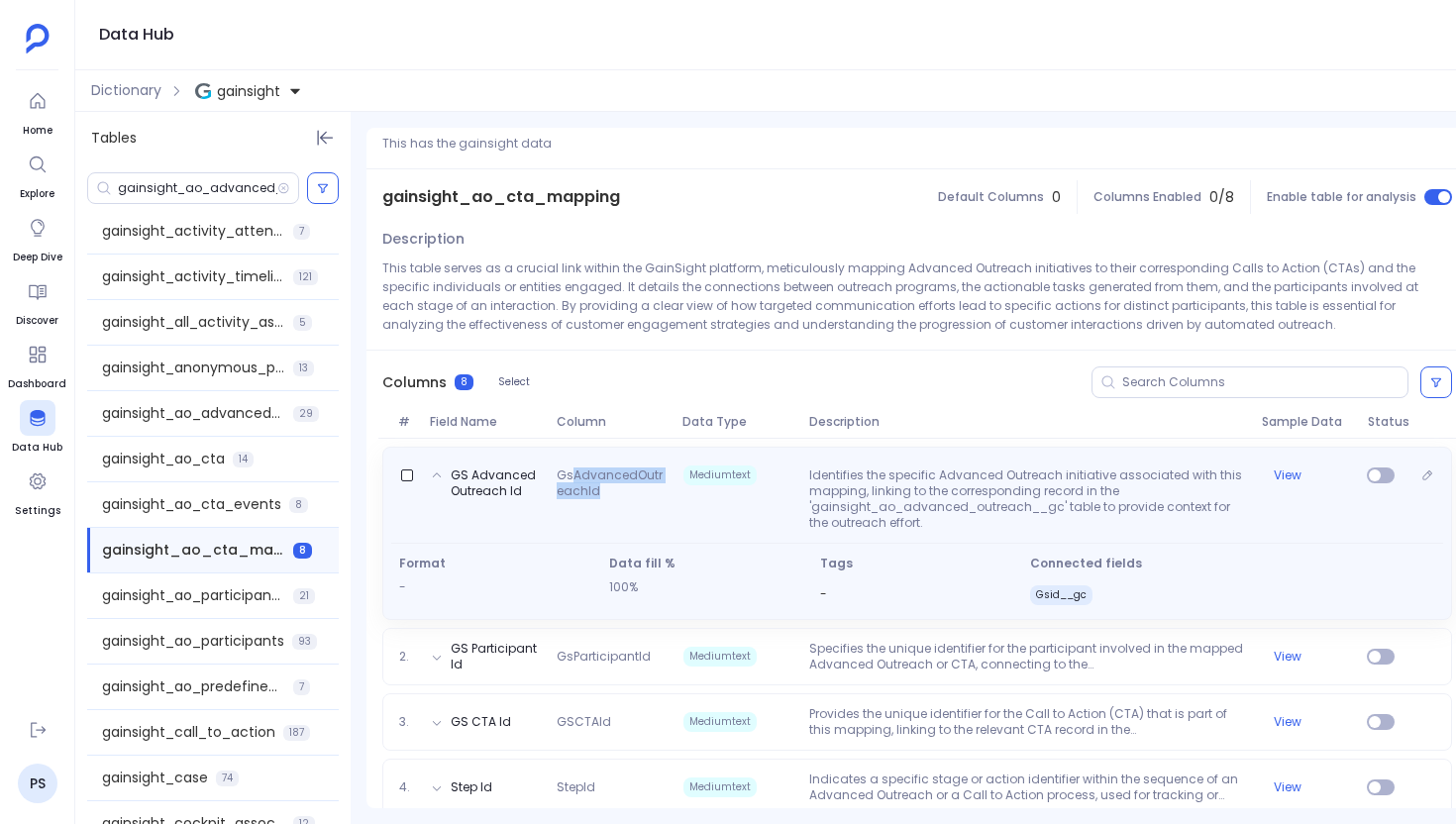copy on "AdvancedOutreachId" 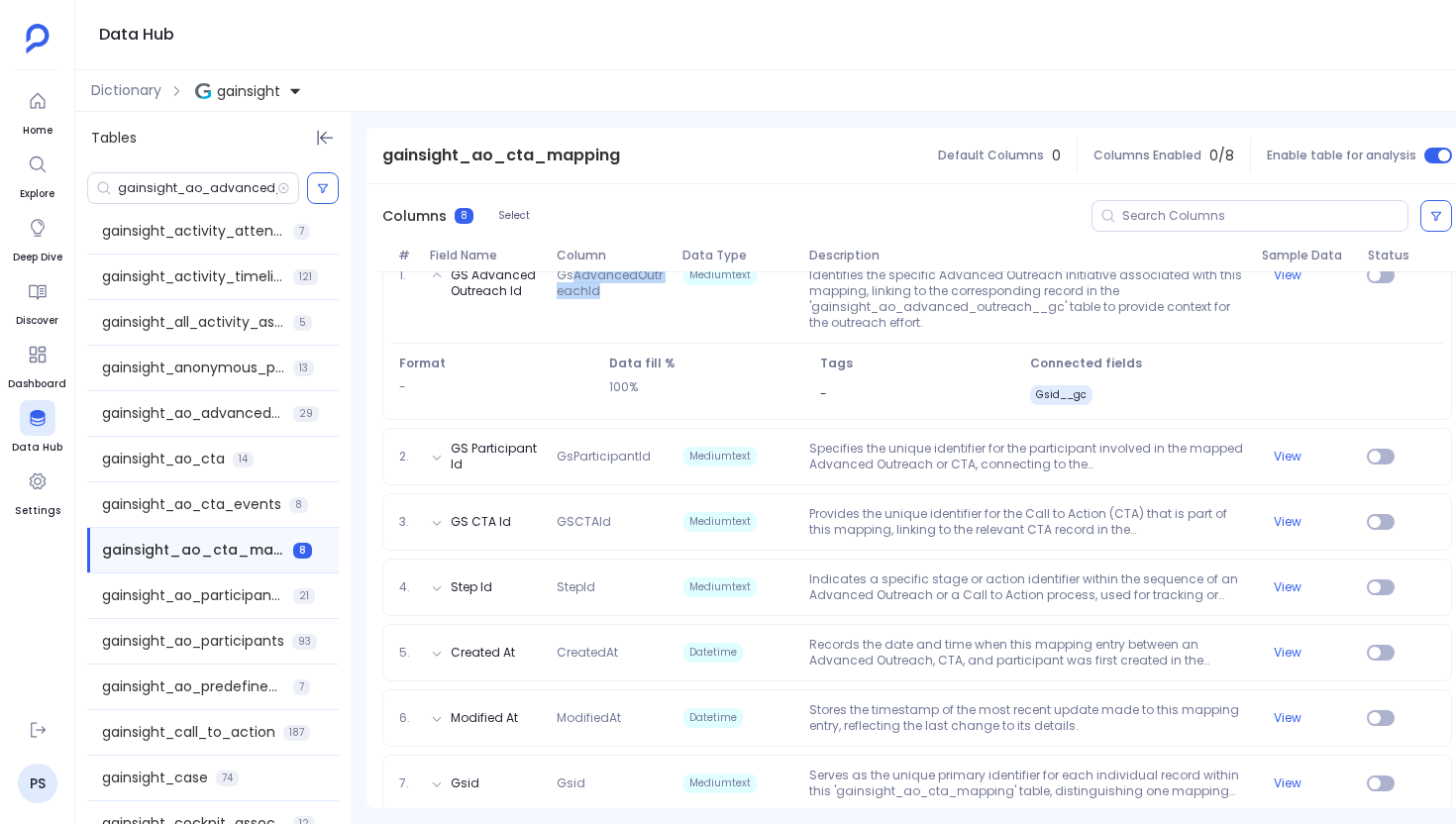 scroll, scrollTop: 285, scrollLeft: 0, axis: vertical 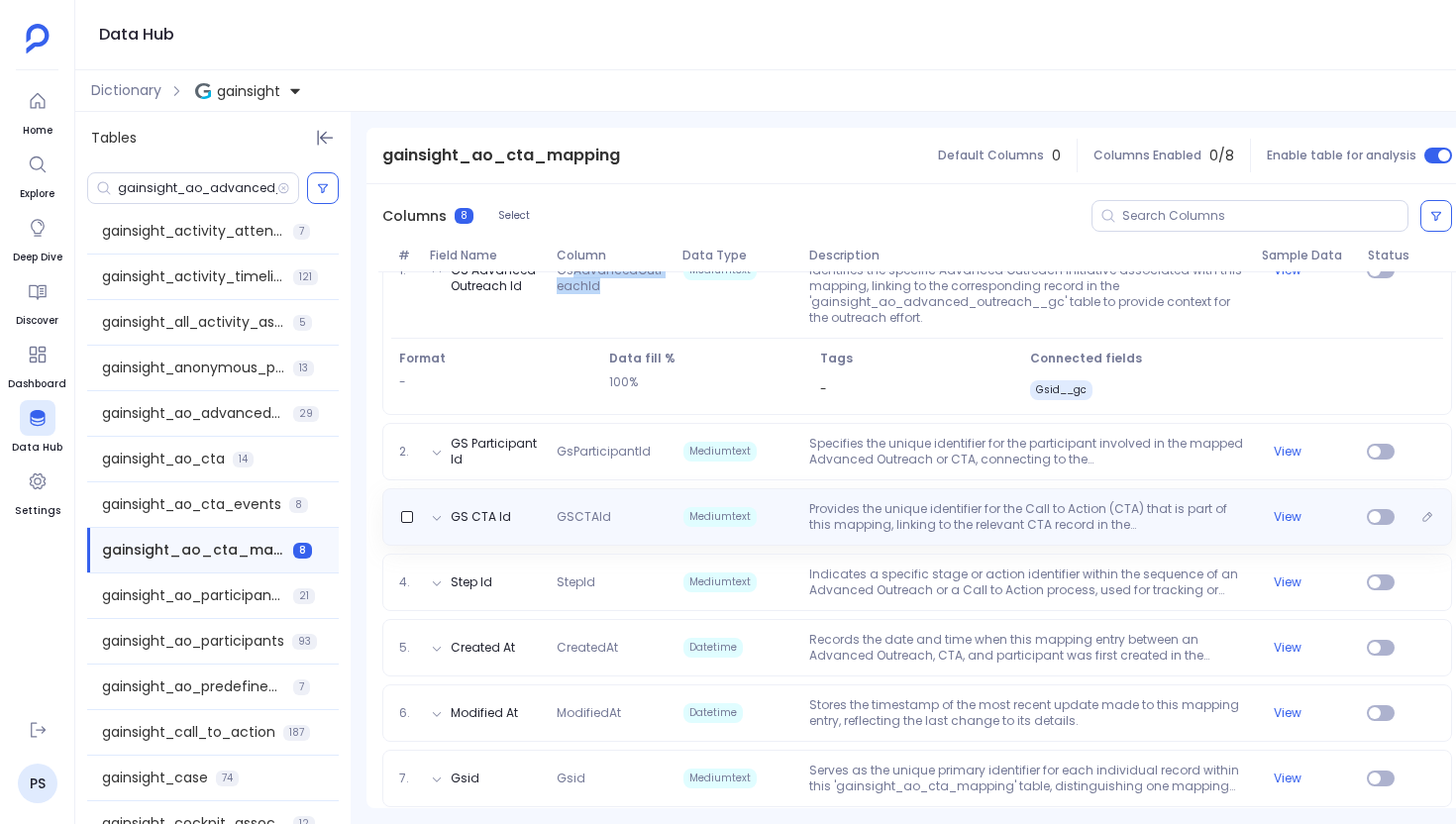 click on "Provides the unique identifier for the Call to Action (CTA) that is part of this mapping, linking to the relevant CTA record in the 'gainsight_ao_cta' table to define the action item." at bounding box center (1027, 517) 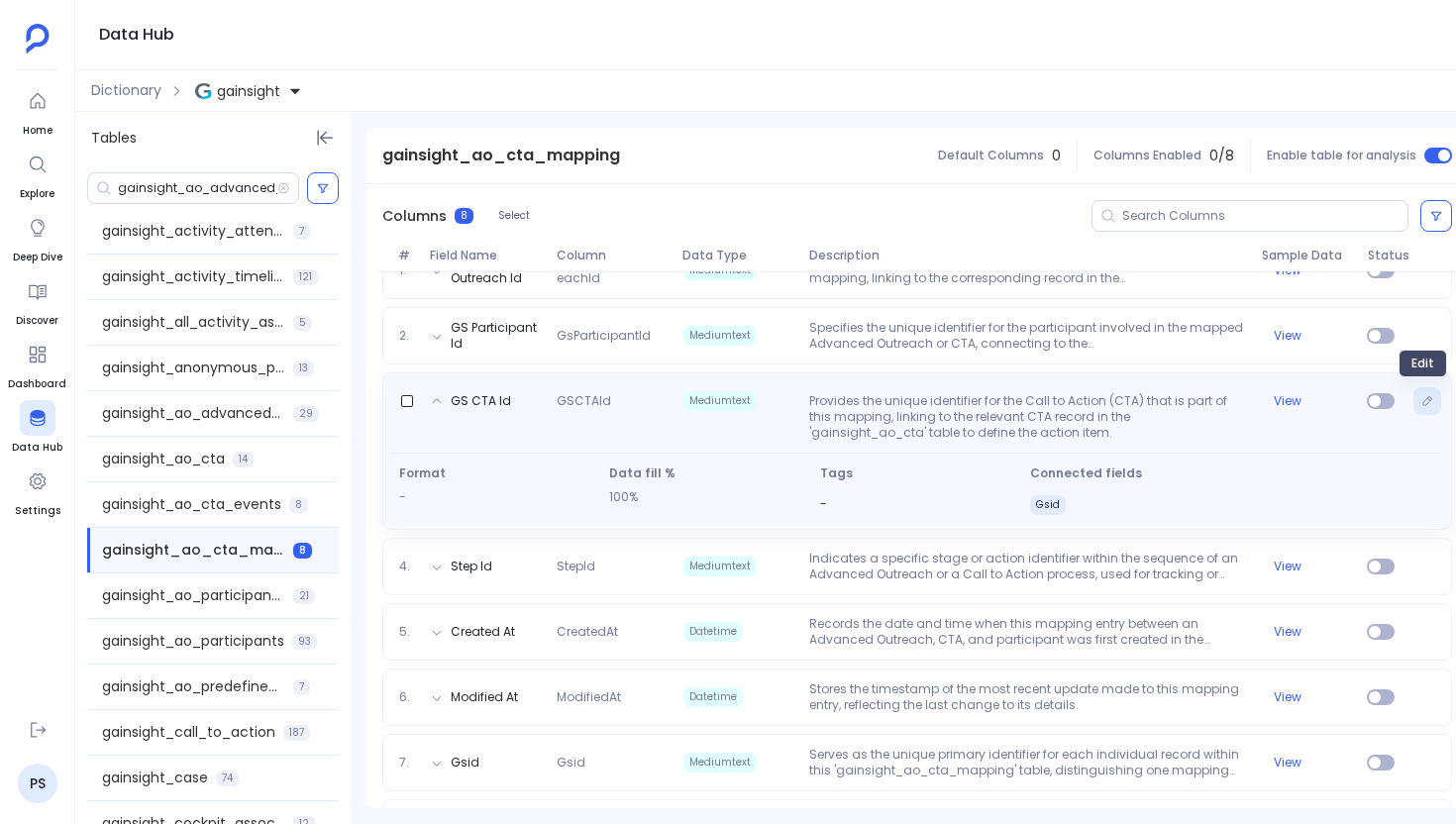 click at bounding box center (1427, 401) 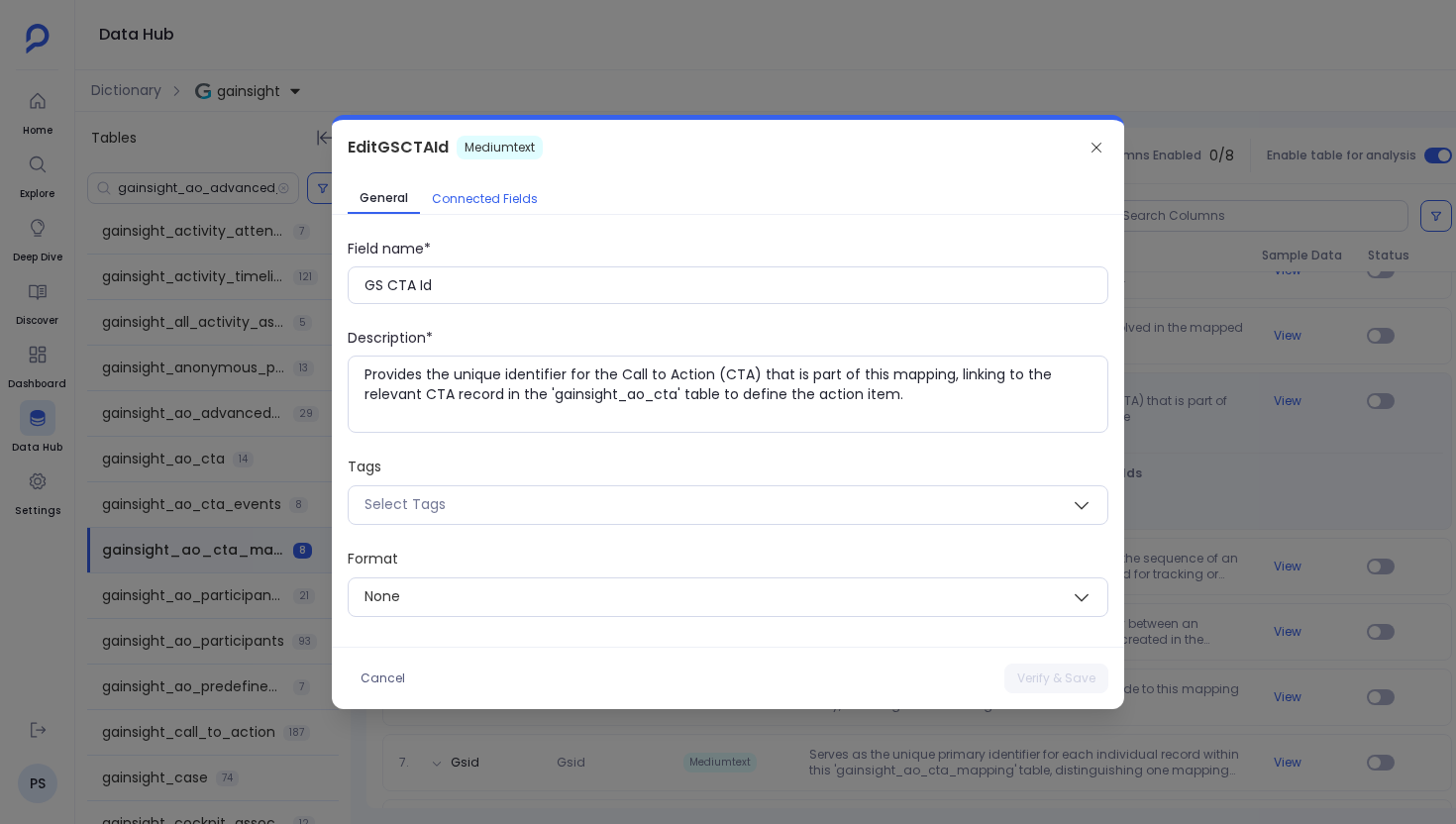 click on "Connected Fields" at bounding box center (484, 199) 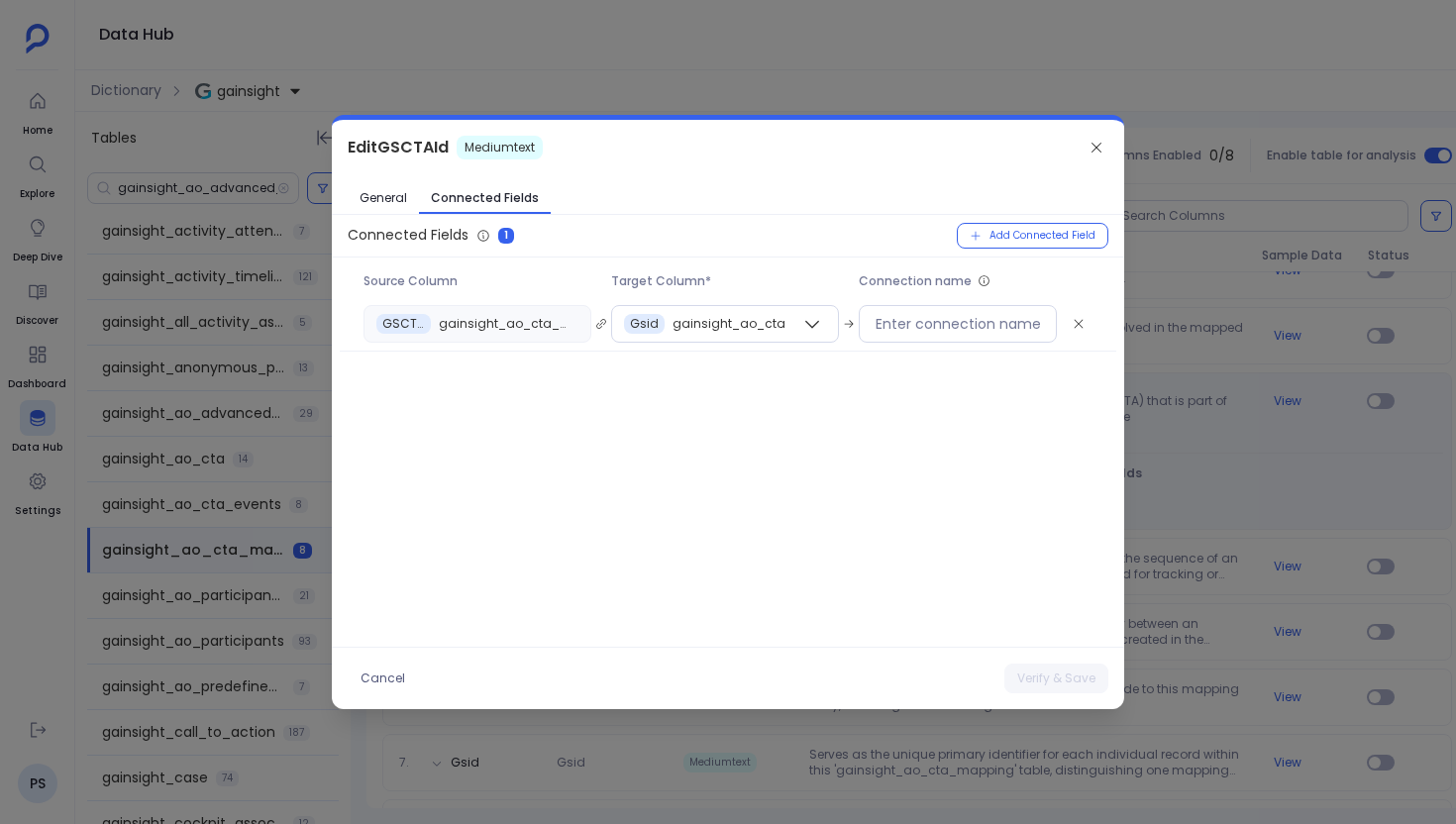 click at bounding box center [728, 412] 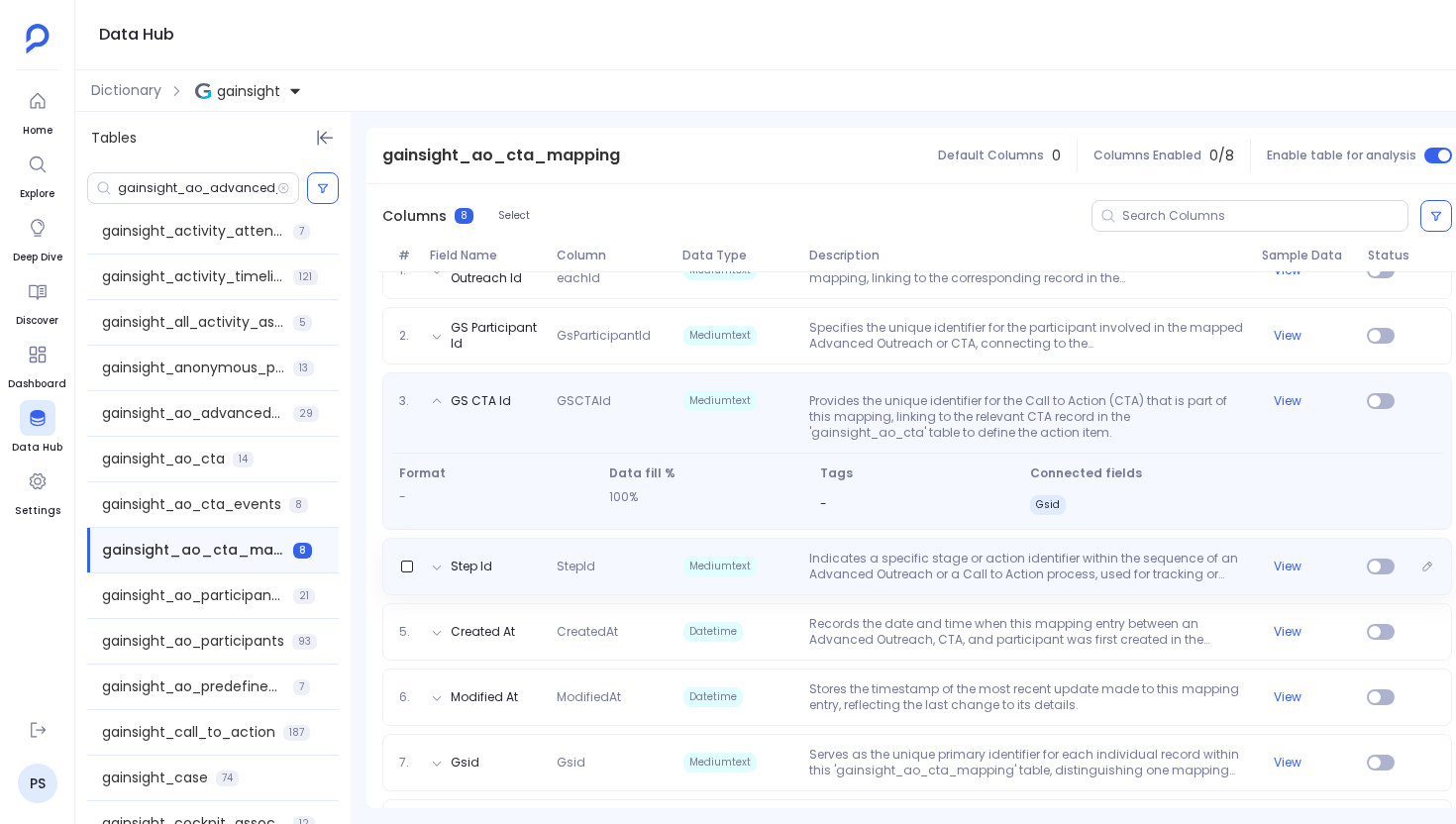 click on "Step Id StepId Mediumtext Indicates a specific stage or action identifier within the sequence of an Advanced Outreach or a Call to Action process, used for tracking or referencing a particular step. View" at bounding box center (917, 566) 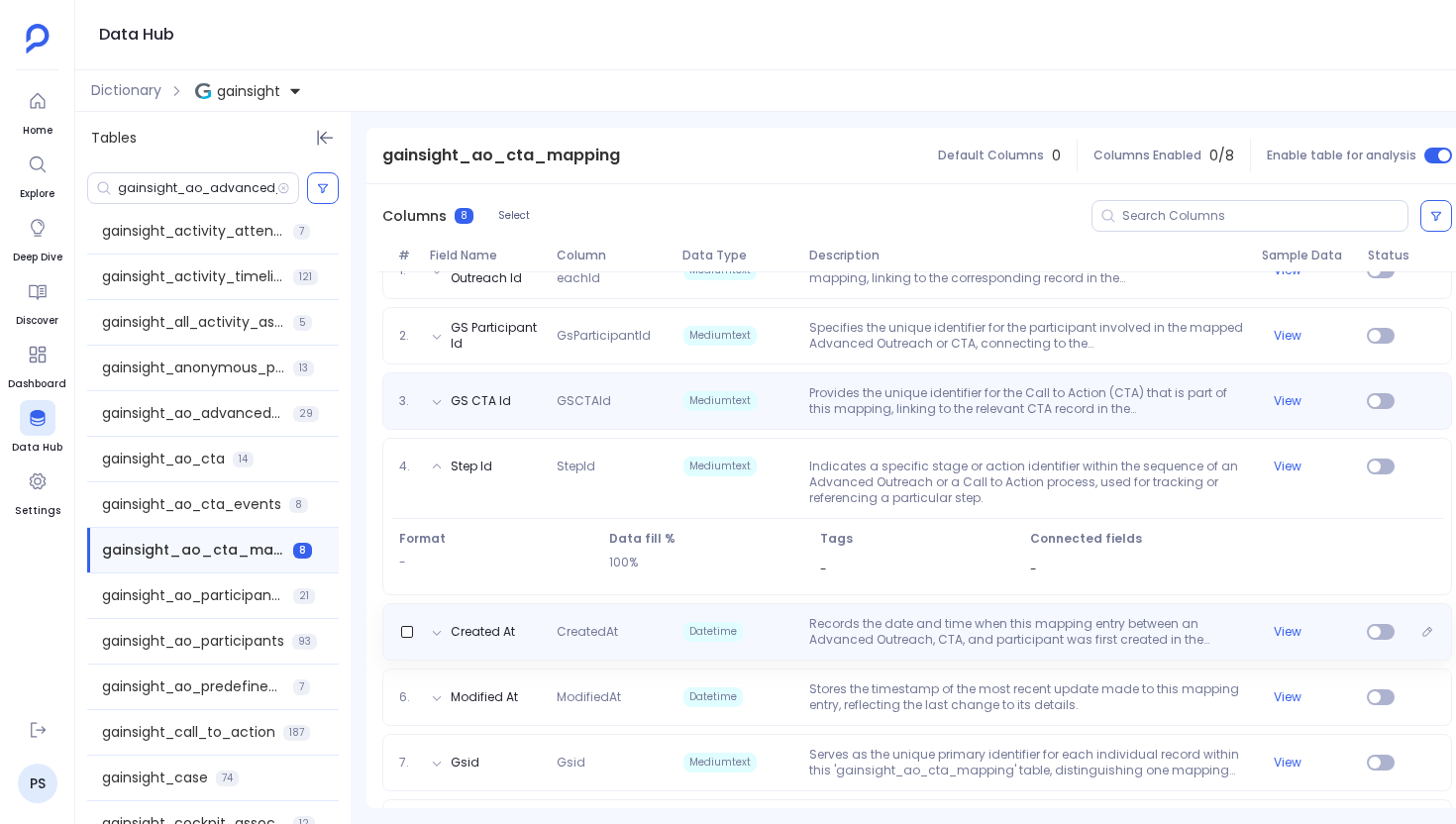 scroll, scrollTop: 350, scrollLeft: 0, axis: vertical 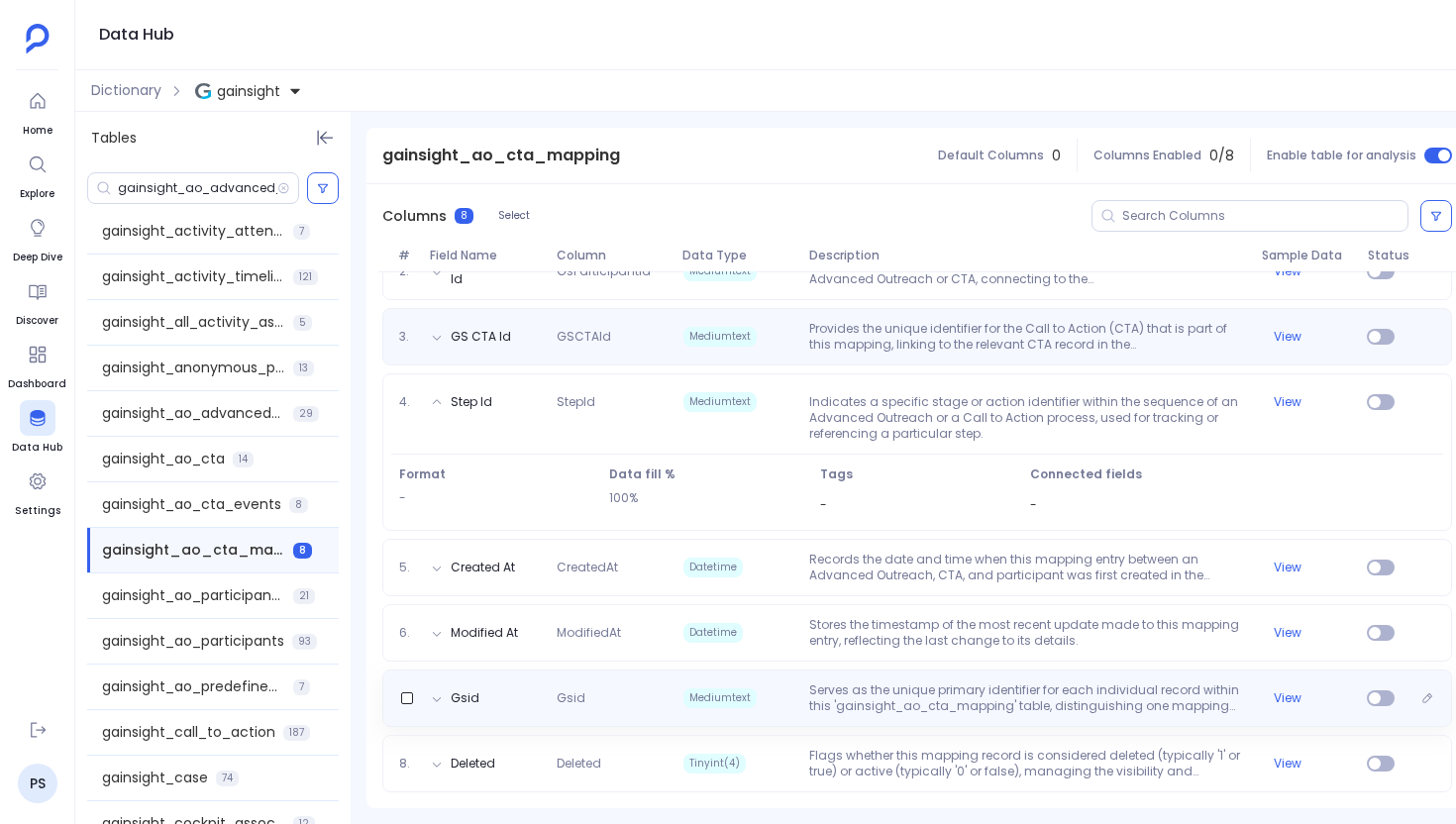 click on "Gsid Gsid Mediumtext Serves as the unique primary identifier for each individual record within this 'gainsight_ao_cta_mapping' table, distinguishing one mapping instance from another. View" at bounding box center (917, 698) 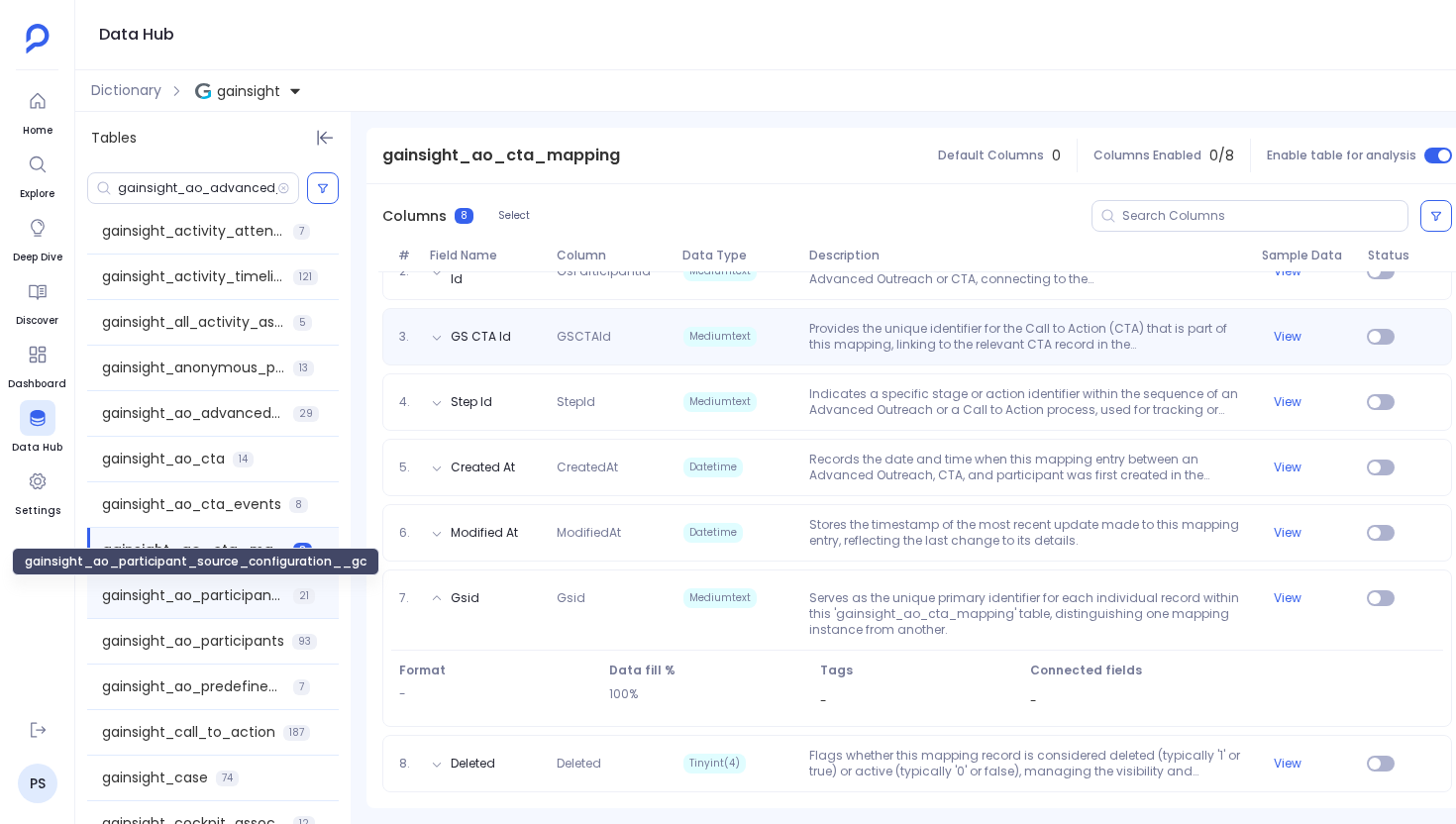 click on "gainsight_ao_participant_source_configuration__gc" at bounding box center [193, 595] 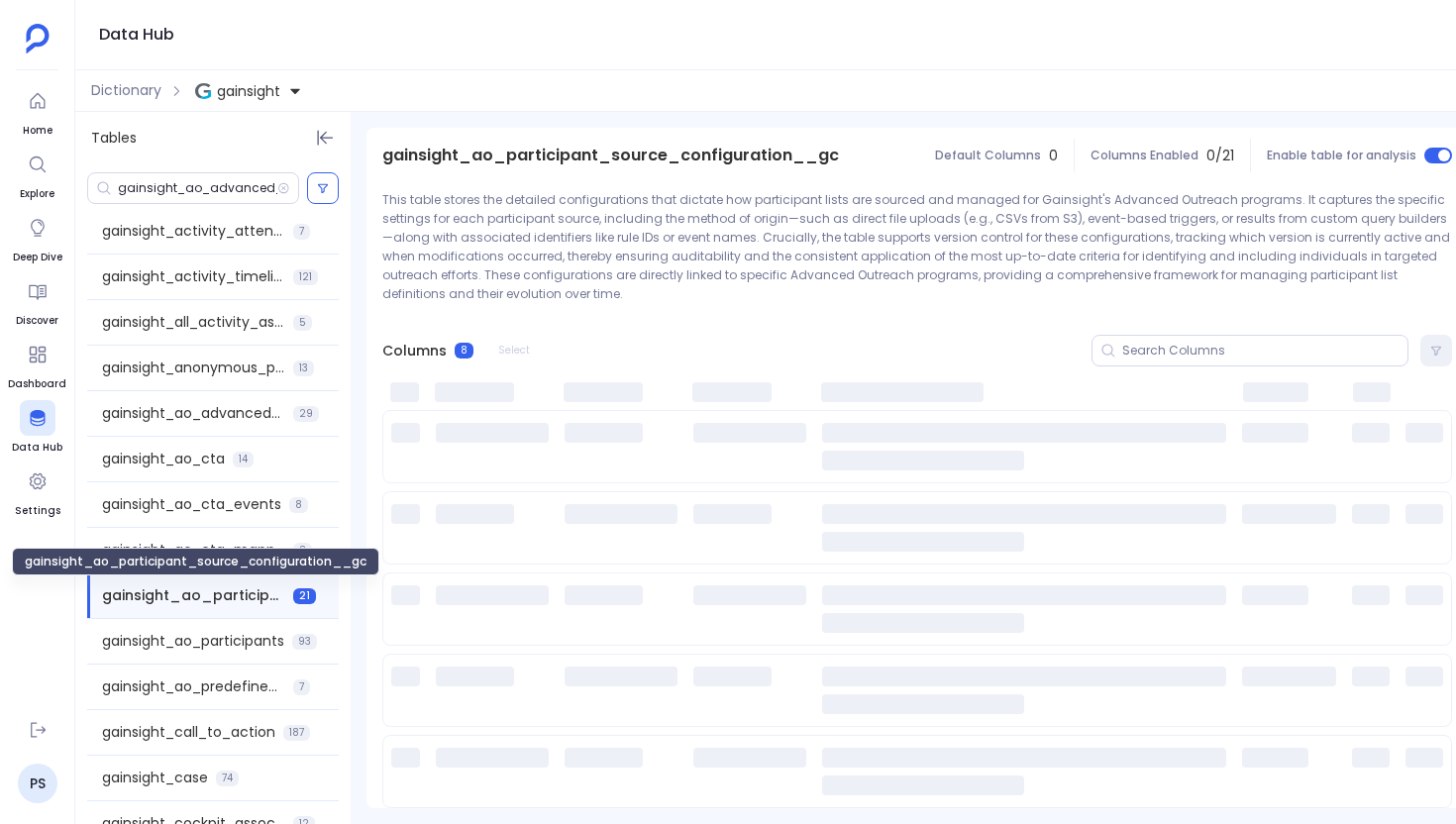 scroll, scrollTop: 0, scrollLeft: 0, axis: both 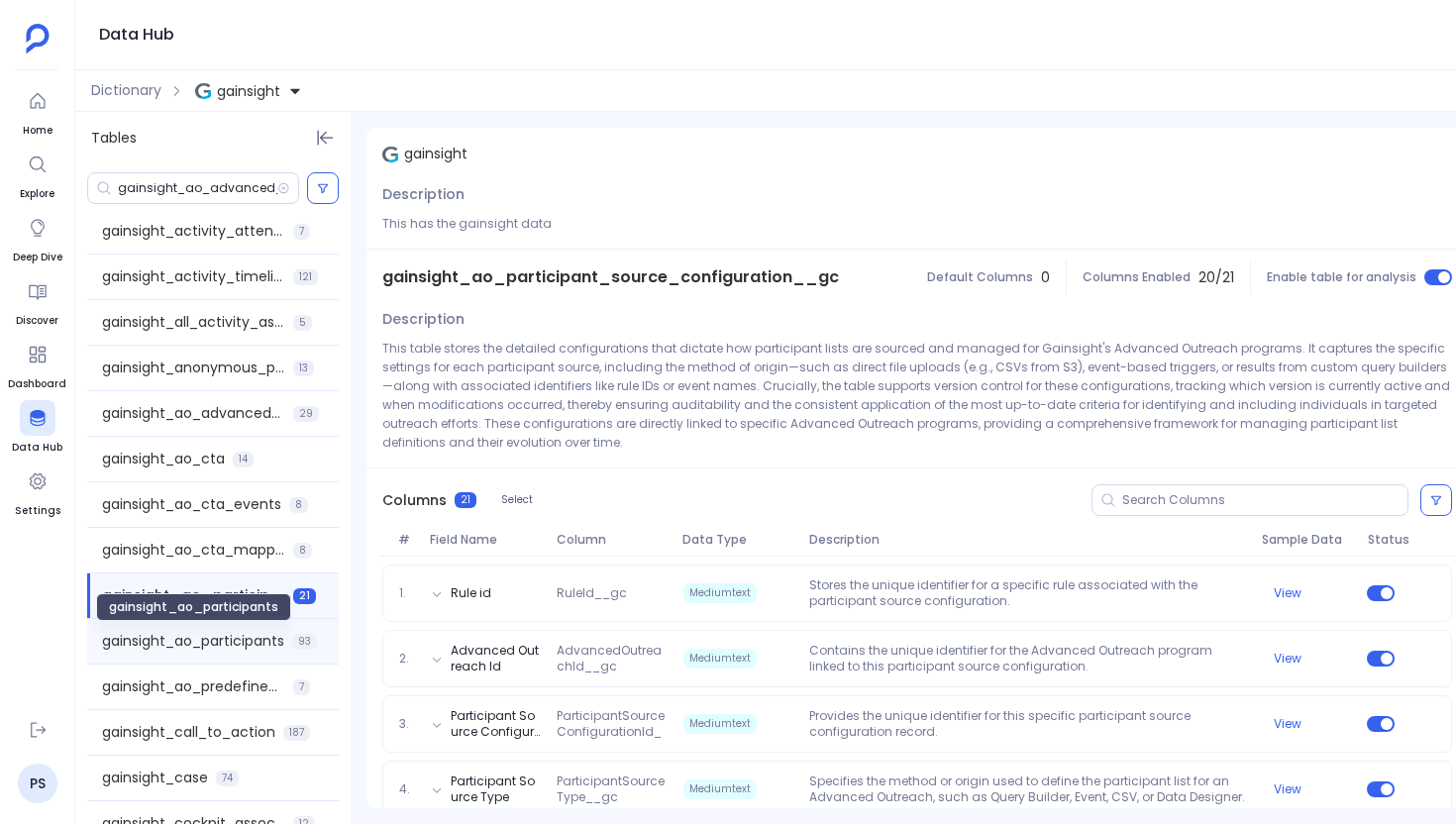 click on "gainsight_ao_participants" at bounding box center [193, 641] 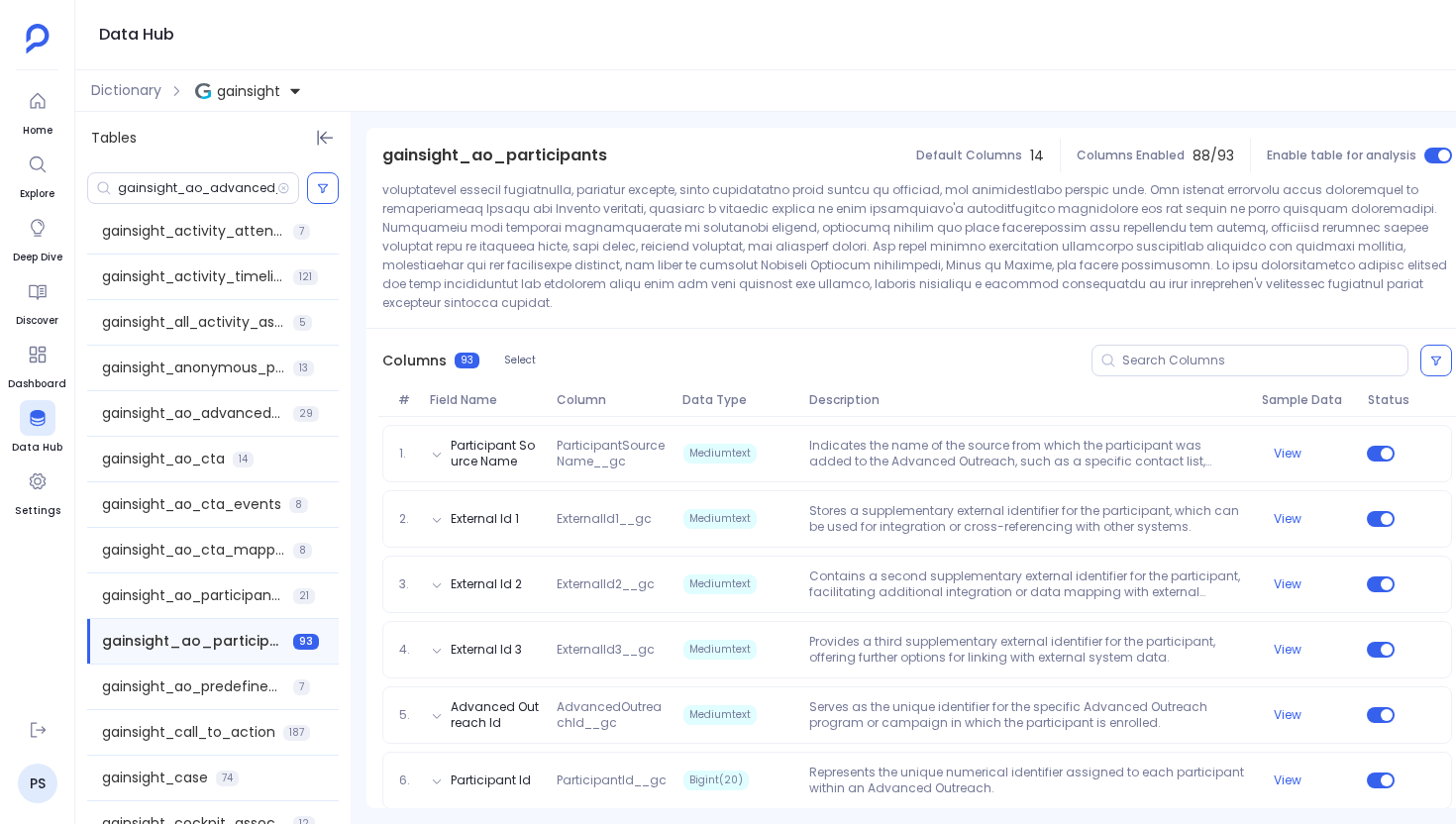 scroll, scrollTop: 179, scrollLeft: 0, axis: vertical 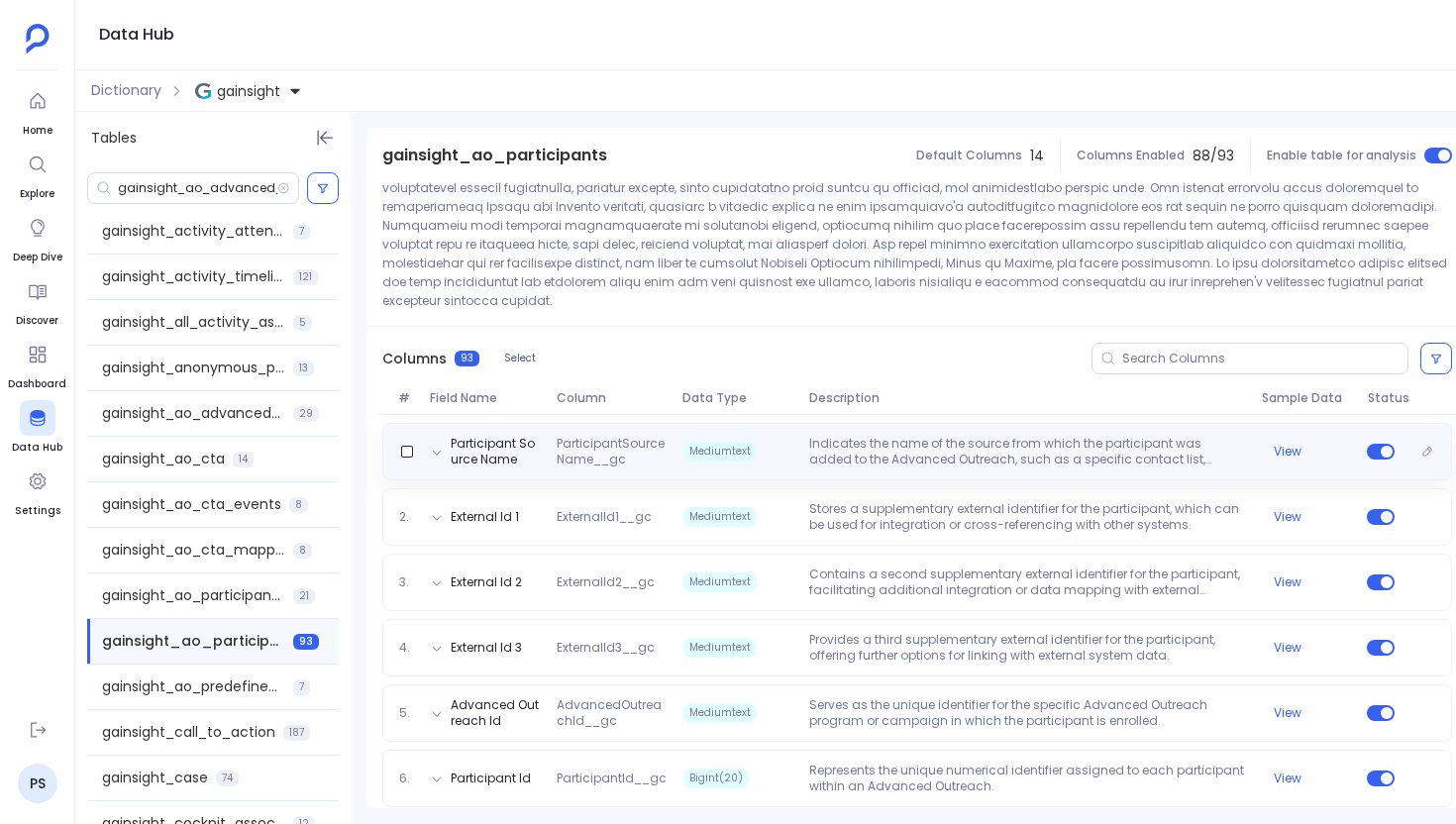 click on "ParticipantSourceName__gc" at bounding box center (611, 452) 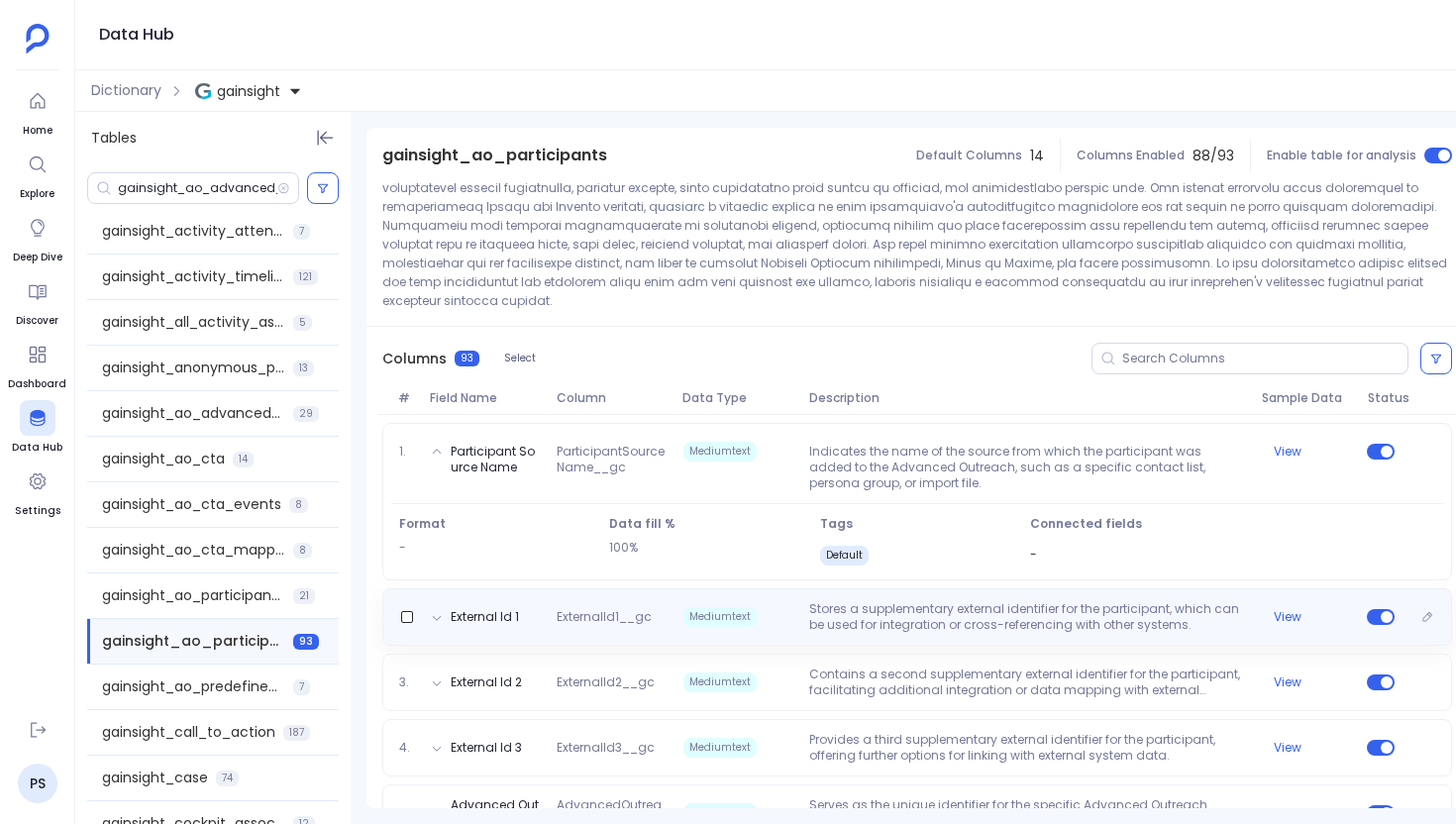 click on "Stores a supplementary external identifier for the participant, which can be used for integration or cross-referencing with other systems." at bounding box center [1027, 617] 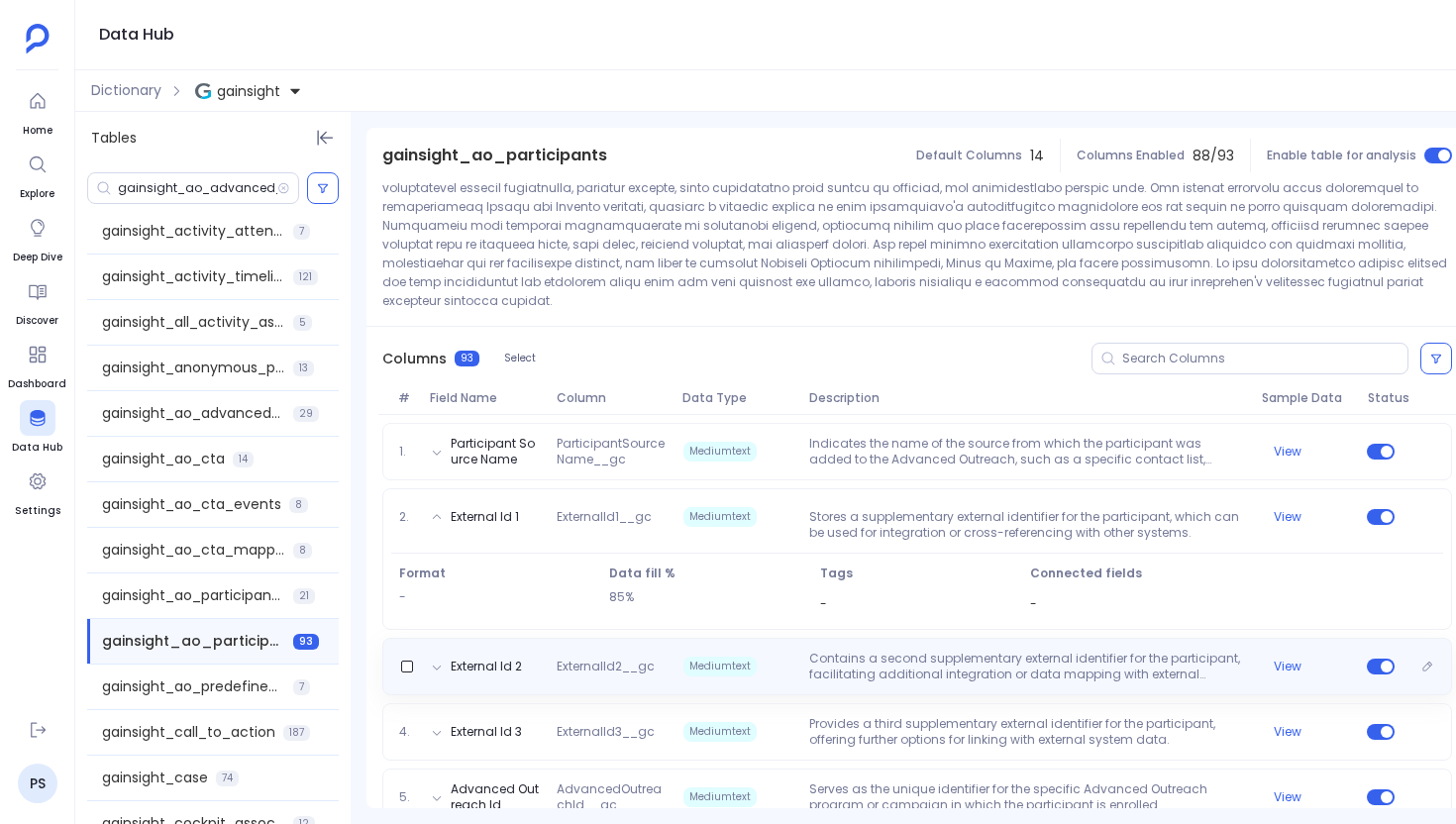 click on "Contains a second supplementary external identifier for the participant, facilitating additional integration or data mapping with external sources." at bounding box center (1027, 667) 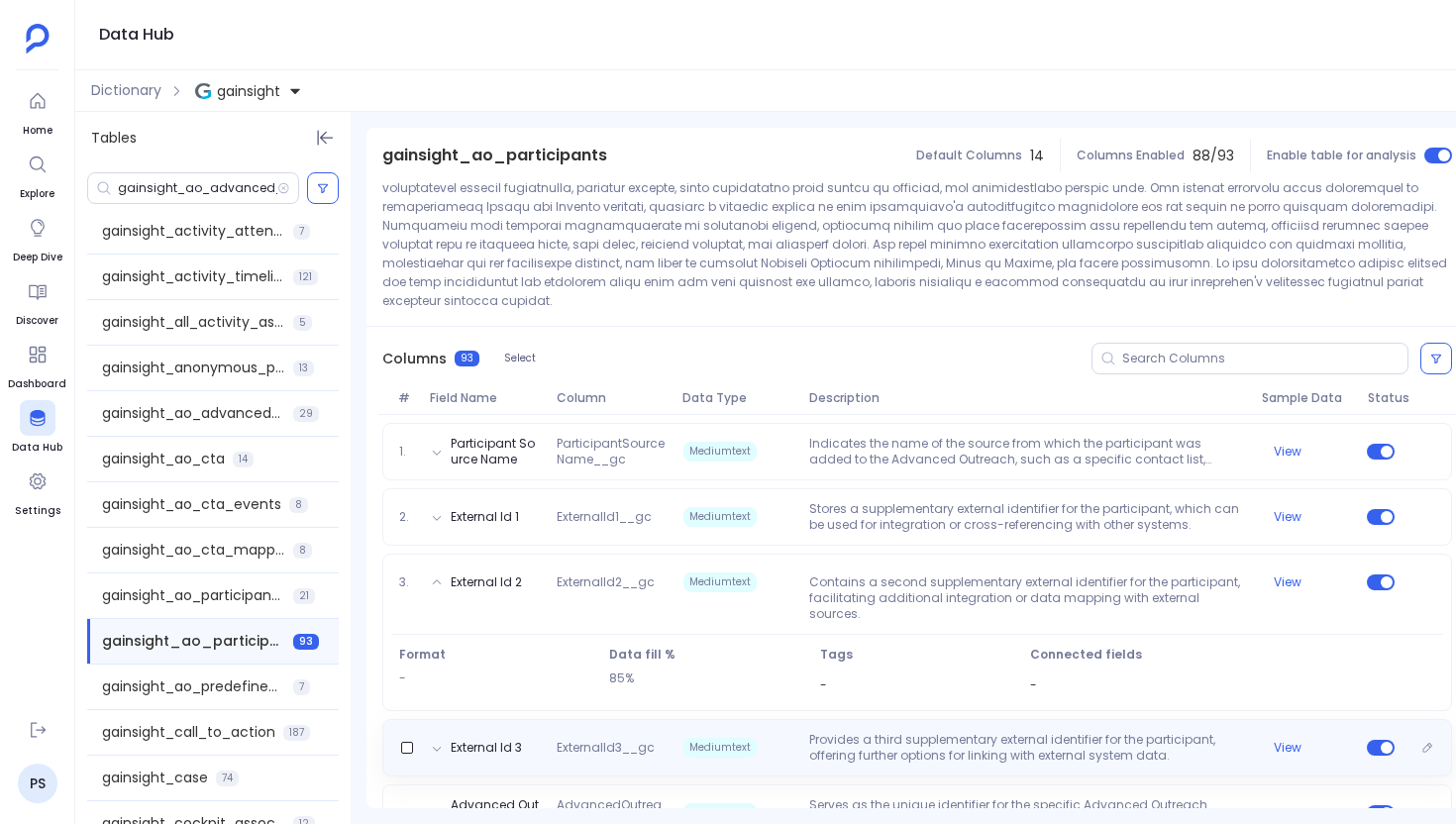 click on "Provides a third supplementary external identifier for the participant, offering further options for linking with external system data." at bounding box center [1027, 748] 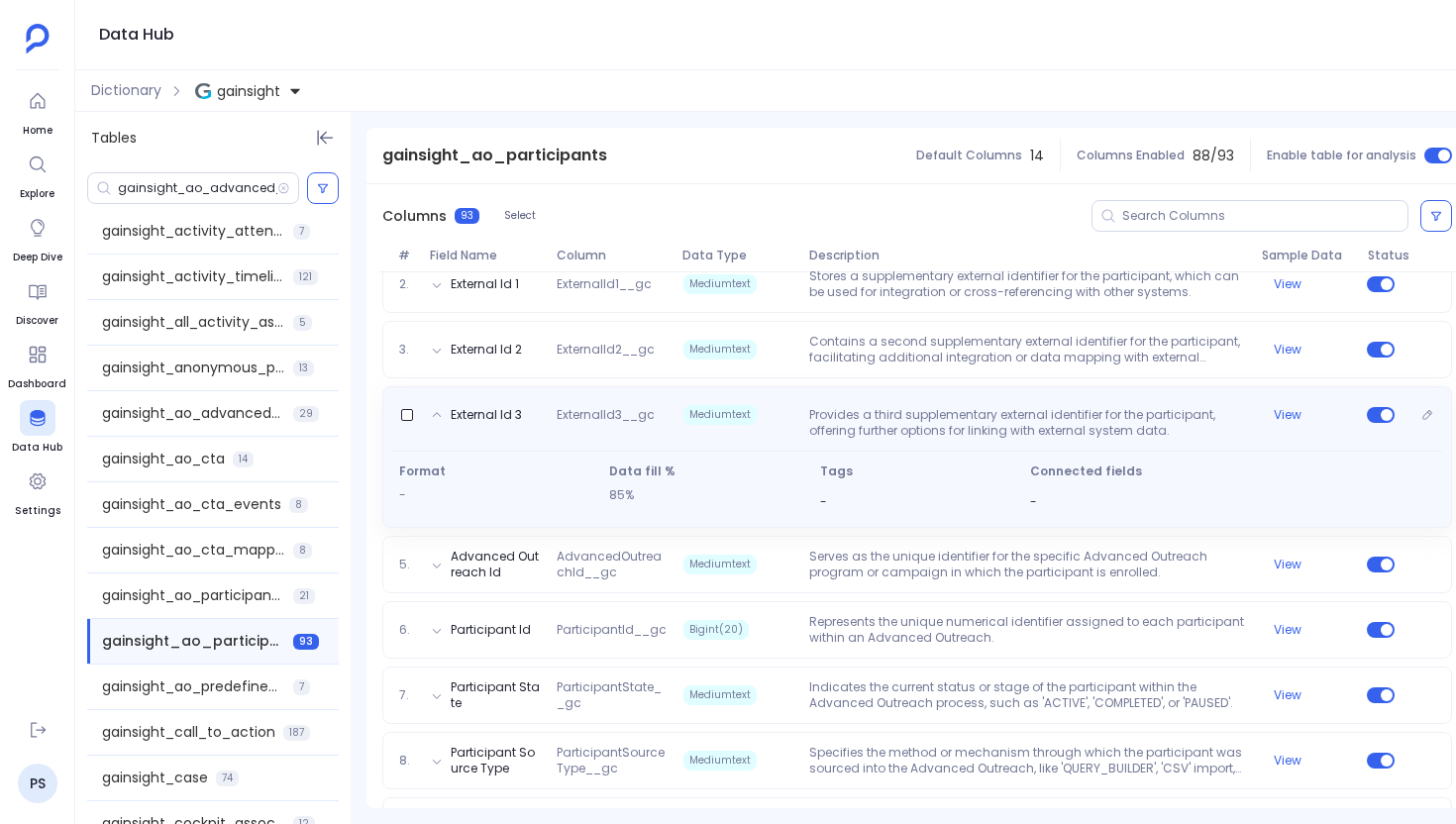 scroll, scrollTop: 472, scrollLeft: 0, axis: vertical 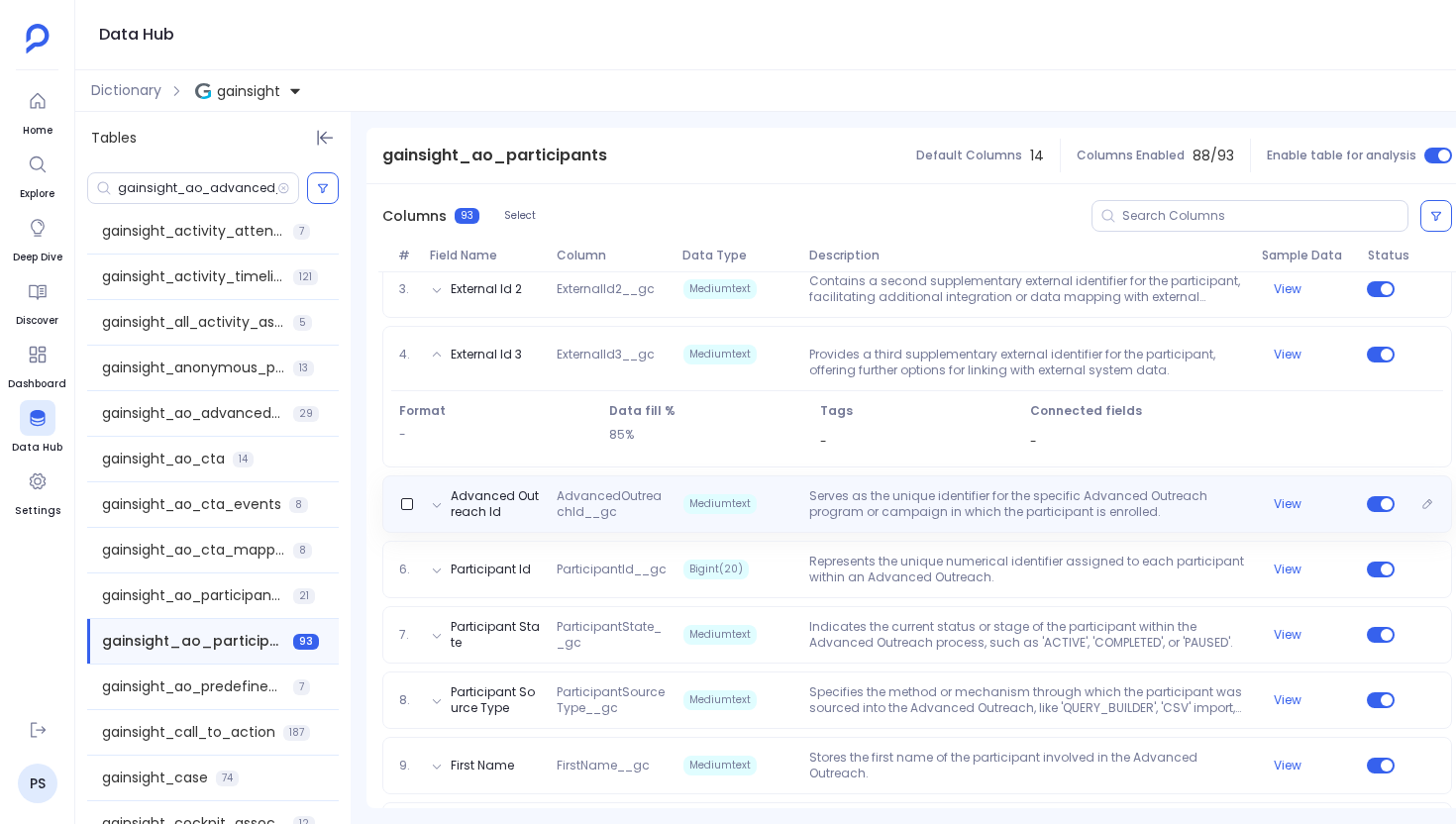 click on "Serves as the unique identifier for the specific Advanced Outreach program or campaign in which the participant is enrolled." at bounding box center [1027, 504] 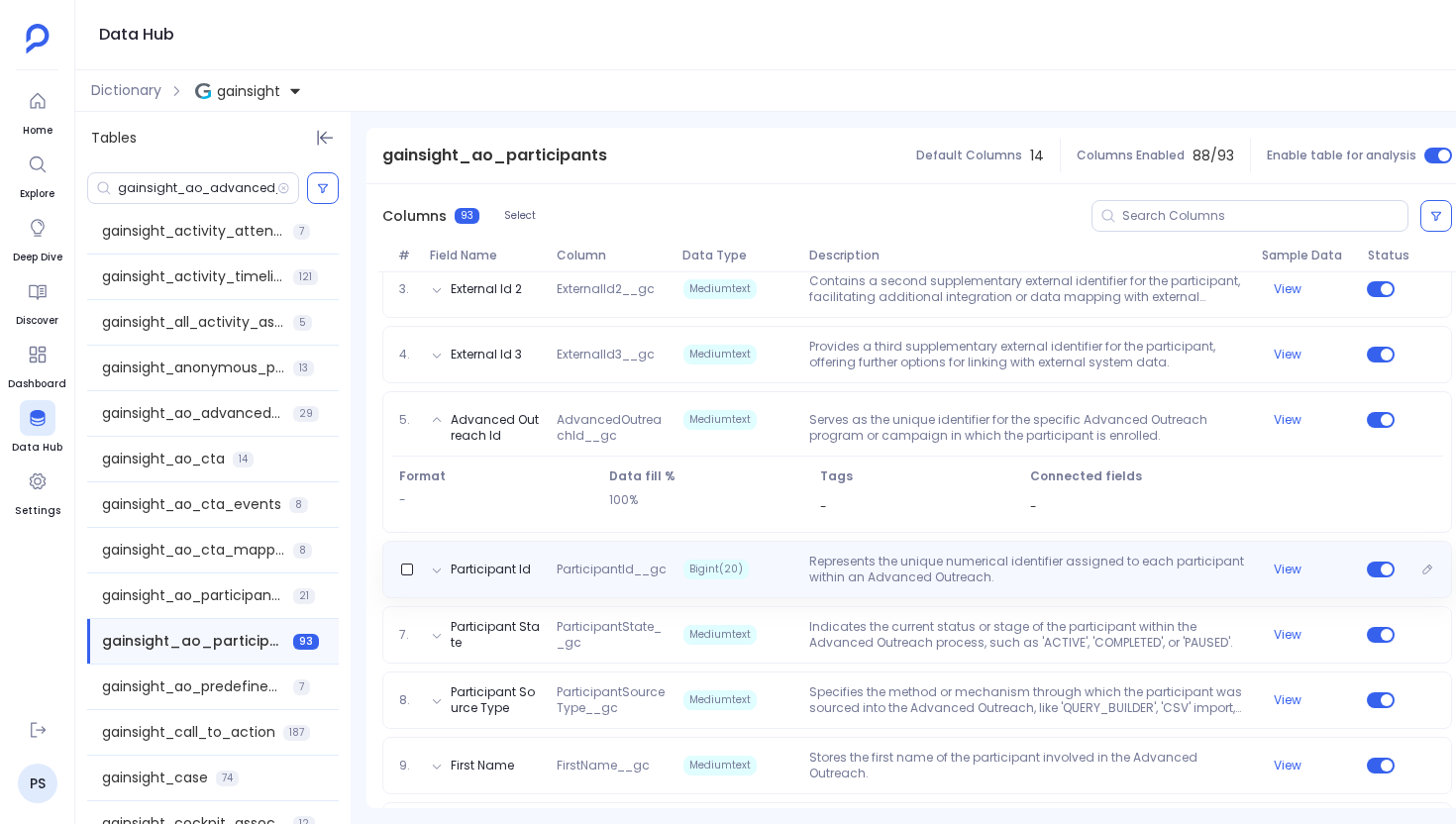 click on "Represents the unique numerical identifier assigned to each participant within an Advanced Outreach." at bounding box center (1027, 569) 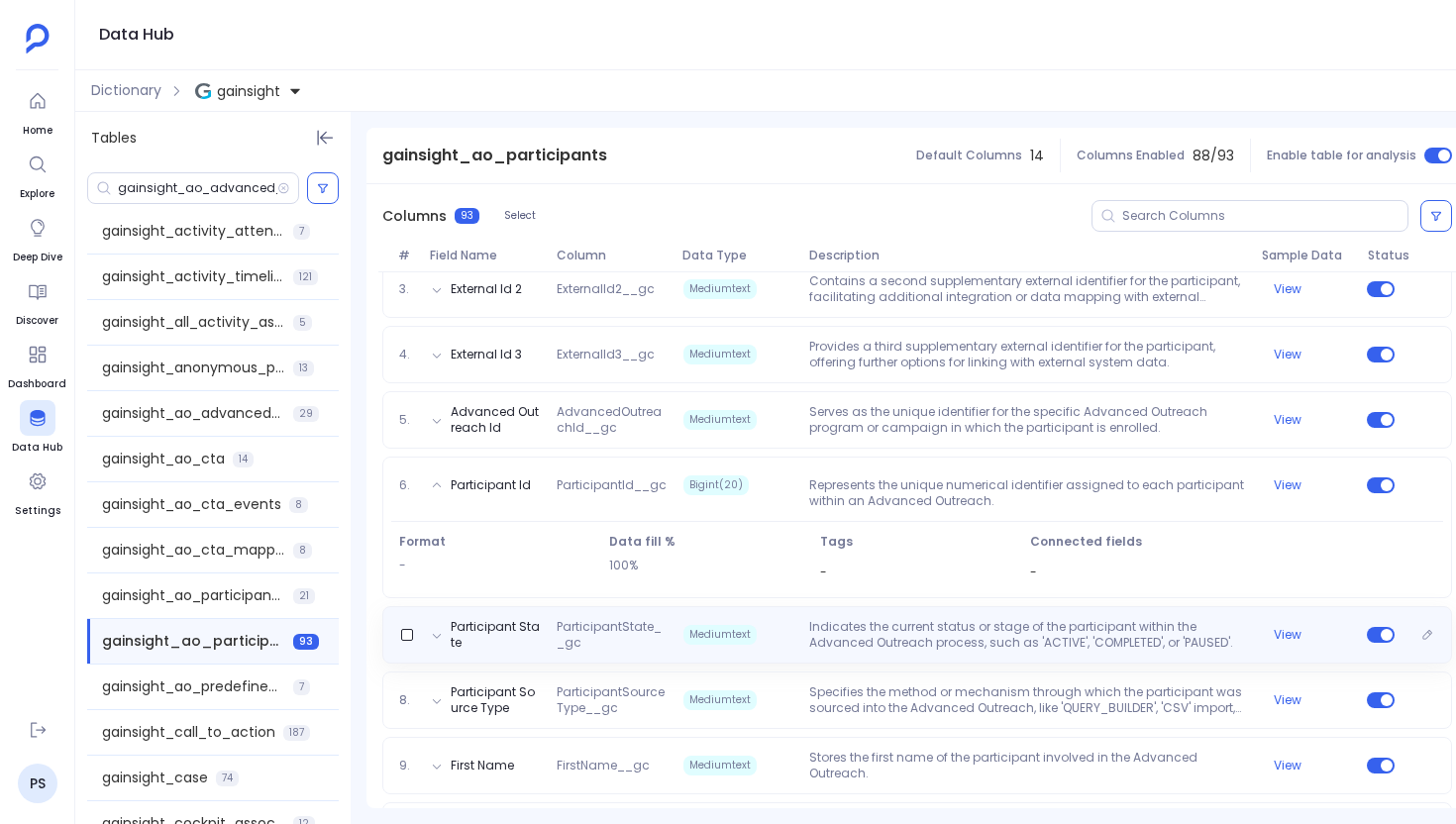 click on "Indicates the current status or stage of the participant within the Advanced Outreach process, such as 'ACTIVE', 'COMPLETED', or 'PAUSED'." at bounding box center [1027, 635] 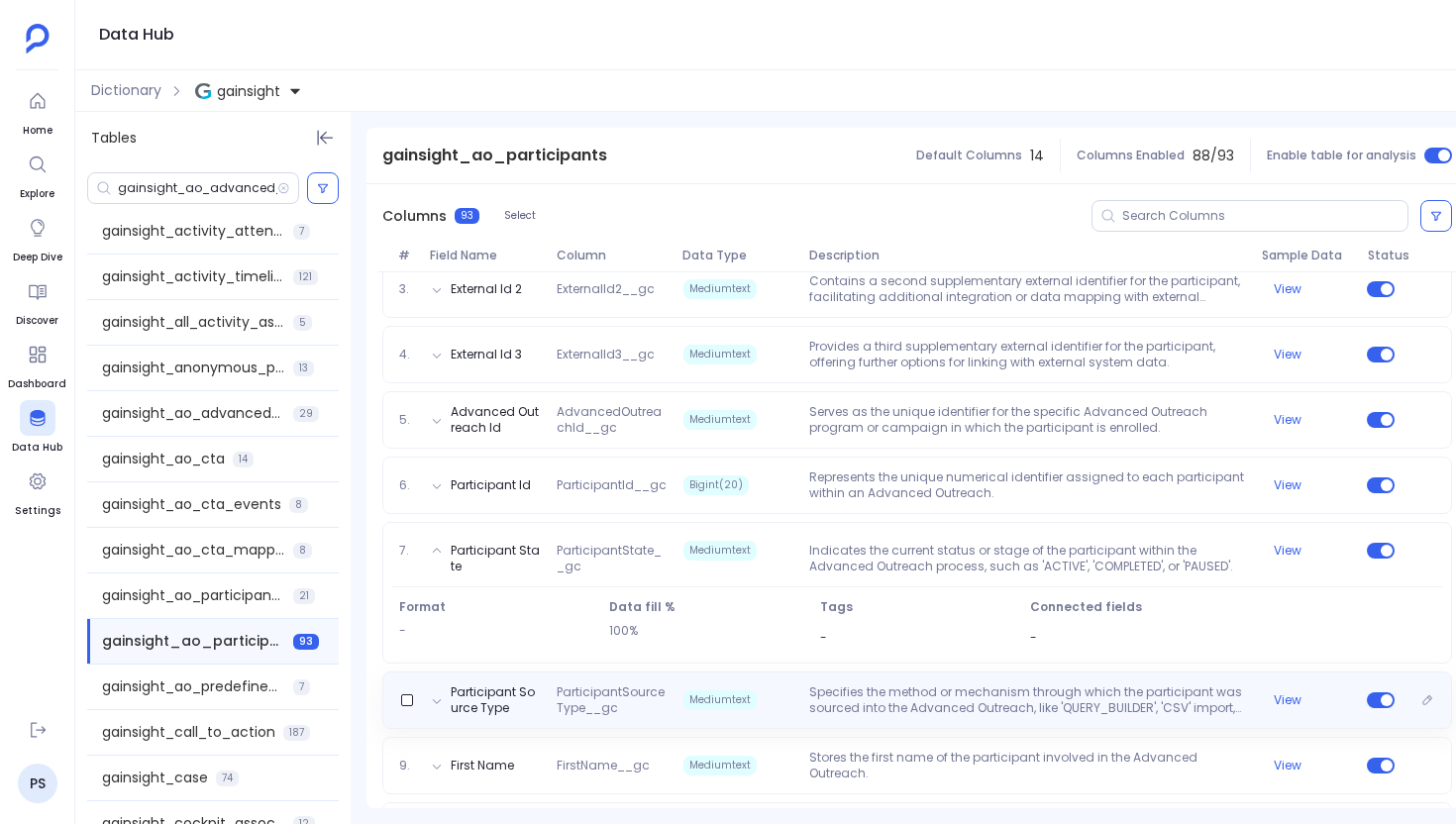 click on "Specifies the method or mechanism through which the participant was sourced into the Advanced Outreach, like 'QUERY_BUILDER', 'CSV' import, or 'POWER_LIST'." at bounding box center (1027, 700) 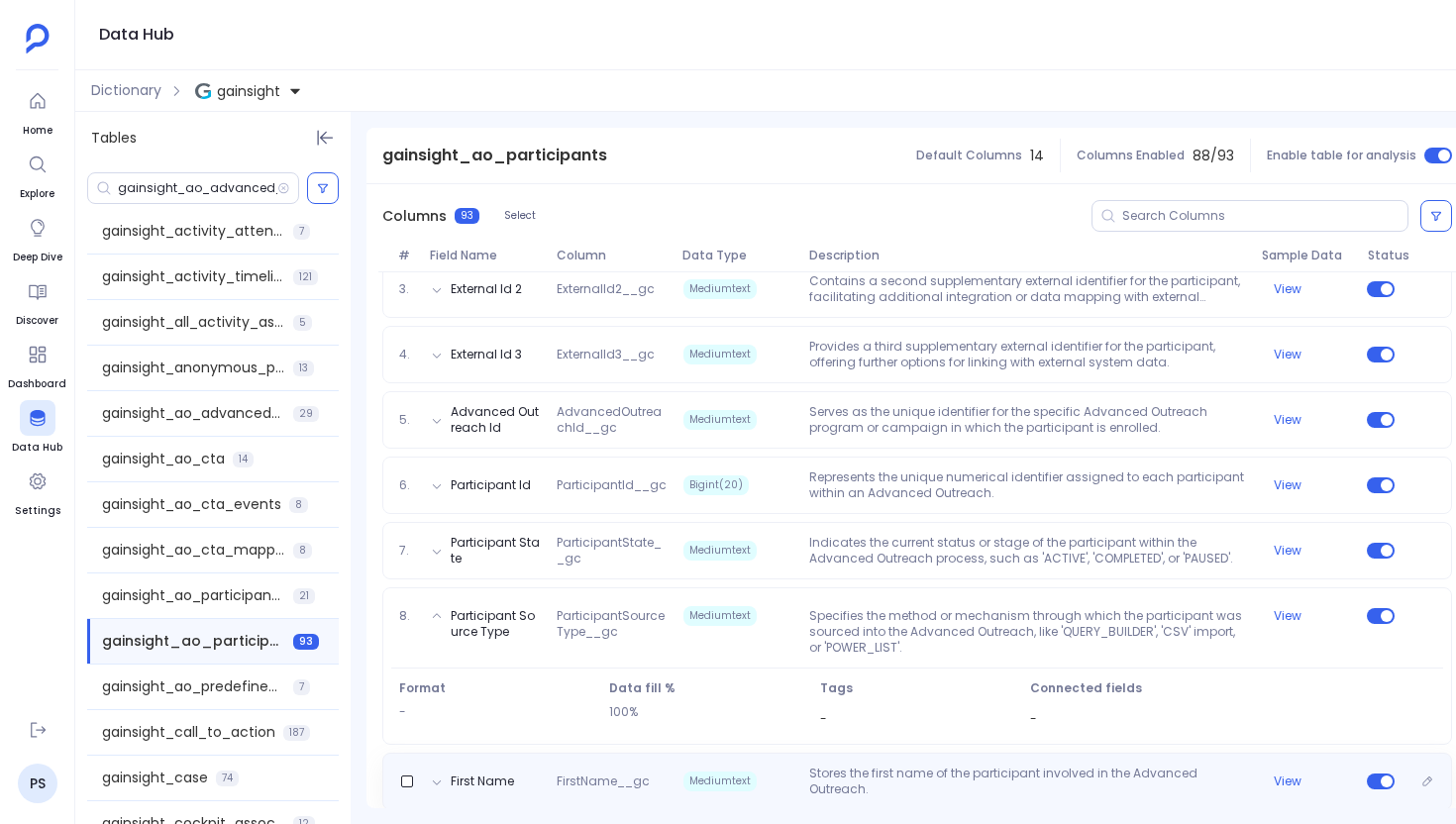 click on "Stores the first name of the participant involved in the Advanced Outreach." at bounding box center (1027, 781) 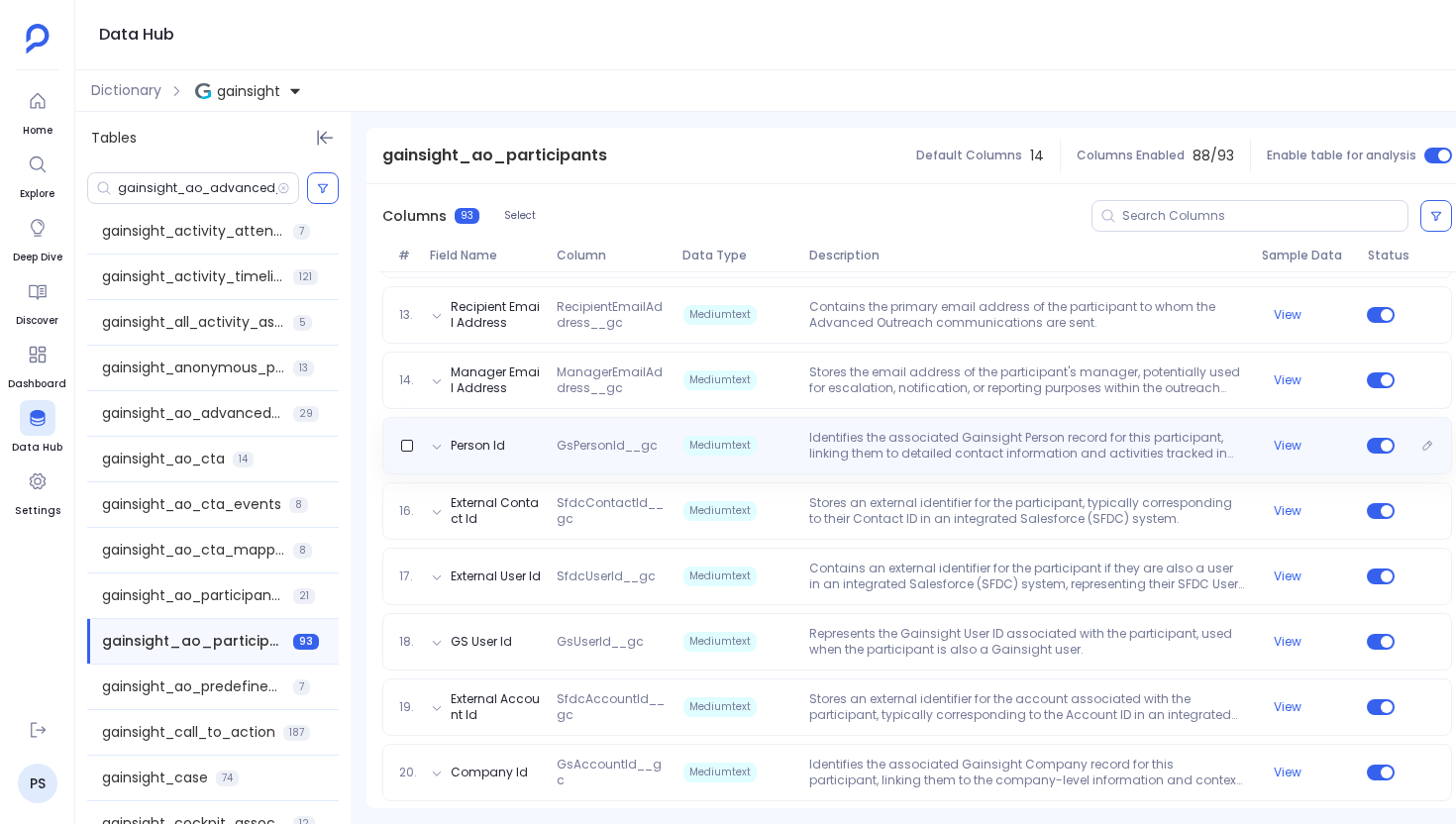 click on "Identifies the associated Gainsight Person record for this participant, linking them to detailed contact information and activities tracked in the Person object." at bounding box center (1027, 446) 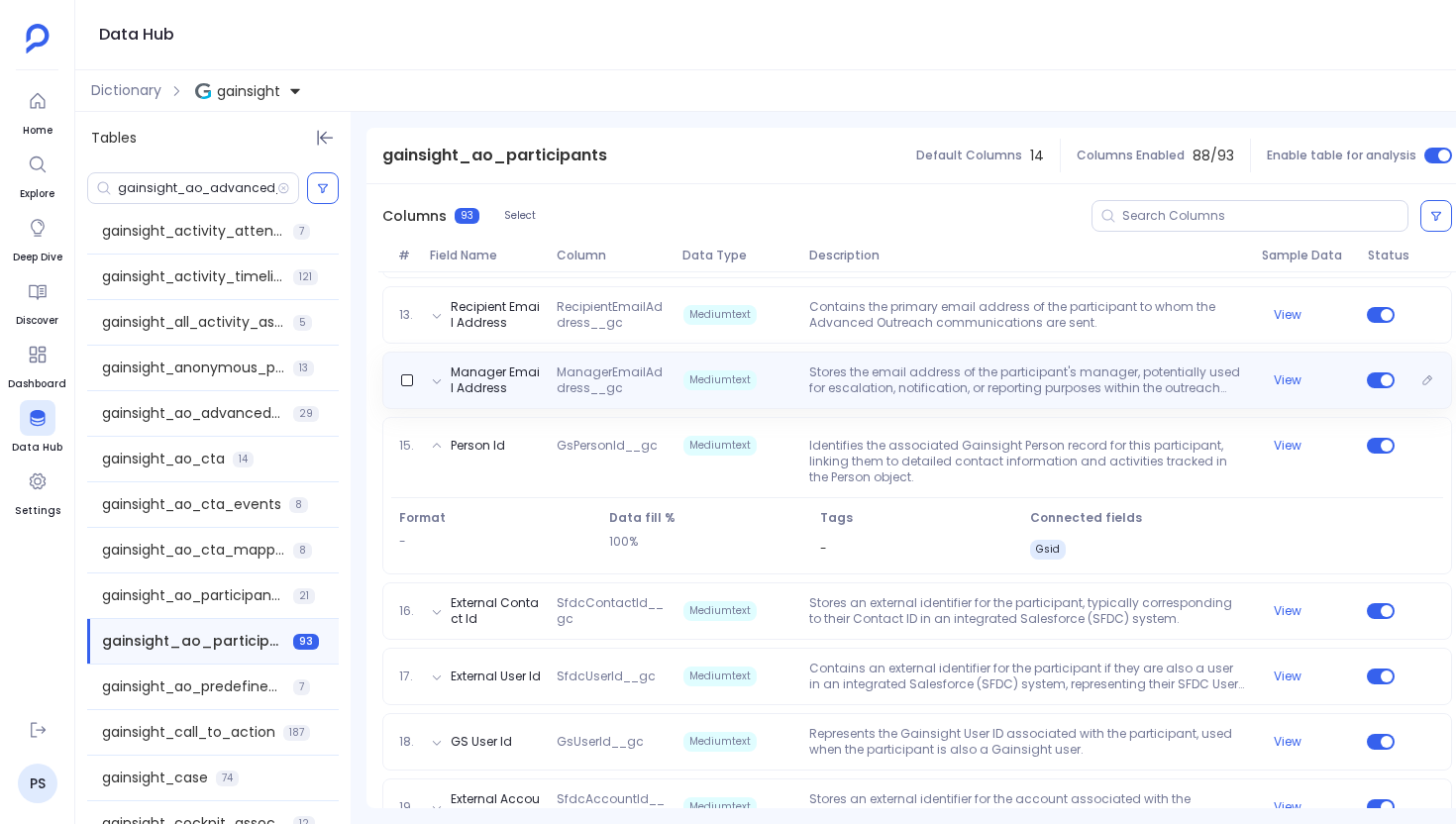 click on "Stores the email address of the participant's manager, potentially used for escalation, notification, or reporting purposes within the outreach strategy." at bounding box center (1027, 380) 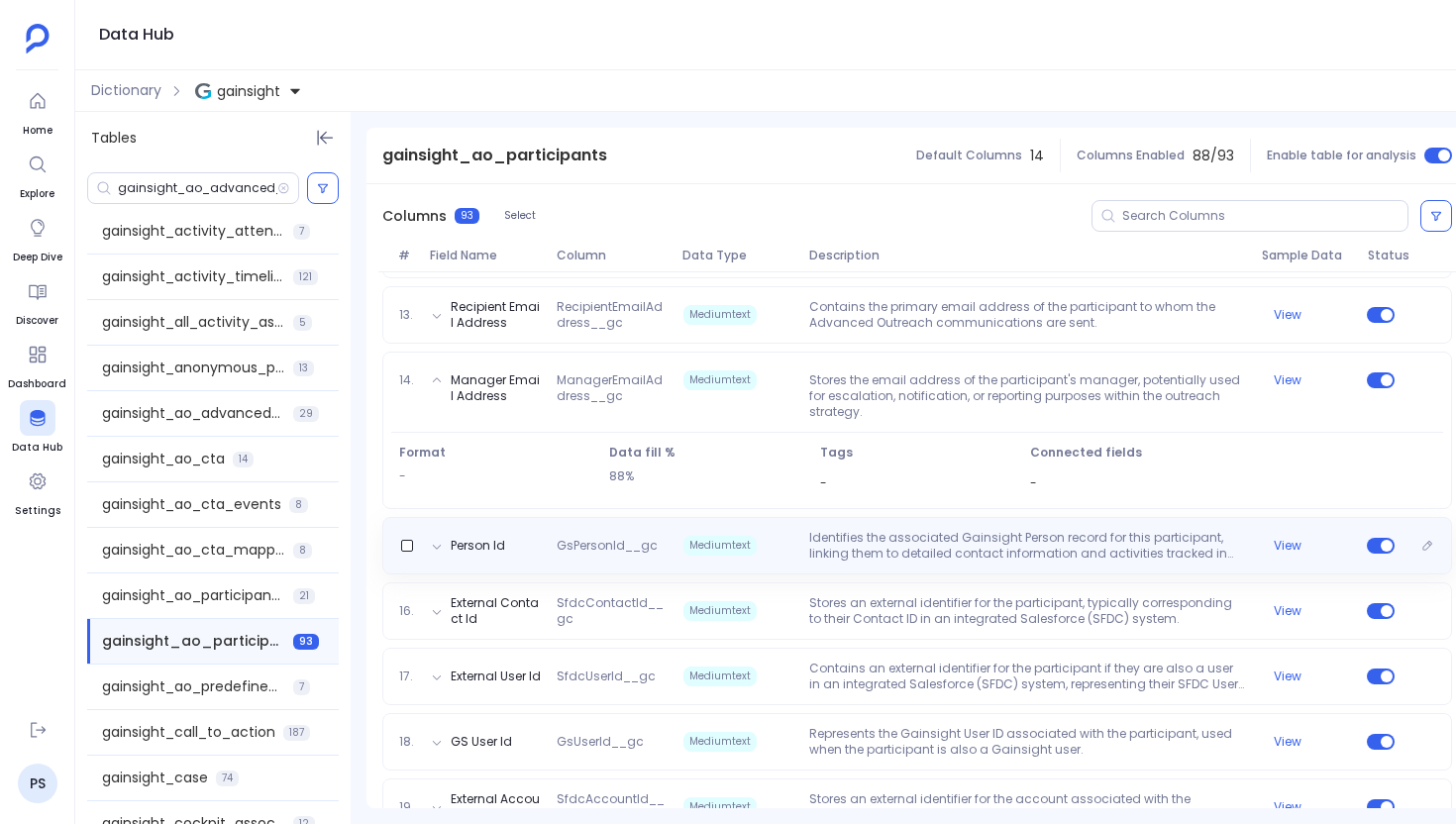 click on "Identifies the associated Gainsight Person record for this participant, linking them to detailed contact information and activities tracked in the Person object." at bounding box center [1027, 546] 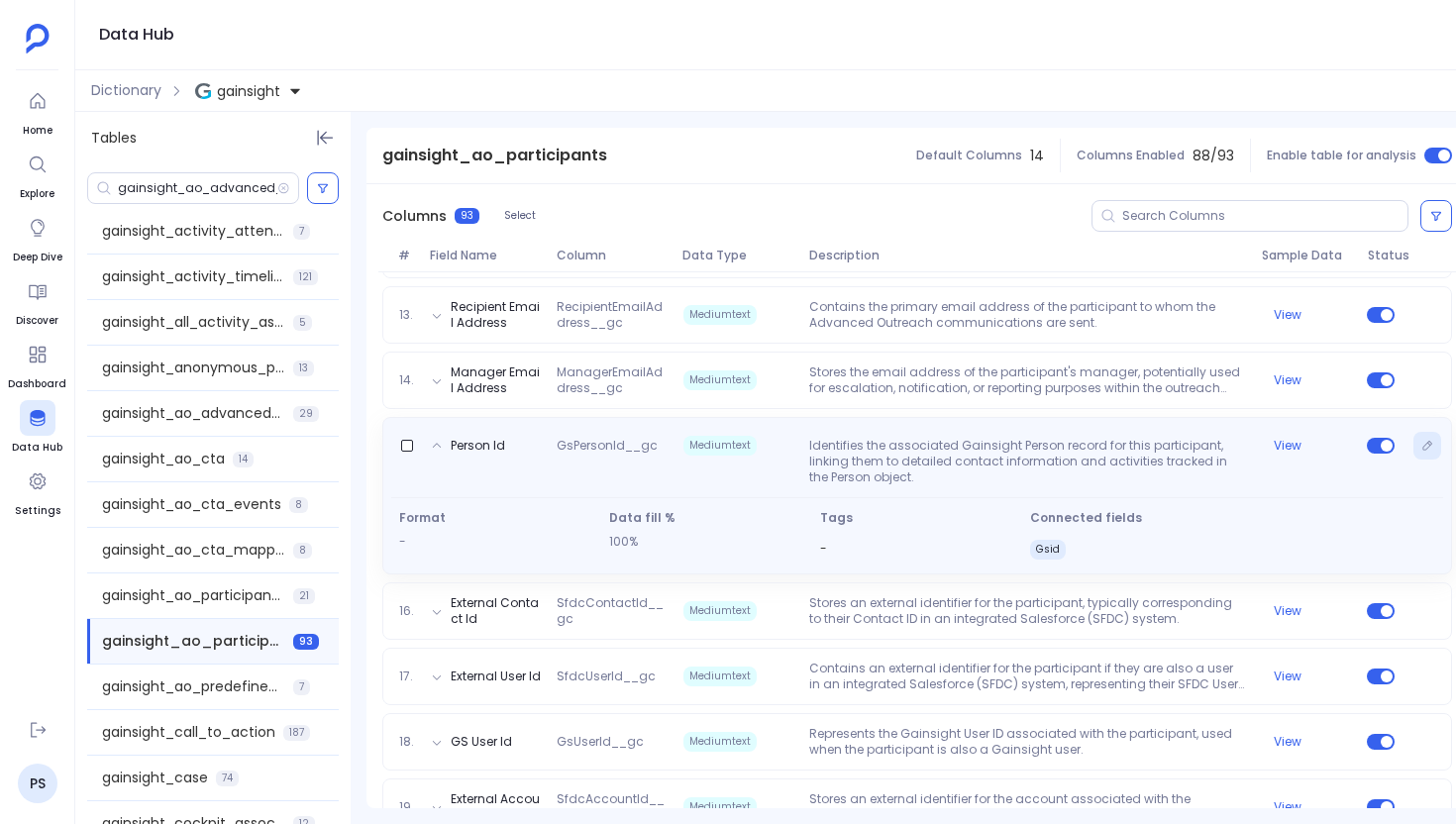 click at bounding box center [1427, 446] 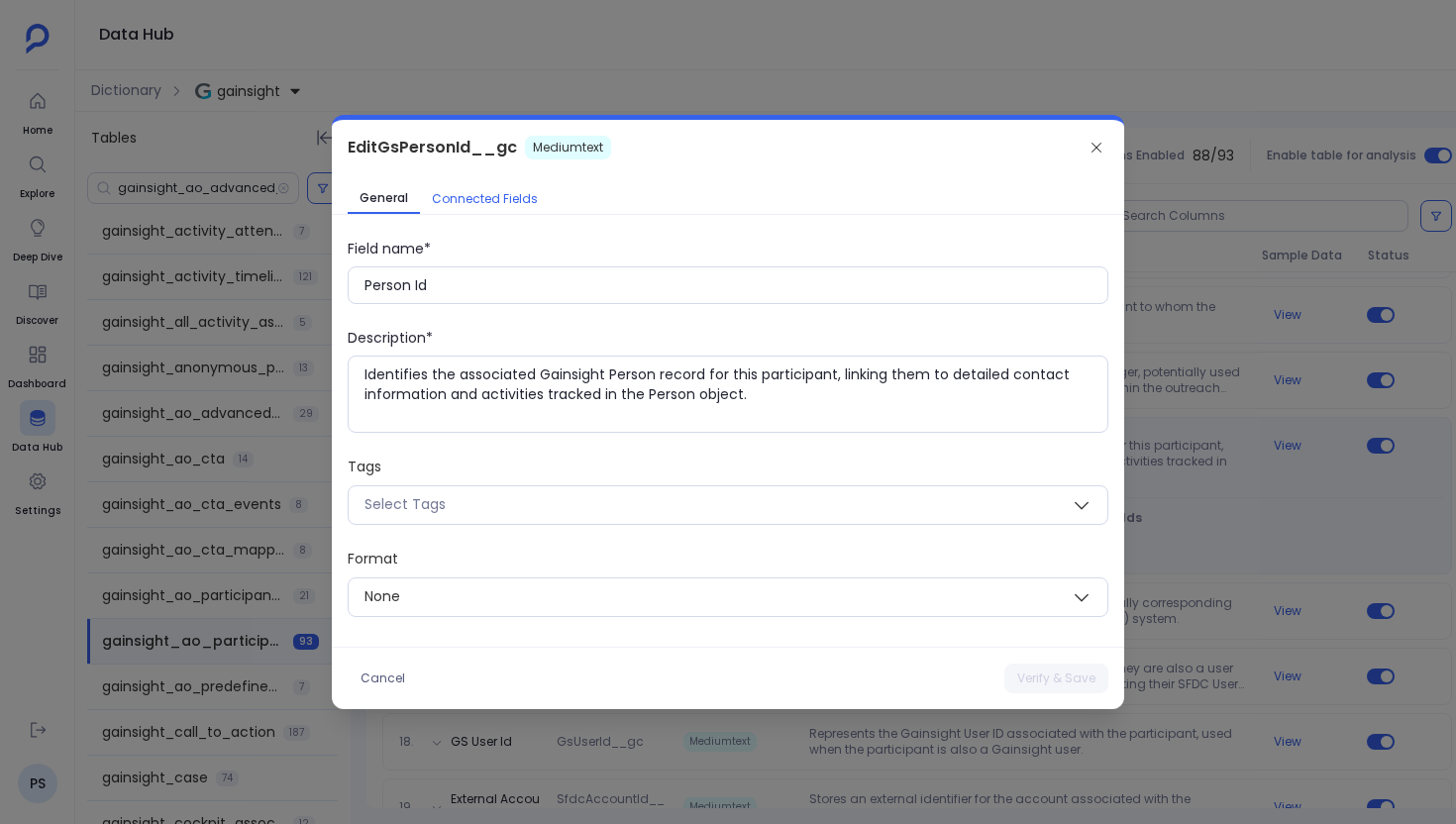click on "Connected Fields" at bounding box center [484, 199] 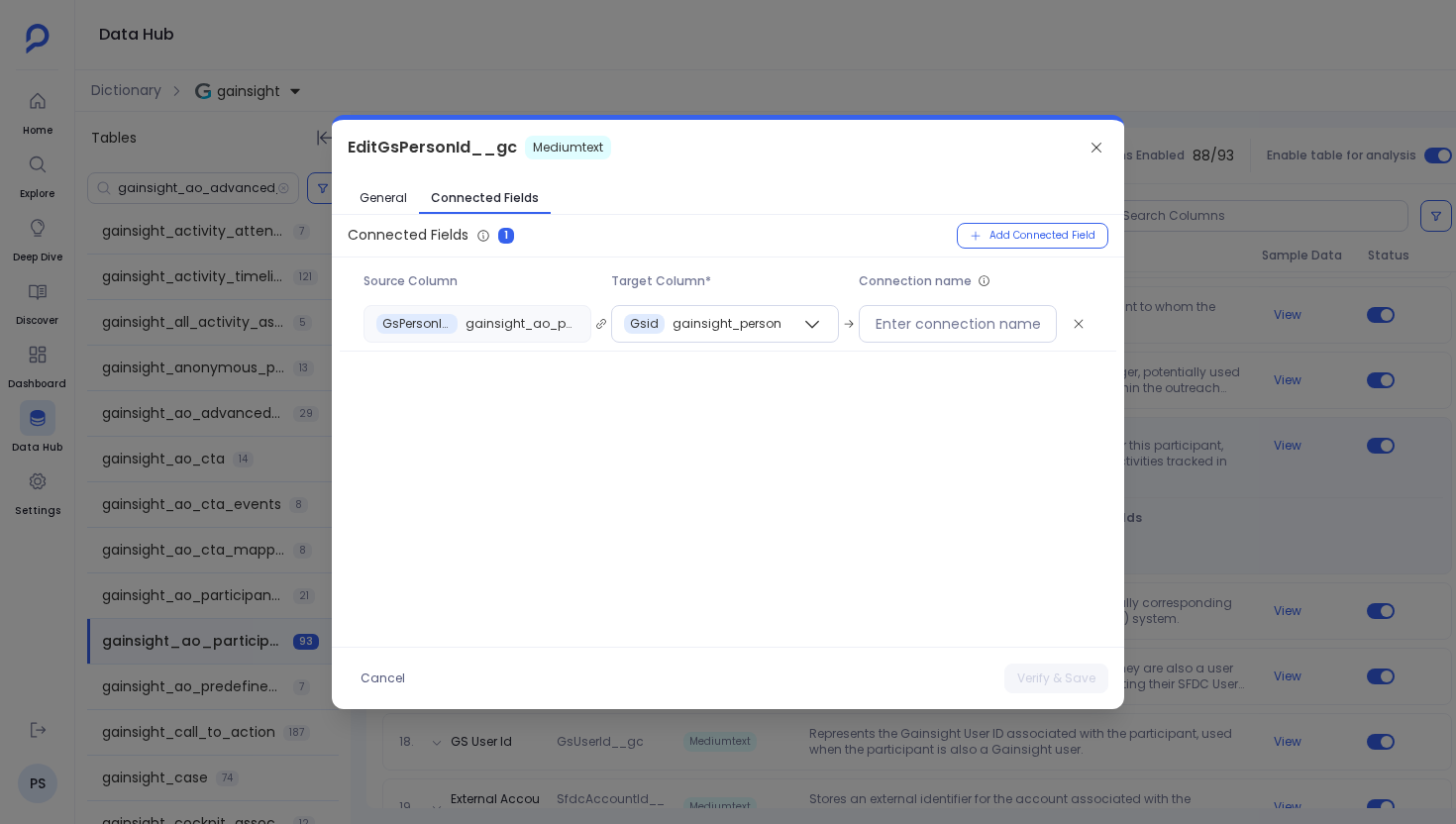 click at bounding box center (728, 412) 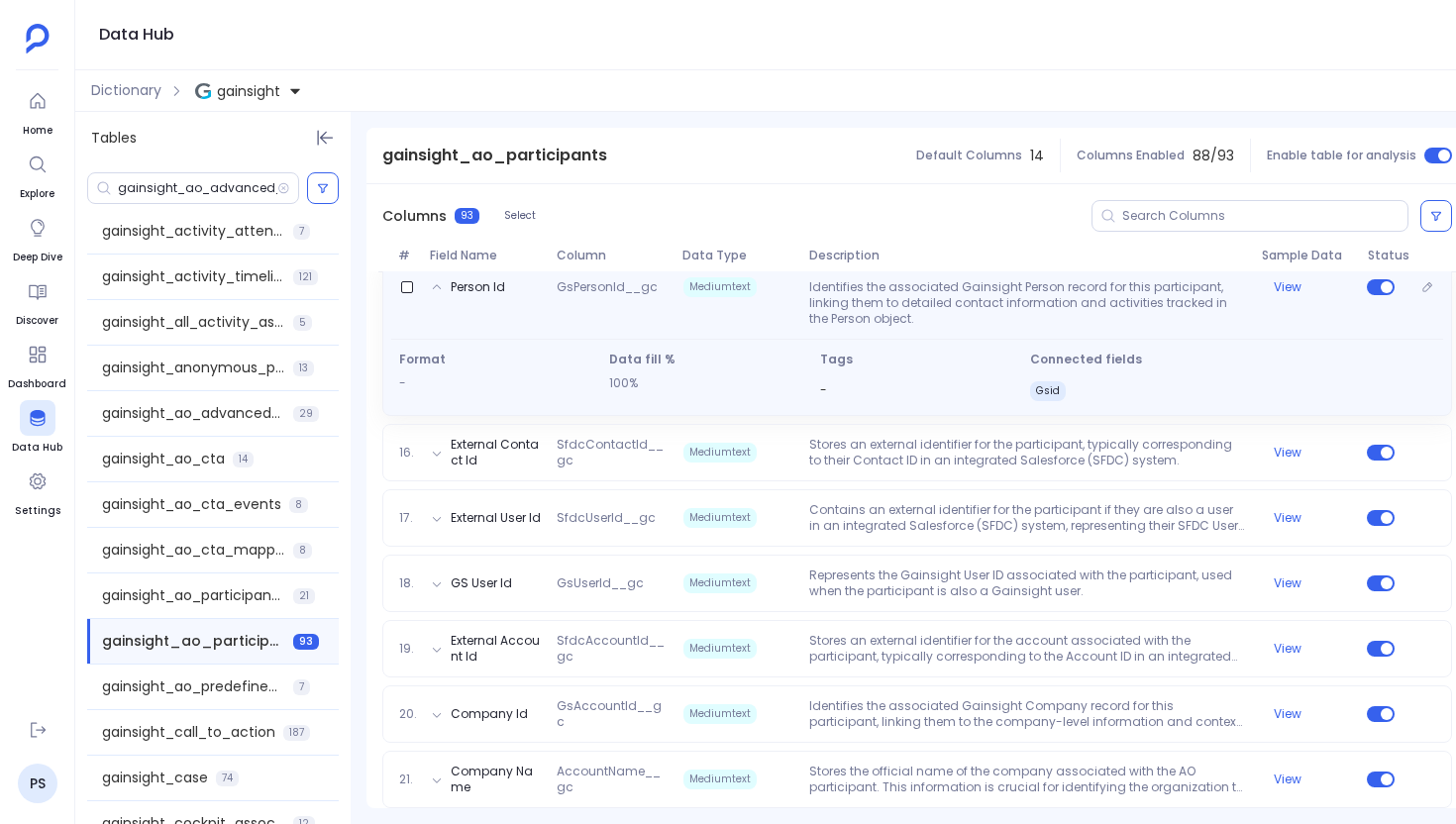 scroll, scrollTop: 1288, scrollLeft: 0, axis: vertical 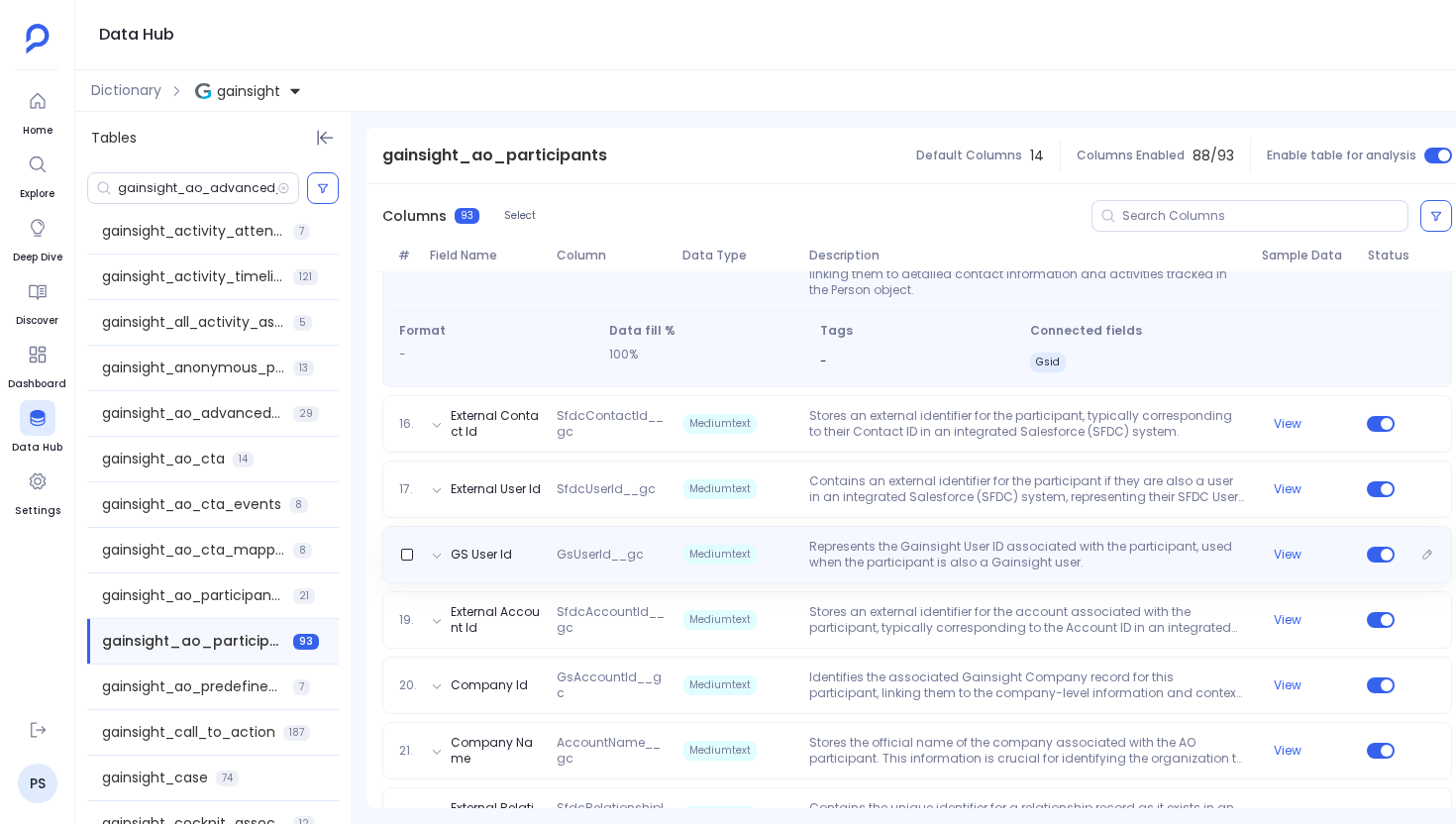 click on "Represents the Gainsight User ID associated with the participant, used when the participant is also a Gainsight user." at bounding box center (1027, 555) 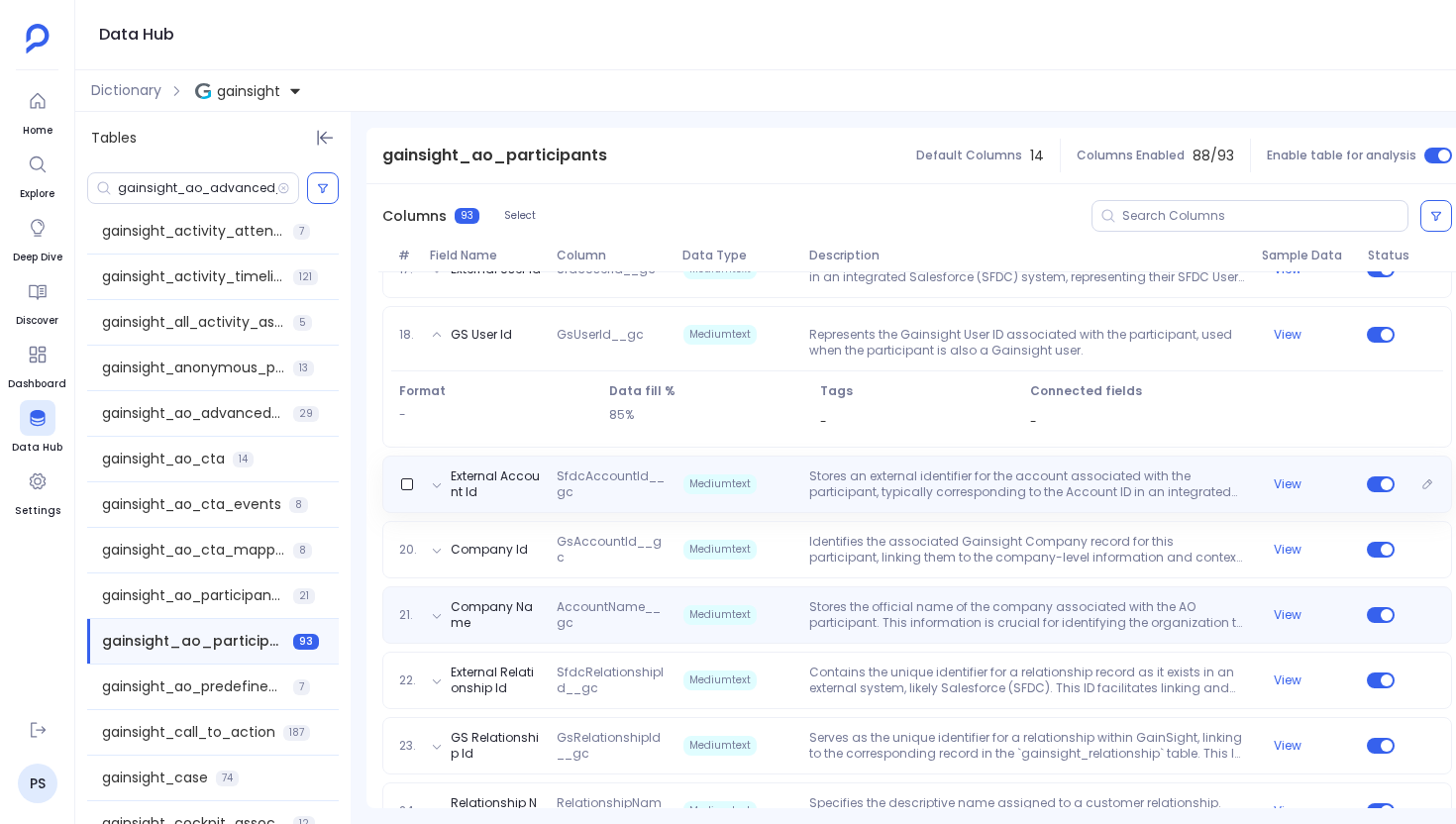 scroll, scrollTop: 1466, scrollLeft: 0, axis: vertical 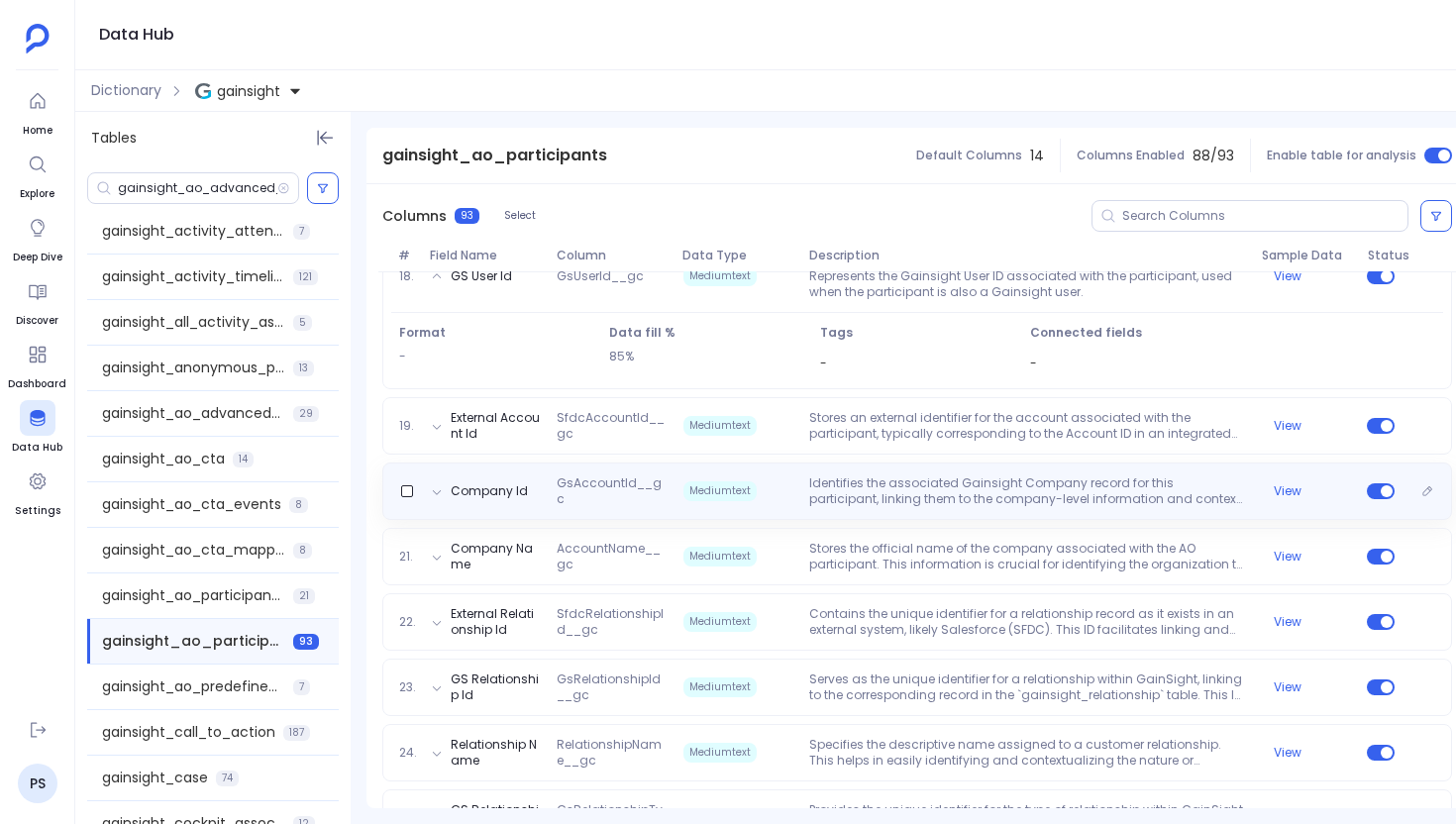 click on "Identifies the associated Gainsight Company record for this participant, linking them to the company-level information and context within Gainsight." at bounding box center (1027, 491) 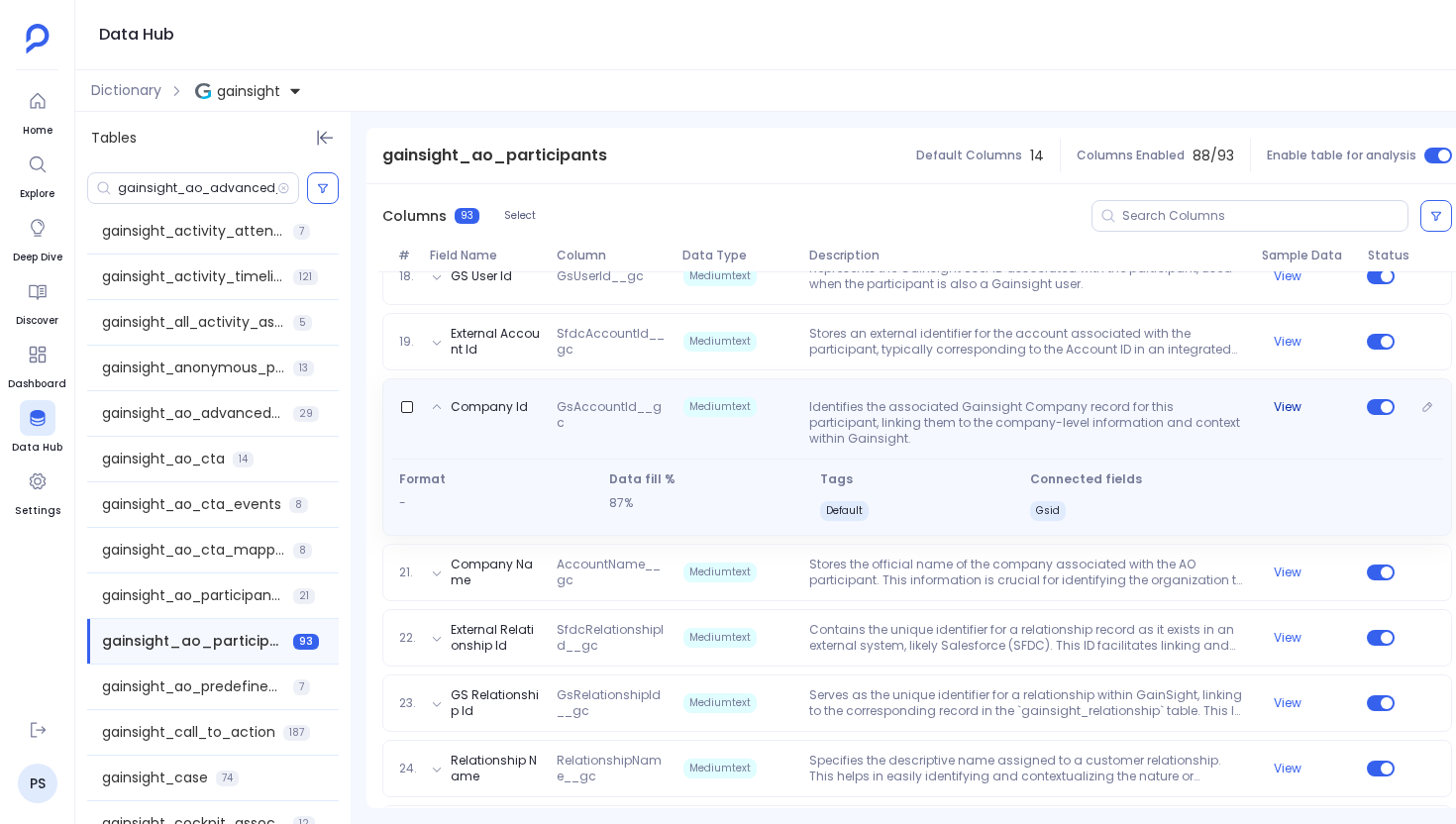 click on "View" at bounding box center [1288, 407] 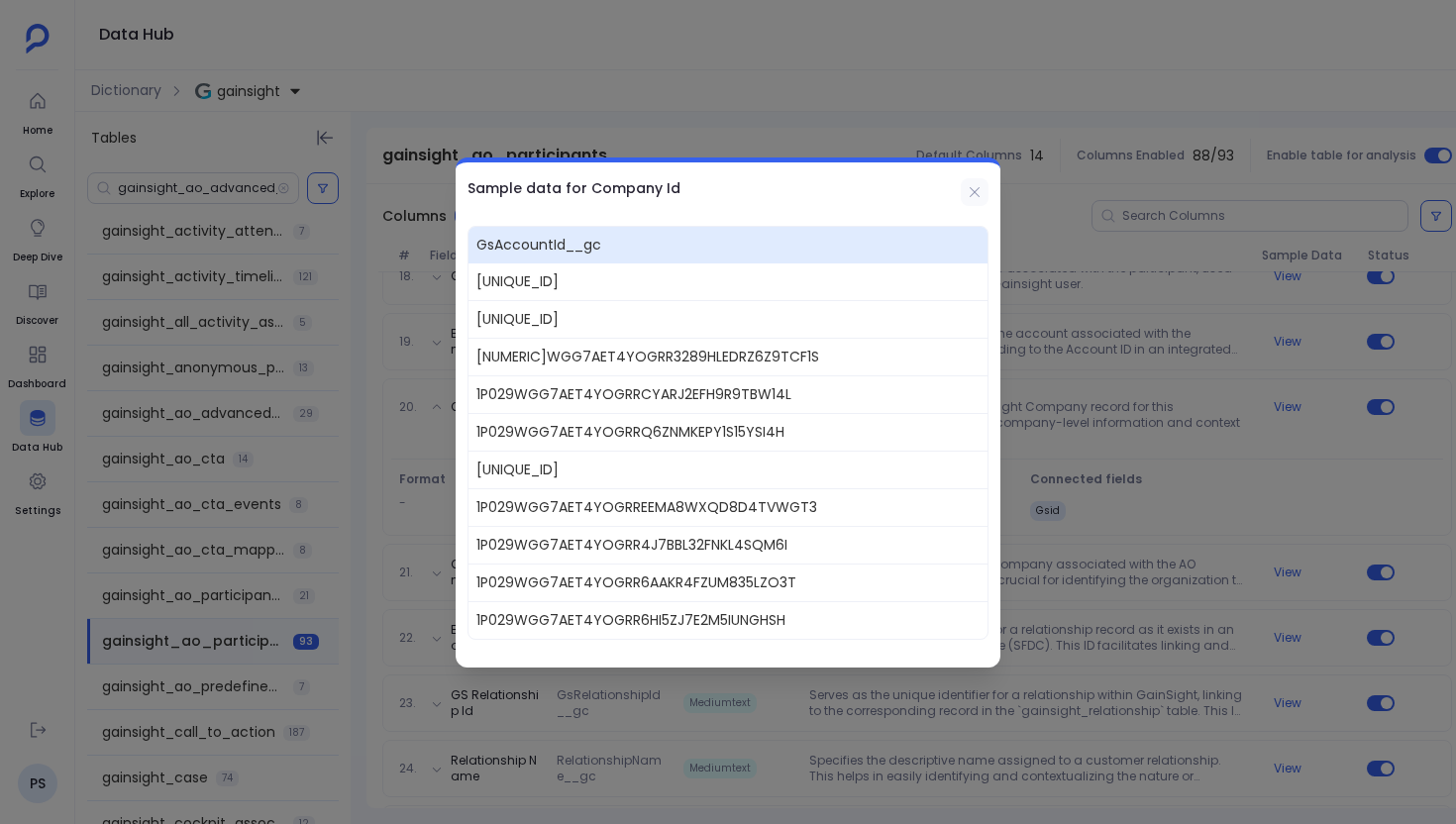 click at bounding box center [975, 192] 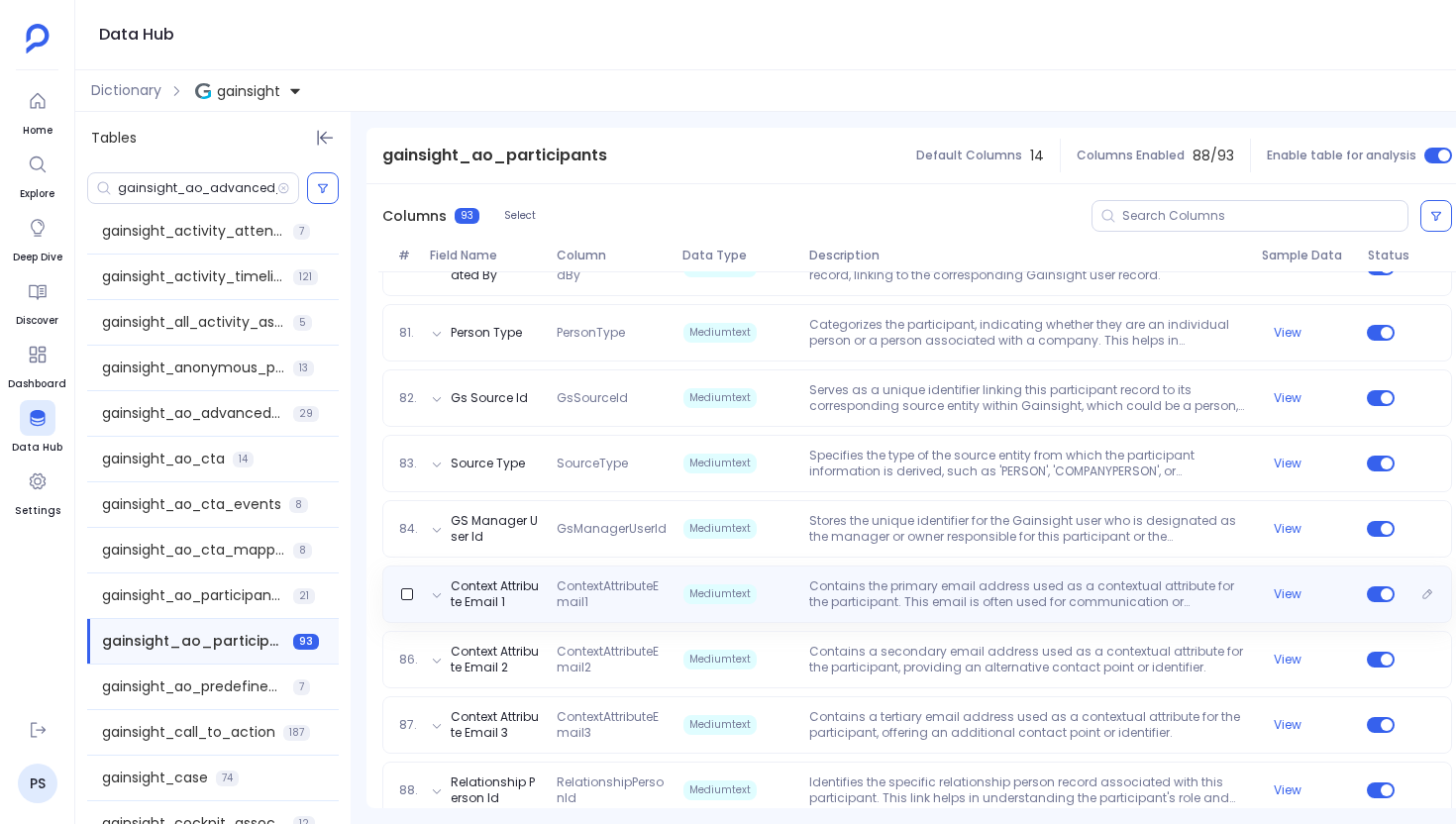 scroll, scrollTop: 5589, scrollLeft: 0, axis: vertical 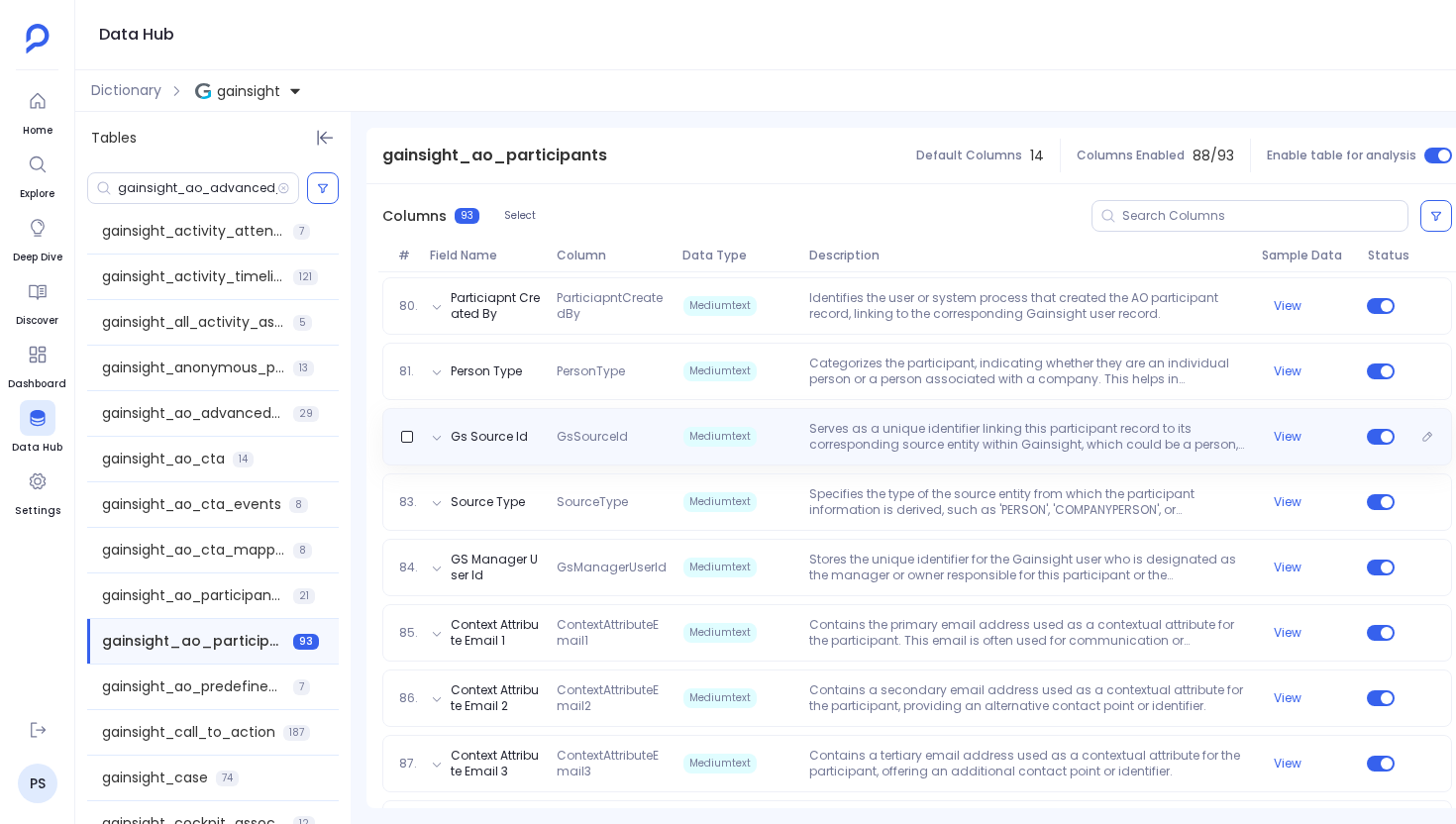 click on "Serves as a unique identifier linking this participant record to its corresponding source entity within Gainsight, which could be a person, company person, relationship person, or an anonymous person record. This establishes the participant's origin and allows for data consolidation." at bounding box center (1027, 437) 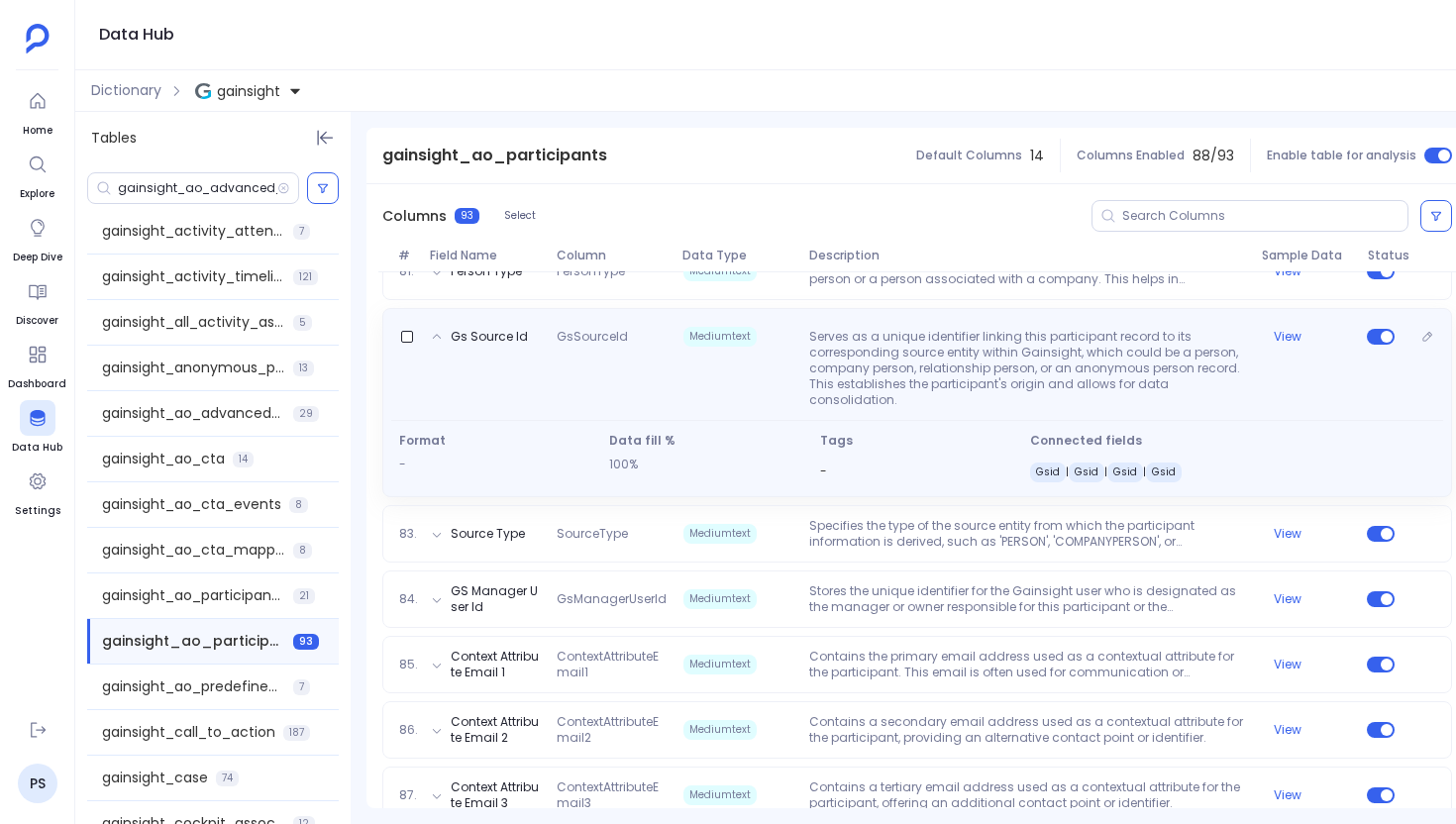 scroll, scrollTop: 5489, scrollLeft: 0, axis: vertical 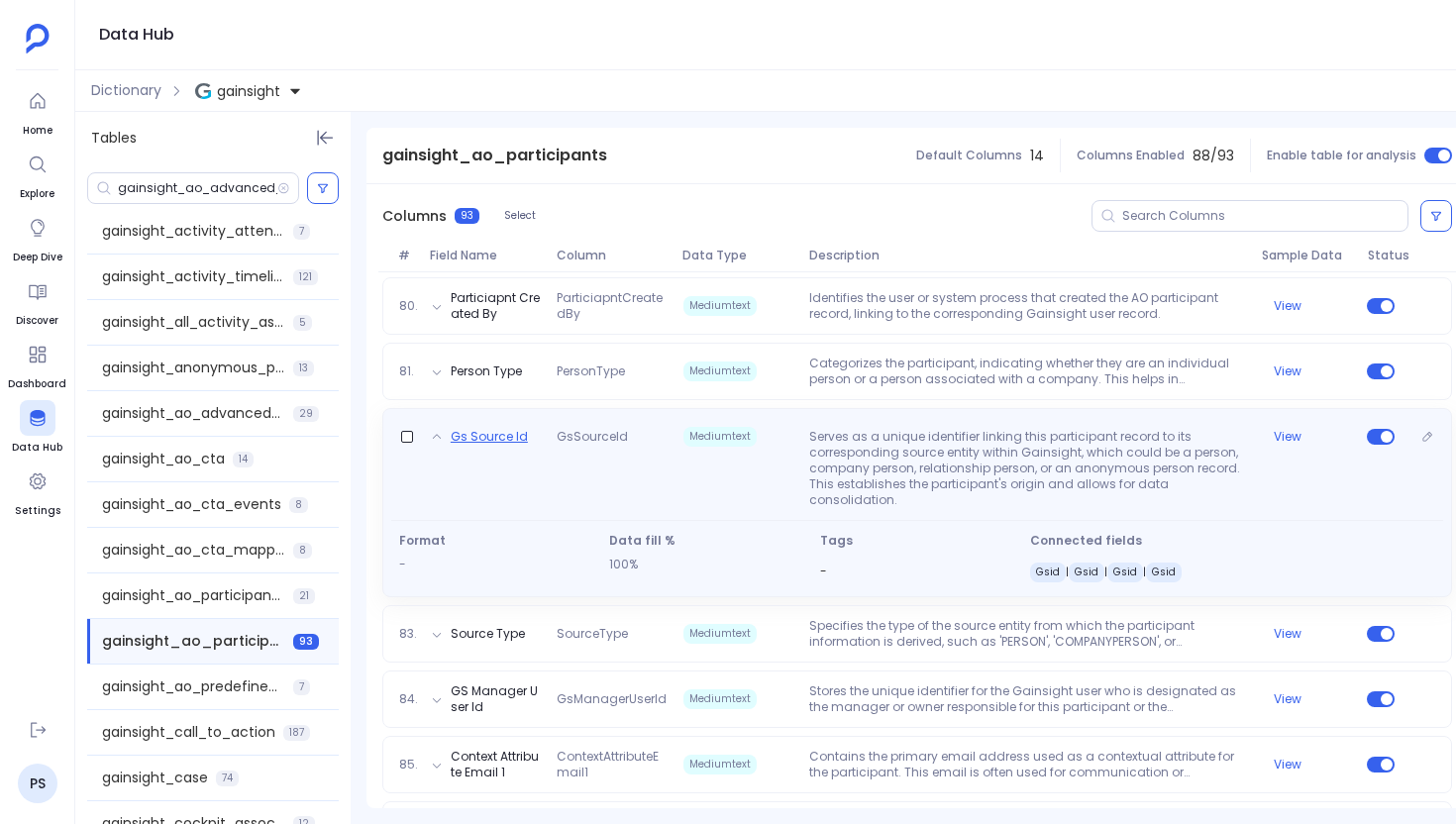click on "Gs Source Id" at bounding box center (489, 437) 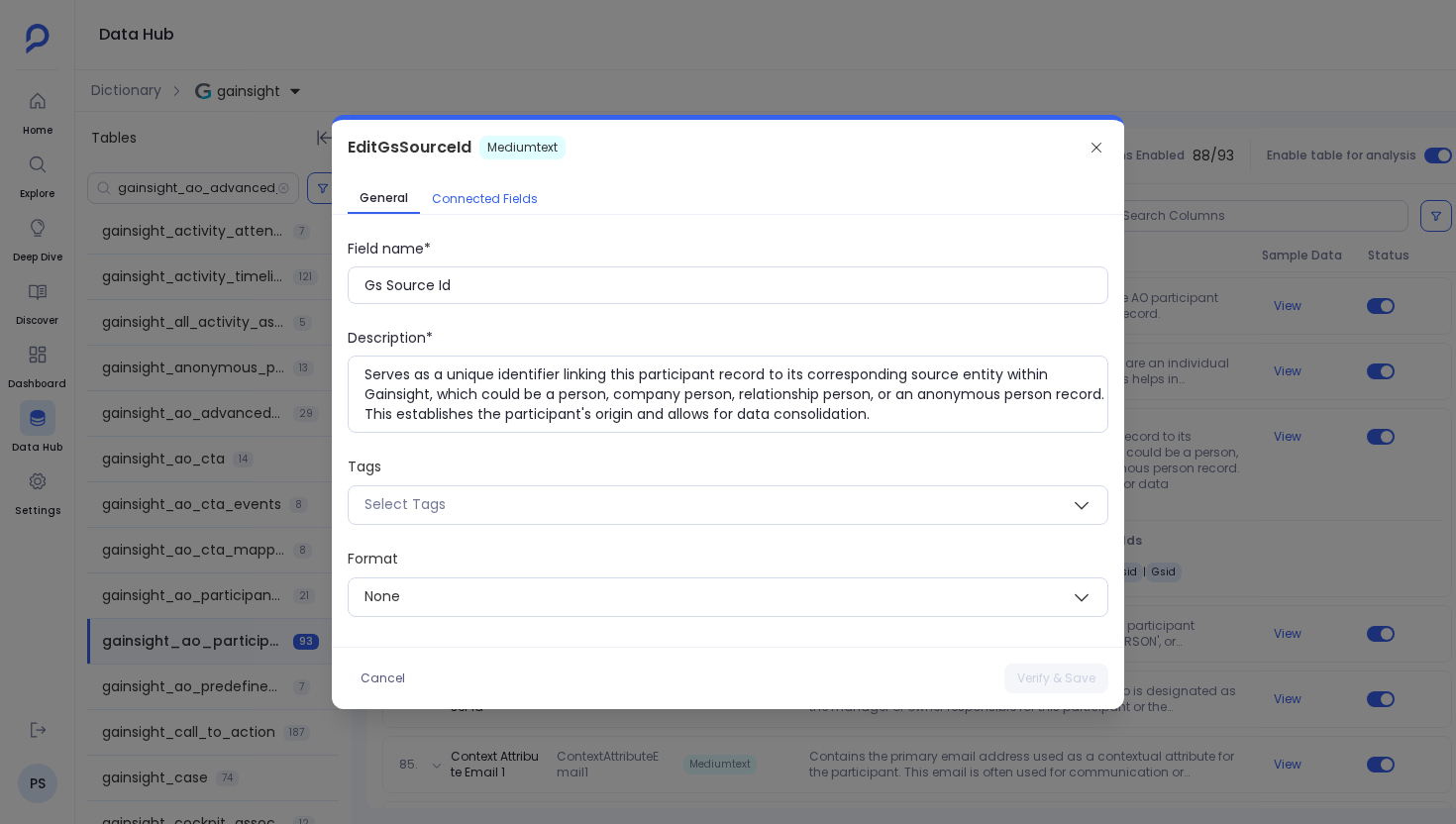 click on "Connected Fields" at bounding box center (484, 199) 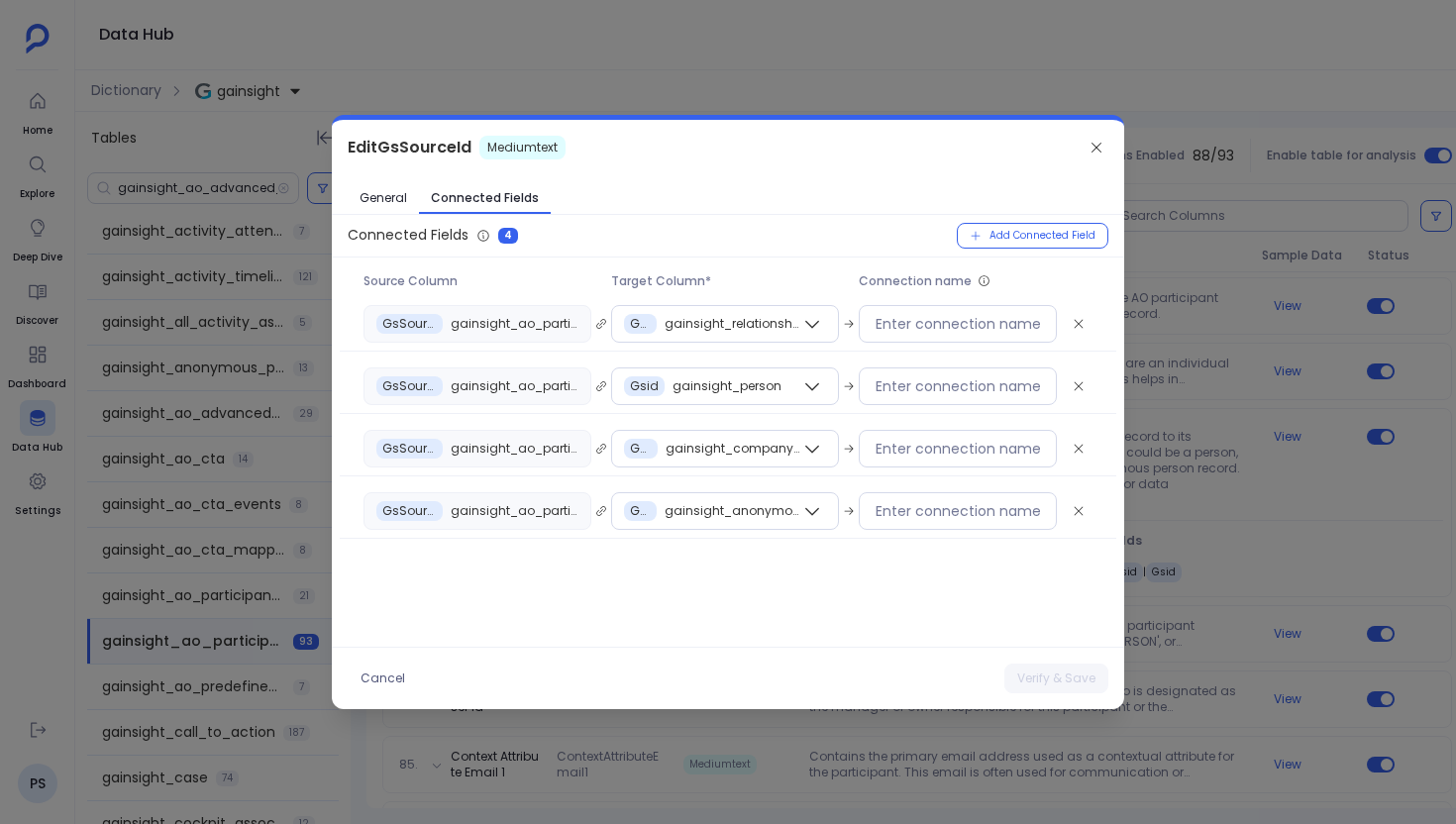 click at bounding box center (728, 412) 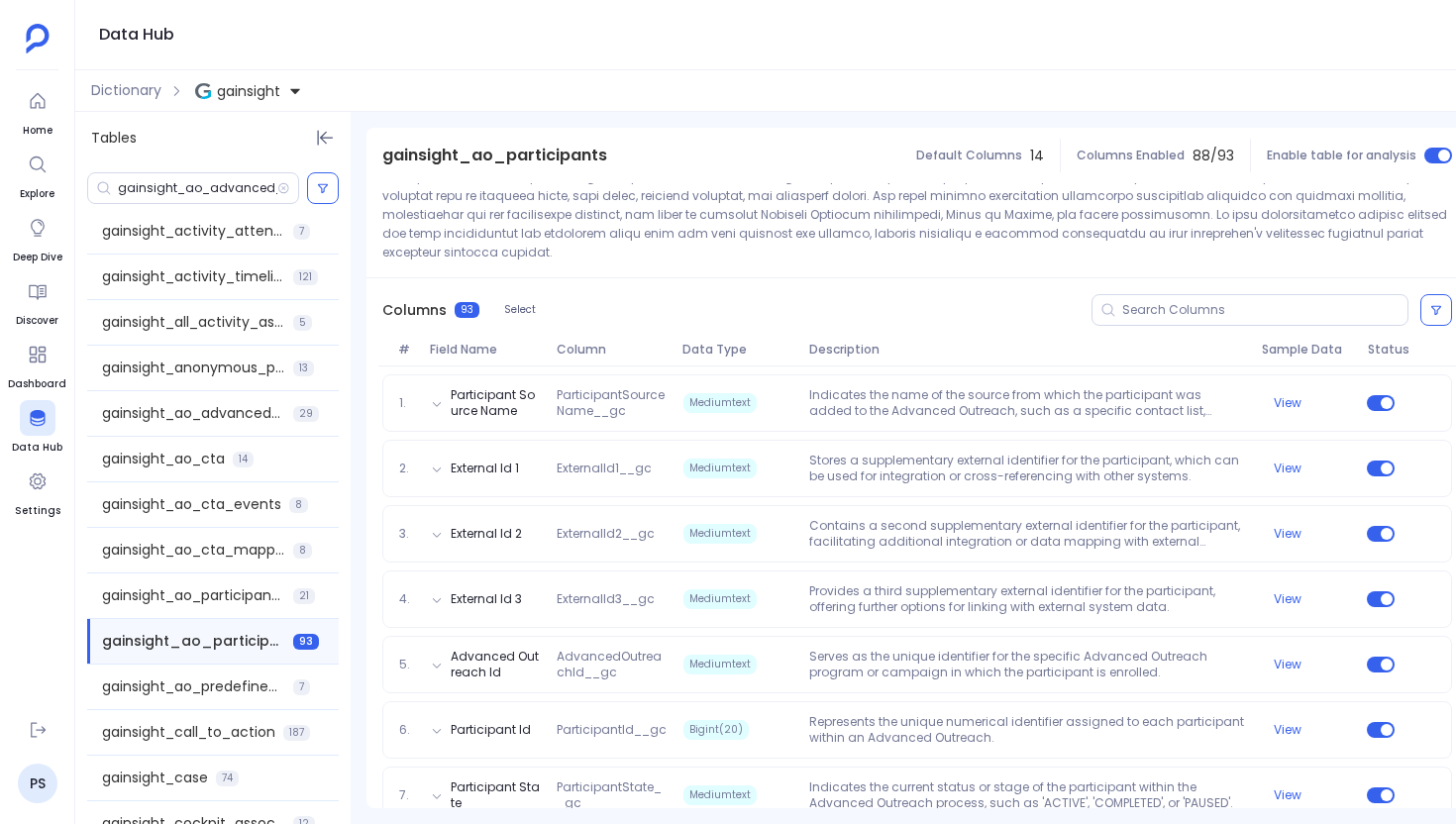 scroll, scrollTop: 273, scrollLeft: 0, axis: vertical 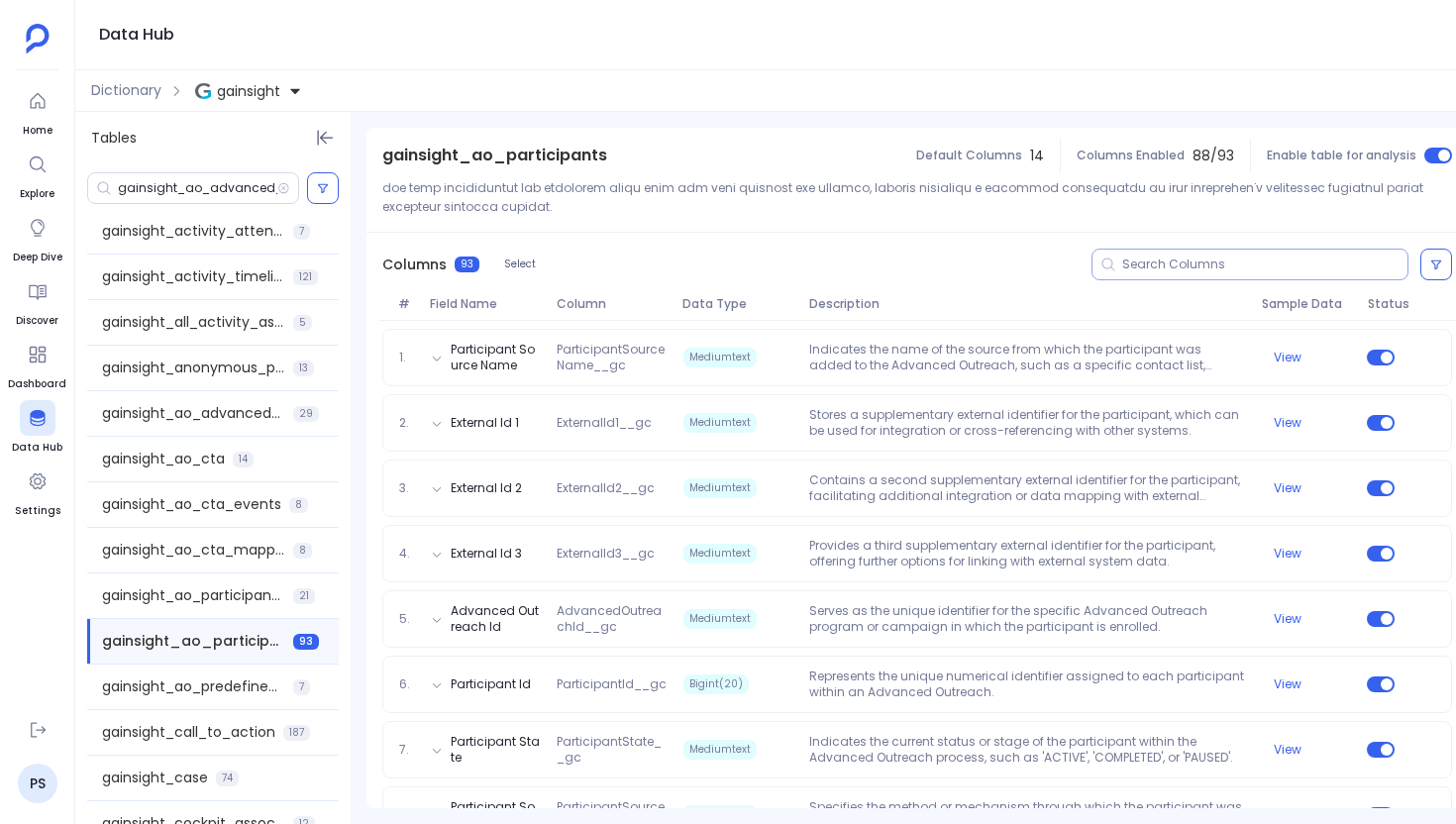 click at bounding box center [1265, 264] 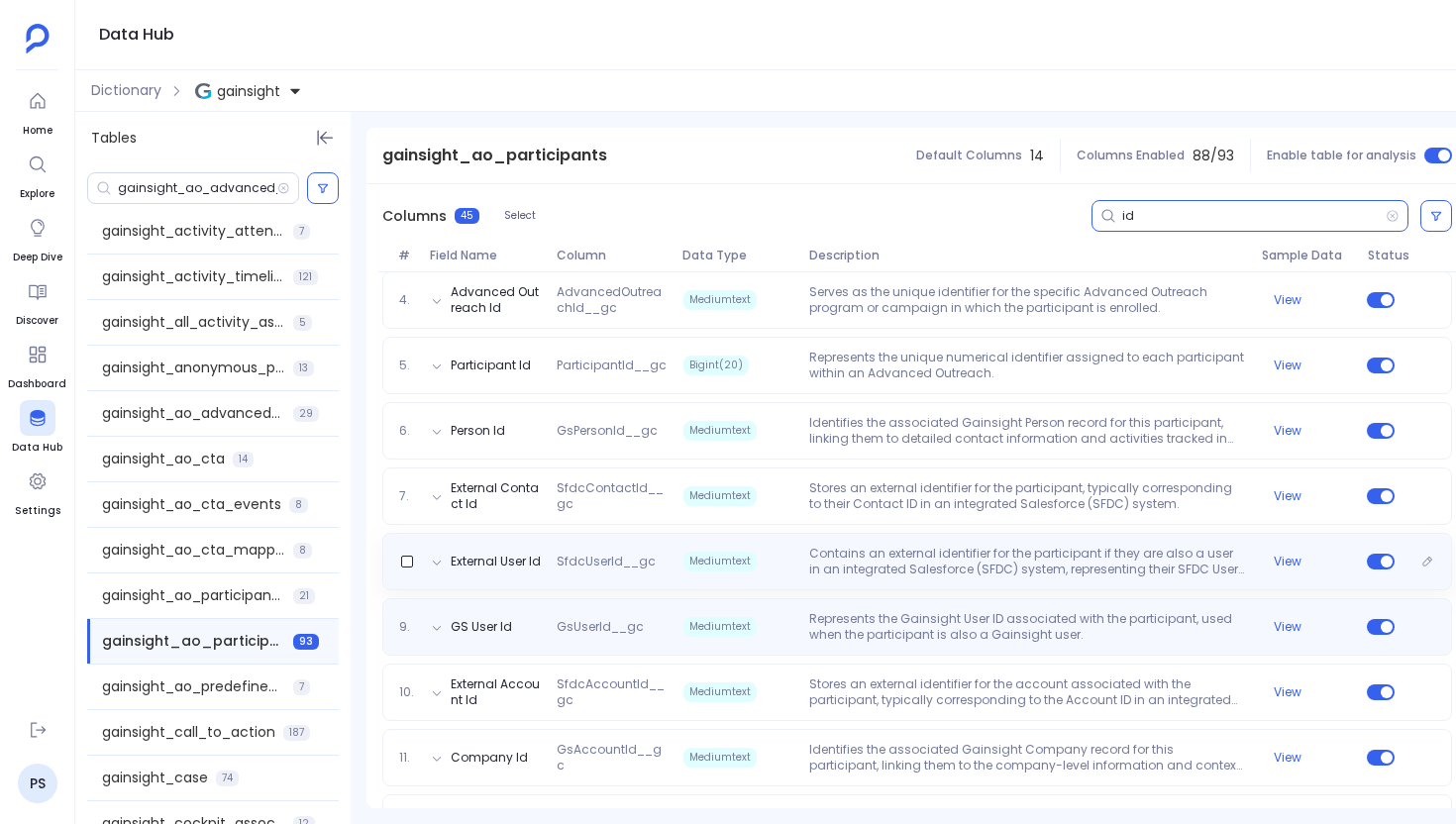 scroll, scrollTop: 471, scrollLeft: 0, axis: vertical 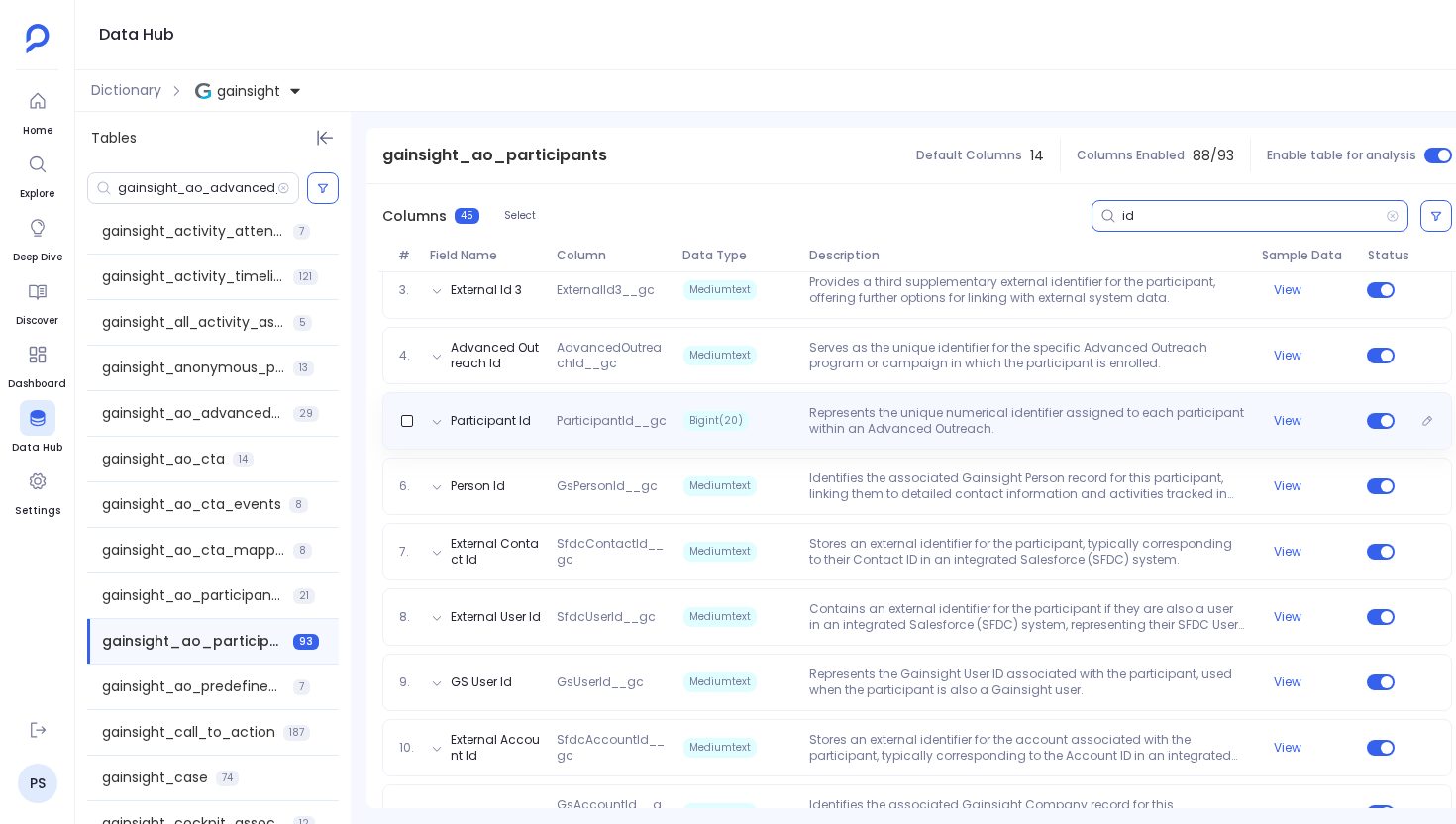 type on "id" 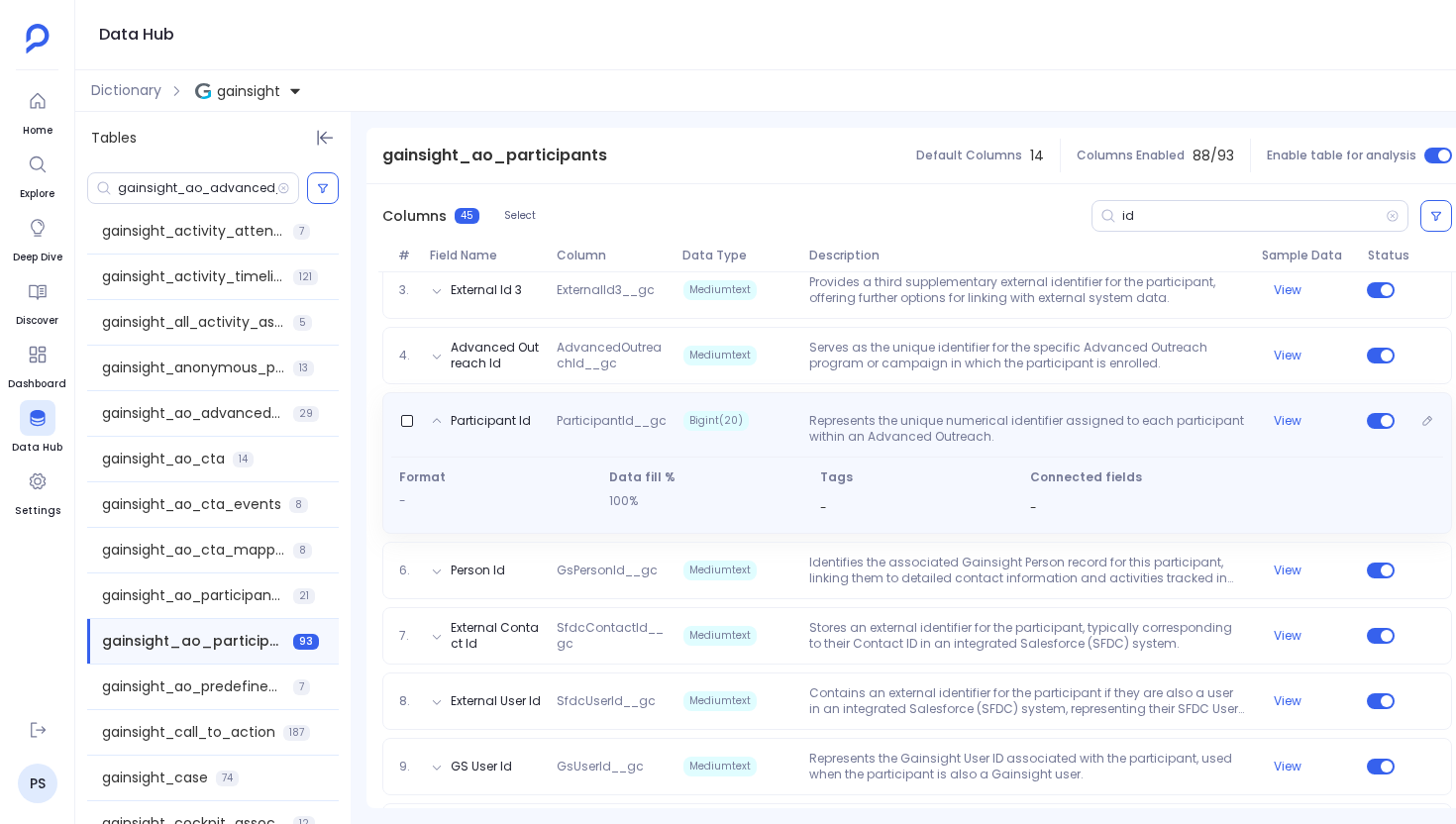 click on "Represents the unique numerical identifier assigned to each participant within an Advanced Outreach." at bounding box center [1027, 429] 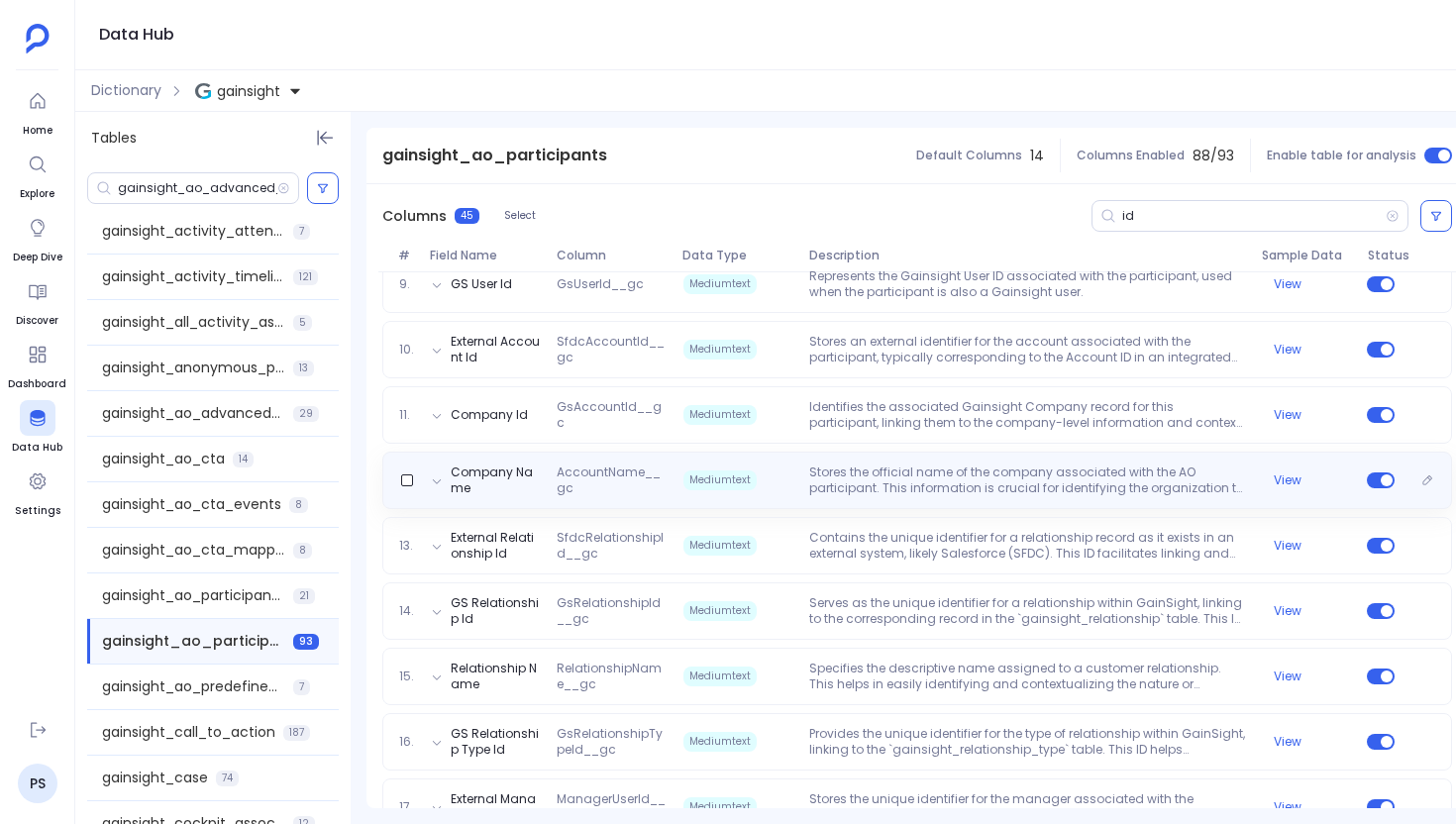scroll, scrollTop: 874, scrollLeft: 0, axis: vertical 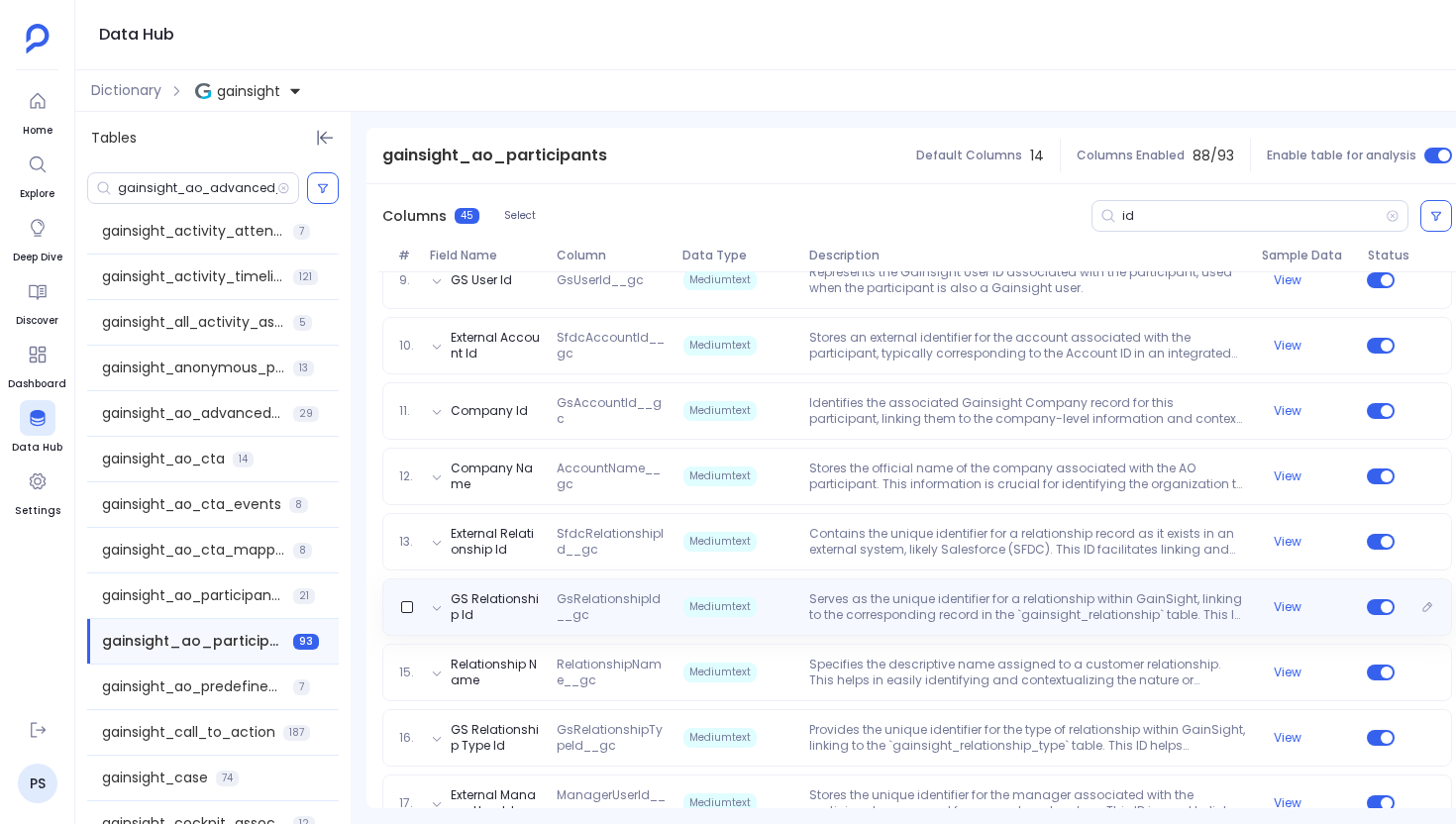 click on "GsRelationshipId__gc" at bounding box center (611, 607) 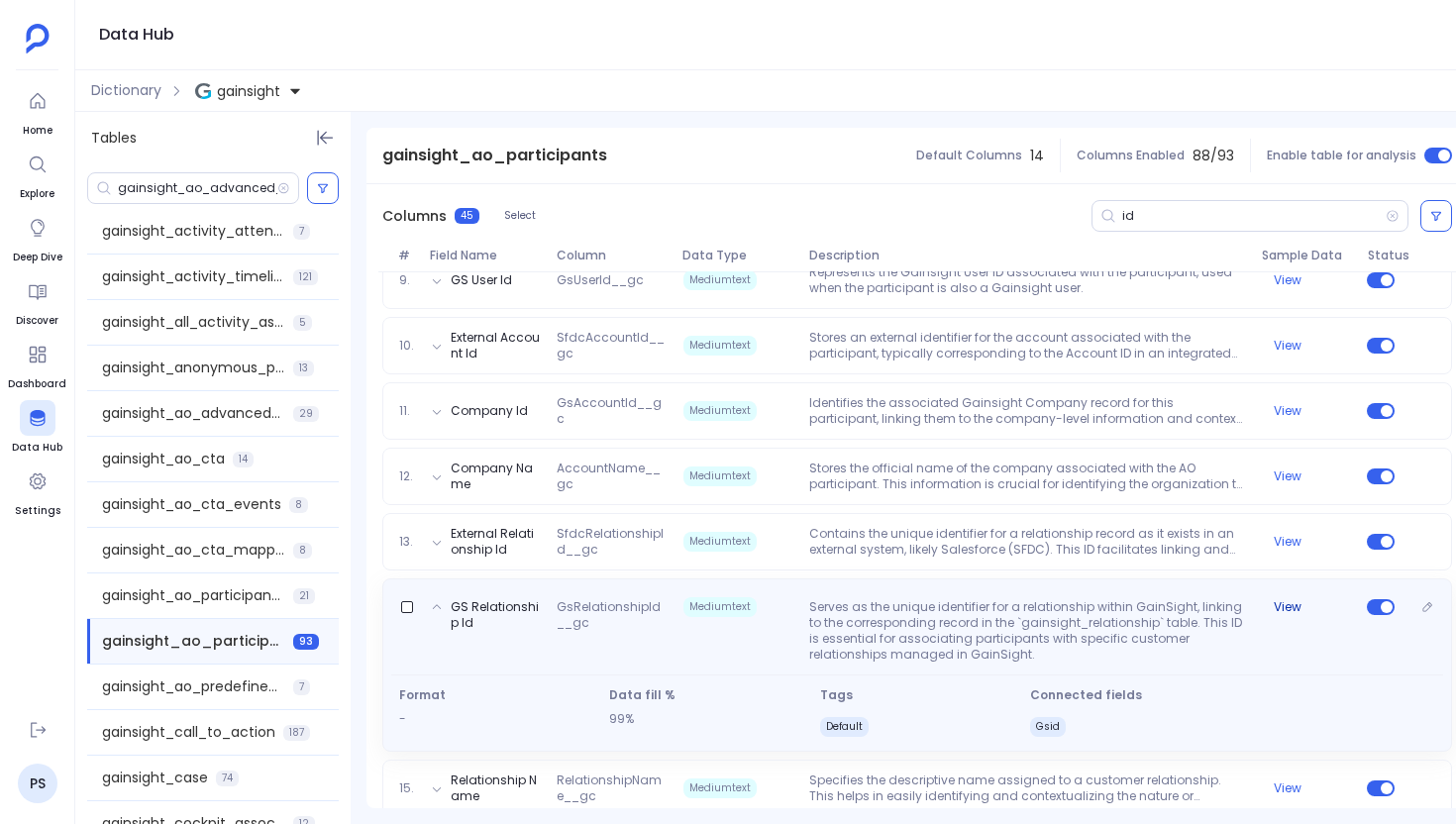 click on "View" at bounding box center (1288, 607) 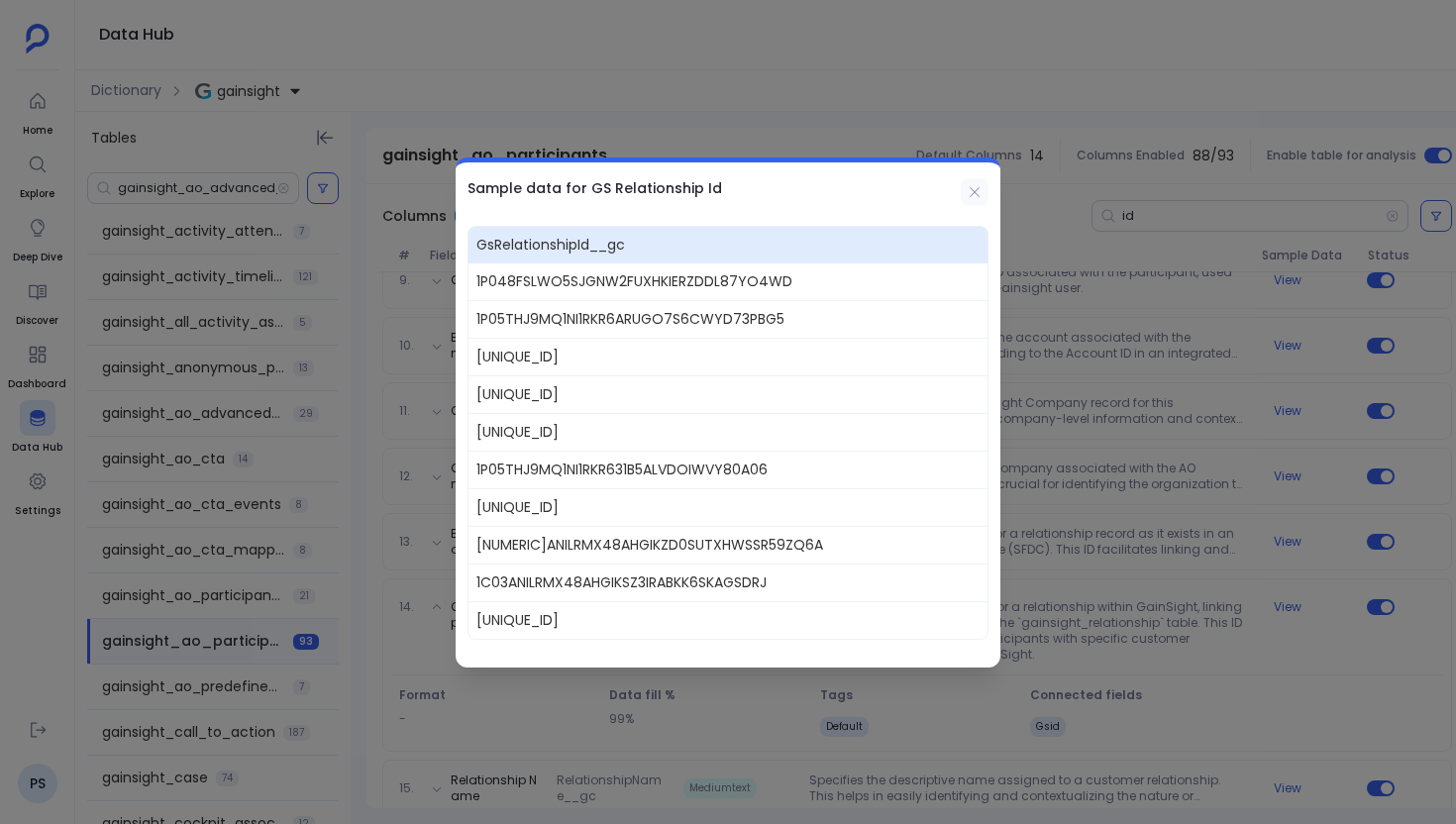 click at bounding box center (975, 192) 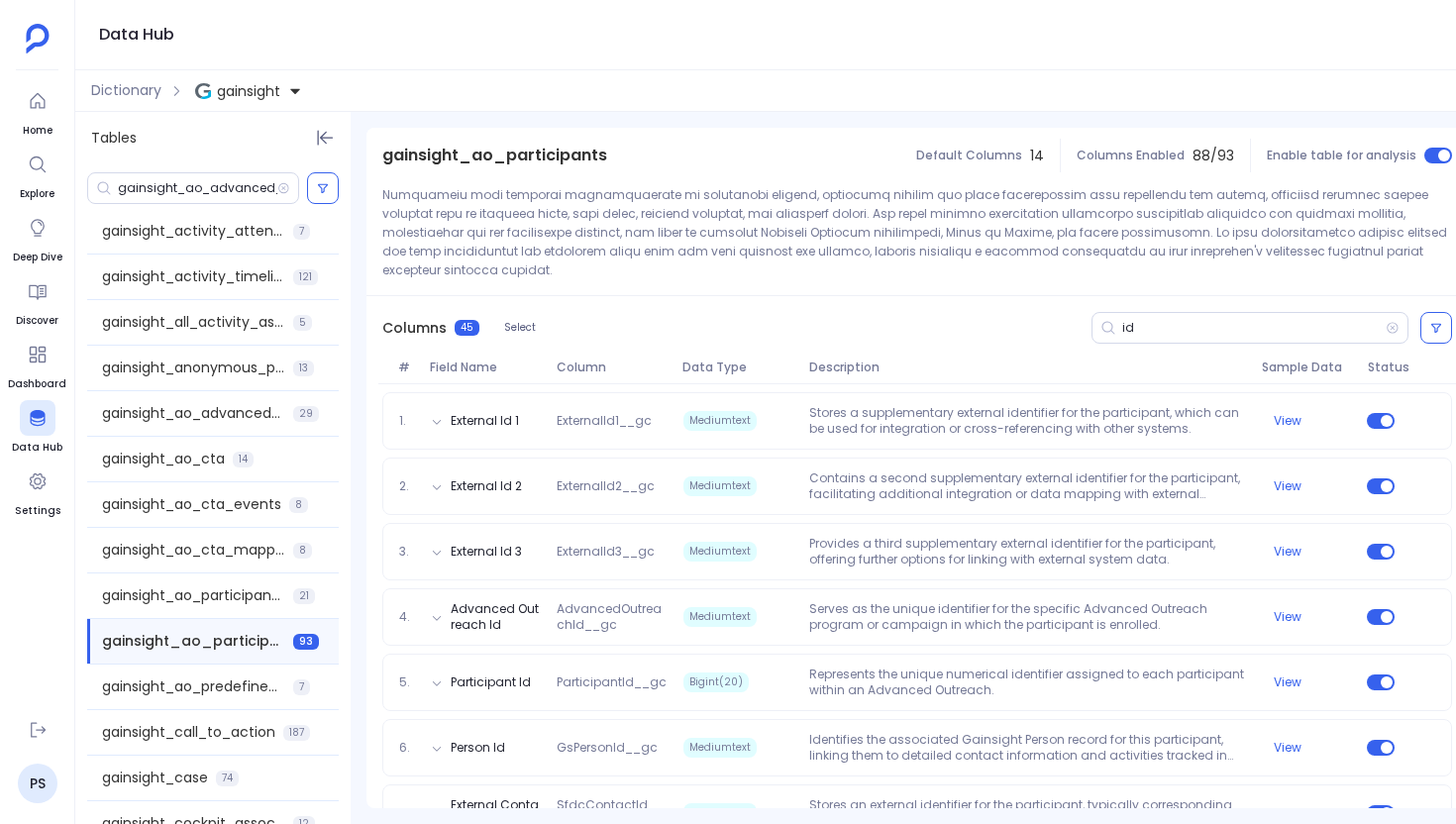 scroll, scrollTop: 0, scrollLeft: 0, axis: both 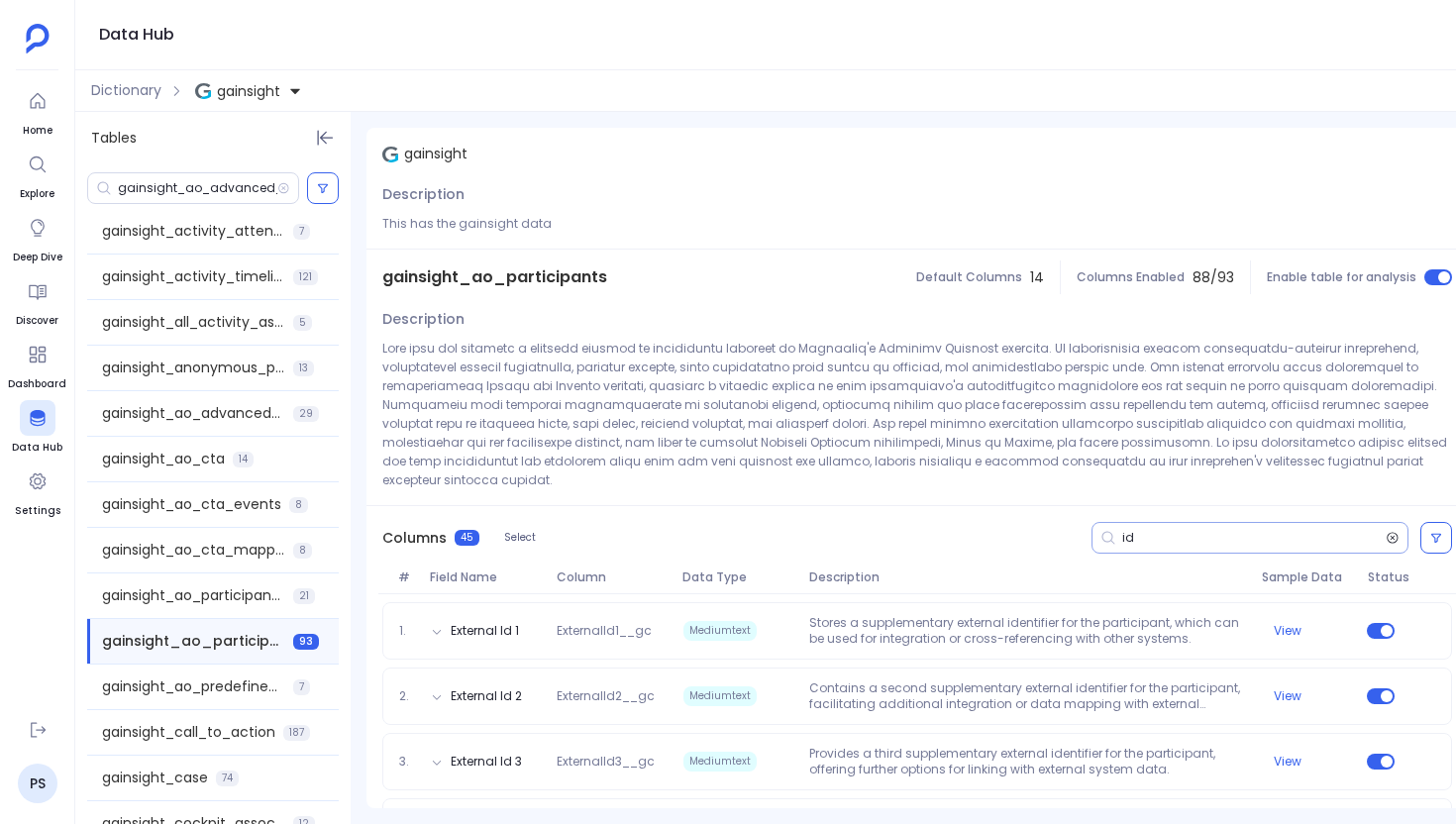 click 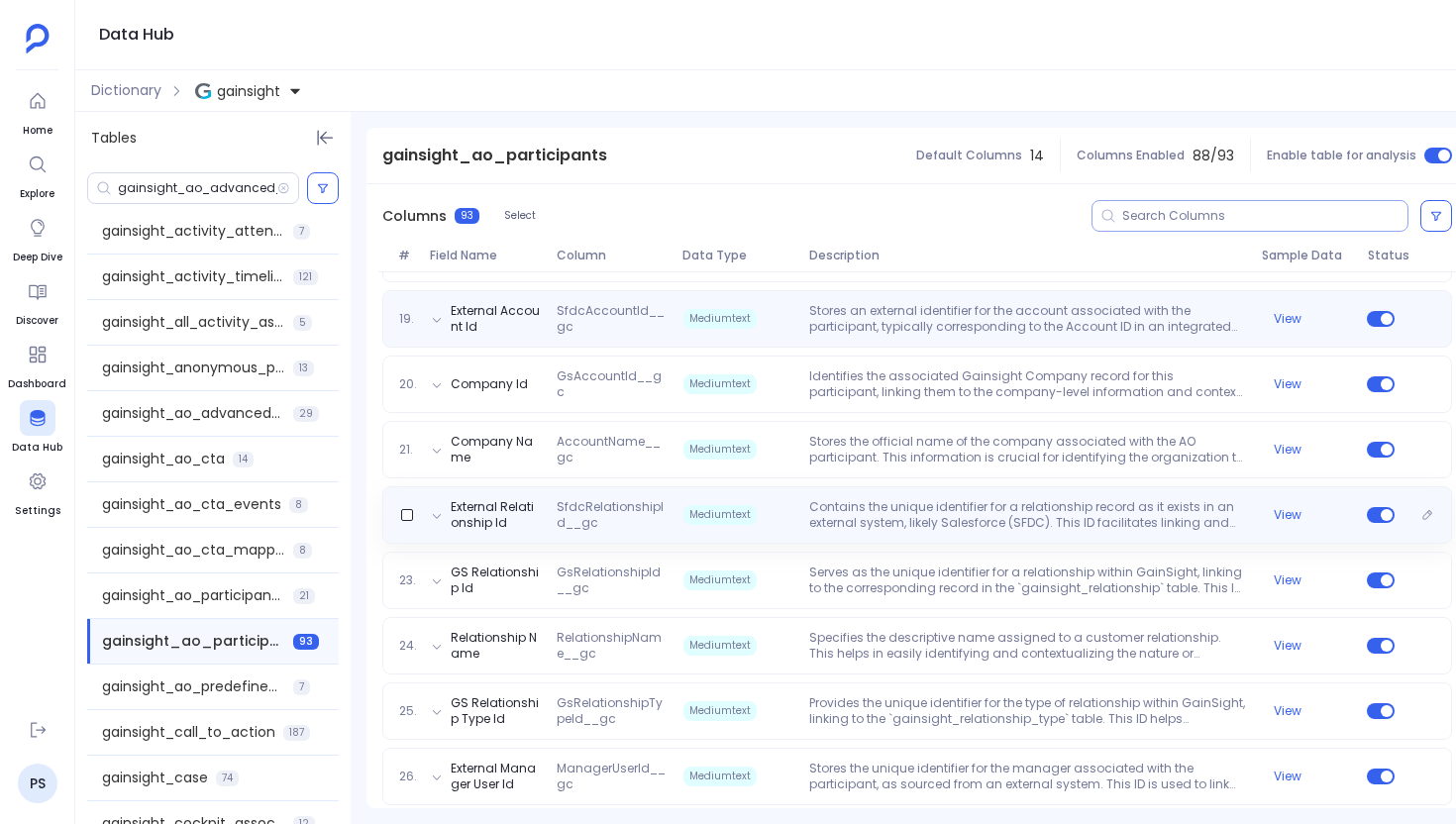 scroll, scrollTop: 1493, scrollLeft: 0, axis: vertical 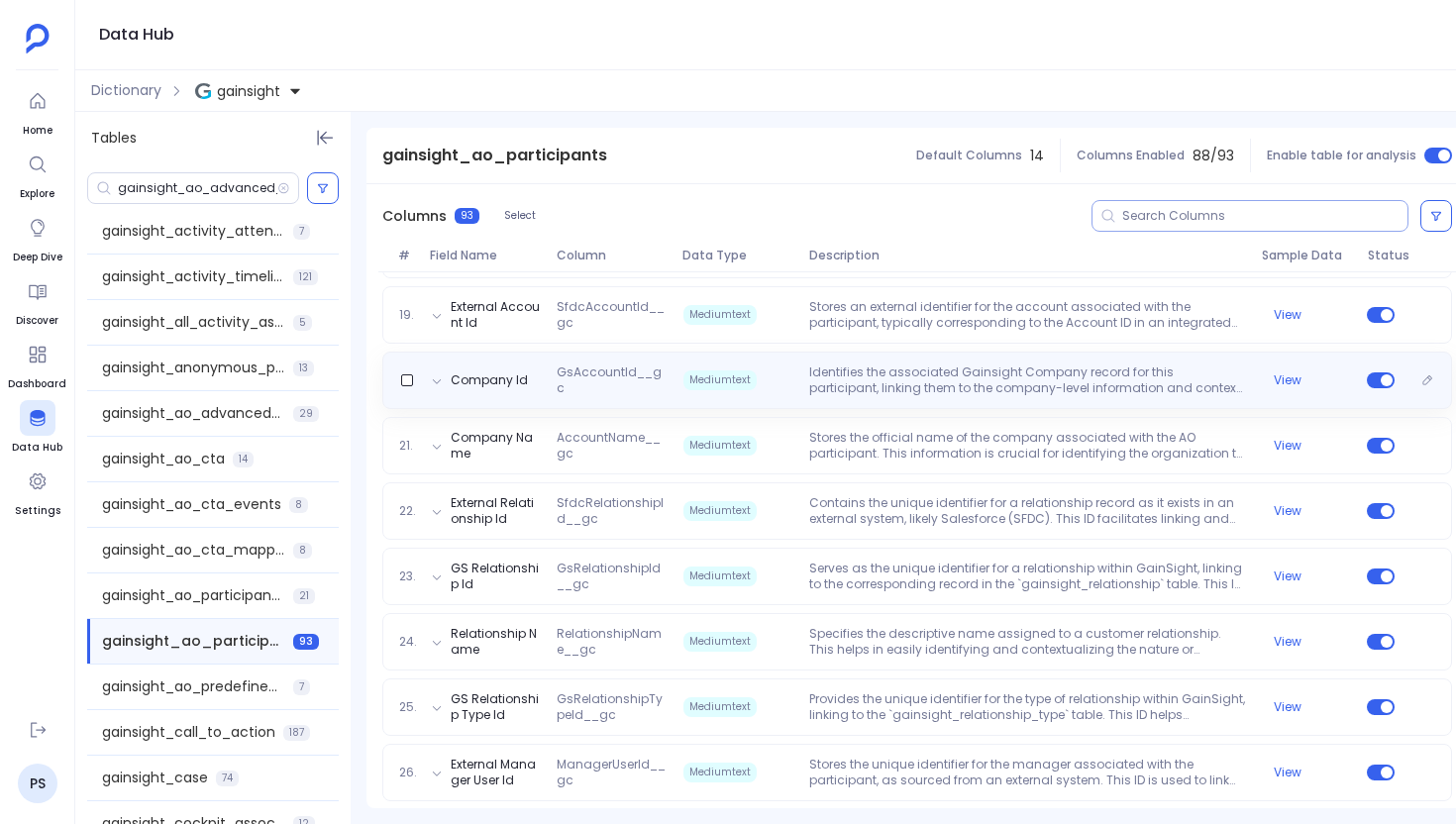 click on "Identifies the associated Gainsight Company record for this participant, linking them to the company-level information and context within Gainsight." at bounding box center [1027, 380] 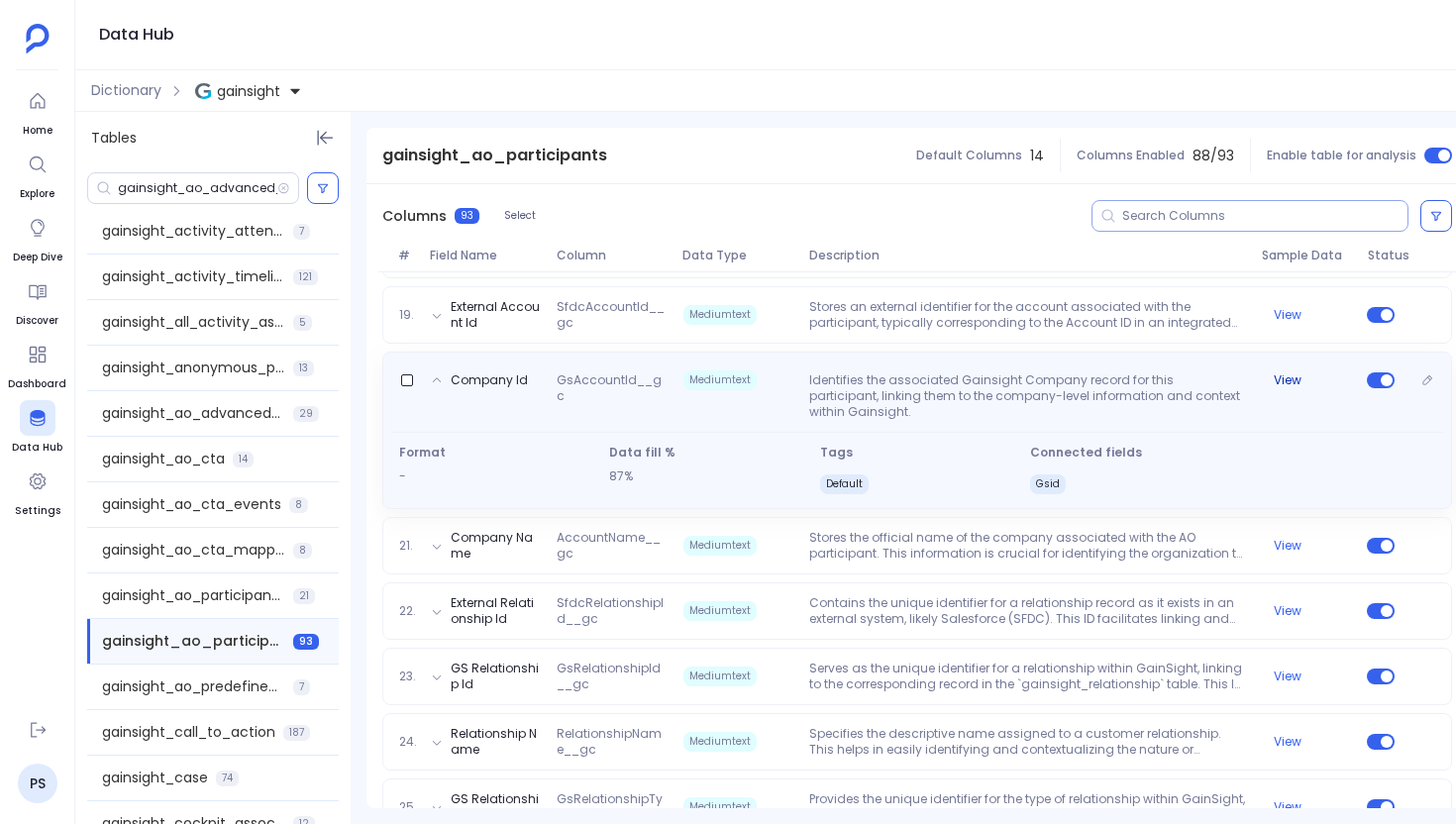 click on "View" at bounding box center (1288, 380) 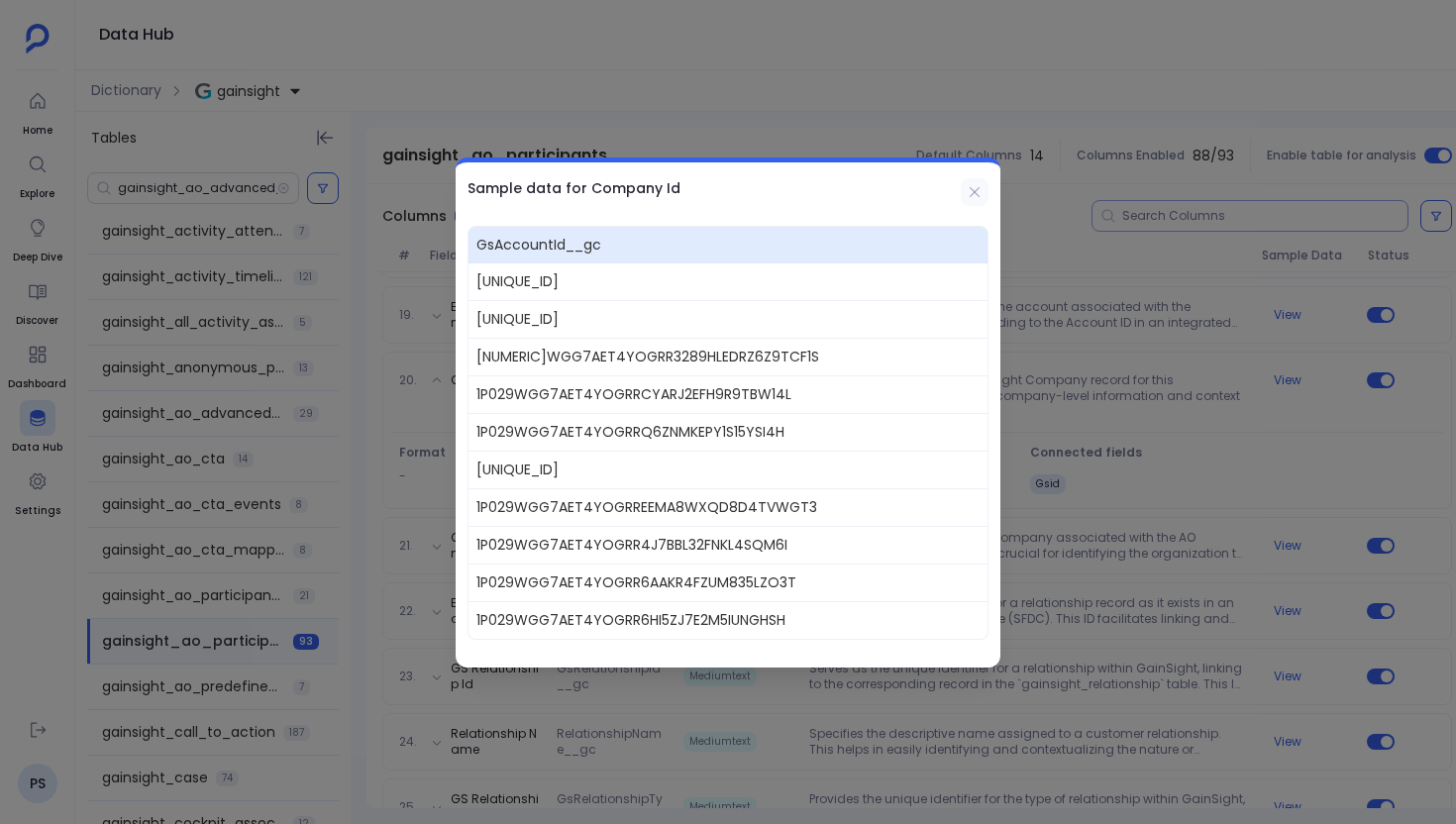 click 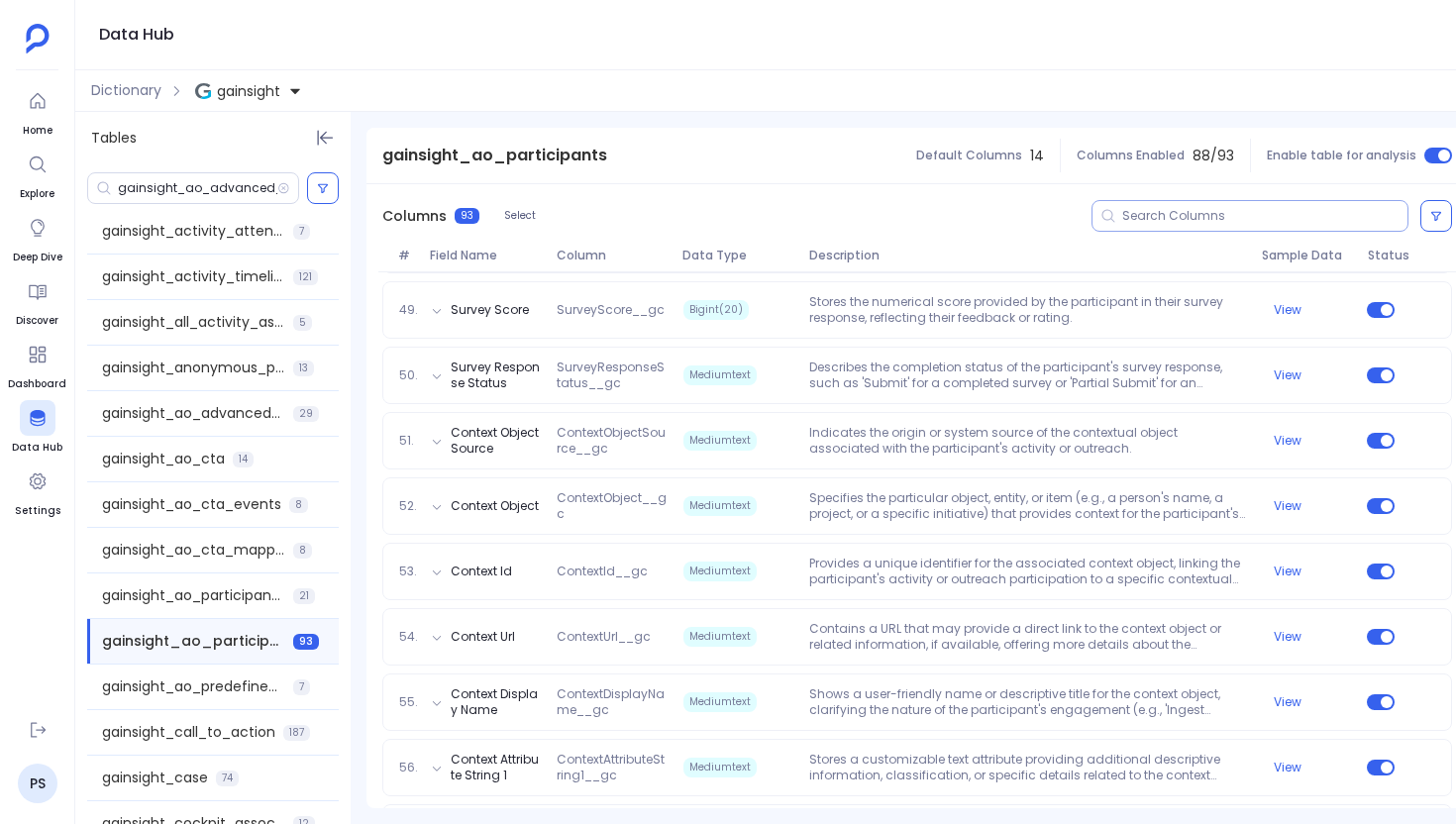 scroll, scrollTop: 3672, scrollLeft: 0, axis: vertical 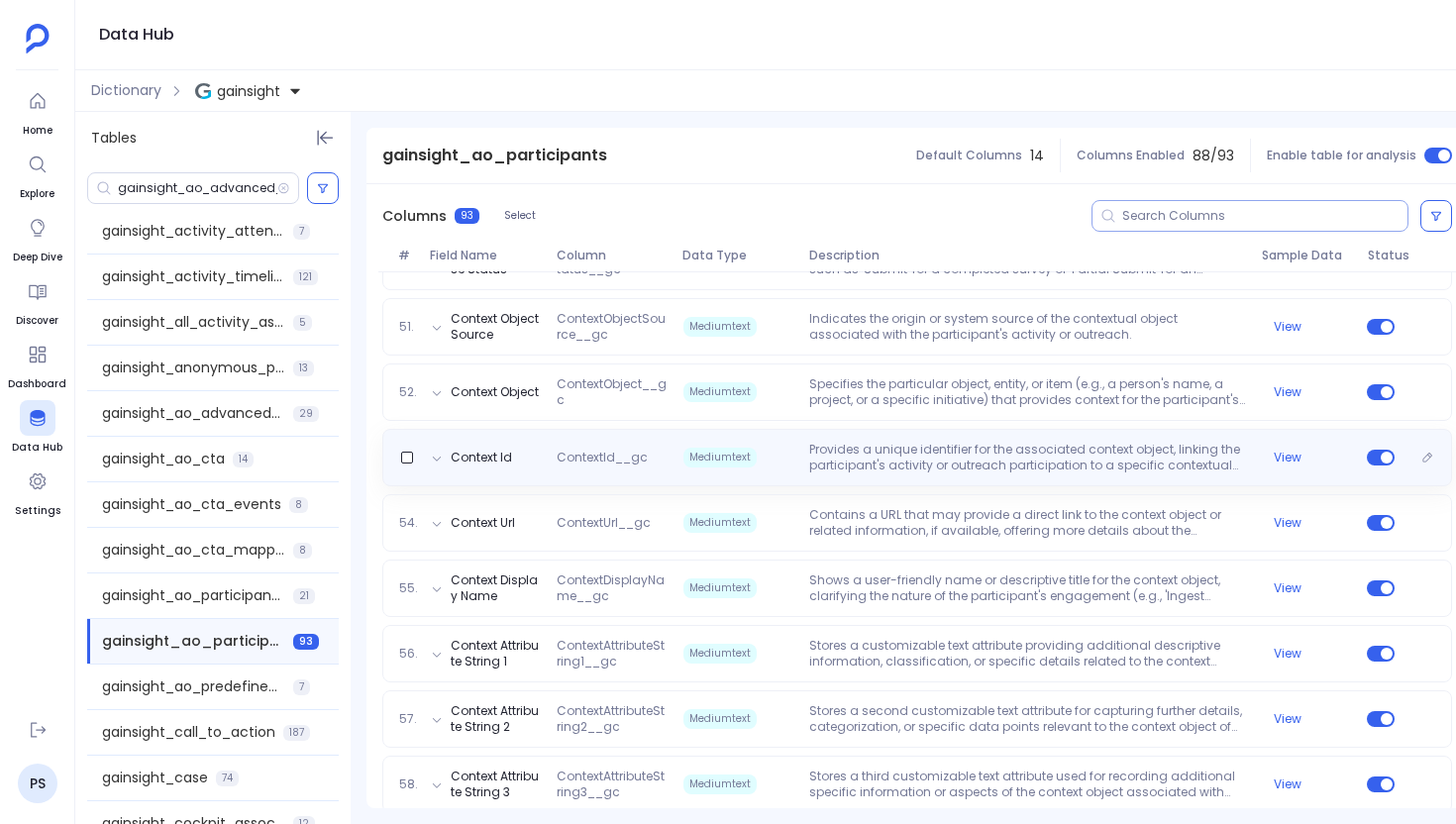click on "ContextId__gc" at bounding box center [611, 458] 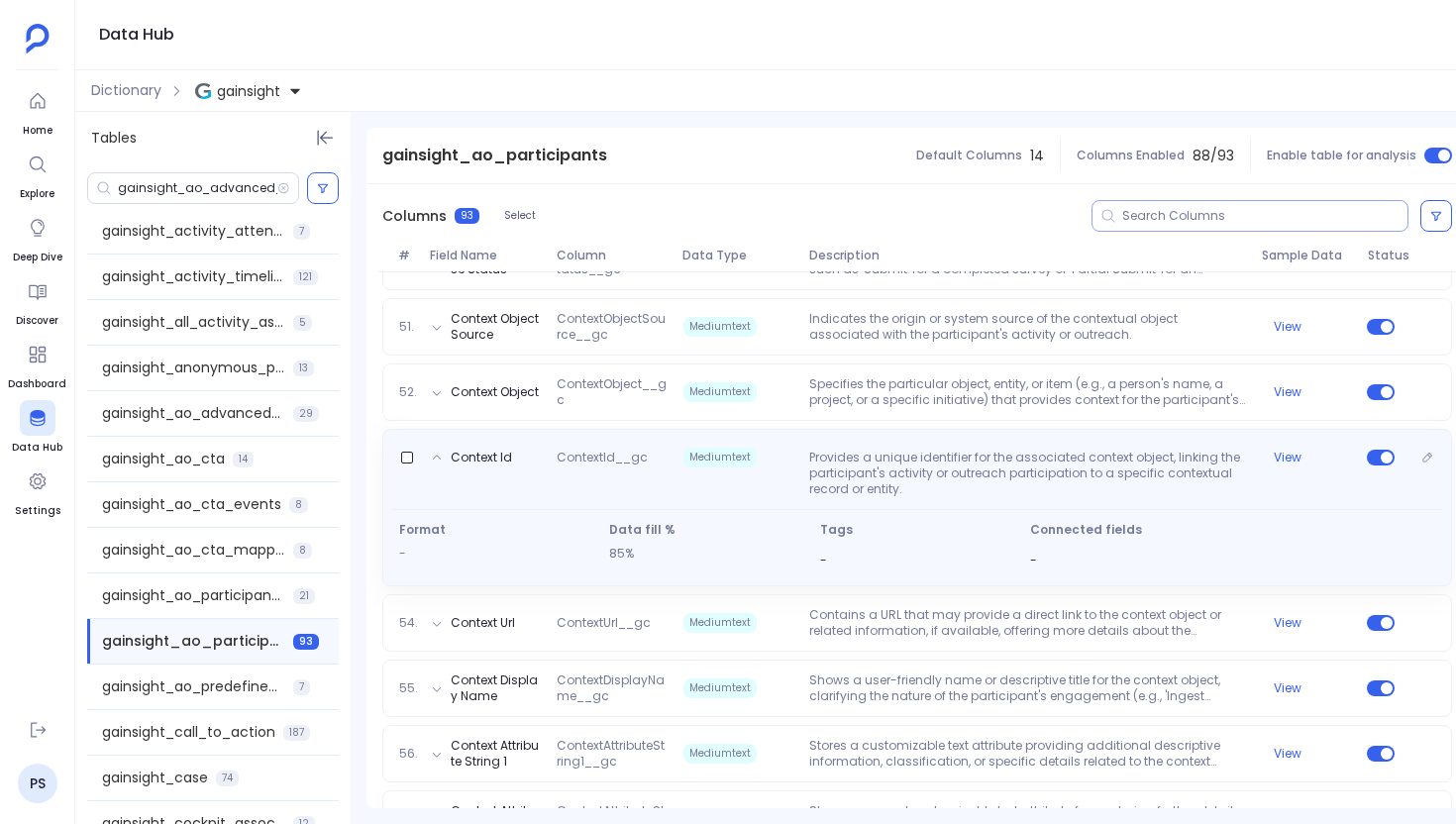 click on "Context Id ContextId__gc Mediumtext Provides a unique identifier for the associated context object, linking the participant's activity or outreach participation to a specific contextual record or entity. View Format - Data fill % 85% Tags - Connected fields -" at bounding box center [917, 507] 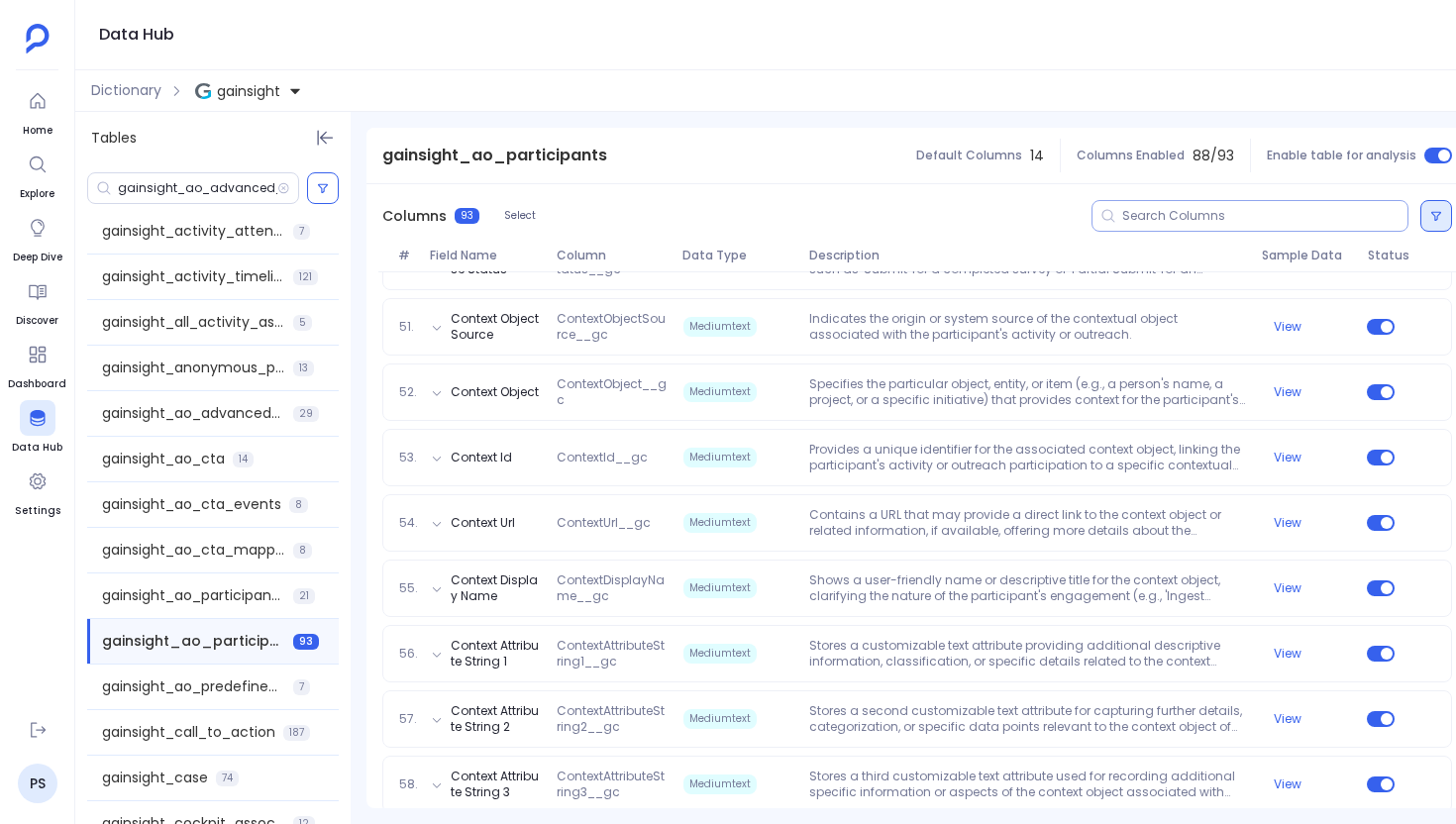 click 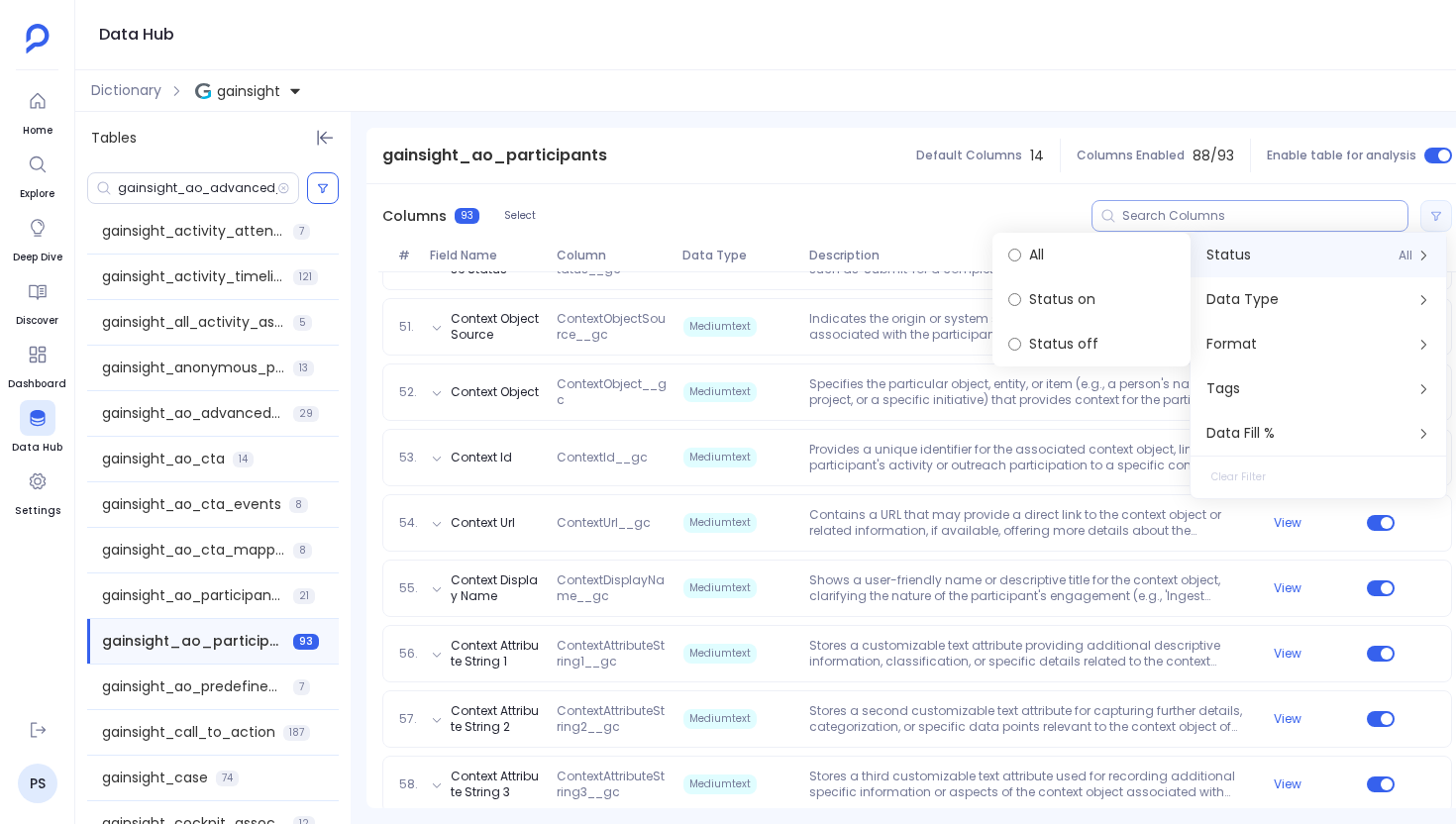 click on "Columns 93 Select" at bounding box center (917, 216) 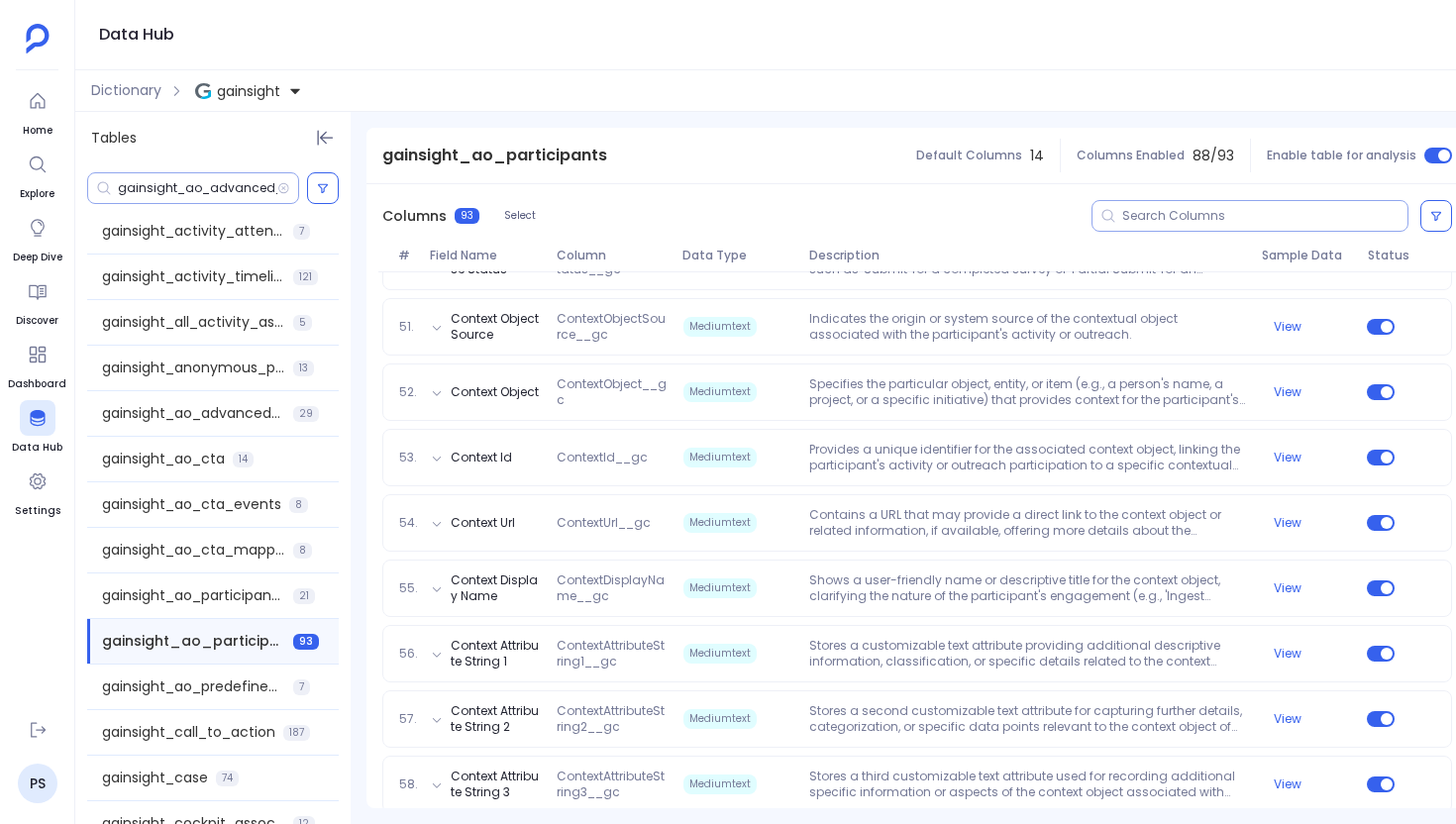 click on "gainsight_ao_advanced_outreach__gc" at bounding box center [197, 188] 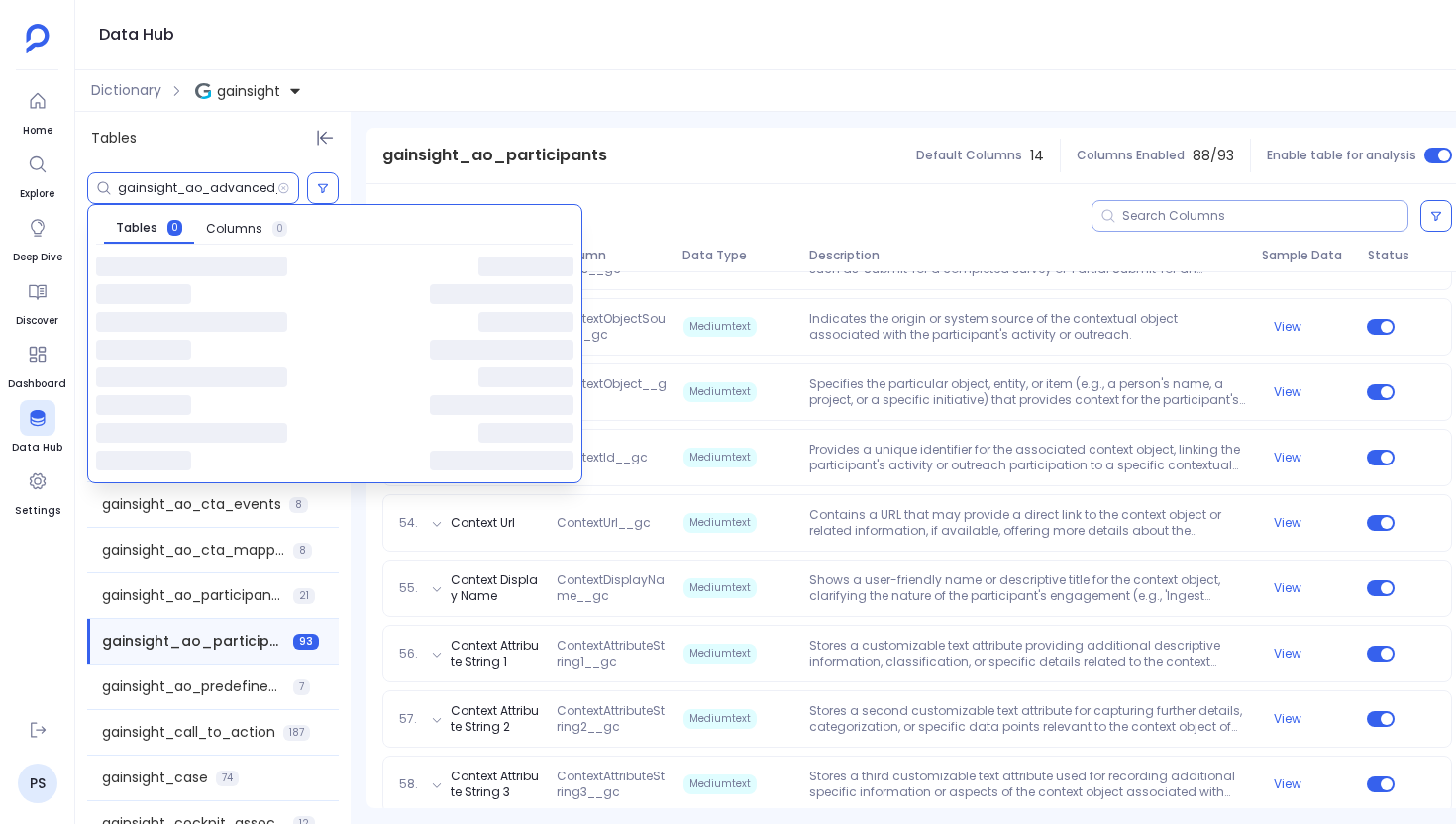 click on "gainsight_ao_advanced_outreach__gc" at bounding box center (197, 188) 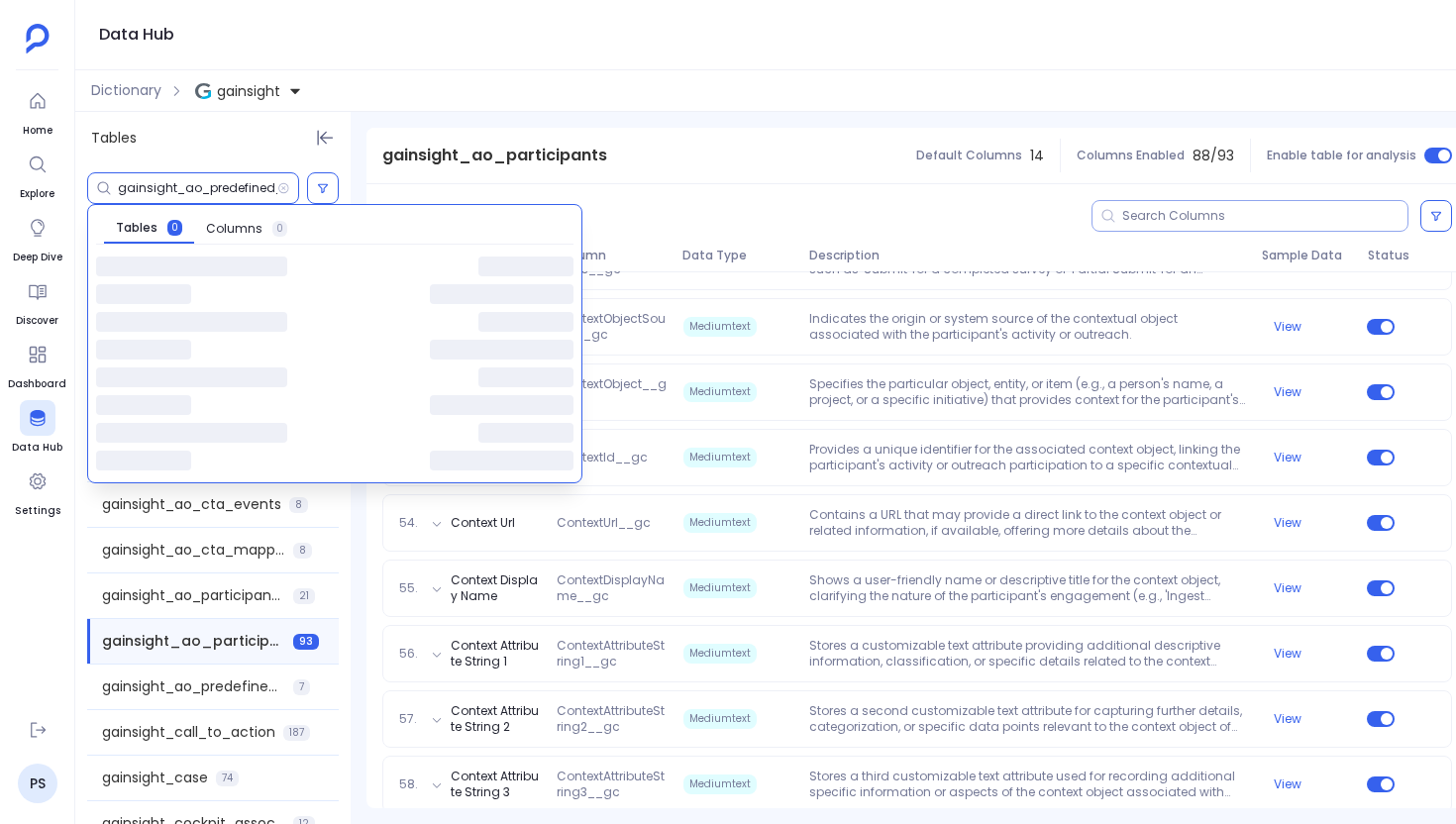 scroll, scrollTop: 0, scrollLeft: 206, axis: horizontal 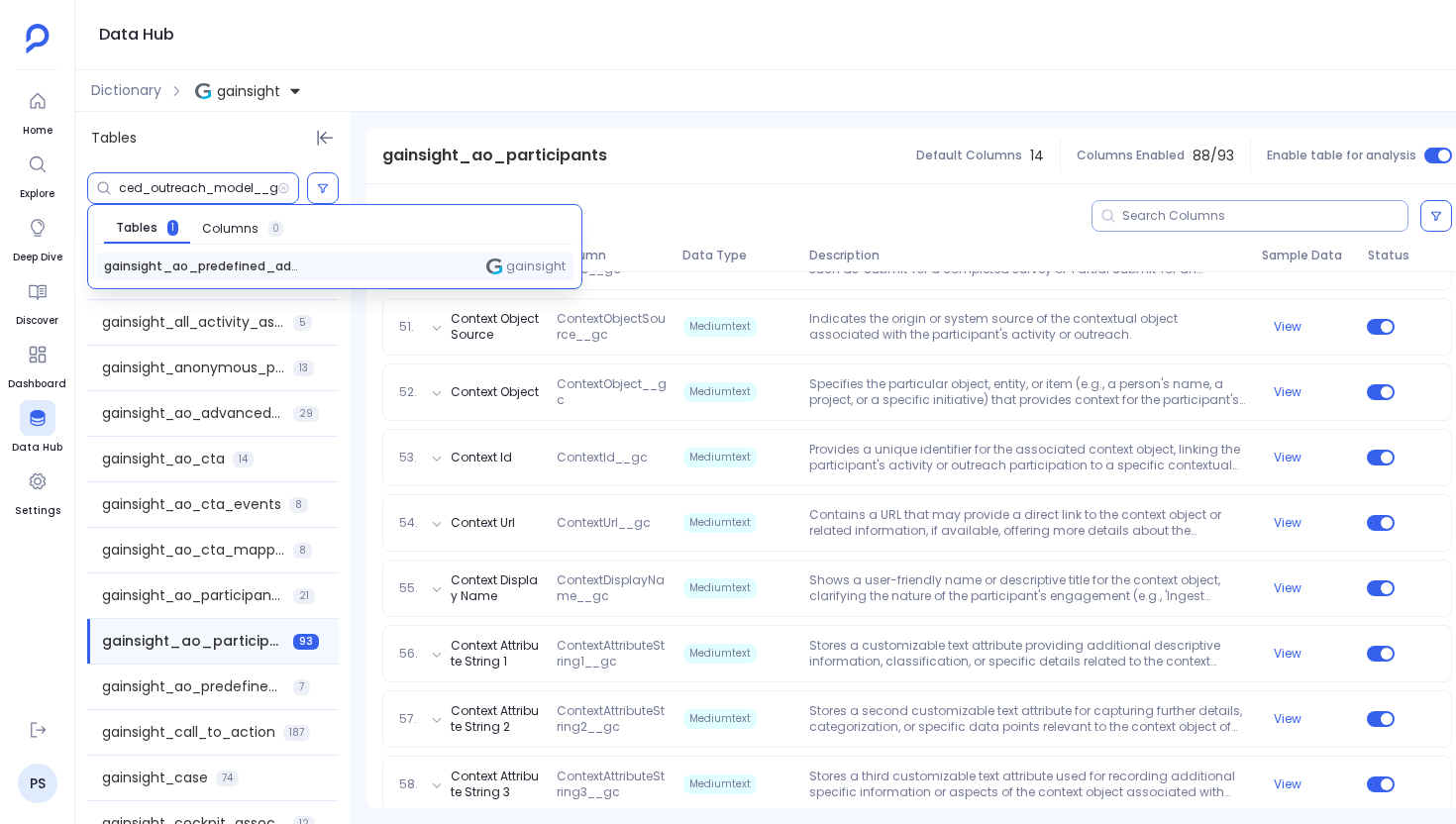click on "gainsight_ao_predefined_advanced_outreach_model__gc" at bounding box center [203, 266] 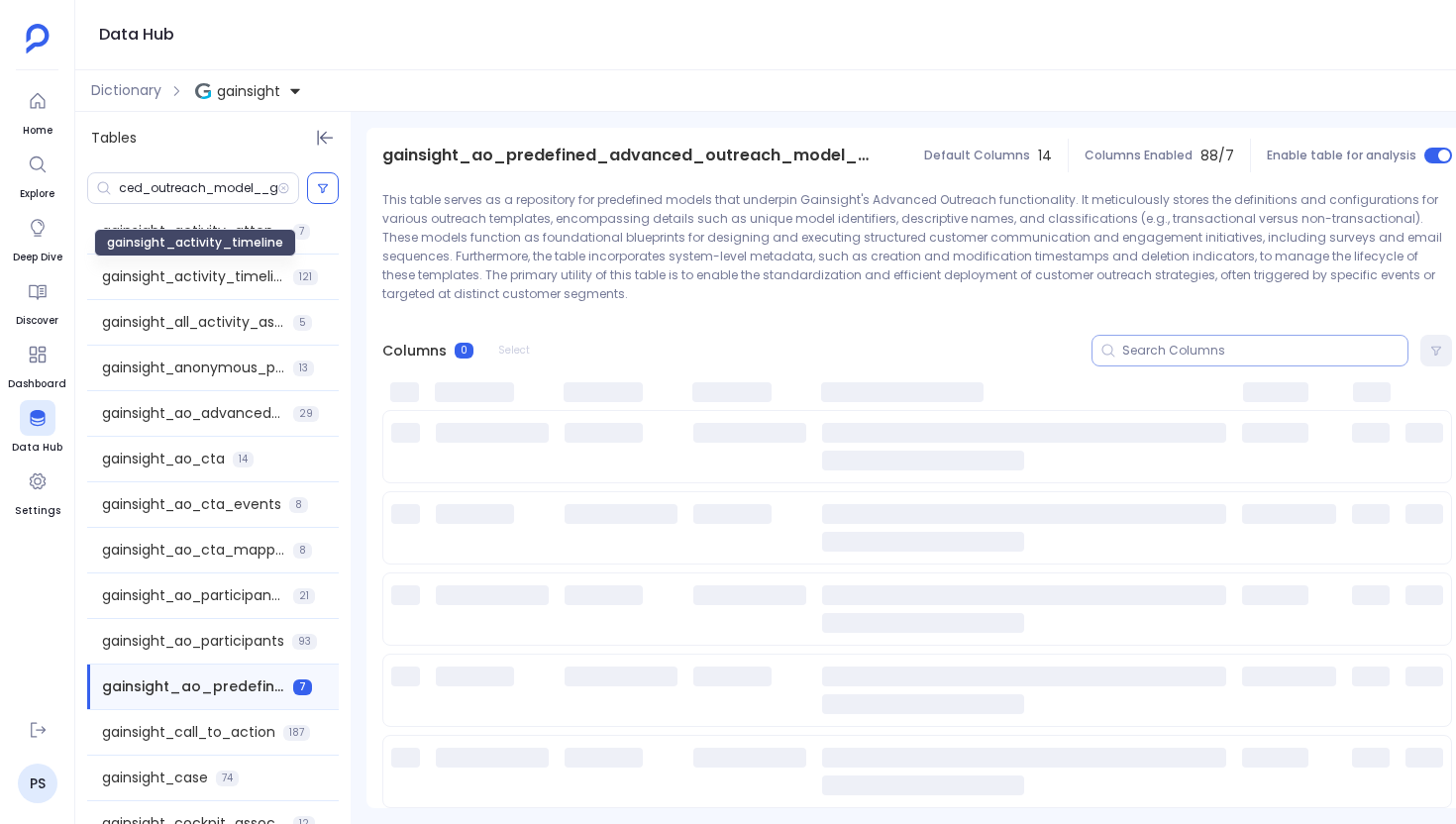 scroll, scrollTop: 0, scrollLeft: 0, axis: both 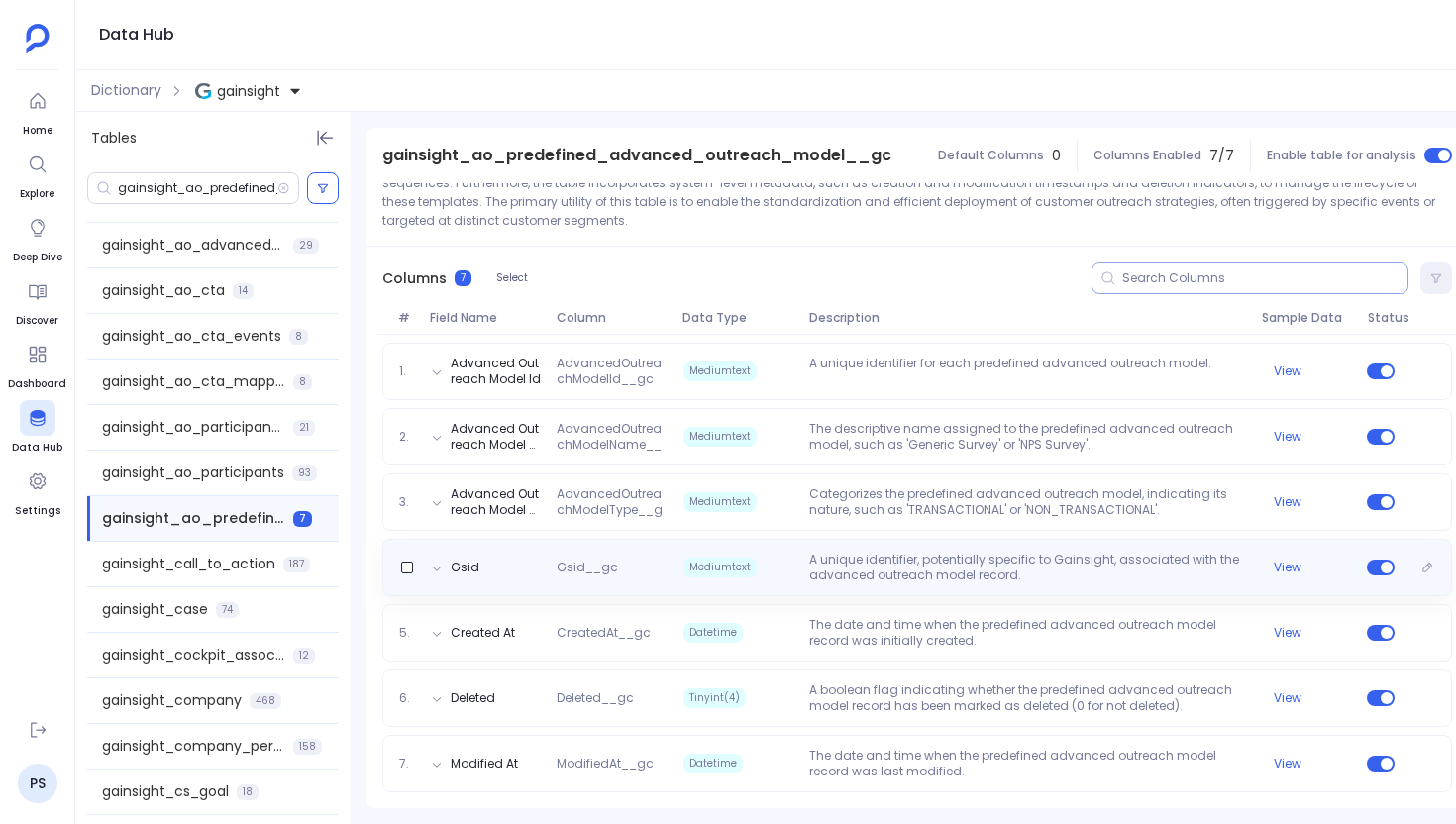 click on "Gsid Gsid__gc Mediumtext A unique identifier, potentially specific to Gainsight, associated with the advanced outreach model record. View" at bounding box center [917, 567] 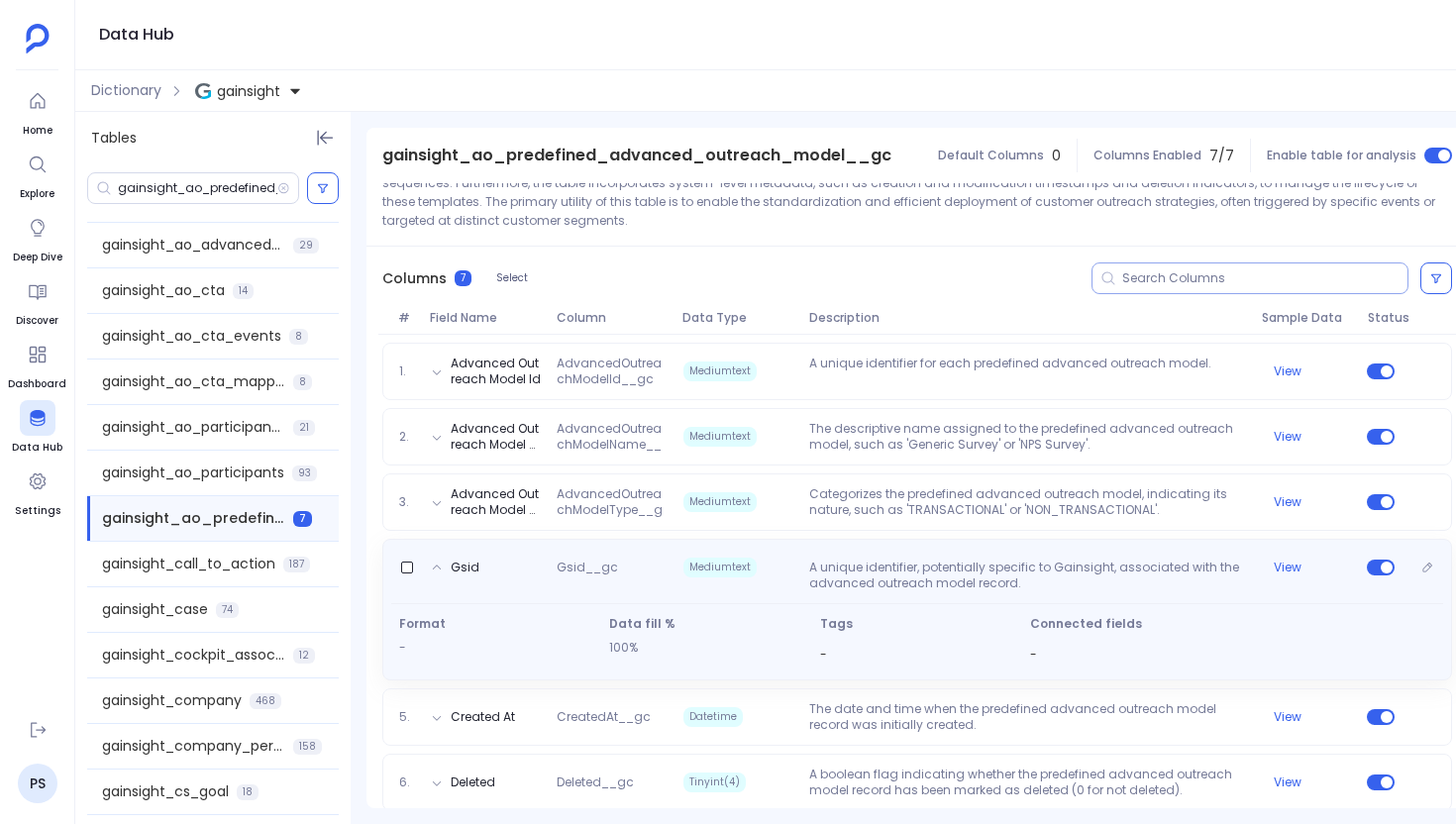 click on "Gsid gainsight_gs_calendar_attendee Mediumtext A unique identifier, potentially specific to Gainsight, associated with the advanced outreach model record. View Format - Data fill % 100% Tags - Connected fields -" at bounding box center [917, 609] 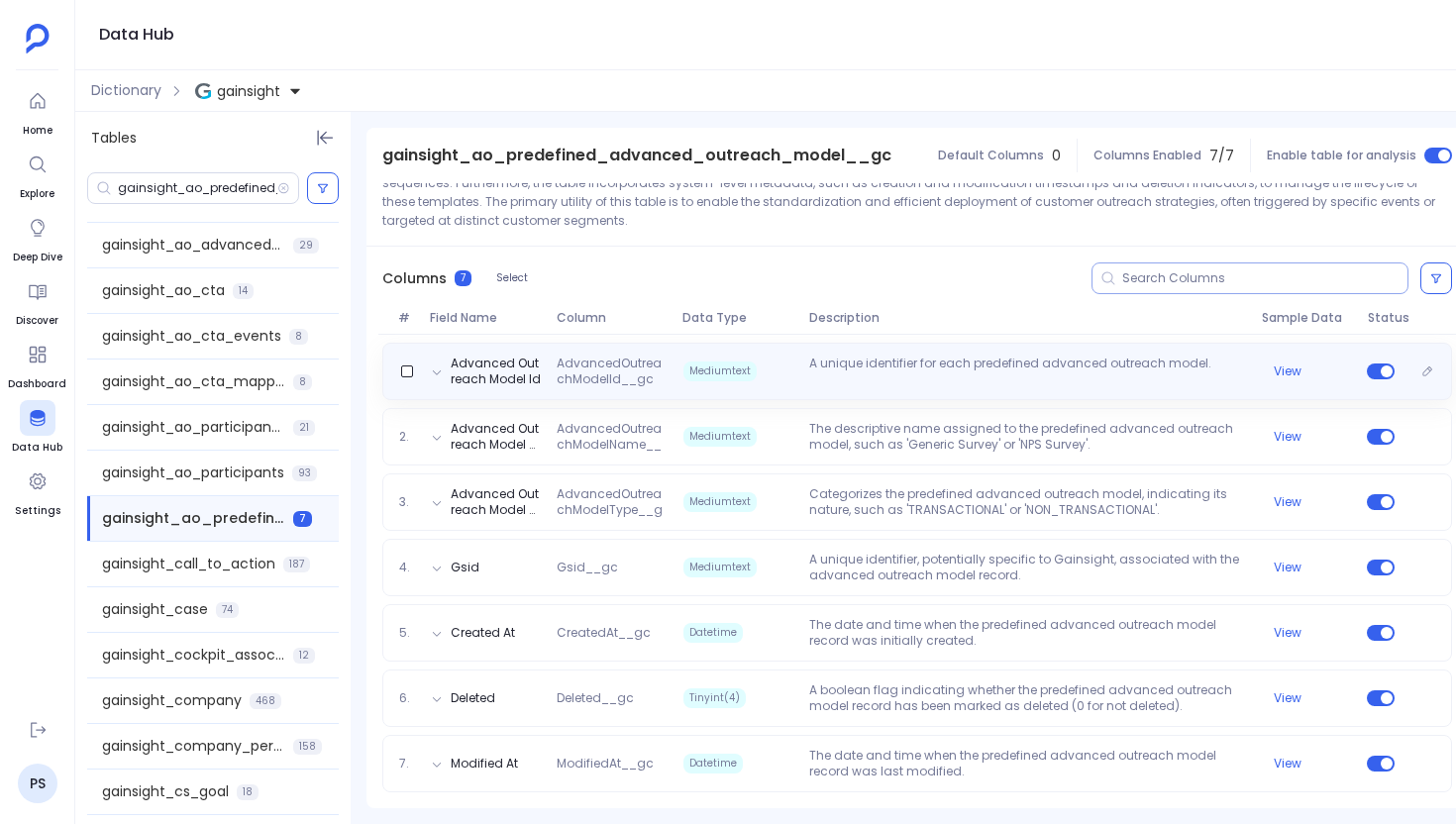 click on "A unique identifier for each predefined advanced outreach model." at bounding box center [1027, 371] 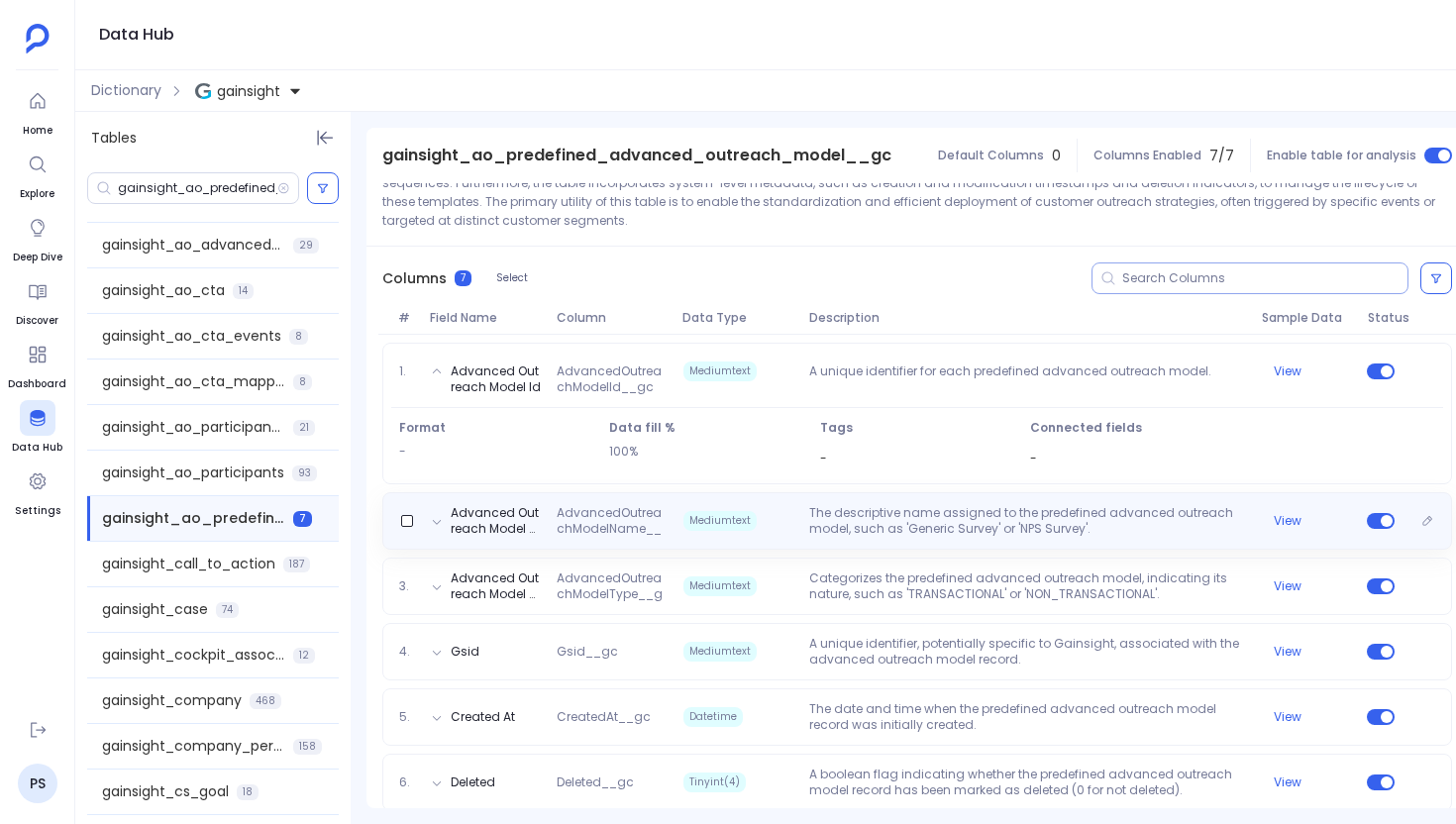 click on "Advanced Outreach Model Name AdvancedOutreachModelName__gc Mediumtext The descriptive name assigned to the predefined advanced outreach model, such as 'Generic Survey' or 'NPS Survey'. View" at bounding box center (917, 521) 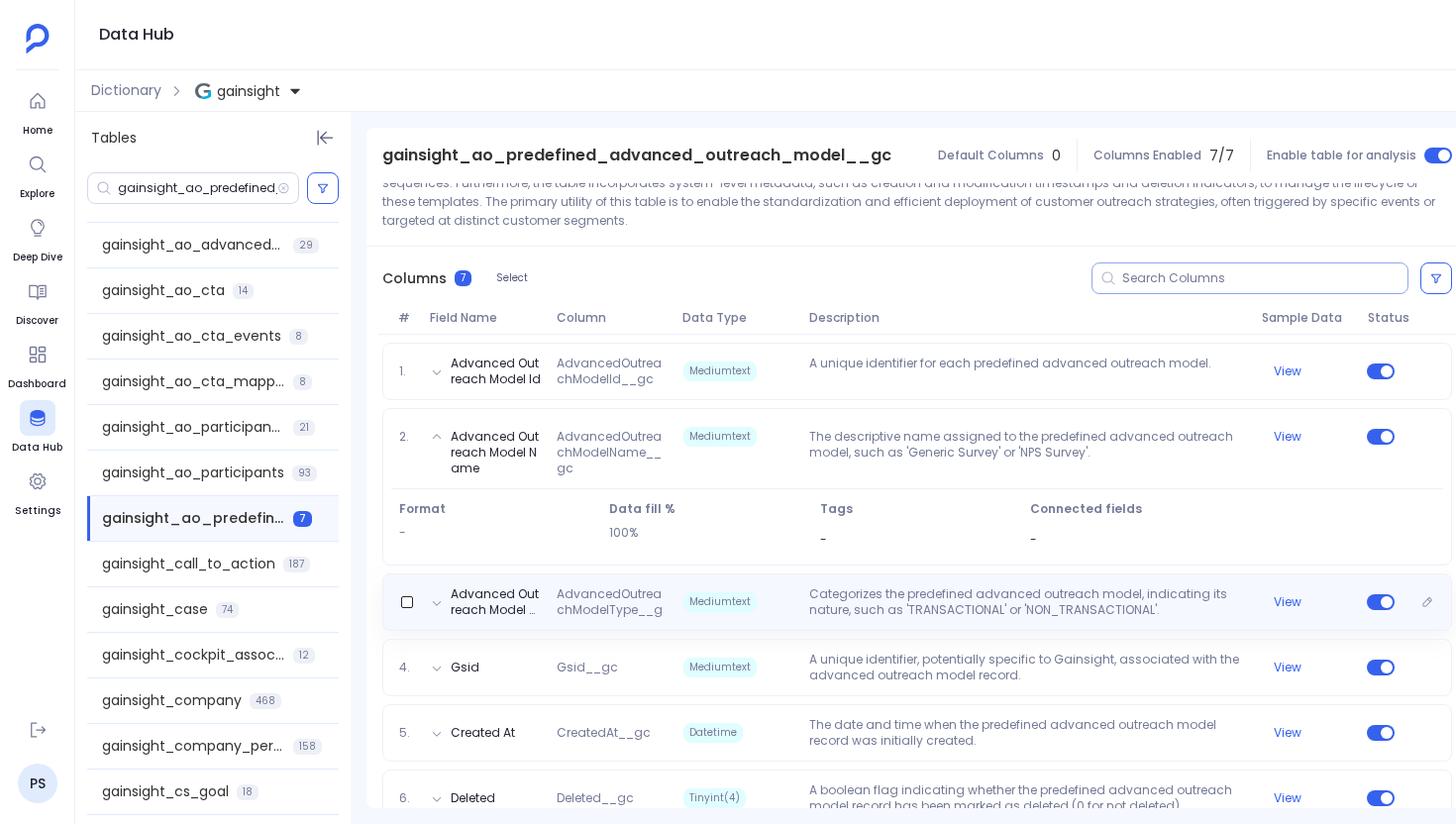 click on "Categorizes the predefined advanced outreach model, indicating its nature, such as 'TRANSACTIONAL' or 'NON_TRANSACTIONAL'." at bounding box center (1027, 602) 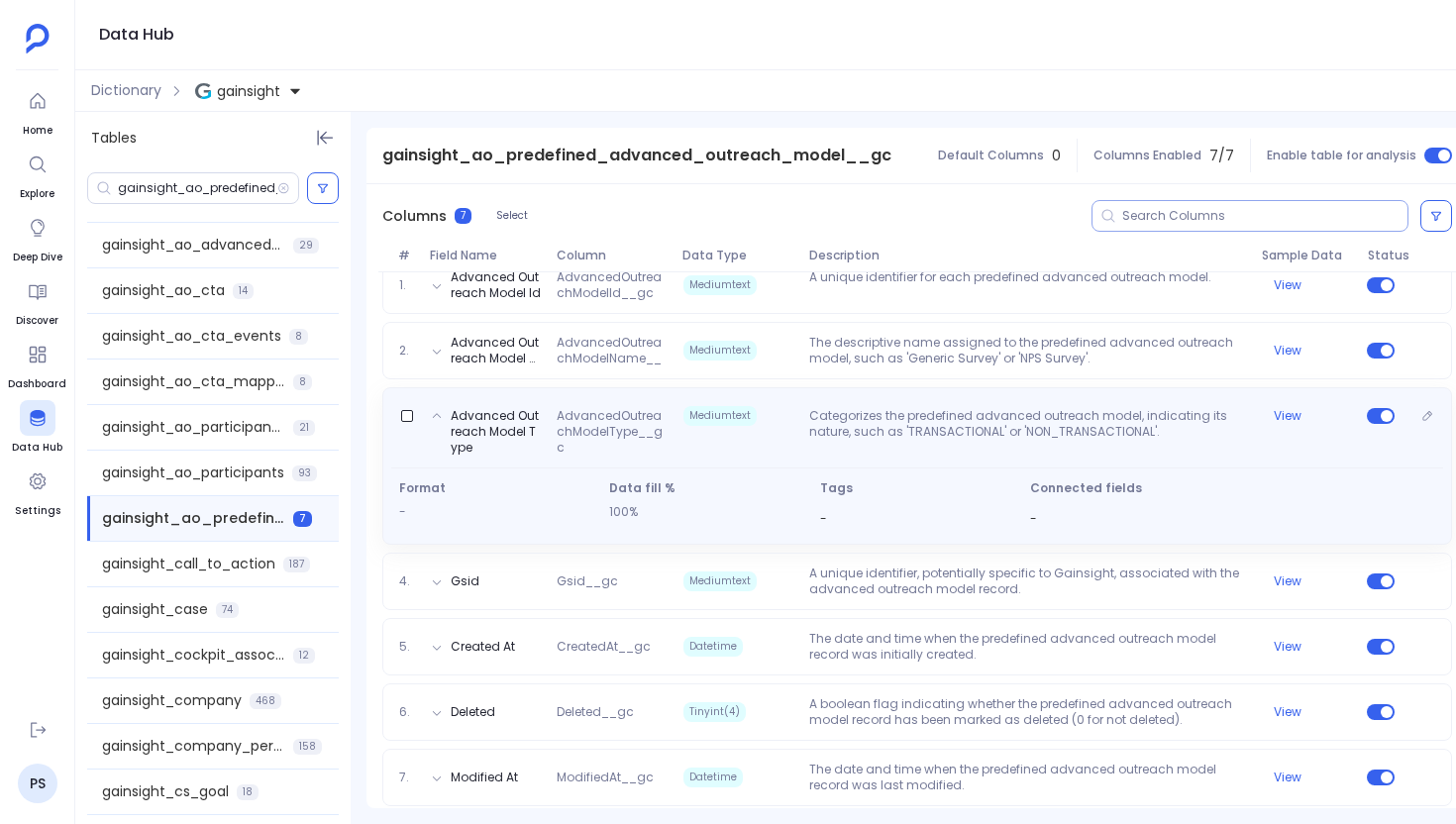 scroll, scrollTop: 322, scrollLeft: 0, axis: vertical 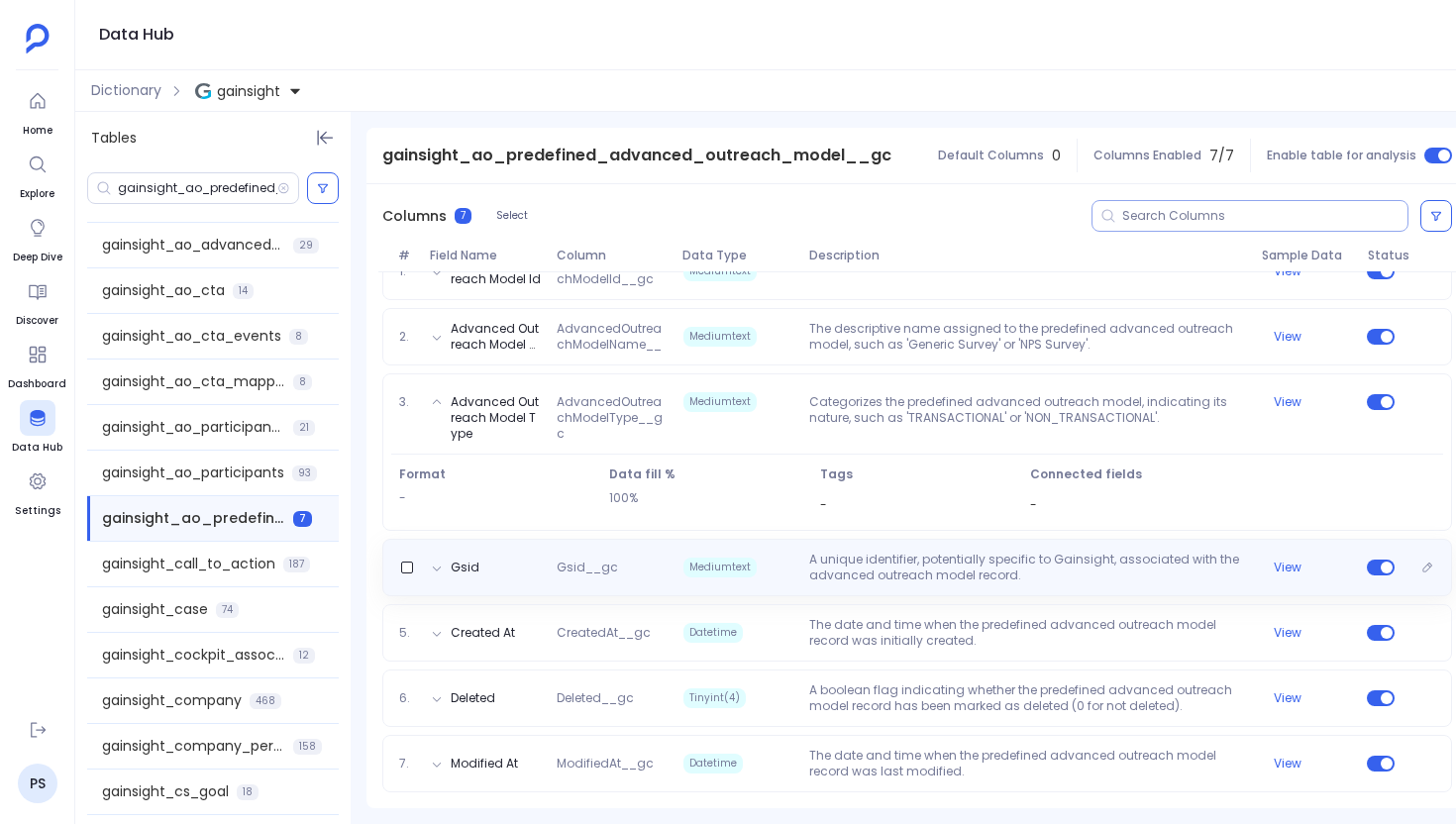 click on "Gsid Gsid__gc Mediumtext A unique identifier, potentially specific to Gainsight, associated with the advanced outreach model record. View" at bounding box center [917, 567] 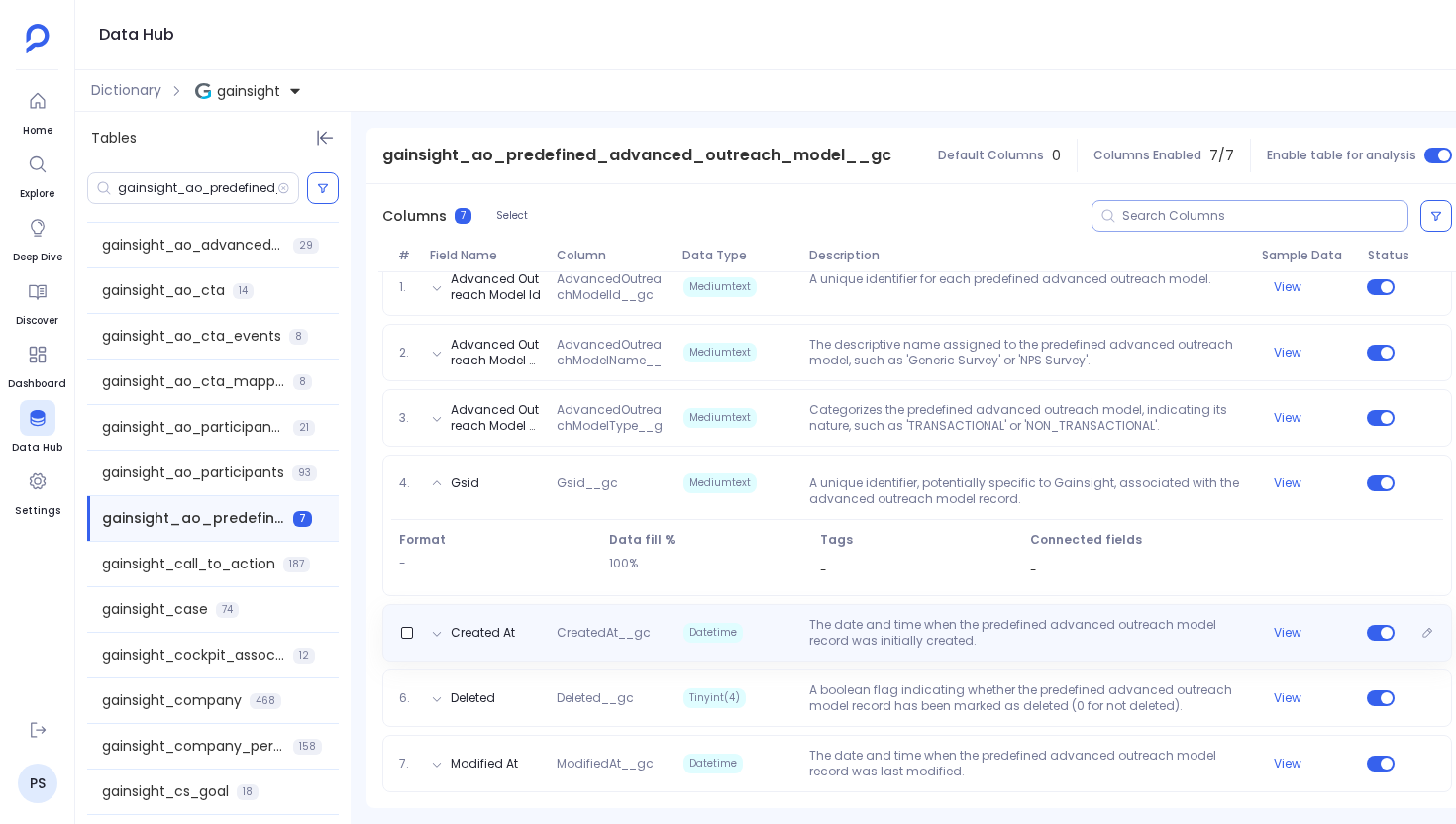 click on "The date and time when the predefined advanced outreach model record was initially created." at bounding box center (1027, 633) 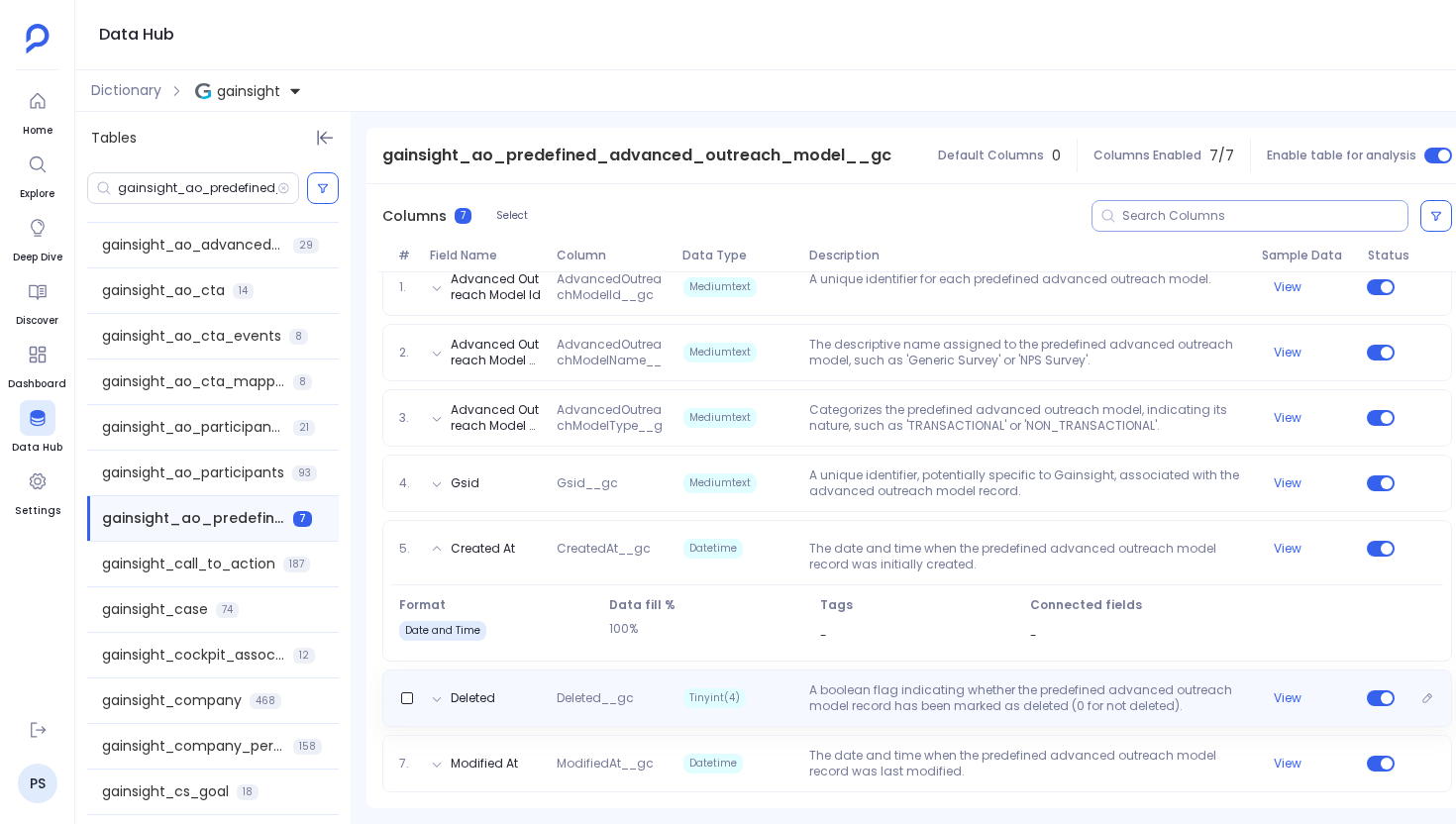 click on "Deleted Deleted__gc Tinyint(4) A boolean flag indicating whether the predefined advanced outreach model record has been marked as deleted (0 for not deleted). View" at bounding box center (917, 698) 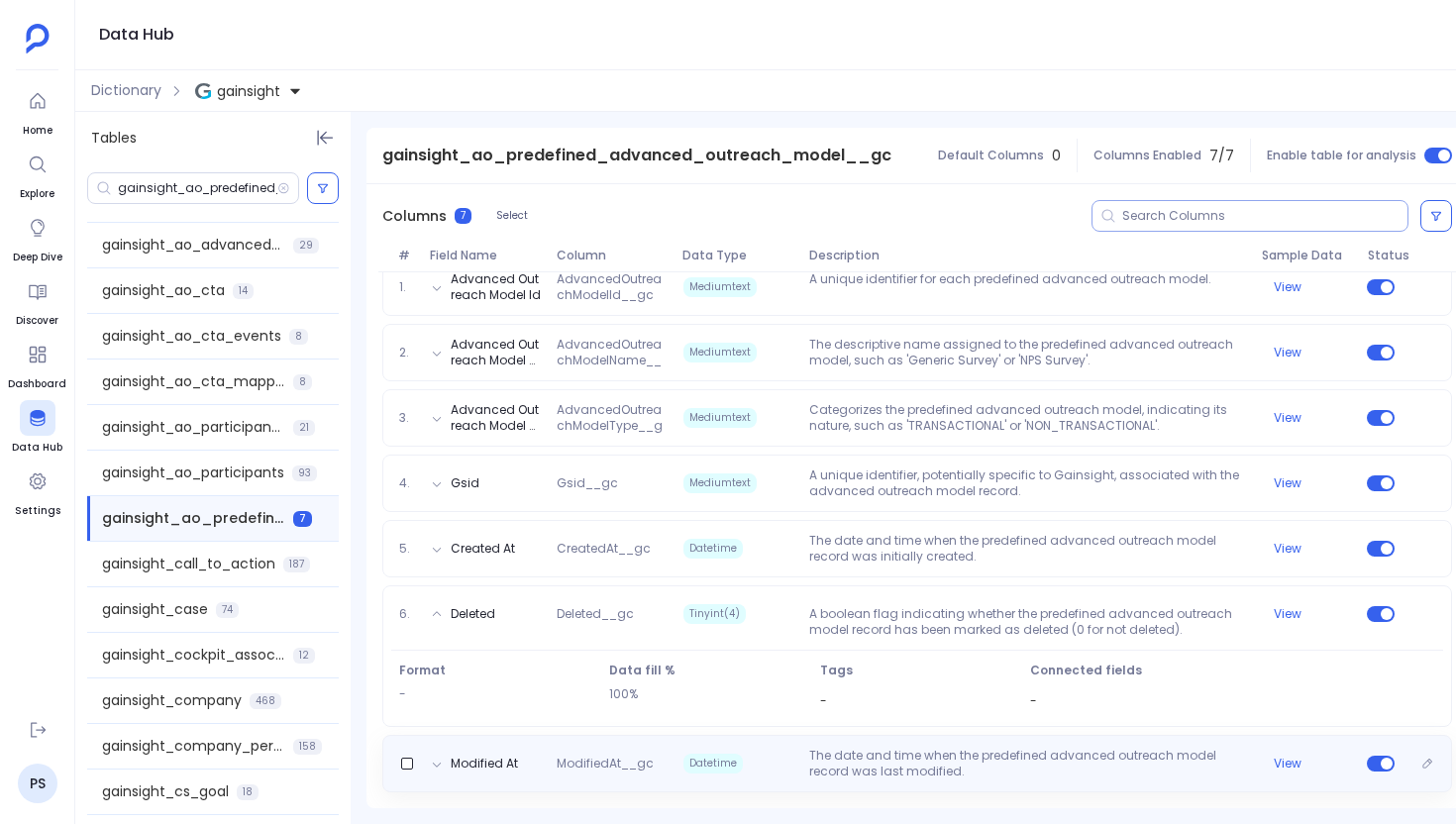 click on "The date and time when the predefined advanced outreach model record was last modified." at bounding box center [1027, 764] 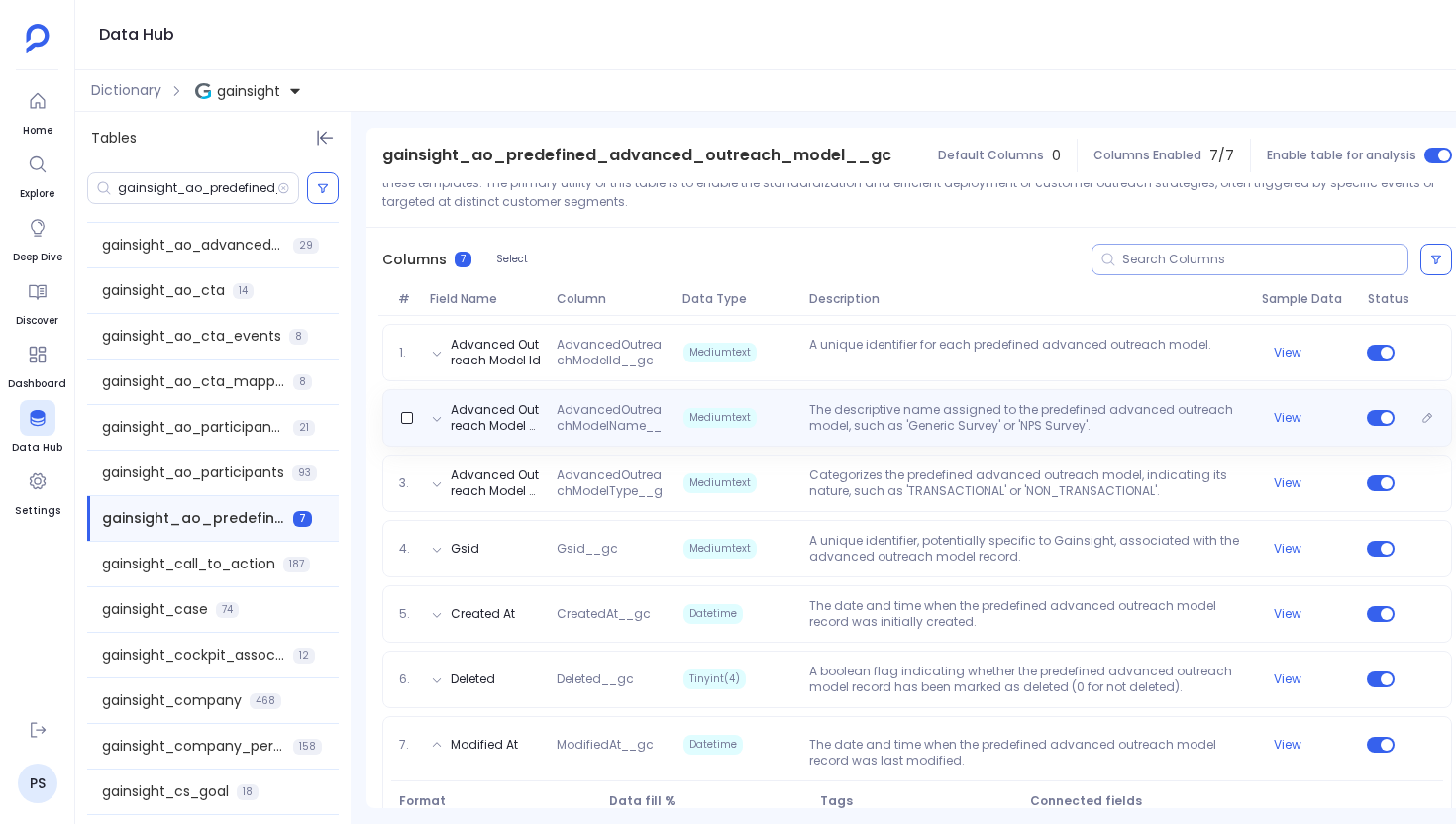 scroll, scrollTop: 167, scrollLeft: 0, axis: vertical 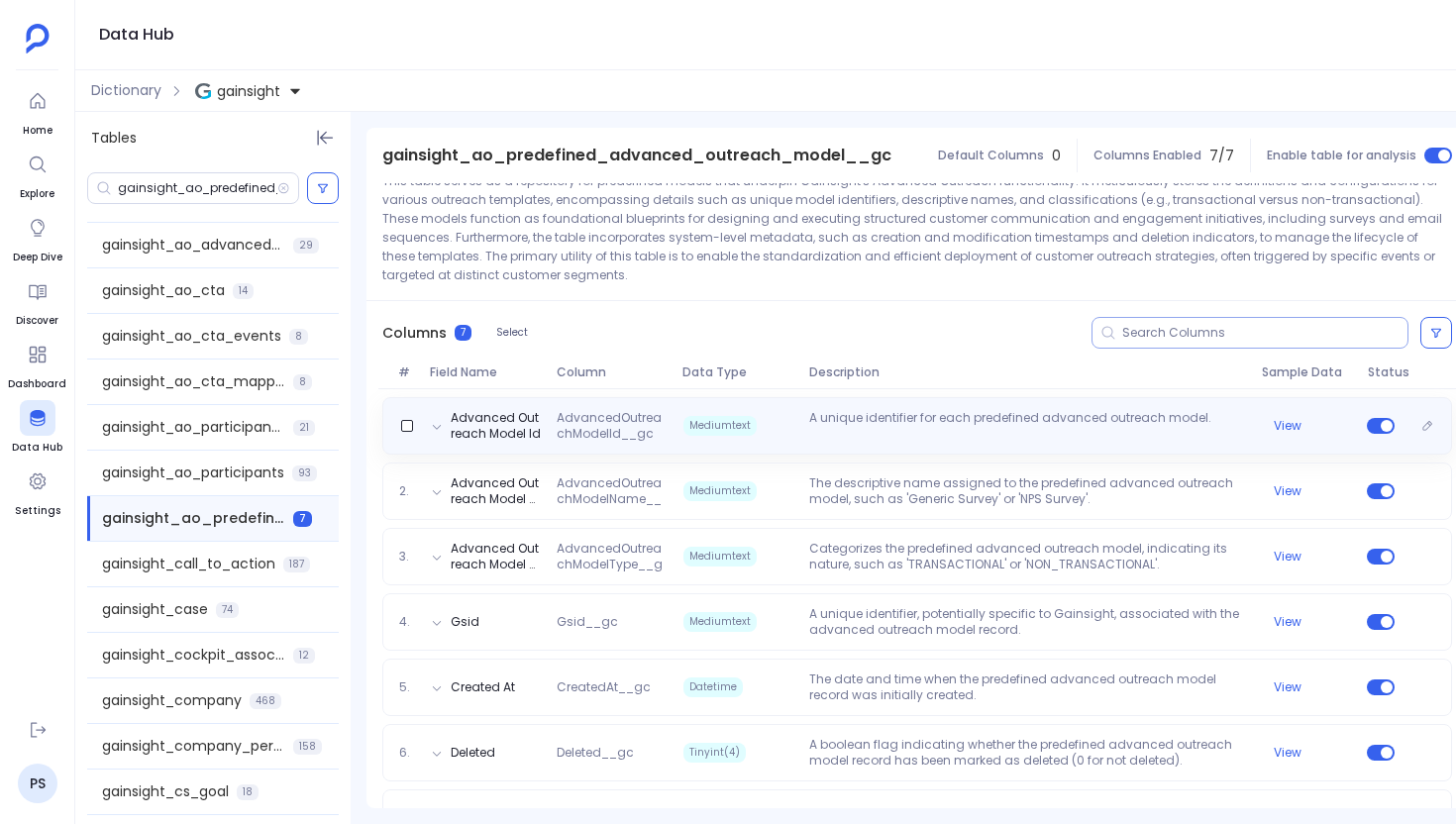 click on "AdvancedOutreachModelId__gc" at bounding box center [611, 426] 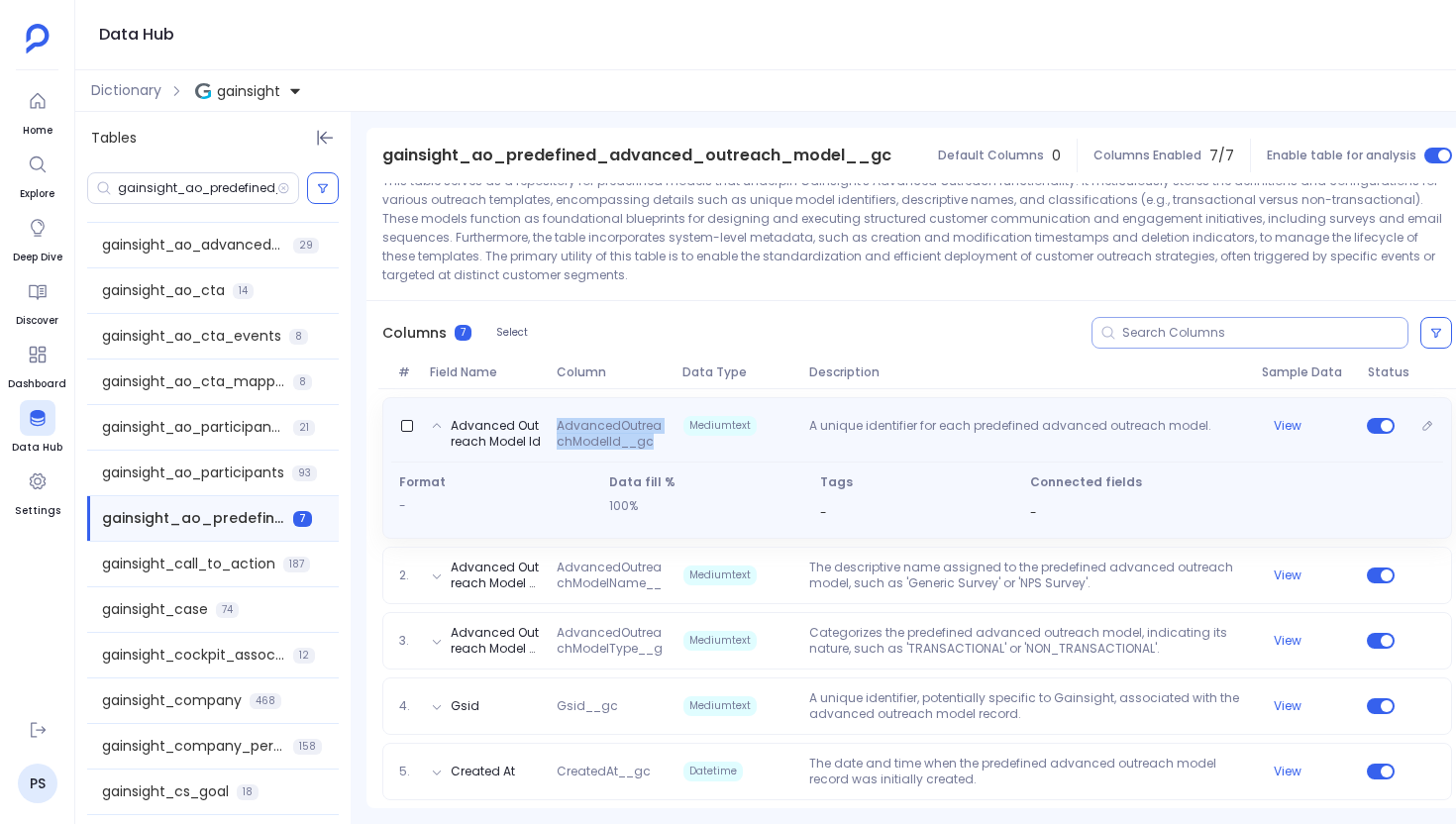 drag, startPoint x: 643, startPoint y: 441, endPoint x: 551, endPoint y: 432, distance: 92.43917 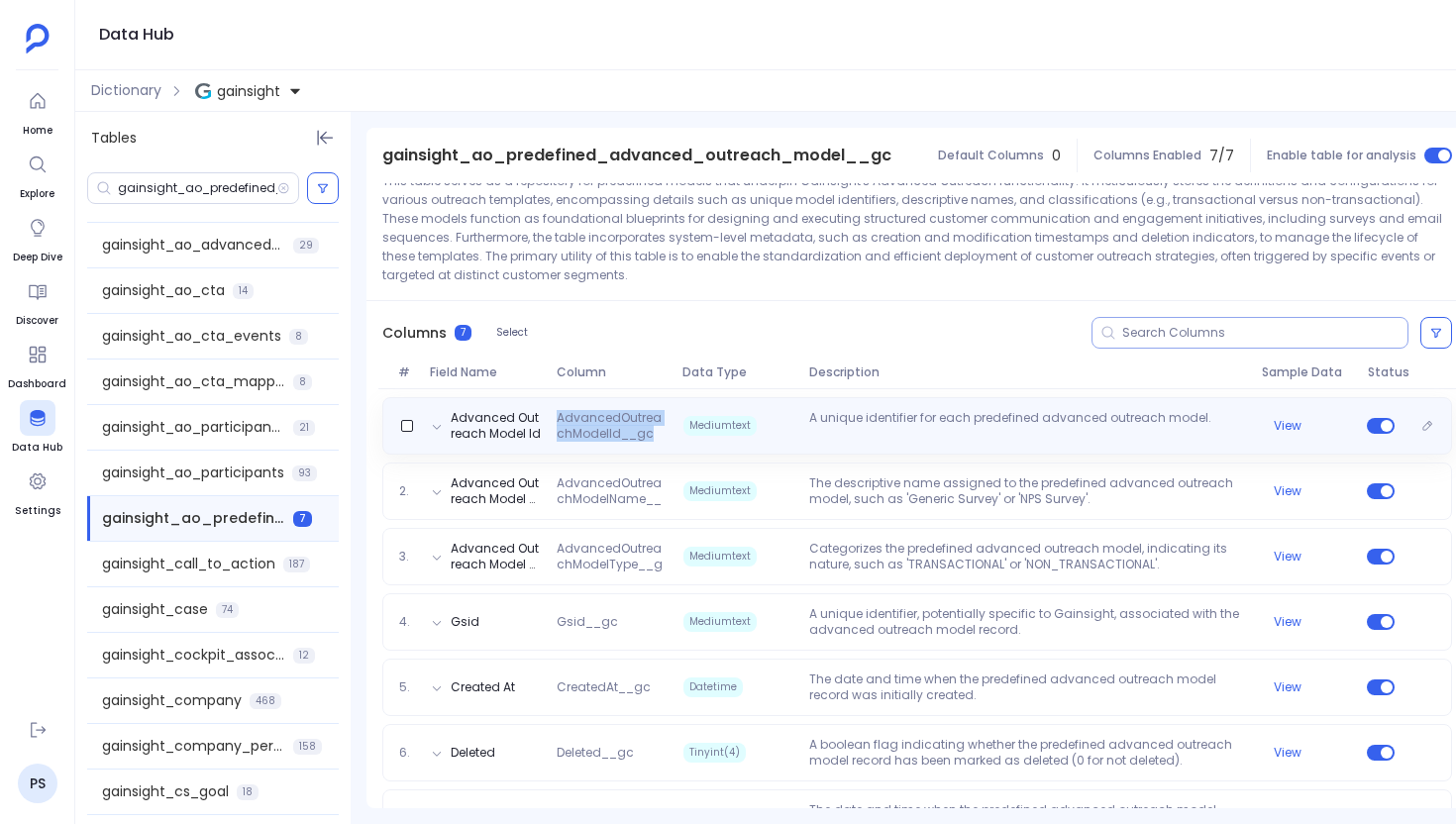 copy on "AdvancedOutreachModelId__gc" 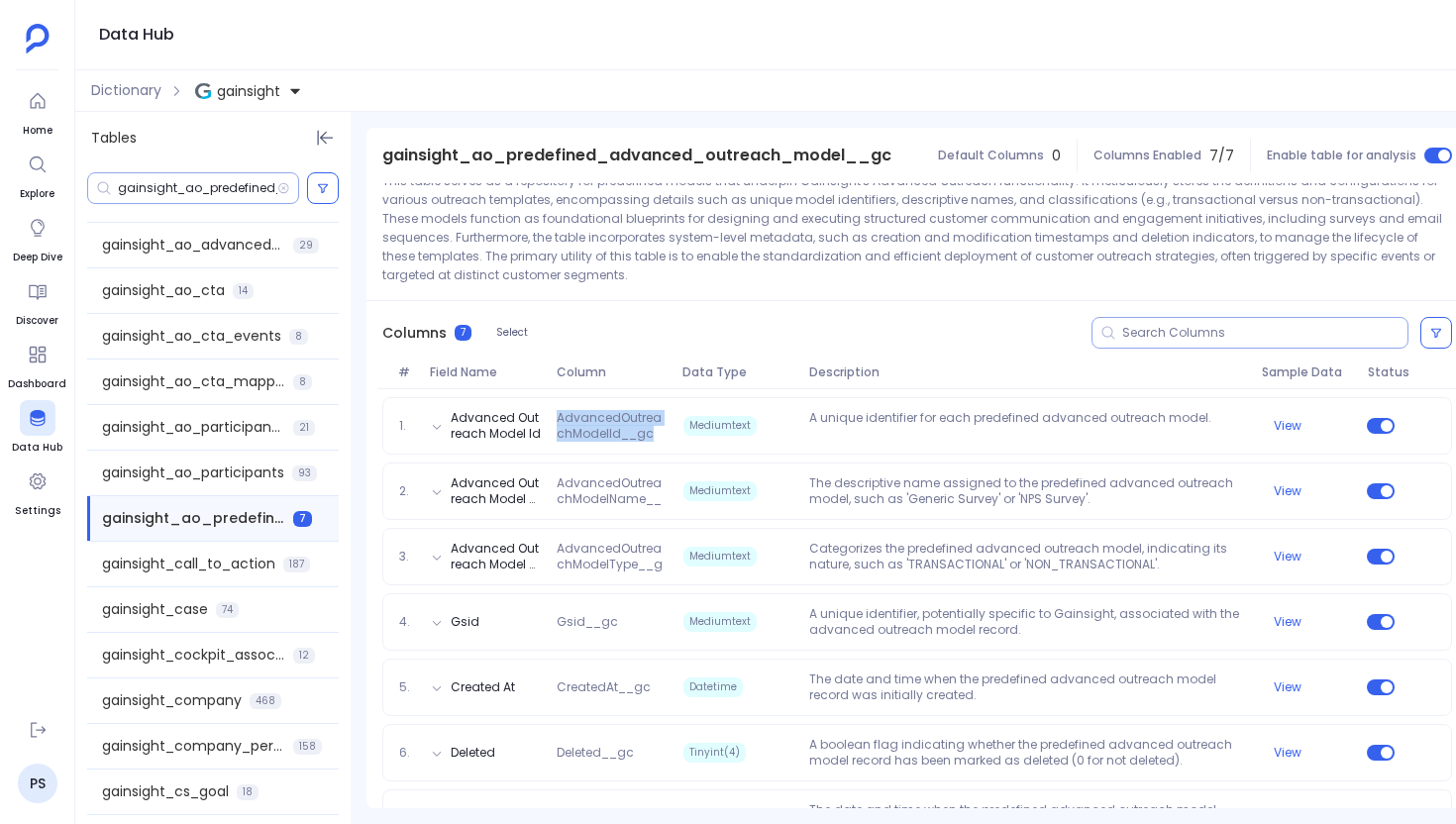 click on "gainsight_ao_predefined_advanced_outreach_model__gc" at bounding box center [197, 188] 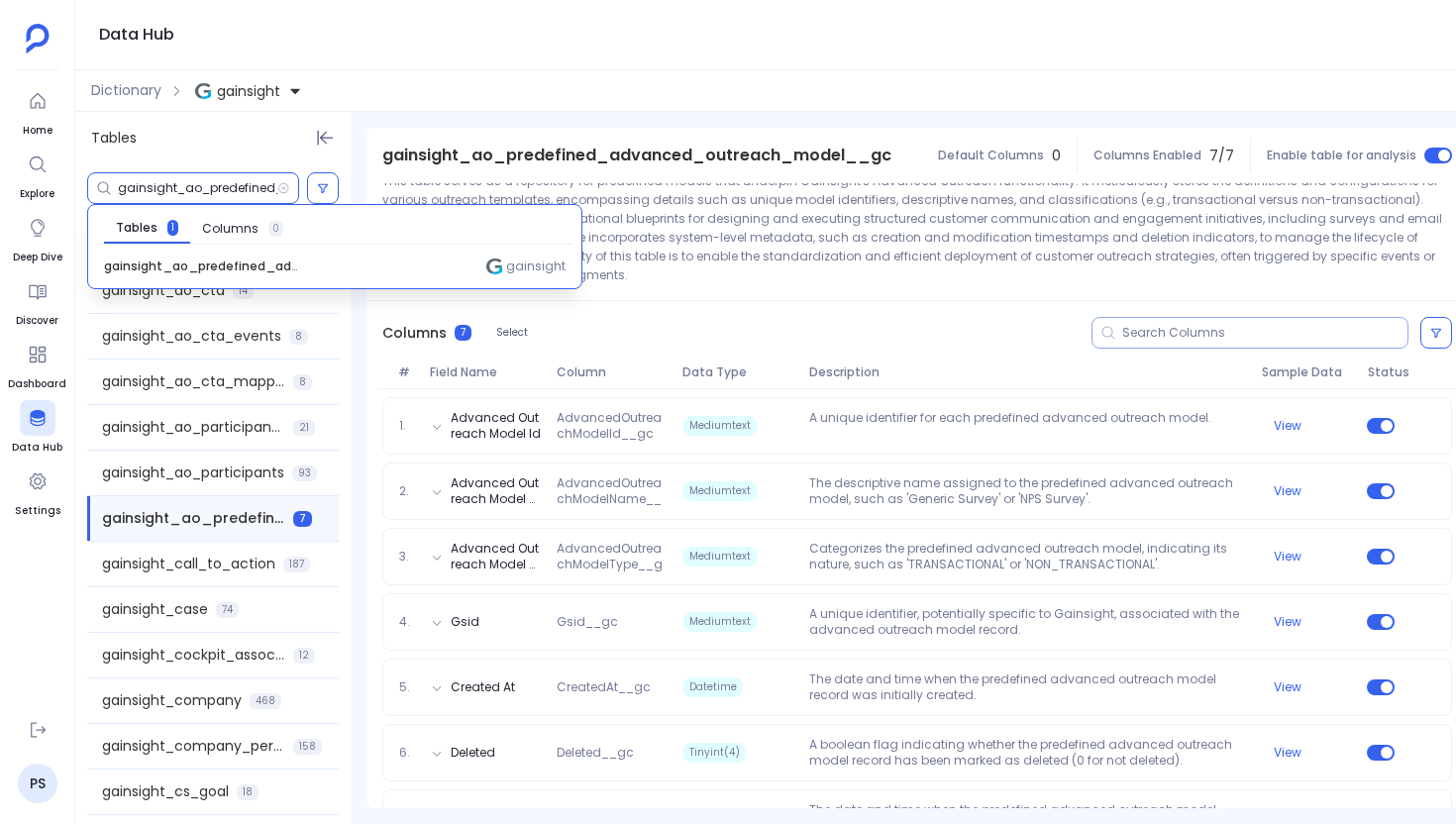 click on "gainsight_ao_predefined_advanced_outreach_model__gc" at bounding box center [197, 188] 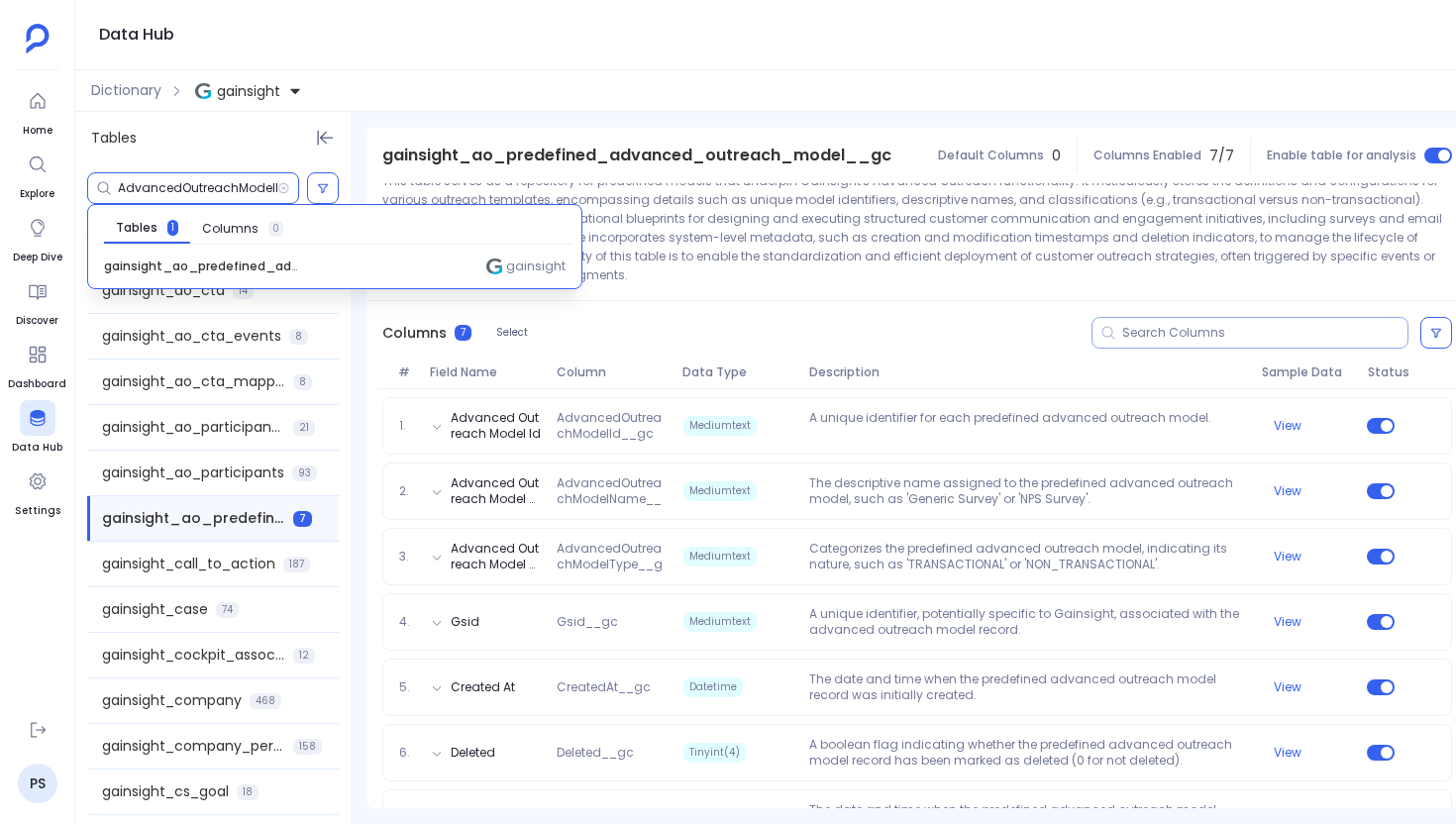 scroll, scrollTop: 0, scrollLeft: 37, axis: horizontal 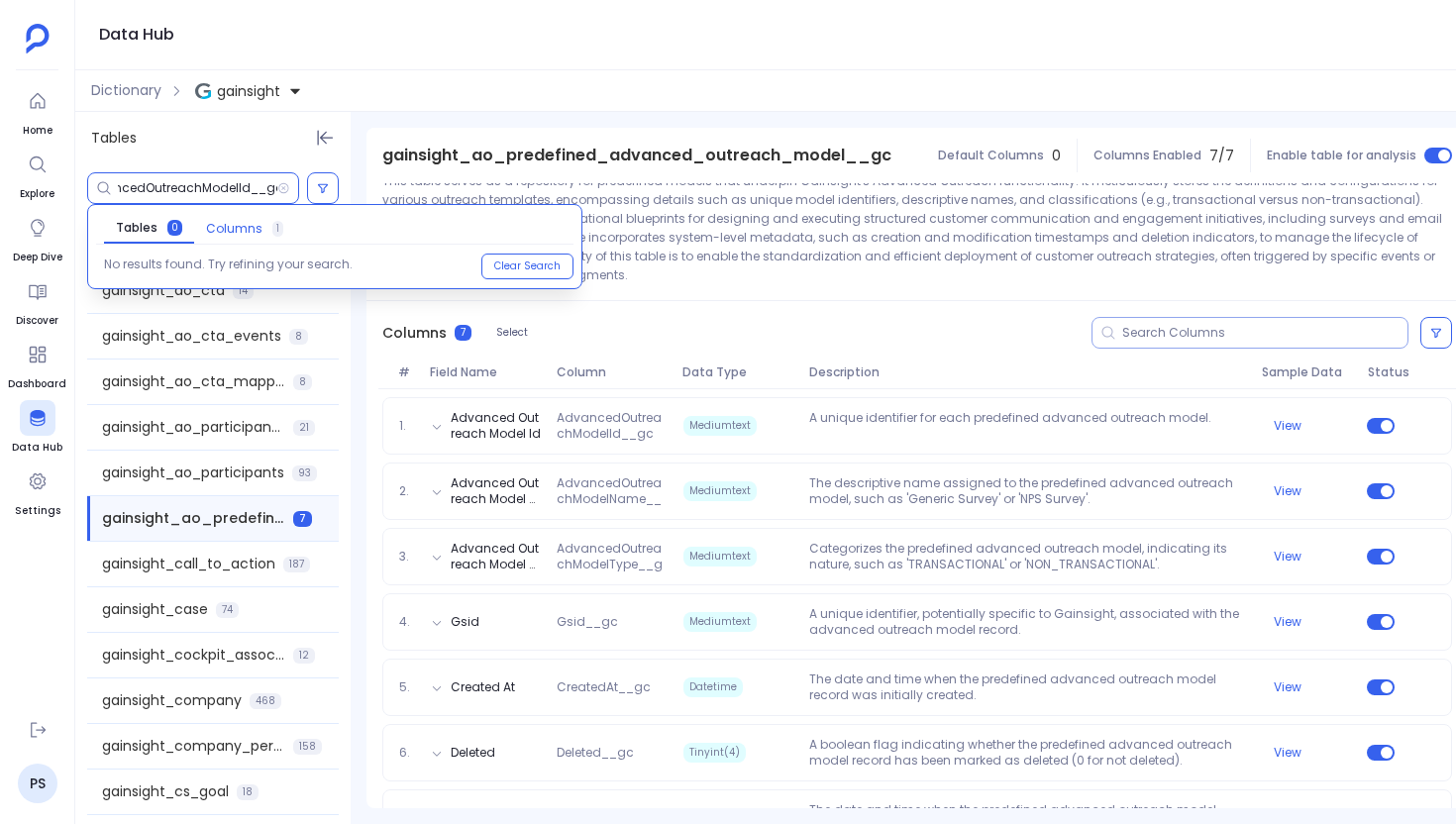 click on "Columns" at bounding box center [234, 229] 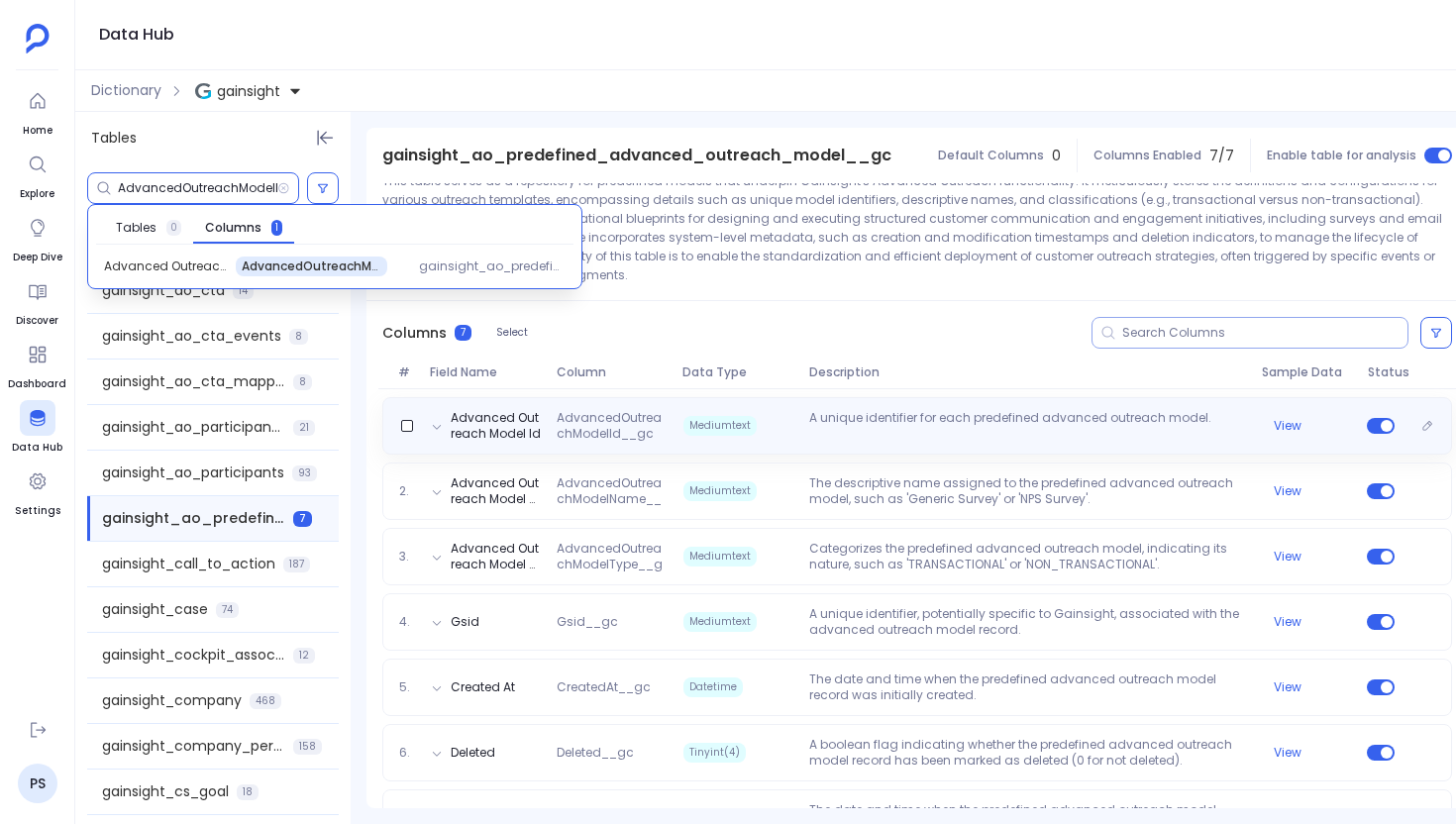 drag, startPoint x: 538, startPoint y: 433, endPoint x: 448, endPoint y: 412, distance: 92.41753 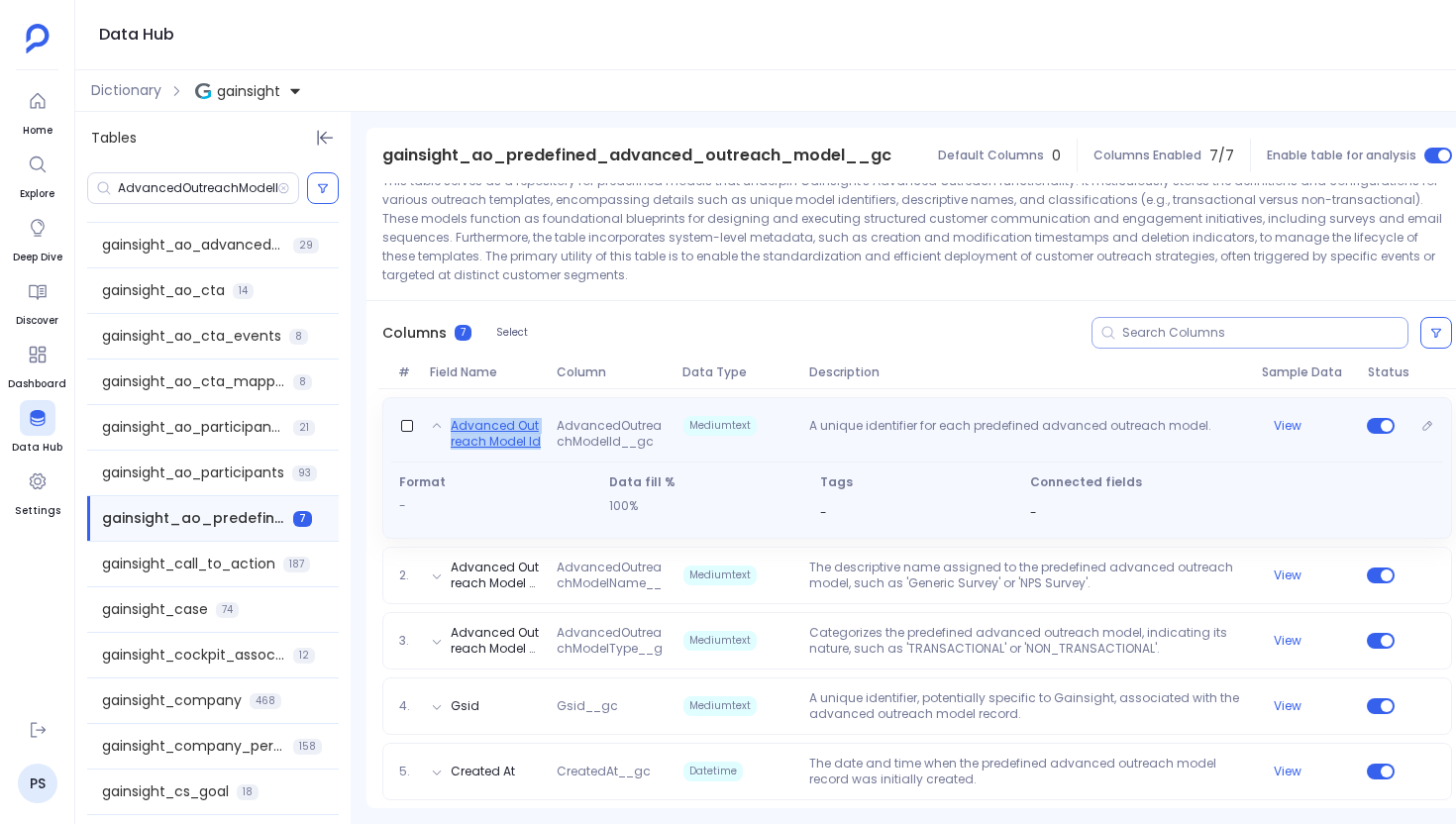 drag, startPoint x: 450, startPoint y: 412, endPoint x: 531, endPoint y: 449, distance: 89.050547 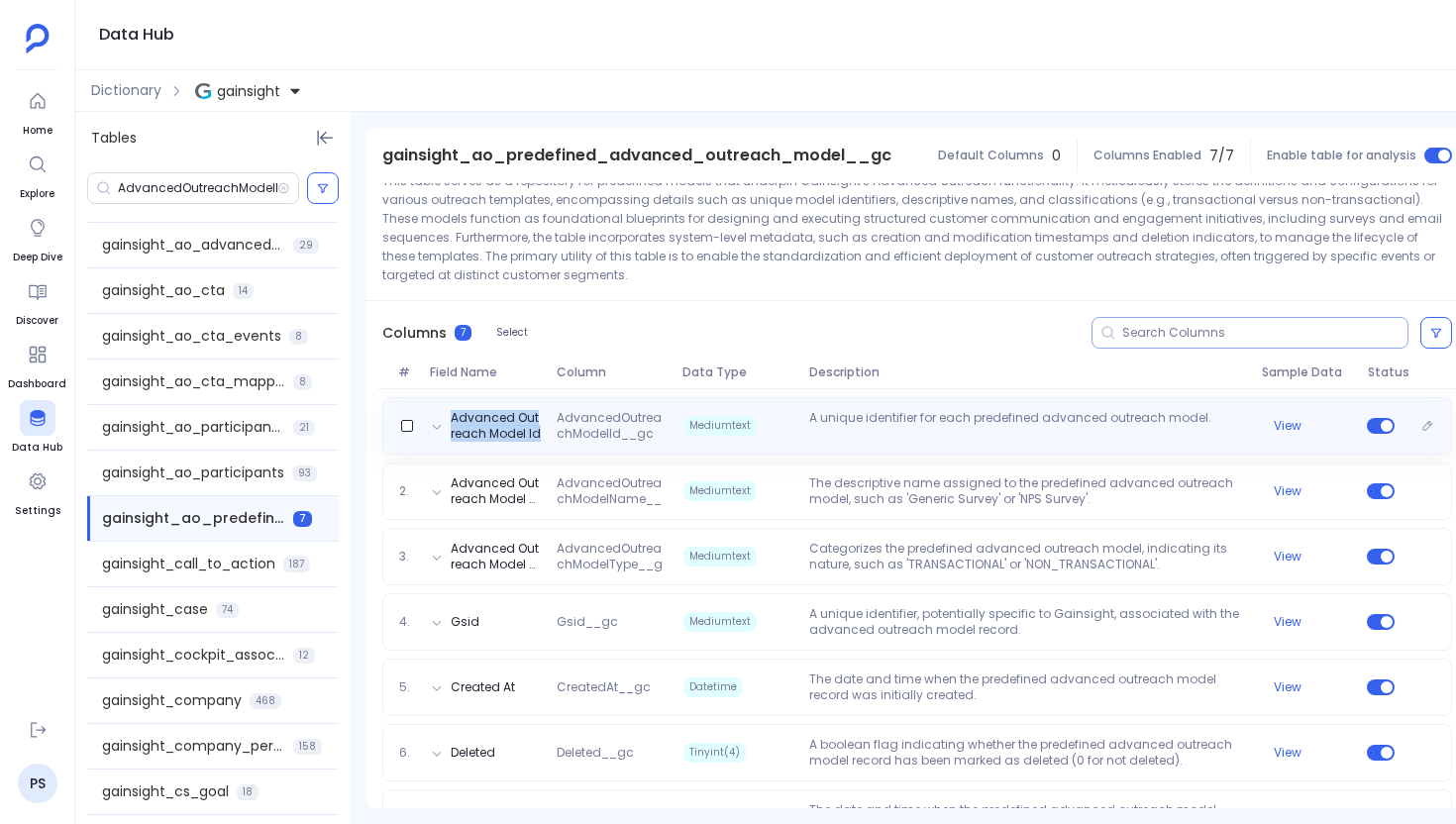 copy on "Advanced Outreach Model Id" 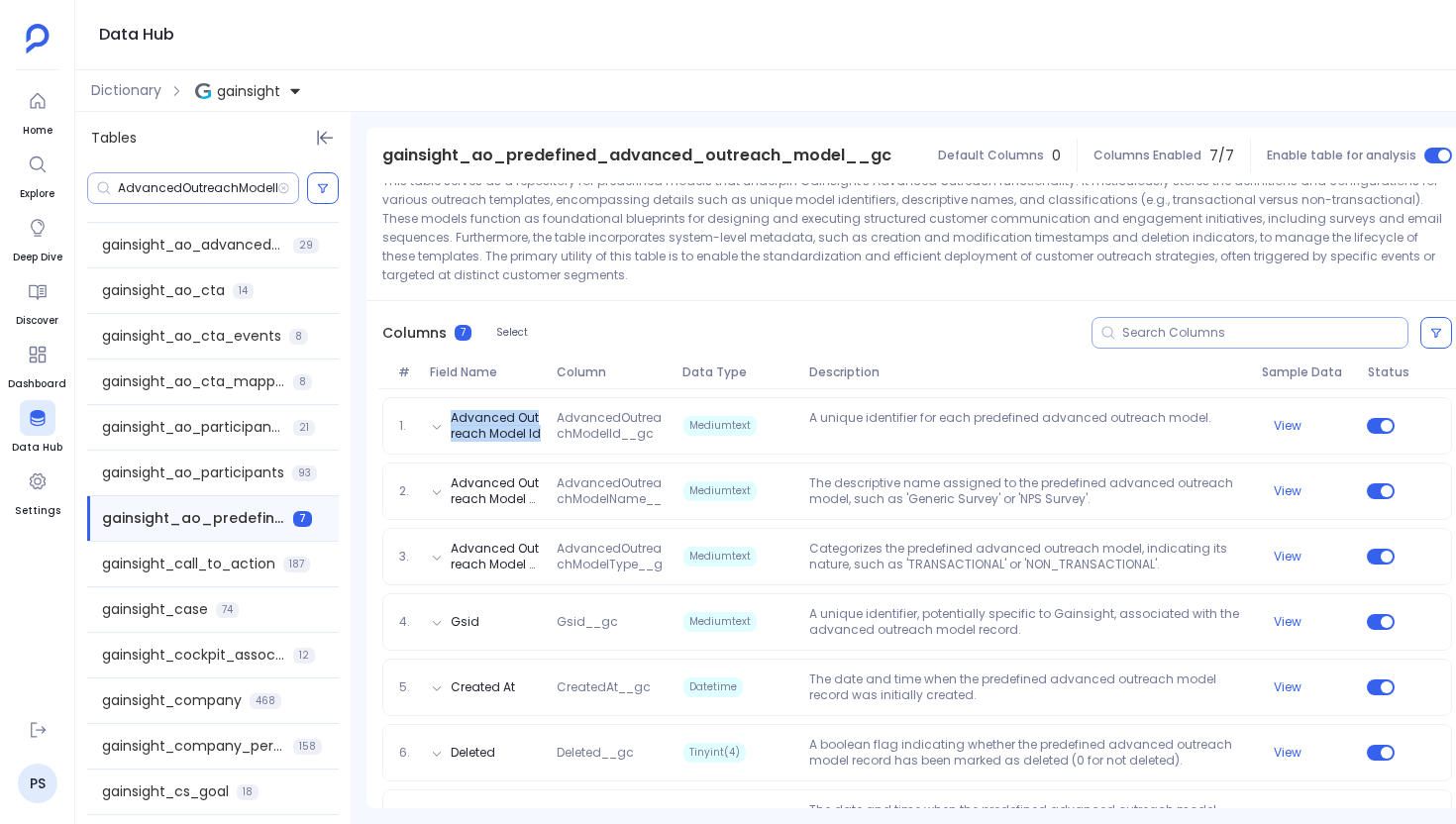 click on "AdvancedOutreachModelId__gc" at bounding box center (197, 188) 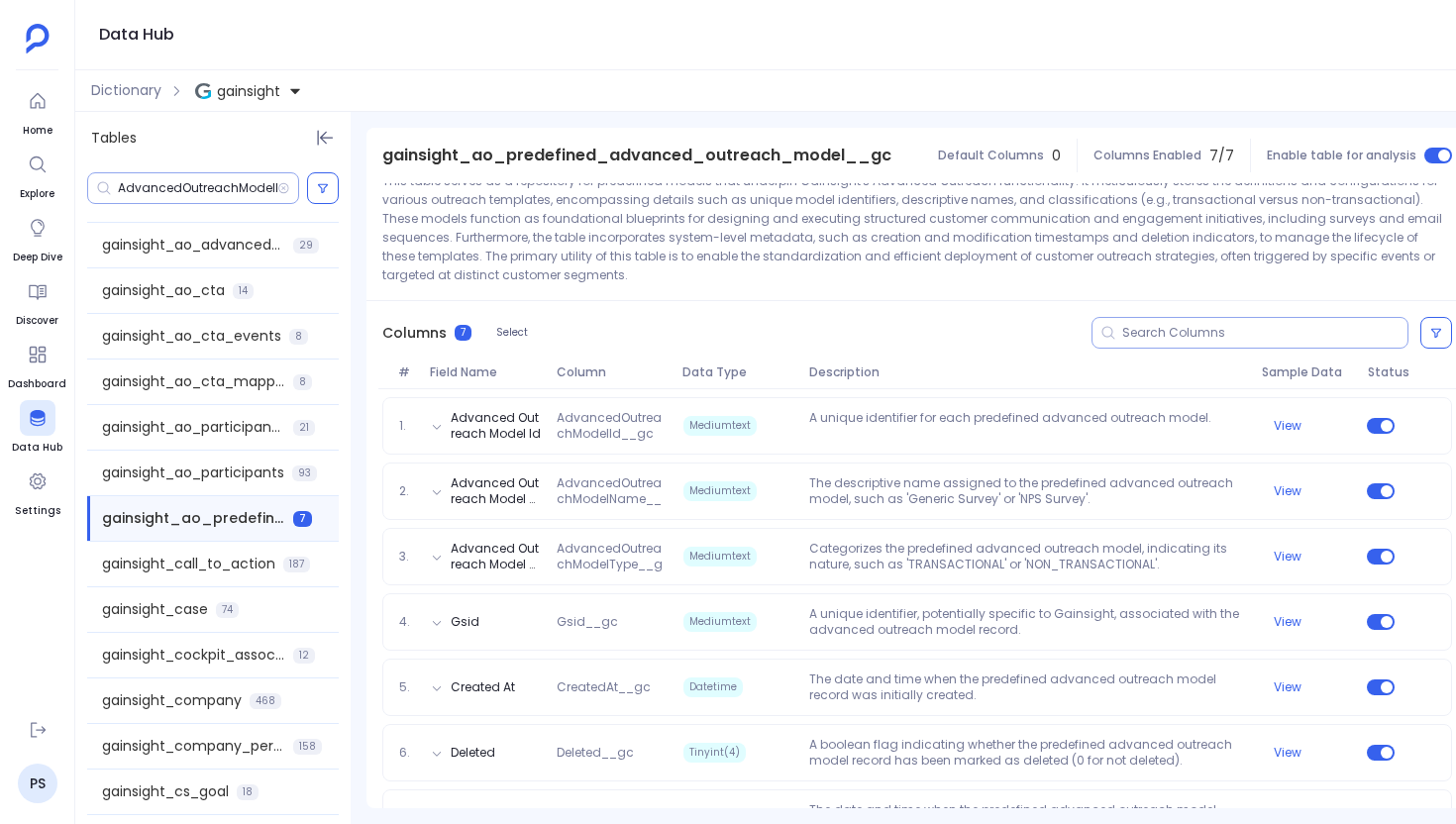 click on "AdvancedOutreachModelId__gc" at bounding box center [197, 188] 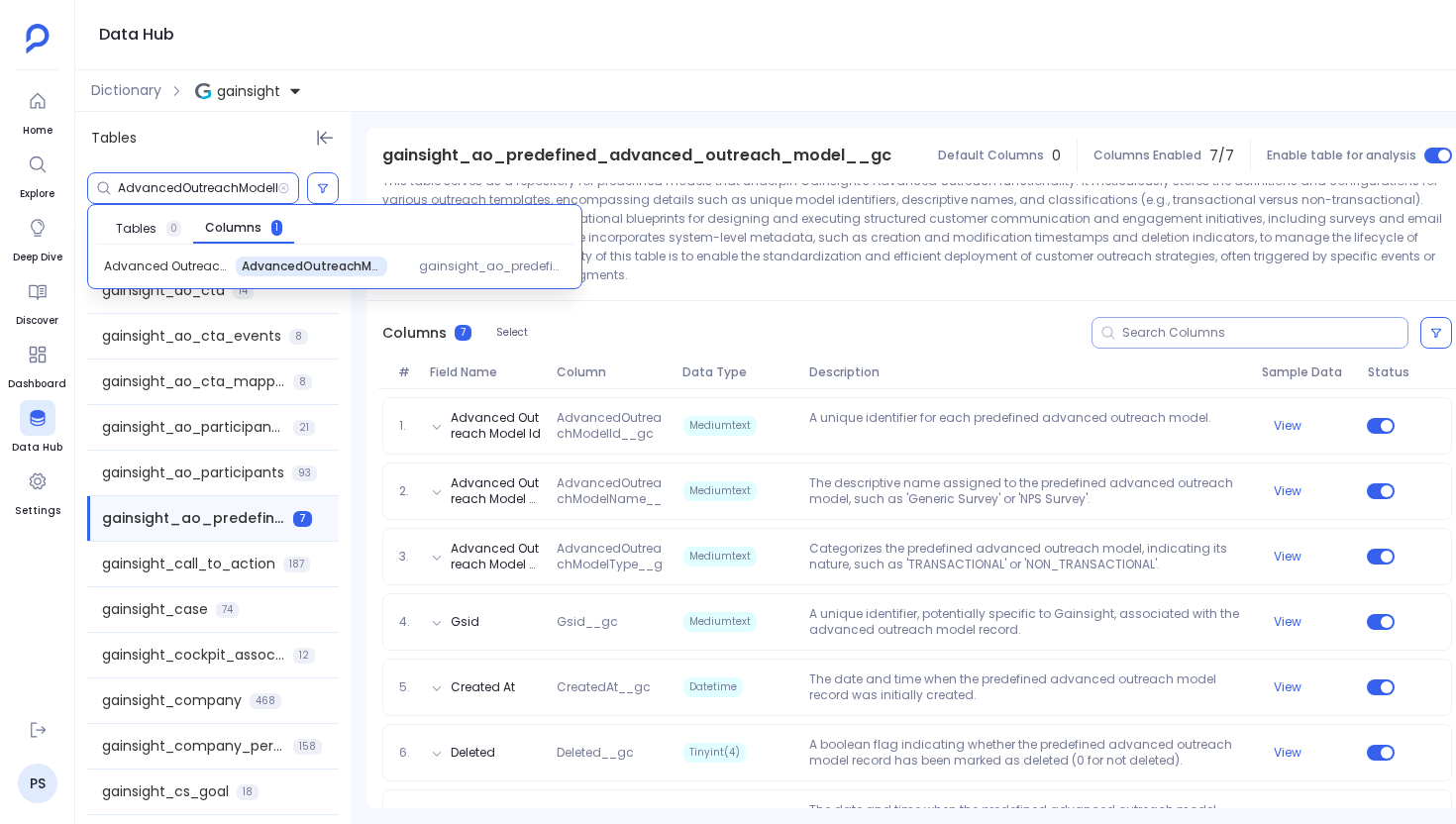 click on "AdvancedOutreachModelId__gc" at bounding box center [197, 188] 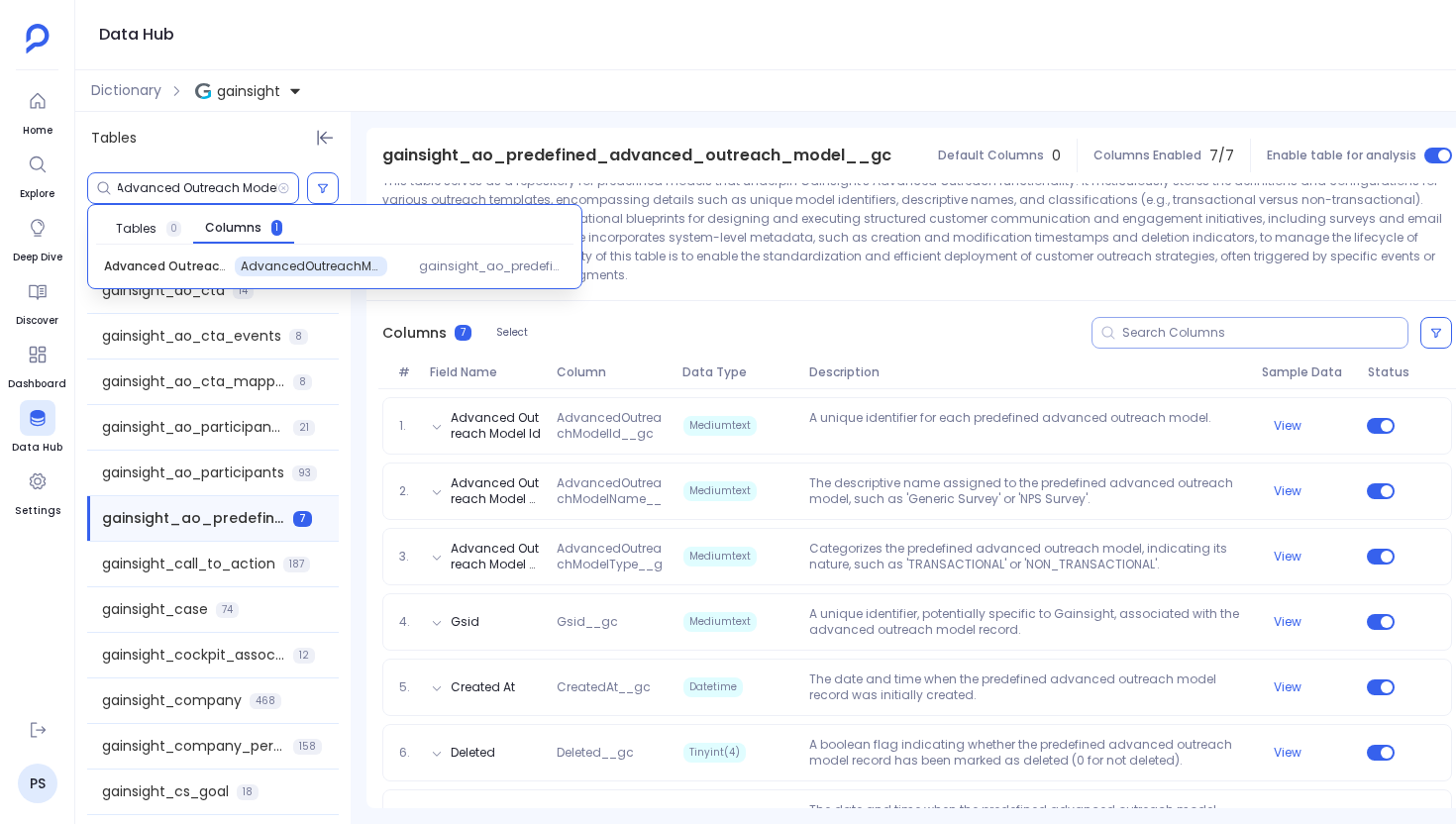 scroll, scrollTop: 0, scrollLeft: 0, axis: both 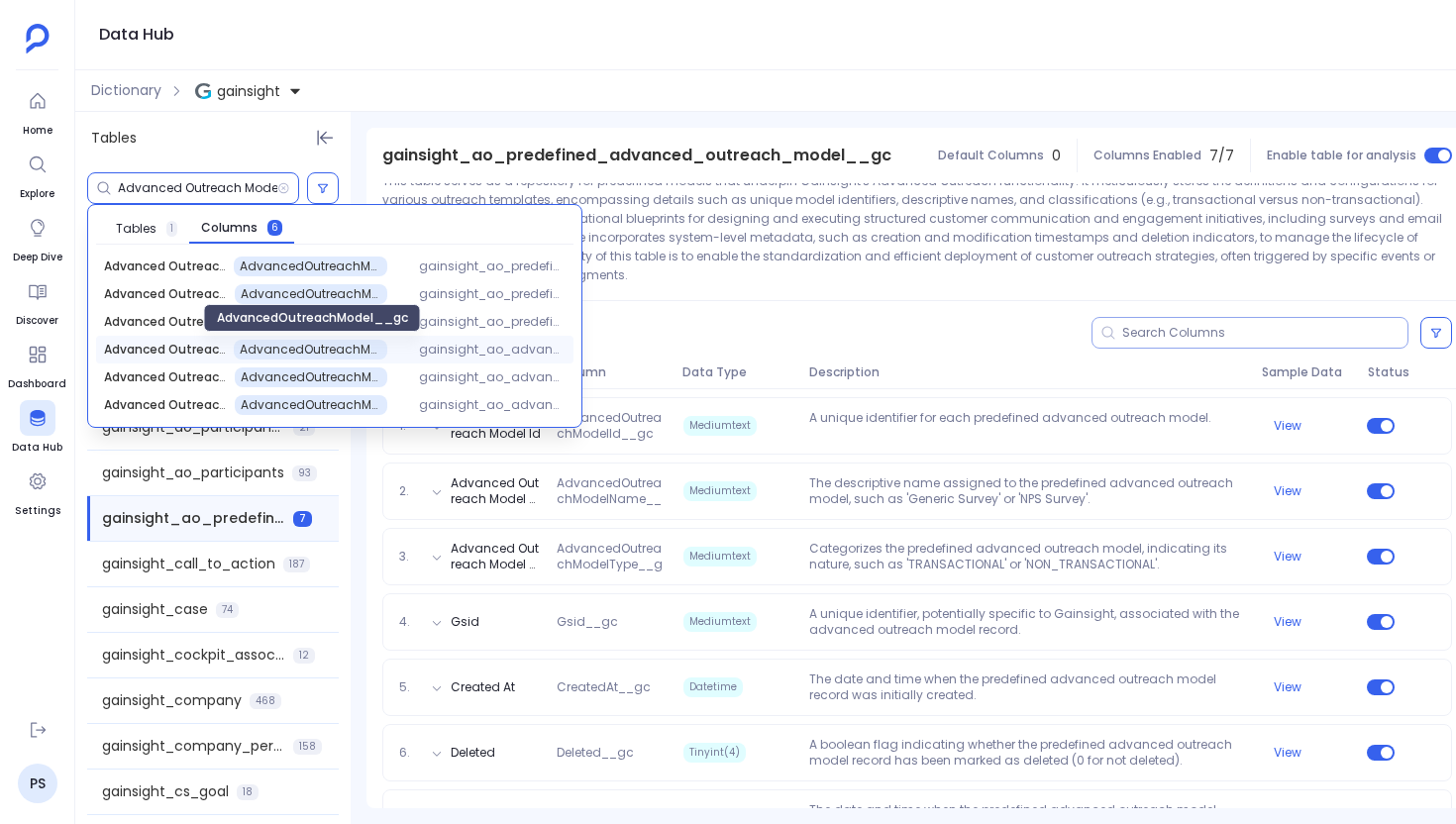click on "AdvancedOutreachModel__gc" at bounding box center [310, 350] 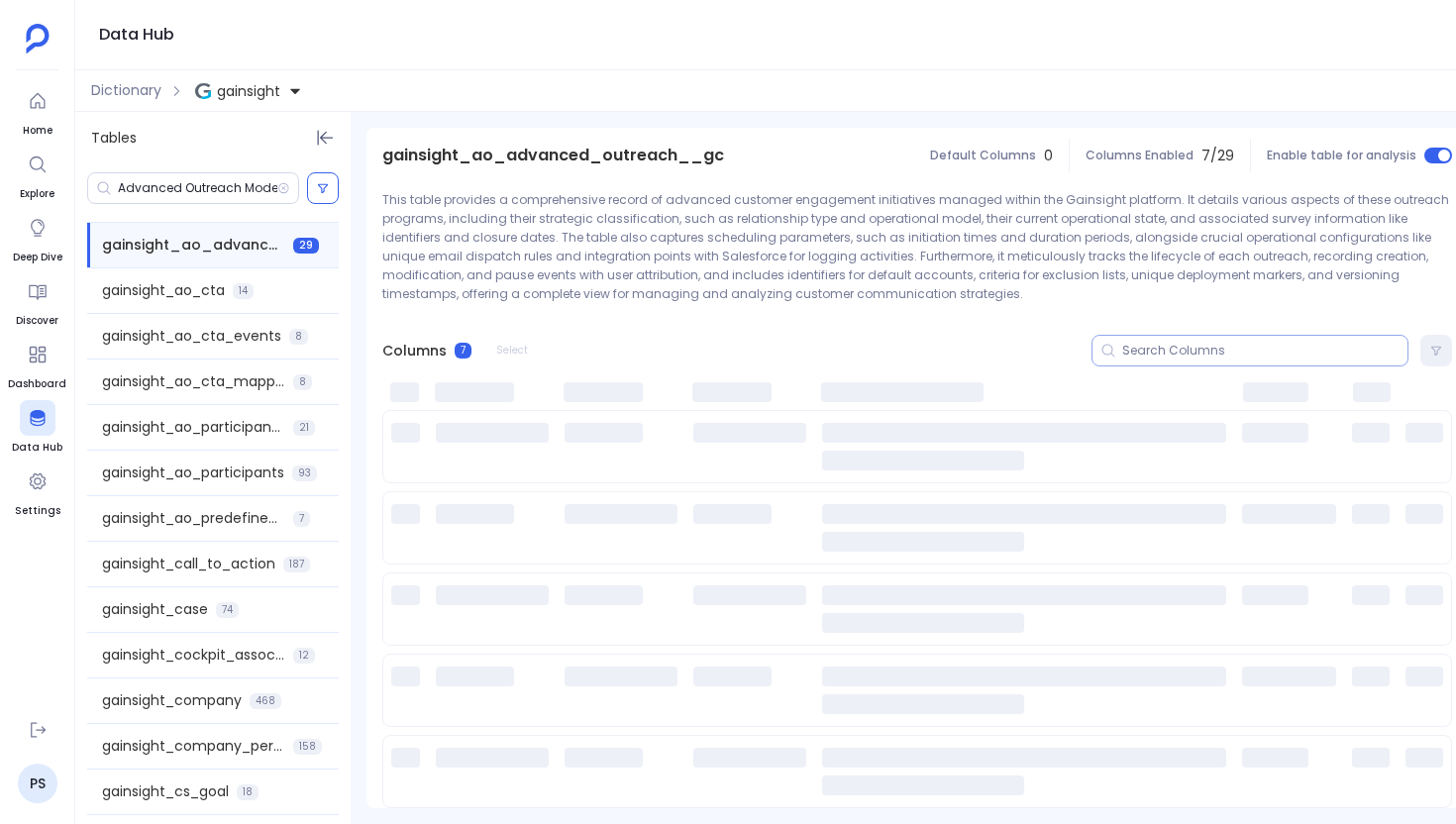scroll, scrollTop: 29, scrollLeft: 0, axis: vertical 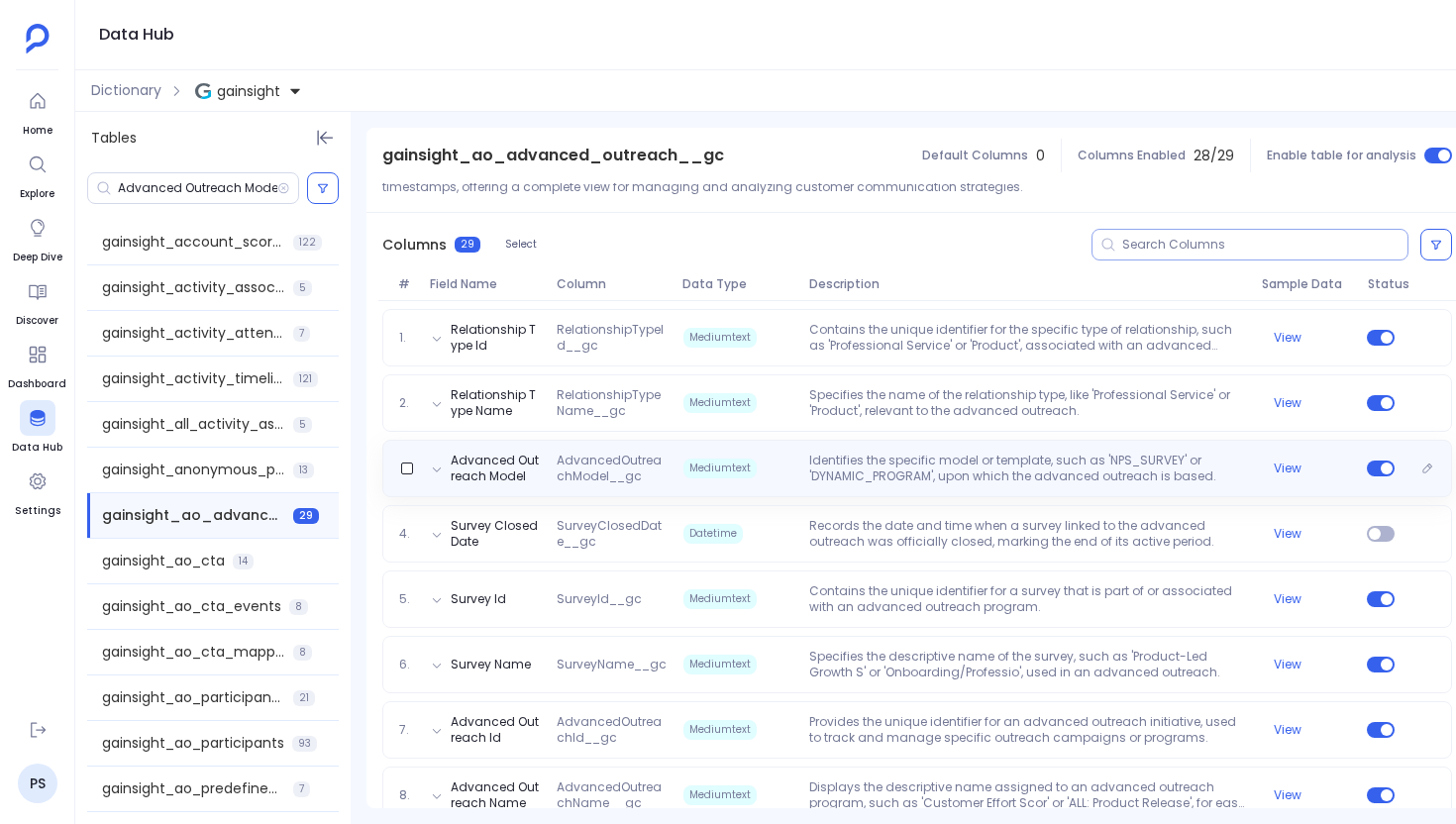 click on "Identifies the specific model or template, such as 'NPS_SURVEY' or 'DYNAMIC_PROGRAM', upon which the advanced outreach is based." at bounding box center (1027, 468) 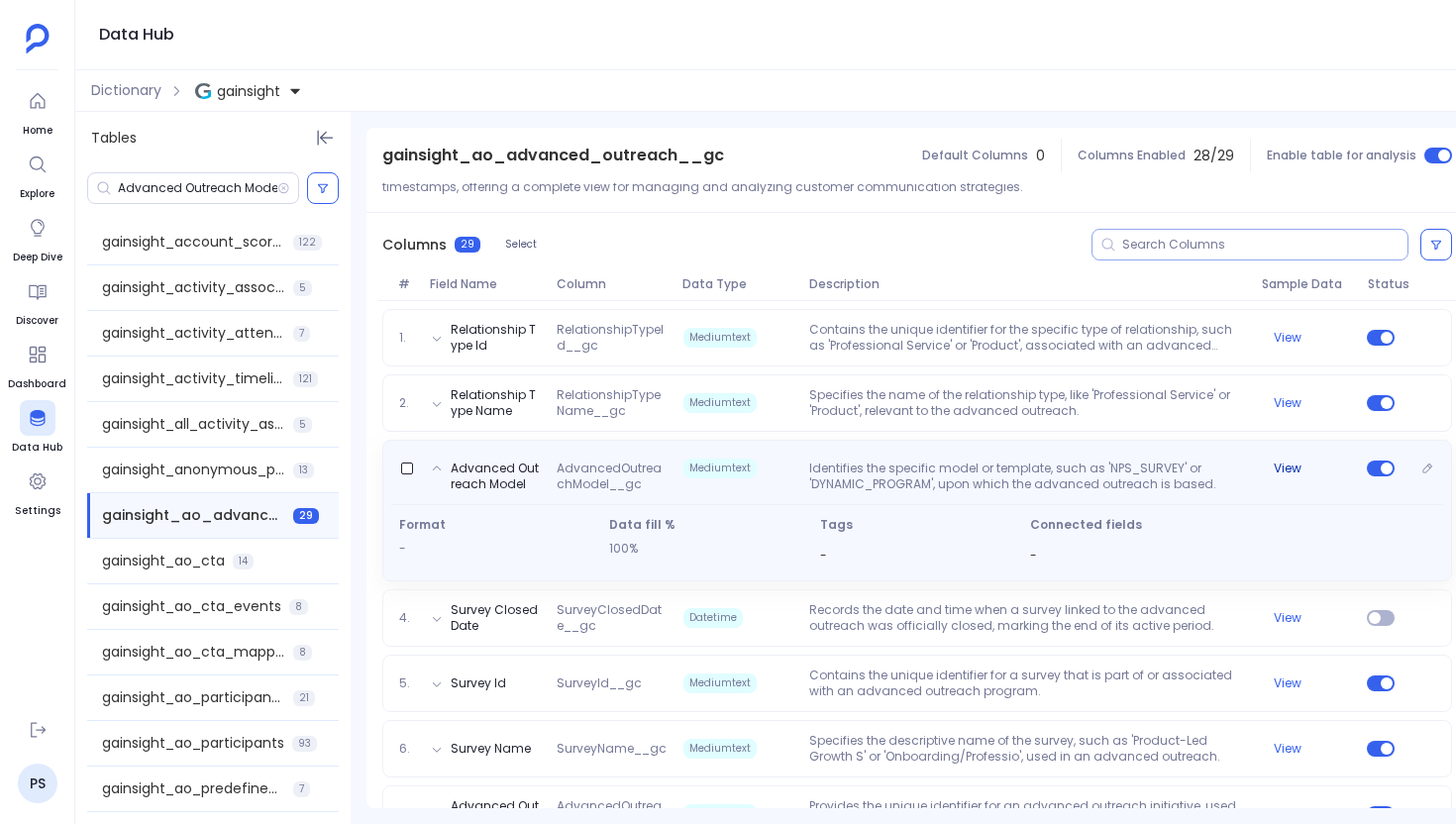 click on "View" at bounding box center [1288, 468] 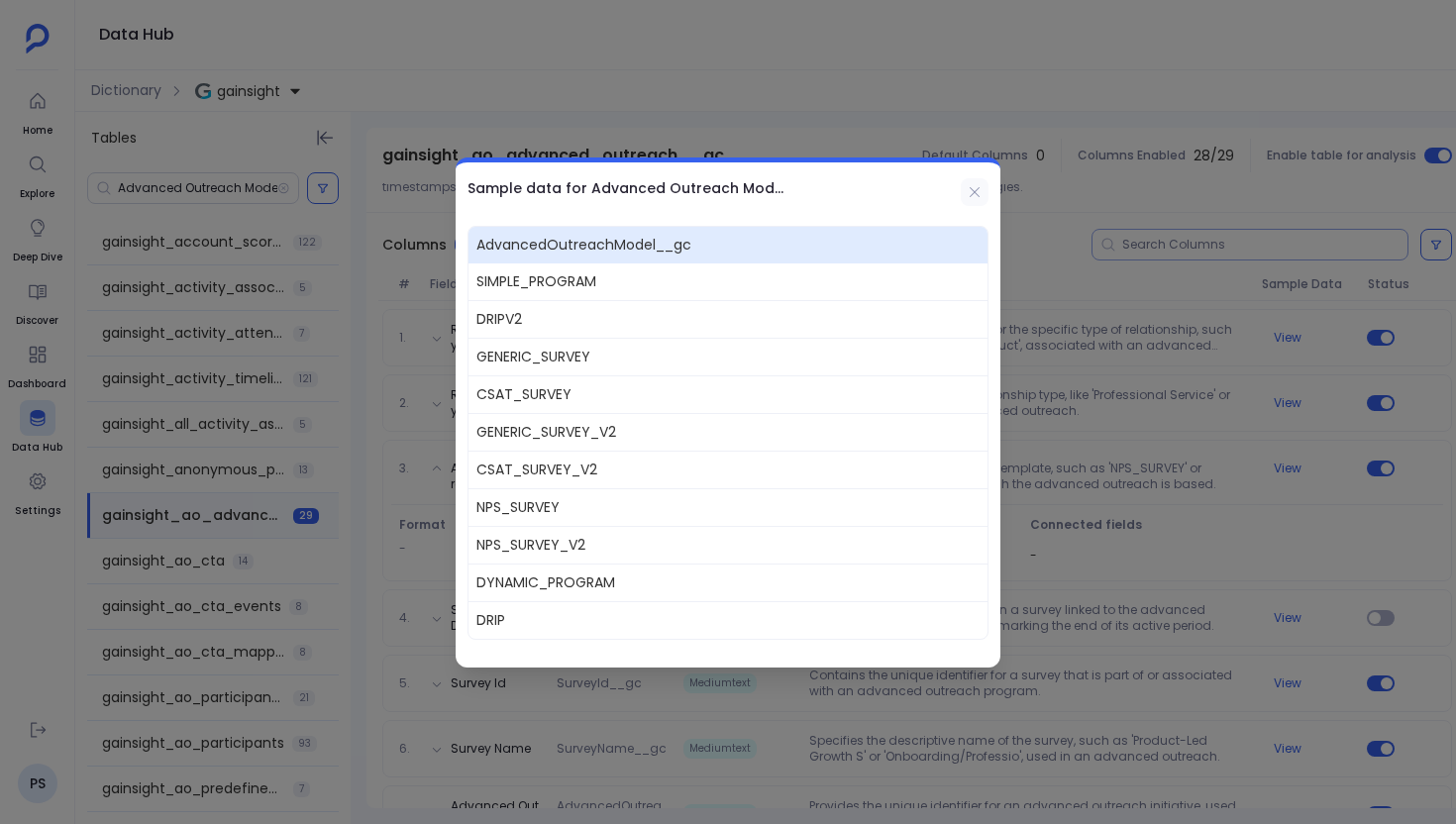 click 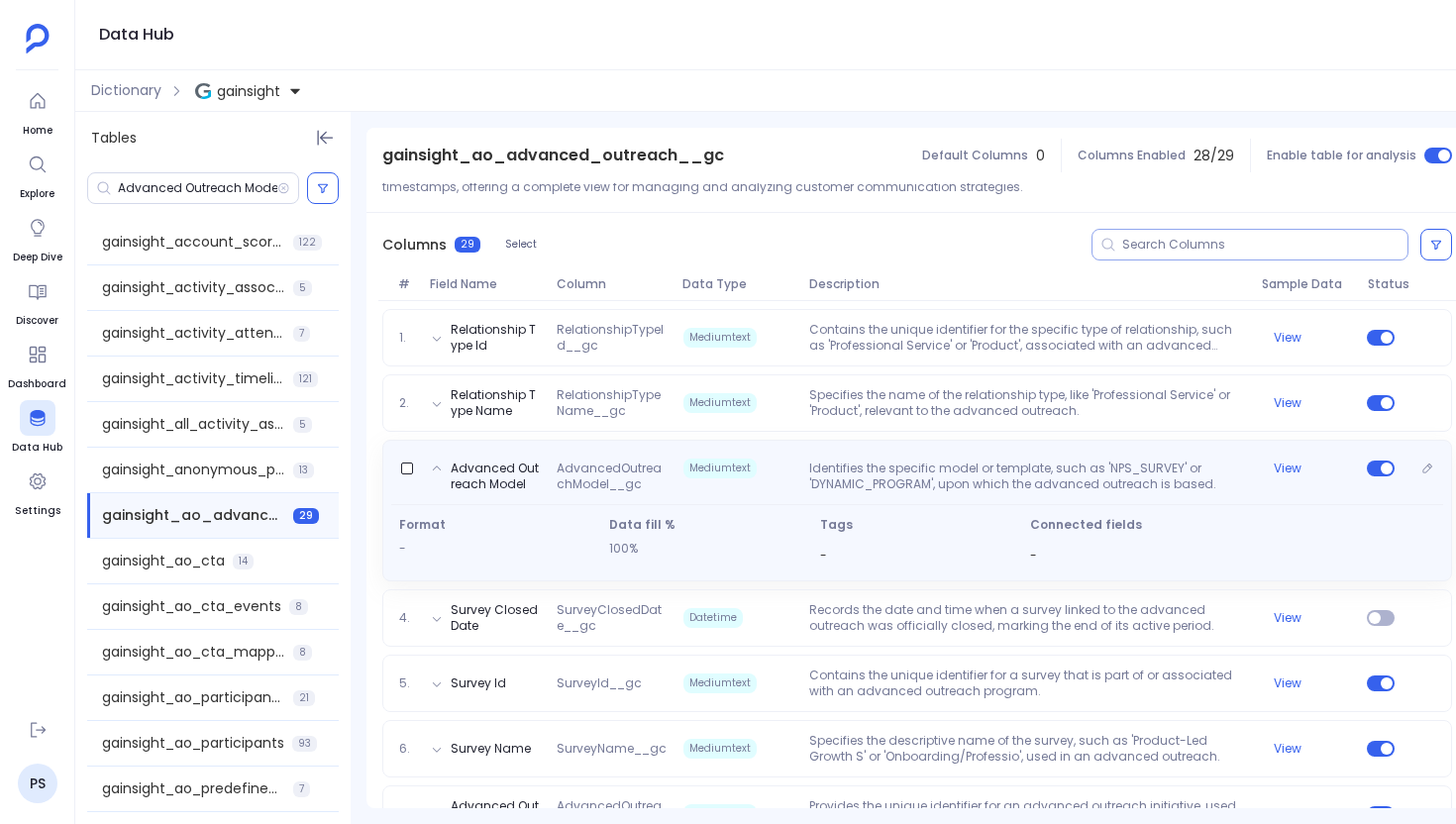 scroll, scrollTop: 254, scrollLeft: 0, axis: vertical 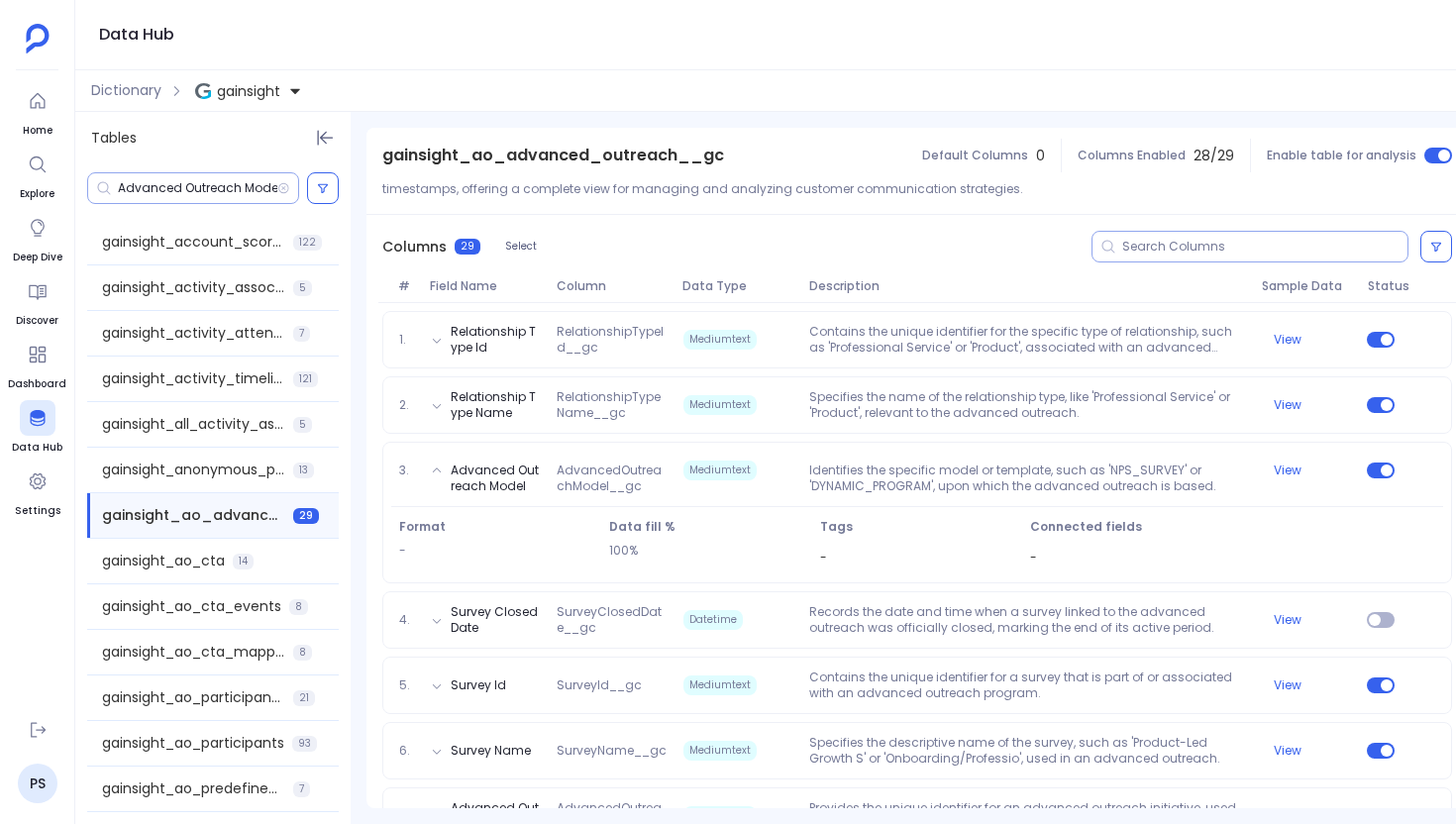 click on "Advanced Outreach Model" at bounding box center [197, 188] 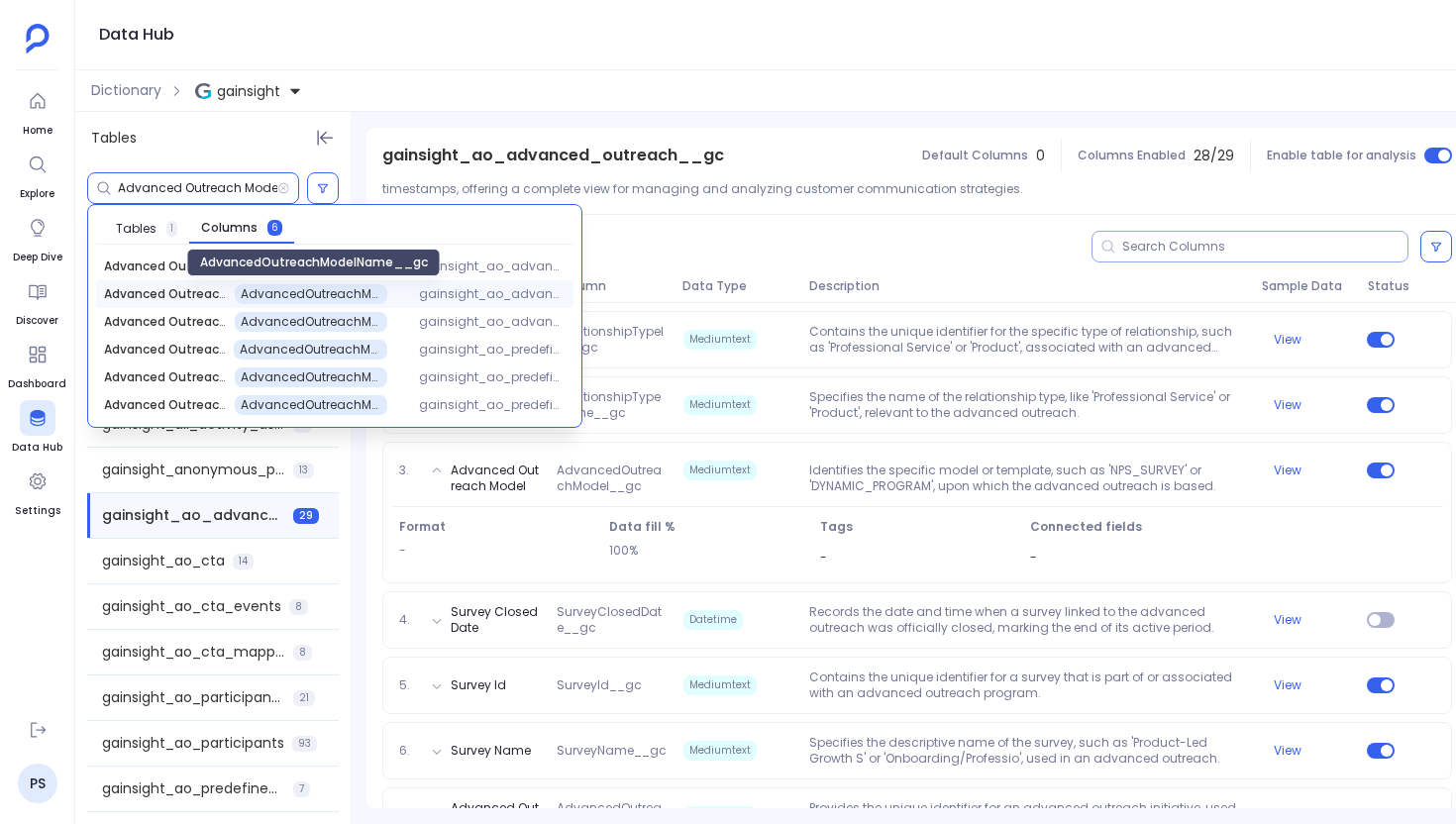 click on "AdvancedOutreachModelName__gc" at bounding box center [311, 294] 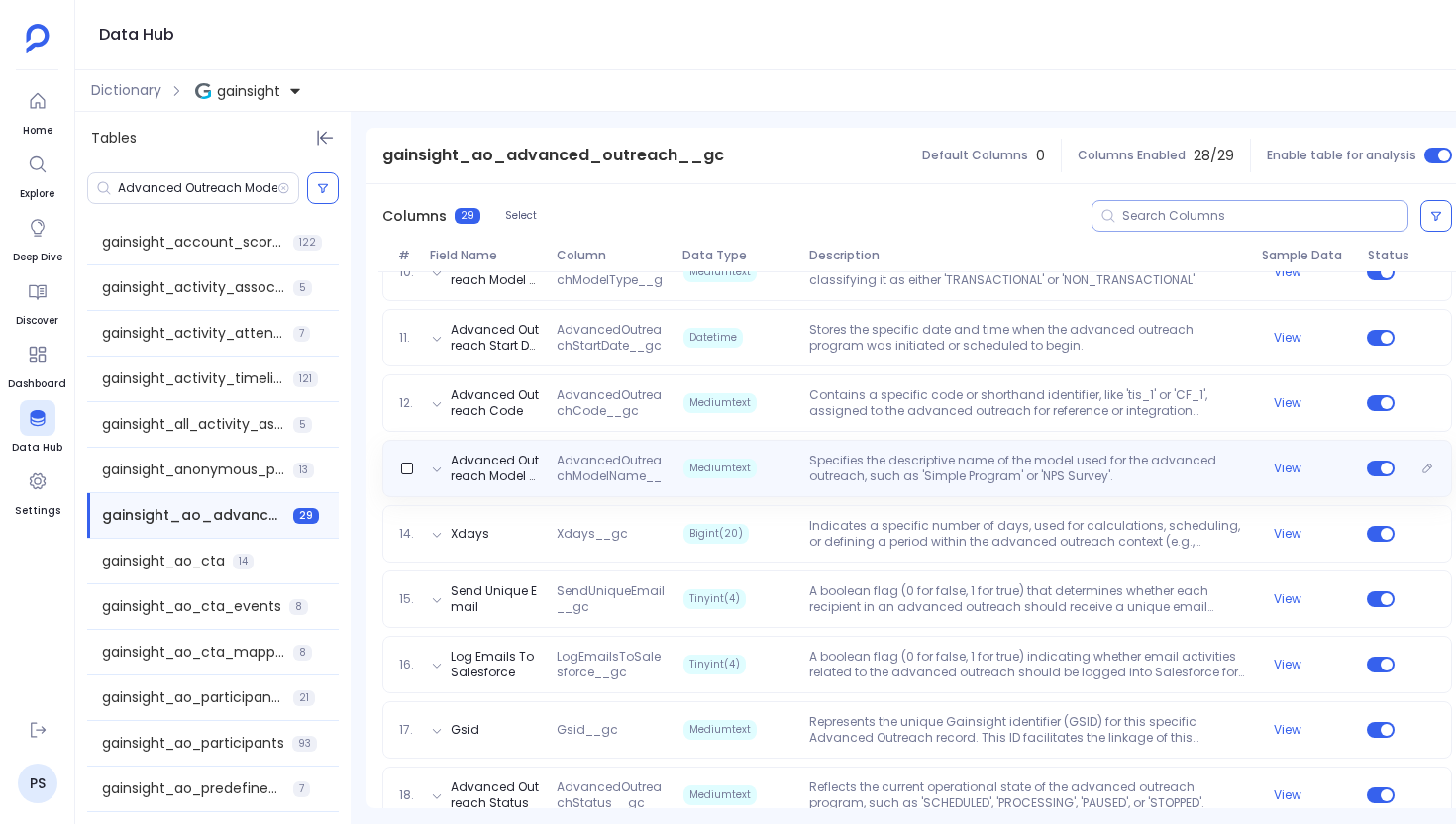 click on "Specifies the descriptive name of the model used for the advanced outreach, such as 'Simple Program' or 'NPS Survey'." at bounding box center [1027, 468] 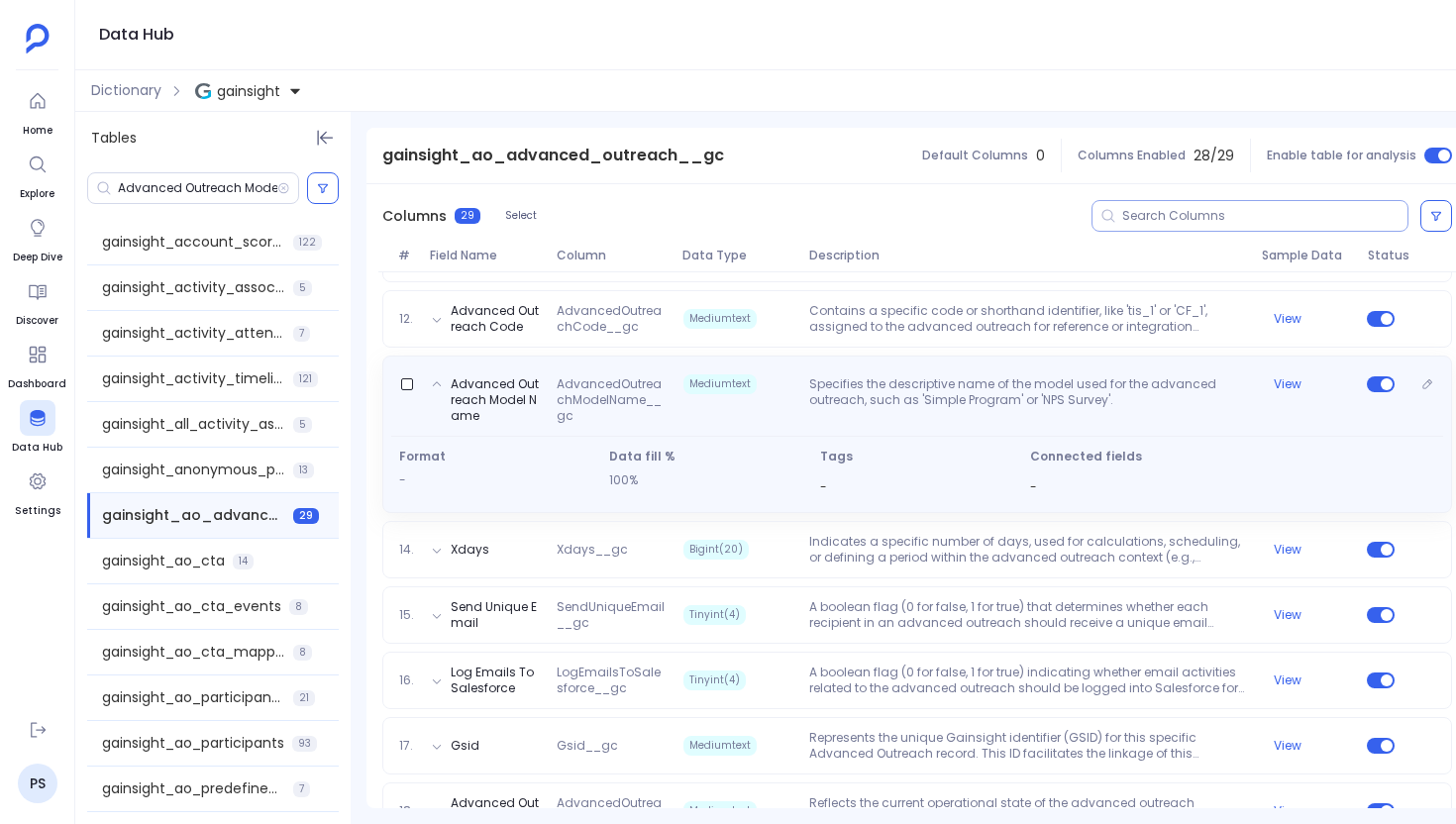 scroll, scrollTop: 909, scrollLeft: 0, axis: vertical 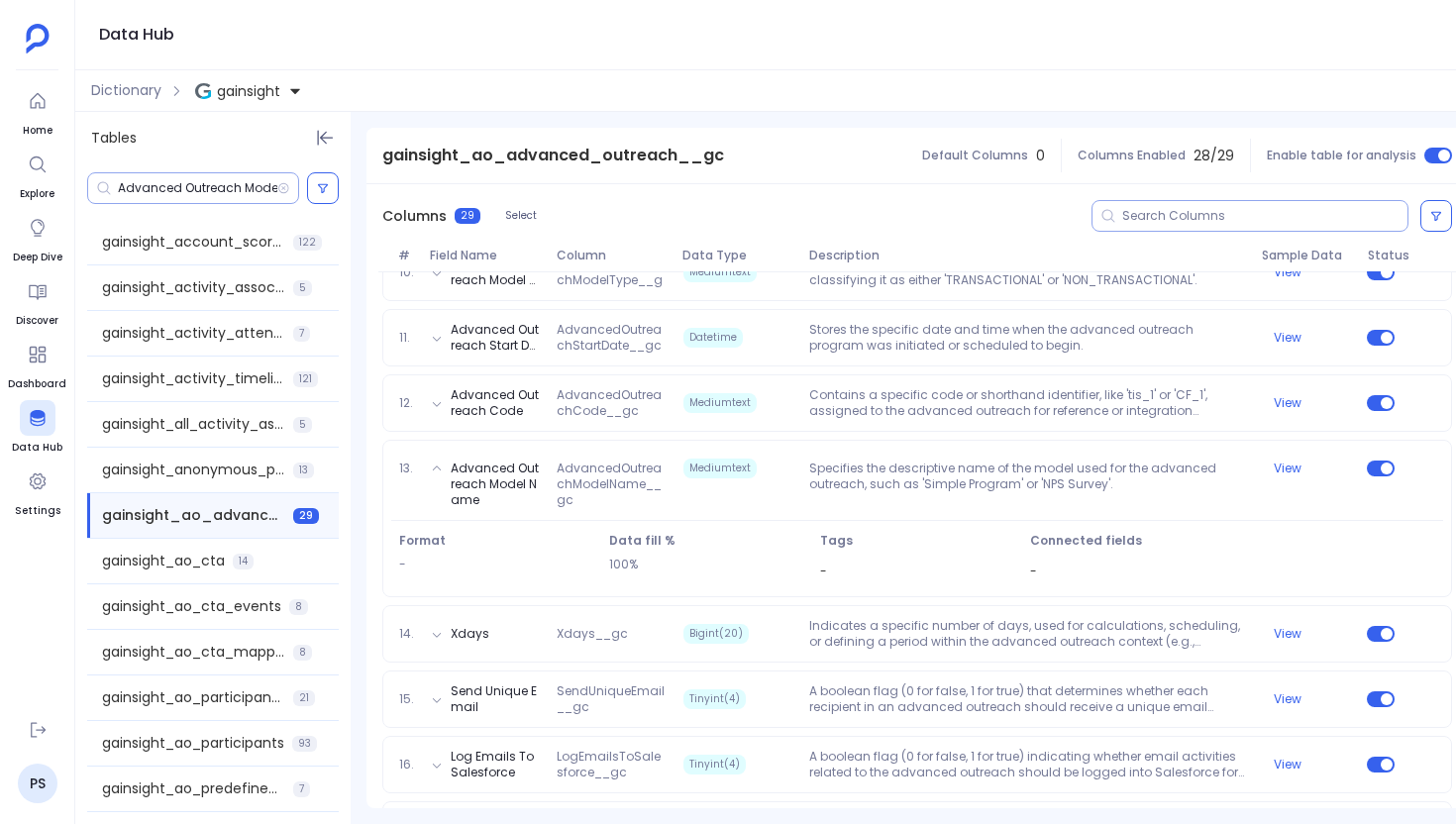 click on "Advanced Outreach Model" at bounding box center (197, 188) 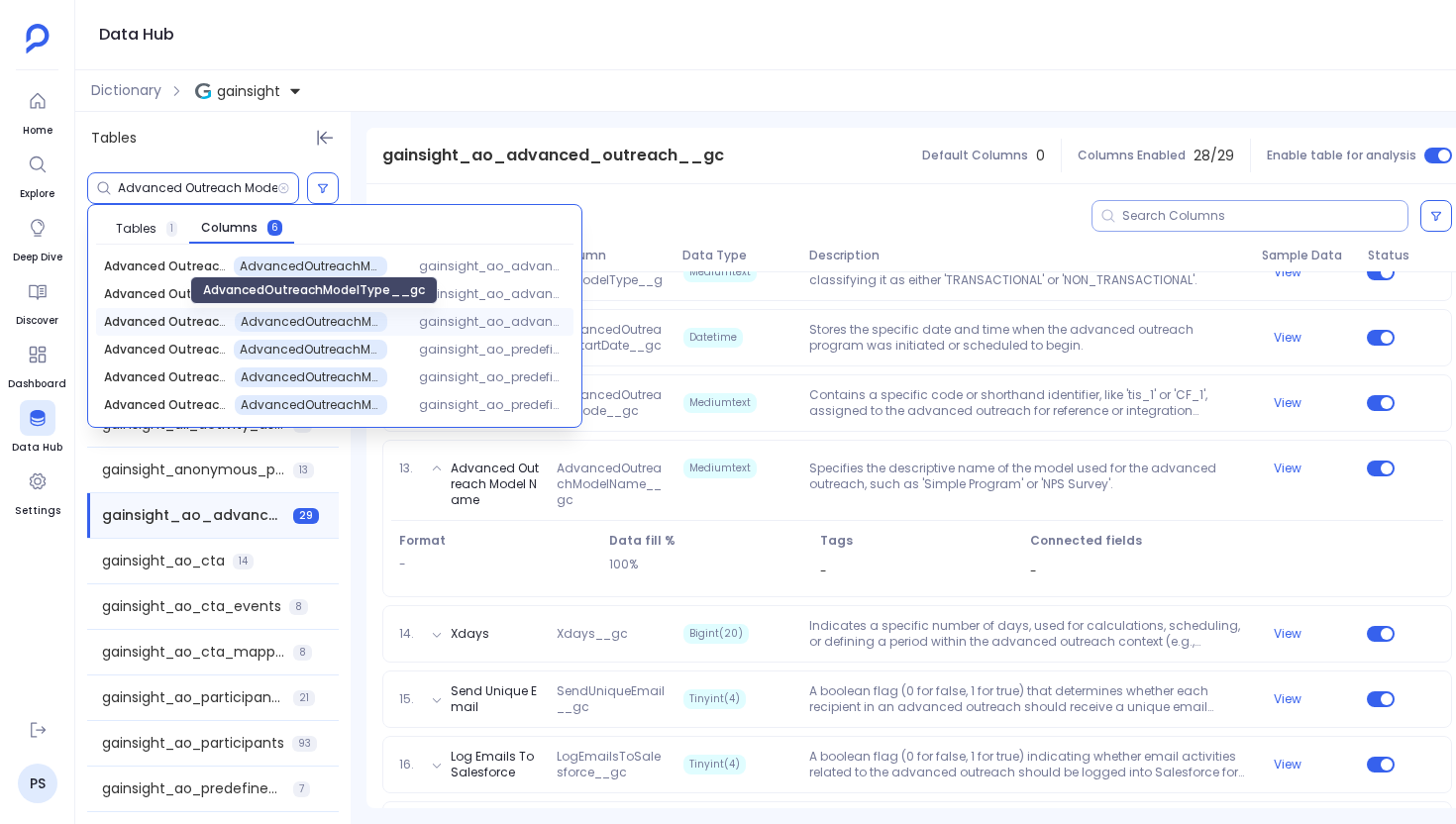click on "AdvancedOutreachModelType__gc" at bounding box center (311, 322) 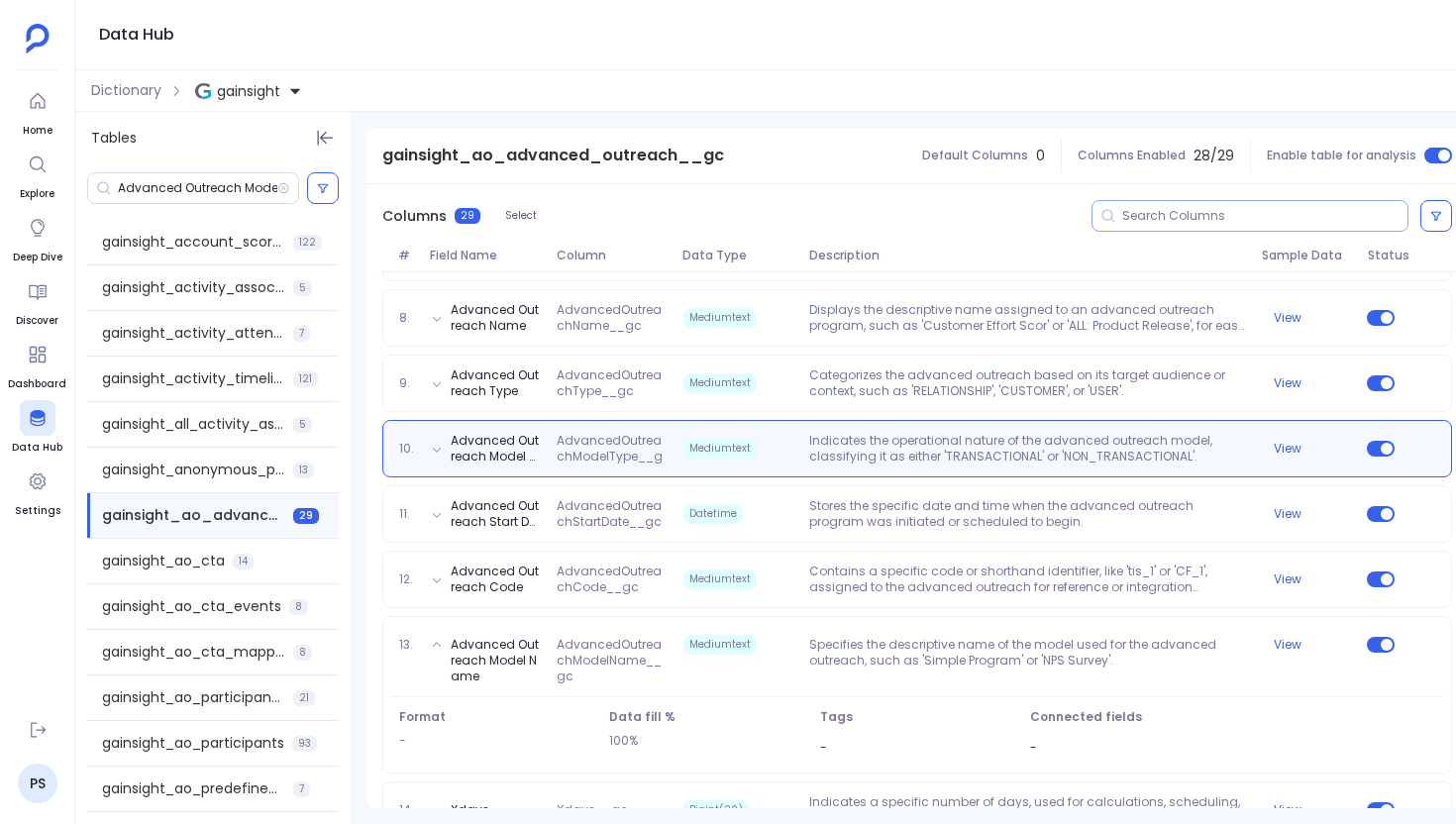 scroll, scrollTop: 713, scrollLeft: 0, axis: vertical 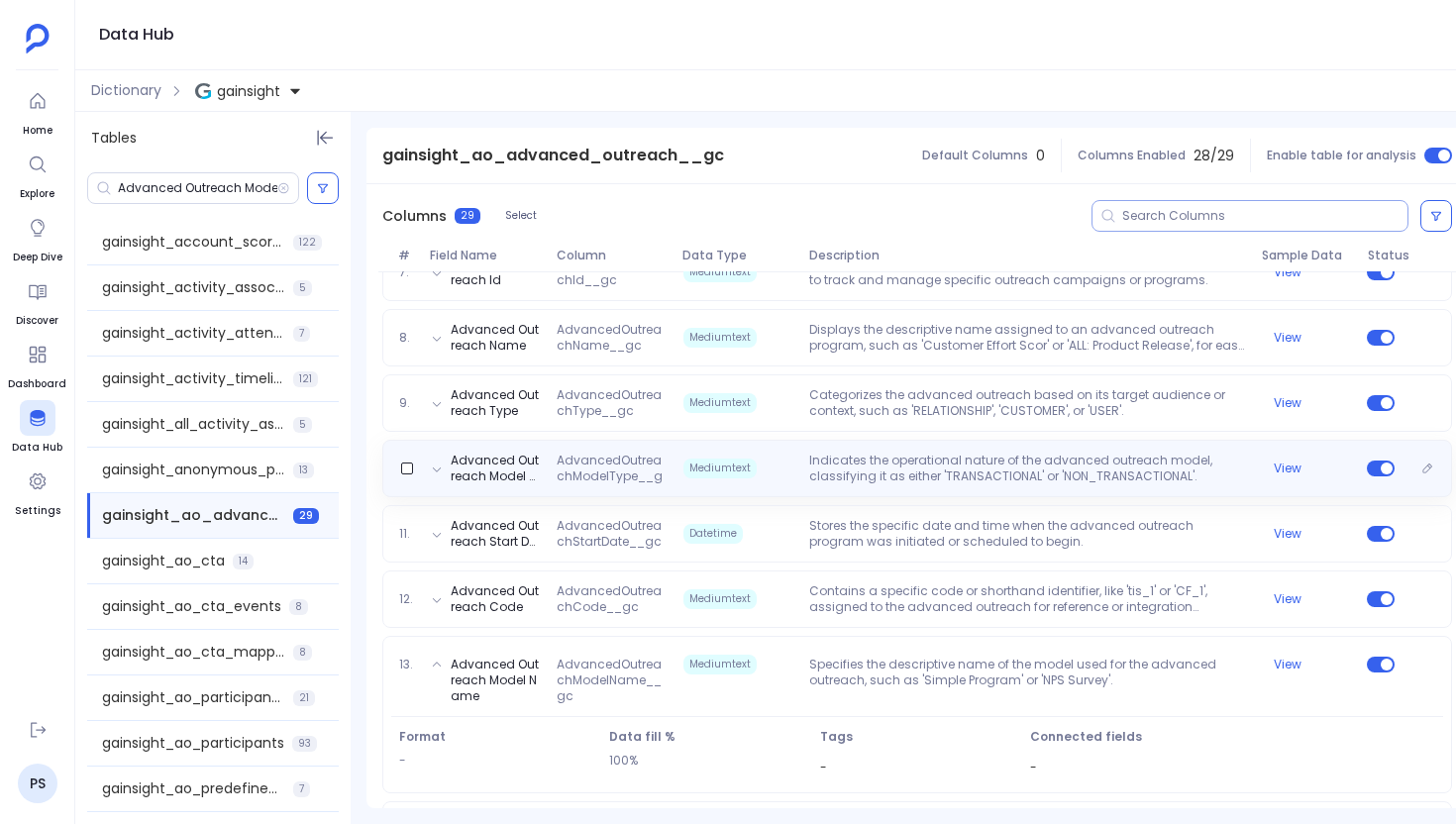 click on "AdvancedOutreachModelType__gc" at bounding box center (611, 468) 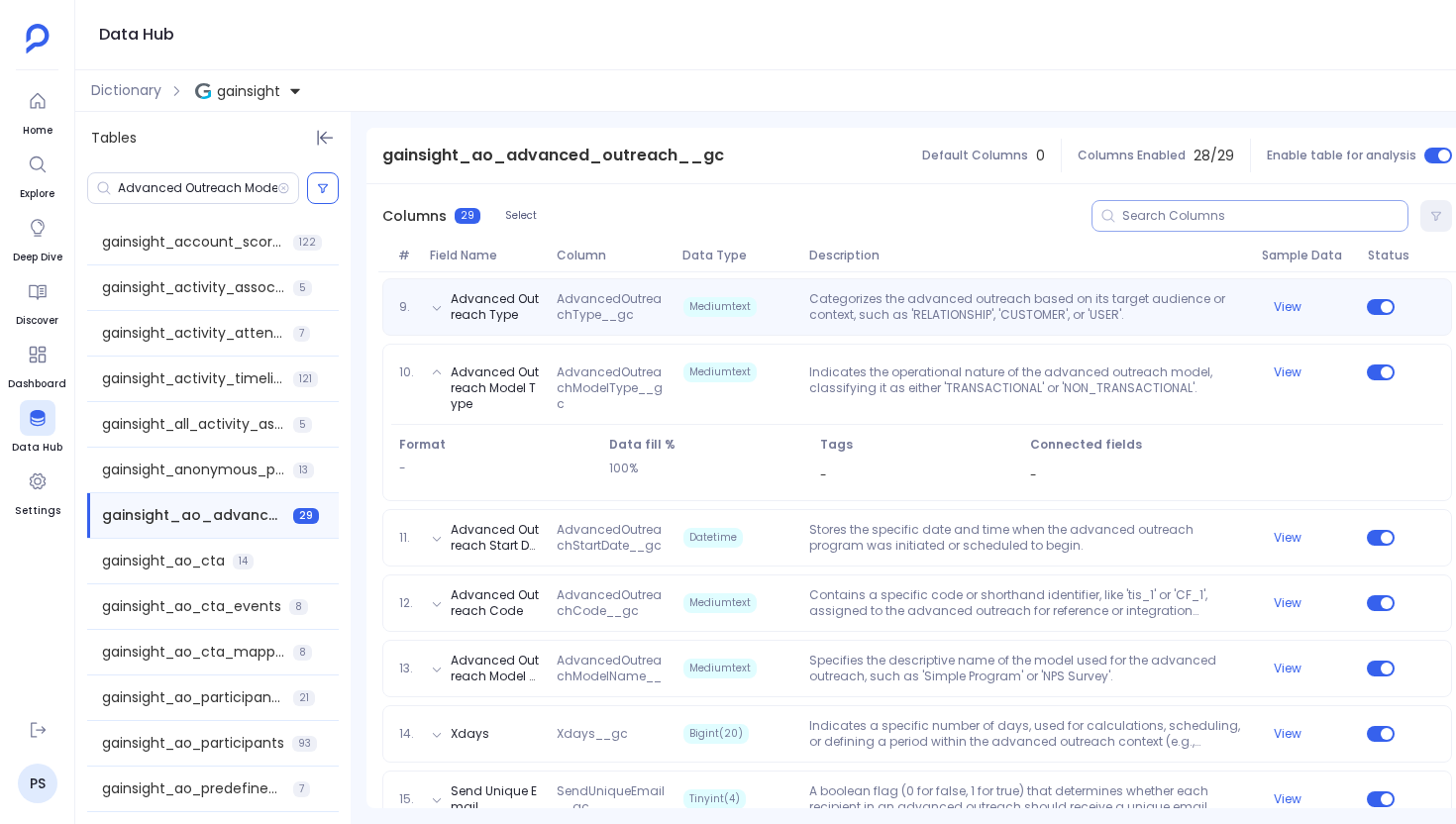 scroll, scrollTop: 812, scrollLeft: 0, axis: vertical 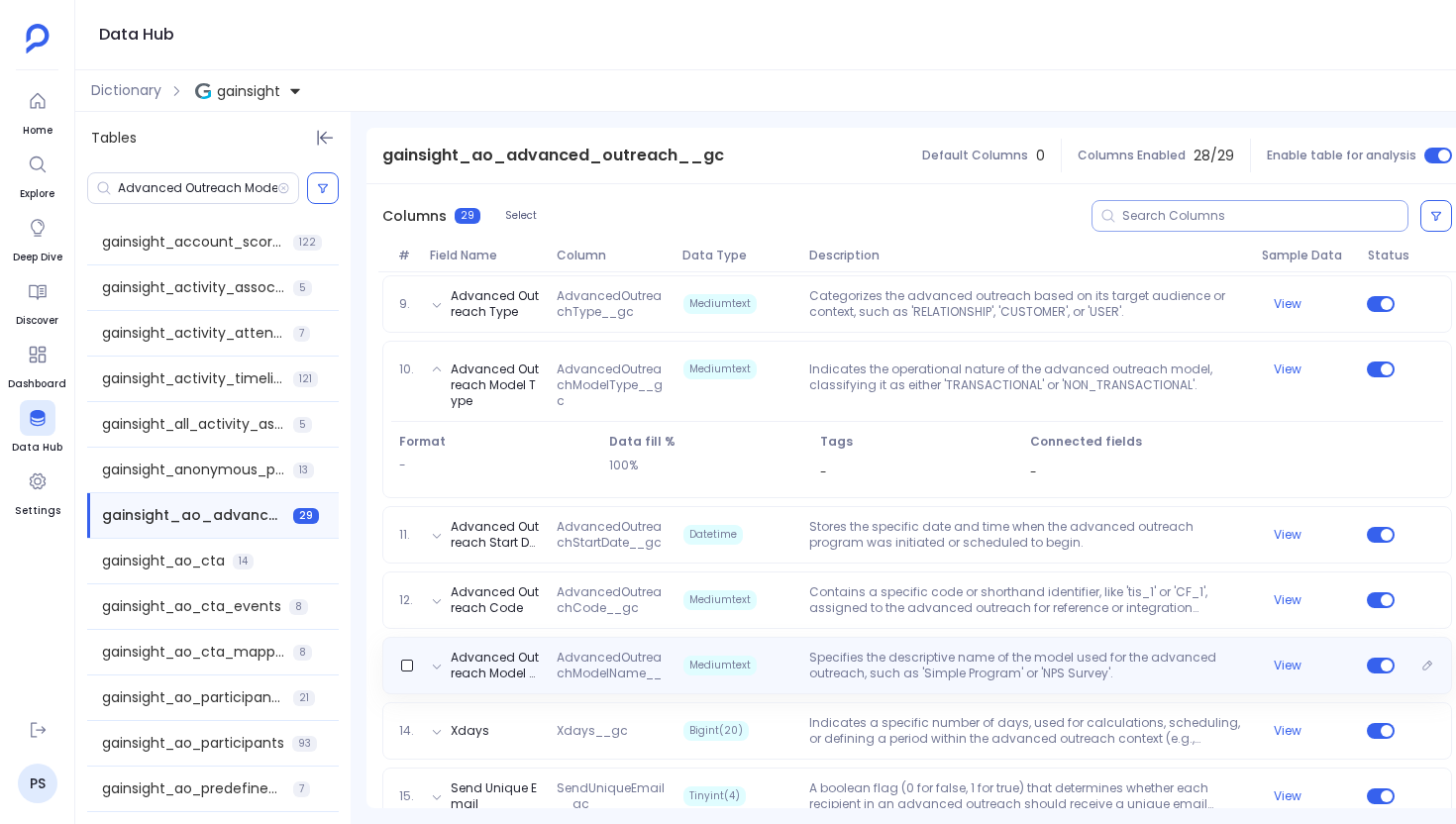 click on "AdvancedOutreachModelName__gc" at bounding box center [611, 666] 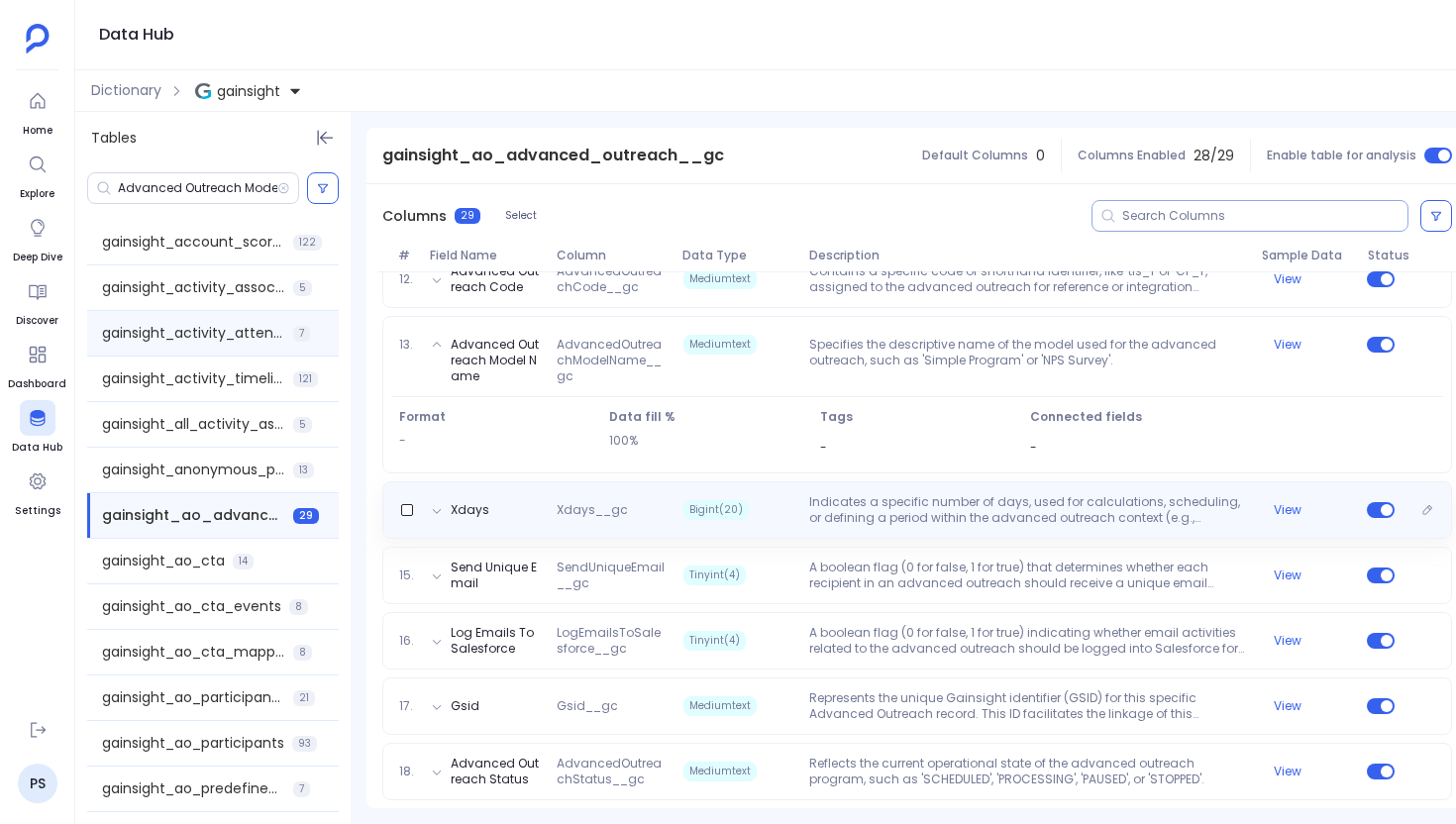 scroll, scrollTop: 1040, scrollLeft: 0, axis: vertical 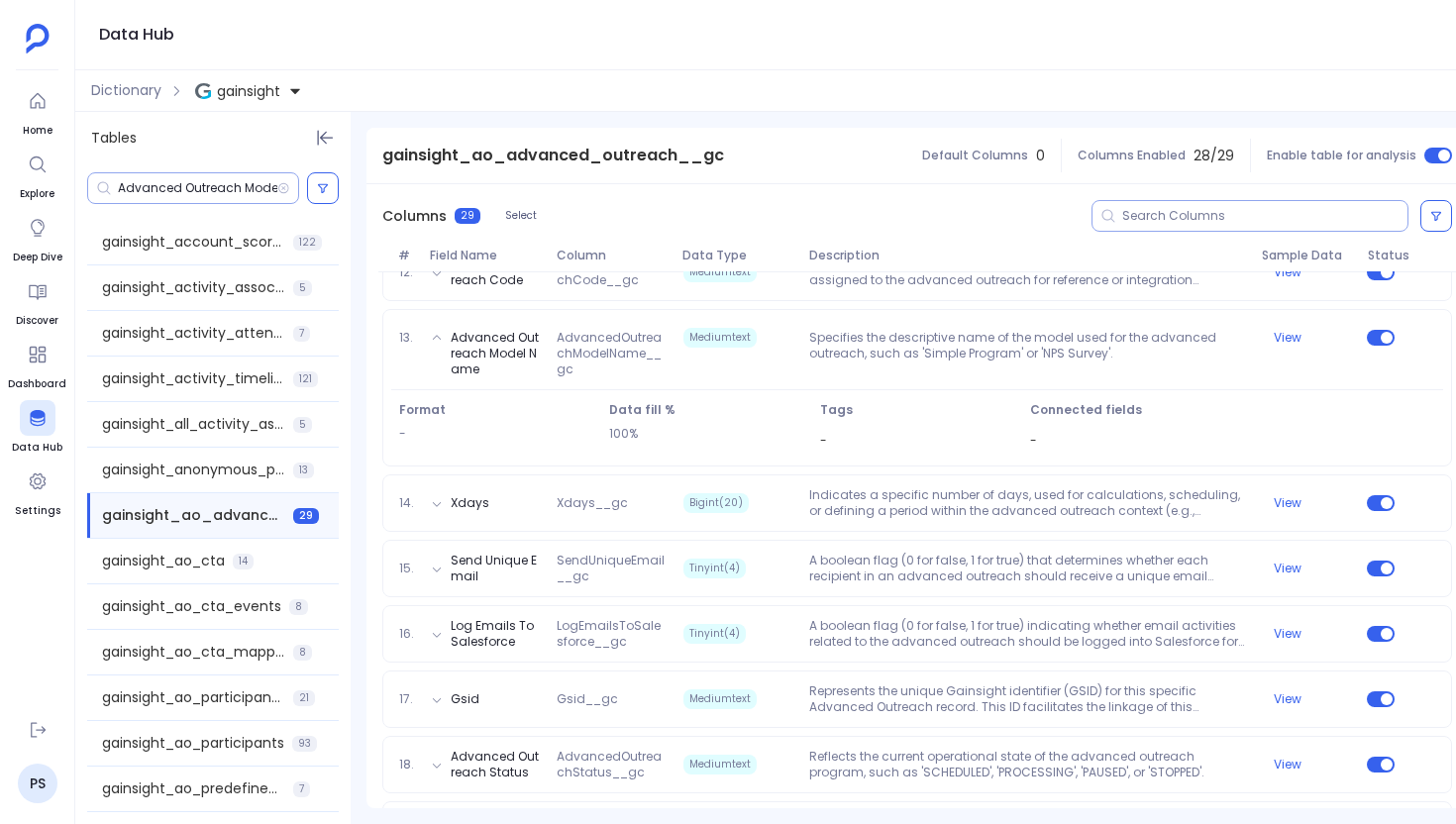 click on "Advanced Outreach Model" at bounding box center [197, 188] 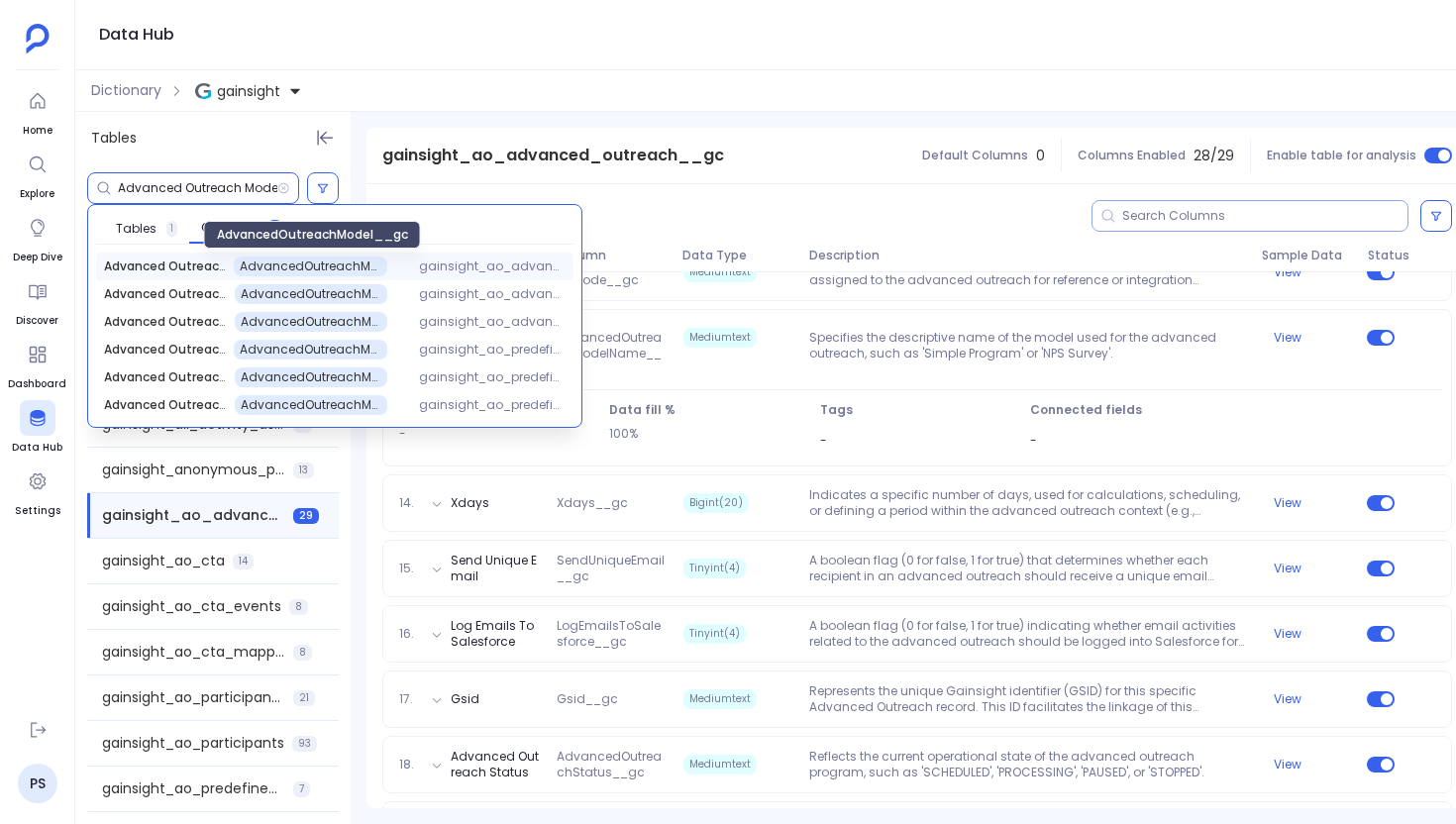click on "AdvancedOutreachModel__gc" at bounding box center [310, 266] 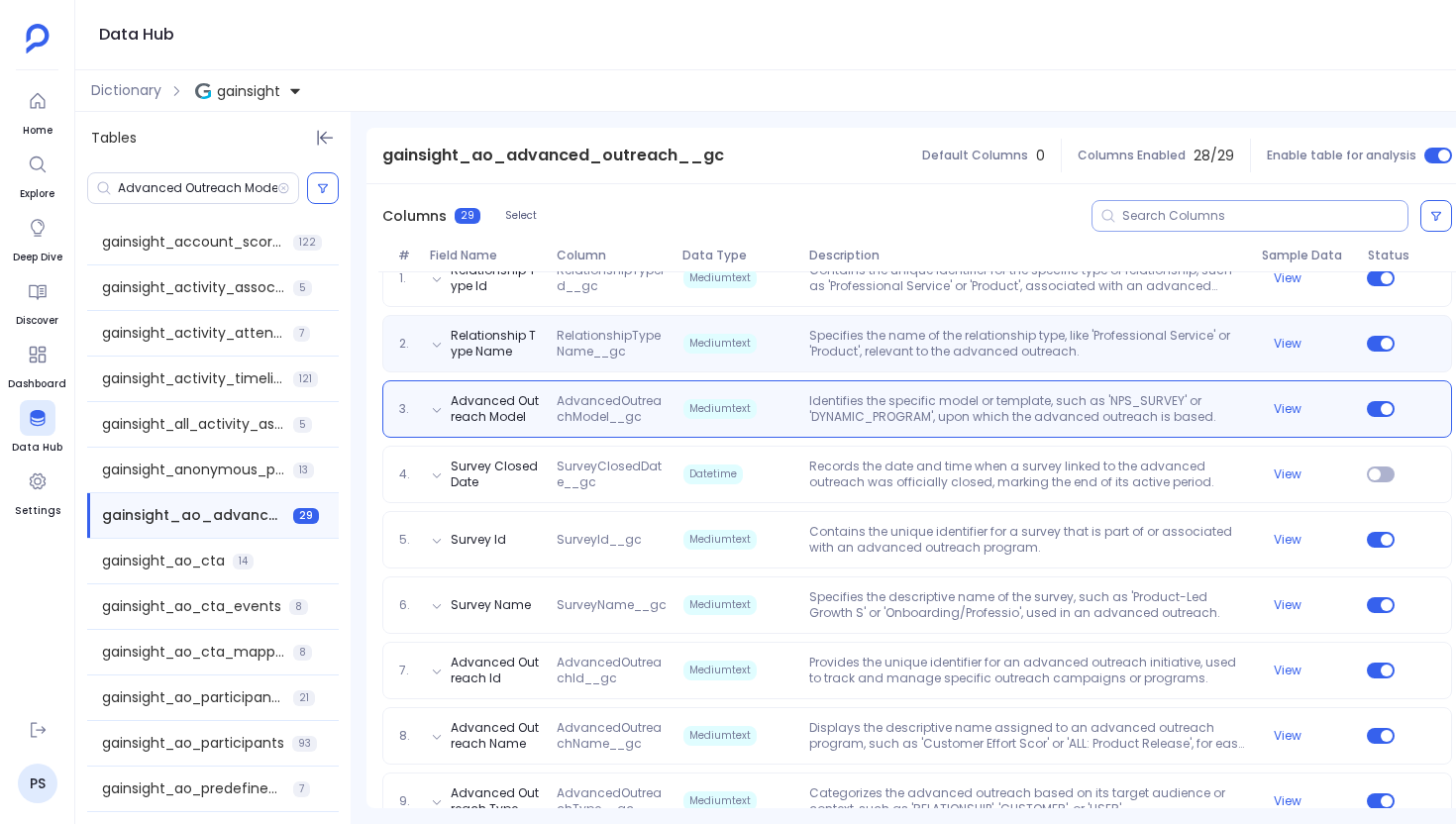scroll, scrollTop: 256, scrollLeft: 0, axis: vertical 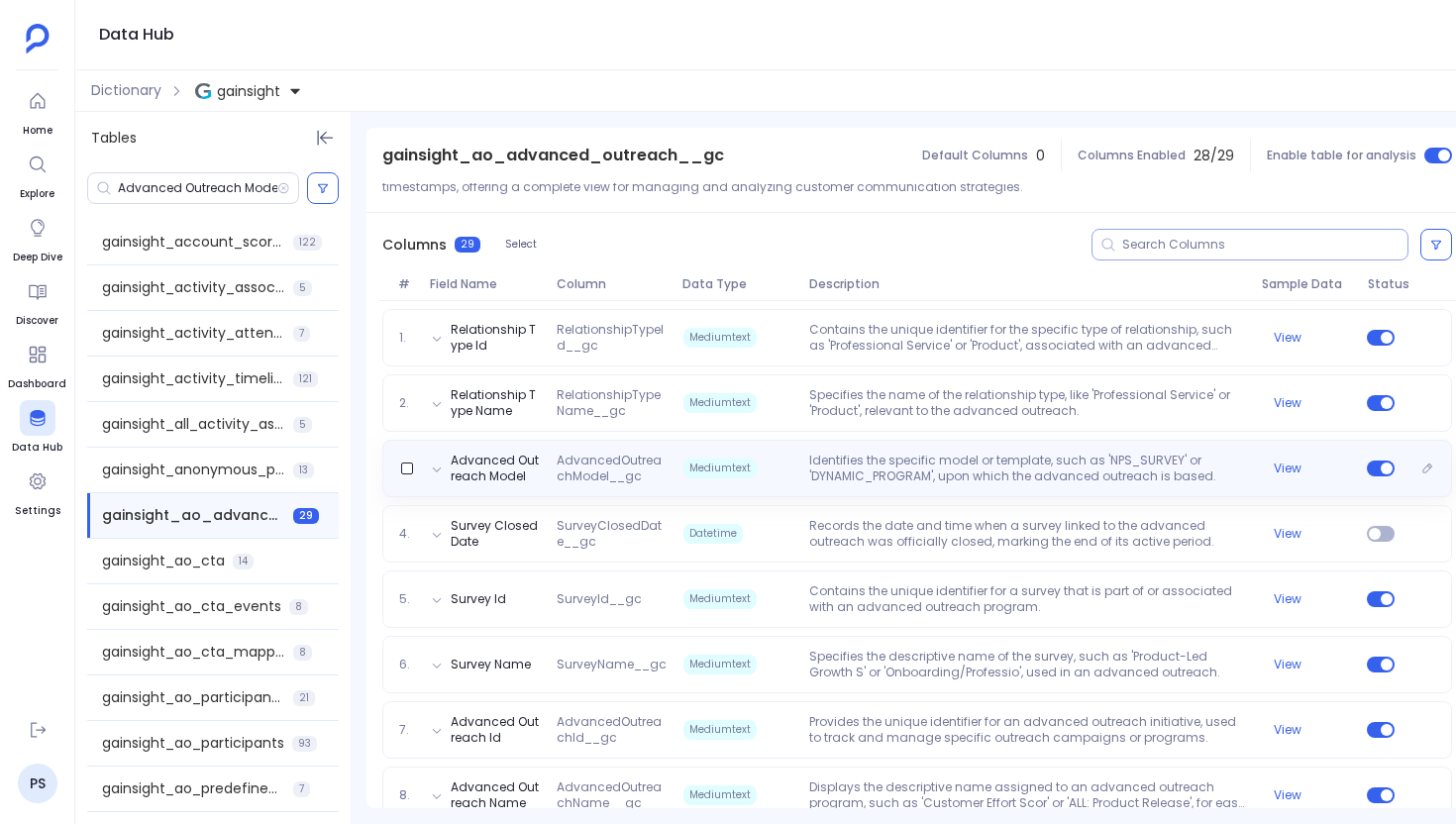 click on "Identifies the specific model or template, such as 'NPS_SURVEY' or 'DYNAMIC_PROGRAM', upon which the advanced outreach is based." at bounding box center [1027, 468] 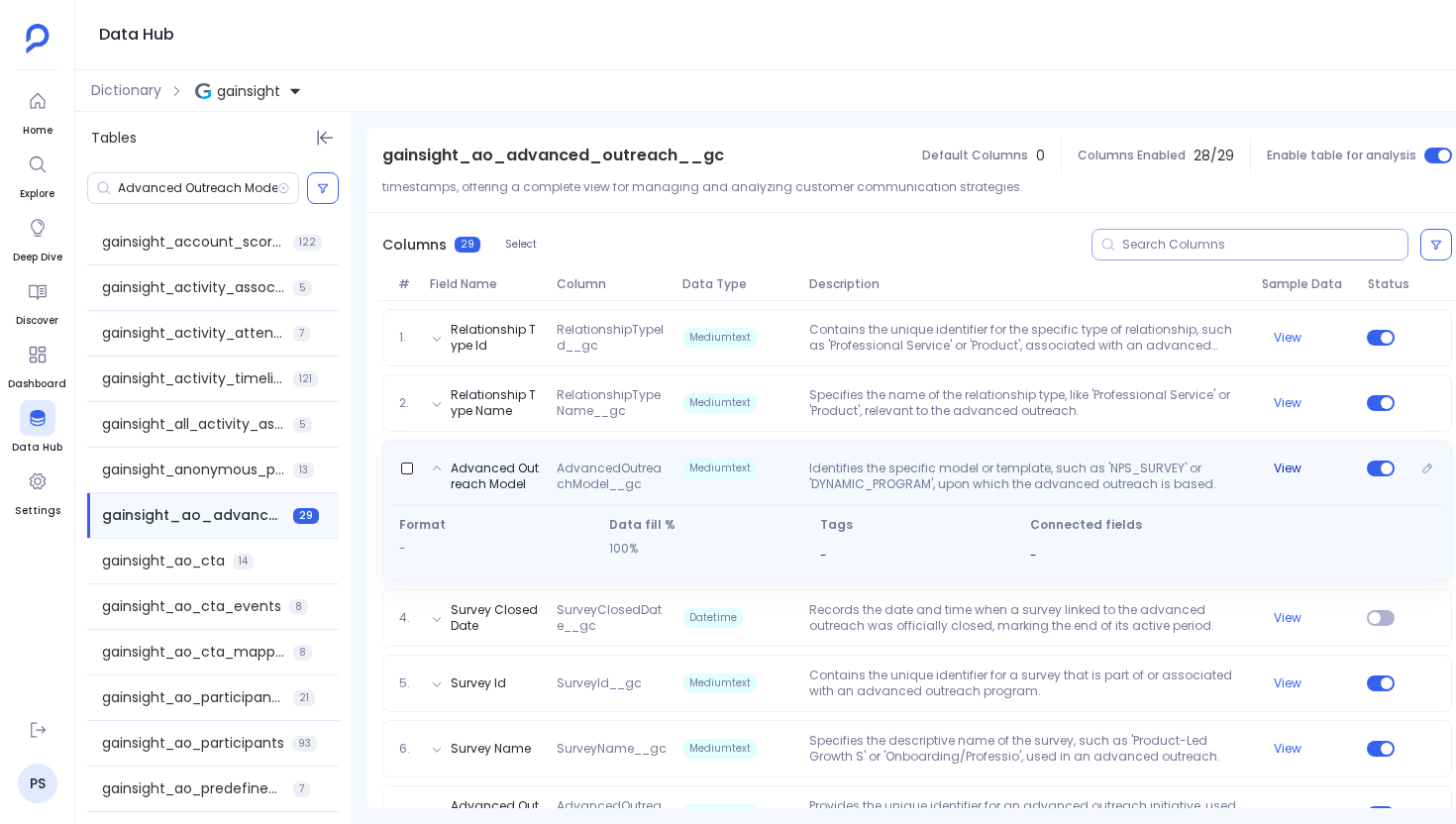 click on "View" at bounding box center (1288, 468) 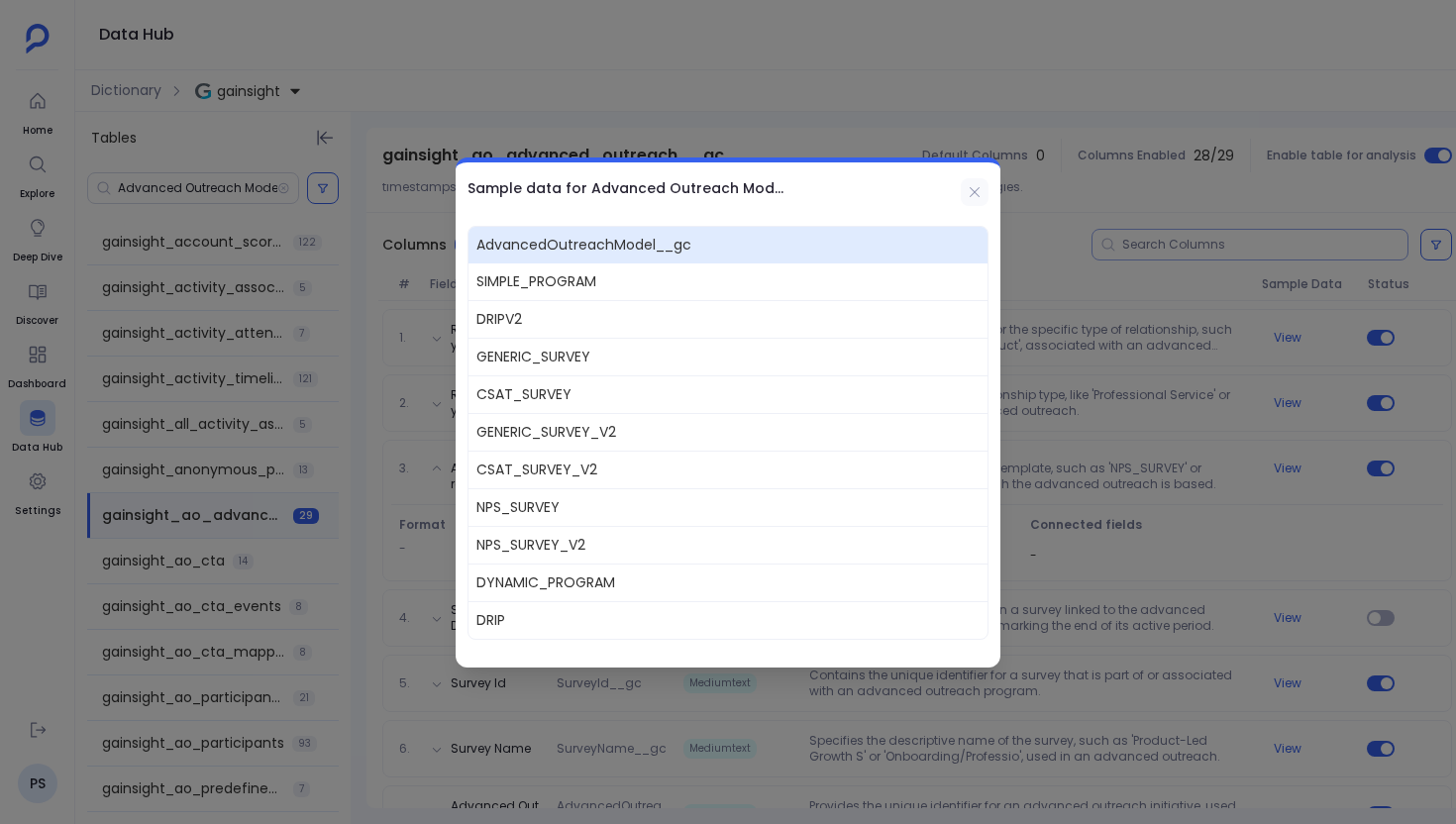 click 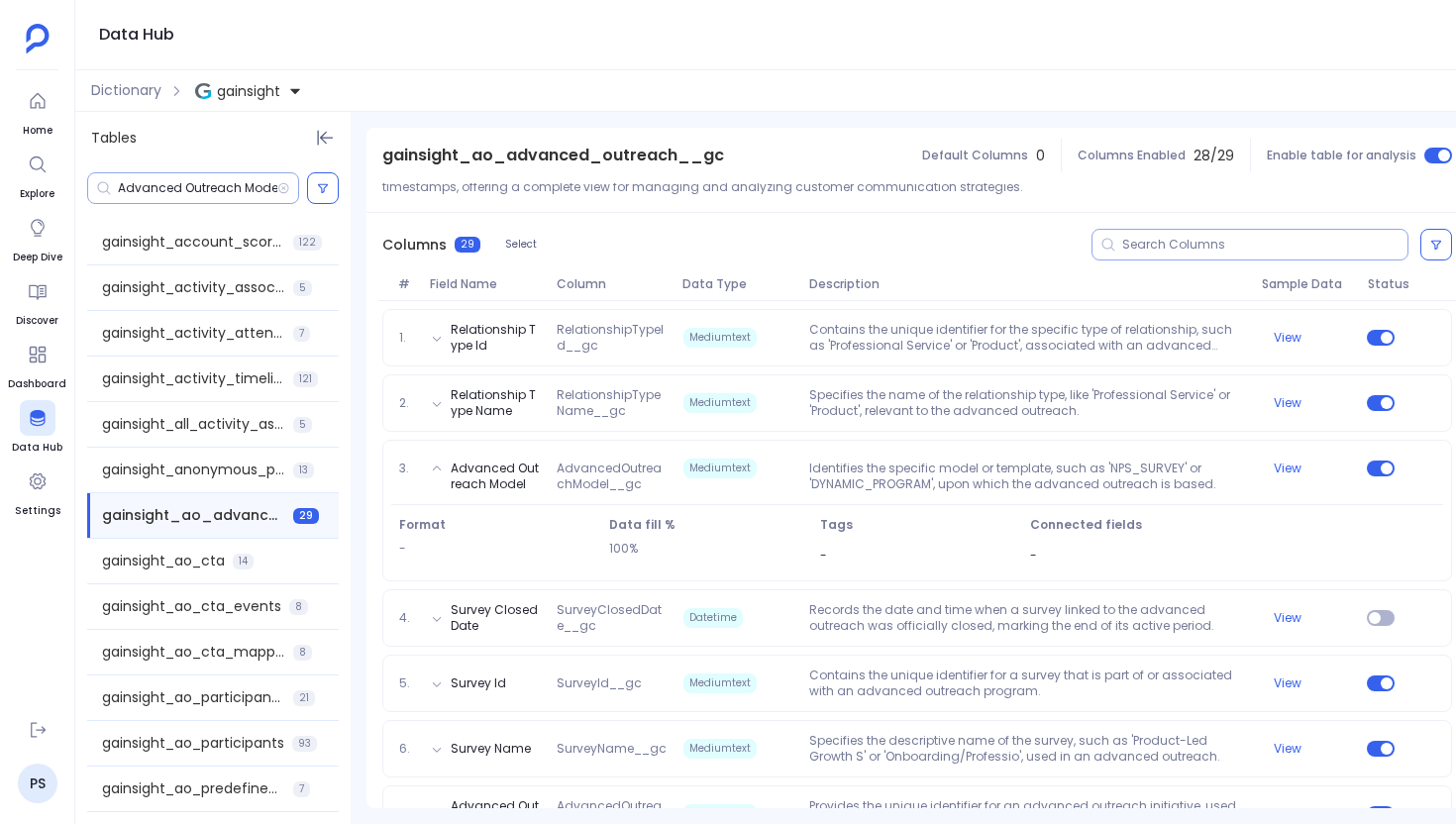 click on "Advanced Outreach Model" at bounding box center (193, 188) 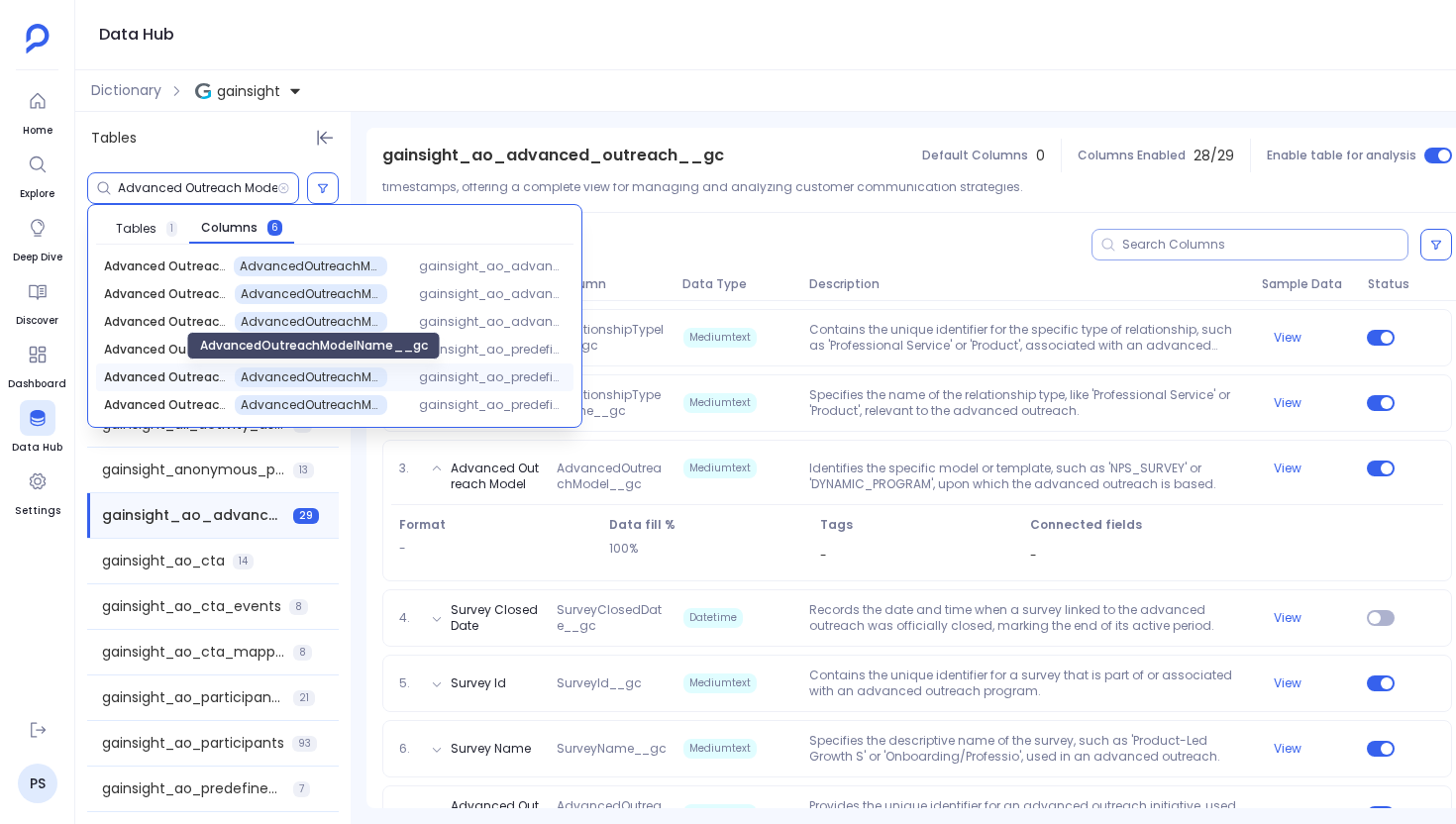 click on "AdvancedOutreachModelName__gc" at bounding box center [311, 377] 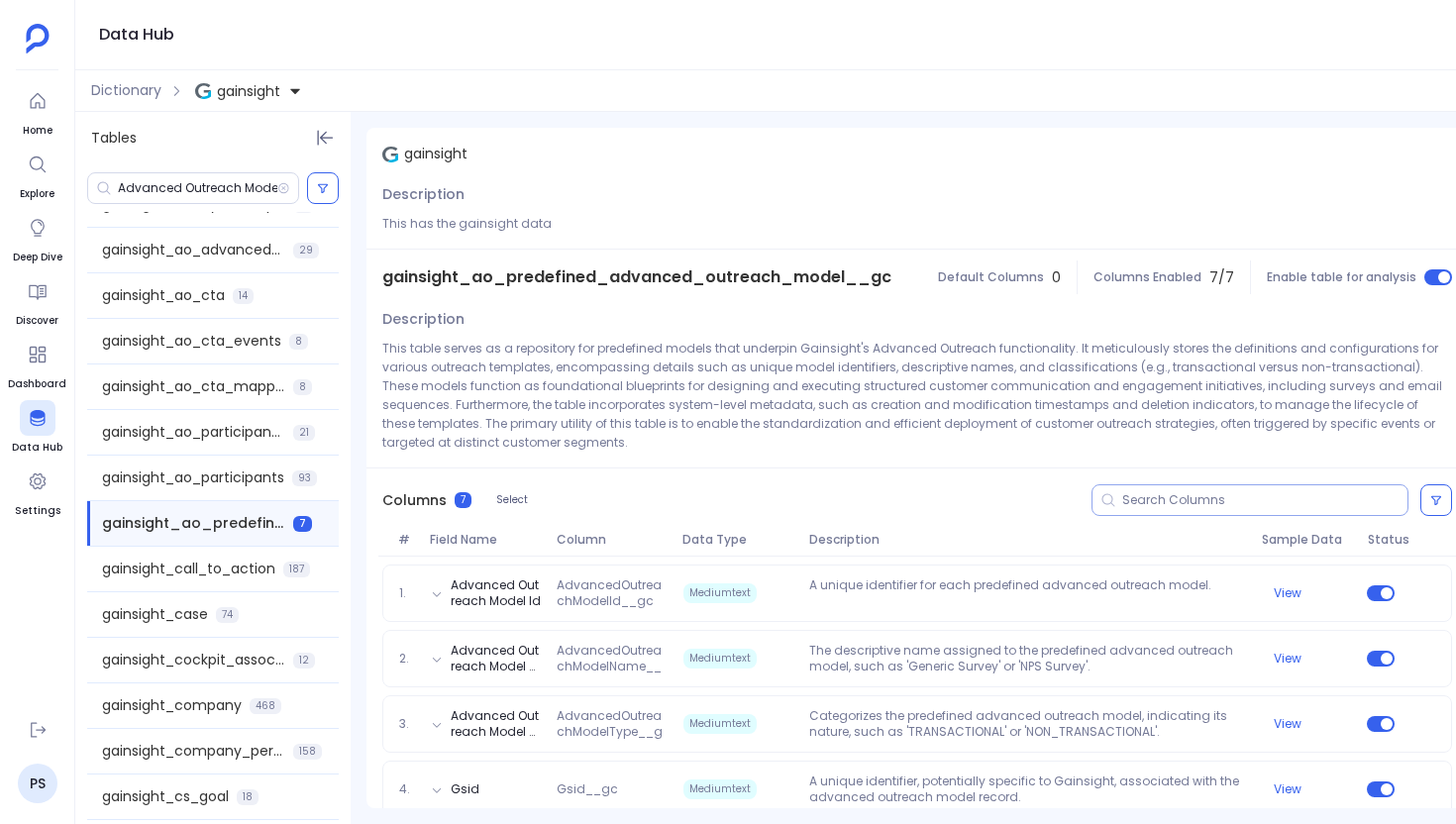 scroll, scrollTop: 270, scrollLeft: 0, axis: vertical 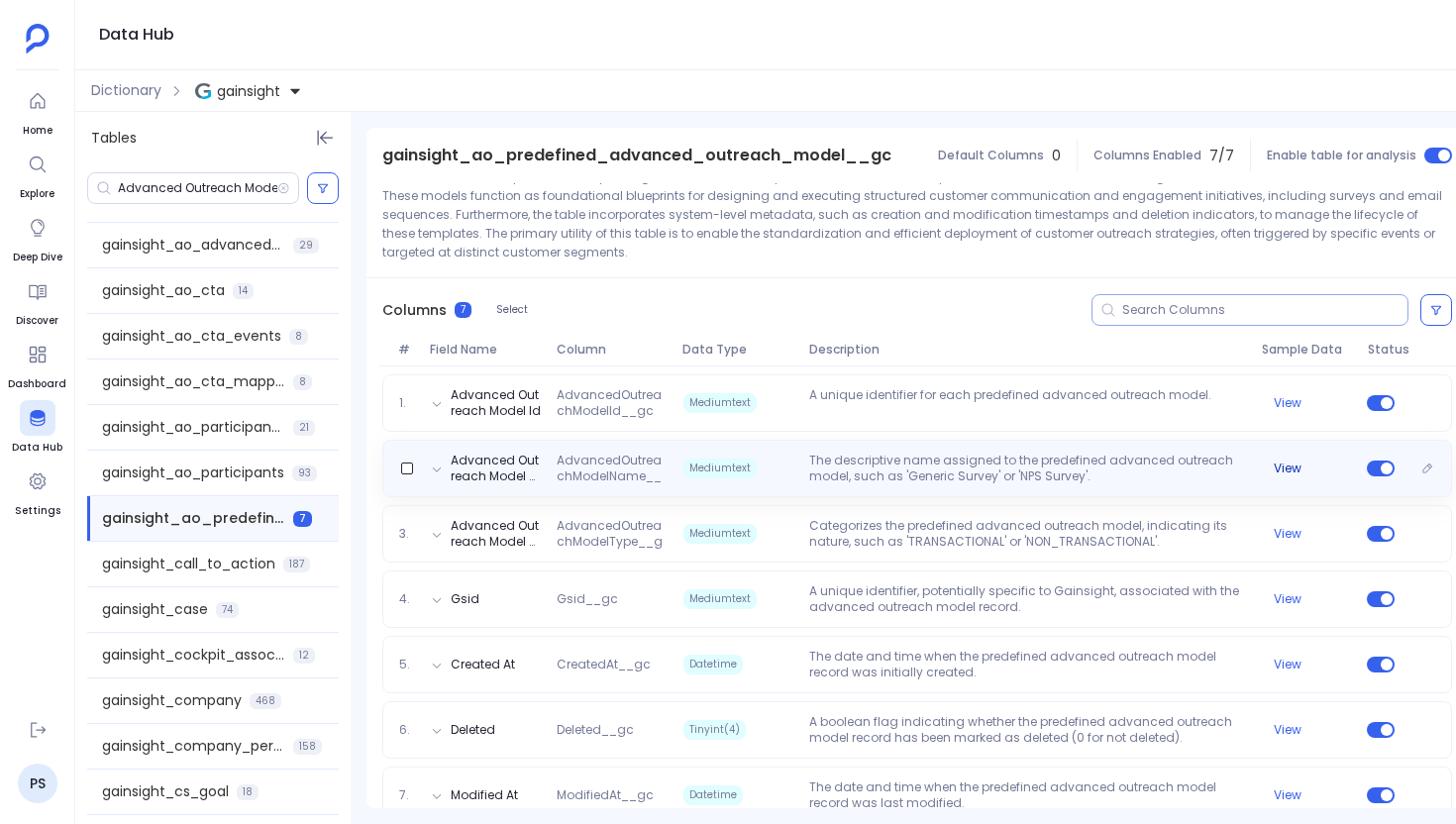 click on "View" at bounding box center (1288, 468) 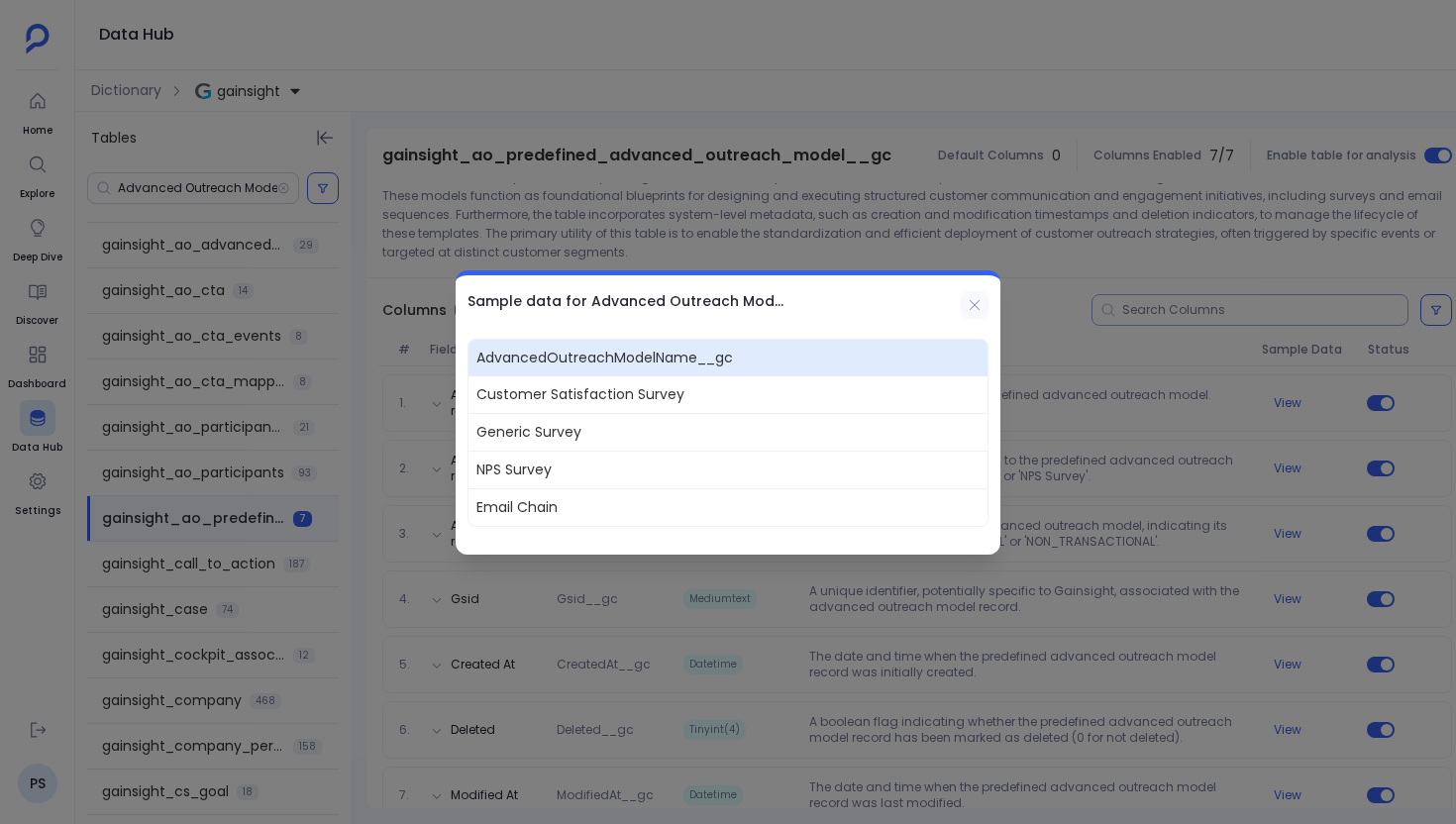 click 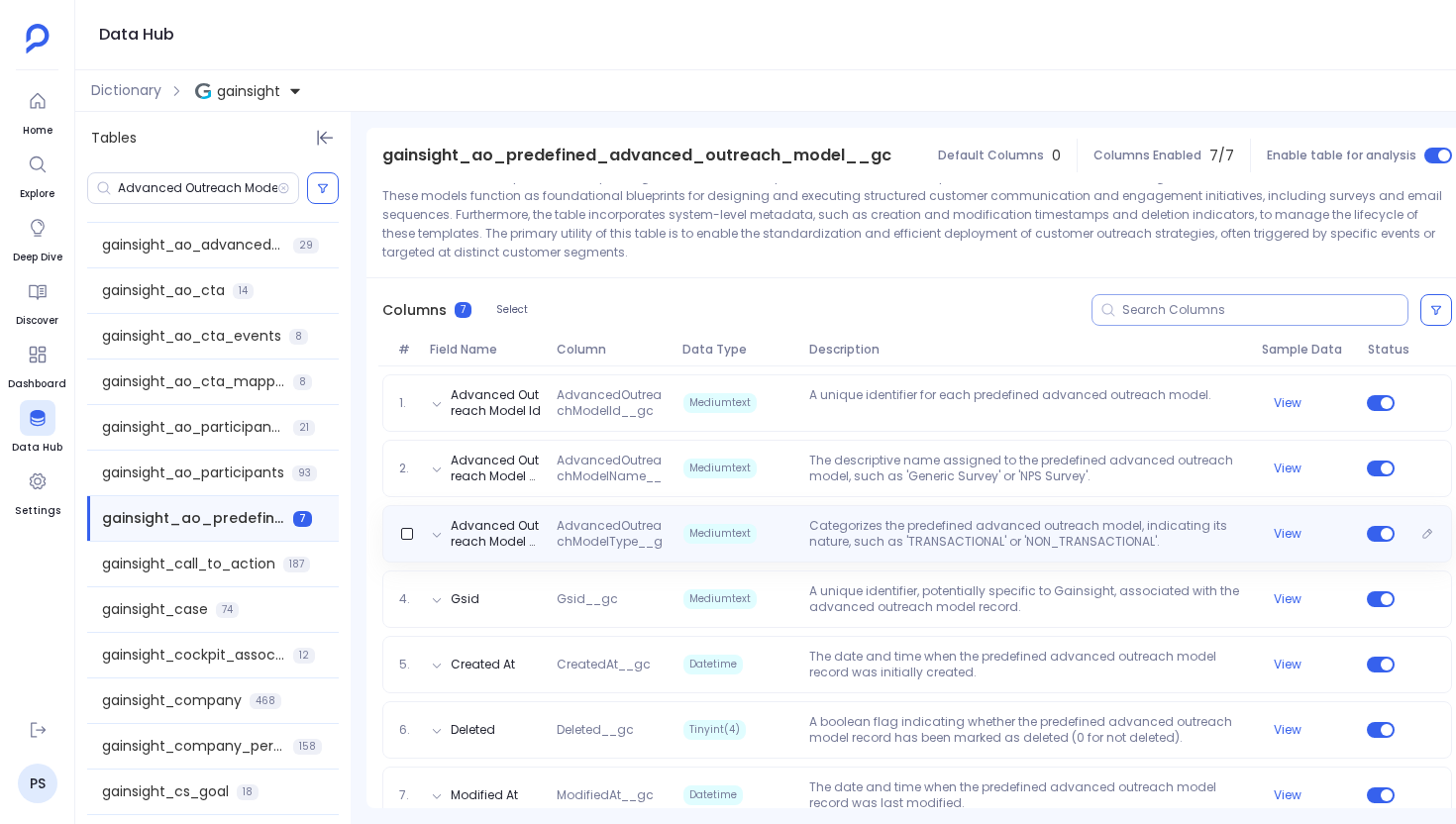 scroll, scrollTop: 222, scrollLeft: 0, axis: vertical 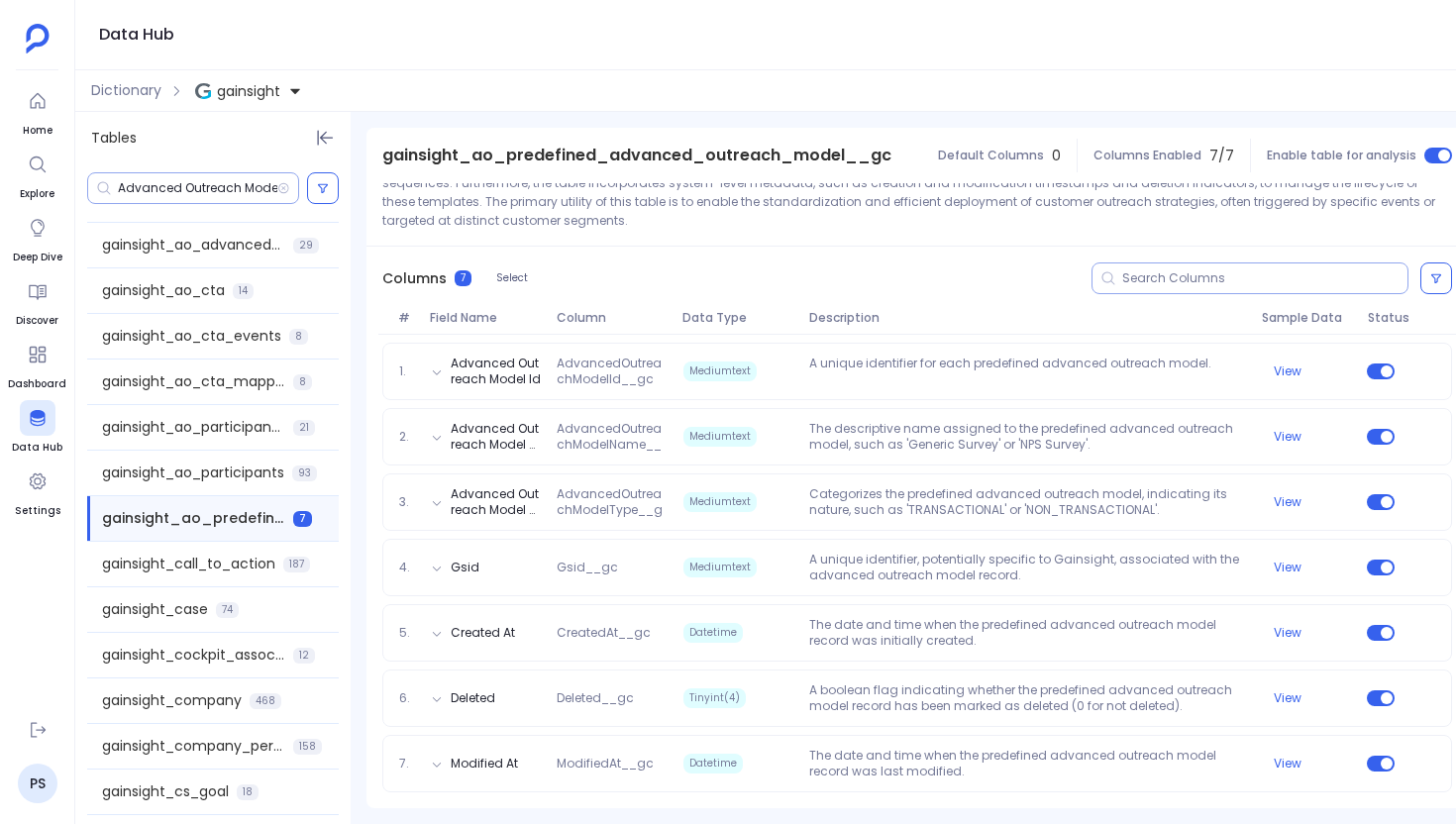 click on "Advanced Outreach Model" at bounding box center (197, 188) 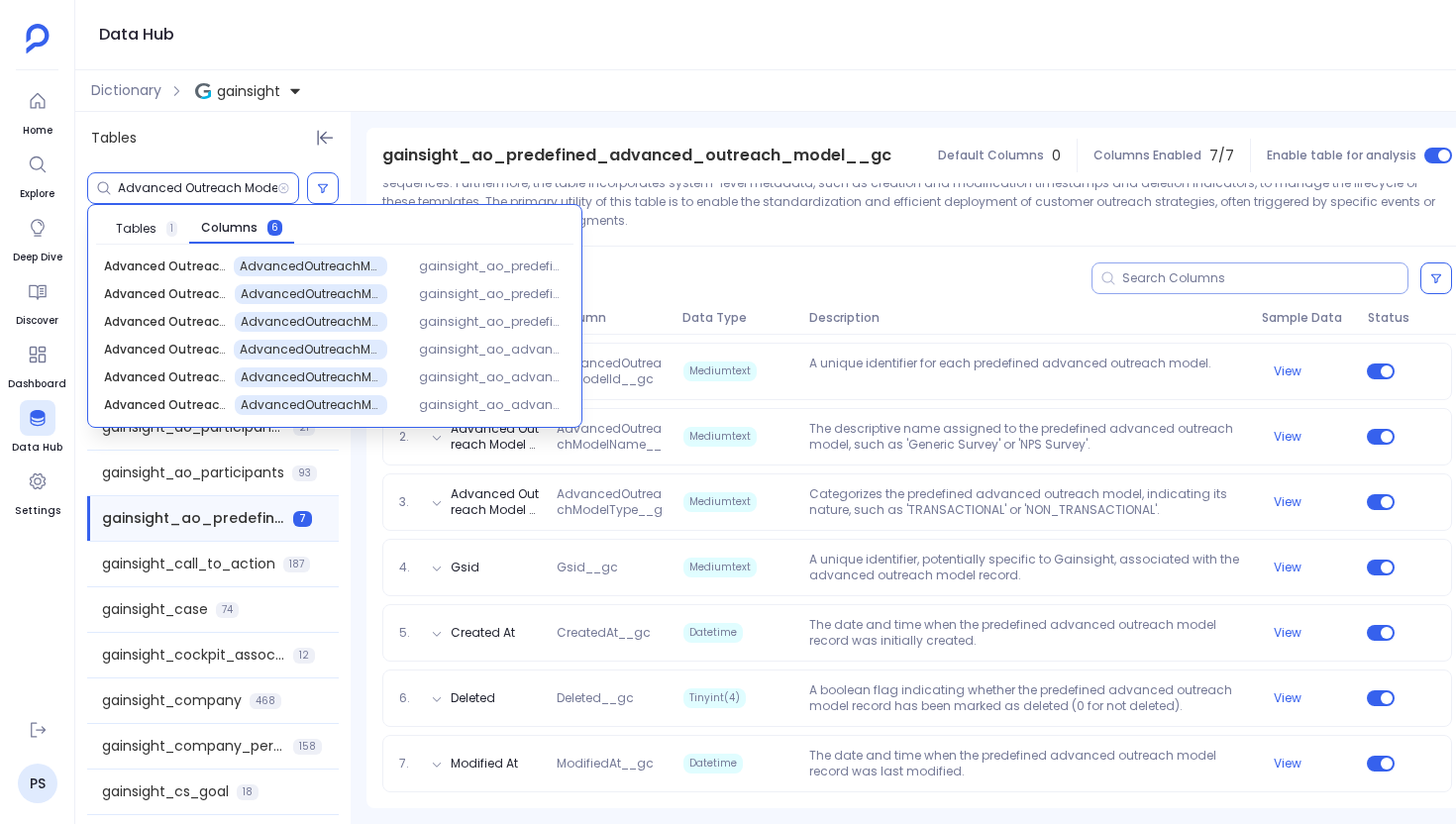 click on "Advanced Outreach Model" at bounding box center [197, 188] 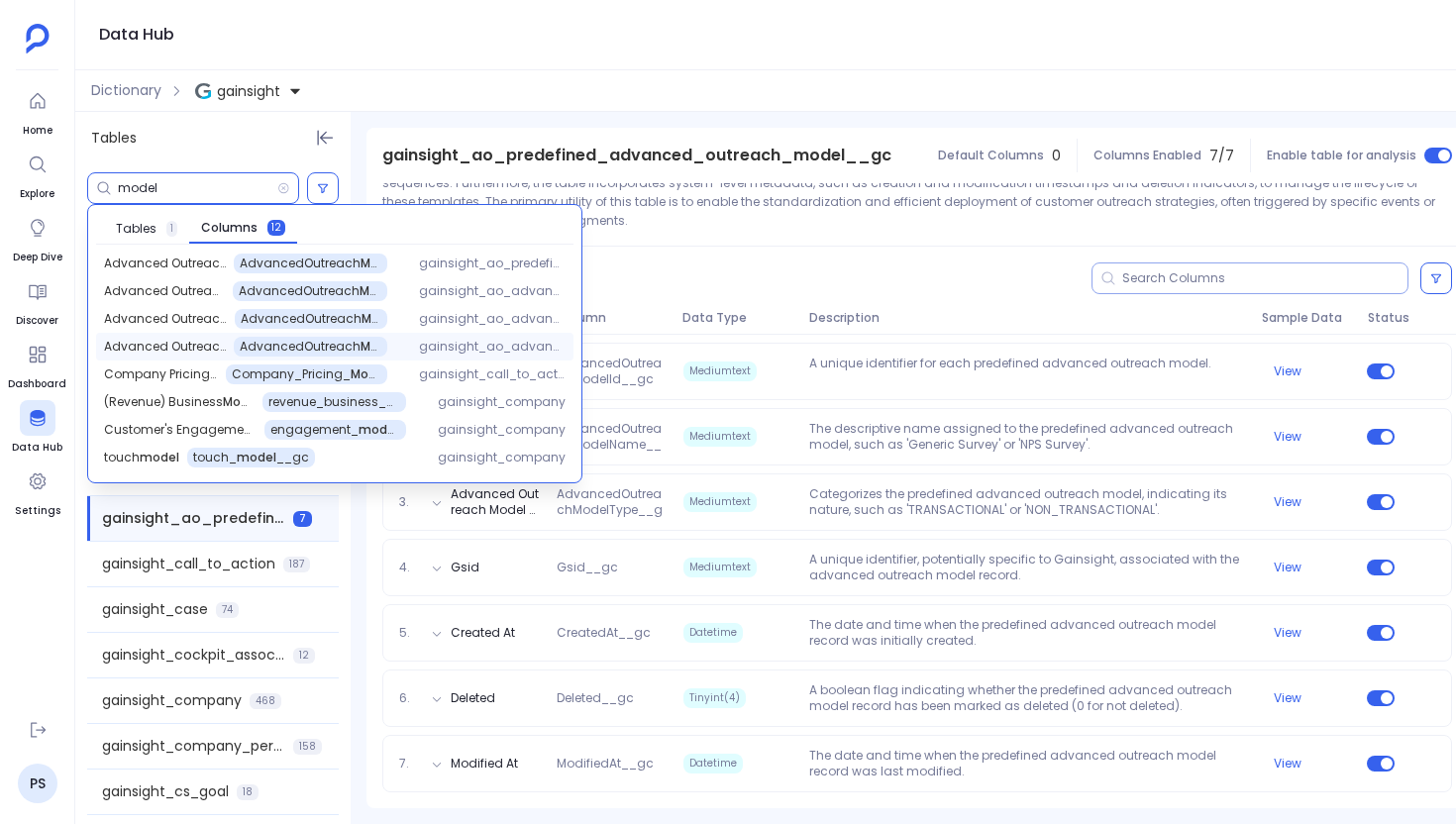 scroll, scrollTop: 0, scrollLeft: 0, axis: both 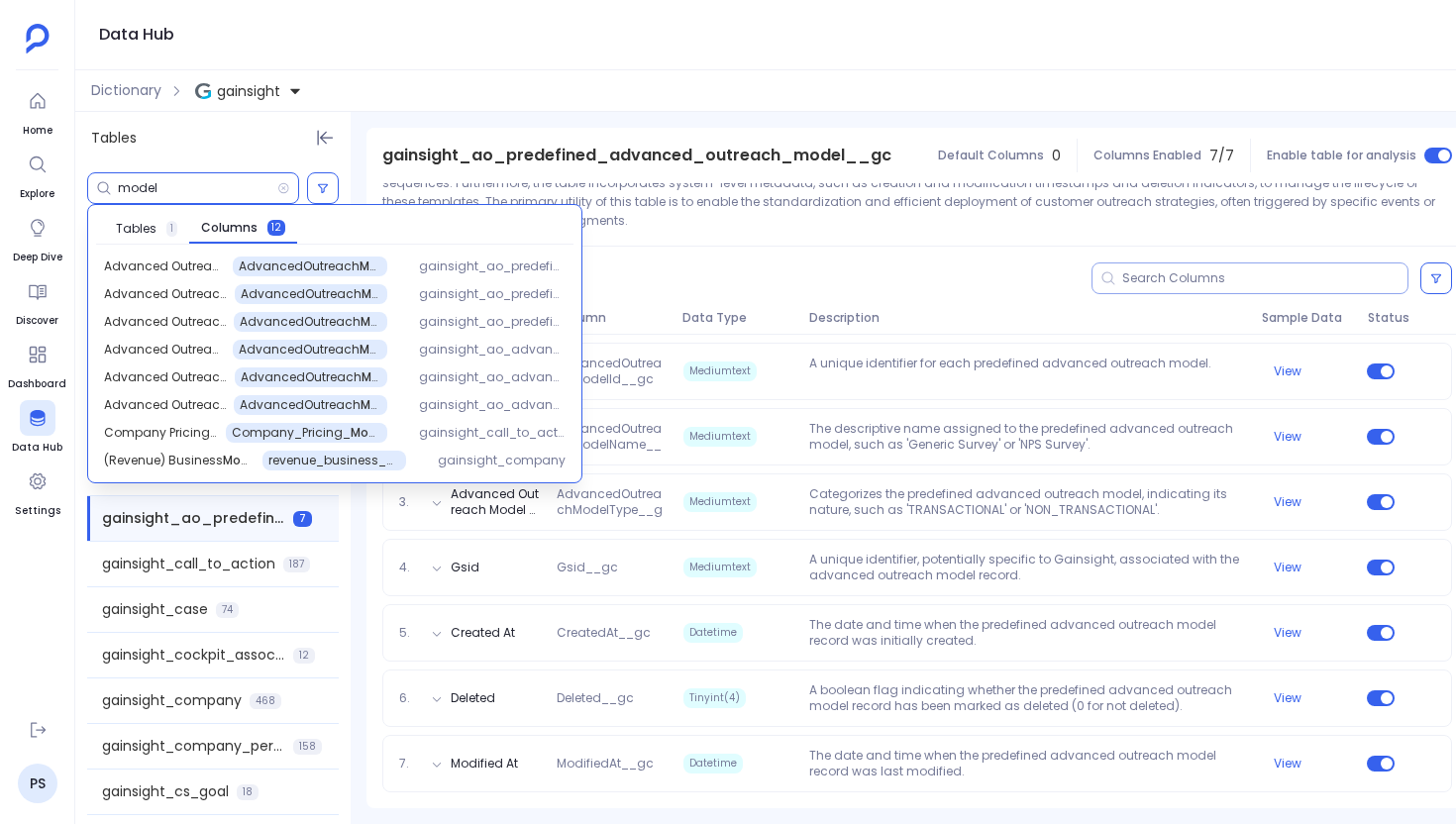 click on "Columns 7 Select" at bounding box center [917, 278] 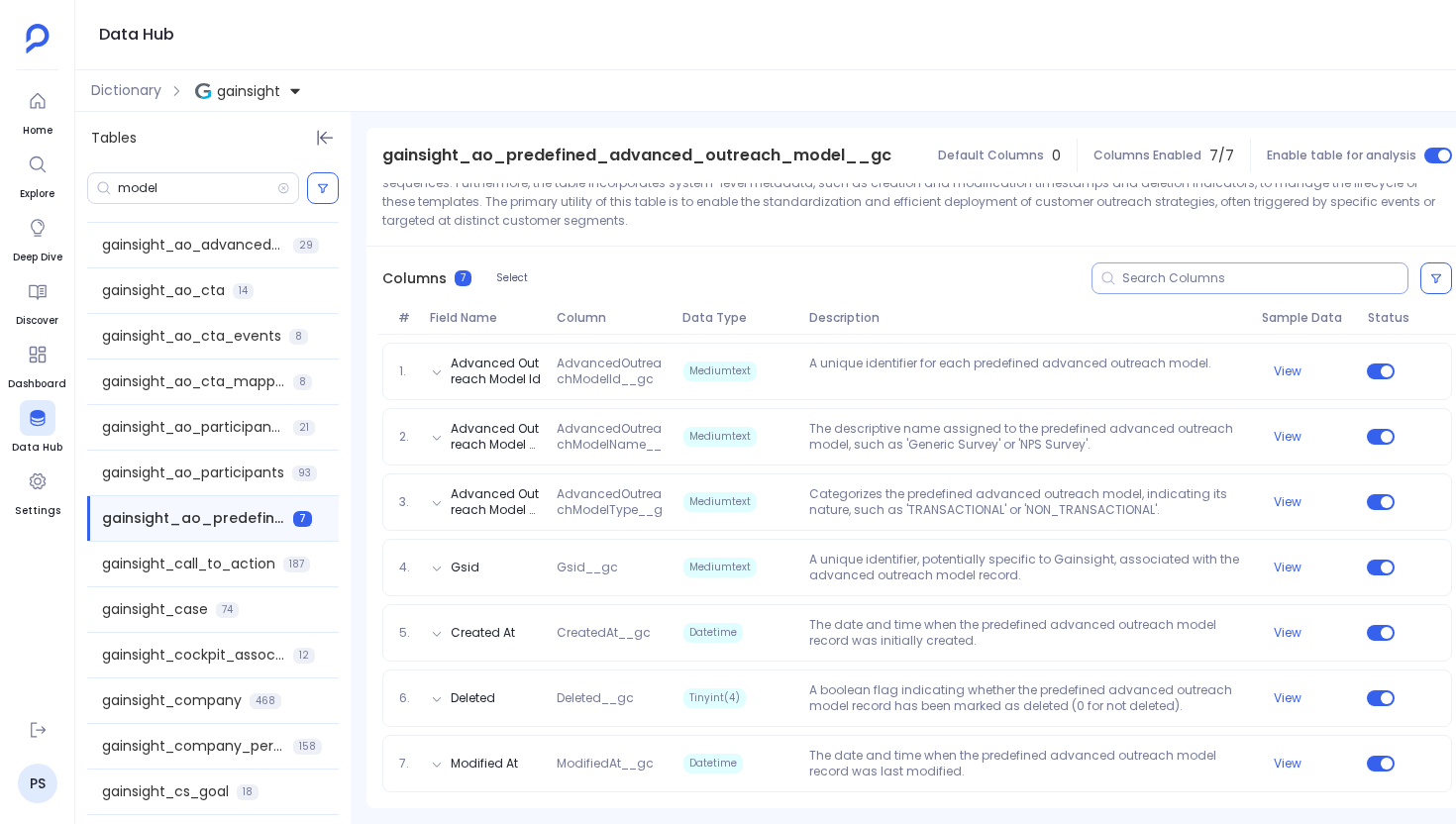 scroll, scrollTop: 0, scrollLeft: 0, axis: both 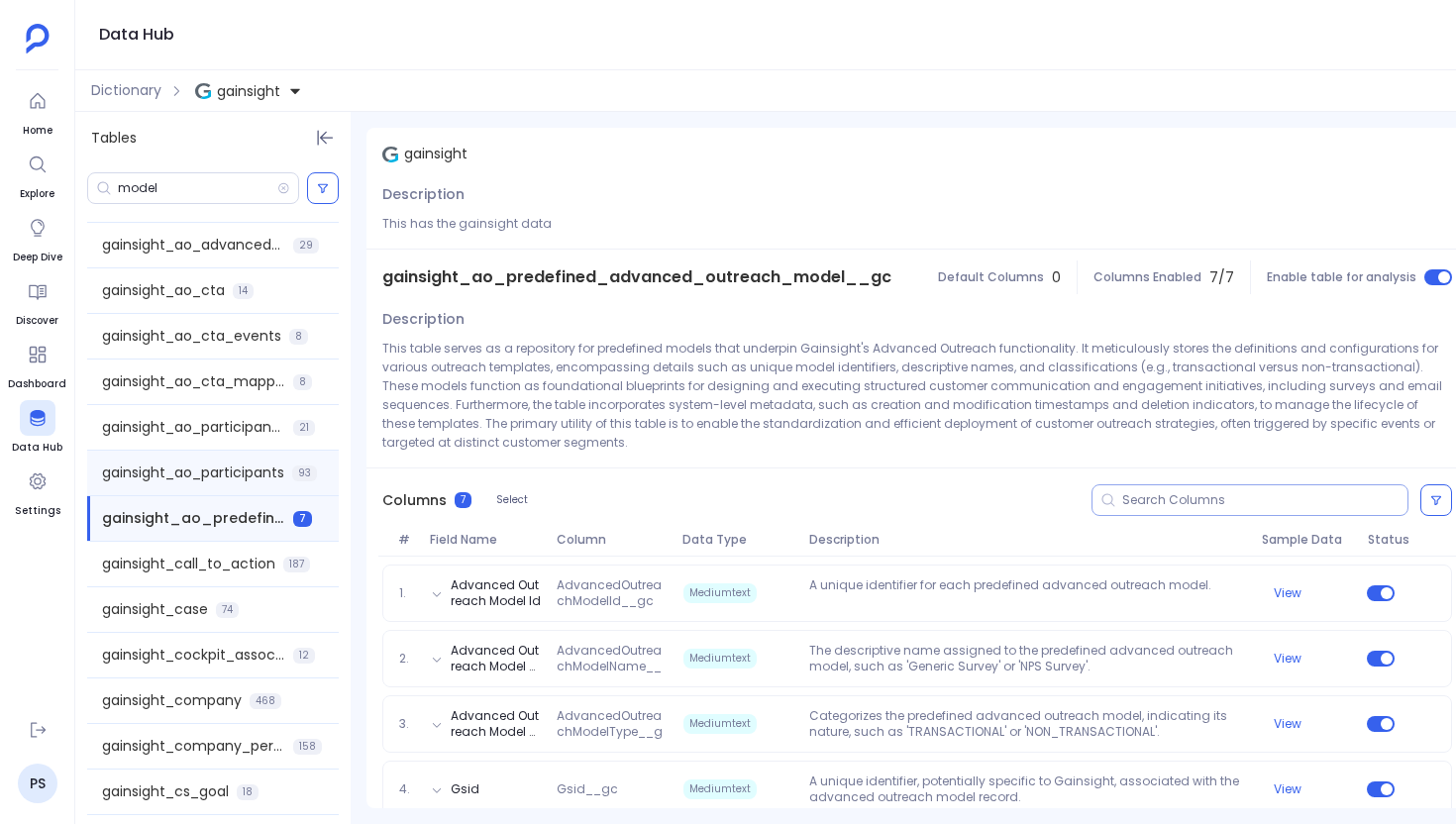 click on "gainsight_ao_participants" at bounding box center (193, 472) 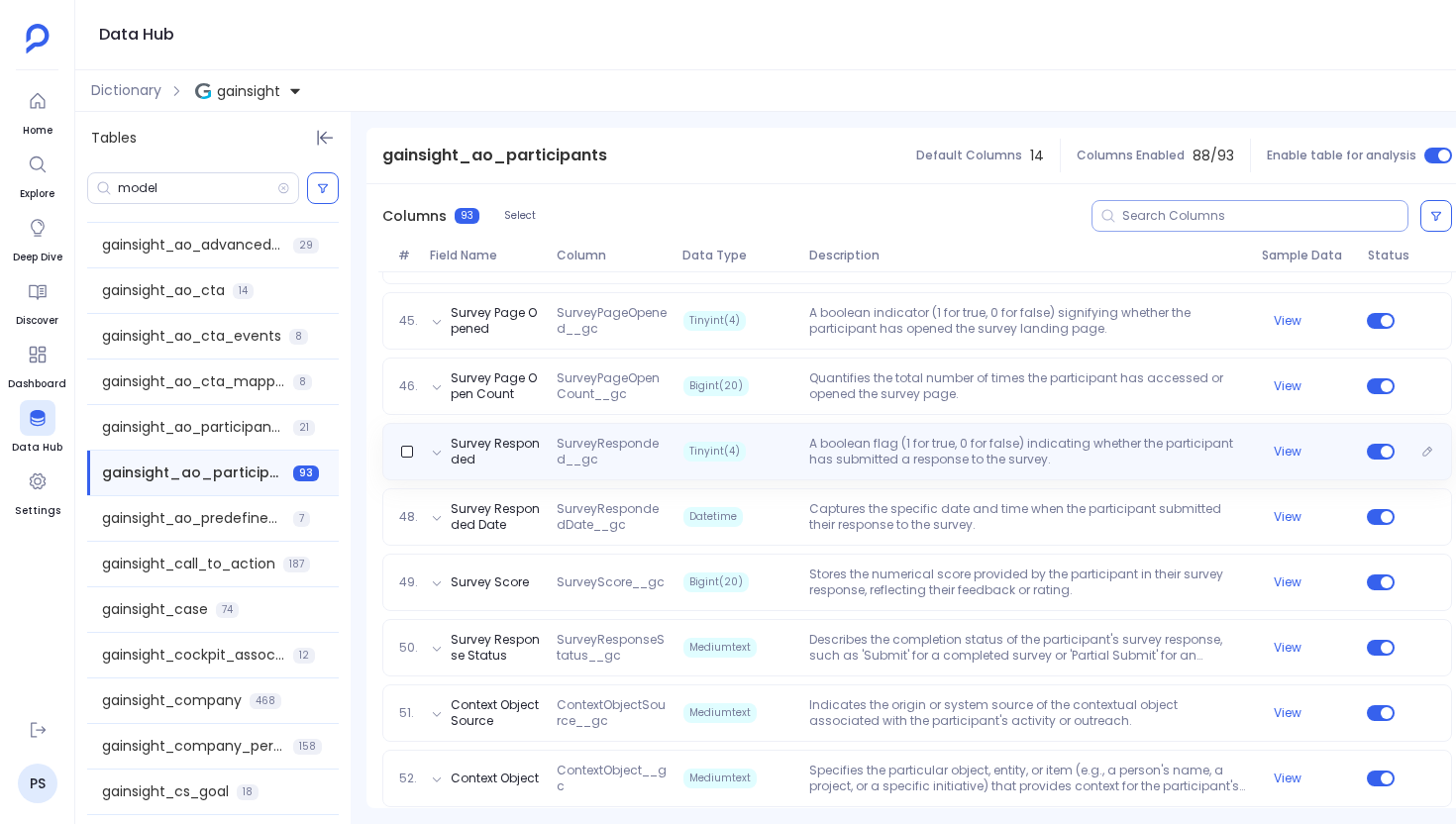 scroll, scrollTop: 3179, scrollLeft: 0, axis: vertical 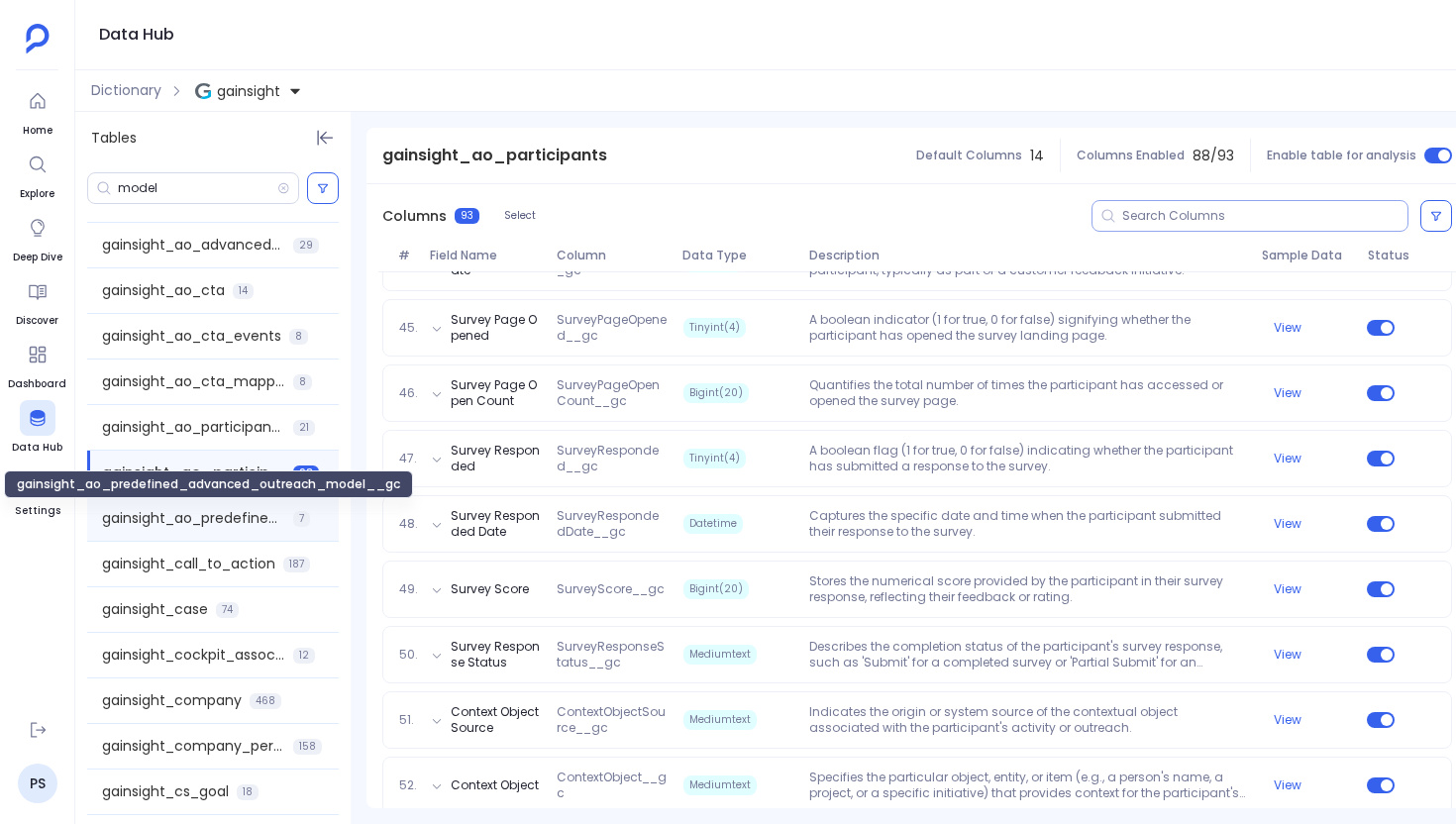 click on "gainsight_ao_predefined_advanced_outreach_model__gc" at bounding box center (193, 518) 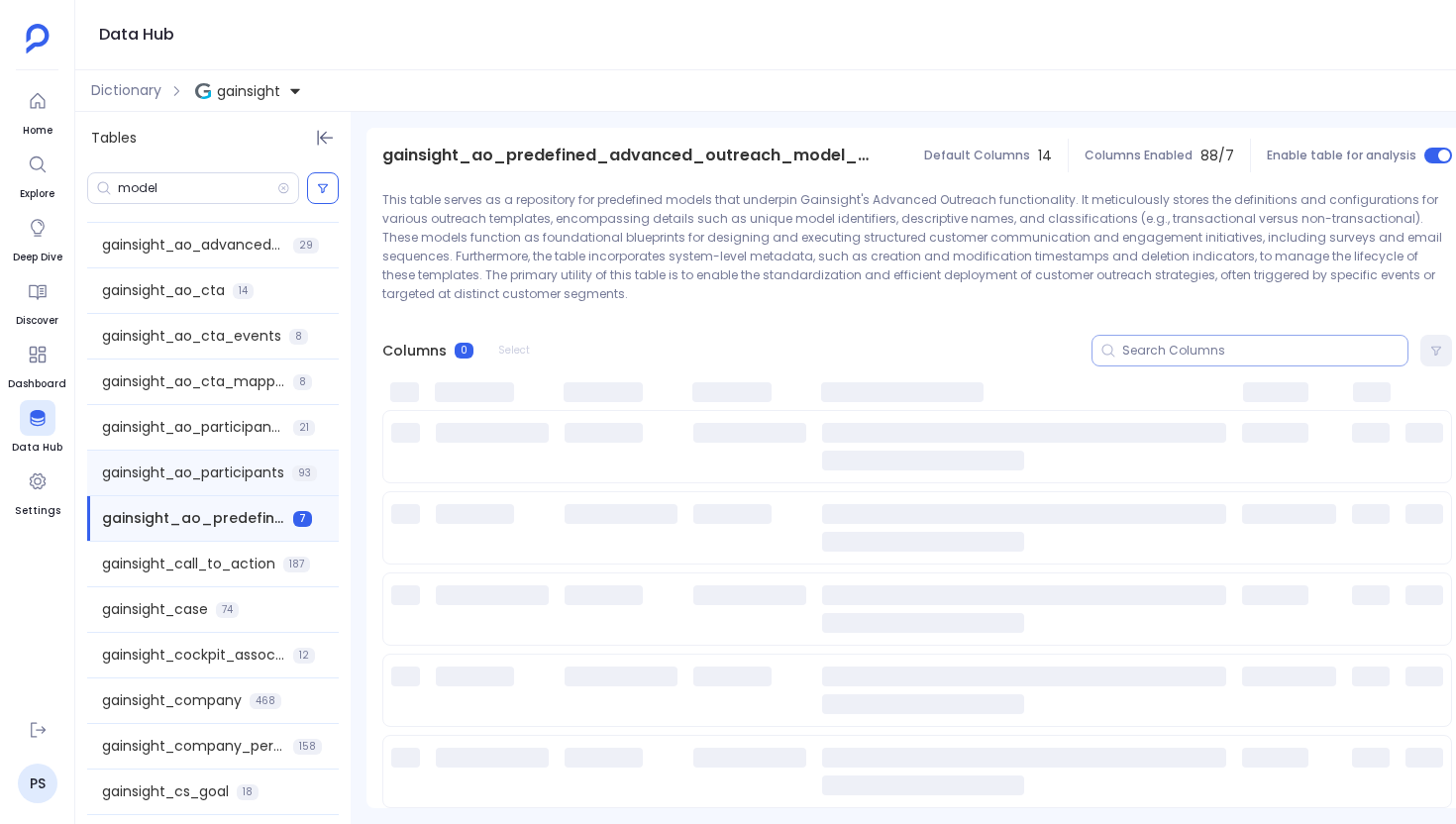 scroll, scrollTop: 0, scrollLeft: 0, axis: both 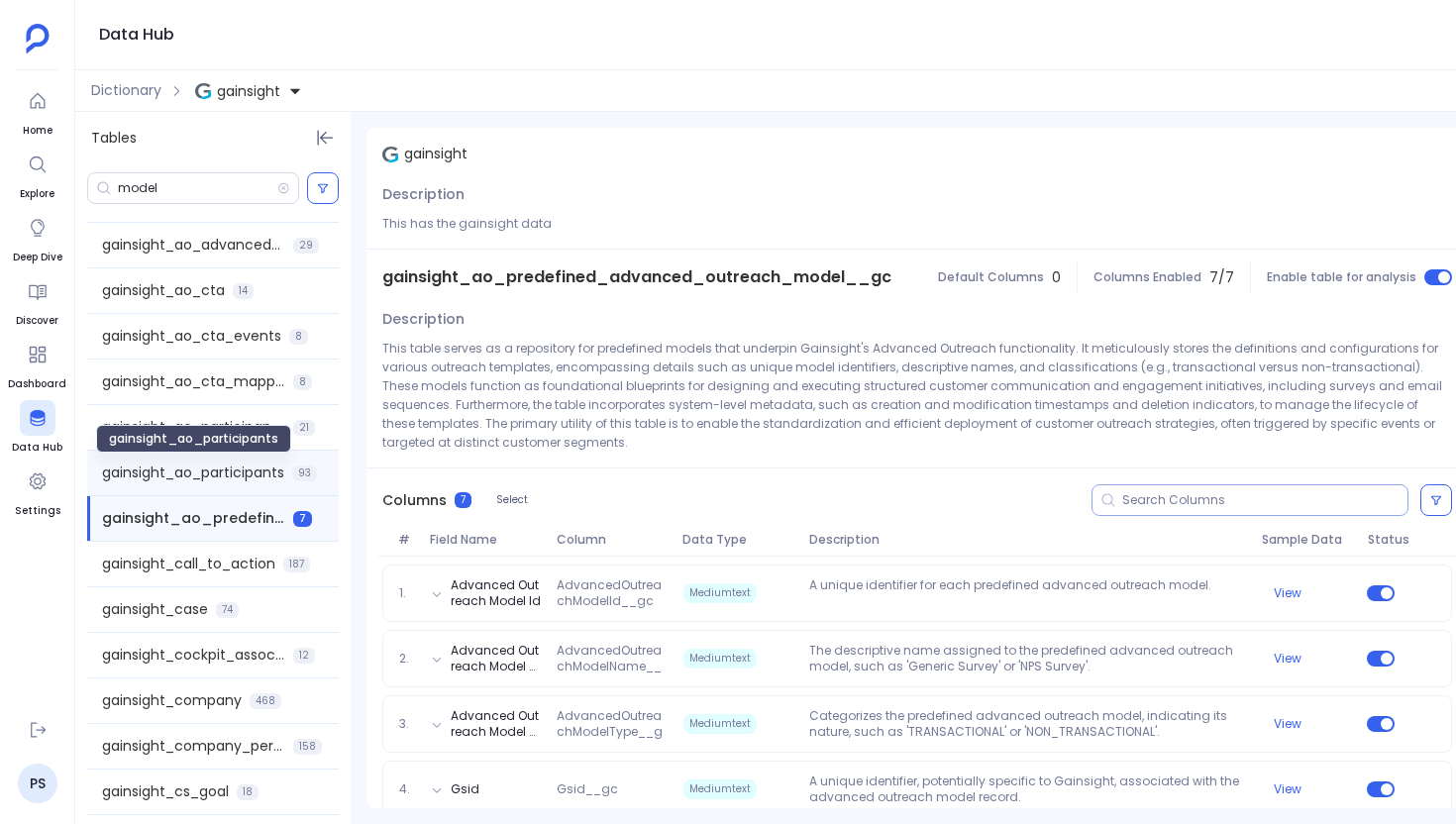 click on "gainsight_ao_participants" at bounding box center (193, 472) 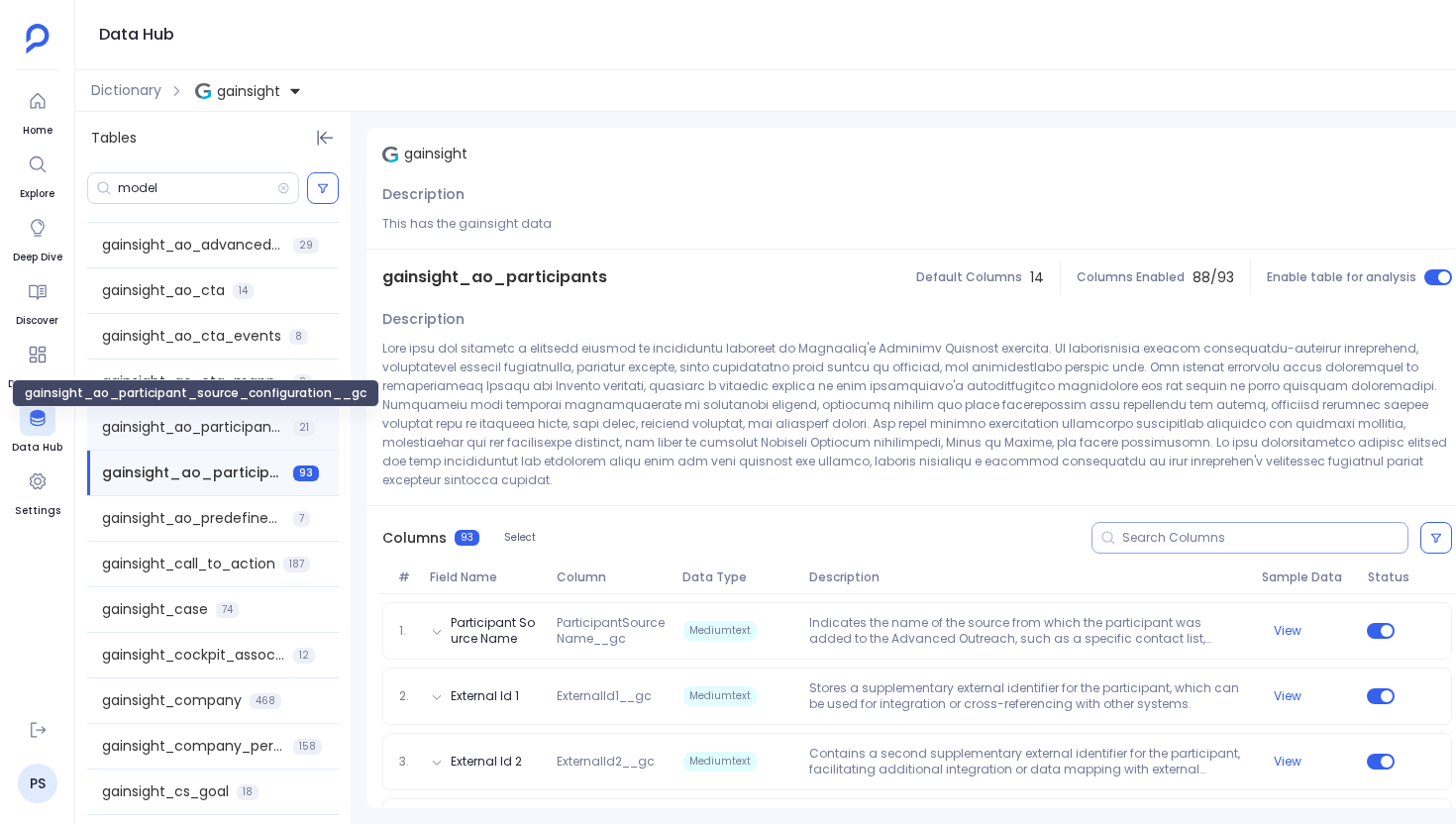 click on "gainsight_ao_participant_source_configuration__gc" at bounding box center (193, 427) 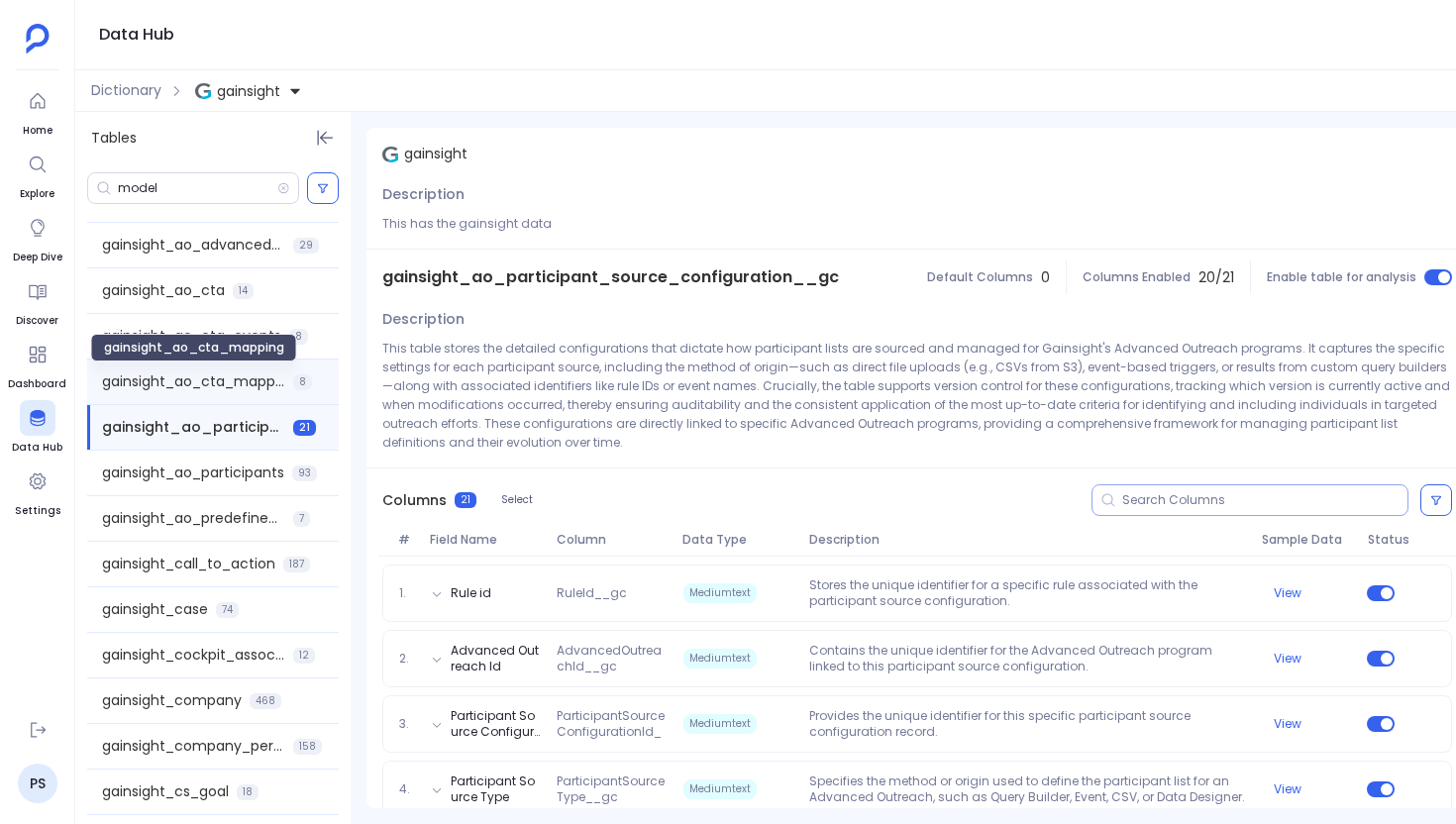 click on "gainsight_ao_cta_mapping" at bounding box center [193, 381] 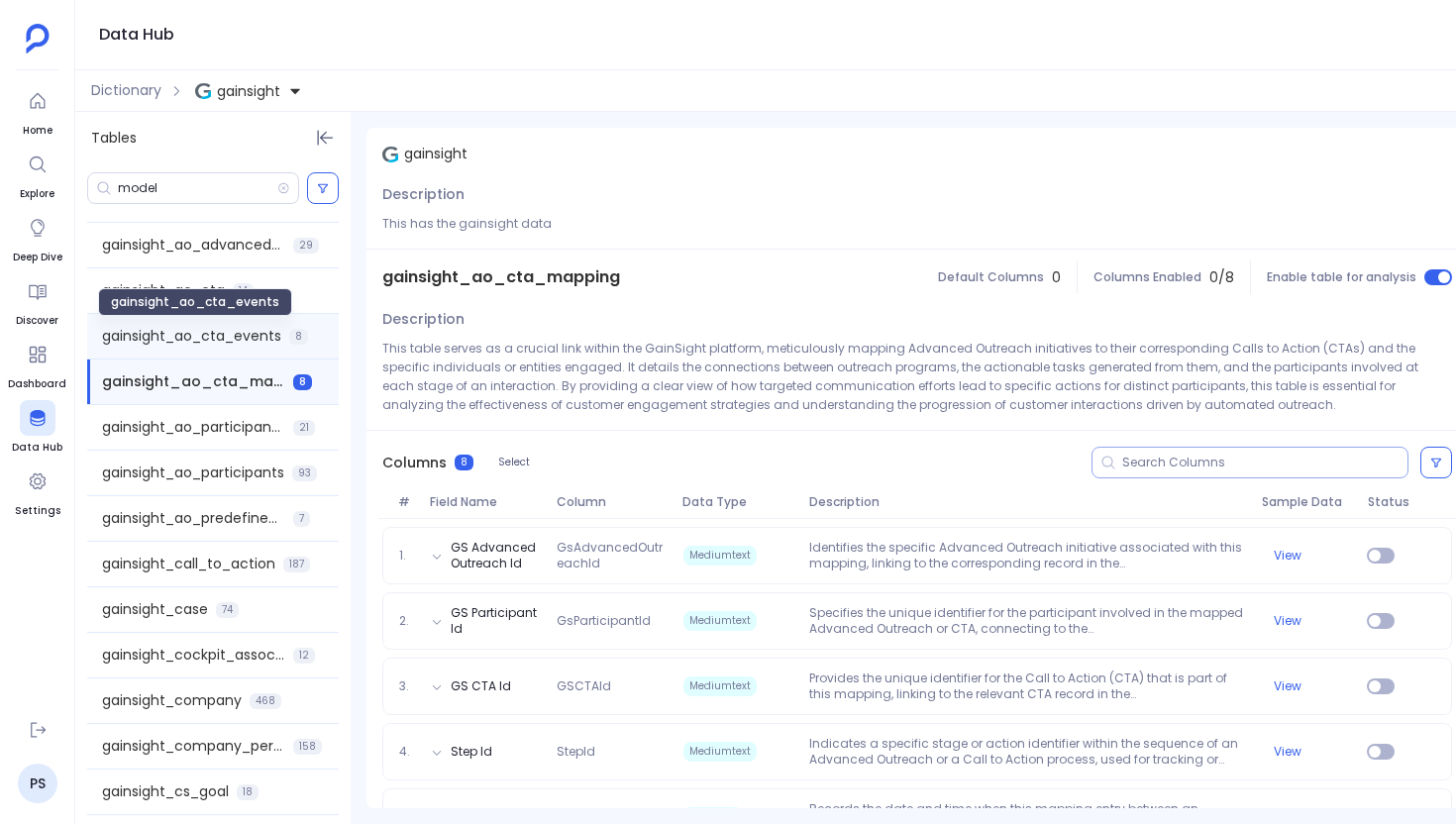 click on "gainsight_ao_cta_events" at bounding box center (191, 336) 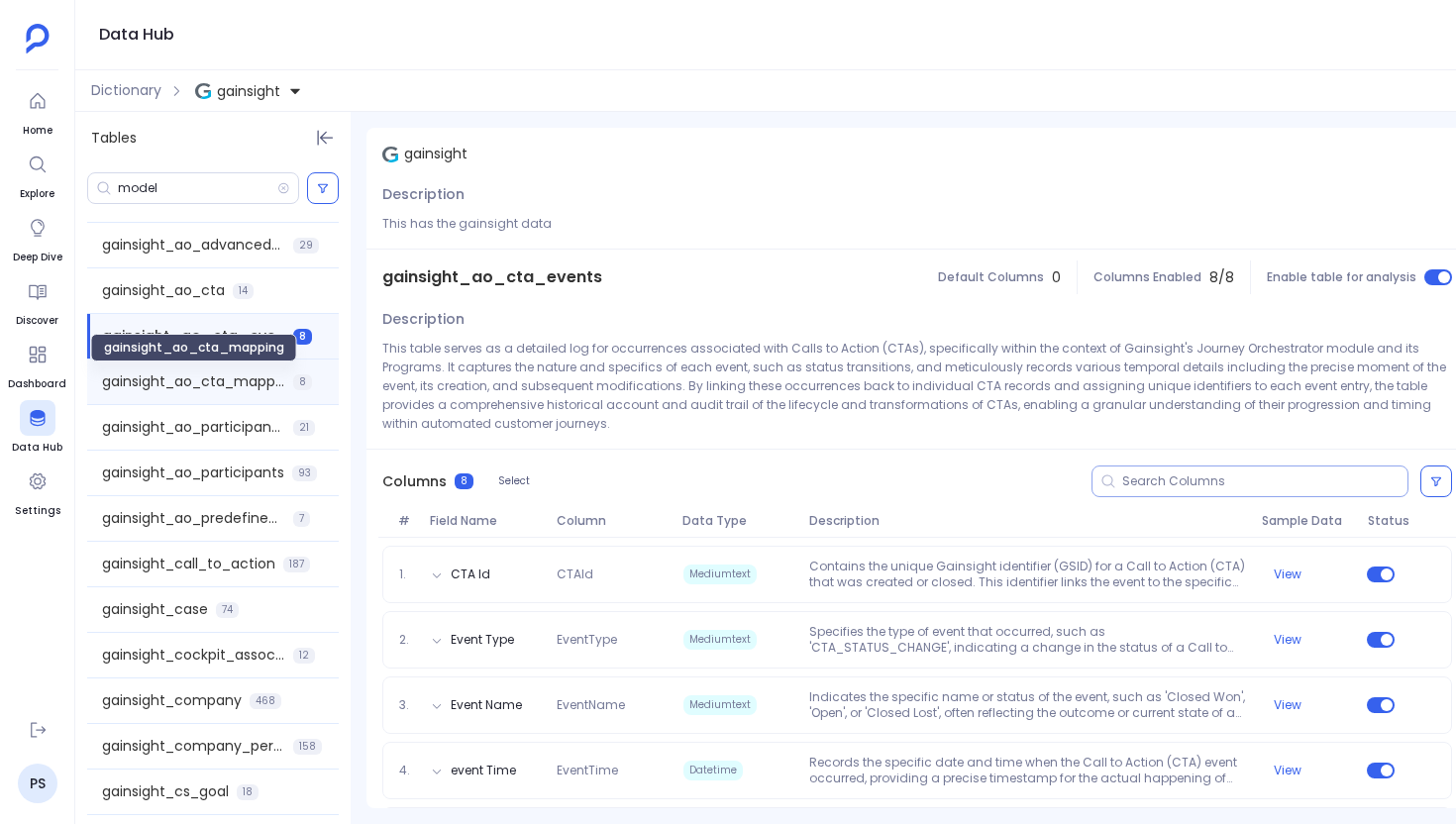 click on "gainsight_ao_cta_mapping" at bounding box center [193, 381] 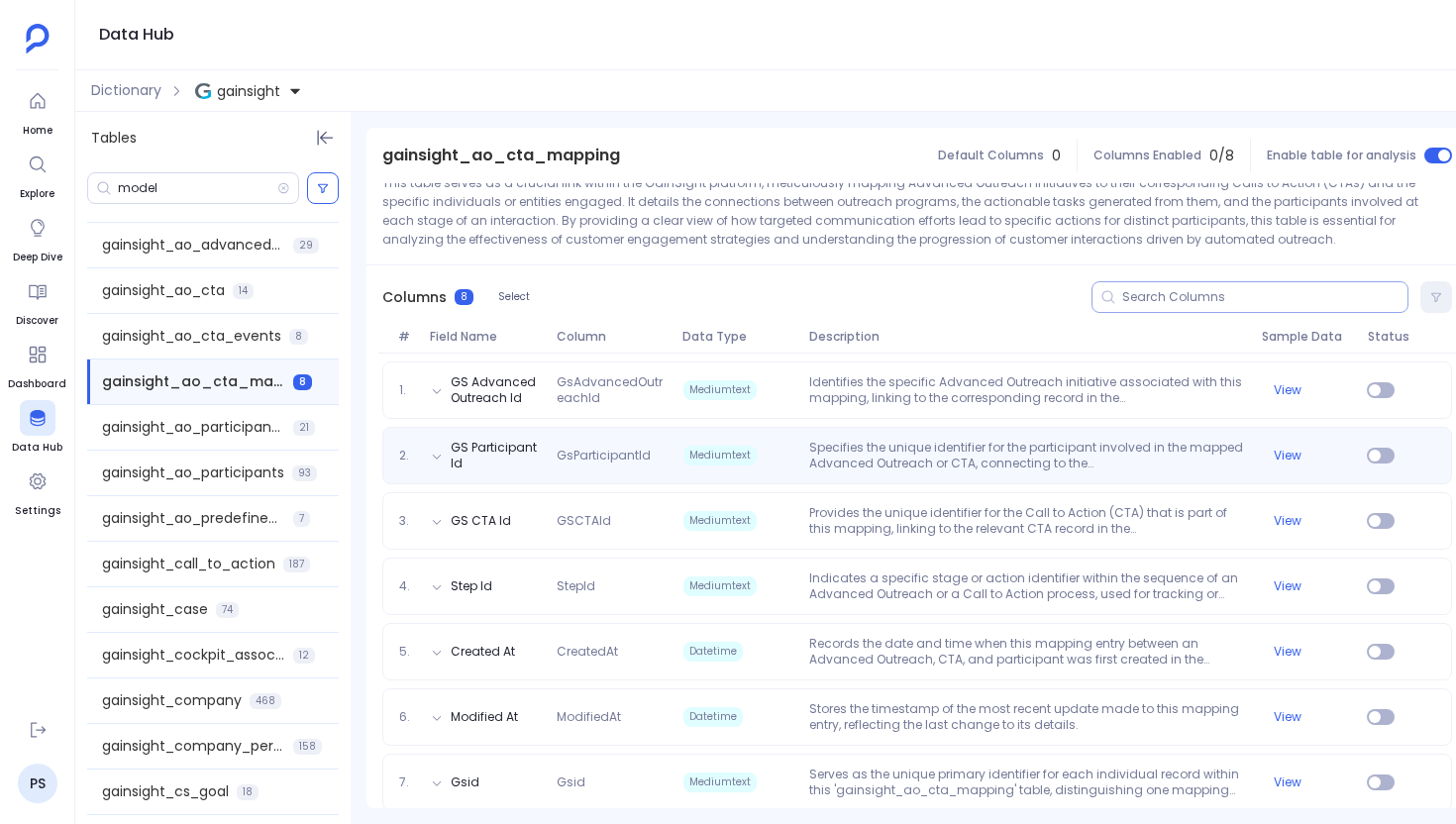 scroll, scrollTop: 184, scrollLeft: 0, axis: vertical 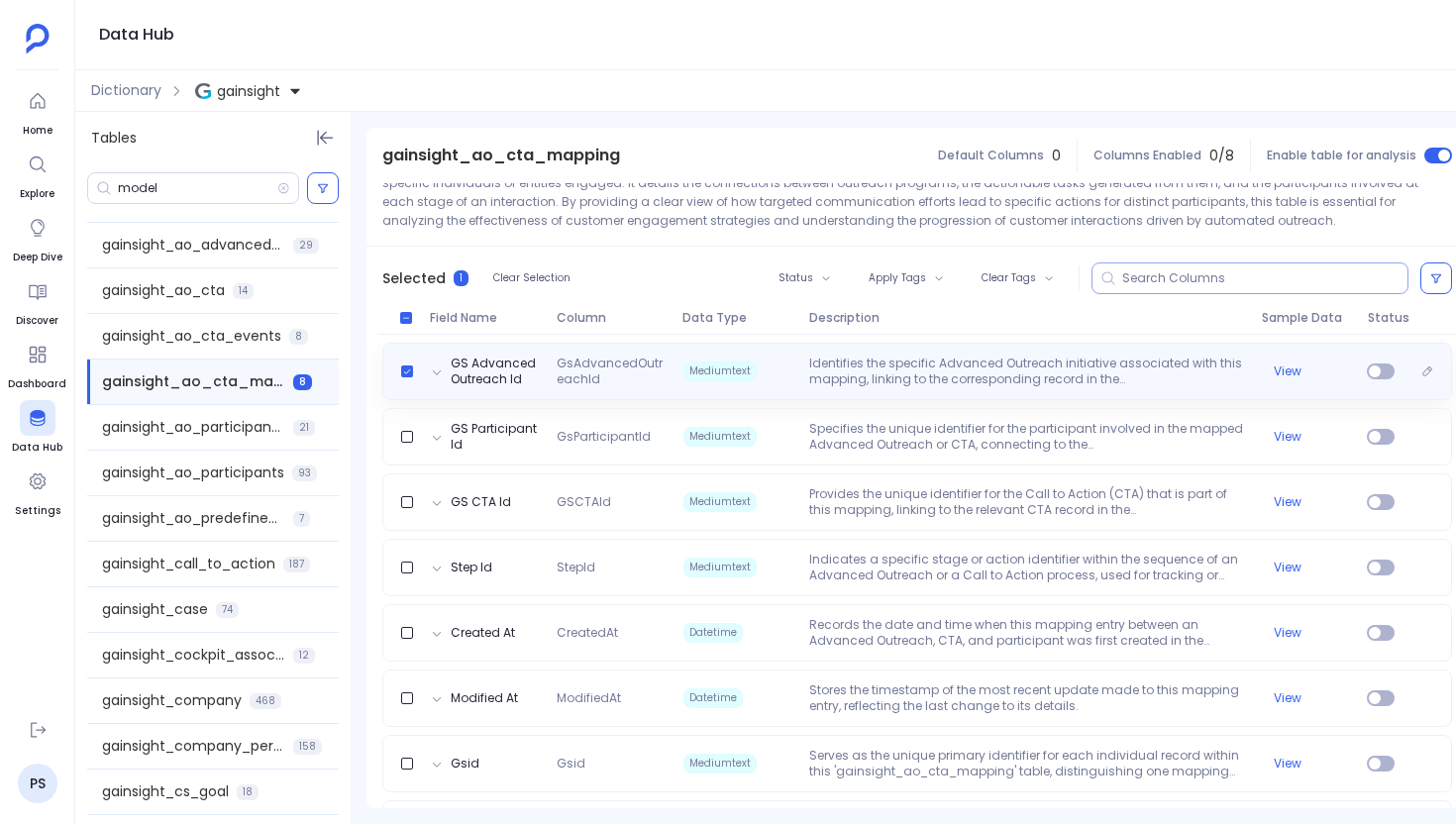 click on "GS Advanced Outreach Id GsAdvancedOutreachId Mediumtext Identifies the specific Advanced Outreach initiative associated with this mapping, linking to the corresponding record in the 'gainsight_ao_advanced_outreach__gc' table to provide context for the outreach effort. View" at bounding box center [917, 371] 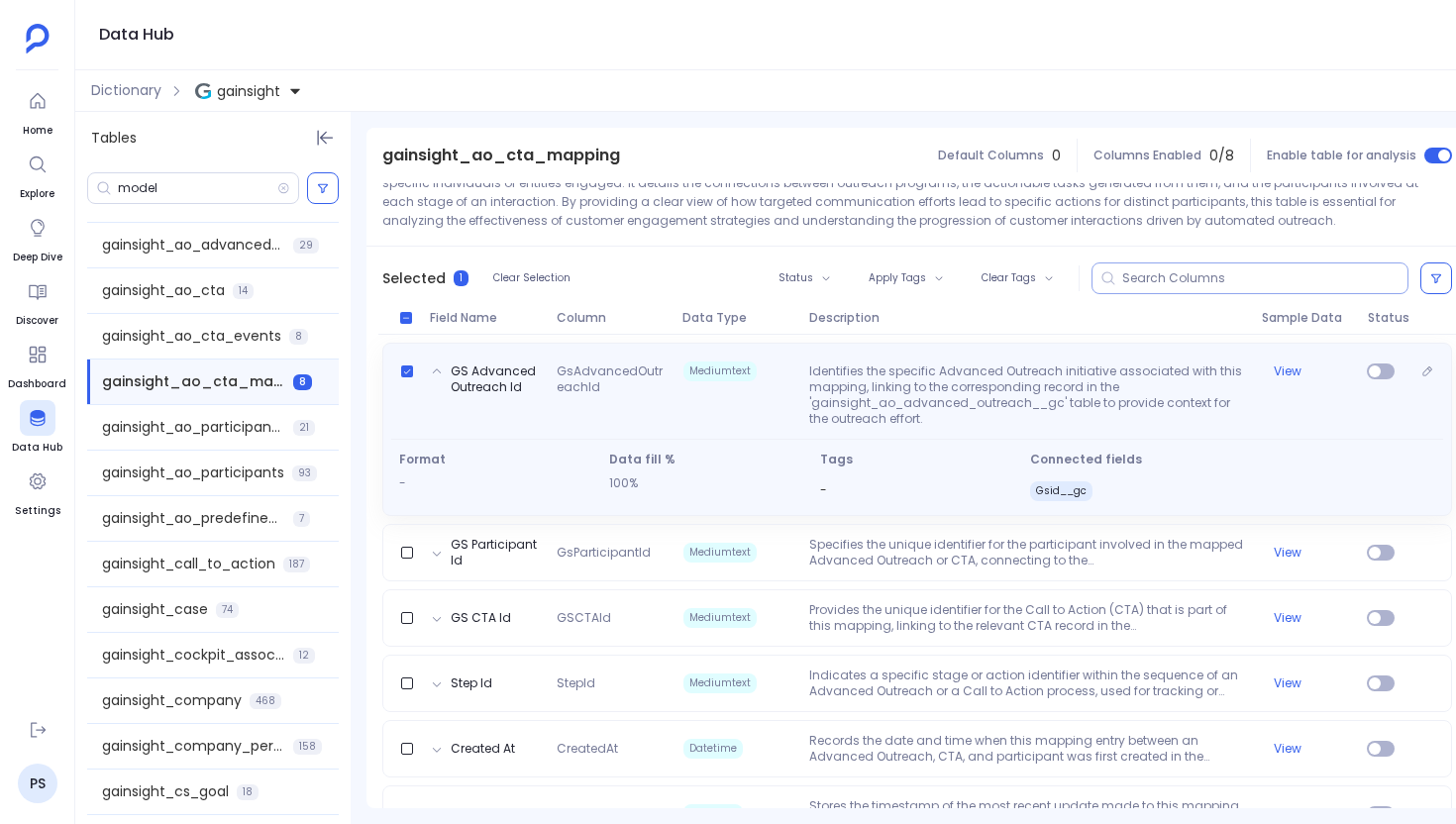 click on "100%" at bounding box center [706, 483] 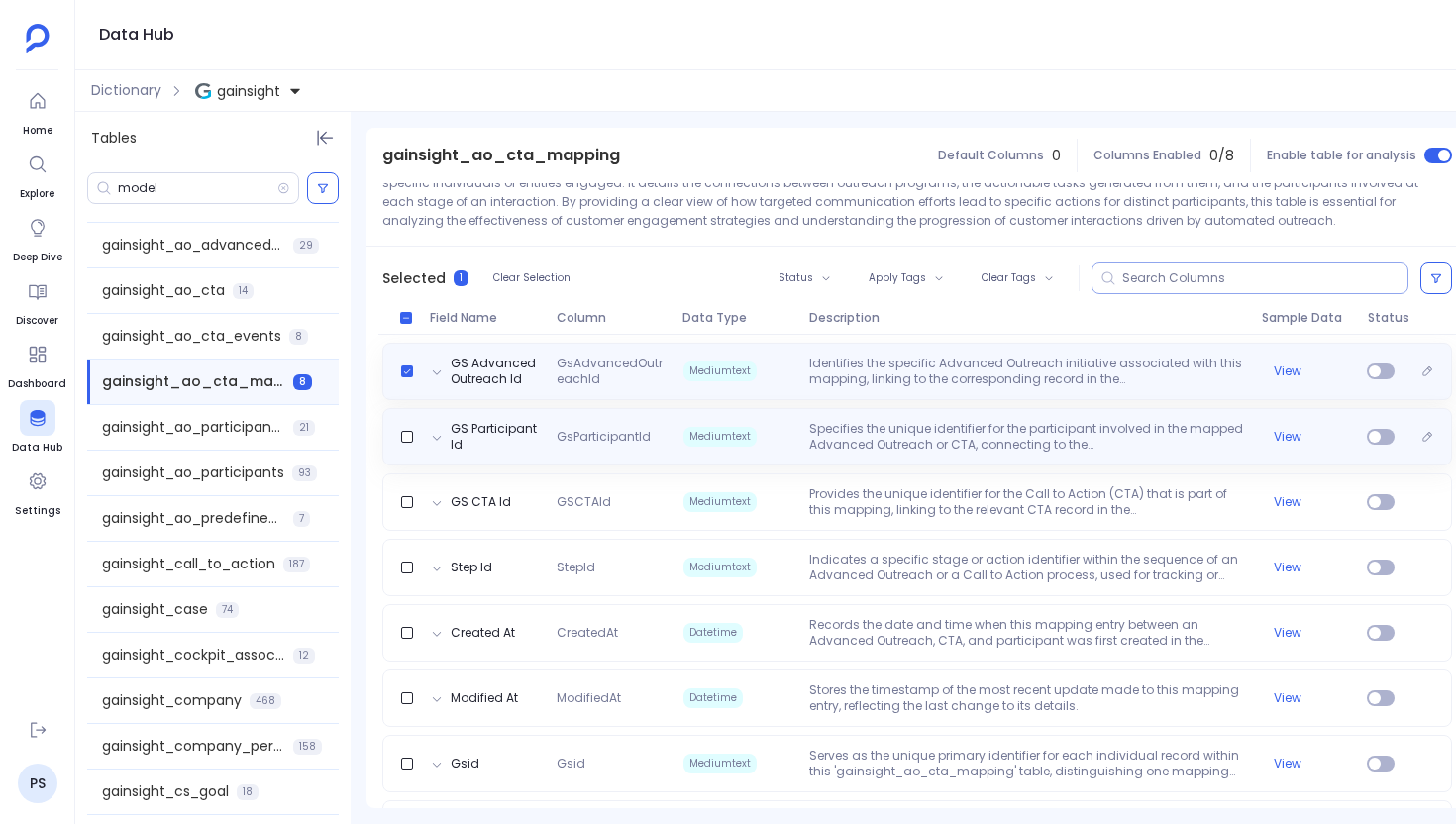 click on "GS Participant Id GsParticipantId Mediumtext Specifies the unique identifier for the participant involved in the mapped Advanced Outreach or CTA, connecting to the 'gainsight_ao_participants' table to detail the engaged entity. View" at bounding box center (917, 437) 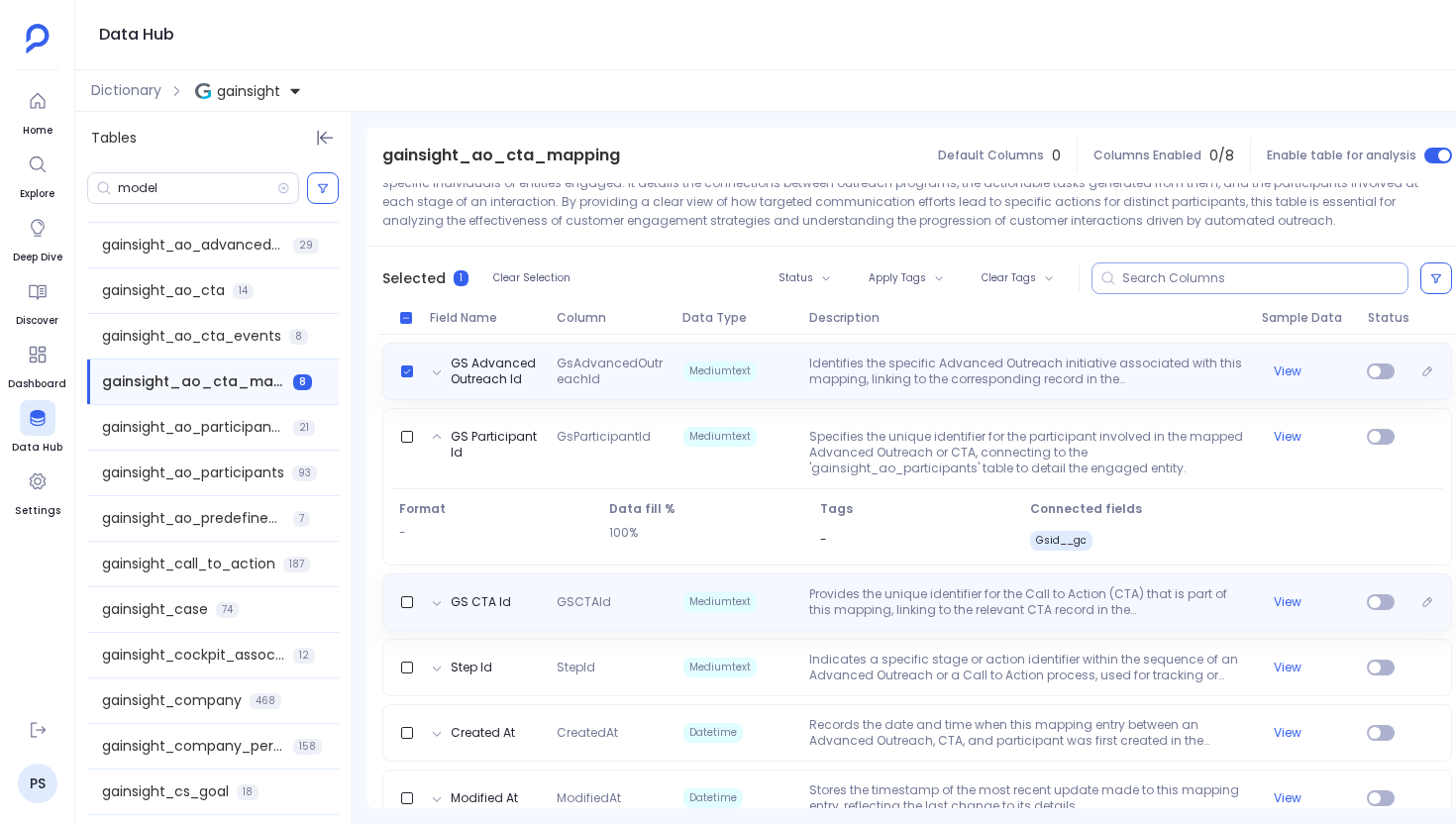 click on "Mediumtext" at bounding box center [738, 602] 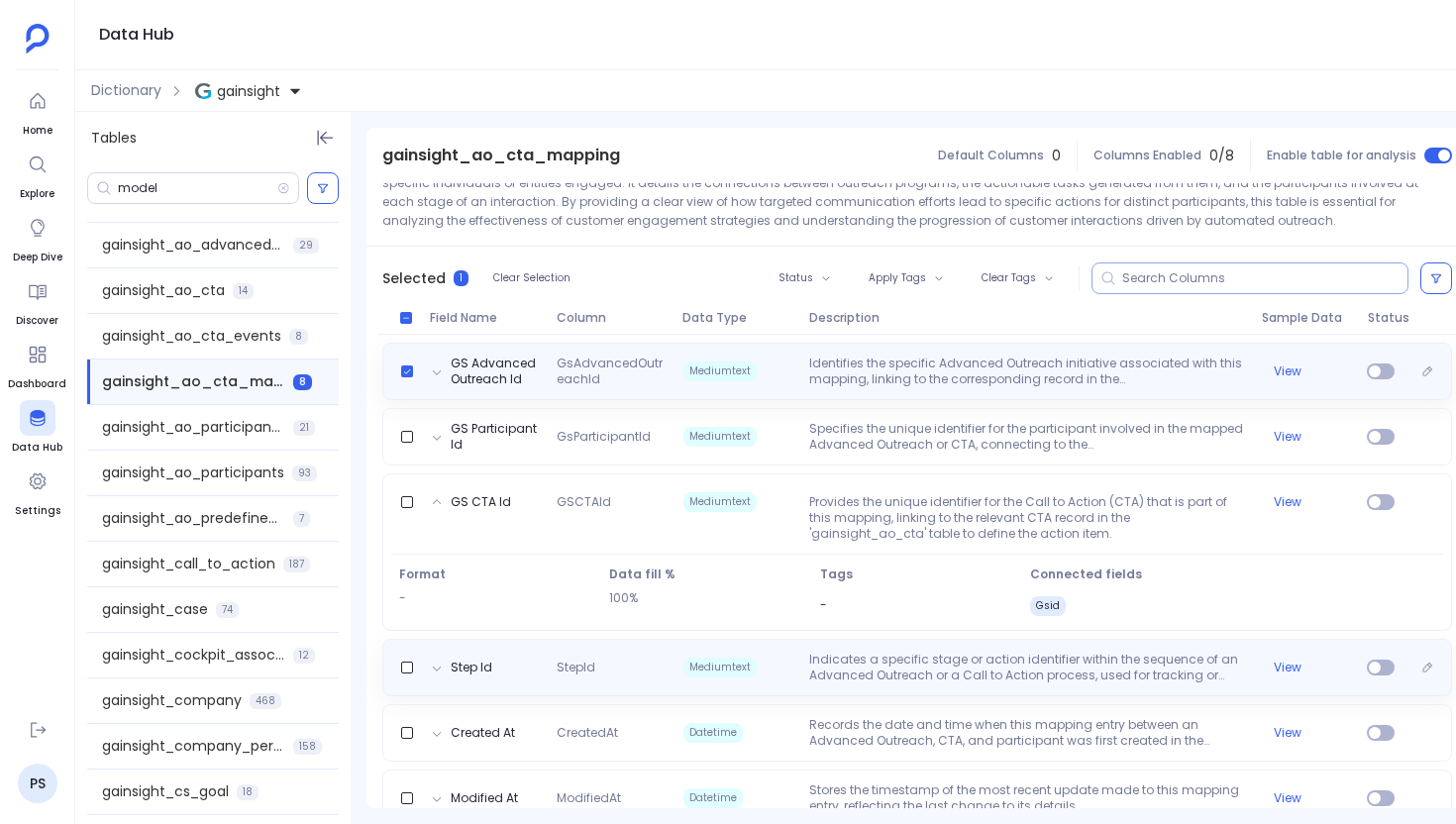 click on "Step Id StepId Mediumtext Indicates a specific stage or action identifier within the sequence of an Advanced Outreach or a Call to Action process, used for tracking or referencing a particular step. View" at bounding box center [917, 668] 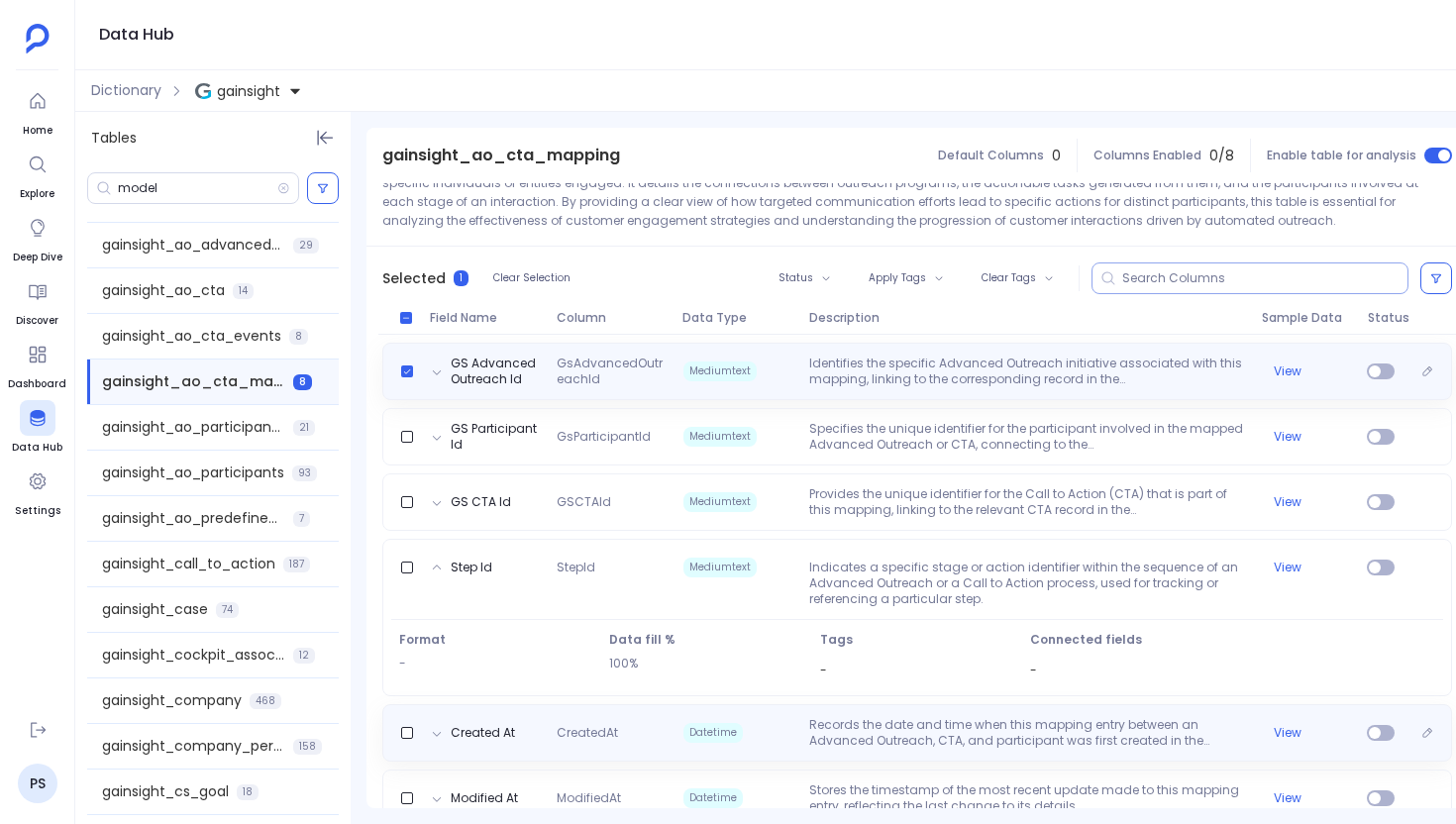 click on "CreatedAt" at bounding box center [611, 733] 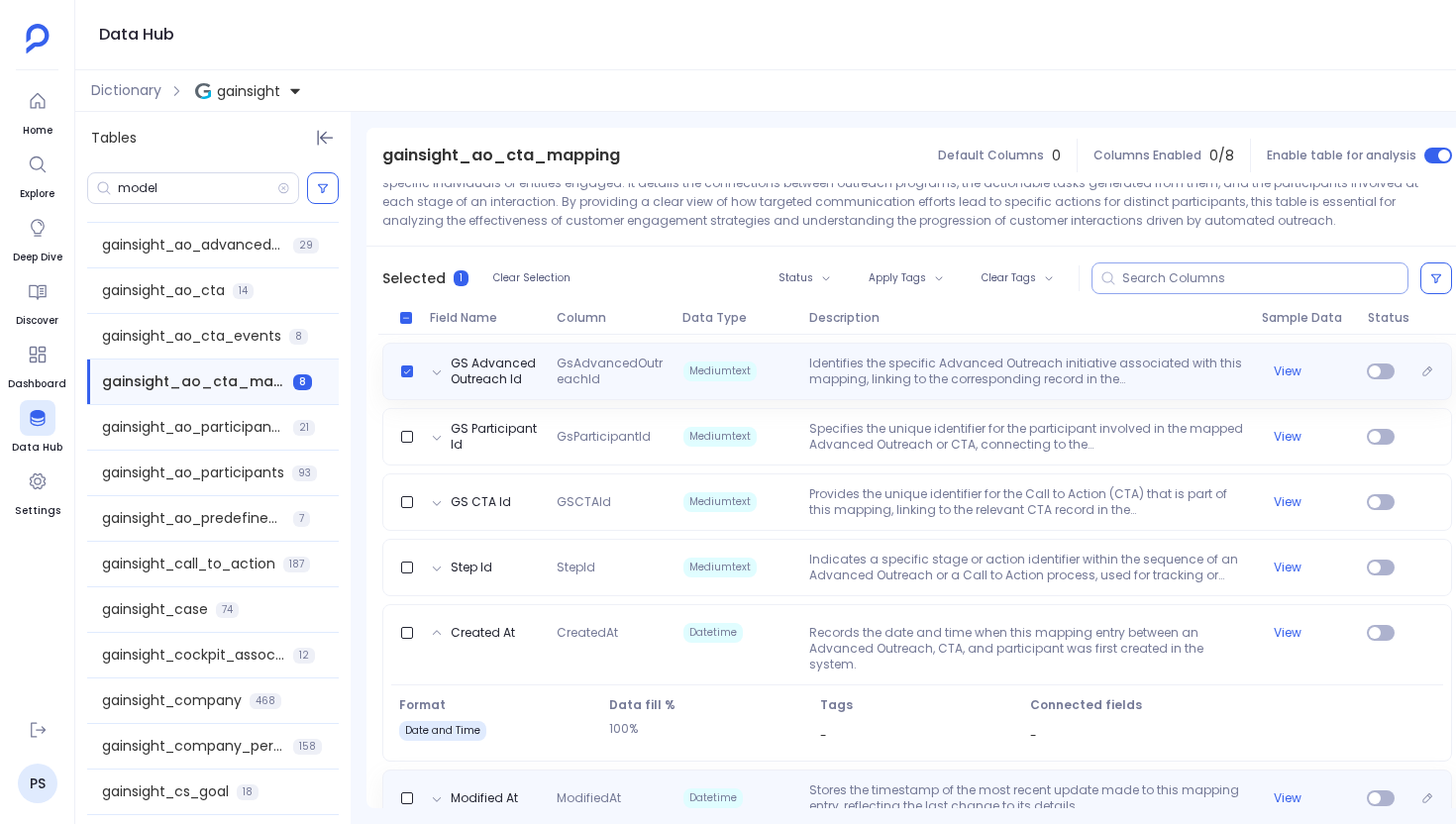 click on "Modified At ModifiedAt Datetime Stores the timestamp of the most recent update made to this mapping entry, reflecting the last change to its details. View" at bounding box center (917, 798) 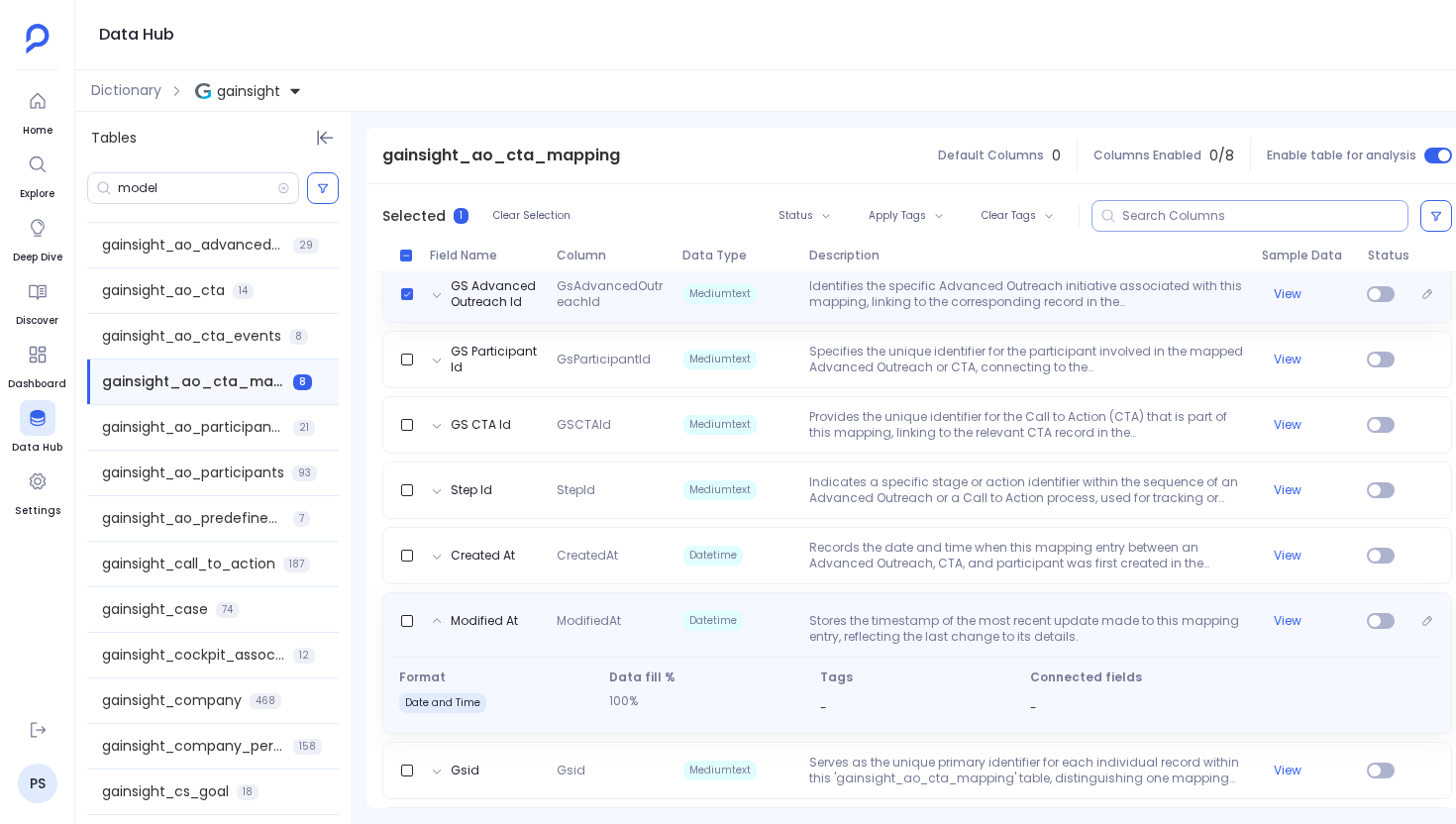 scroll, scrollTop: 334, scrollLeft: 0, axis: vertical 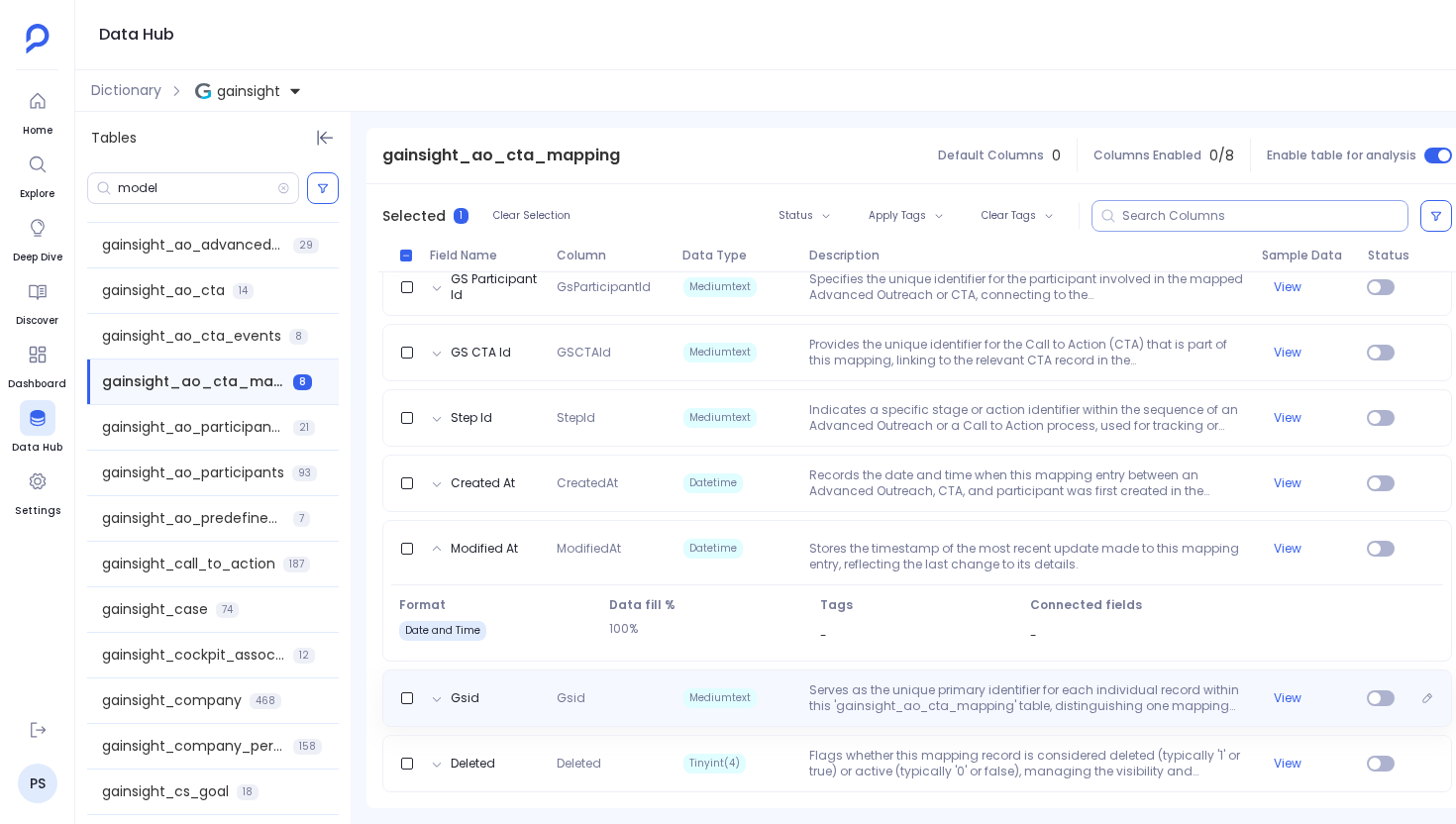 click on "Gsid Gsid Mediumtext Serves as the unique primary identifier for each individual record within this 'gainsight_ao_cta_mapping' table, distinguishing one mapping instance from another. View" at bounding box center [917, 698] 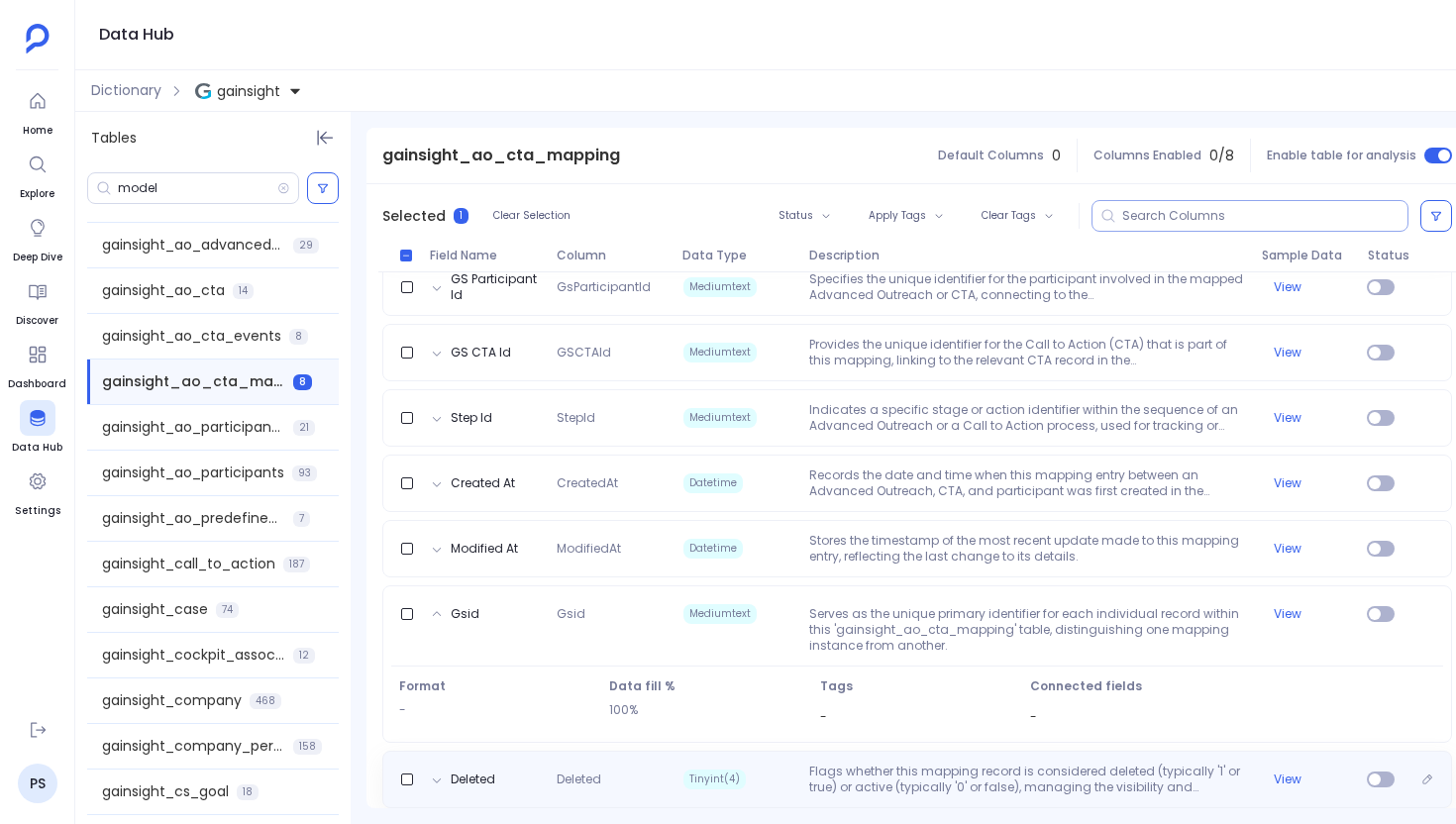 click on "Deleted Deleted Tinyint(4) Flags whether this mapping record is considered deleted (typically '1' or true) or active (typically '0' or false), managing the visibility and usability of the record. View" at bounding box center (917, 779) 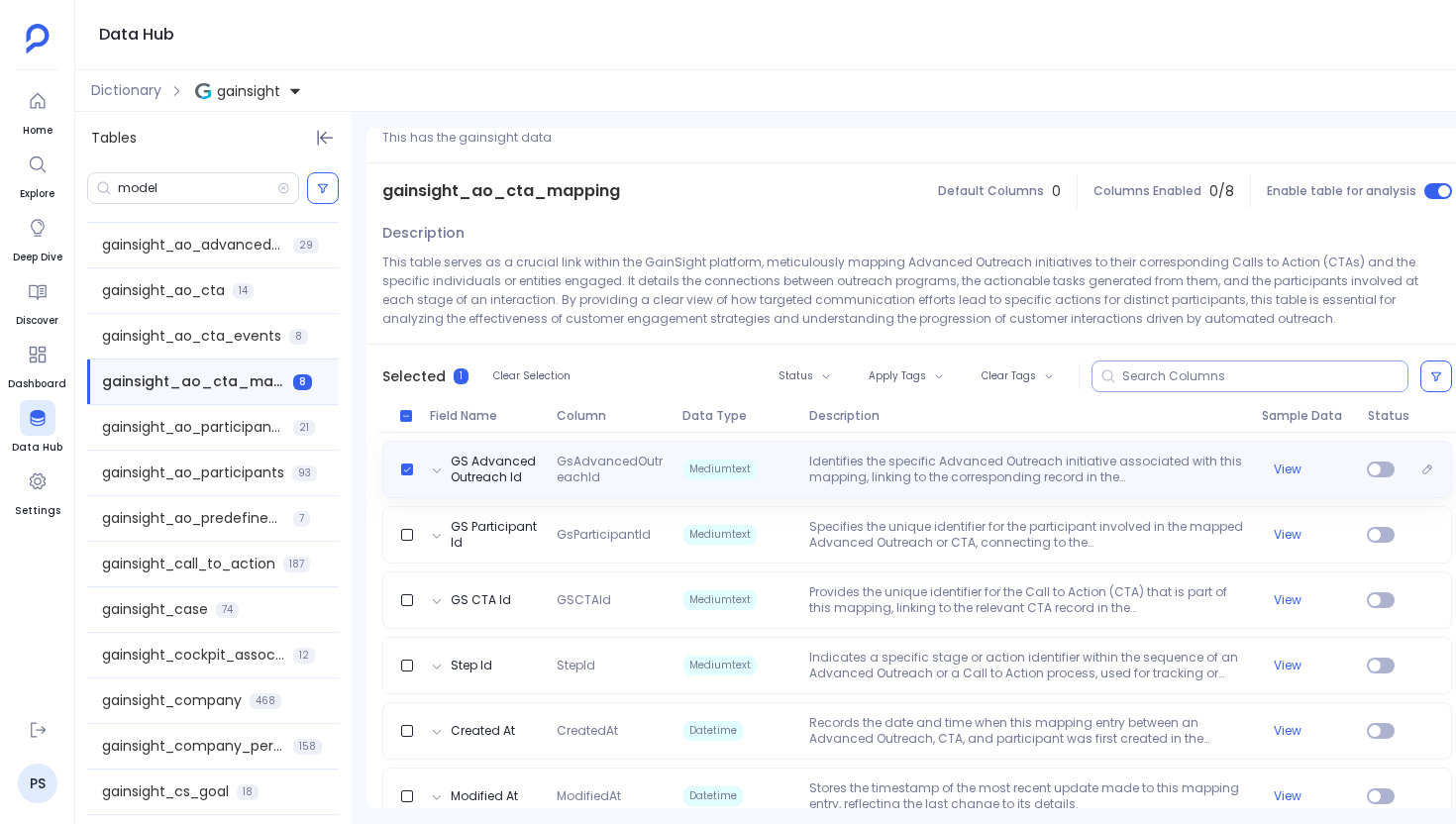 scroll, scrollTop: 0, scrollLeft: 0, axis: both 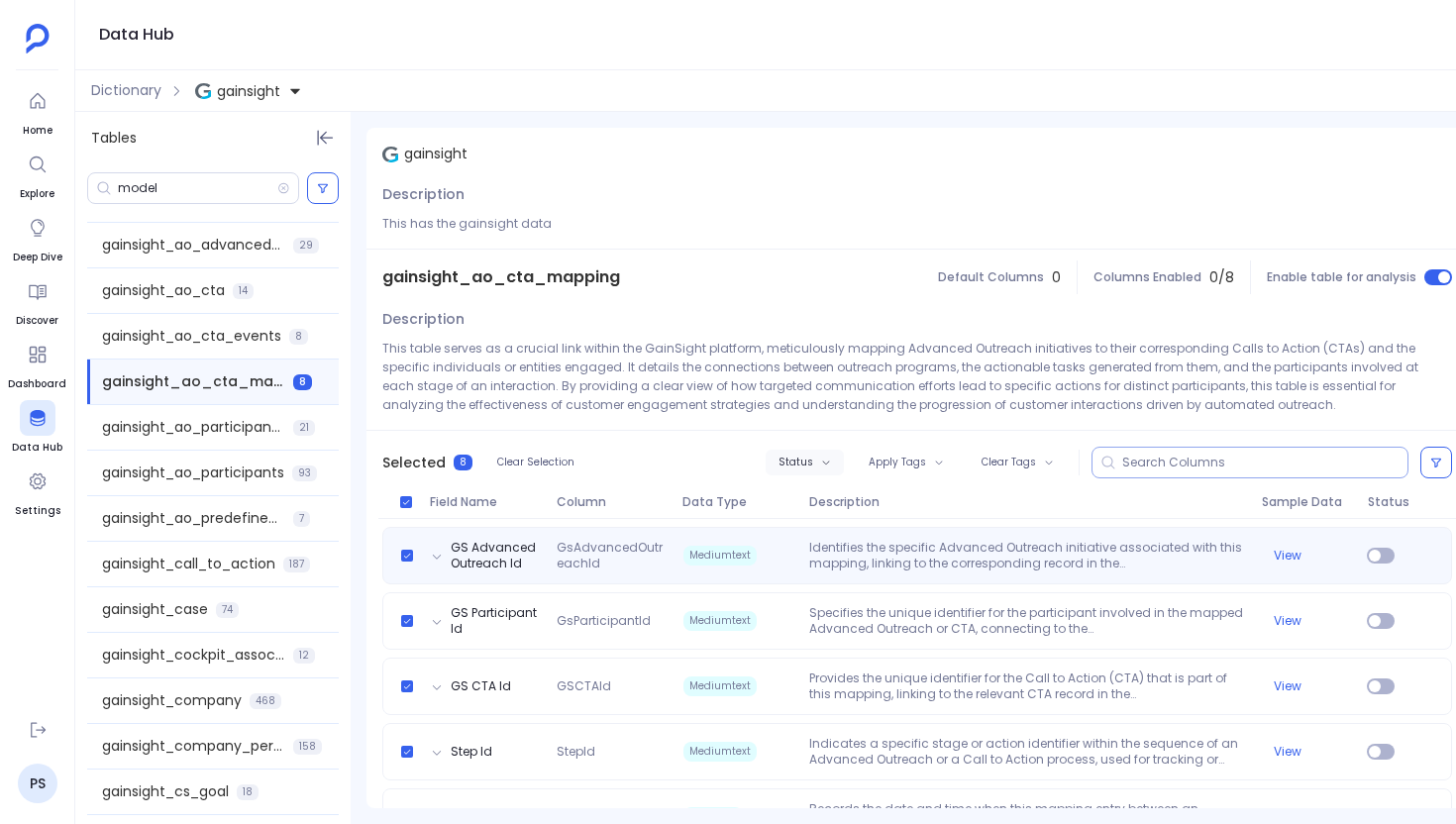click on "Status" at bounding box center (795, 463) 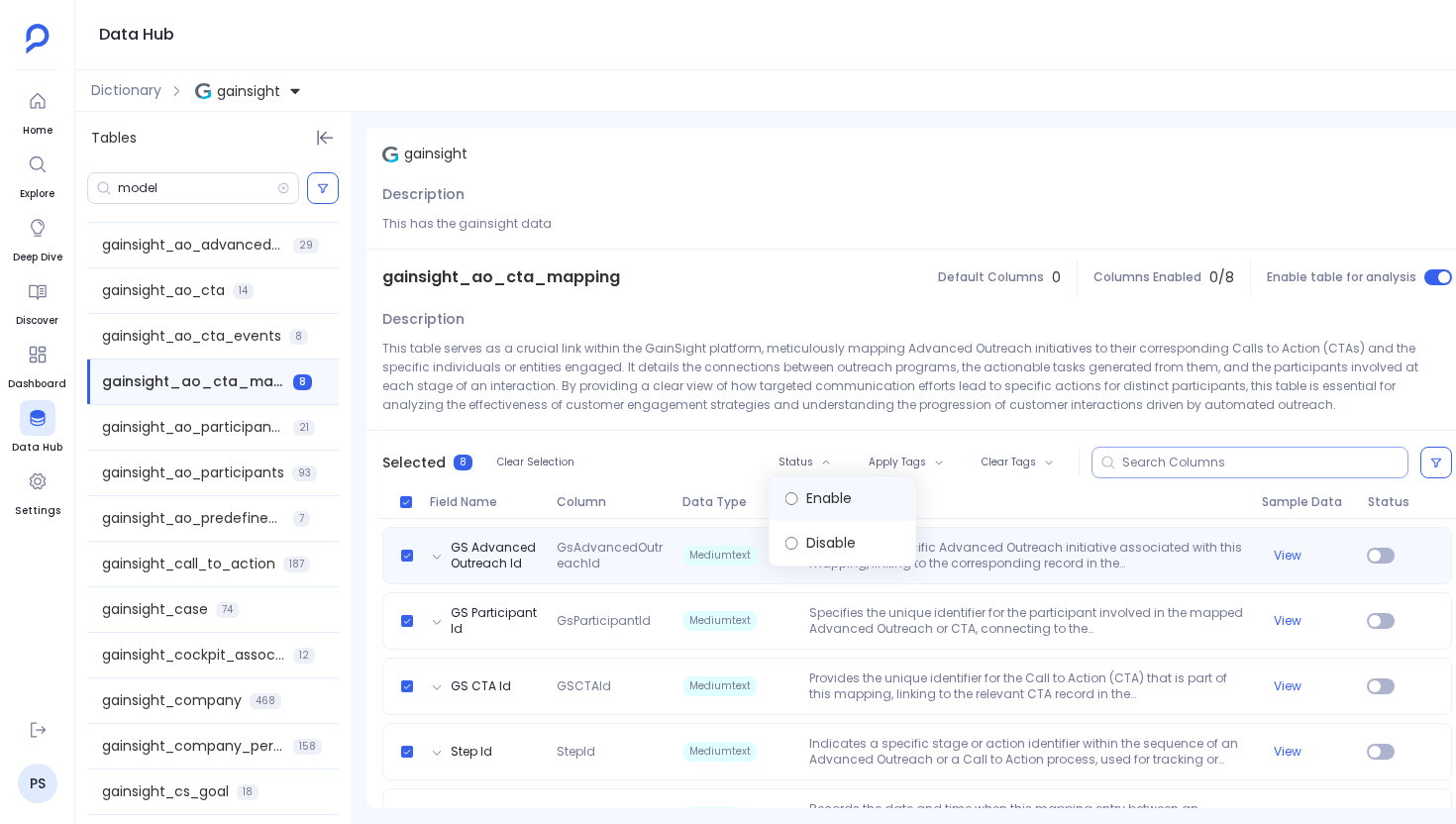 click on "Enable" at bounding box center (843, 498) 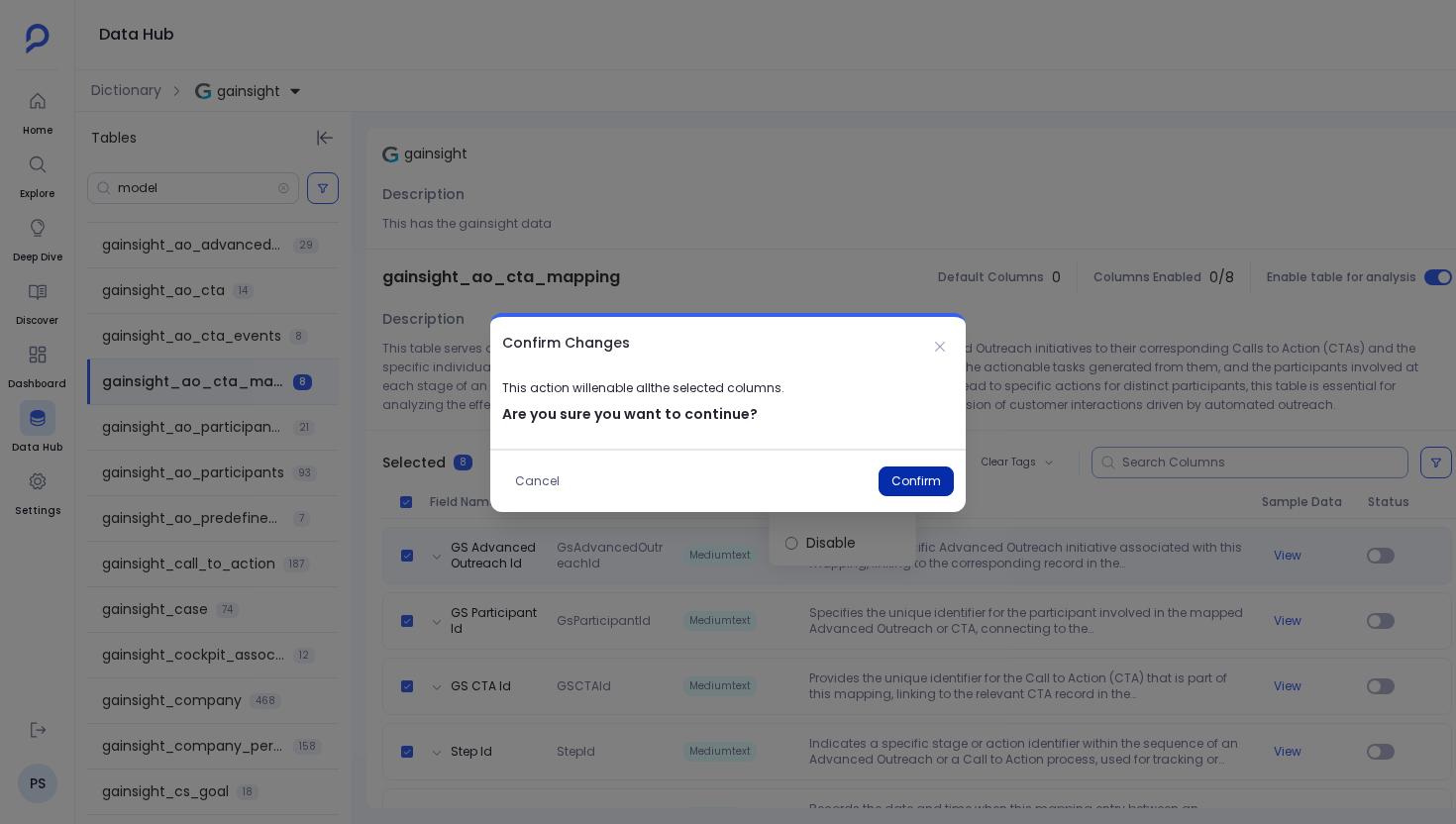 click on "Confirm" at bounding box center [916, 481] 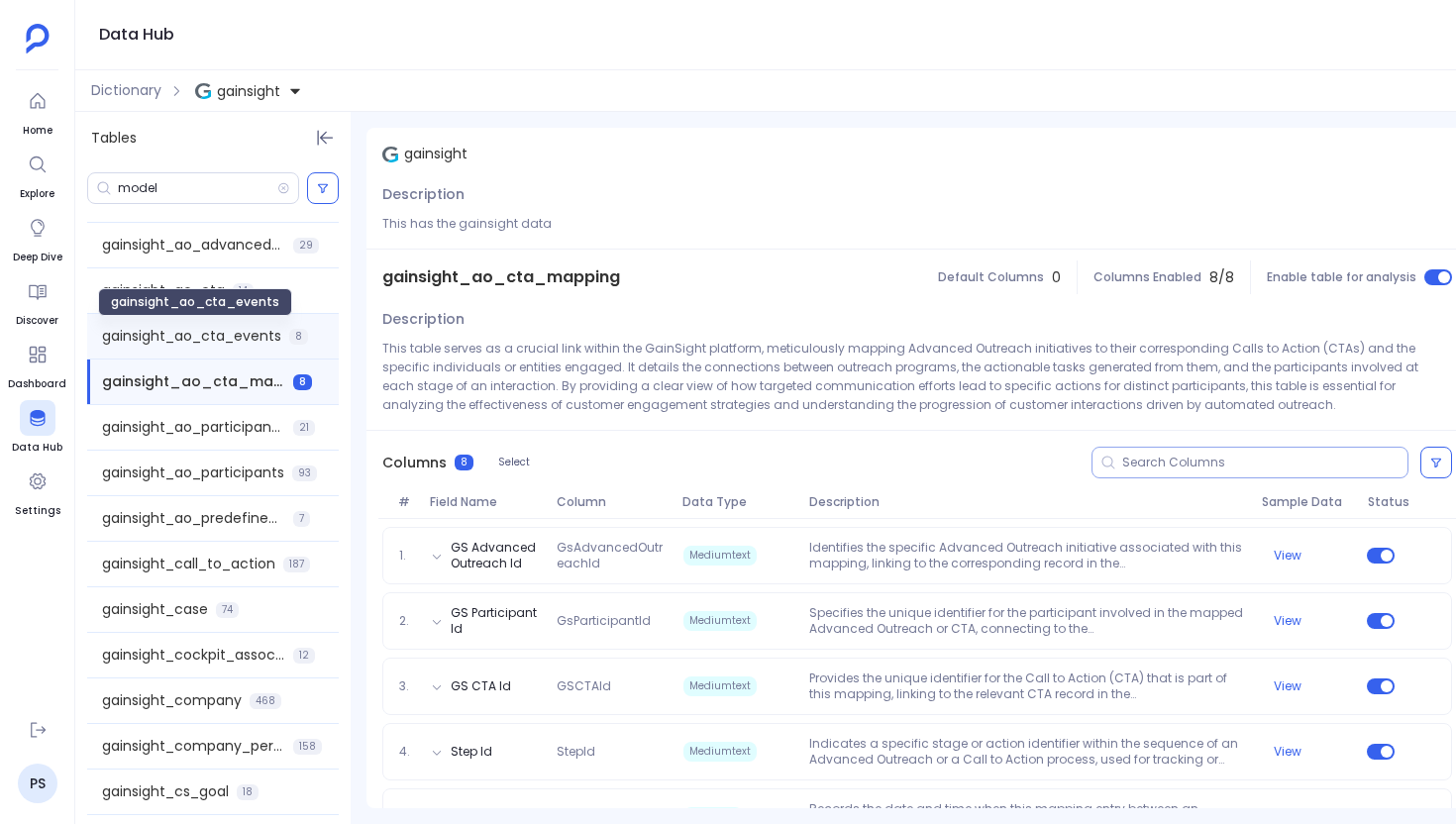 click on "gainsight_ao_cta_events" at bounding box center (191, 336) 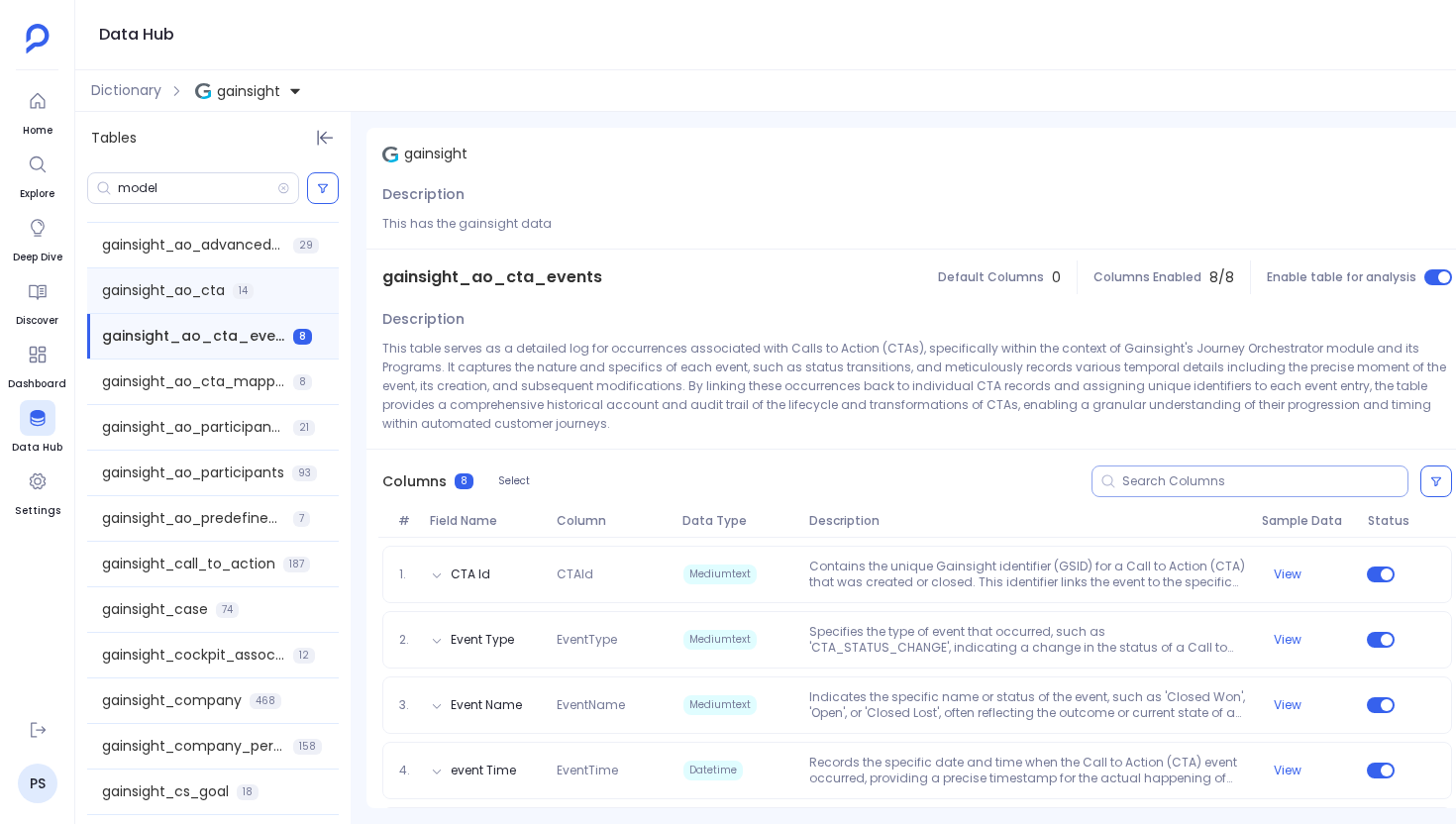 click on "gainsight_ao_cta 14" at bounding box center [213, 290] 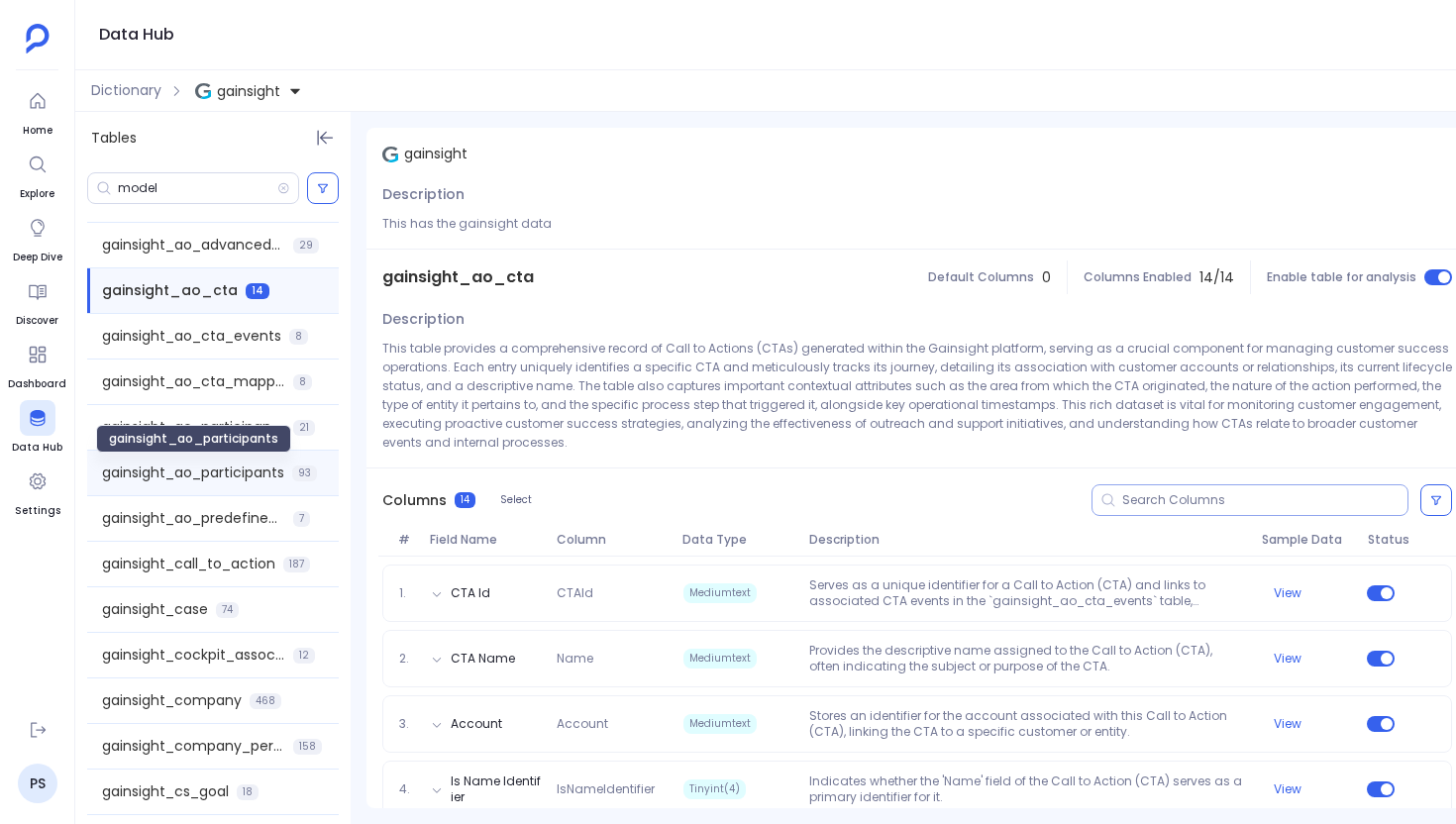 click on "gainsight_ao_participants" at bounding box center [193, 472] 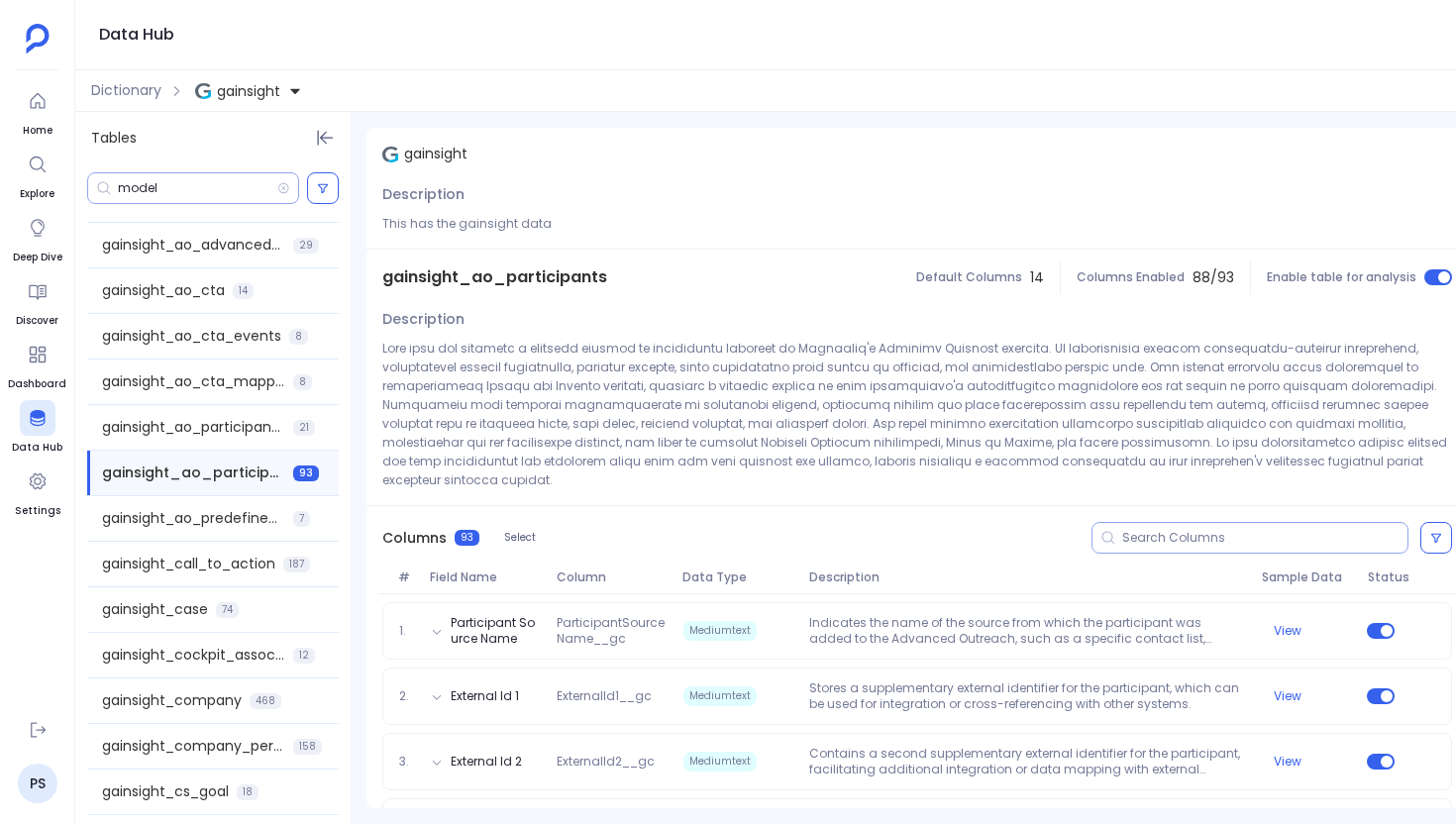 click on "model" at bounding box center [197, 188] 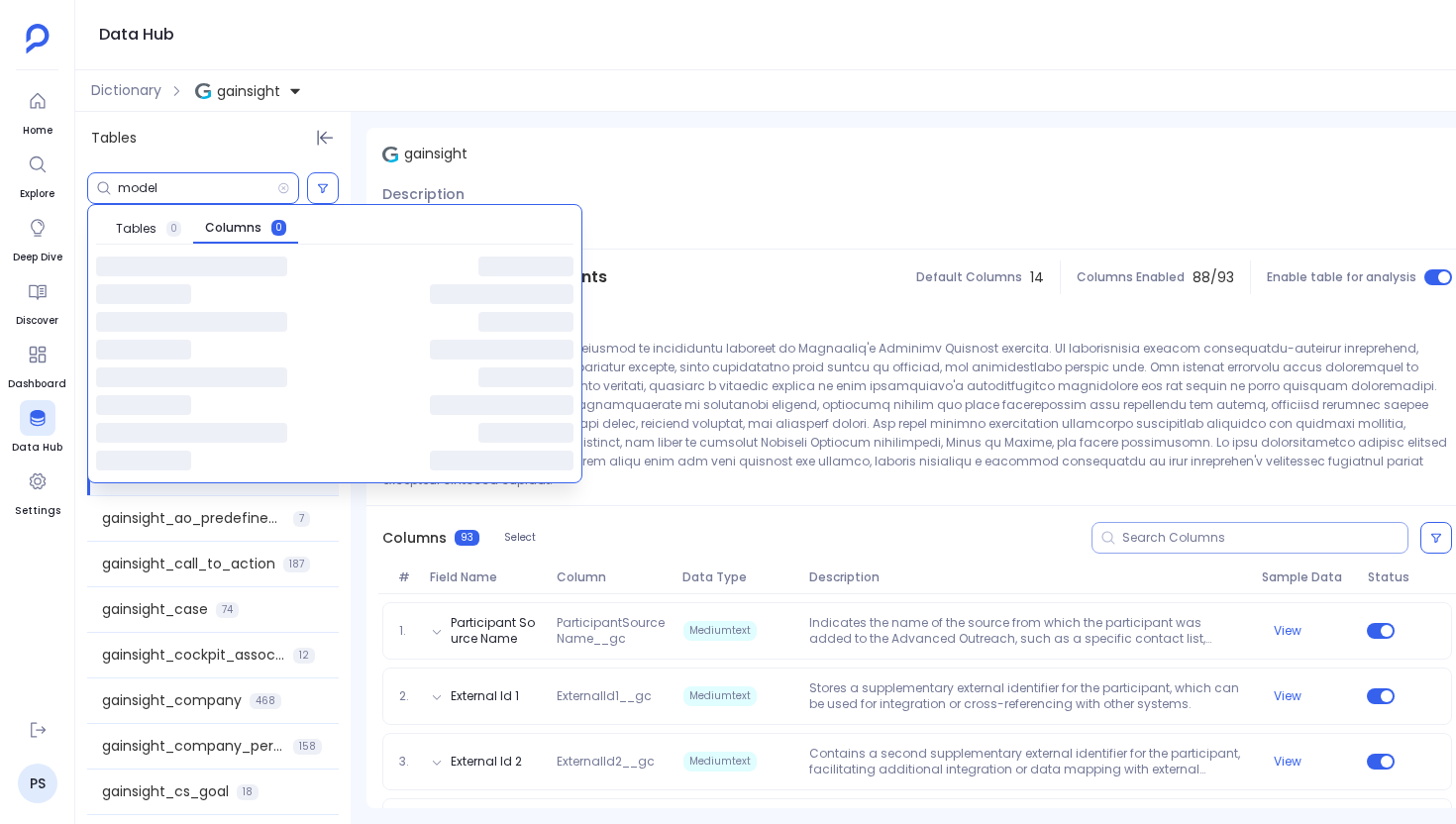 click on "model" at bounding box center (197, 188) 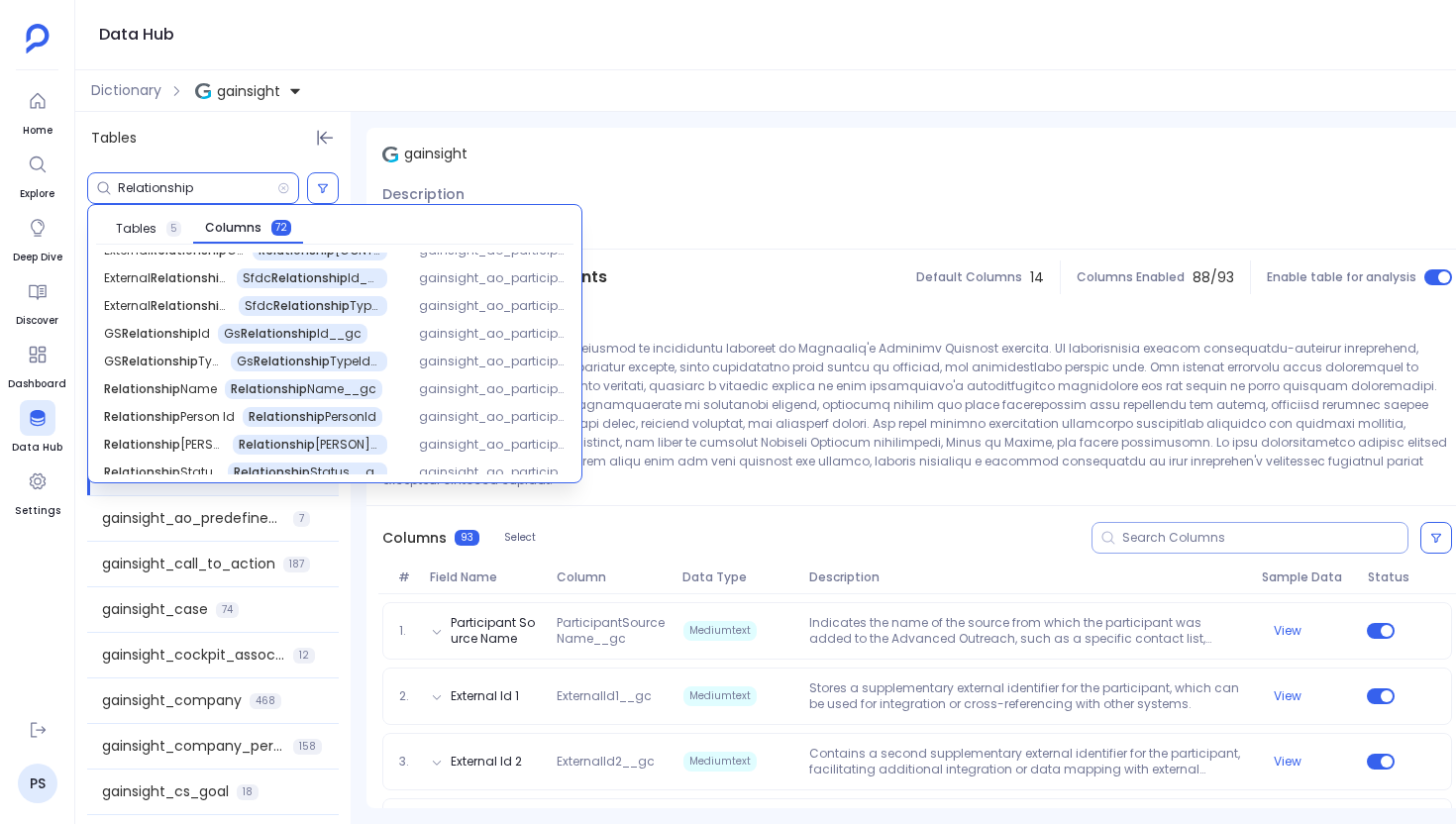 scroll, scrollTop: 0, scrollLeft: 0, axis: both 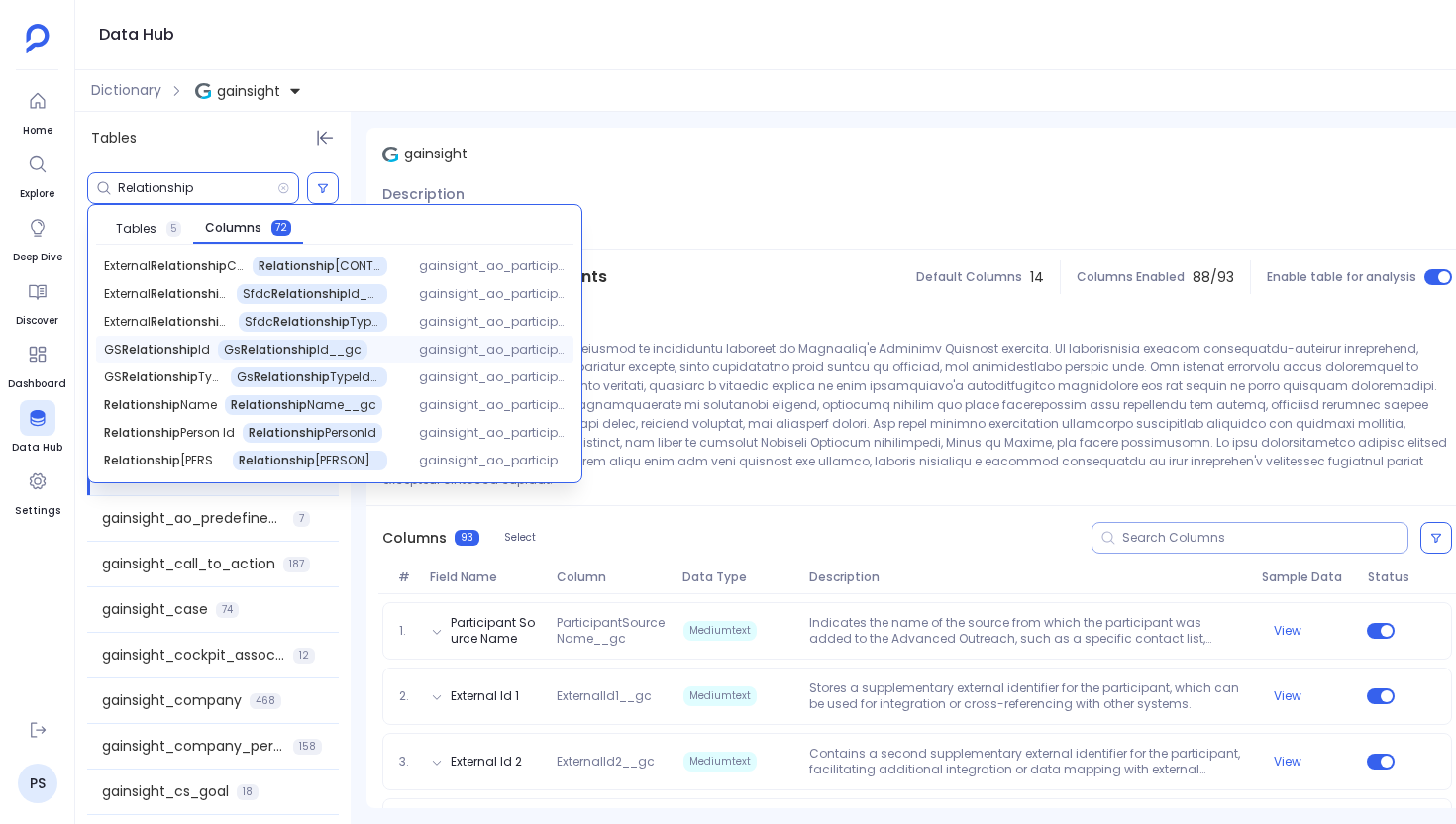 type on "Relationship" 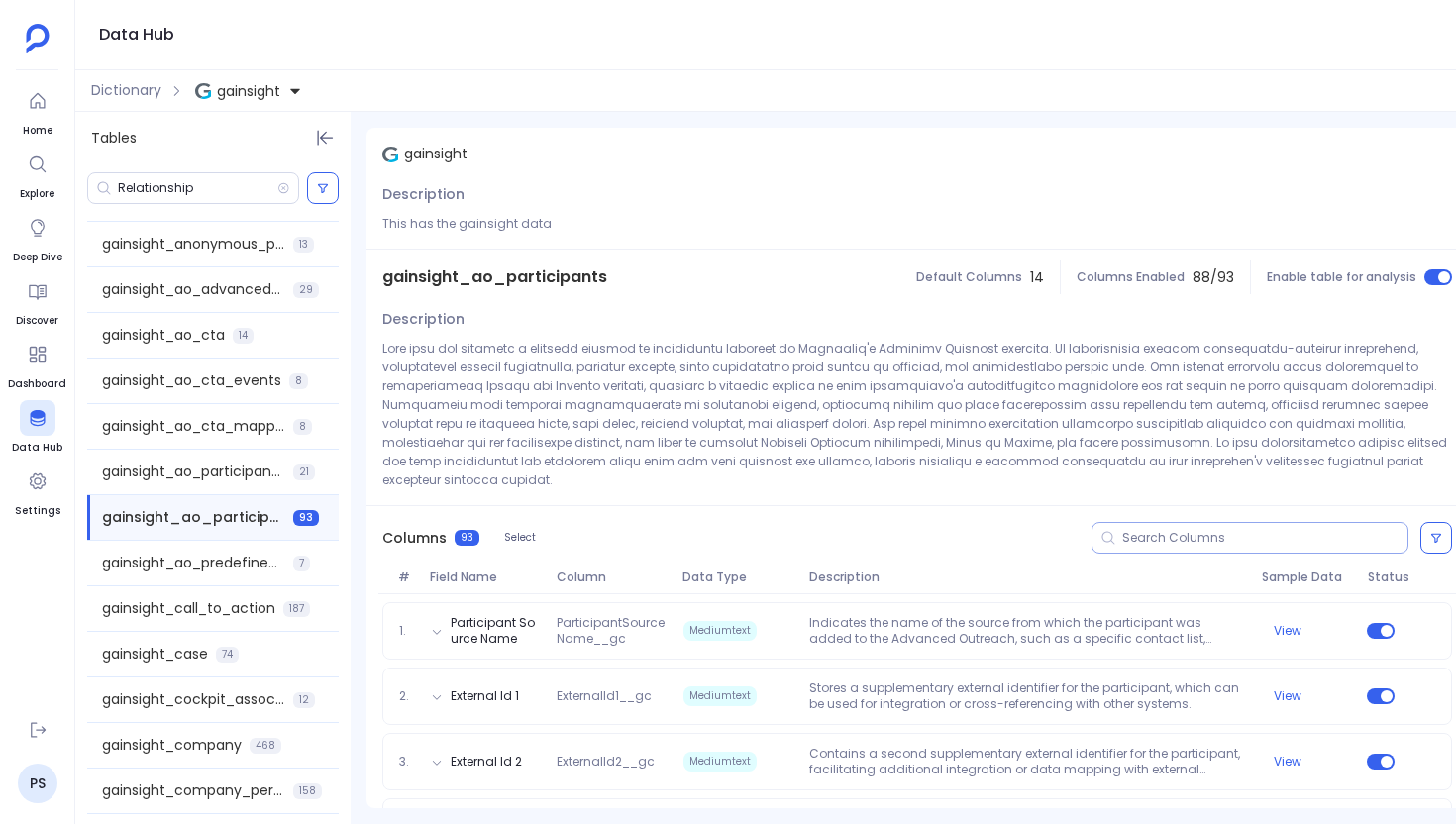 scroll, scrollTop: 225, scrollLeft: 0, axis: vertical 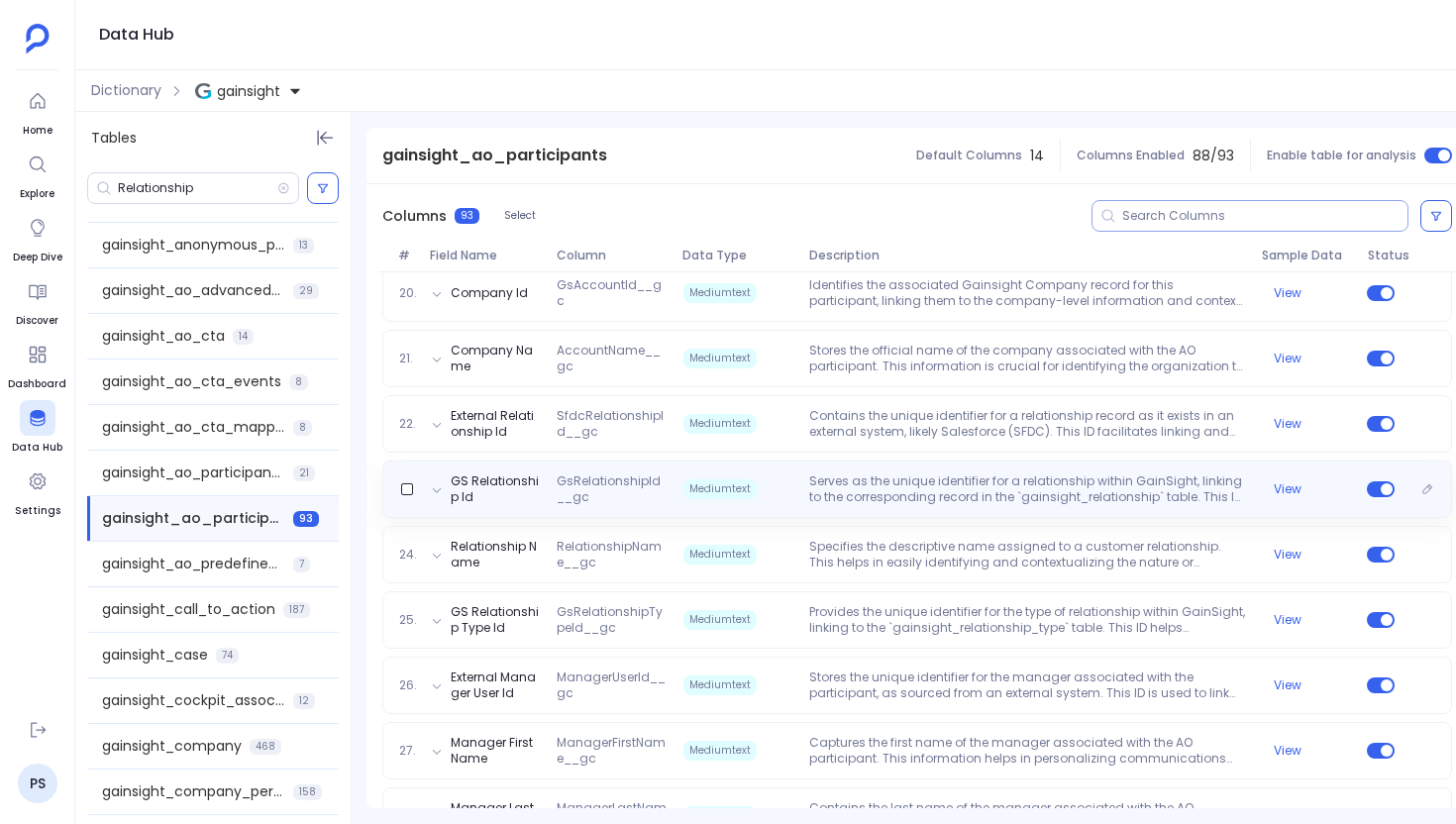 click on "Serves as the unique identifier for a relationship within GainSight, linking to the corresponding record in the `gainsight_relationship` table. This ID is essential for associating participants with specific customer relationships managed in GainSight." at bounding box center [1027, 489] 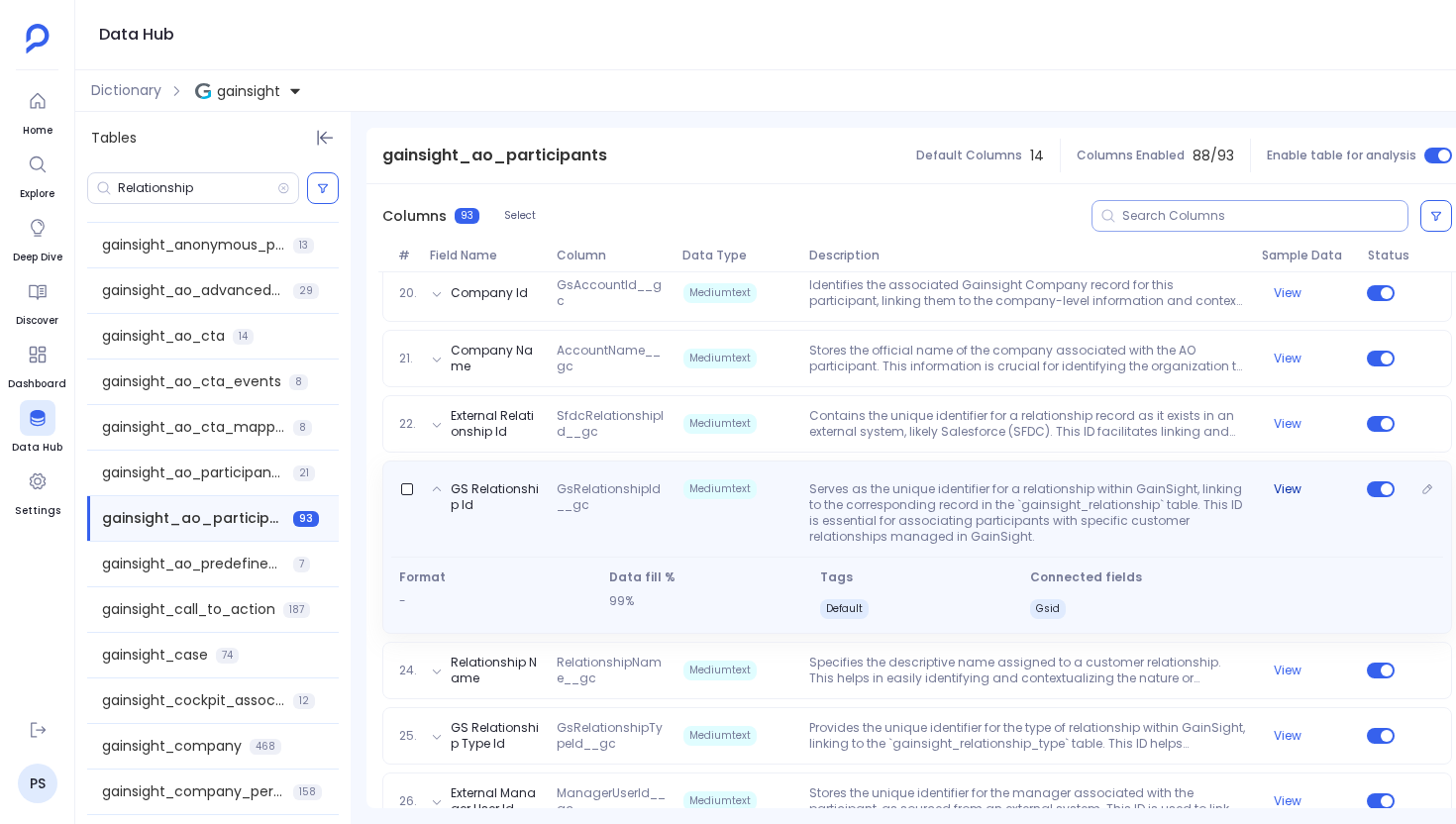 click on "View" at bounding box center (1288, 489) 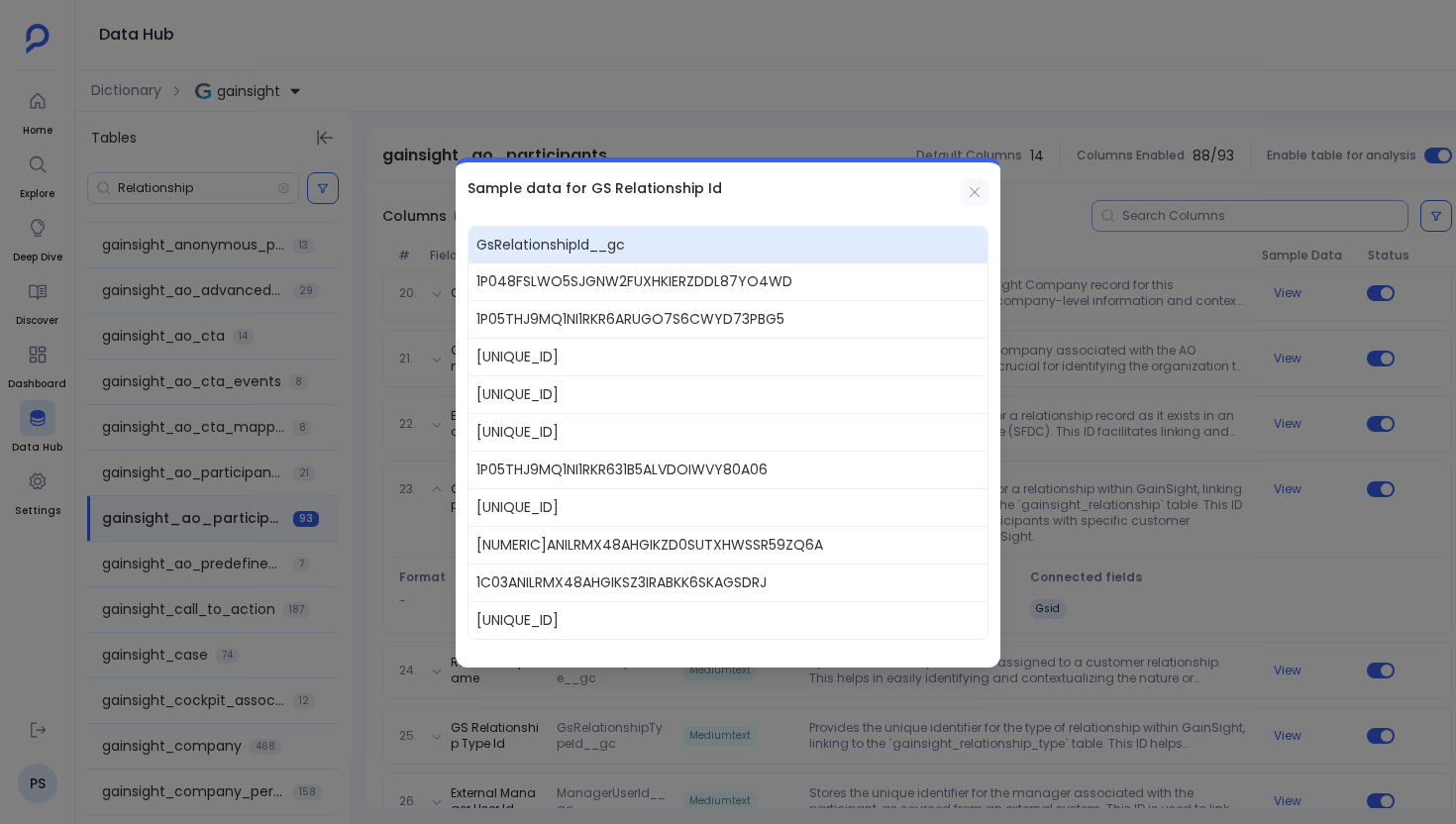 click at bounding box center [975, 192] 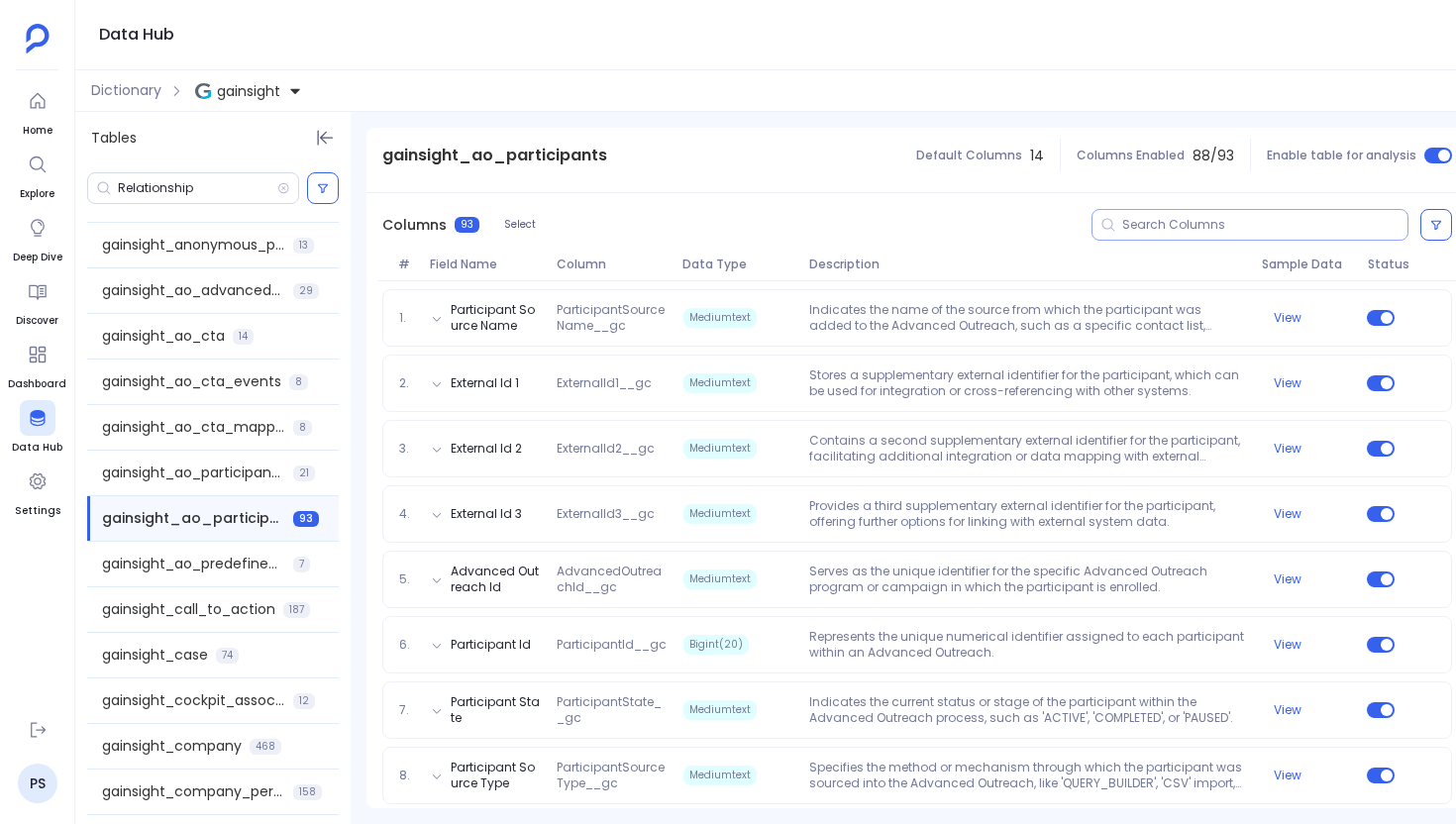 scroll, scrollTop: 0, scrollLeft: 0, axis: both 